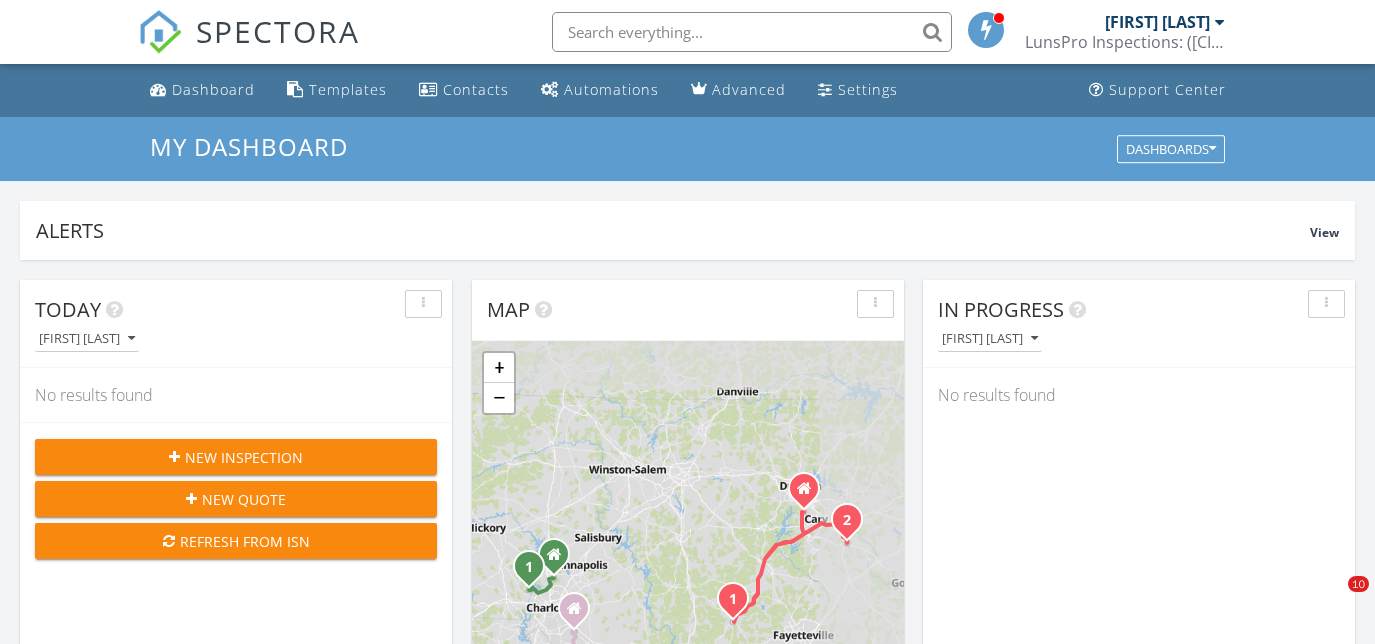 scroll, scrollTop: 0, scrollLeft: 0, axis: both 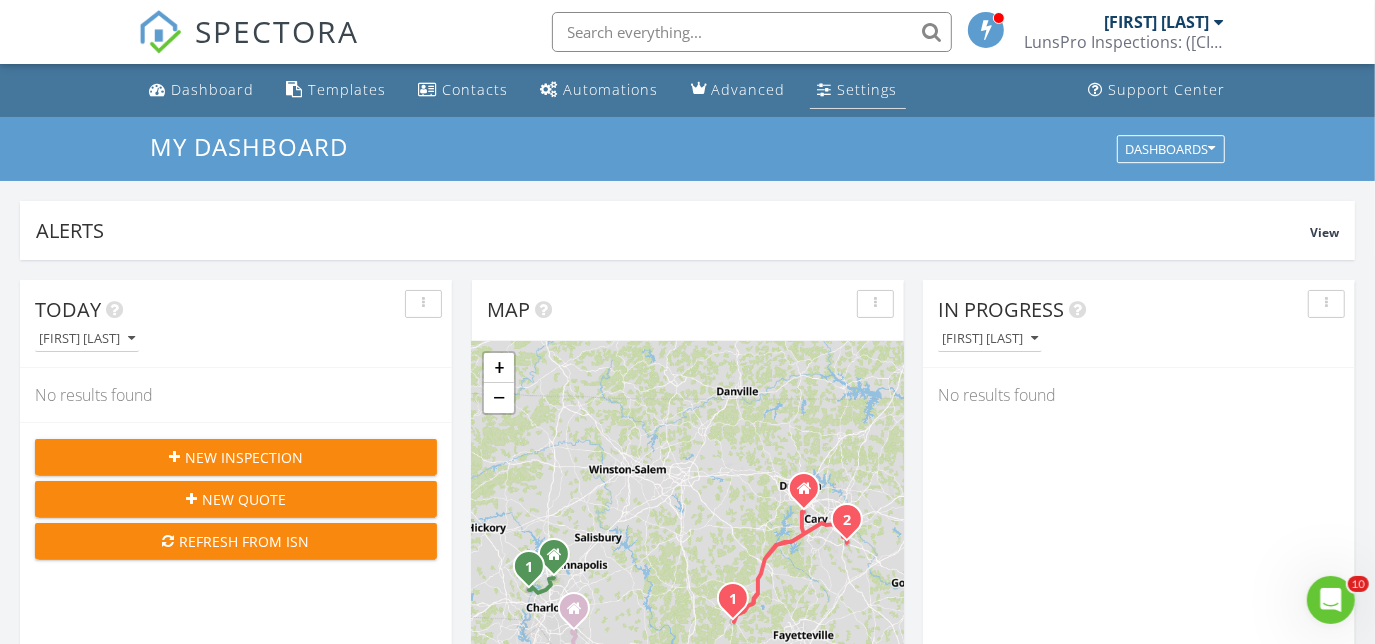 click on "Settings" at bounding box center [868, 89] 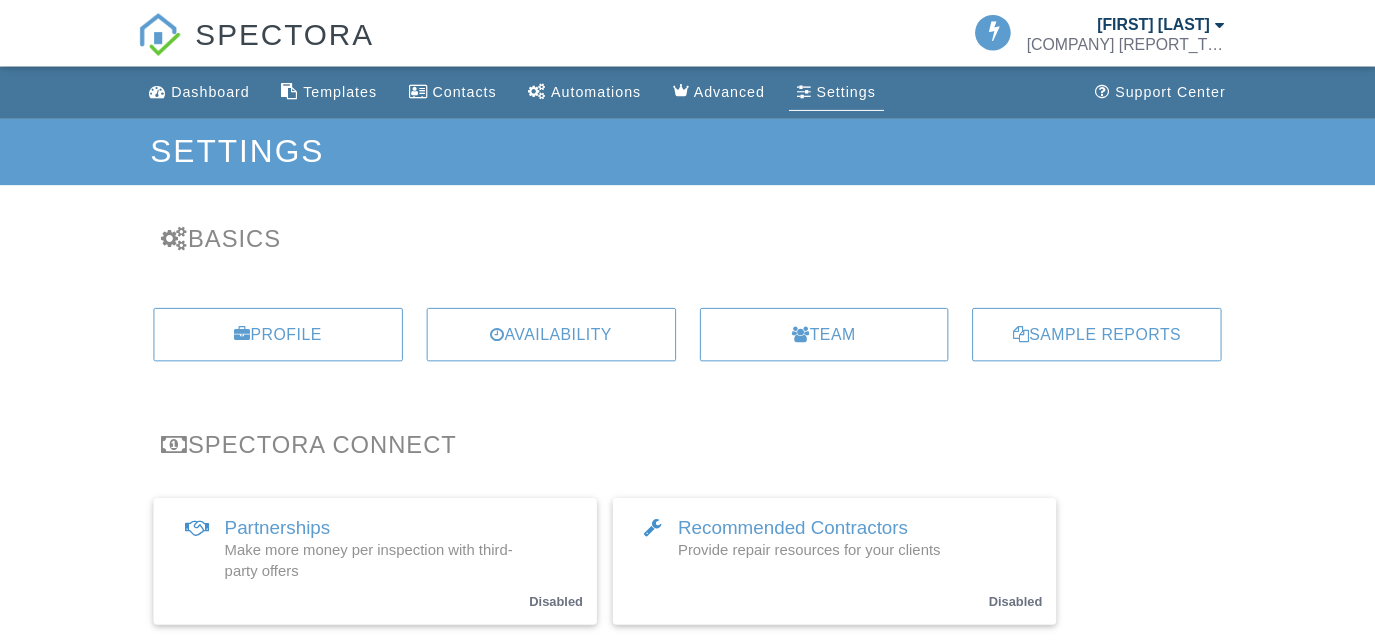 scroll, scrollTop: 0, scrollLeft: 0, axis: both 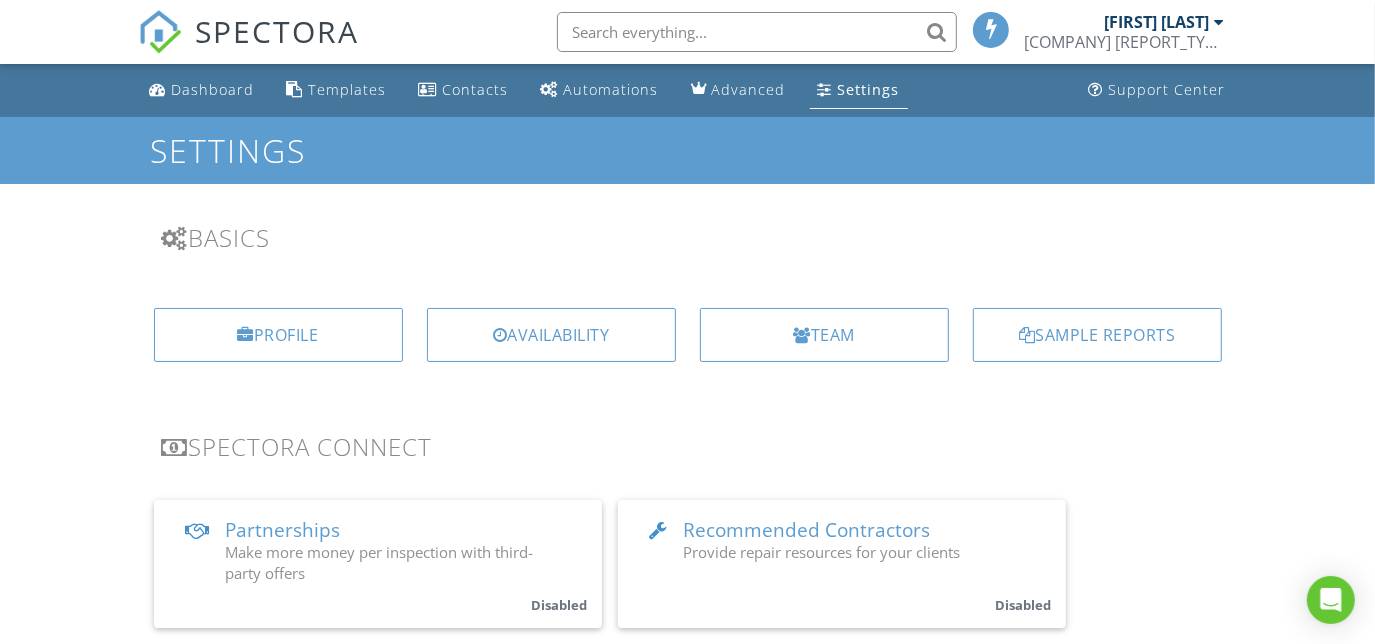 click on "Team" at bounding box center (824, 335) 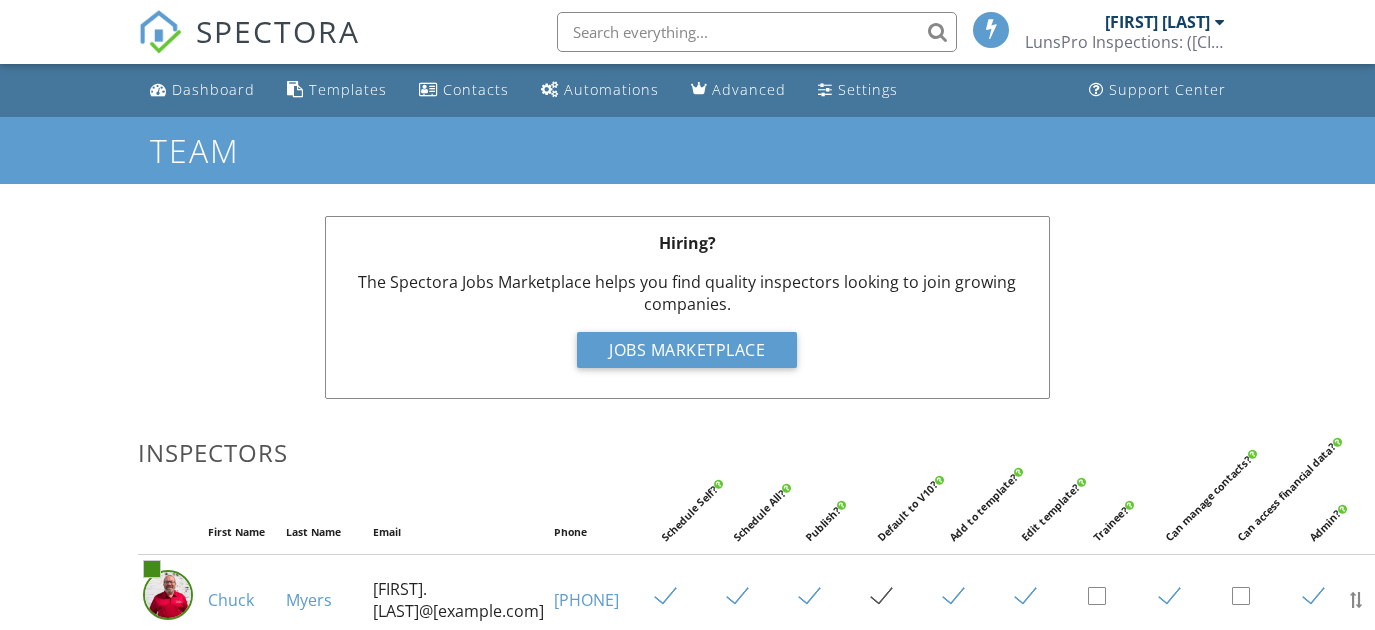 scroll, scrollTop: 0, scrollLeft: 0, axis: both 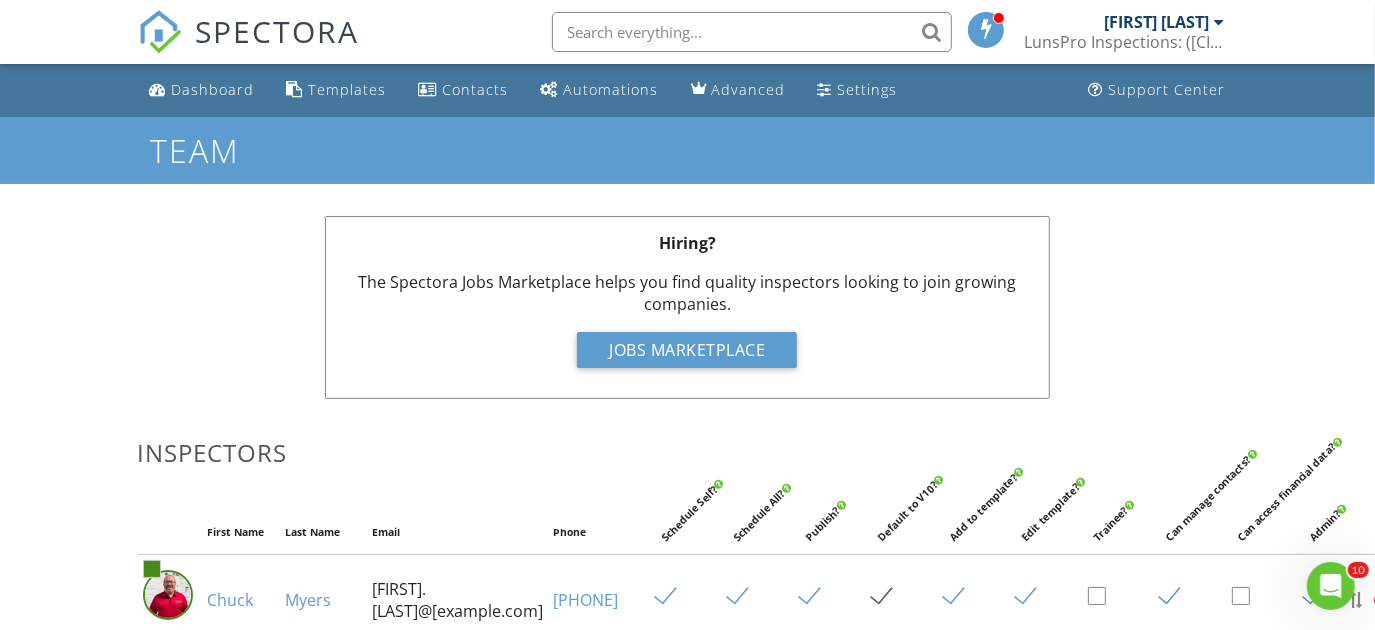 click on "Dashboard" at bounding box center (213, 89) 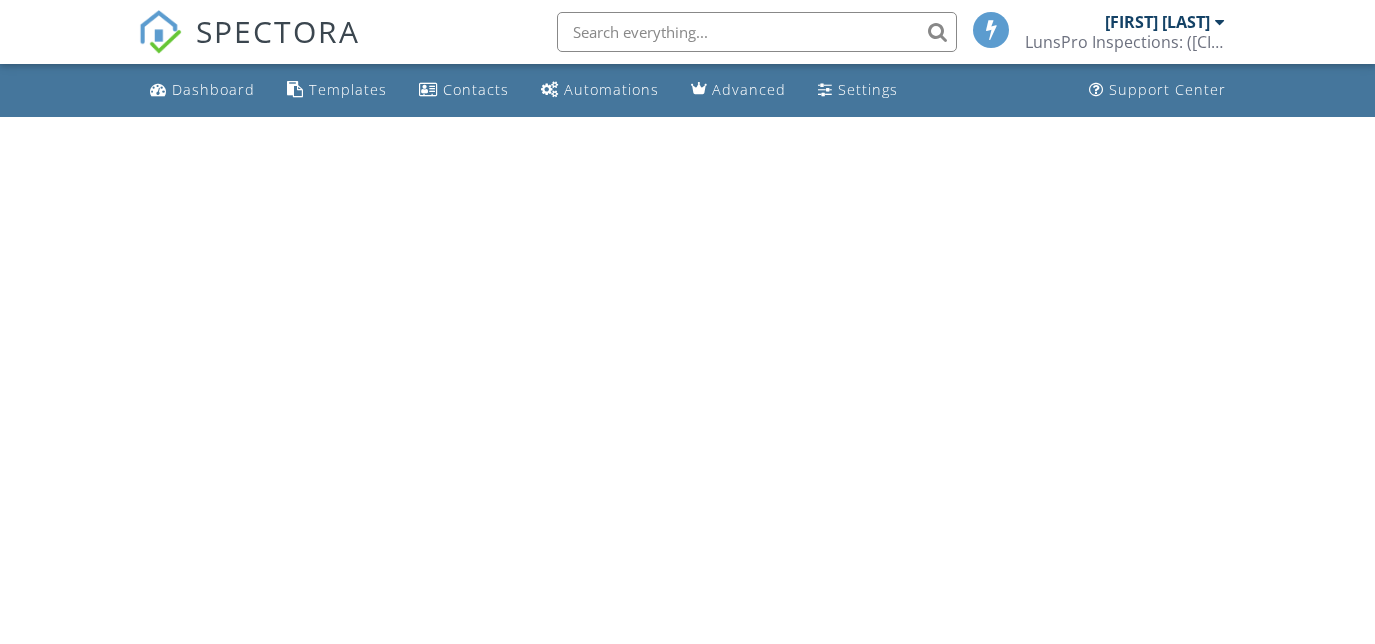 scroll, scrollTop: 0, scrollLeft: 0, axis: both 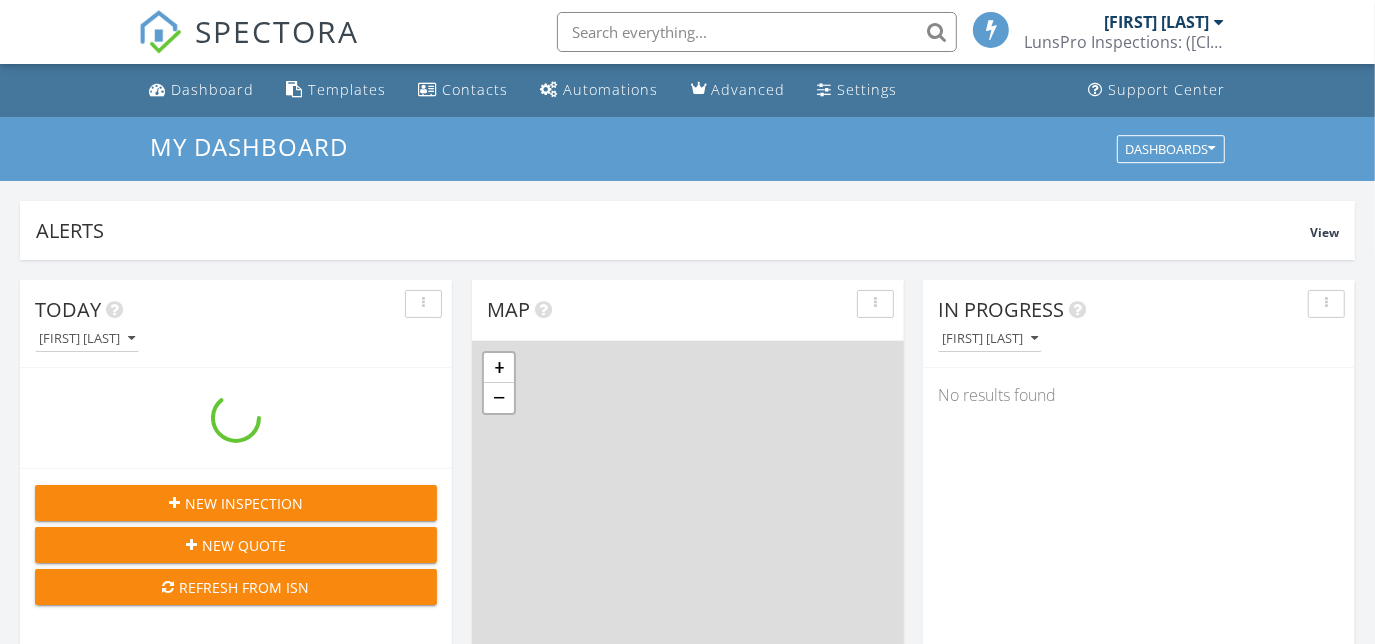 click at bounding box center (757, 32) 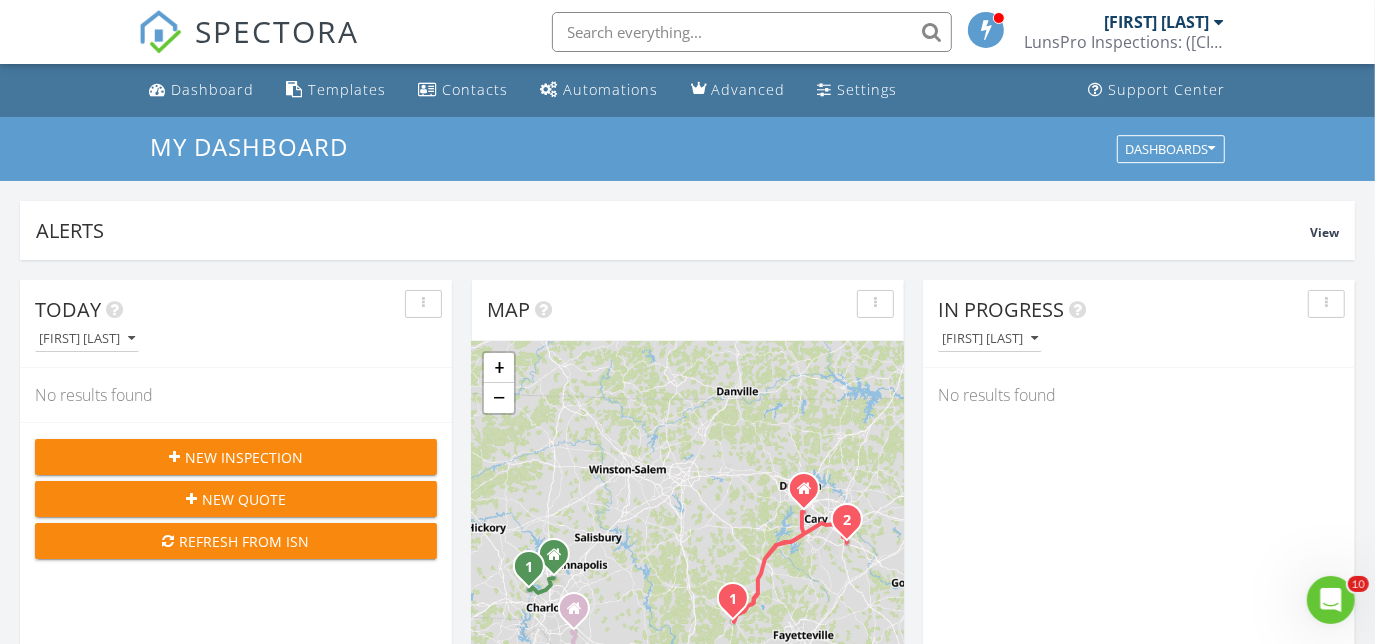 scroll, scrollTop: 0, scrollLeft: 0, axis: both 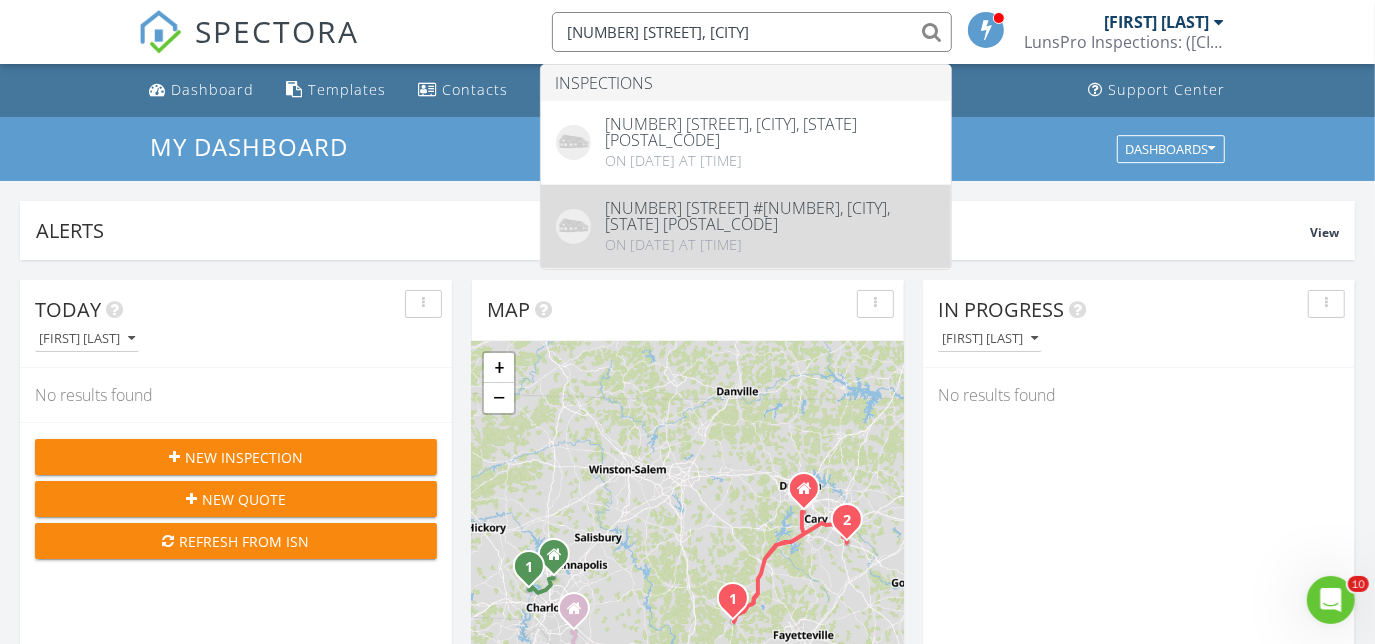 type on "[NUMBER] [STREET], [CITY]" 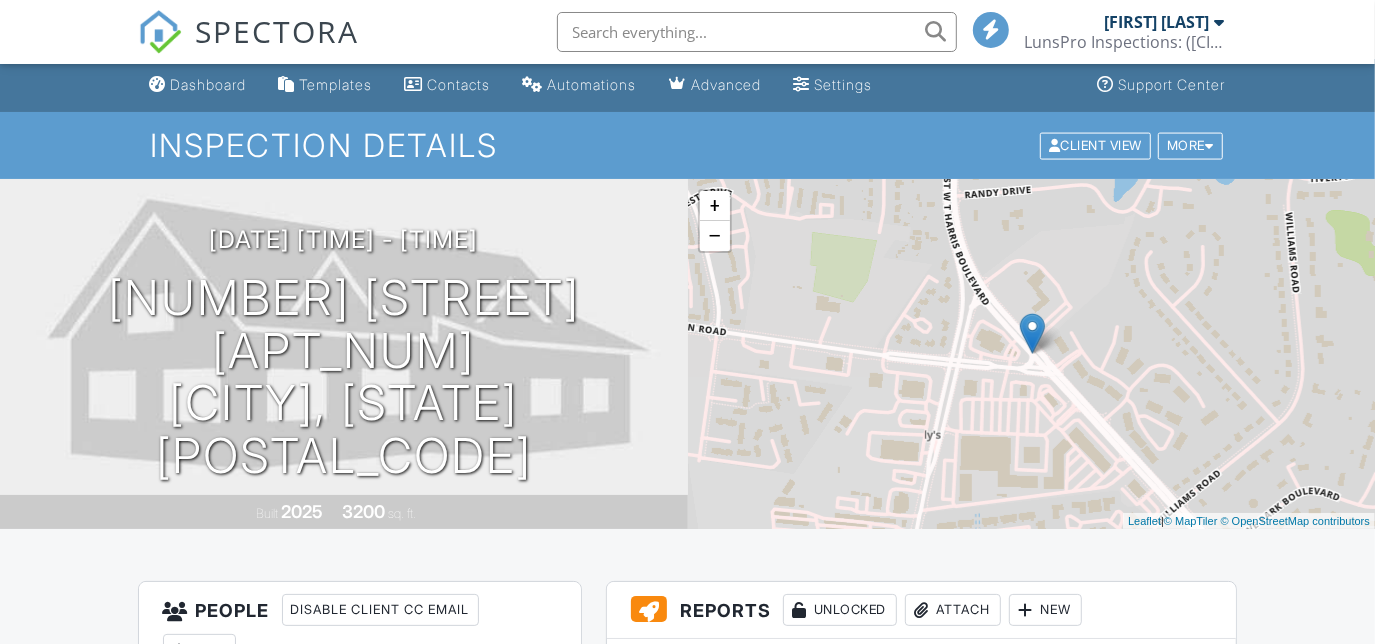 scroll, scrollTop: 363, scrollLeft: 0, axis: vertical 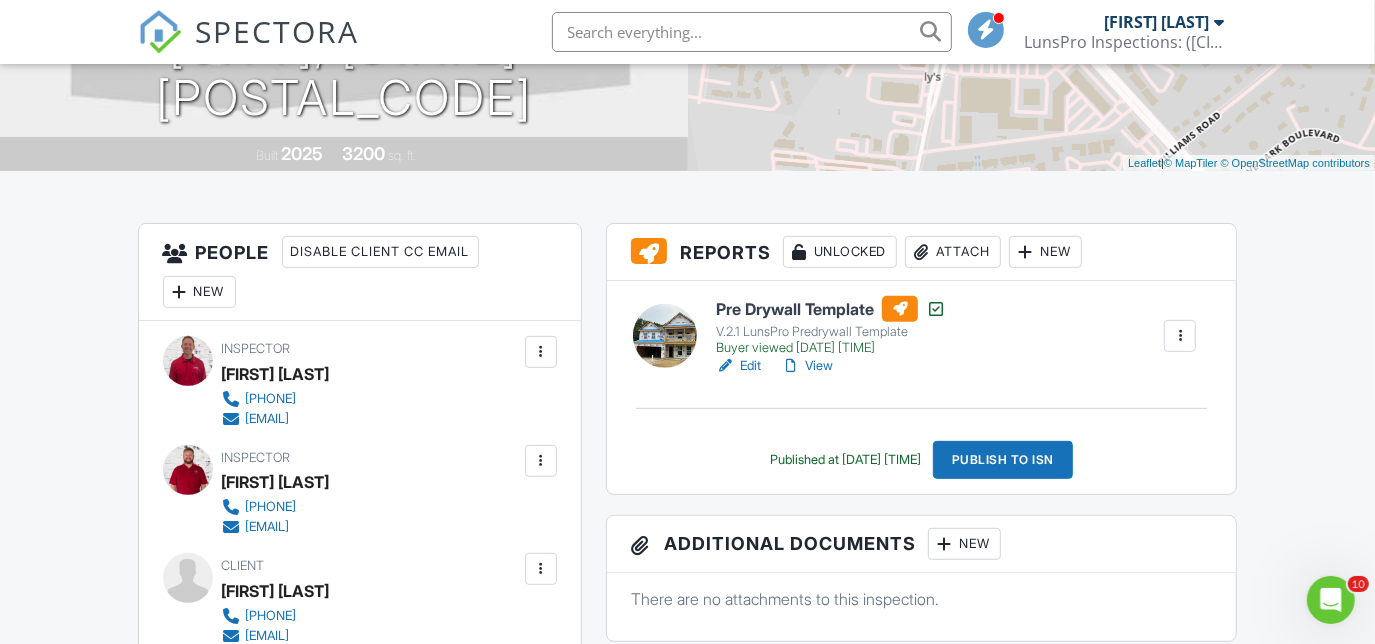 click on "View" at bounding box center [807, 366] 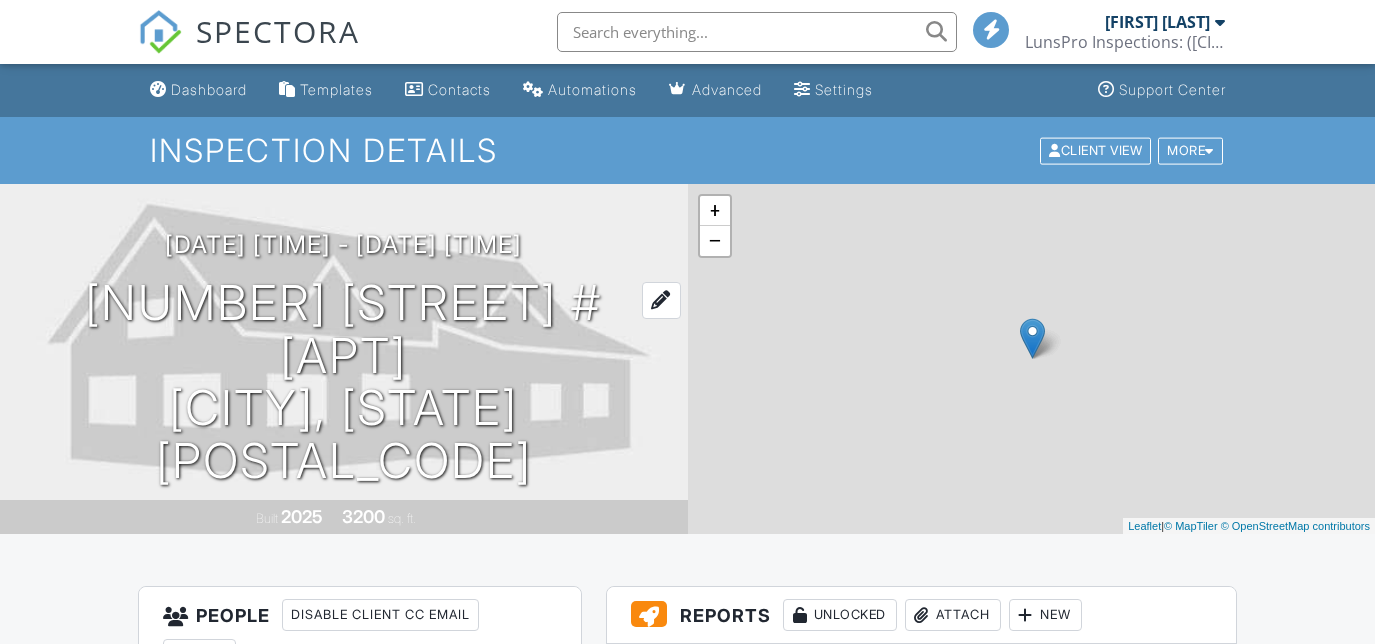 scroll, scrollTop: 252, scrollLeft: 0, axis: vertical 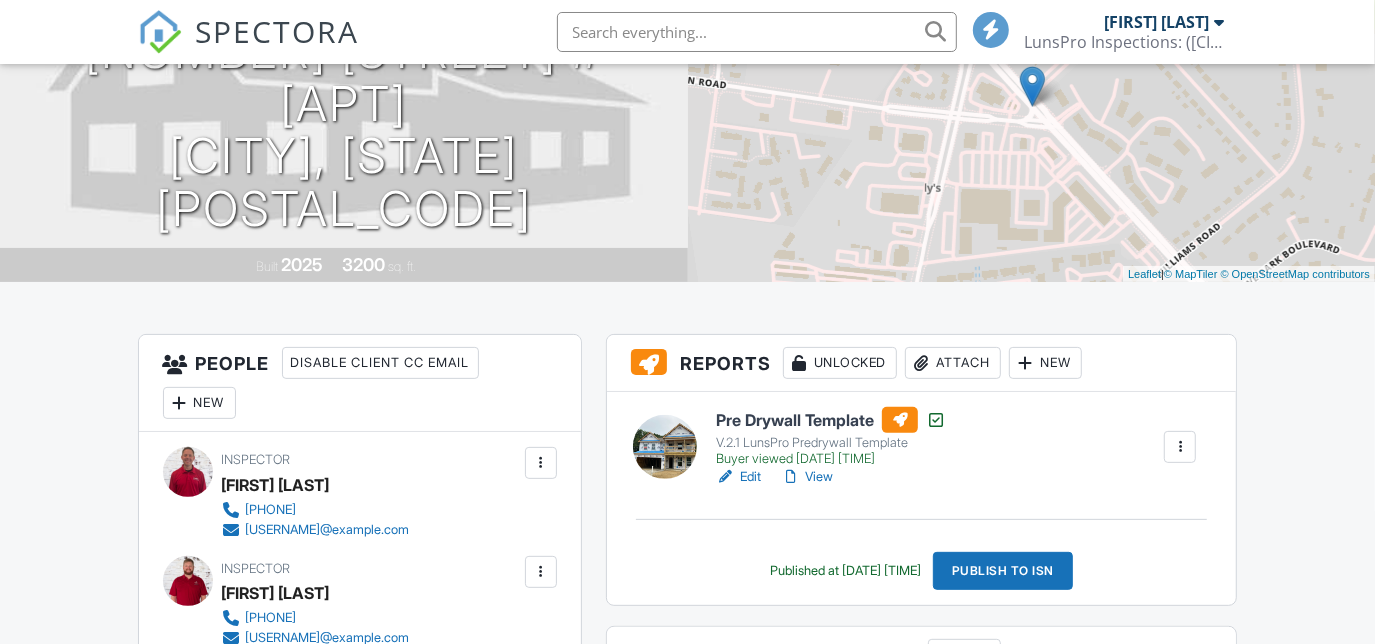 click on "Dashboard" at bounding box center [209, -163] 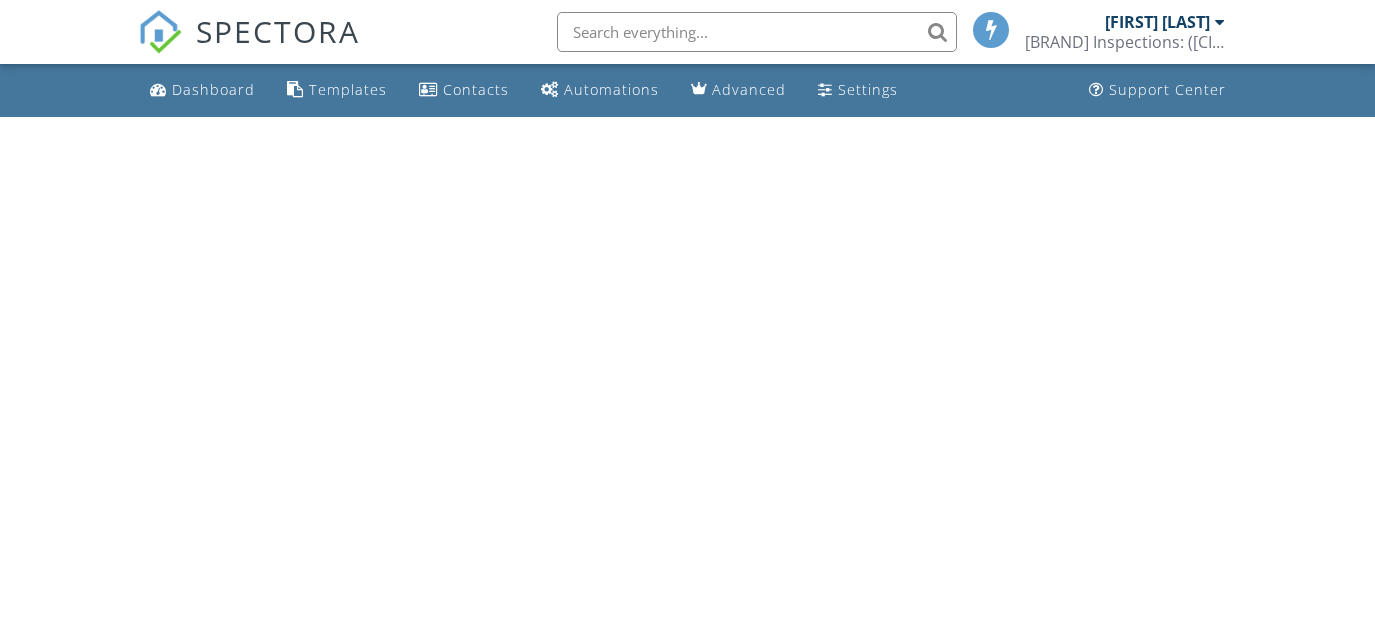 scroll, scrollTop: 0, scrollLeft: 0, axis: both 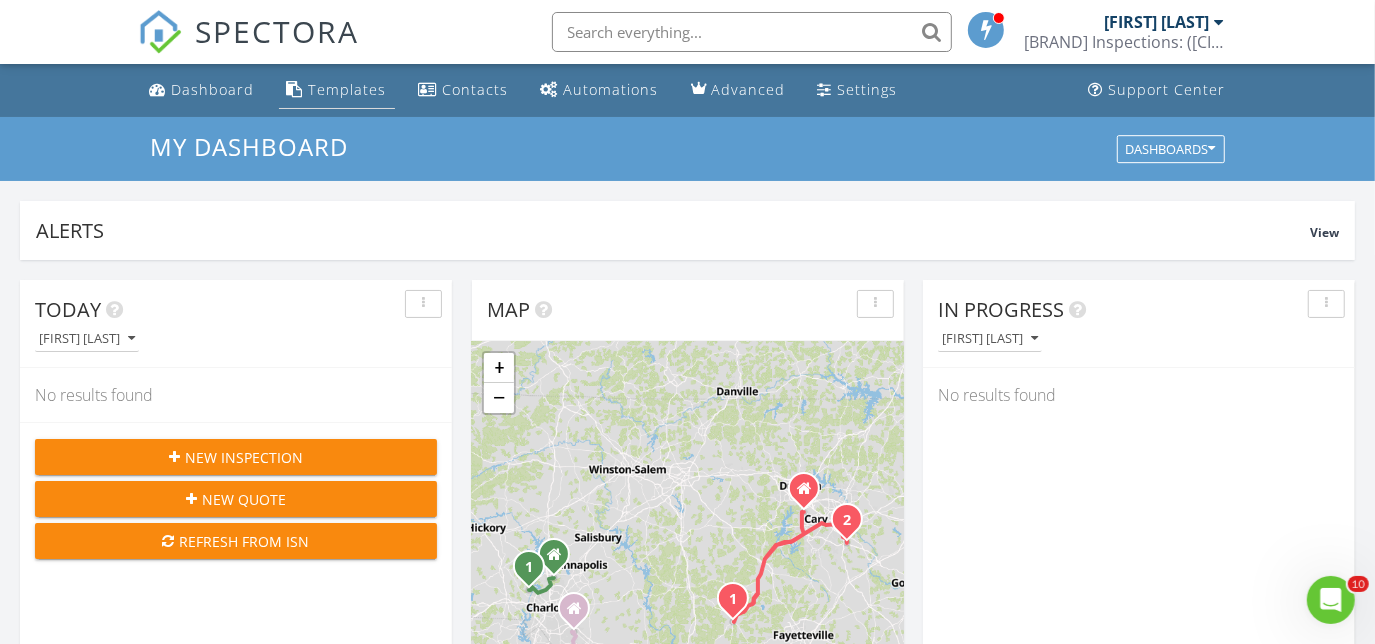 click on "Templates" at bounding box center (348, 89) 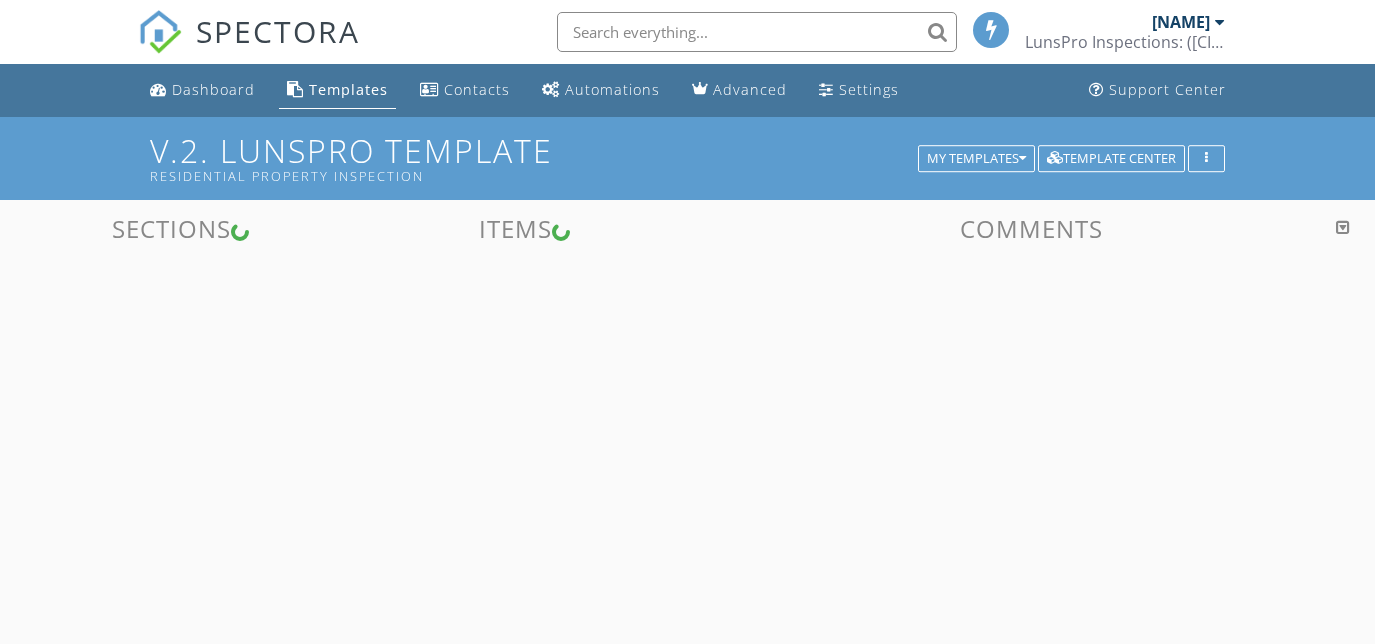 scroll, scrollTop: 0, scrollLeft: 0, axis: both 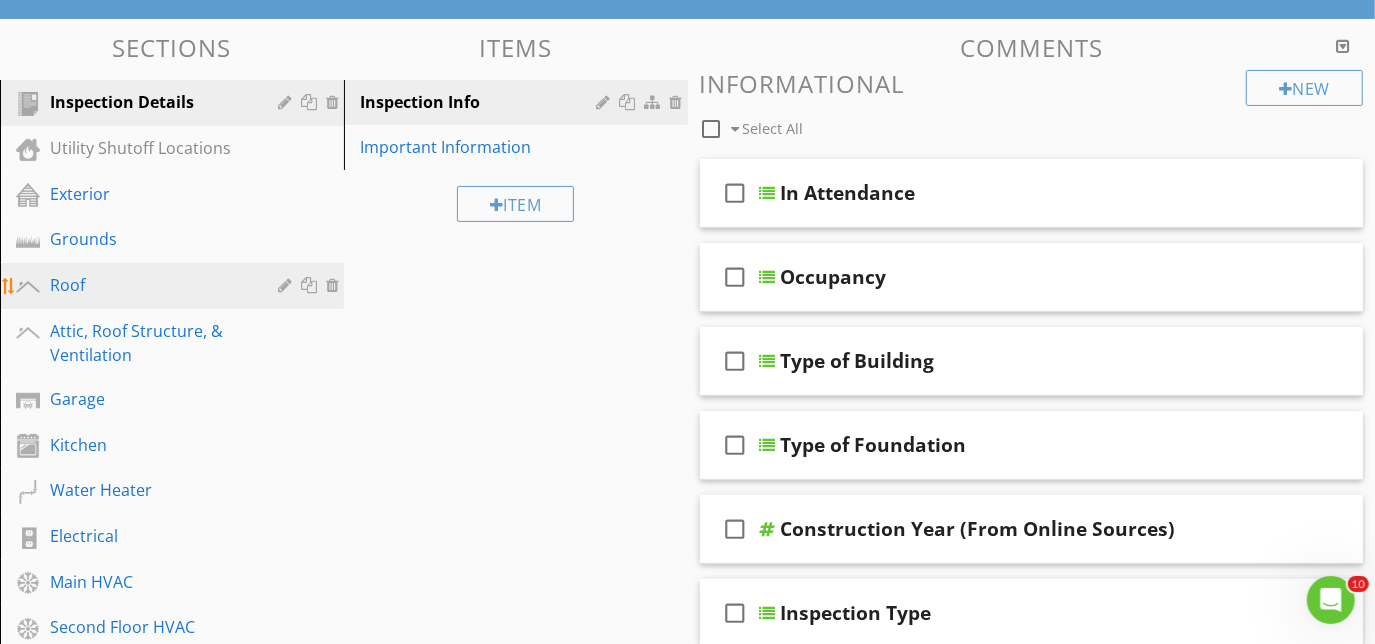 click on "Roof" at bounding box center (149, 285) 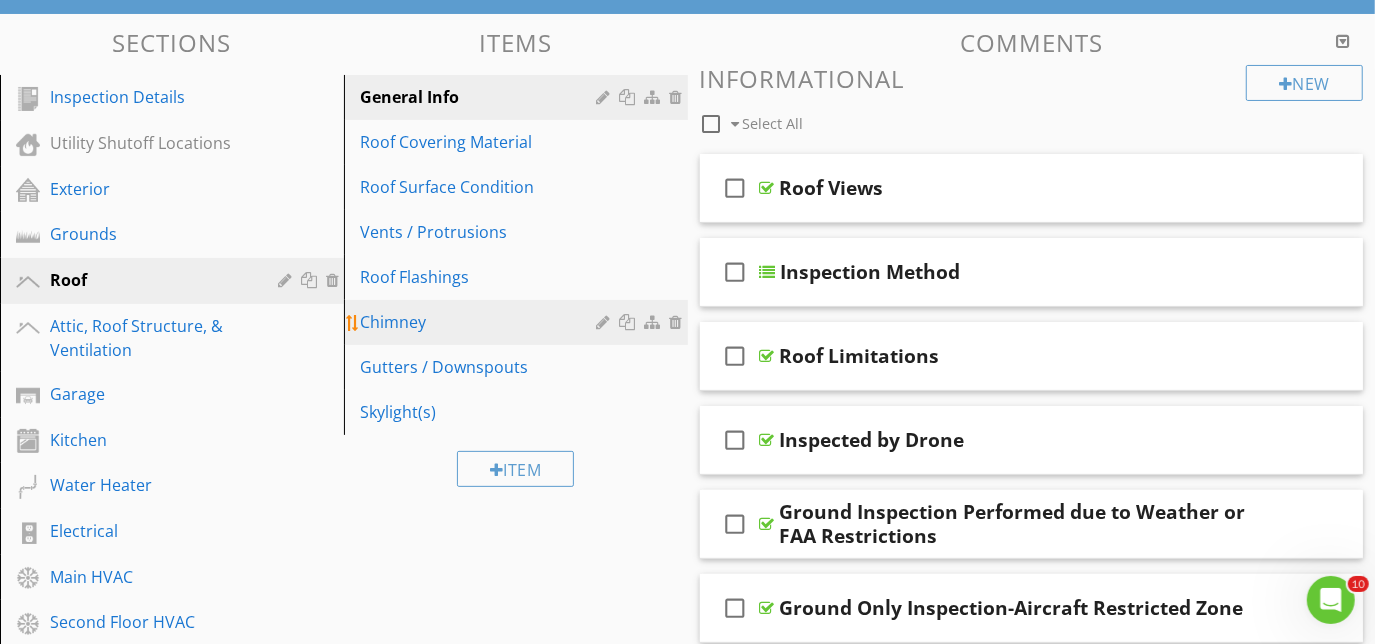 scroll, scrollTop: 181, scrollLeft: 0, axis: vertical 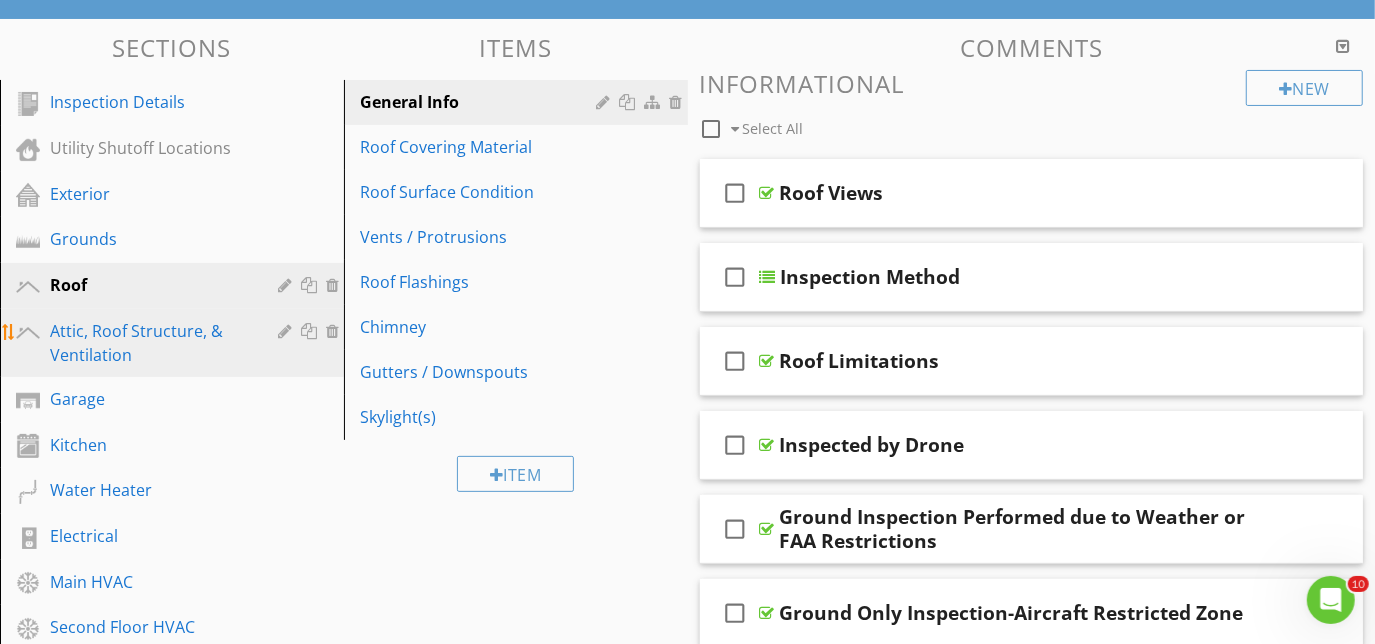 click on "Attic, Roof Structure, & Ventilation" at bounding box center [149, 343] 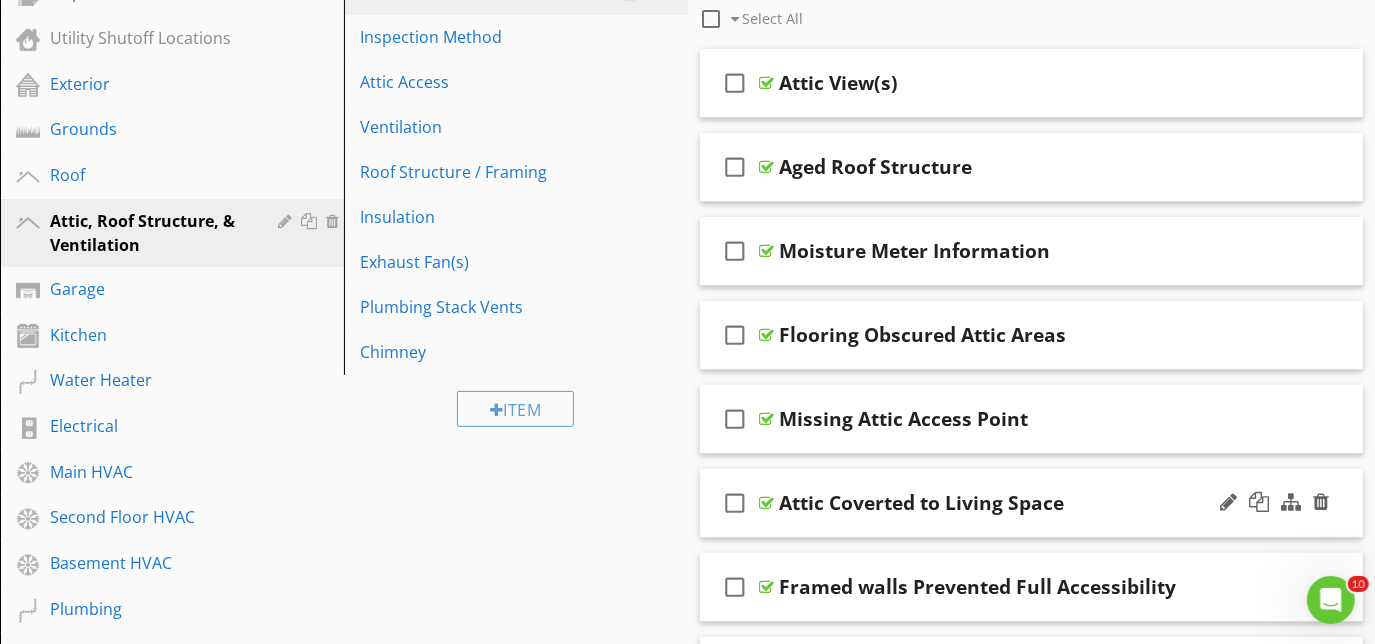 scroll, scrollTop: 272, scrollLeft: 0, axis: vertical 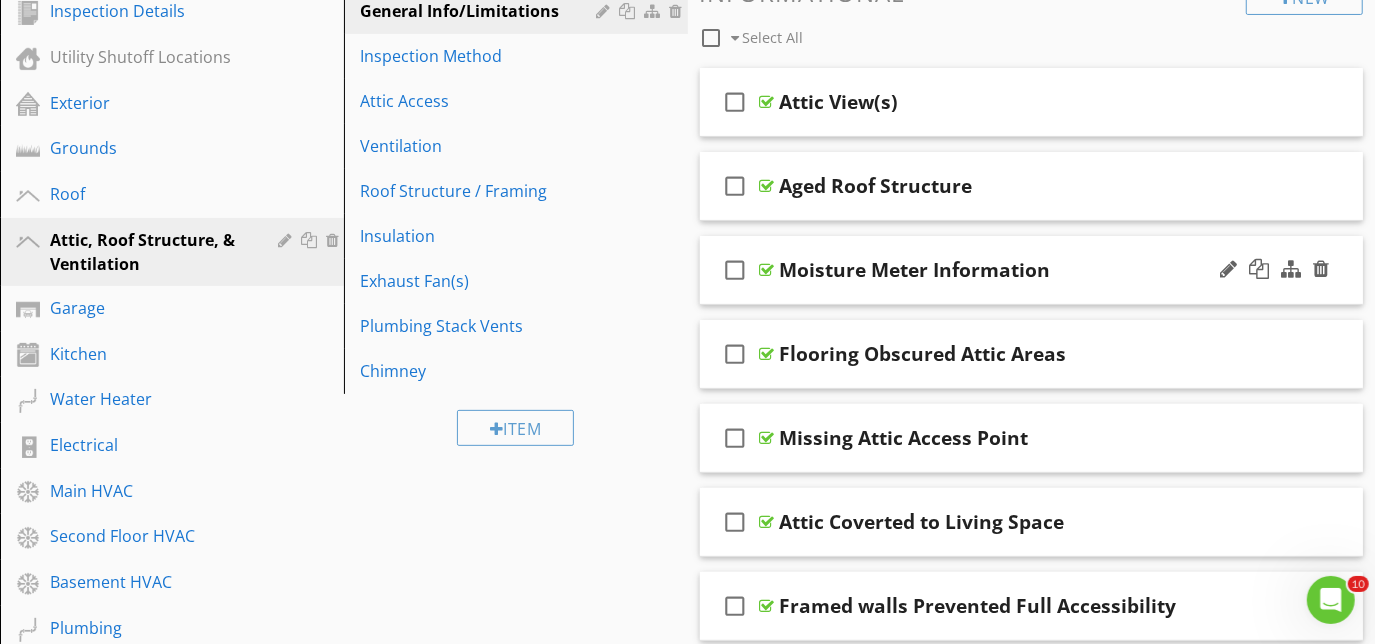 click on "check_box_outline_blank
Moisture Meter Information" at bounding box center (1032, 270) 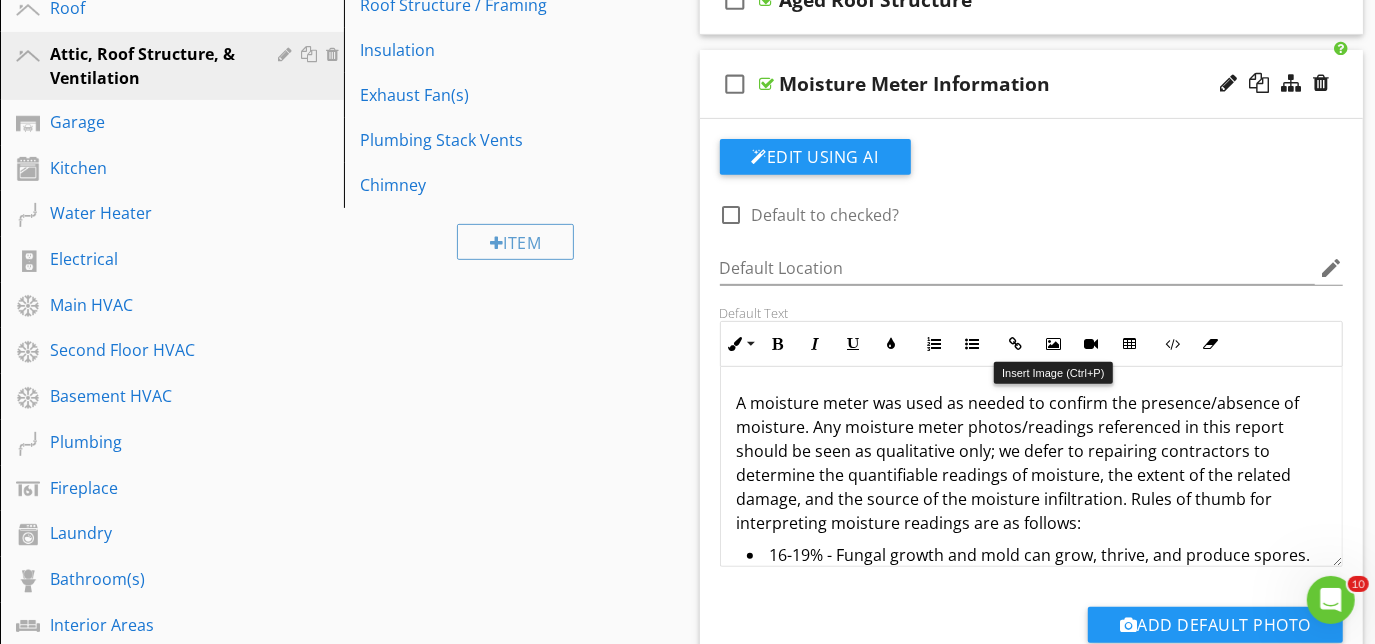 scroll, scrollTop: 454, scrollLeft: 0, axis: vertical 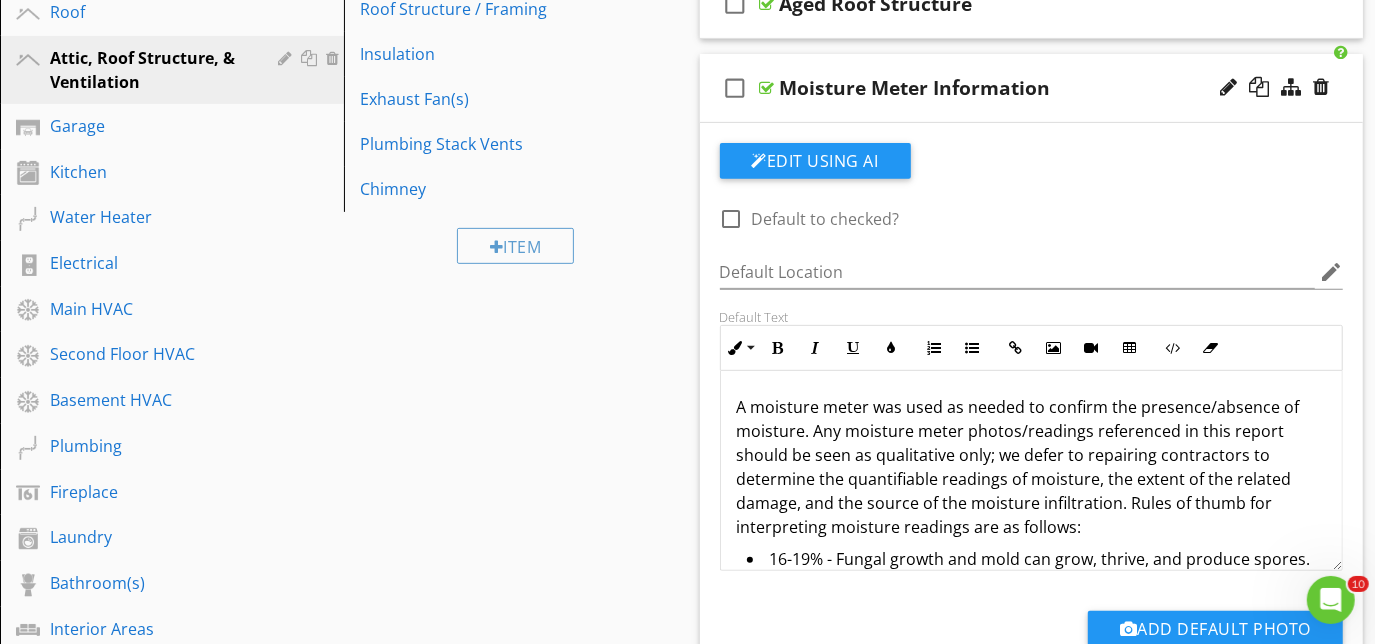 click on "A moisture meter was used as needed to confirm the presence/absence of moisture. Any moisture meter photos/readings referenced in this report should be seen as qualitative only; we defer to repairing contractors to determine the quantifiable readings of moisture, the extent of the related damage, and the source of the moisture infiltration. Rules of thumb for interpreting moisture readings are as follows:" at bounding box center [1032, 467] 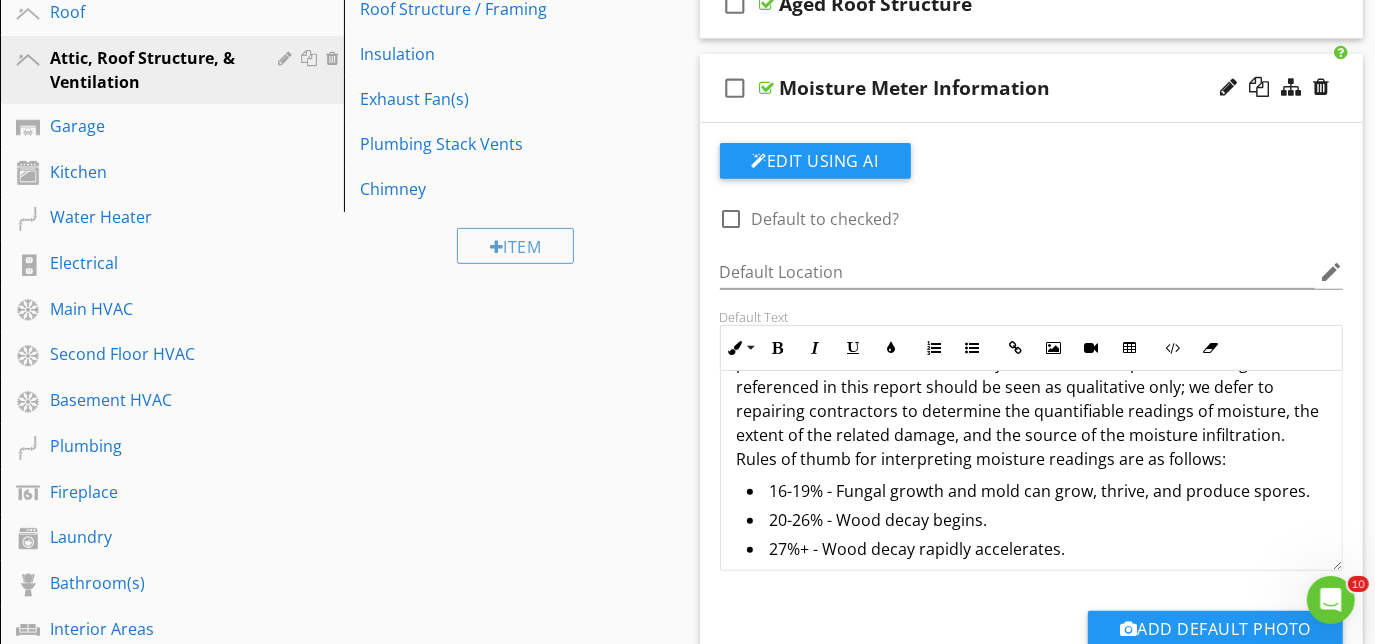 scroll, scrollTop: 0, scrollLeft: 0, axis: both 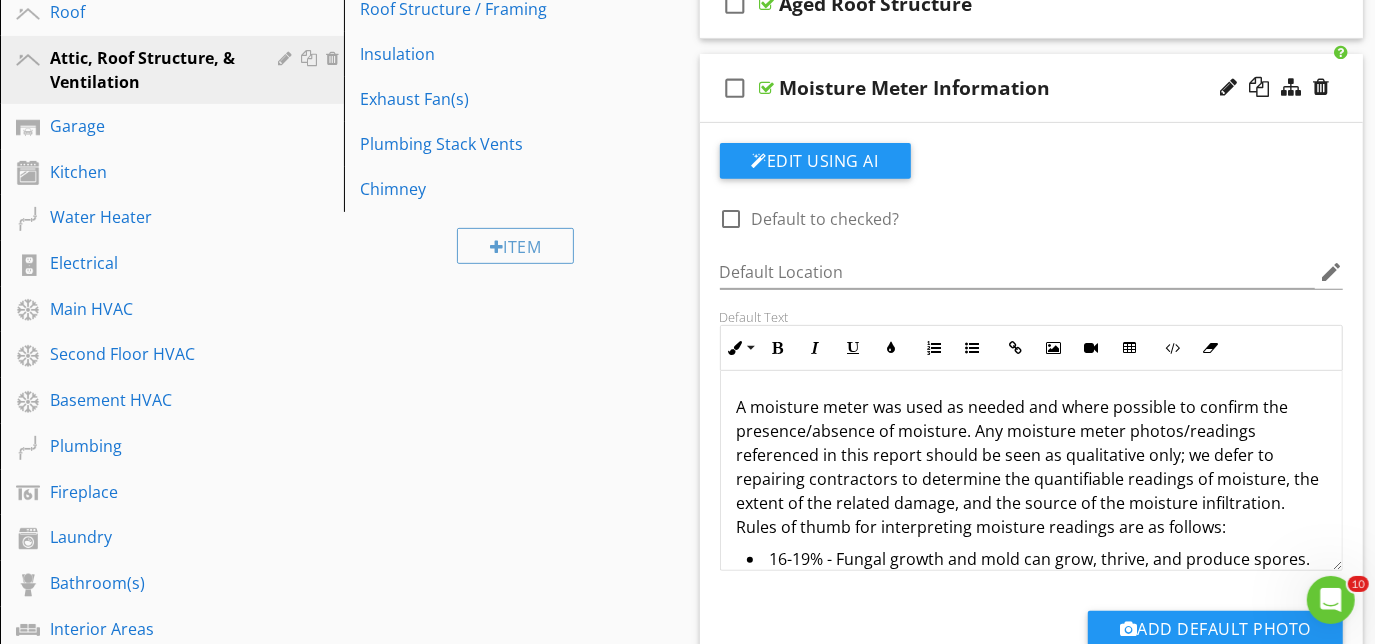 click on "check_box_outline_blank
Moisture Meter Information" at bounding box center (1032, 88) 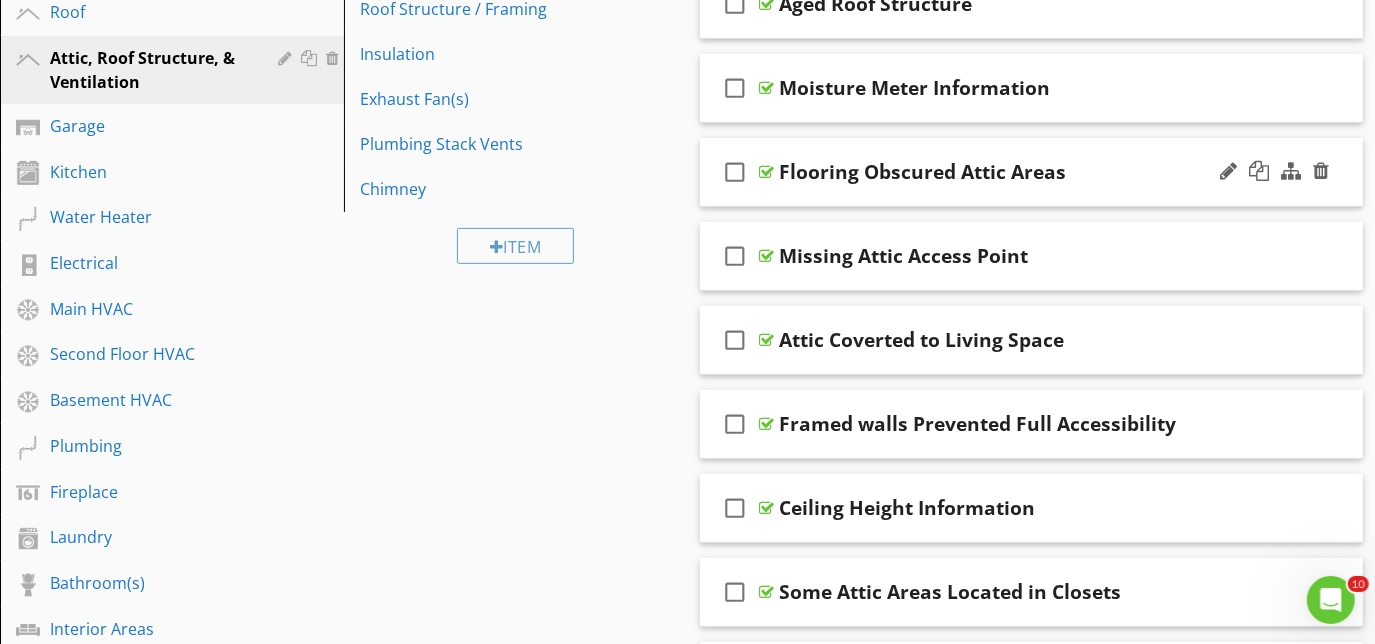 click on "check_box_outline_blank
Flooring Obscured Attic Areas" at bounding box center (1032, 172) 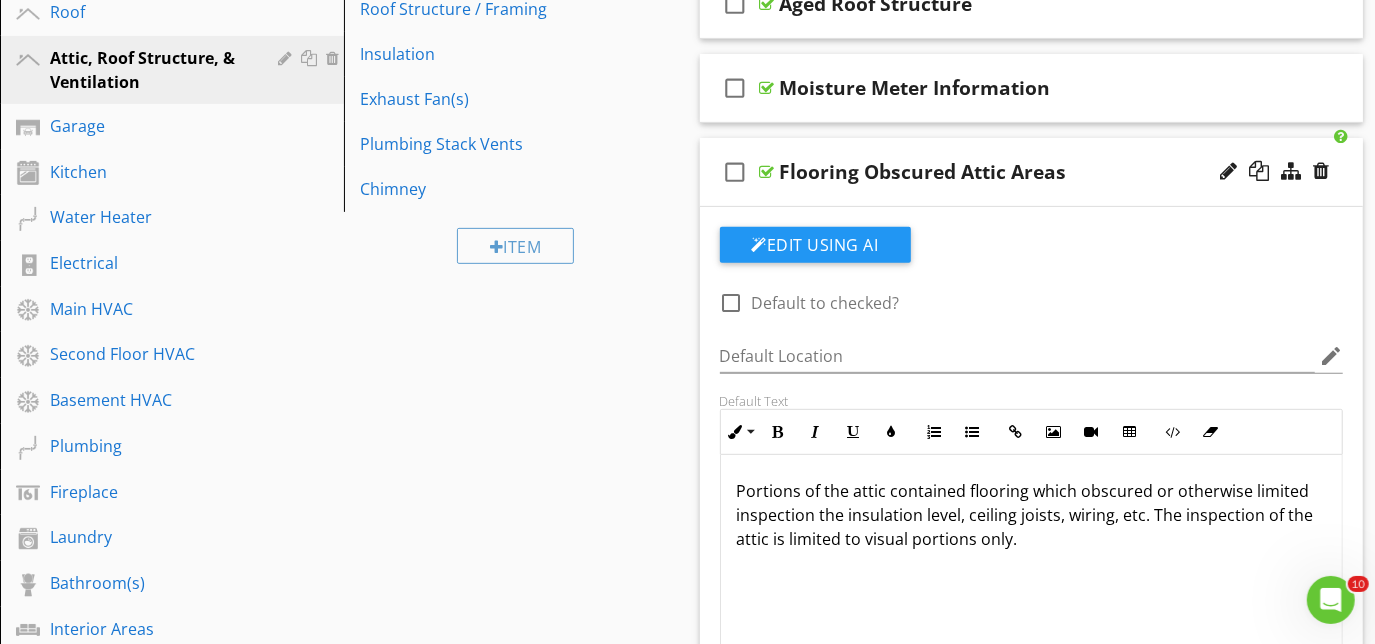 click on "check_box_outline_blank
Flooring Obscured Attic Areas" at bounding box center (1032, 172) 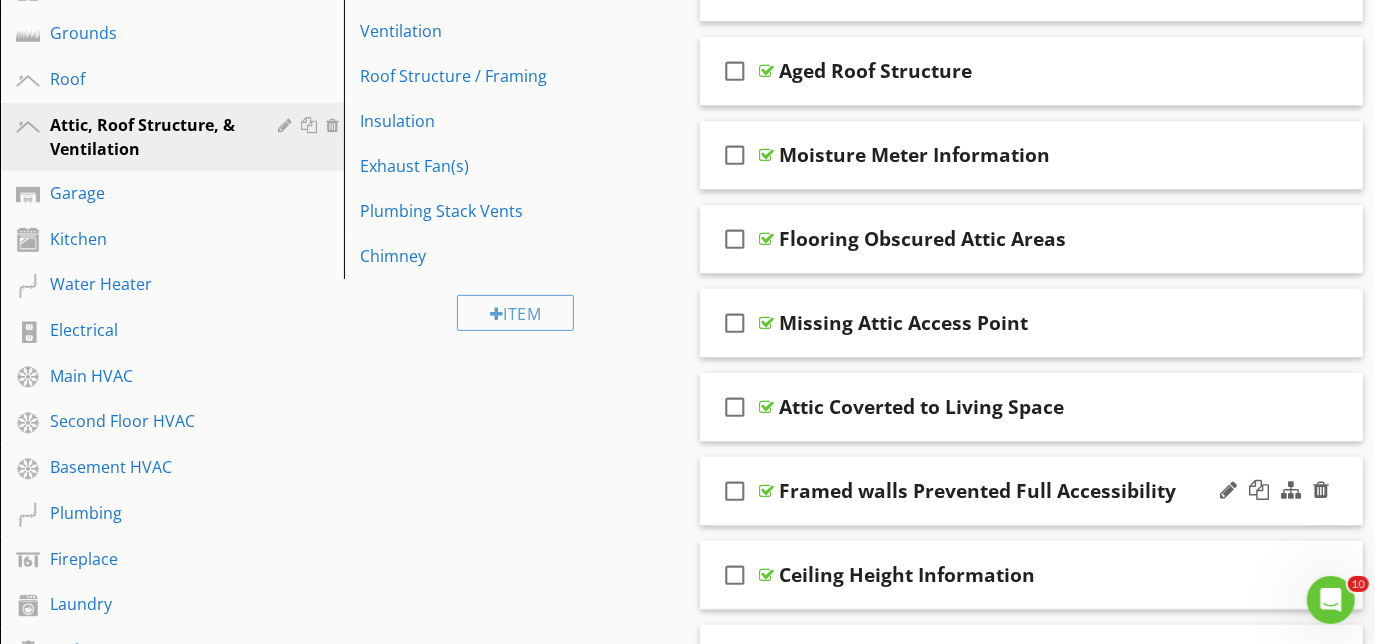 scroll, scrollTop: 545, scrollLeft: 0, axis: vertical 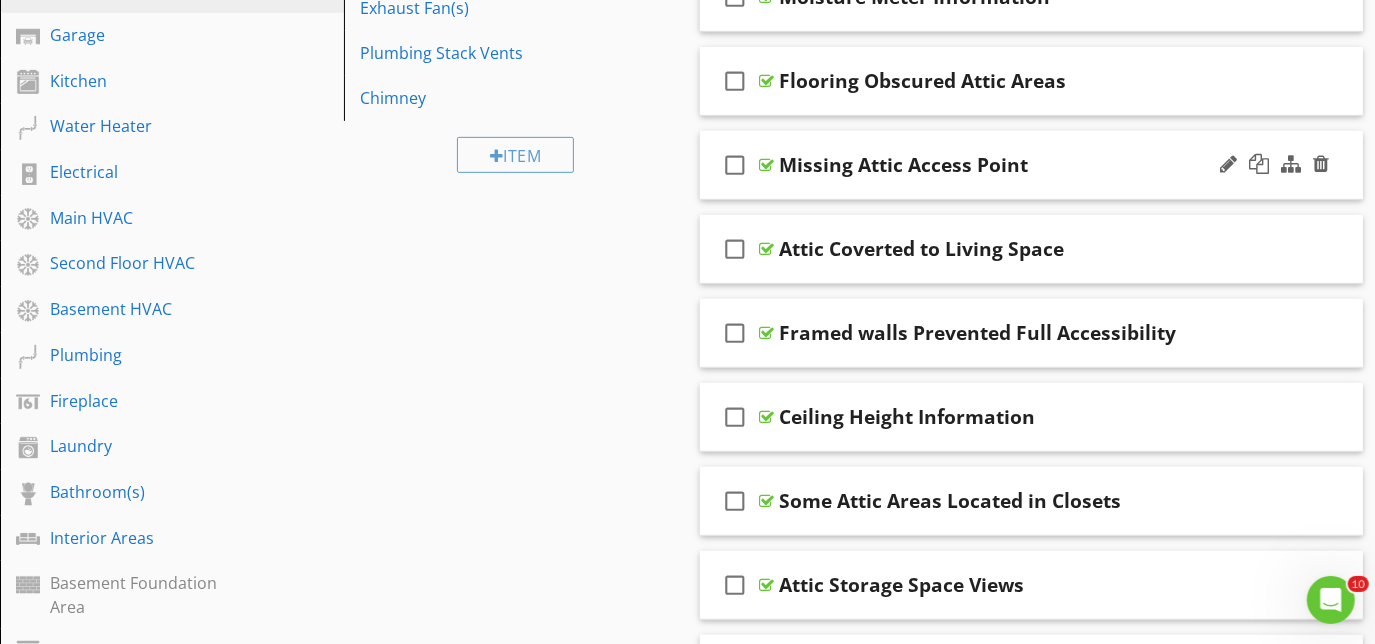 click on "check_box_outline_blank
Missing Attic Access Point" at bounding box center (1032, 165) 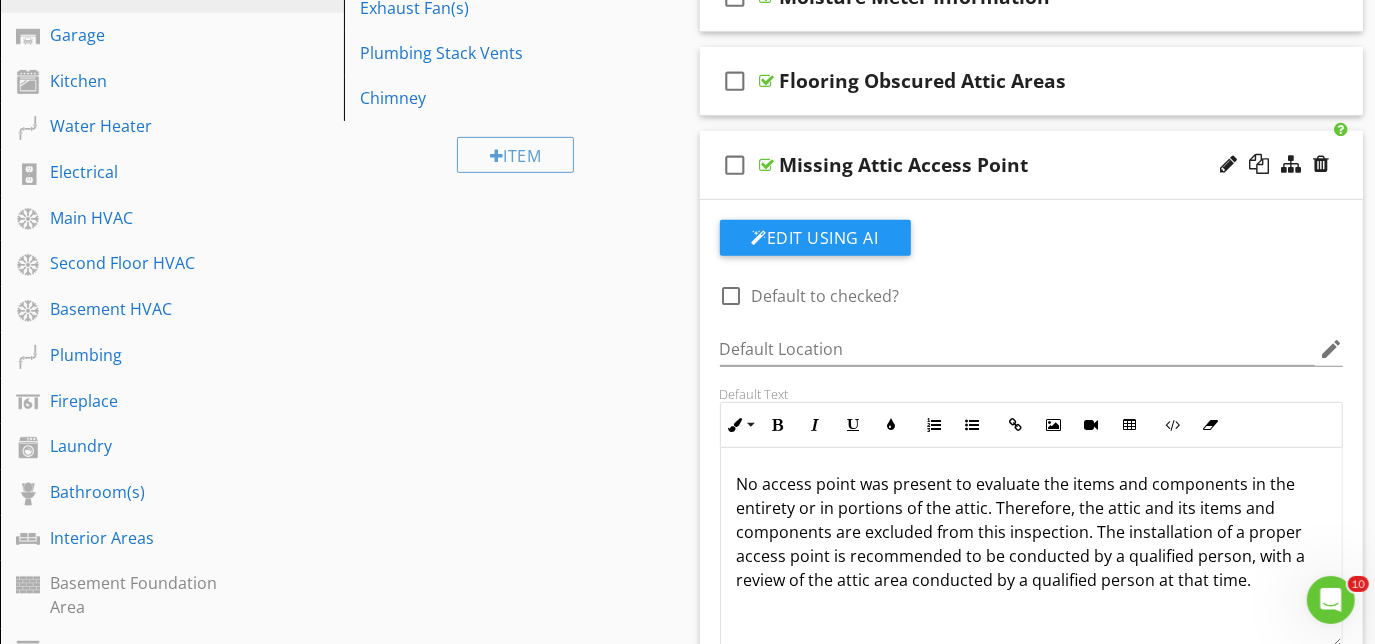 click on "check_box_outline_blank
Missing Attic Access Point" at bounding box center (1032, 165) 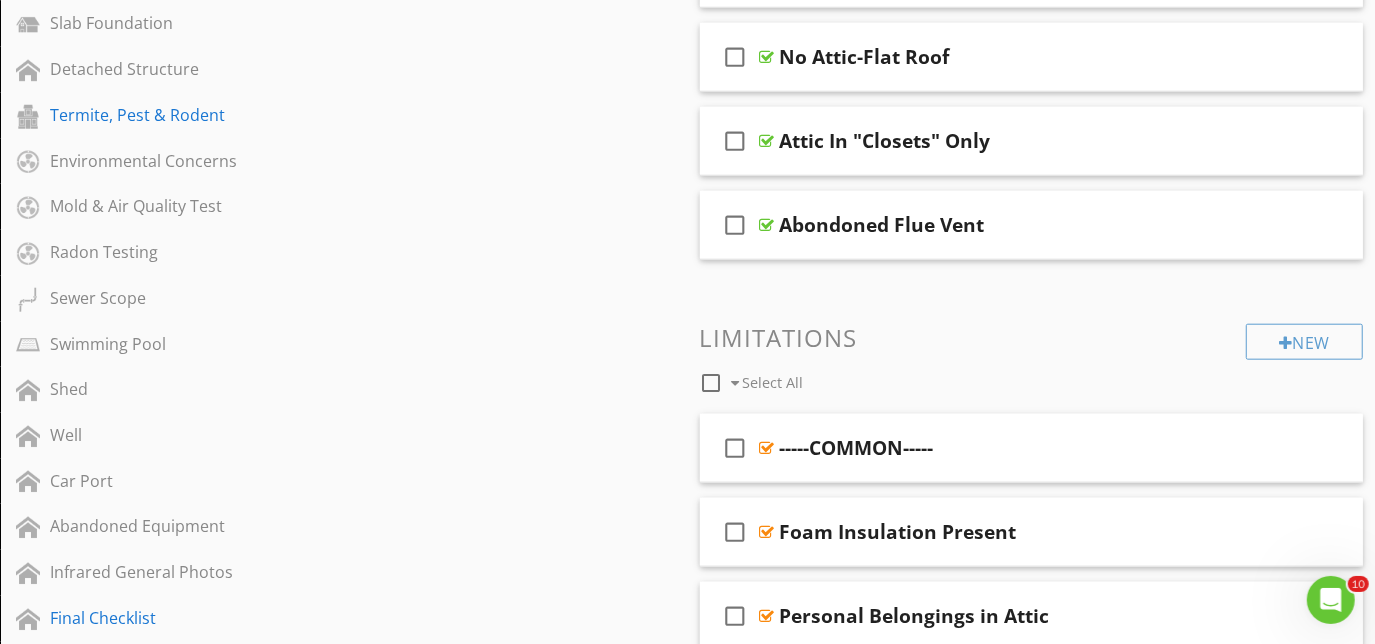 scroll, scrollTop: 1272, scrollLeft: 0, axis: vertical 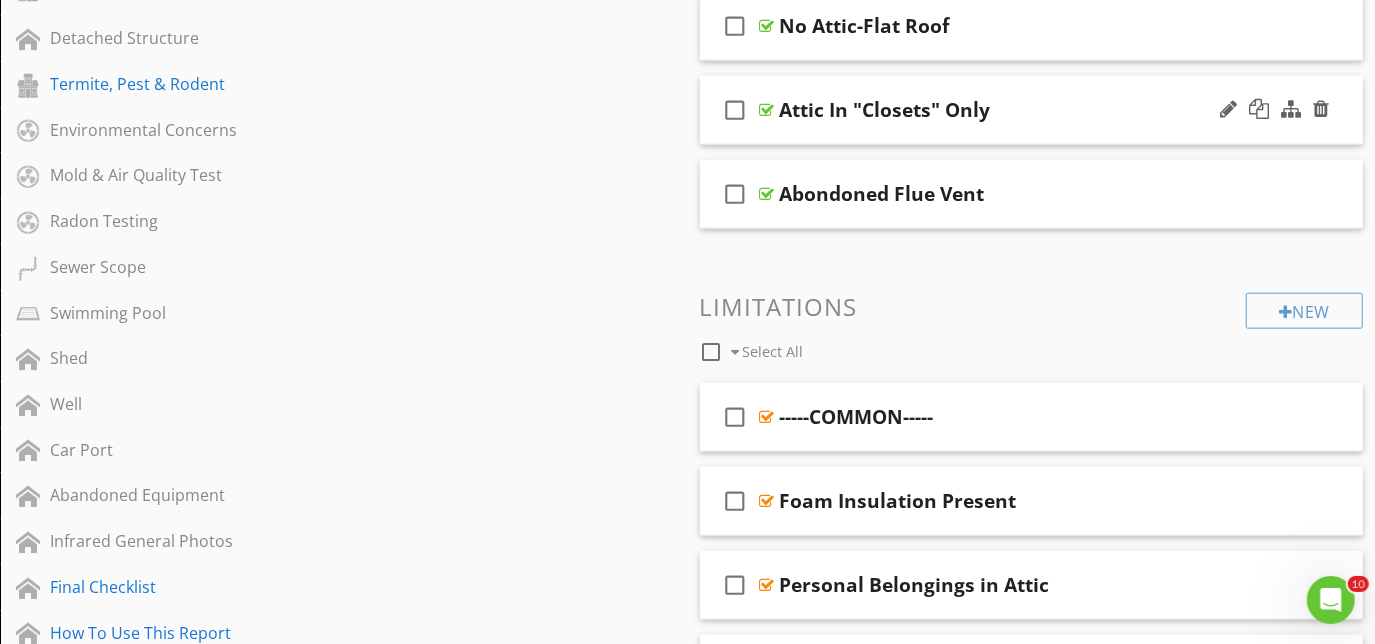 click on "check_box_outline_blank
Attic In "Closets" Only" at bounding box center [1032, 110] 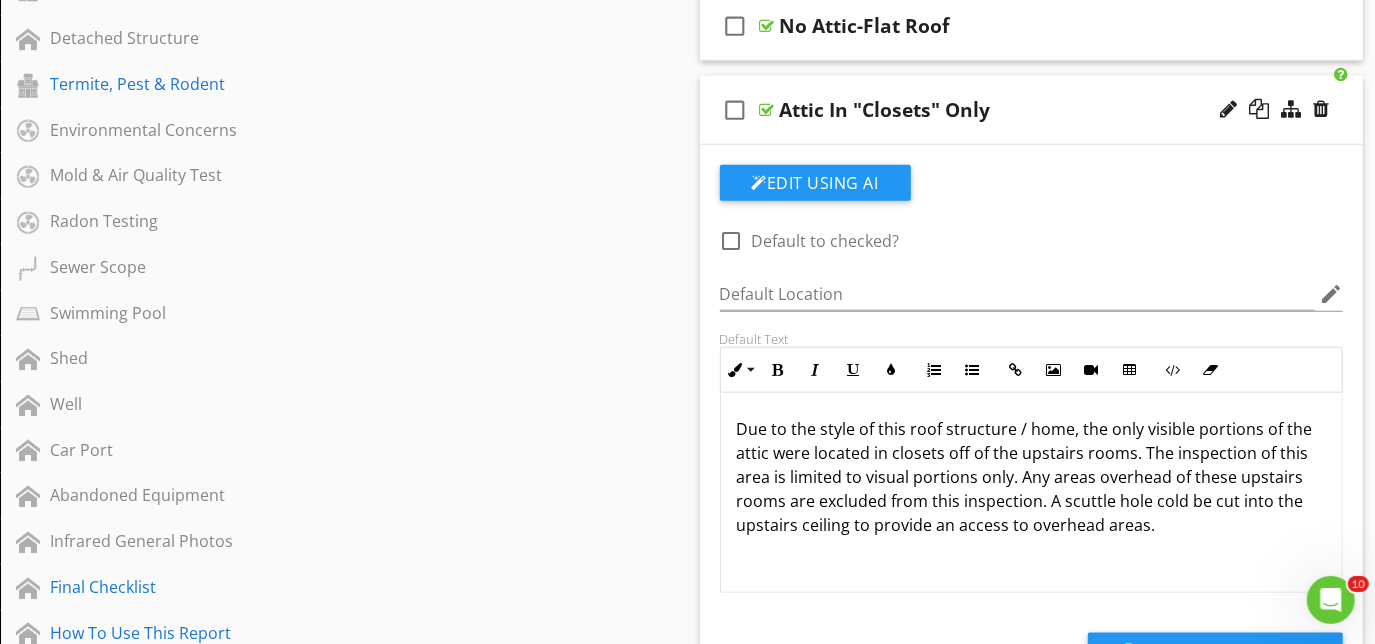 click on "check_box_outline_blank
Attic In "Closets" Only" at bounding box center (1032, 110) 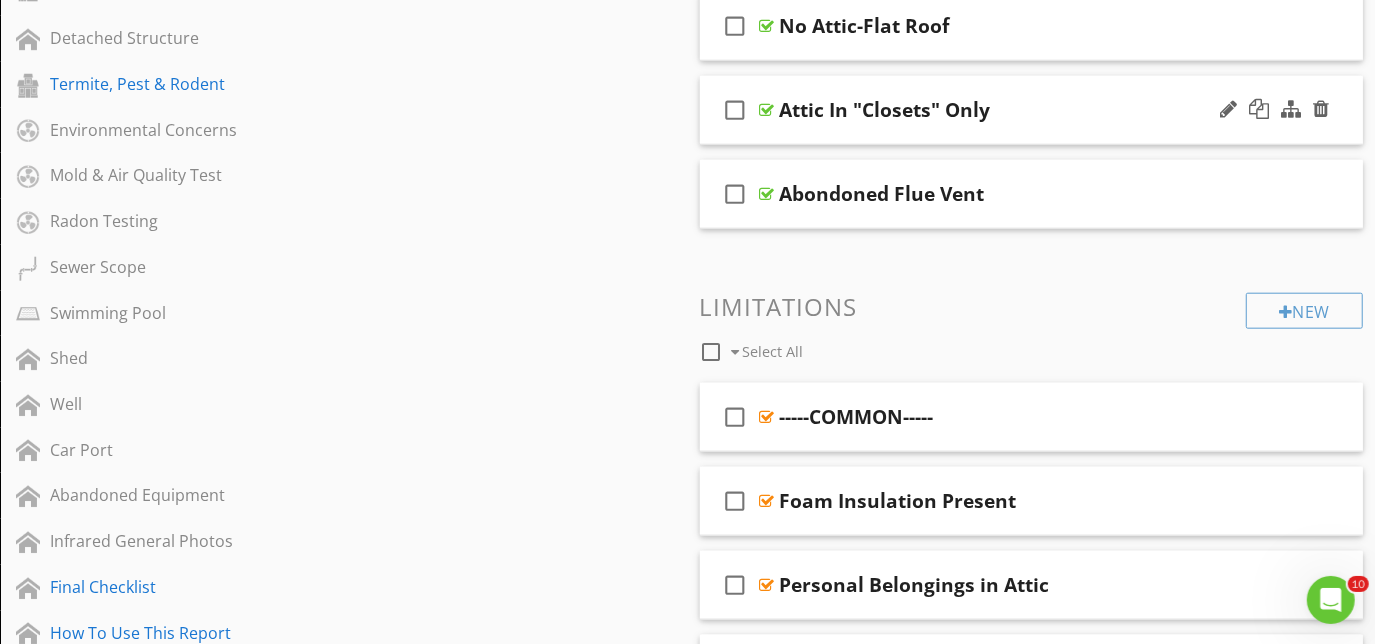 scroll, scrollTop: 1181, scrollLeft: 0, axis: vertical 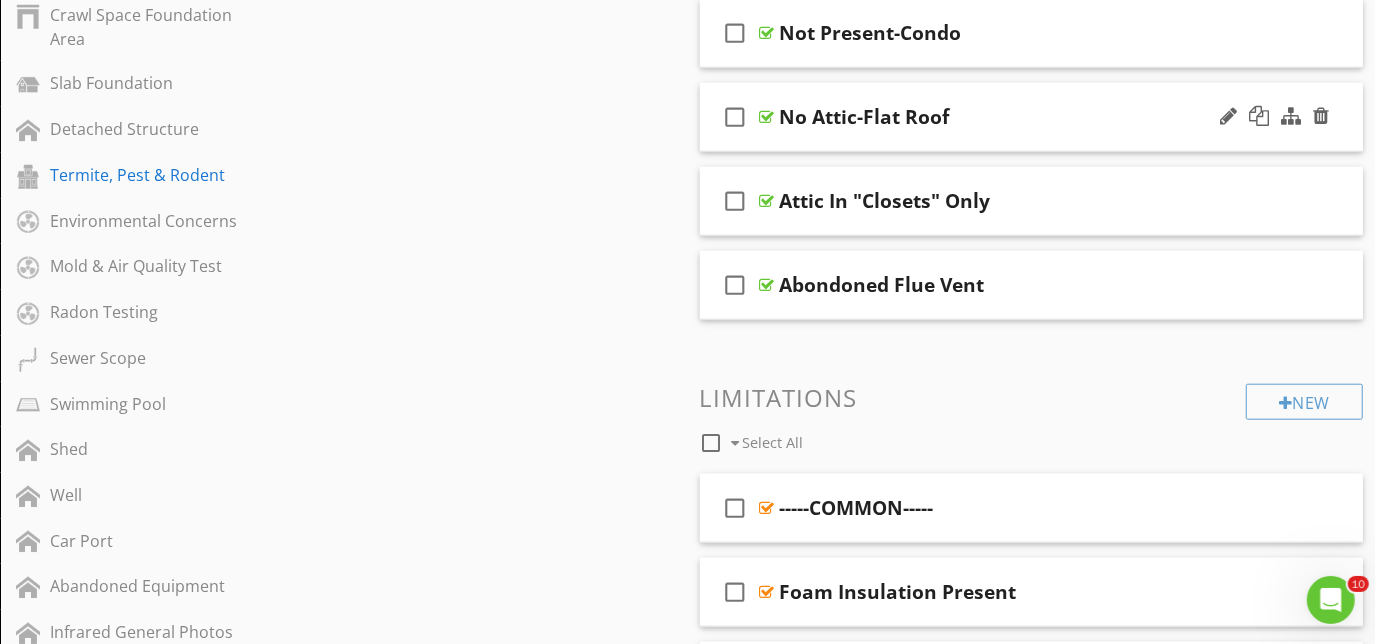 click on "check_box_outline_blank
No Attic-Flat Roof" at bounding box center (1032, 117) 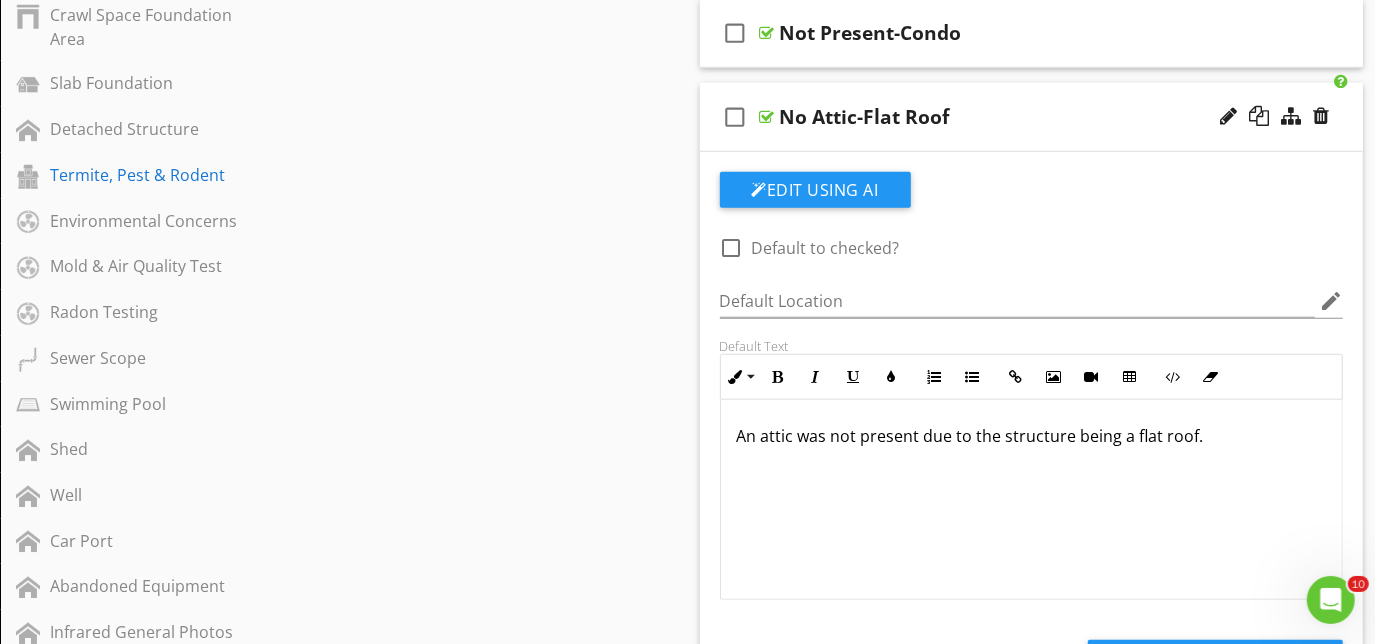 click on "check_box_outline_blank
No Attic-Flat Roof" at bounding box center (1032, 117) 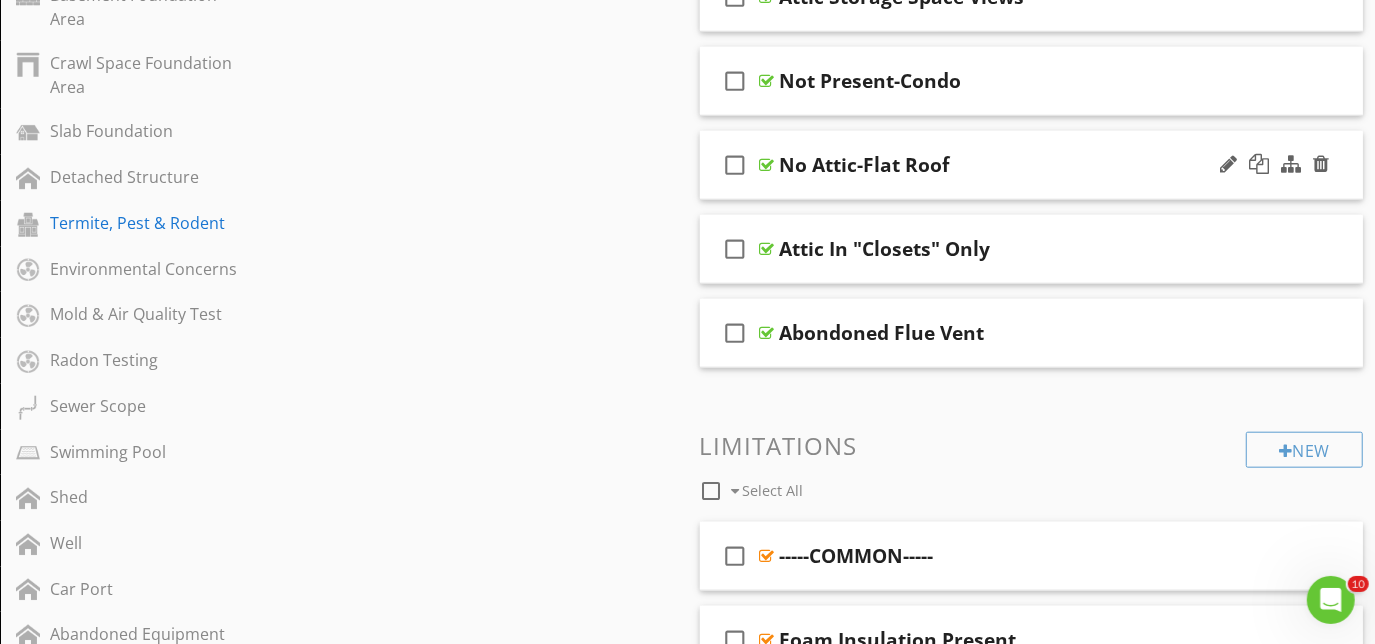 scroll, scrollTop: 1090, scrollLeft: 0, axis: vertical 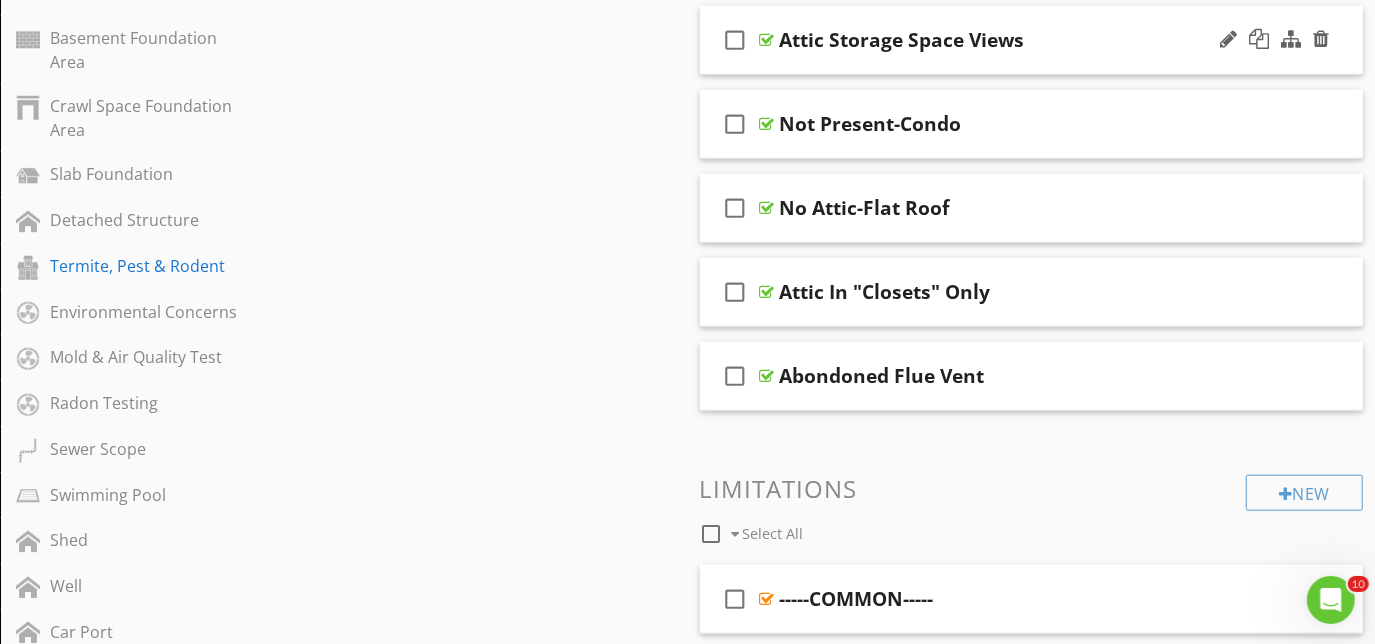 click on "check_box_outline_blank
Attic Storage Space Views" at bounding box center [1032, 40] 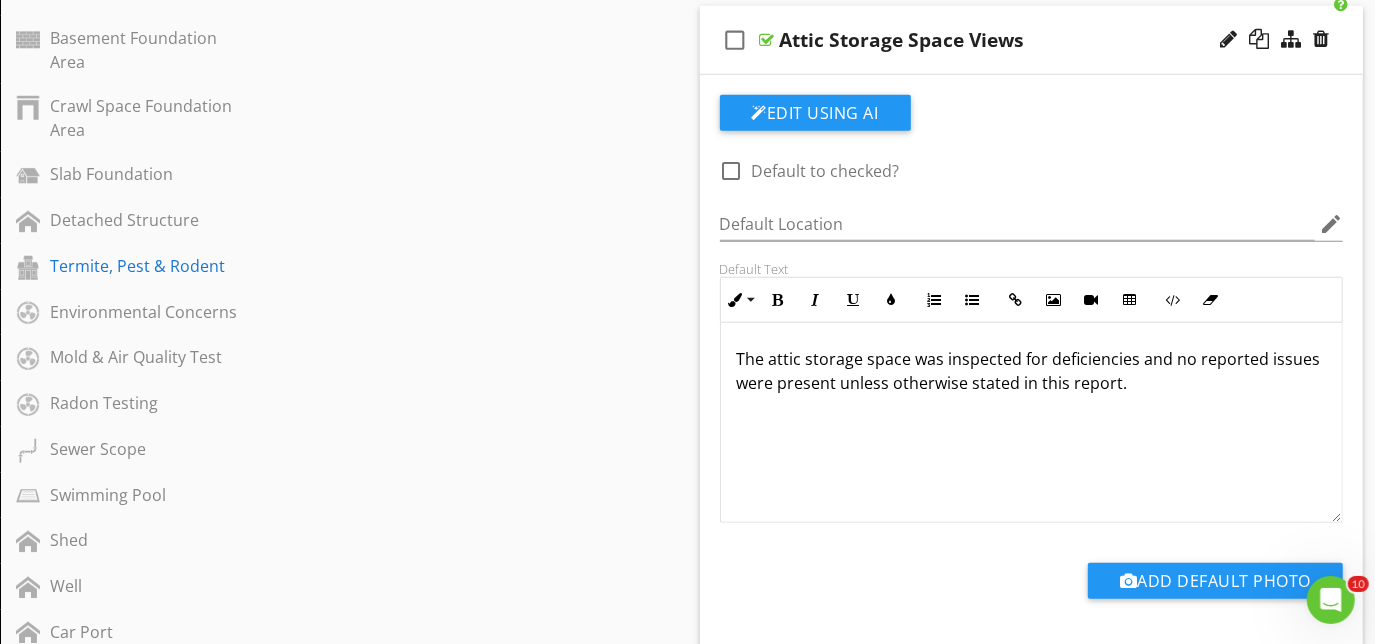 click on "check_box_outline_blank
Attic Storage Space Views" at bounding box center (1032, 40) 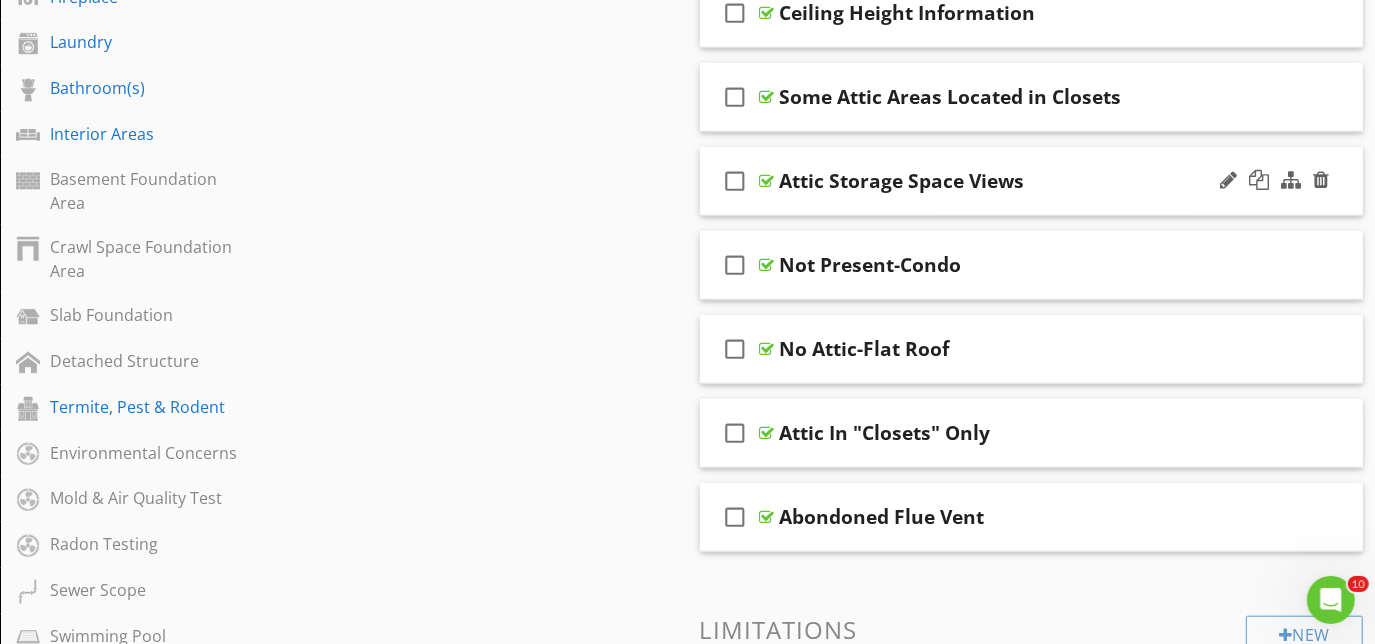 scroll, scrollTop: 909, scrollLeft: 0, axis: vertical 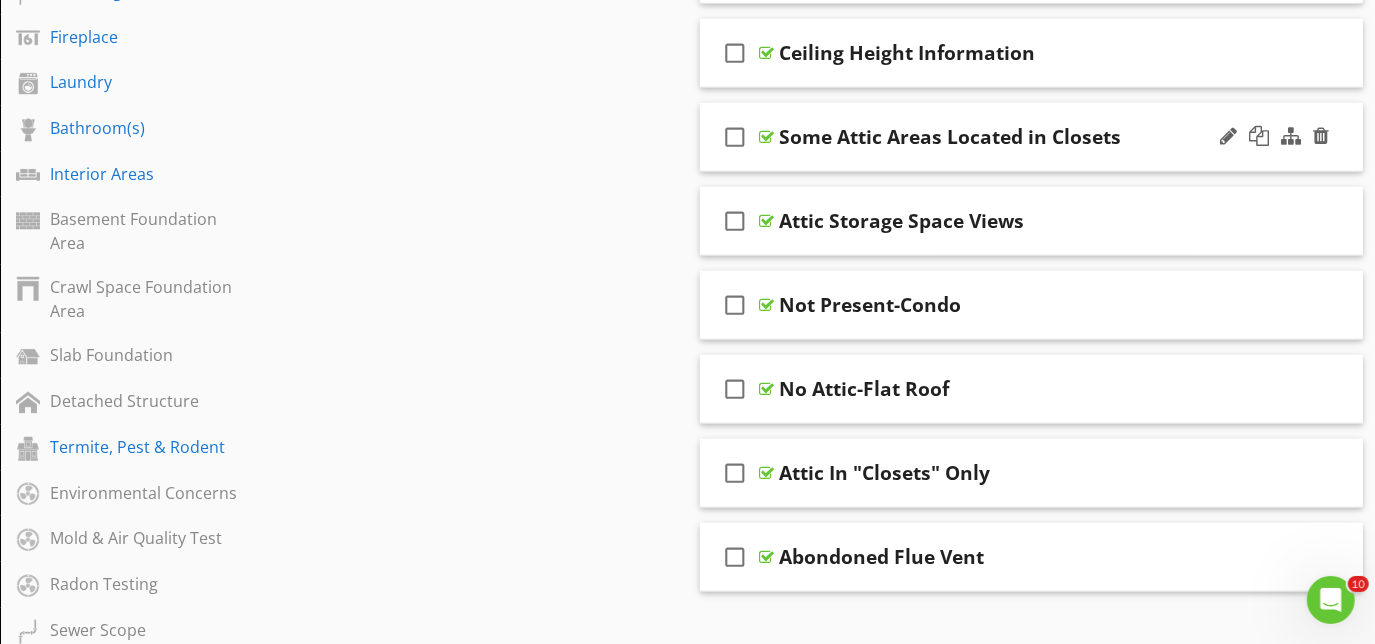 click on "check_box_outline_blank
Some Attic Areas Located in Closets" at bounding box center (1032, 137) 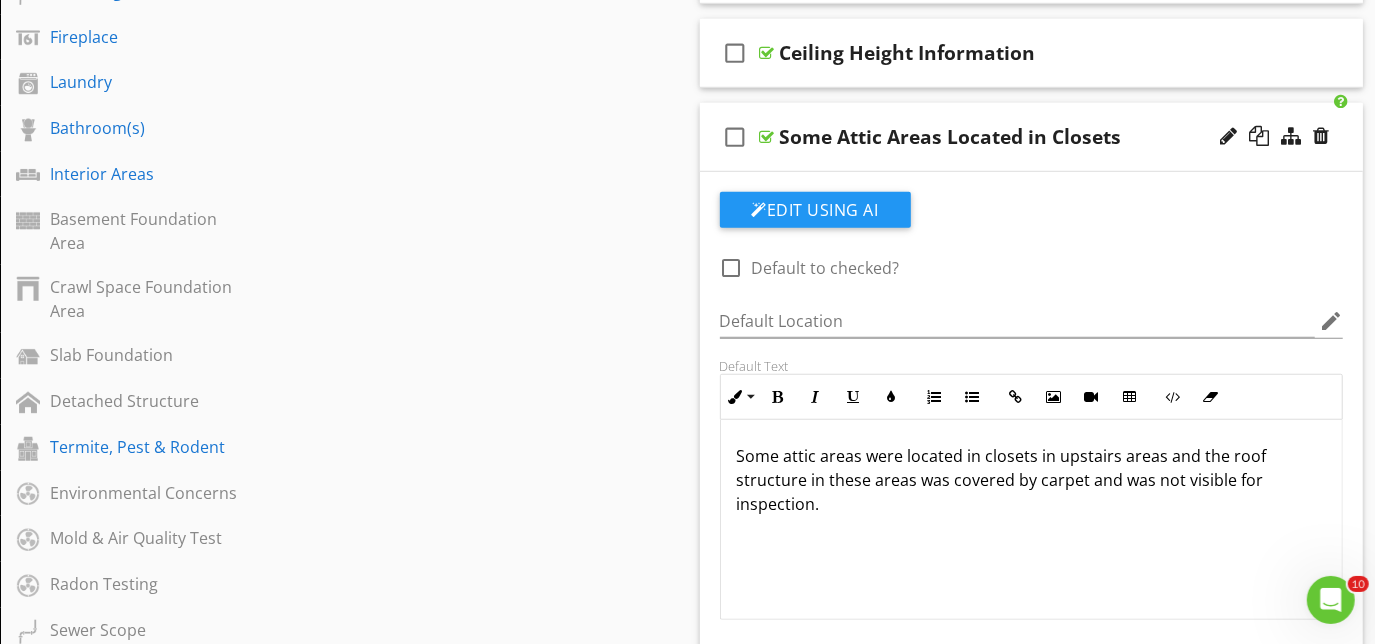 click on "check_box_outline_blank
Some Attic Areas Located in Closets" at bounding box center (1032, 137) 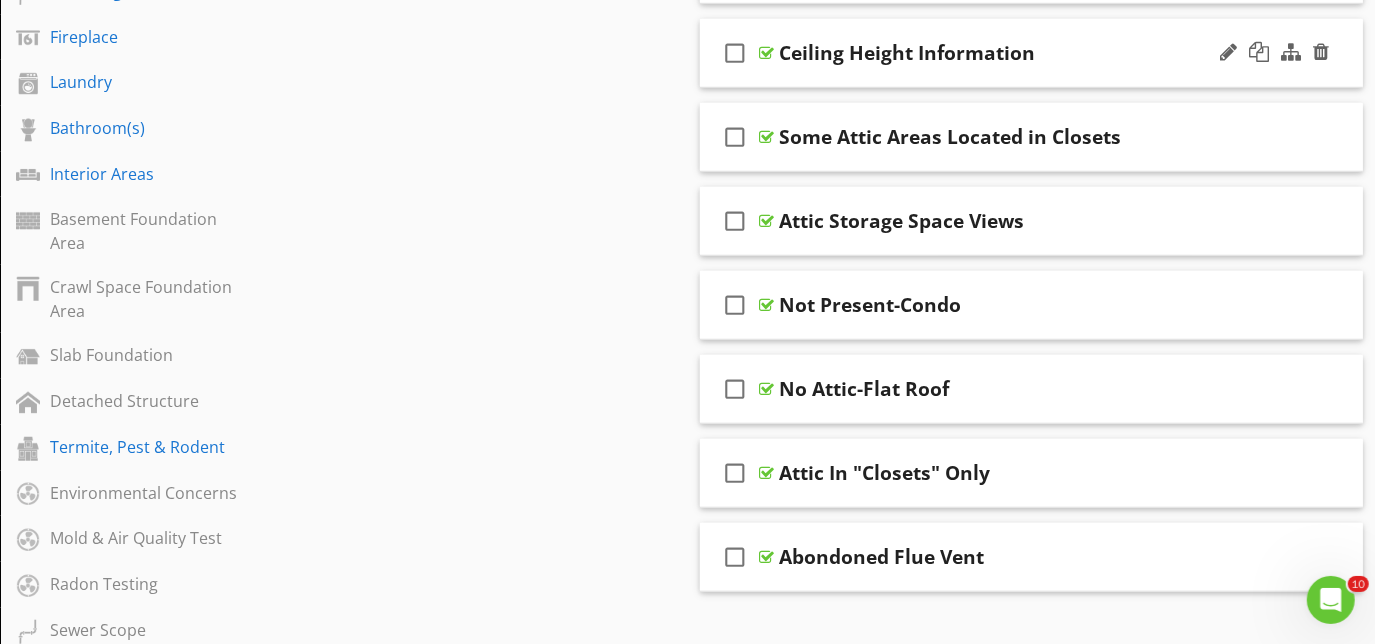 click on "check_box_outline_blank
Ceiling Height Information" at bounding box center (1032, 53) 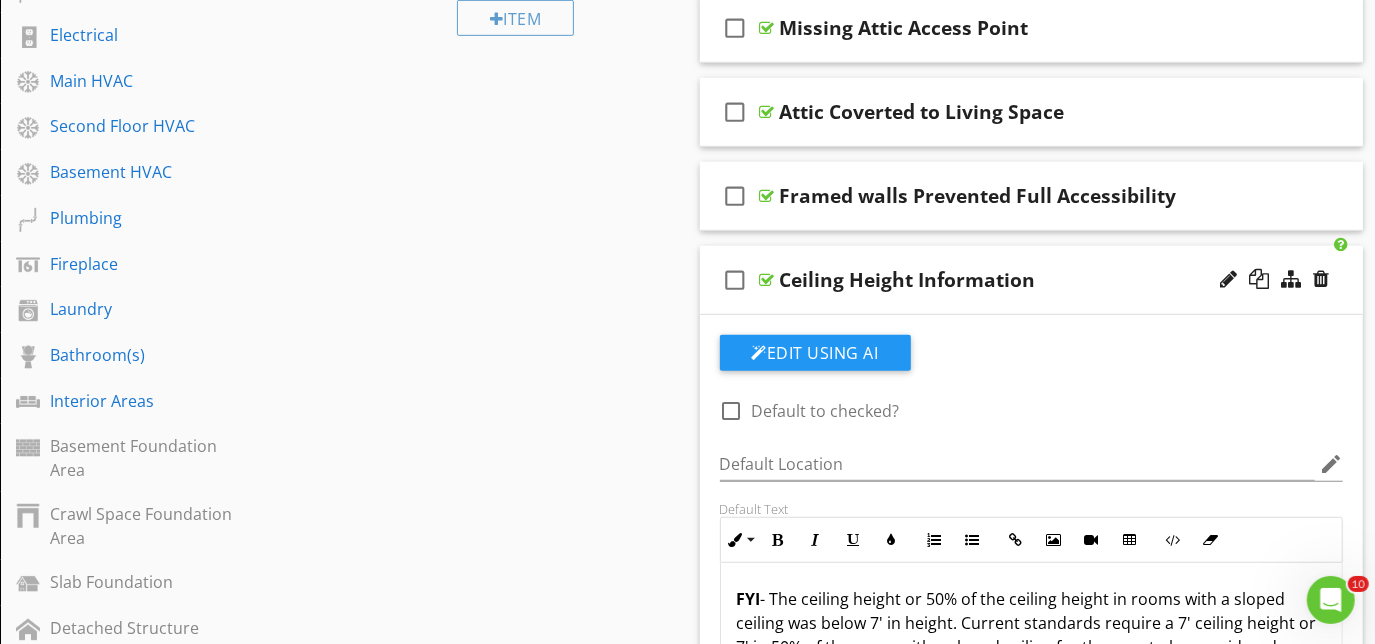 scroll, scrollTop: 545, scrollLeft: 0, axis: vertical 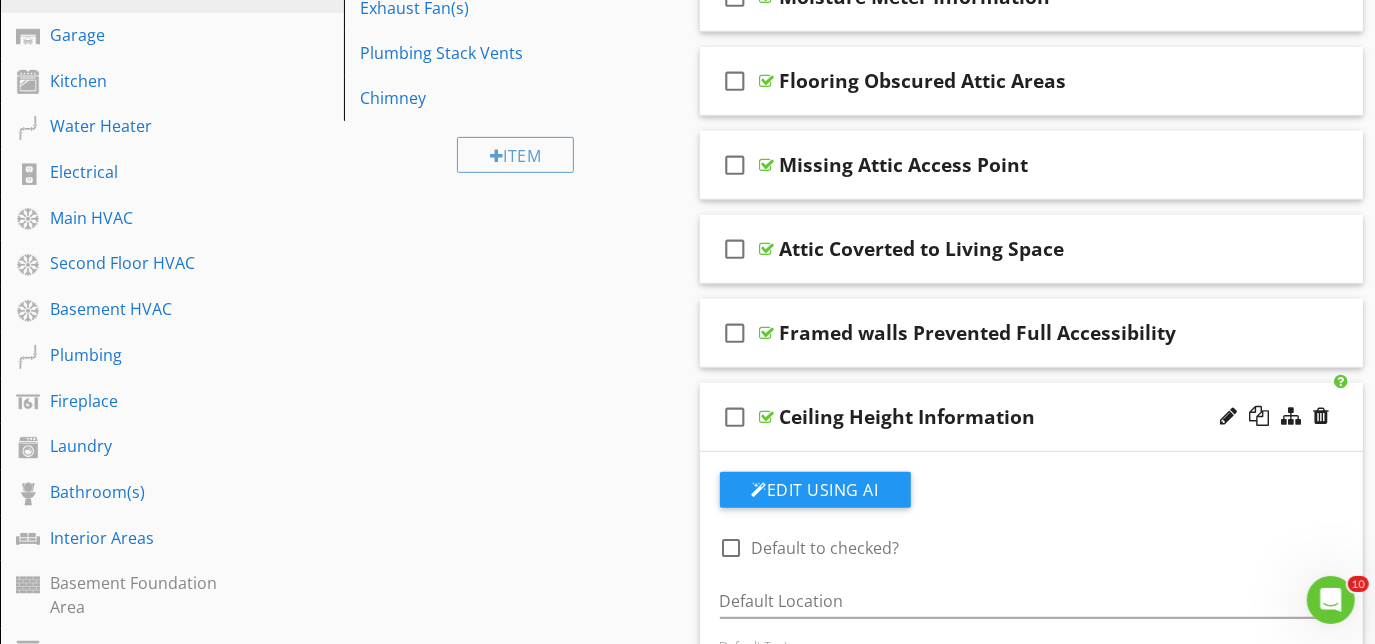click on "check_box_outline_blank
Ceiling Height Information" at bounding box center (1032, 417) 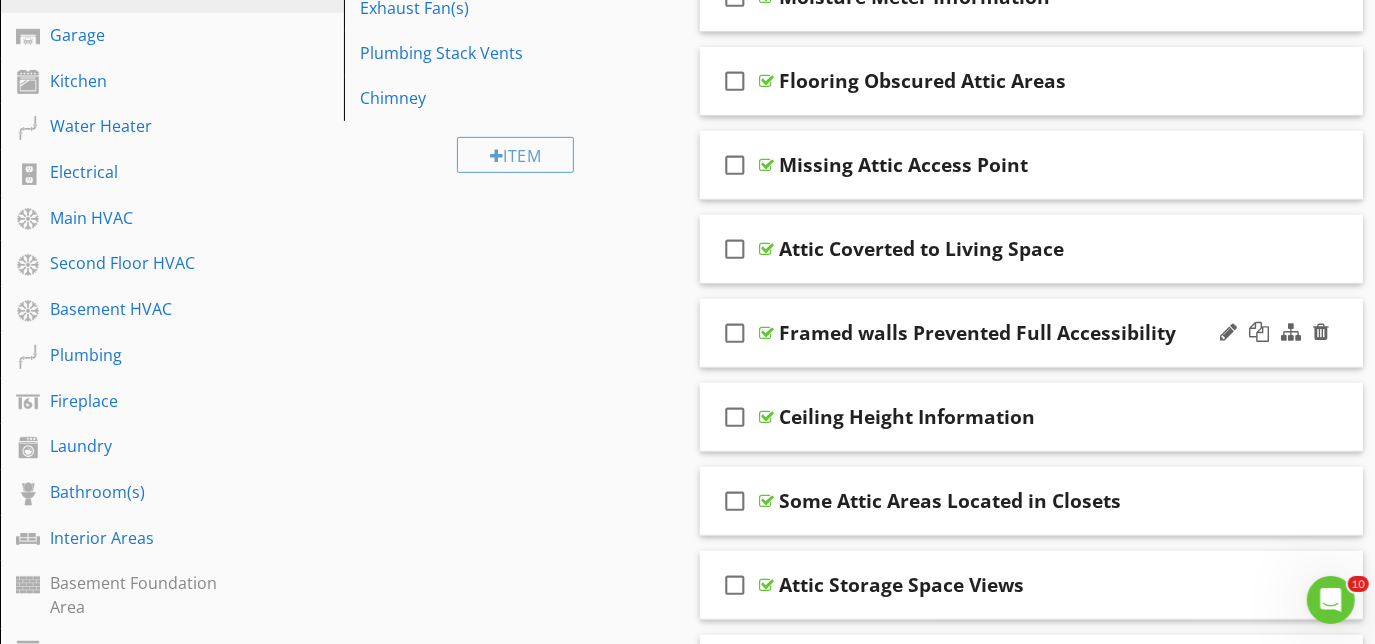 click on "check_box_outline_blank
Framed walls Prevented Full Accessibility" at bounding box center (1032, 333) 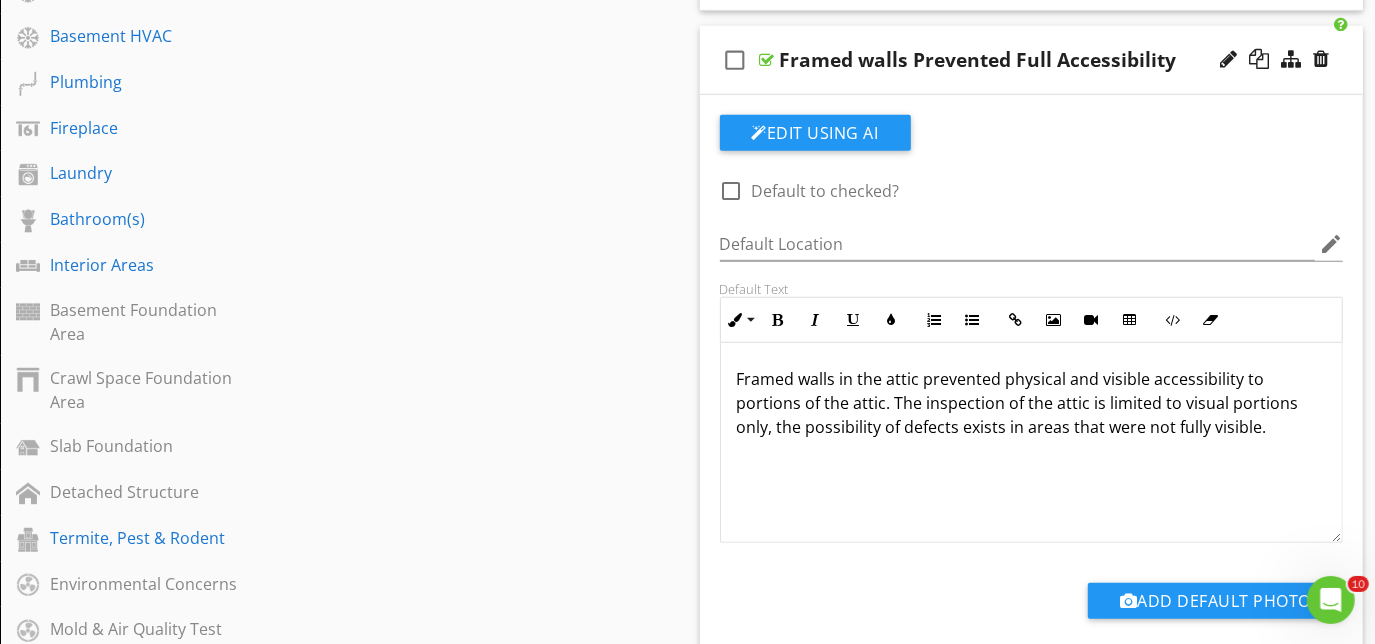 scroll, scrollTop: 545, scrollLeft: 0, axis: vertical 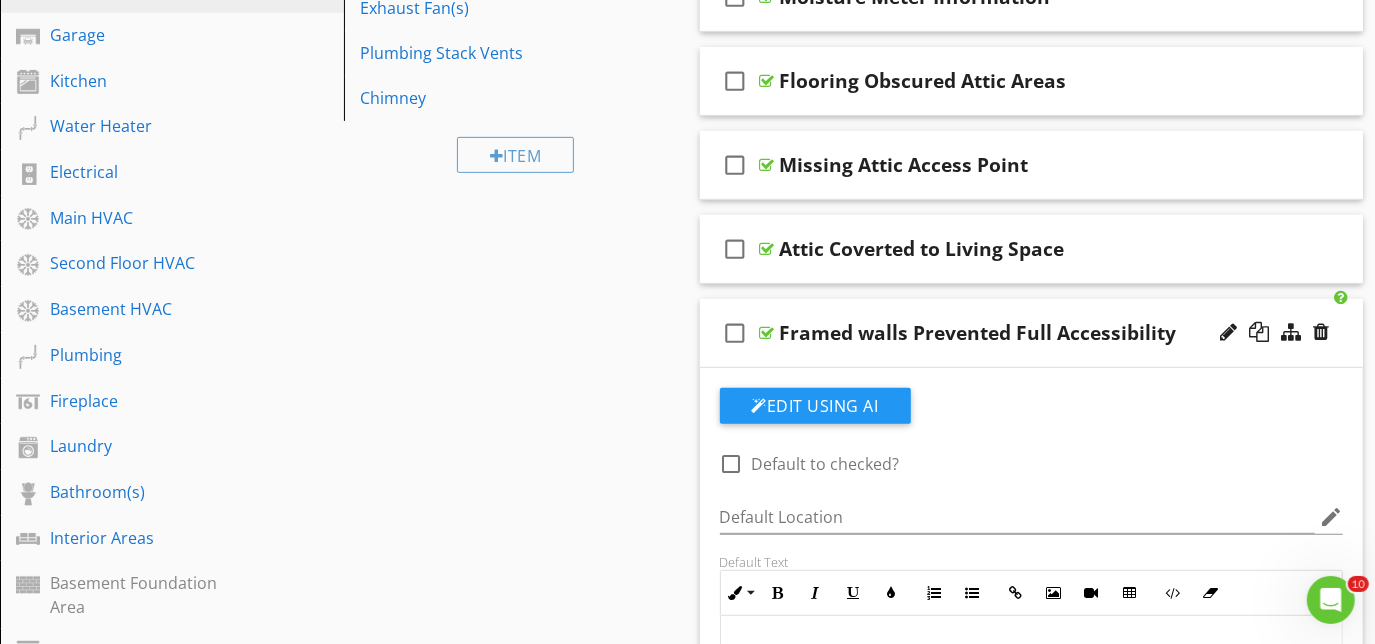 click on "check_box_outline_blank
Framed walls Prevented Full Accessibility" at bounding box center [1032, 333] 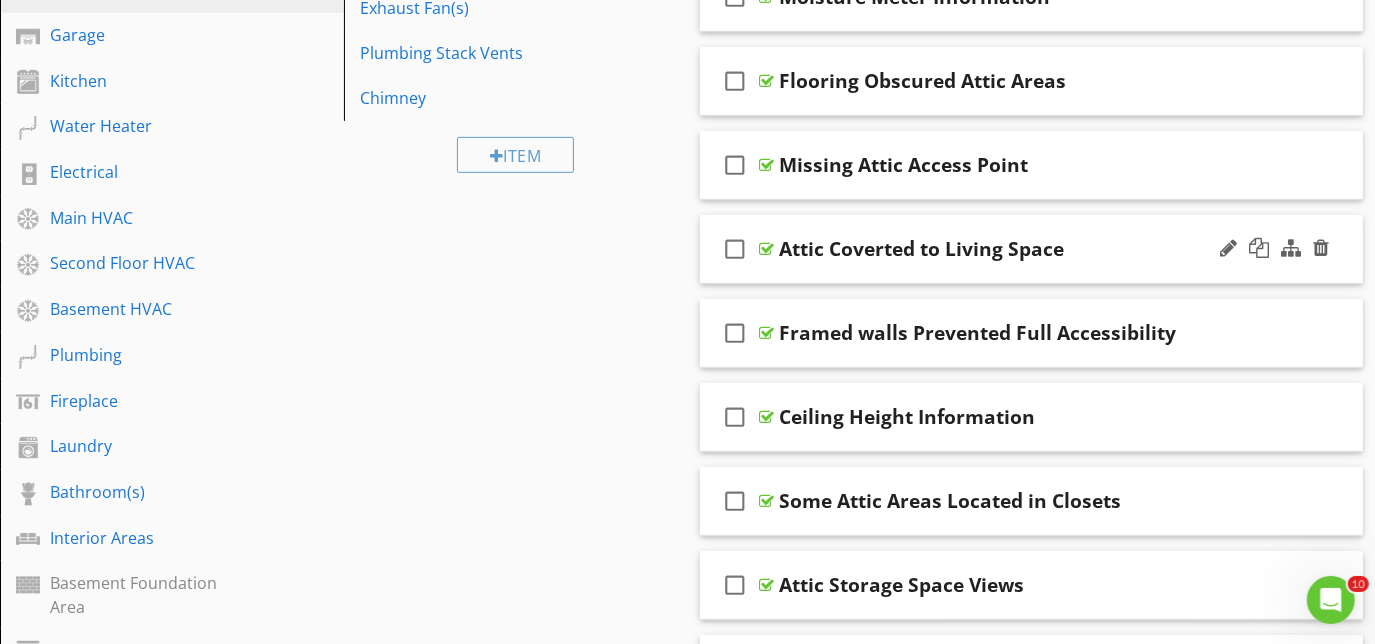 click on "check_box_outline_blank
Attic Coverted to Living Space" at bounding box center [1032, 249] 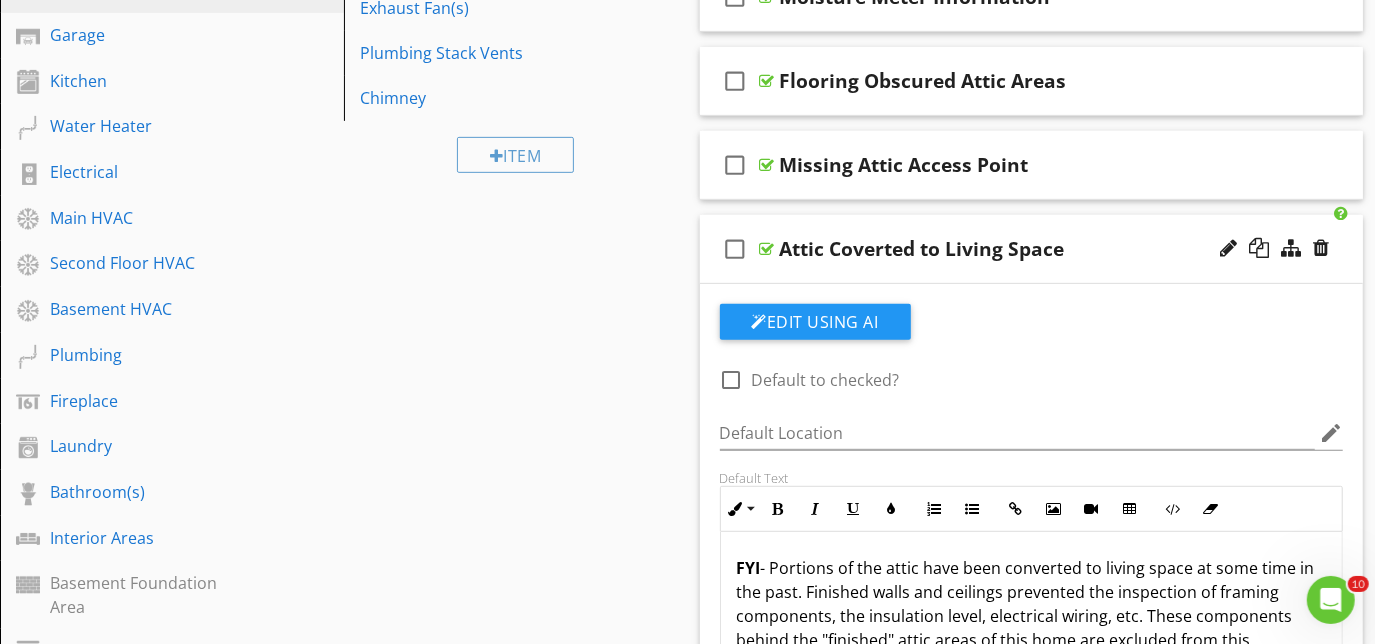 scroll, scrollTop: 636, scrollLeft: 0, axis: vertical 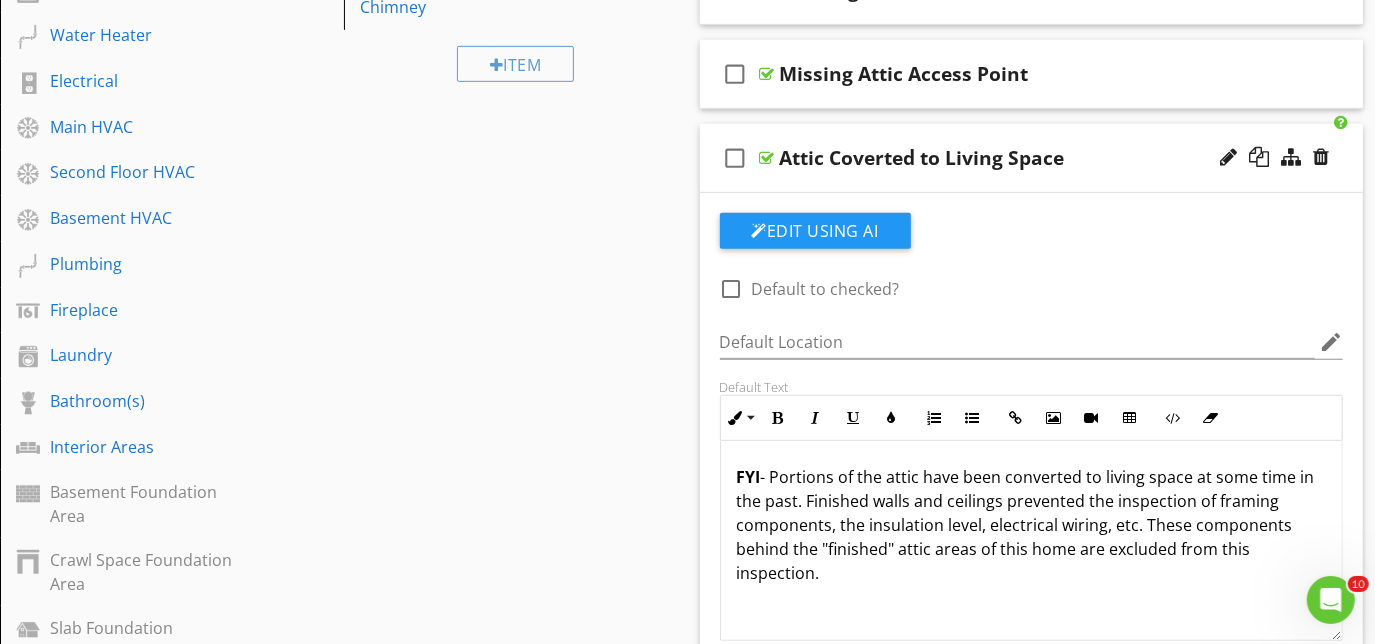 click on "check_box_outline_blank
Attic Coverted to Living Space" at bounding box center [1032, 158] 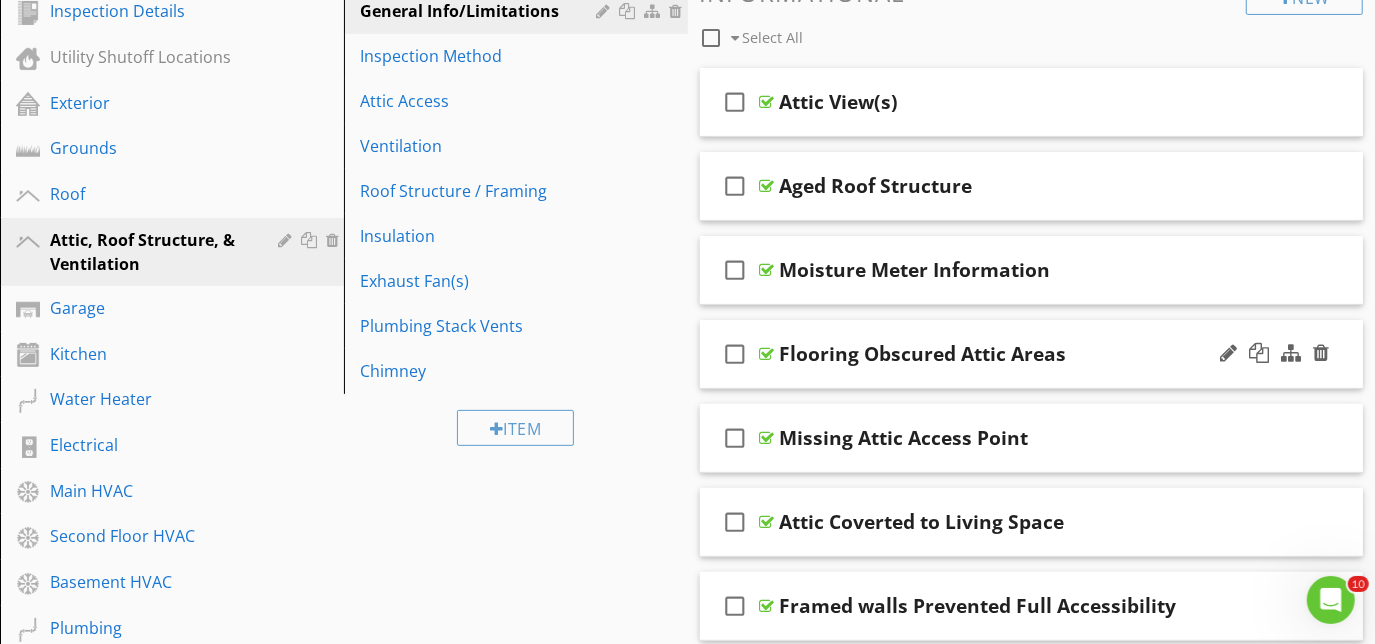 scroll, scrollTop: 272, scrollLeft: 0, axis: vertical 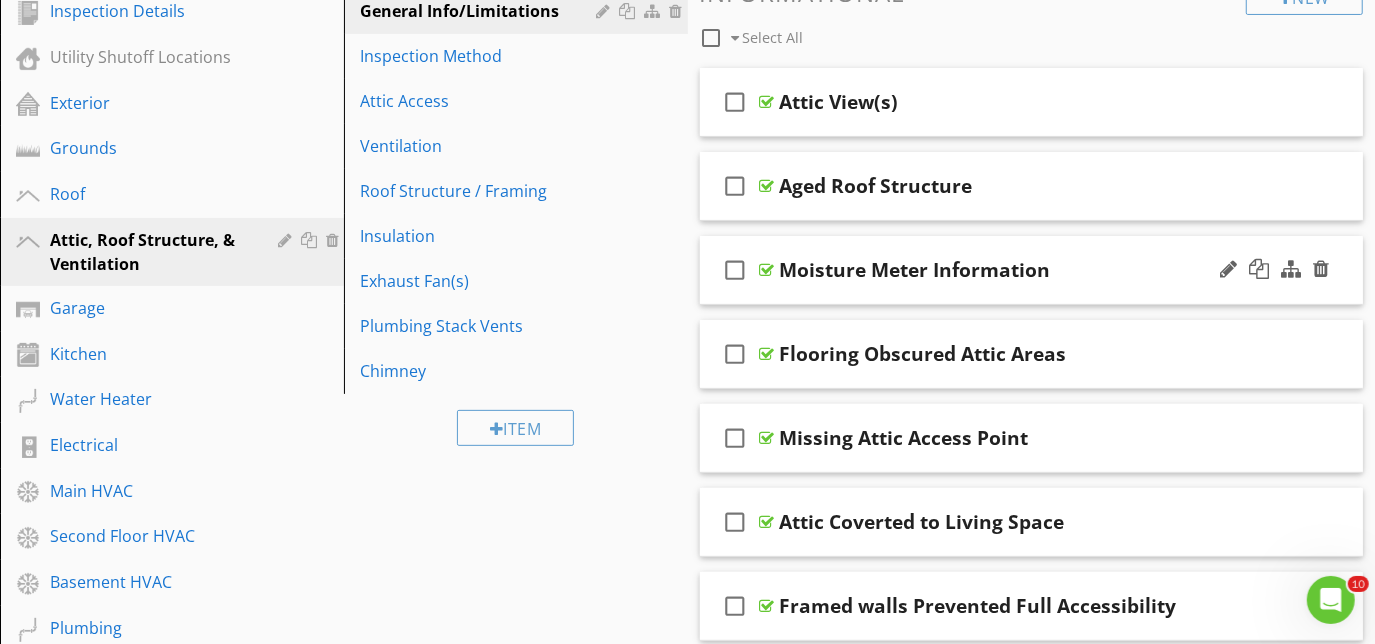 click on "check_box_outline_blank
Moisture Meter Information" at bounding box center (1032, 270) 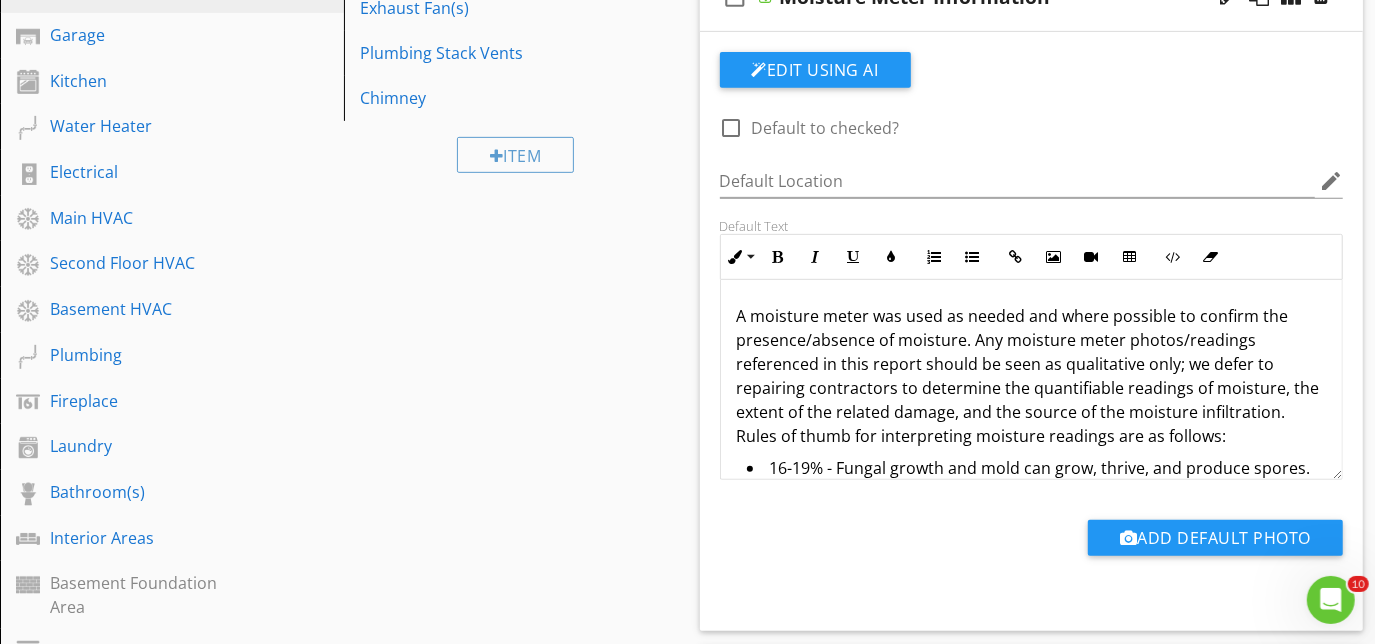 scroll, scrollTop: 363, scrollLeft: 0, axis: vertical 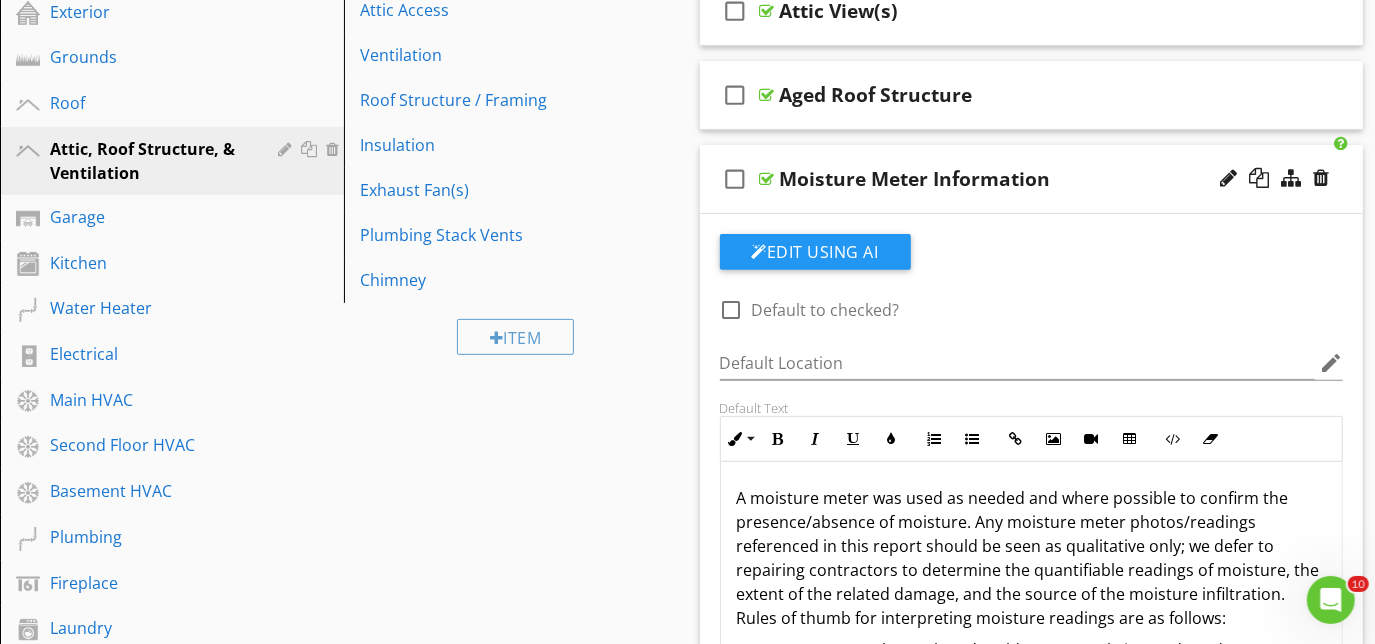 click on "check_box_outline_blank
Moisture Meter Information" at bounding box center [1032, 179] 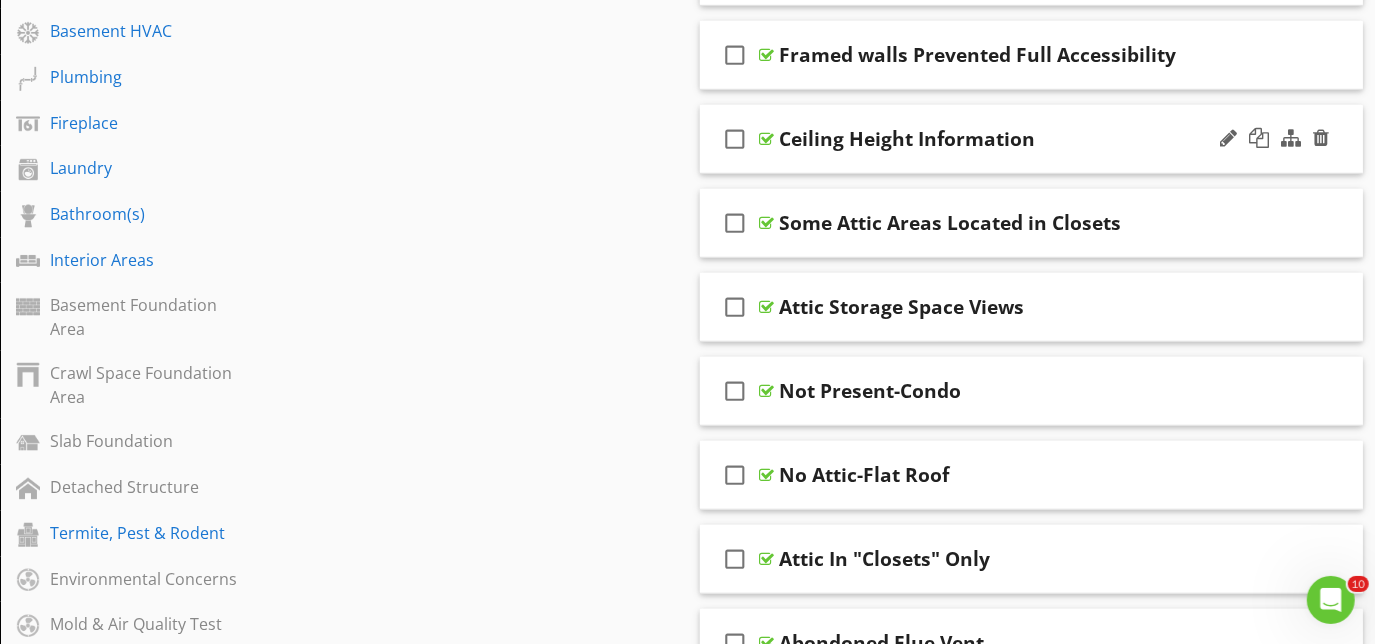 scroll, scrollTop: 818, scrollLeft: 0, axis: vertical 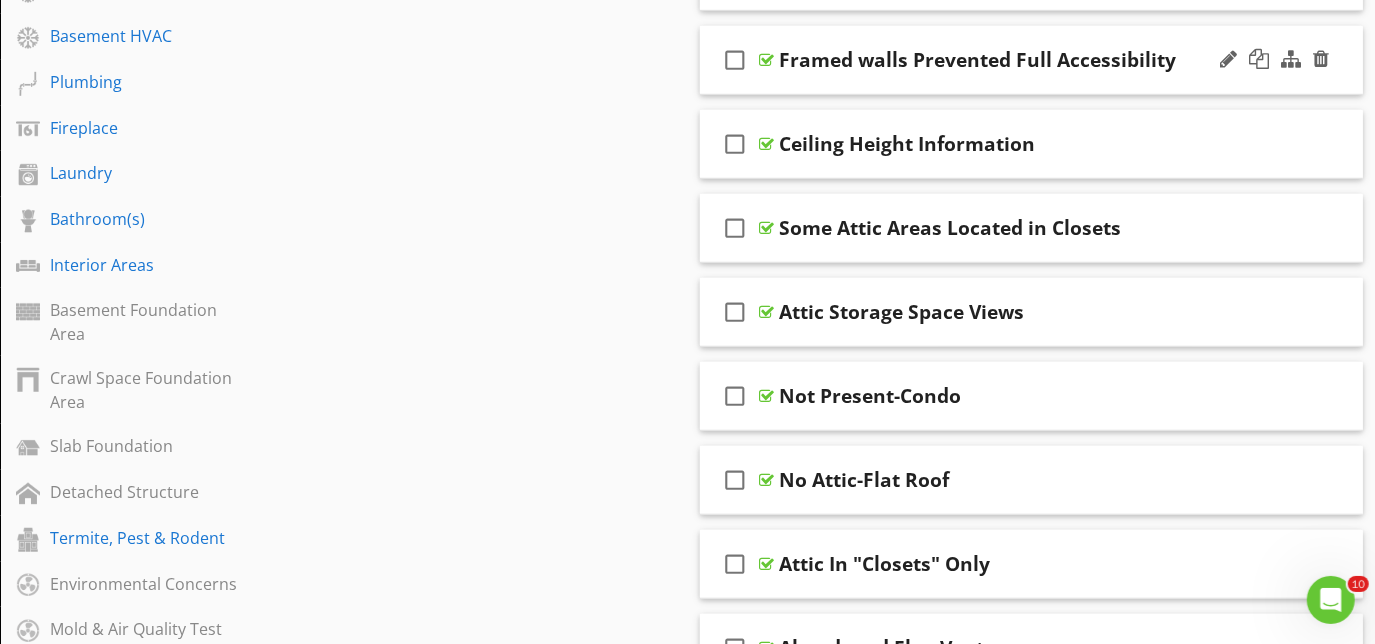 type 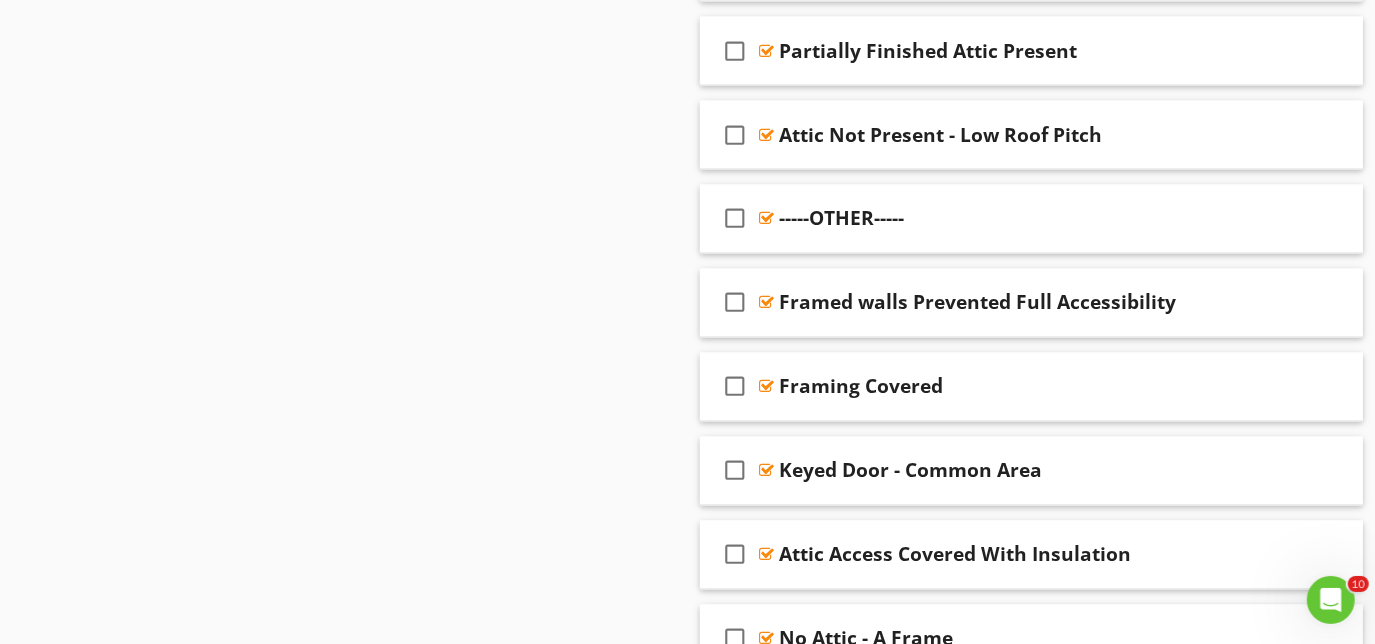 scroll, scrollTop: 2226, scrollLeft: 0, axis: vertical 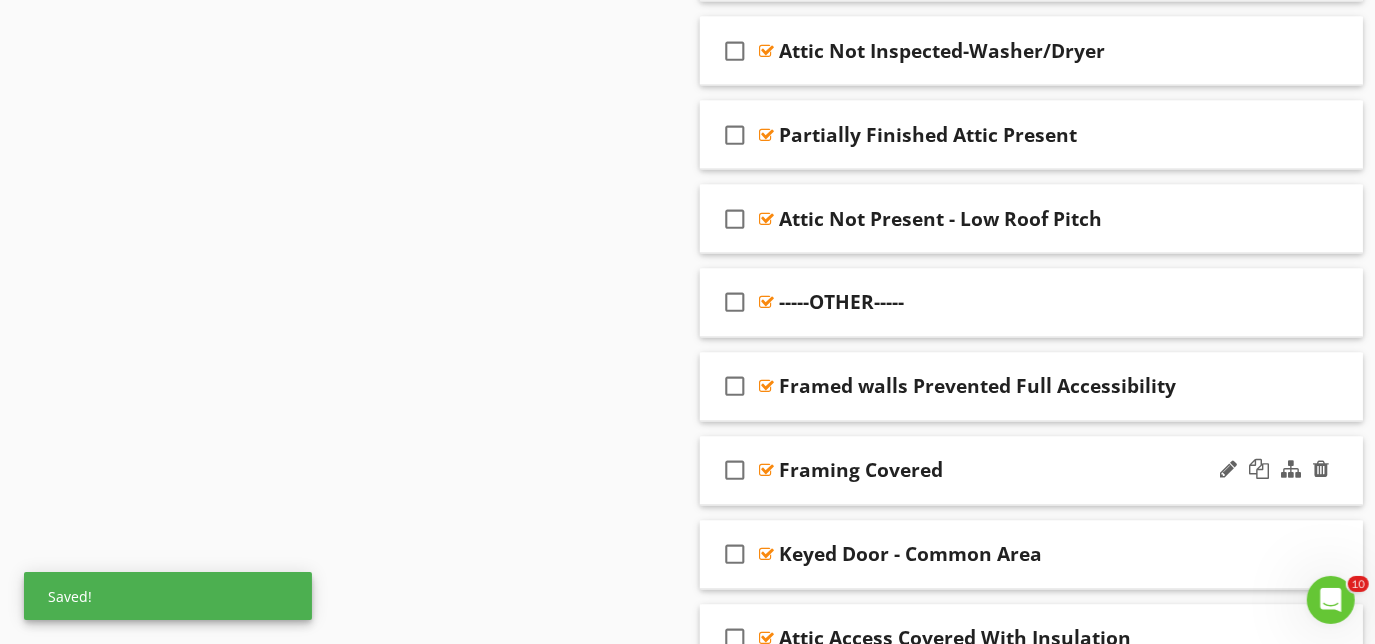 click on "check_box_outline_blank
Framing Covered" at bounding box center [1032, 471] 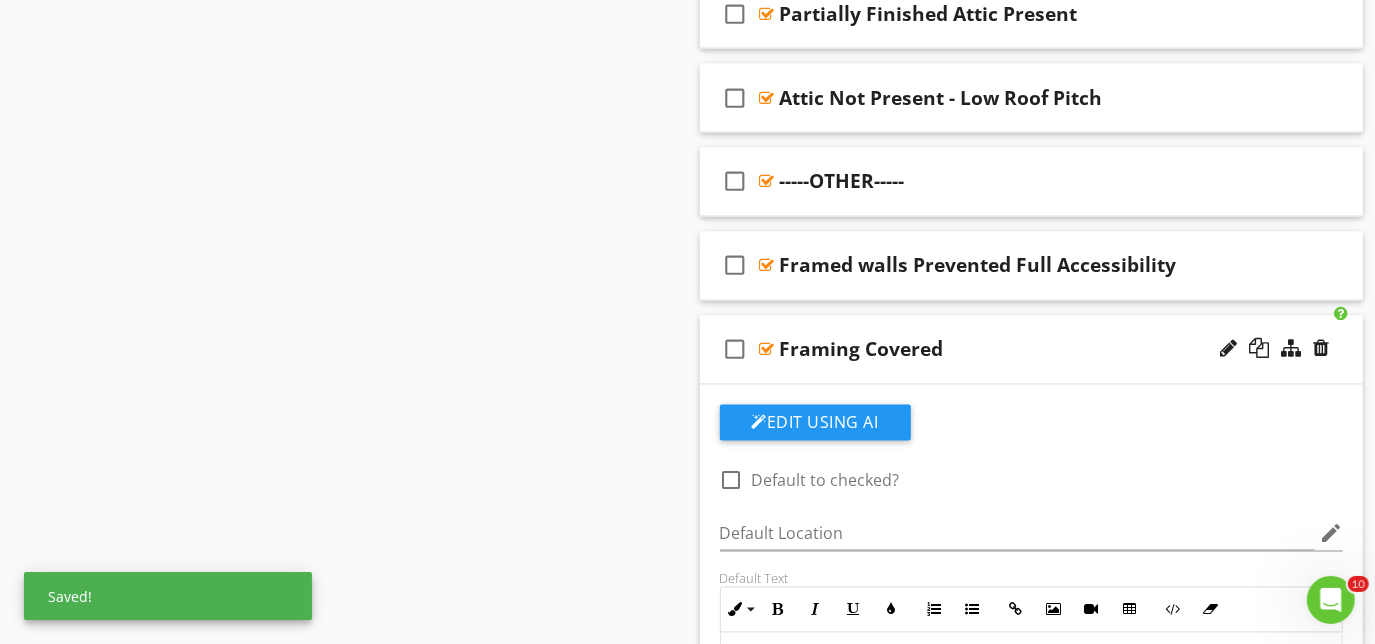 scroll, scrollTop: 2498, scrollLeft: 0, axis: vertical 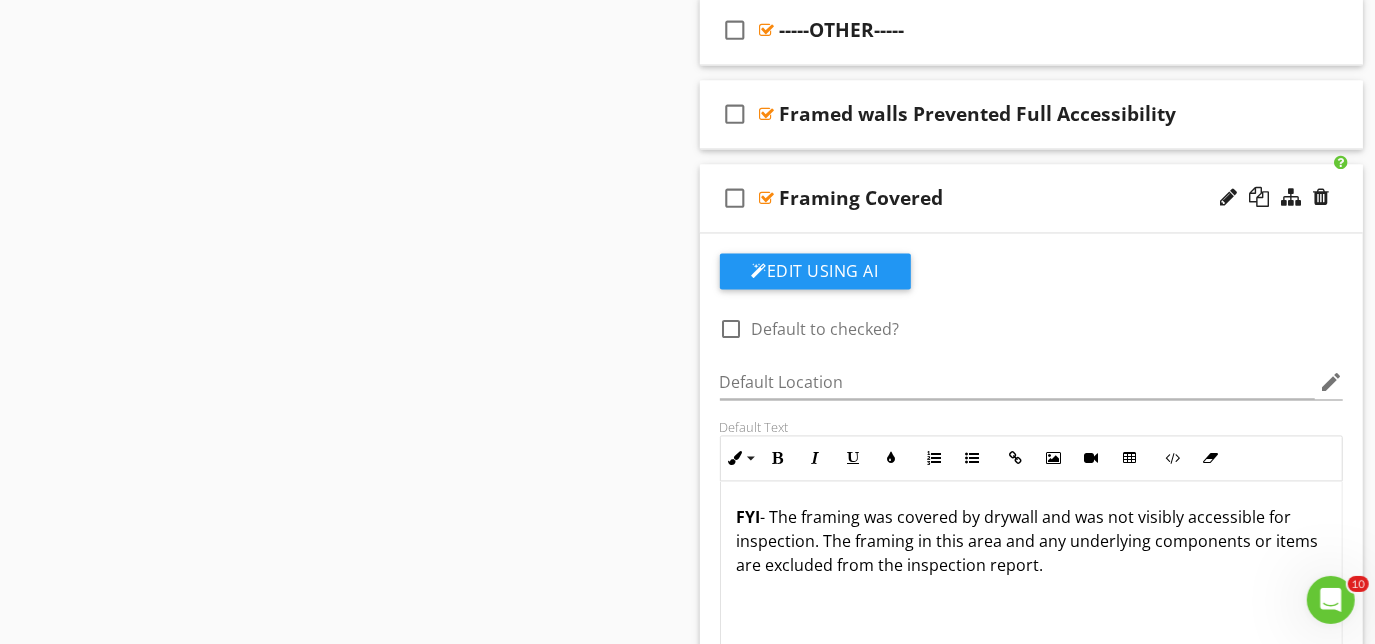 click on "check_box_outline_blank
Framing Covered" at bounding box center (1032, 199) 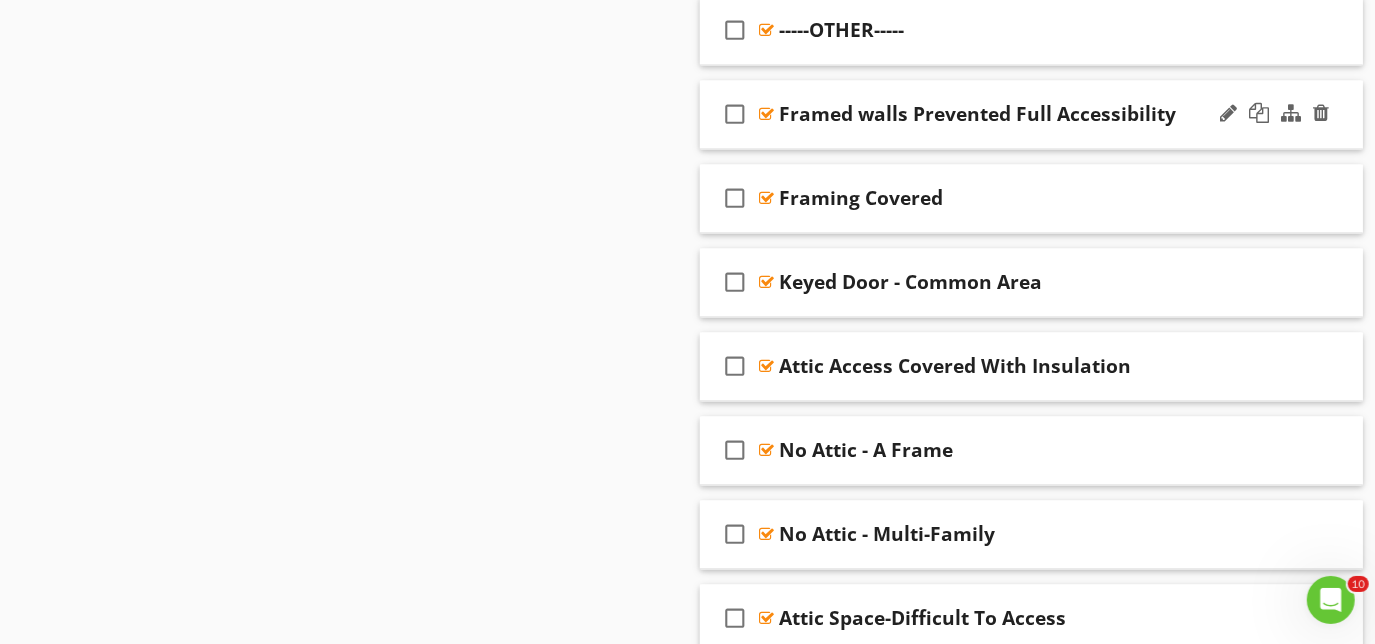 type 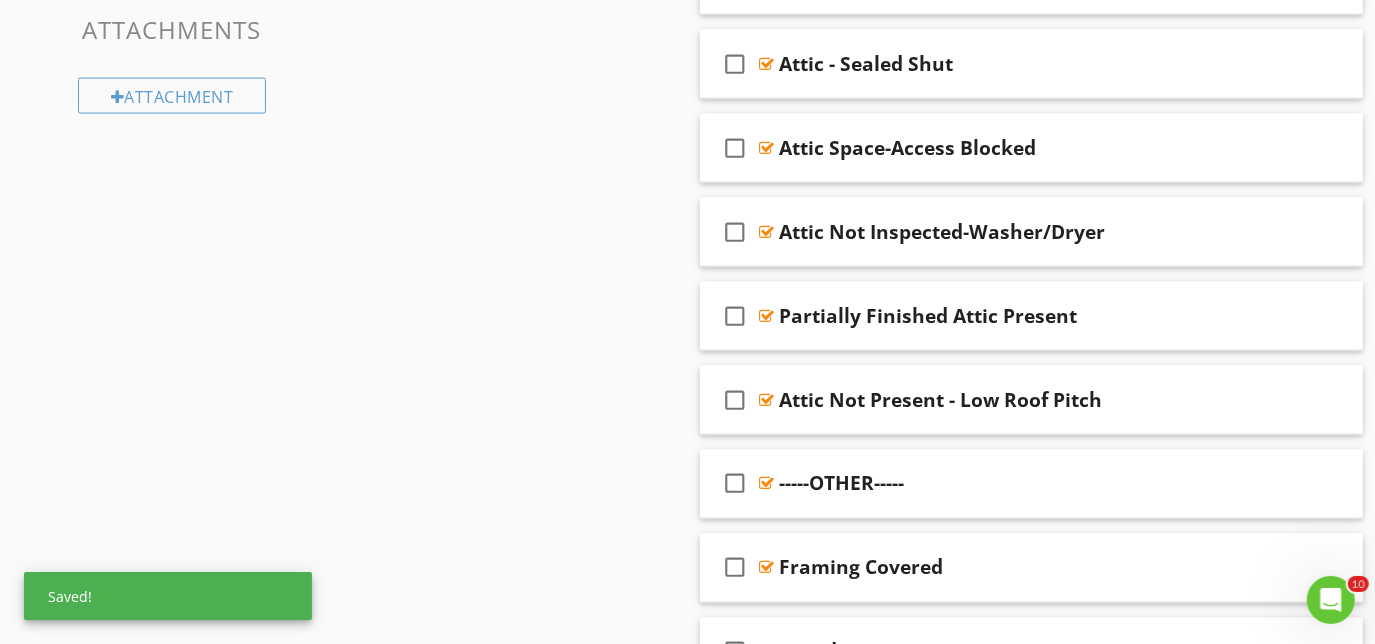 scroll, scrollTop: 2044, scrollLeft: 0, axis: vertical 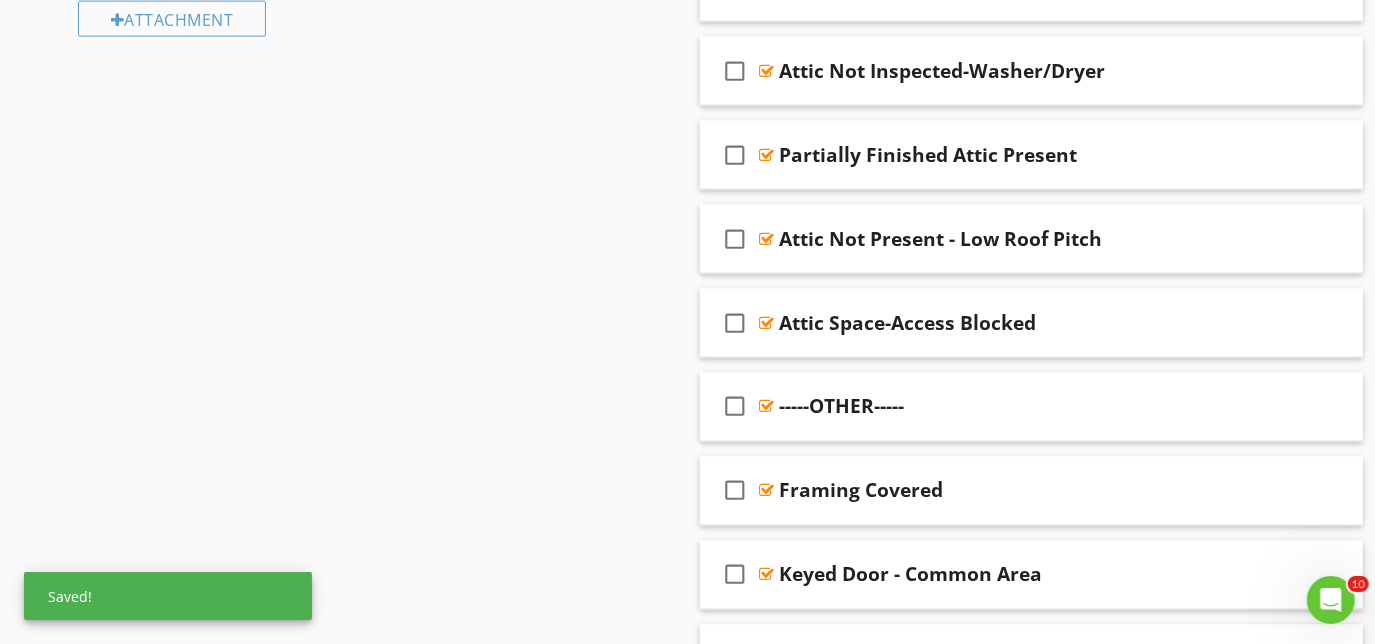 click on "check_box_outline_blank
Attic Space-Access Blocked" at bounding box center (1032, 323) 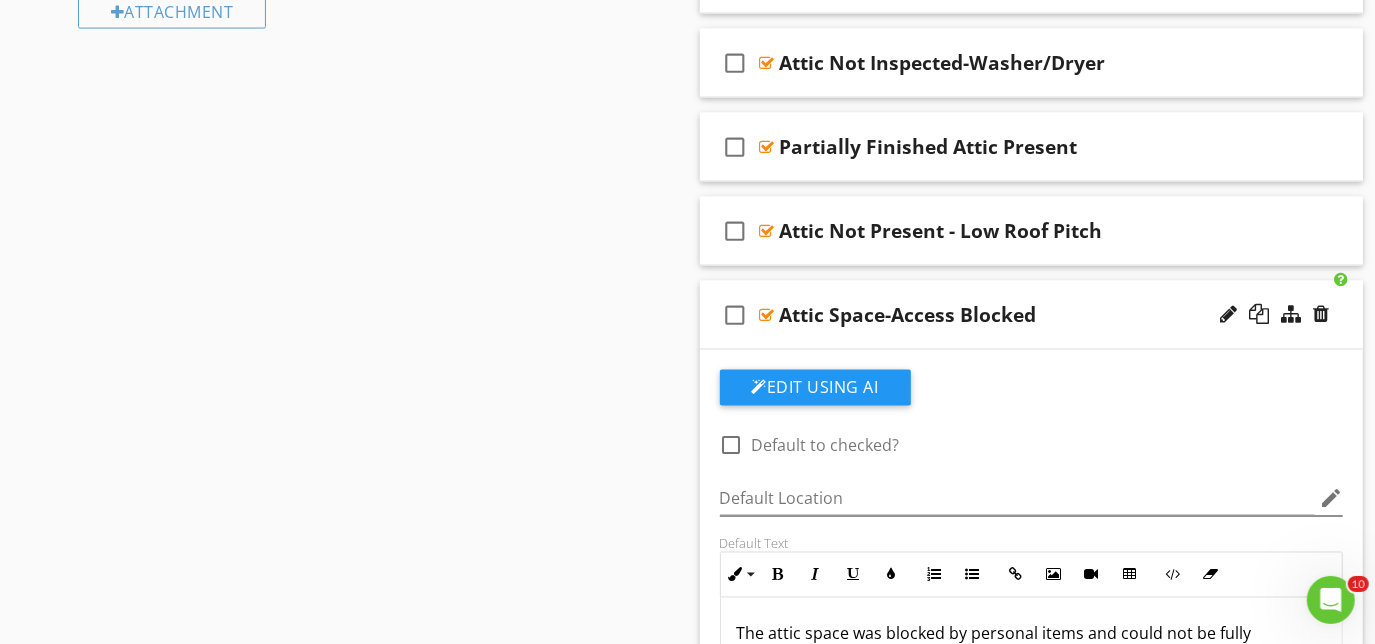 scroll, scrollTop: 2122, scrollLeft: 0, axis: vertical 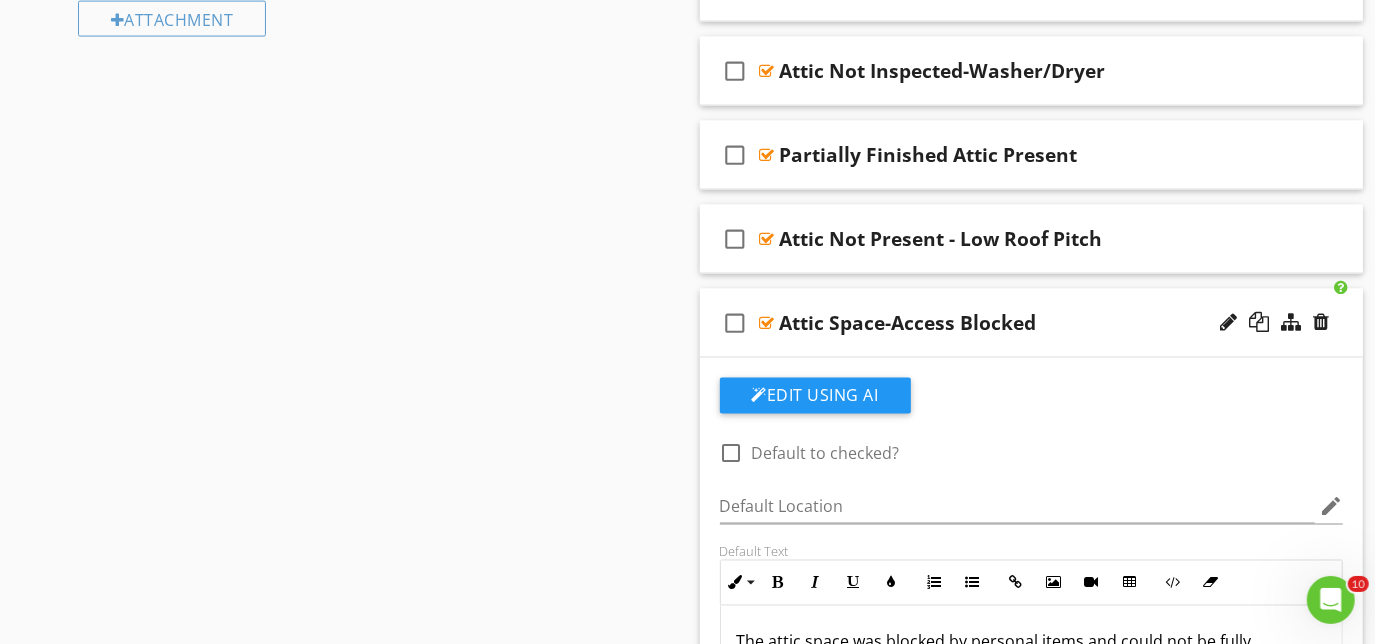 click on "check_box_outline_blank
Attic Space-Access Blocked" at bounding box center (1032, 323) 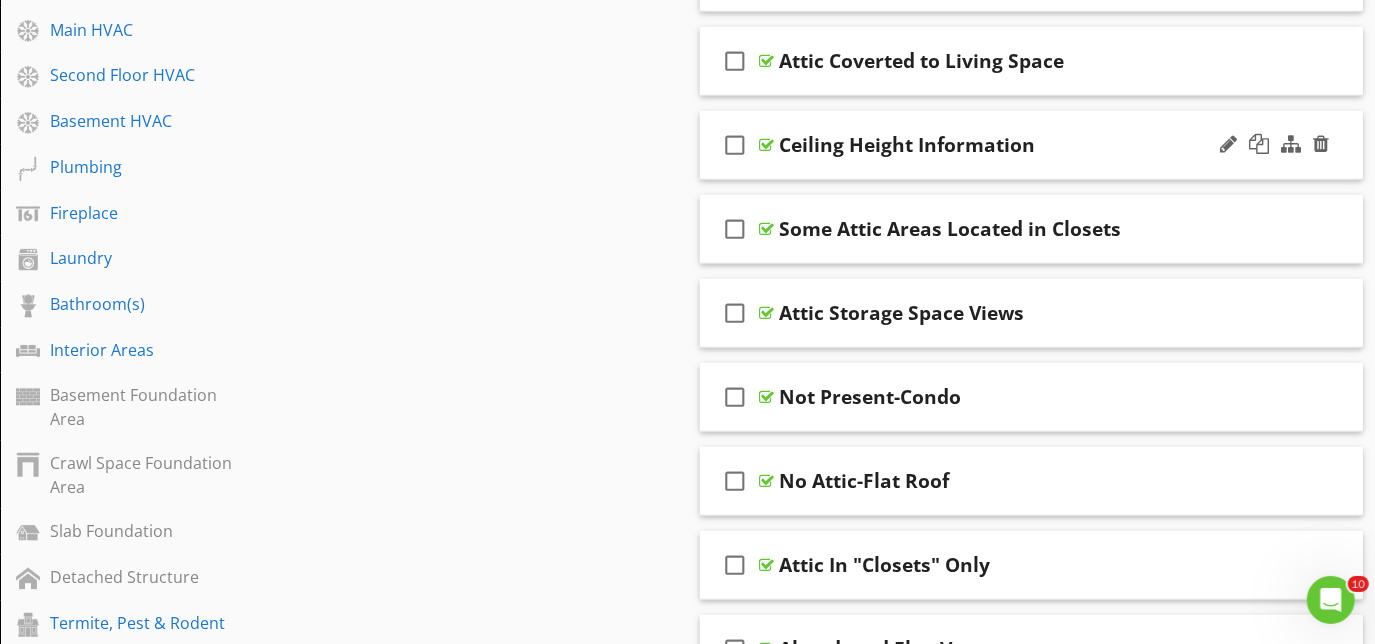 scroll, scrollTop: 732, scrollLeft: 0, axis: vertical 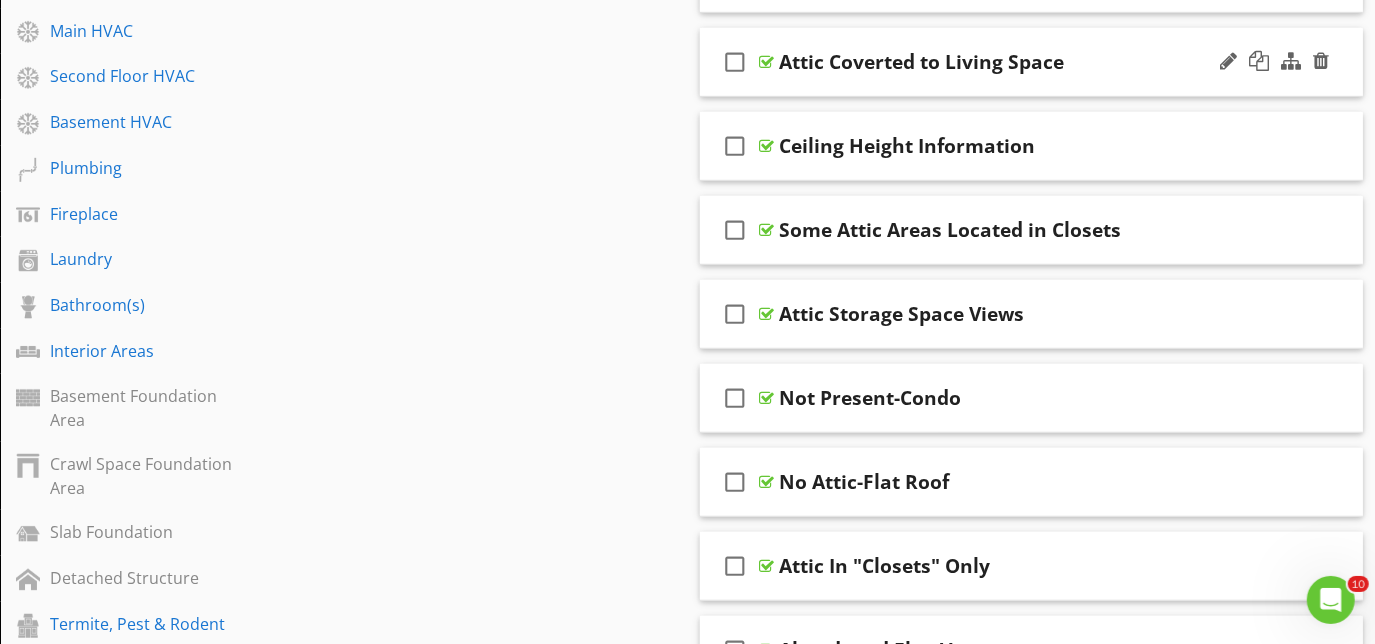 click on "check_box_outline_blank
Attic Coverted to Living Space" at bounding box center (1032, 62) 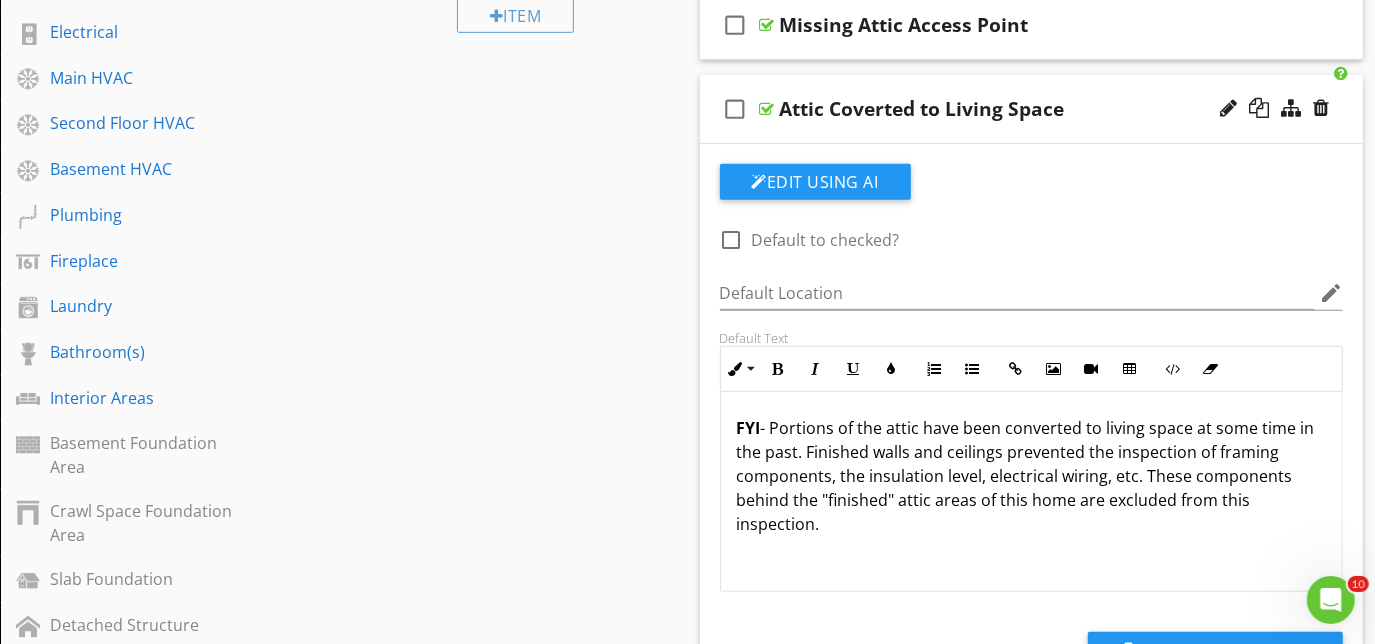 scroll, scrollTop: 641, scrollLeft: 0, axis: vertical 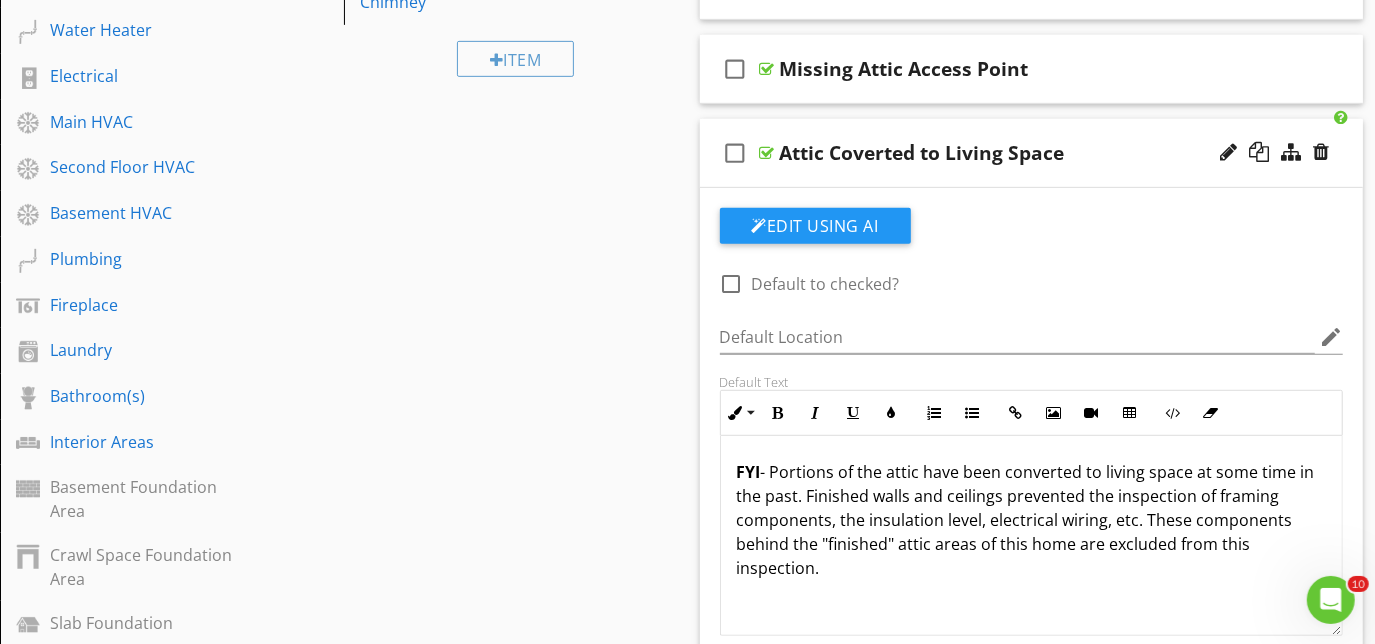 click on "check_box_outline_blank
Attic Coverted to Living Space" at bounding box center [1032, 153] 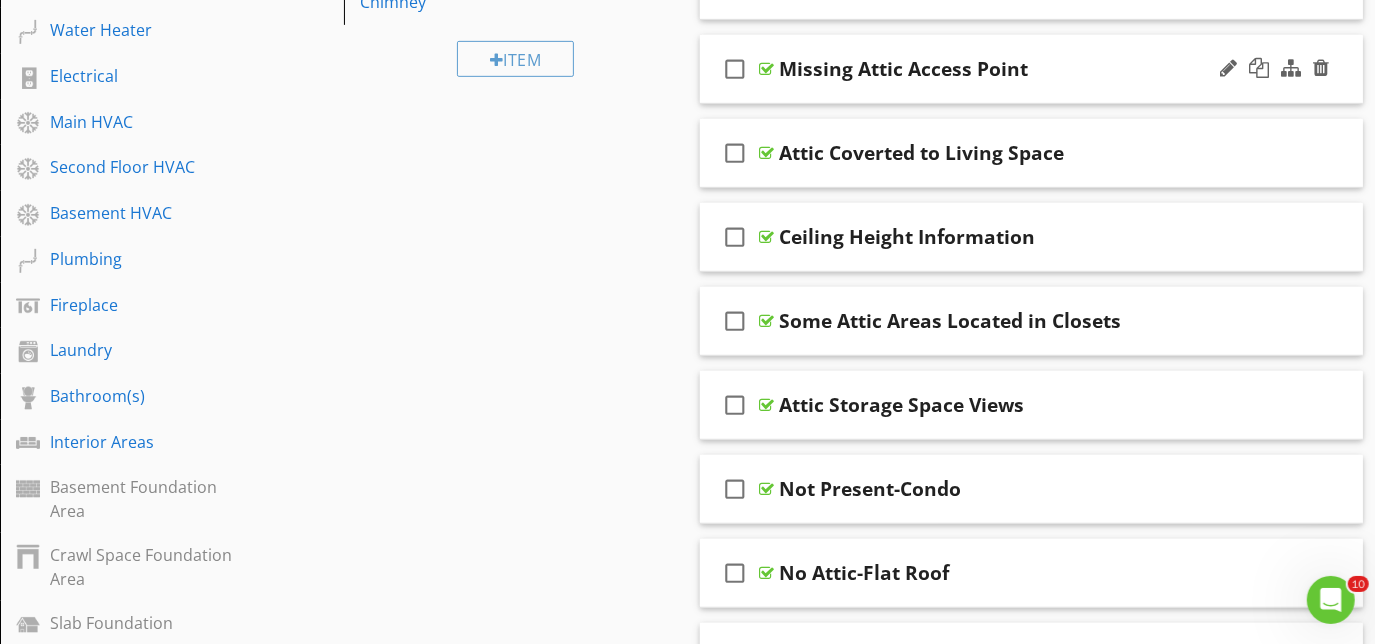 click on "check_box_outline_blank
Missing Attic Access Point" at bounding box center [1032, 69] 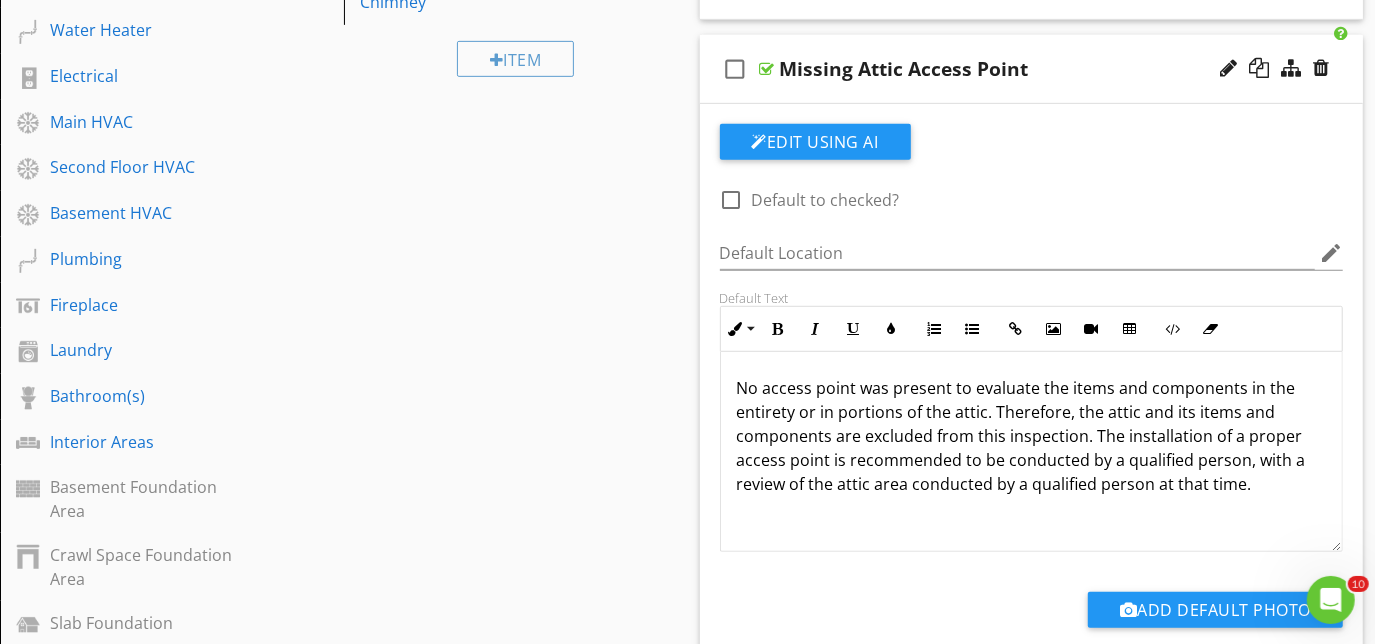 click on "check_box_outline_blank
Missing Attic Access Point" at bounding box center (1032, 69) 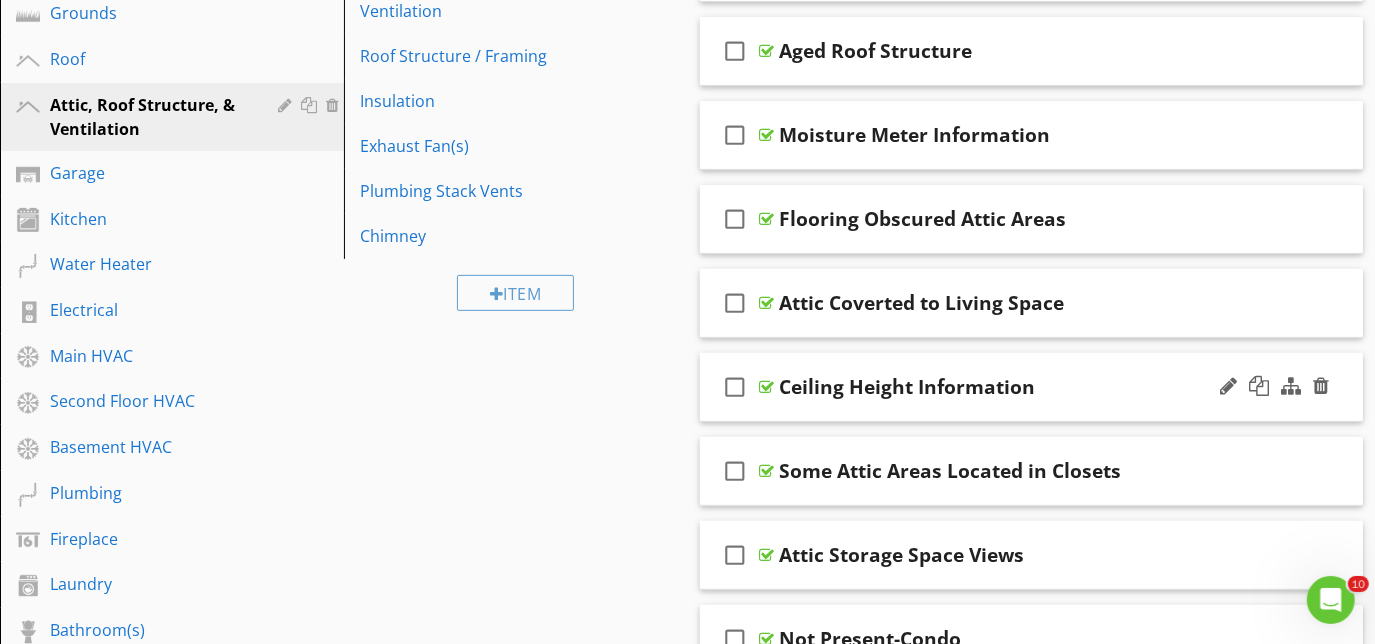 scroll, scrollTop: 376, scrollLeft: 0, axis: vertical 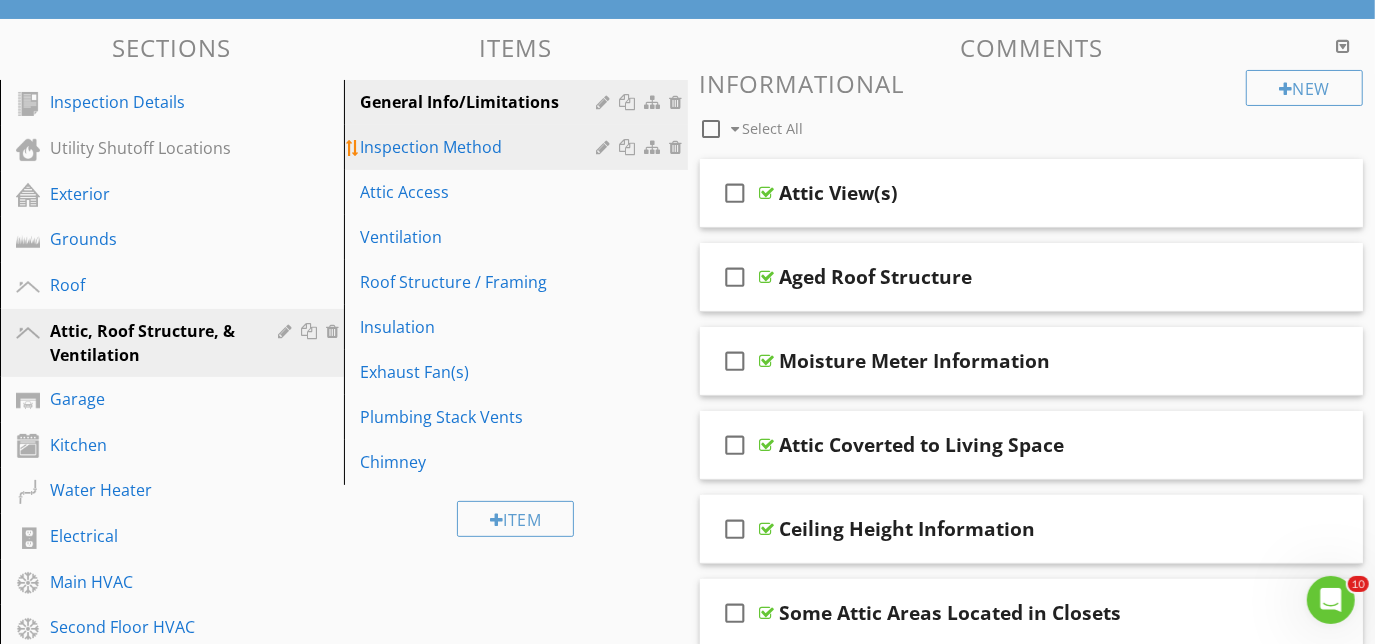 click on "Inspection Method" at bounding box center (481, 147) 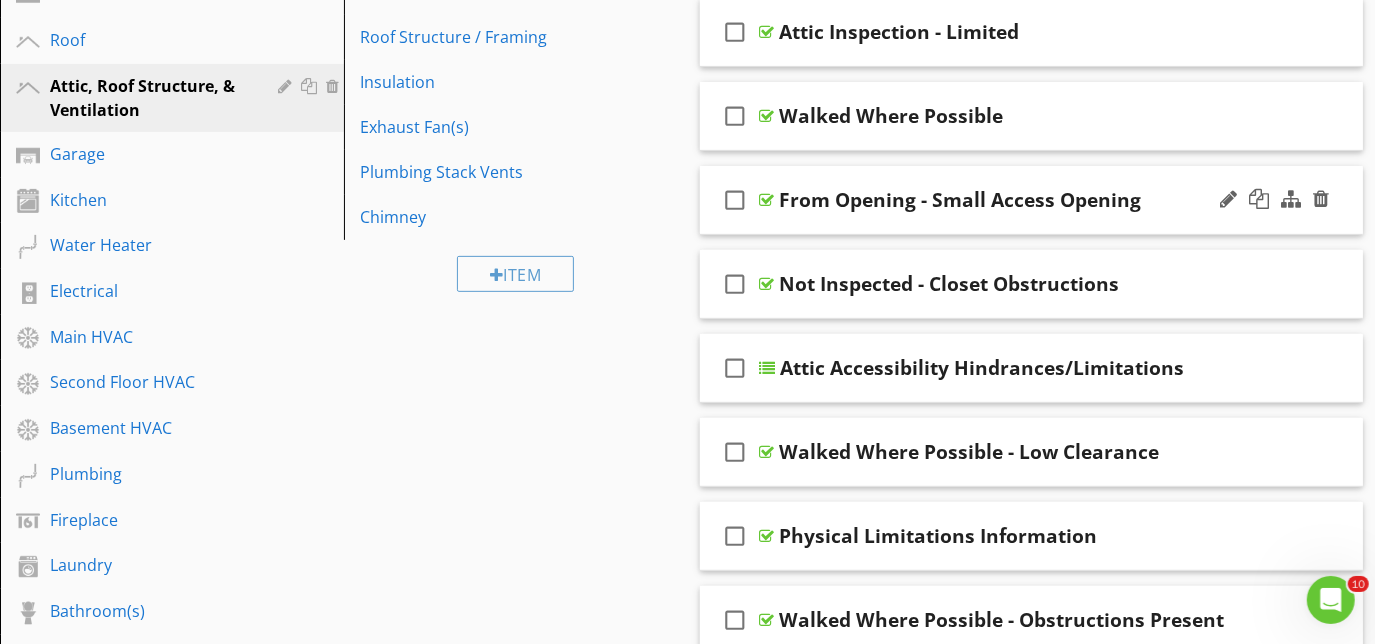scroll, scrollTop: 454, scrollLeft: 0, axis: vertical 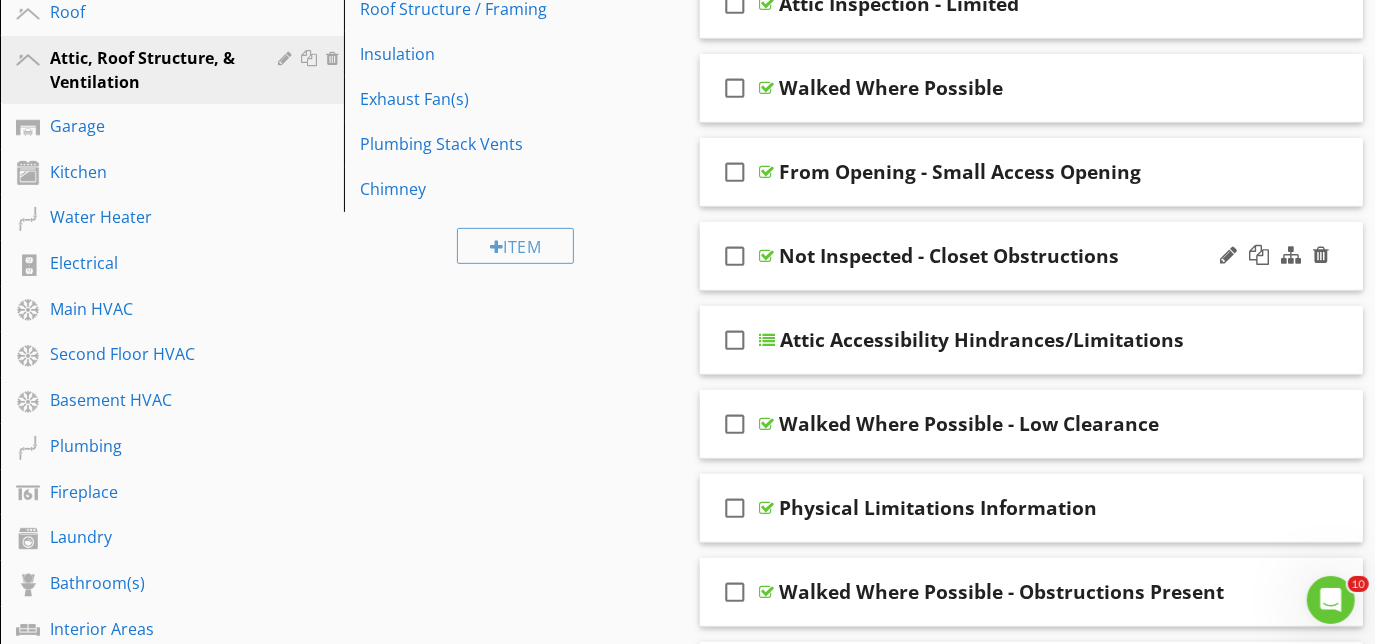 click on "check_box_outline_blank
Not Inspected - Closet Obstructions" at bounding box center [1032, 256] 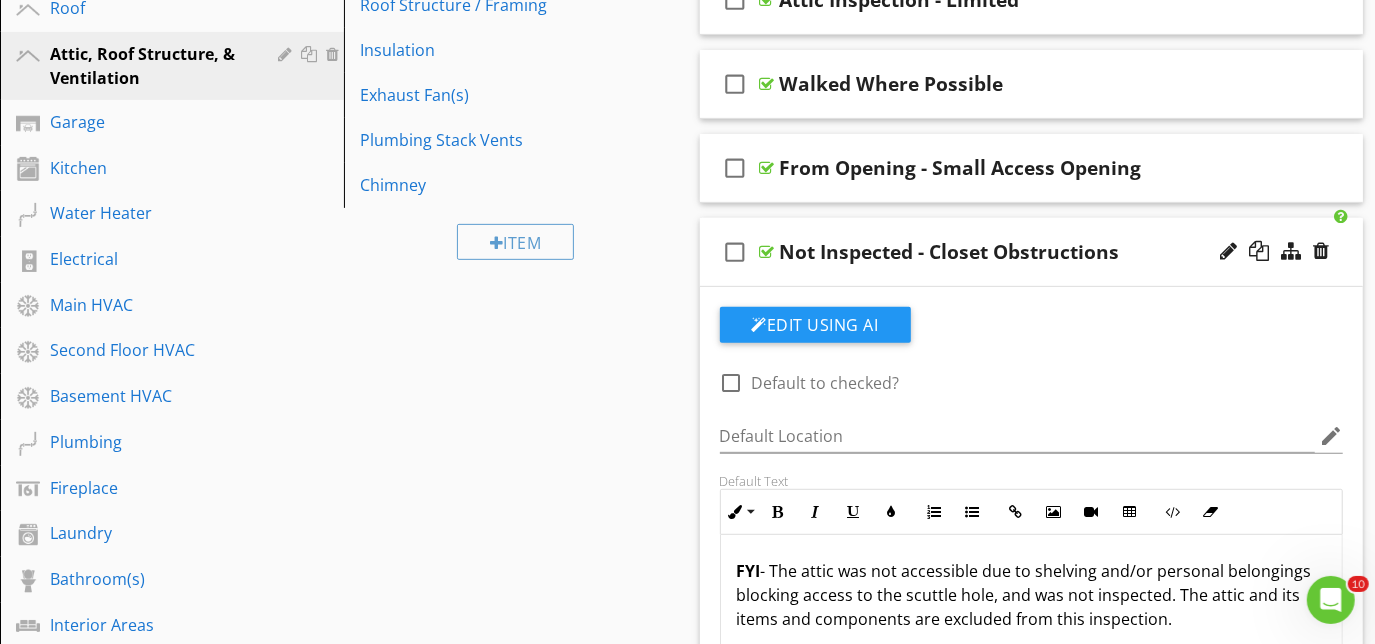 scroll, scrollTop: 454, scrollLeft: 0, axis: vertical 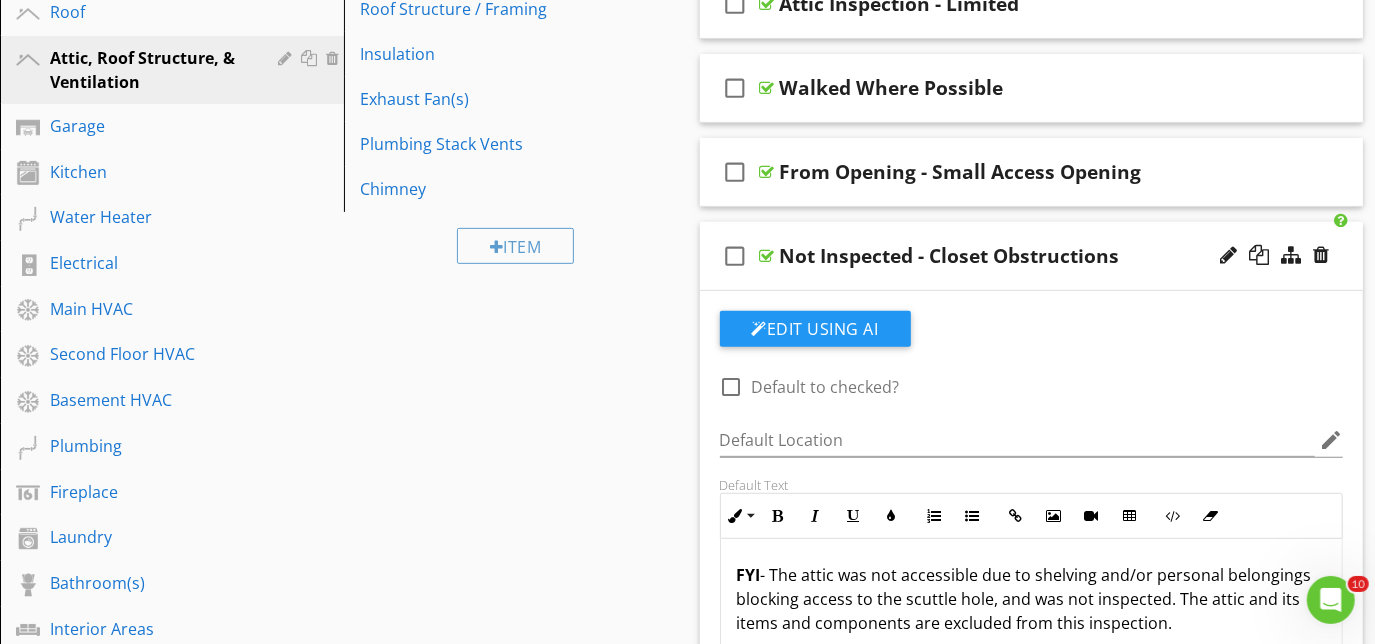 click on "check_box_outline_blank
Not Inspected - Closet Obstructions" at bounding box center (1032, 256) 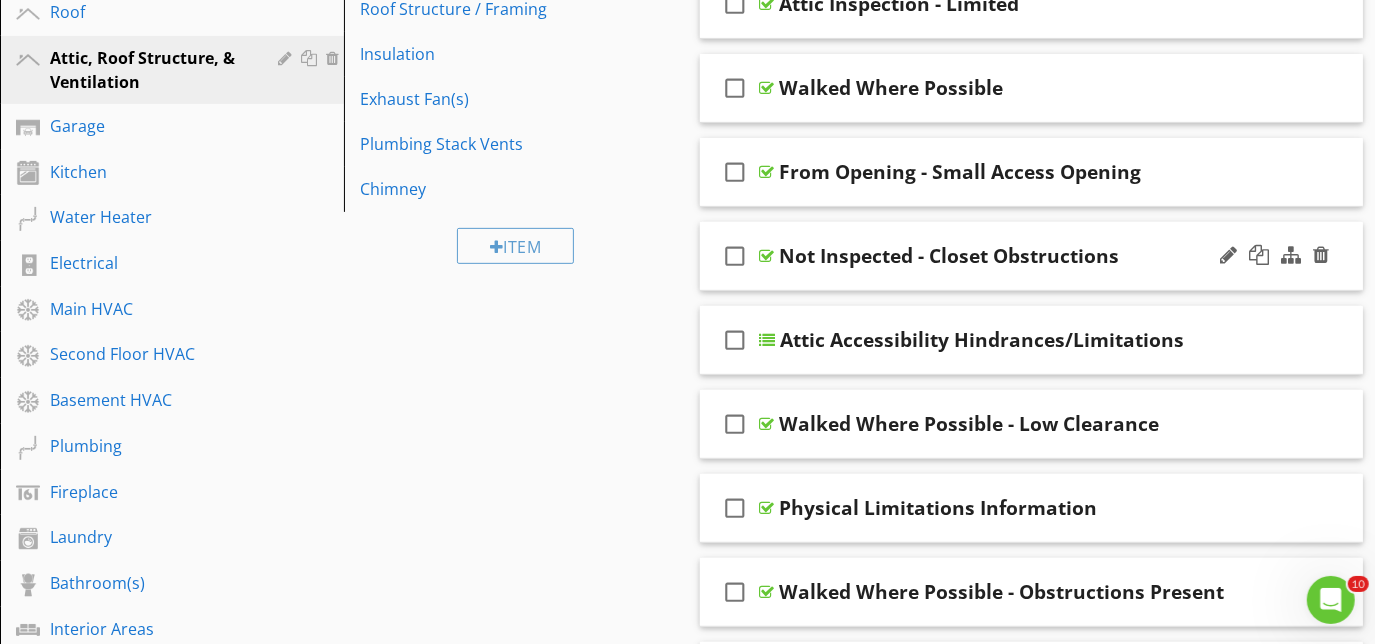 type 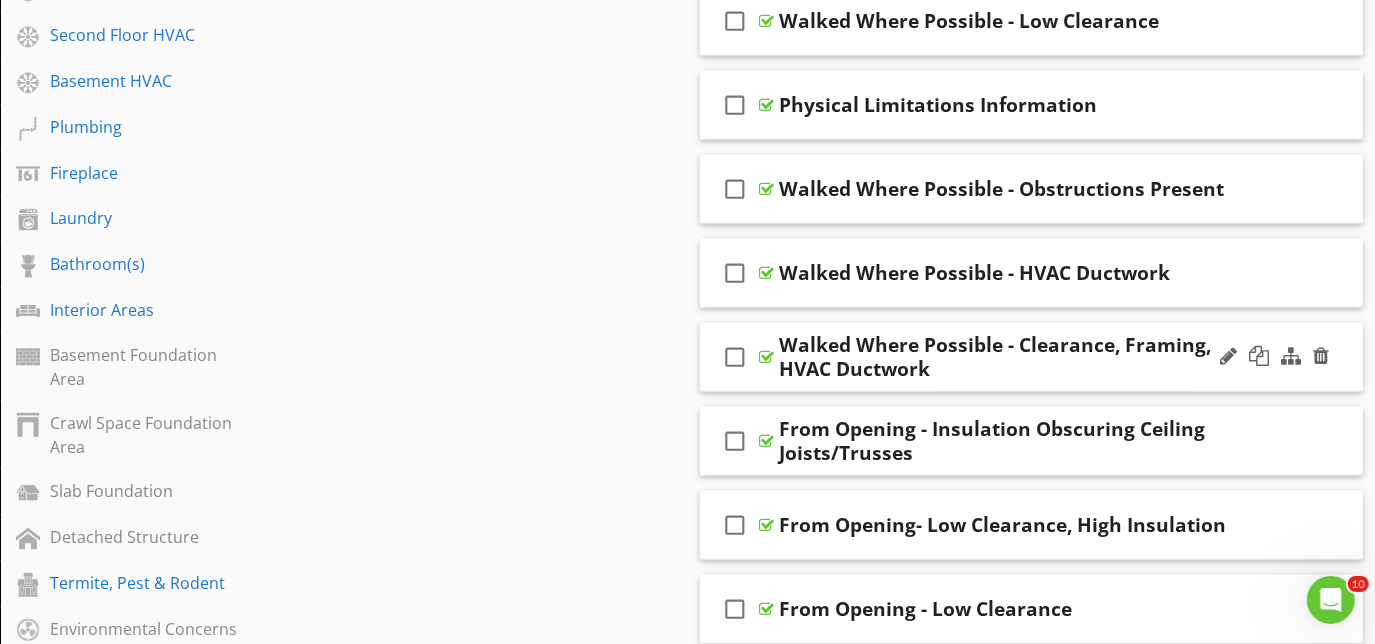 scroll, scrollTop: 781, scrollLeft: 0, axis: vertical 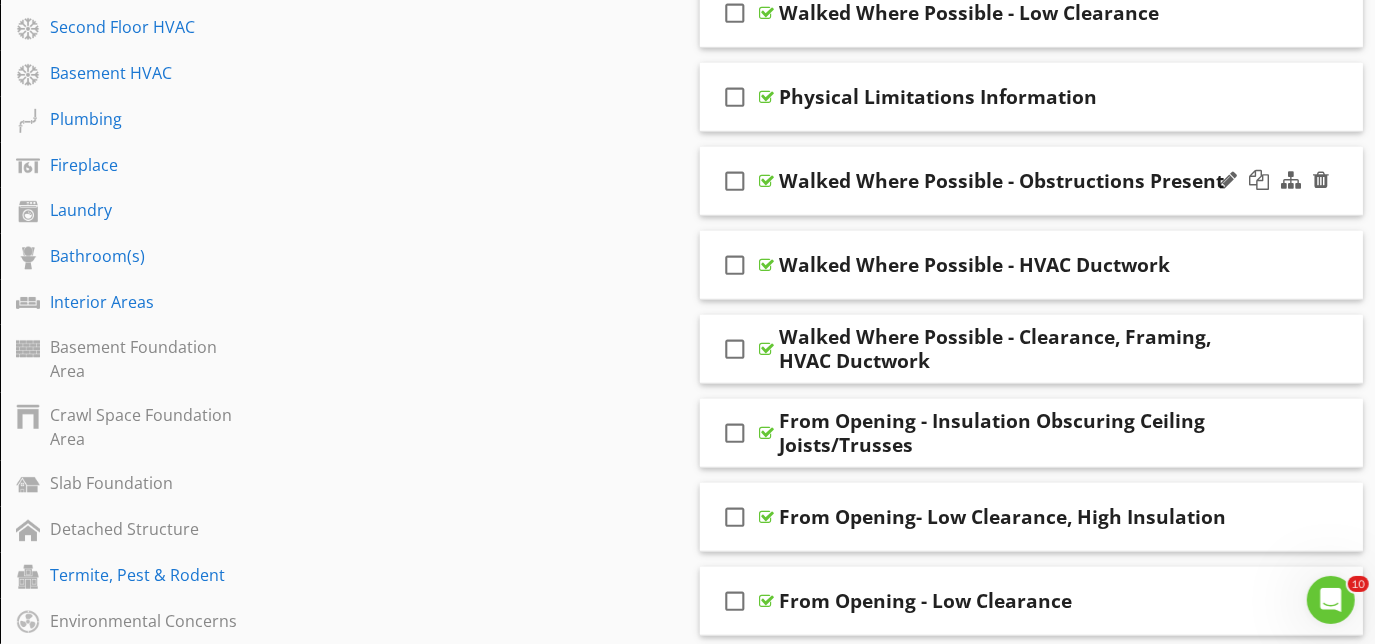 click on "check_box_outline_blank
Walked Where Possible - Obstructions Present" at bounding box center (1032, 181) 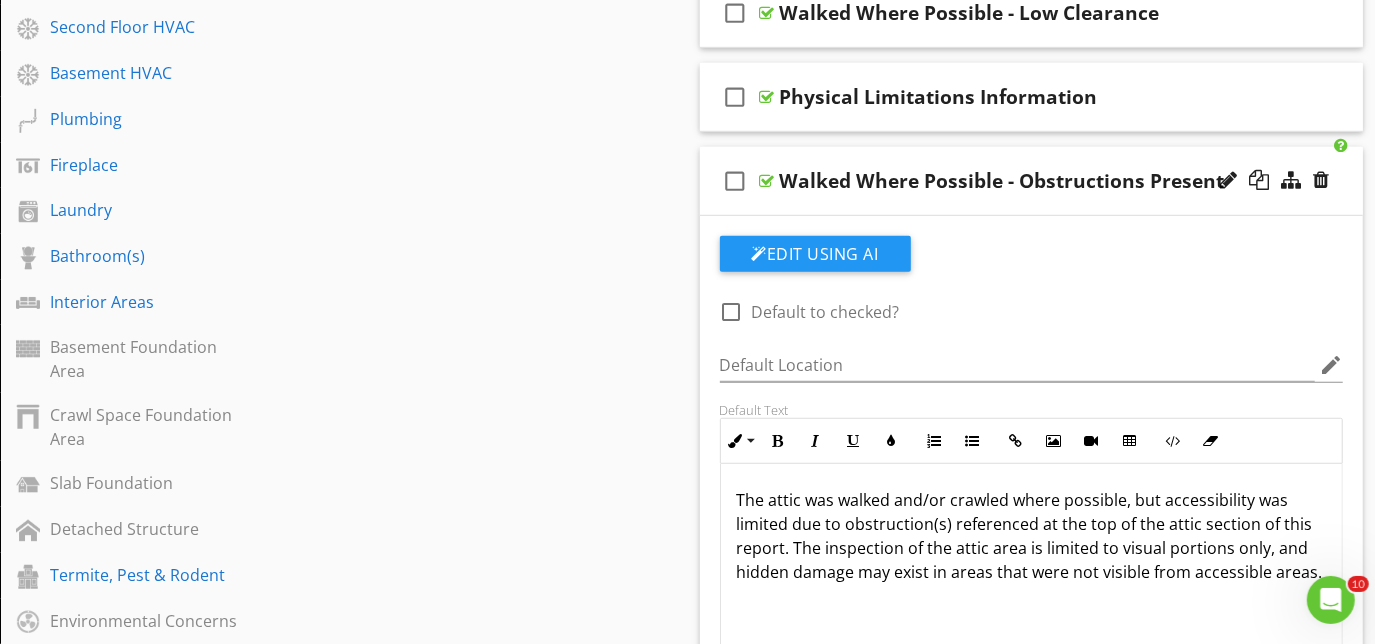 click on "check_box_outline_blank
Walked Where Possible - Obstructions Present" at bounding box center (1032, 181) 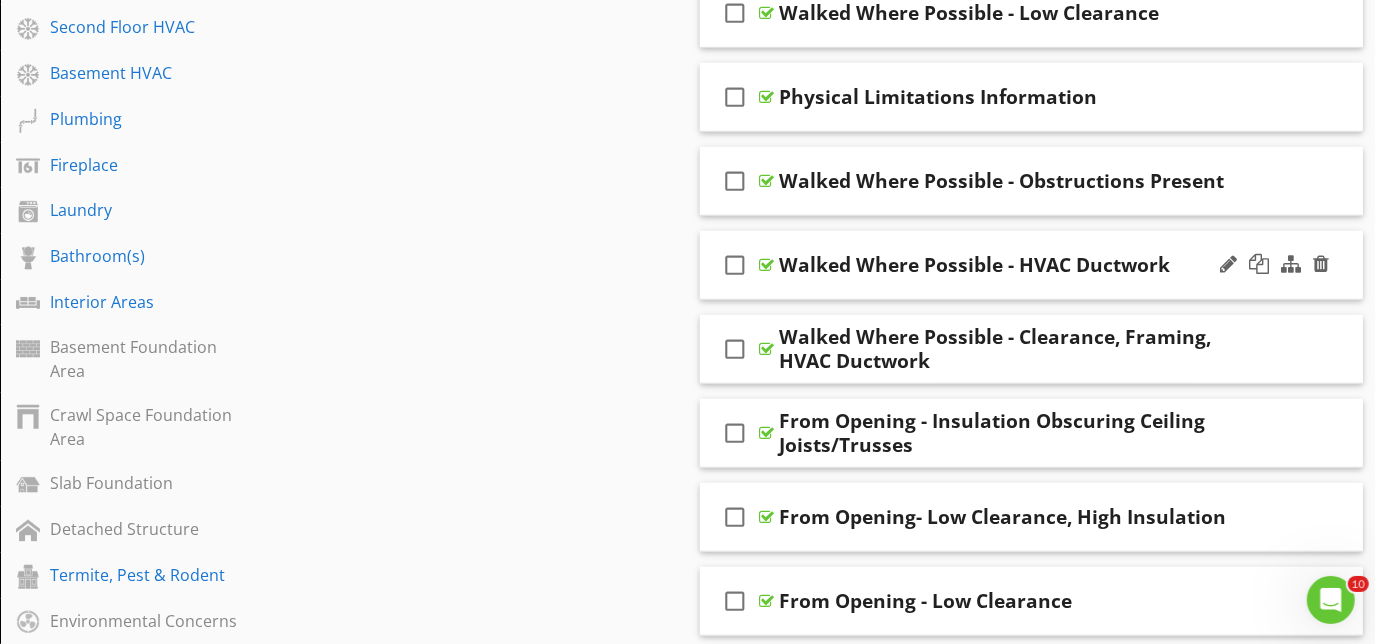 click on "check_box_outline_blank
Walked Where Possible - HVAC Ductwork" at bounding box center [1032, 265] 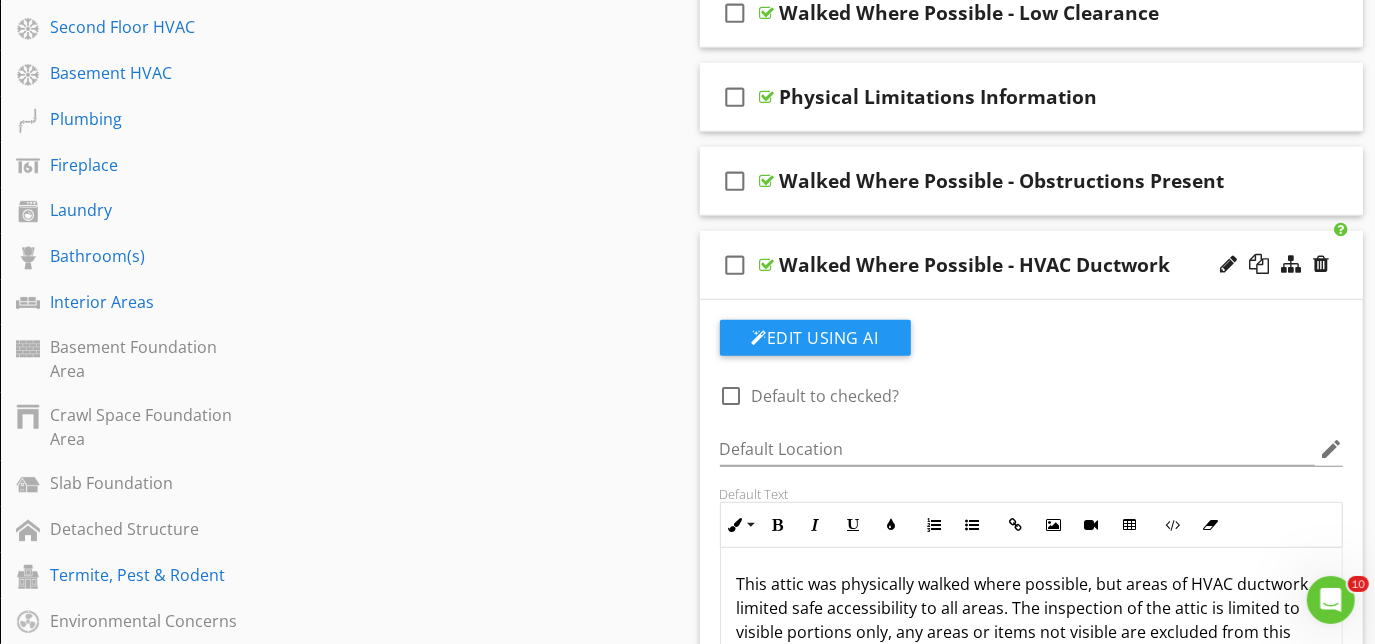 click on "check_box_outline_blank
Walked Where Possible - HVAC Ductwork" at bounding box center [1032, 265] 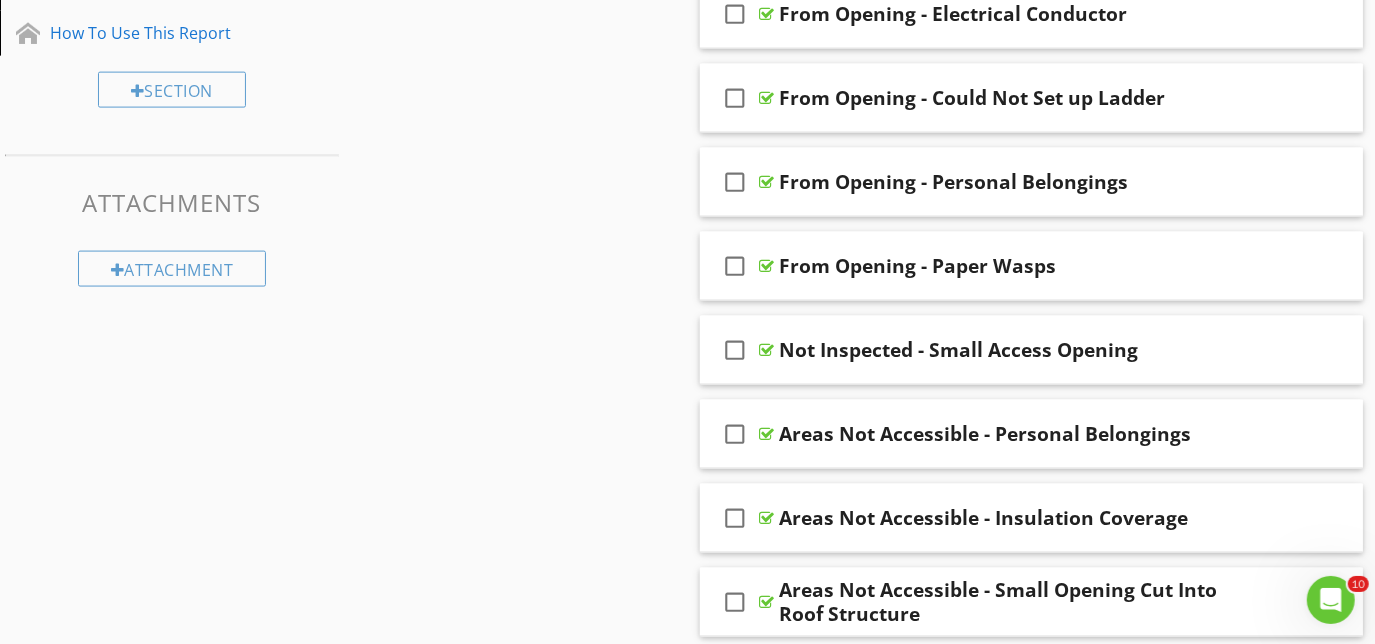 scroll, scrollTop: 1962, scrollLeft: 0, axis: vertical 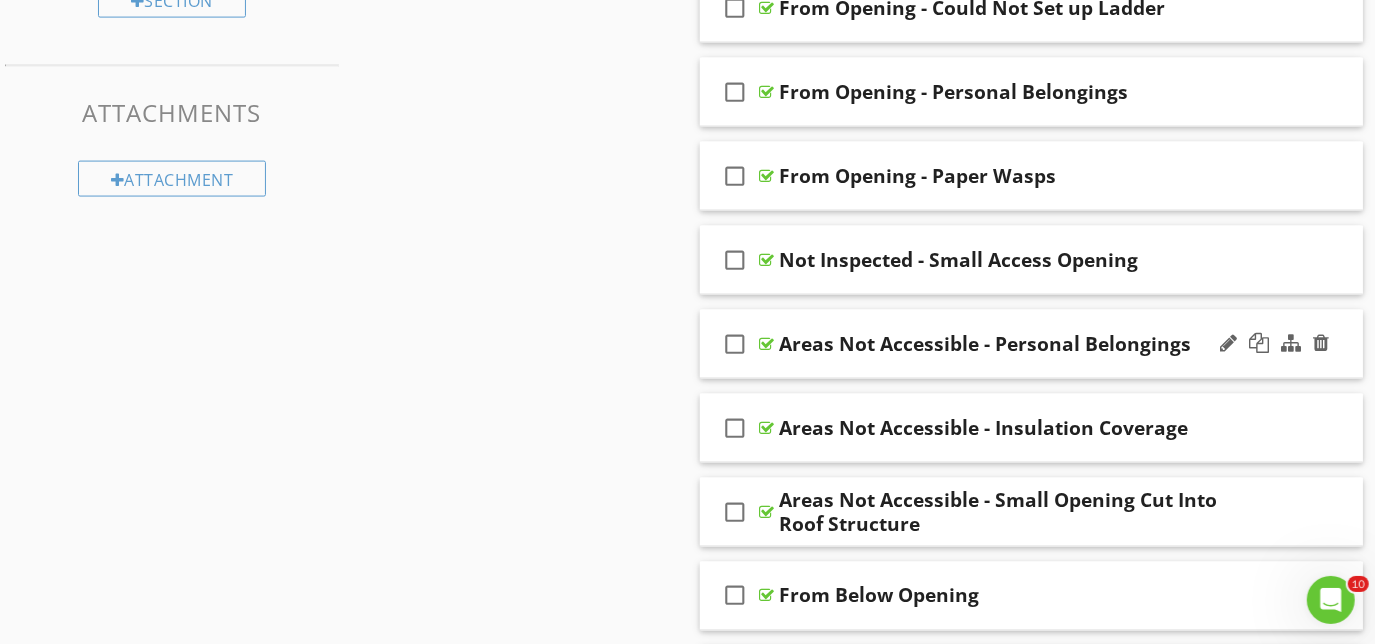 click on "check_box_outline_blank
Areas Not Accessible - Personal Belongings" at bounding box center [1032, 344] 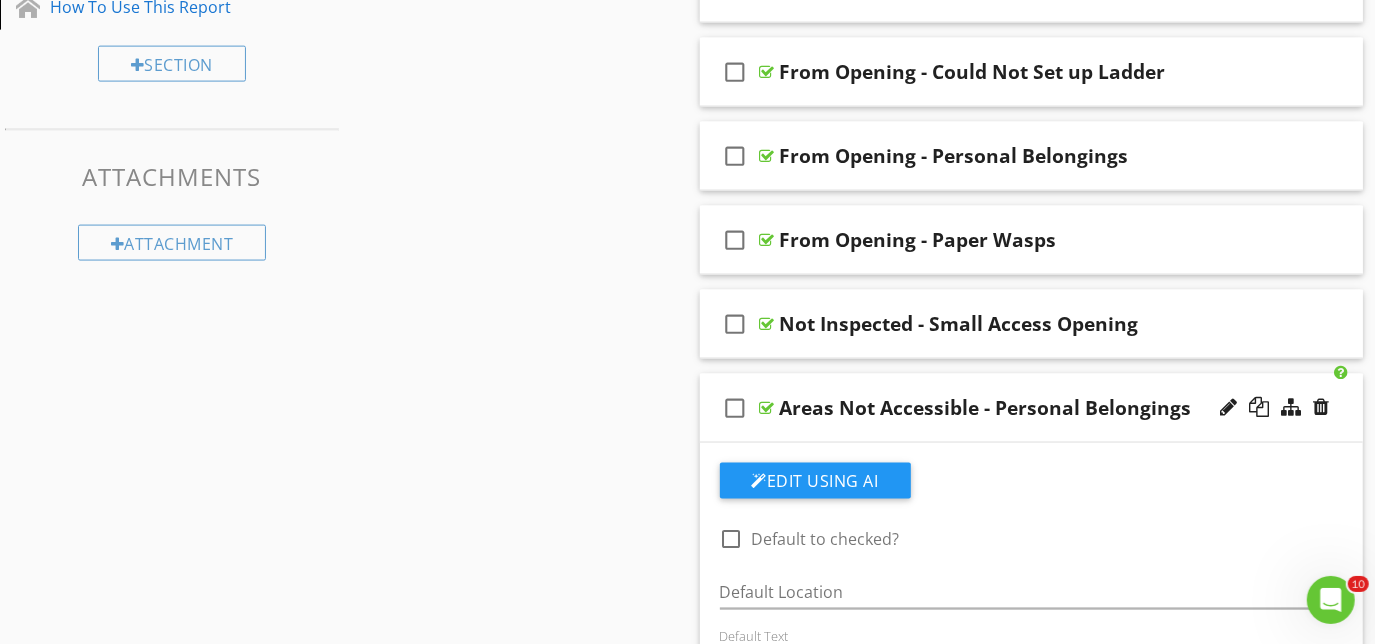 scroll, scrollTop: 1872, scrollLeft: 0, axis: vertical 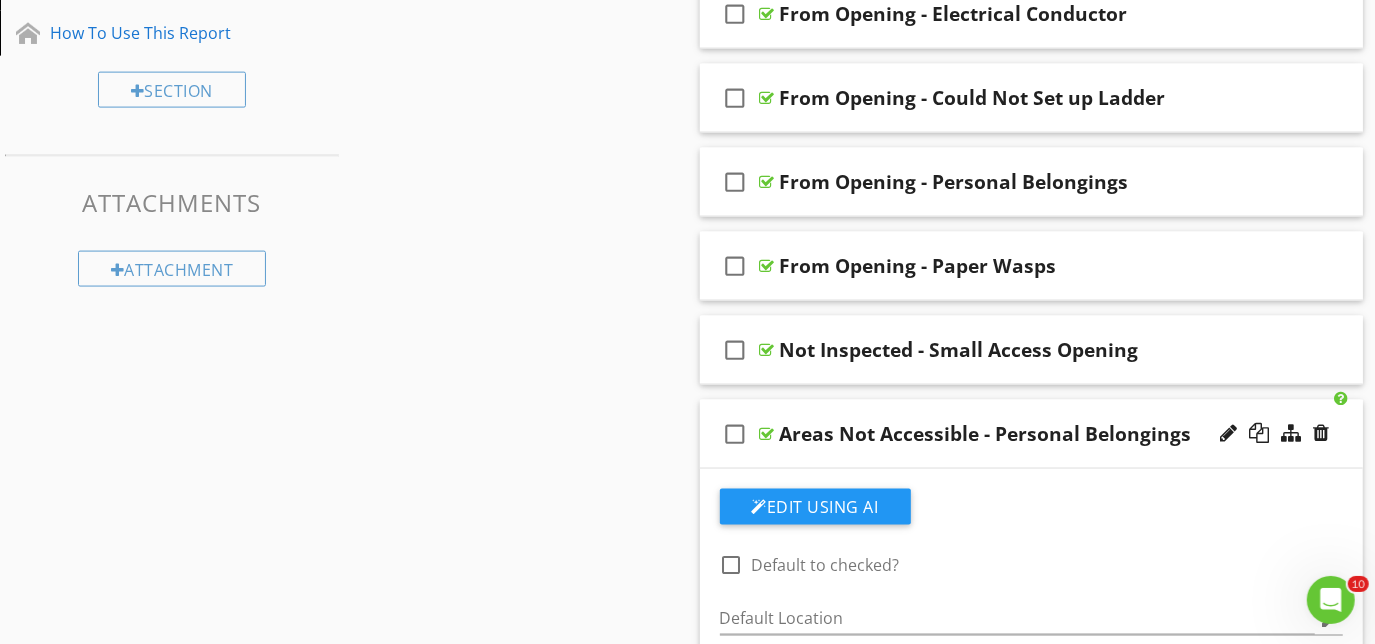 click on "check_box_outline_blank
Areas Not Accessible - Personal Belongings" at bounding box center [1032, 434] 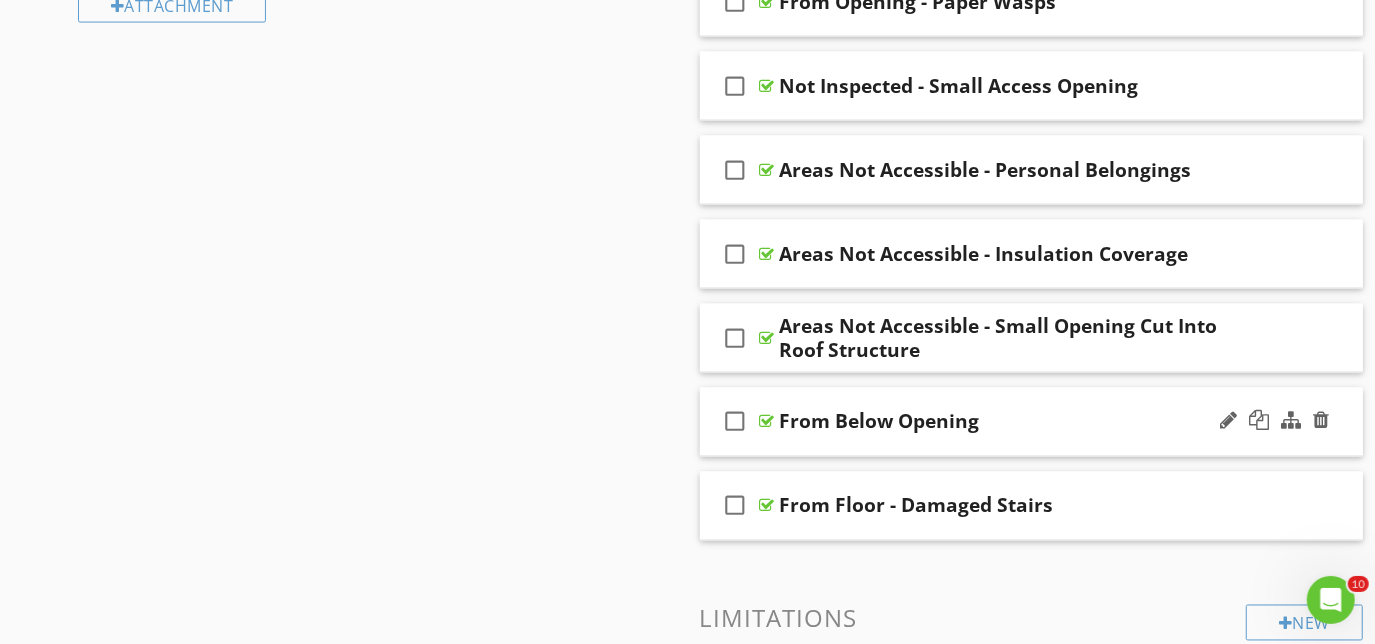 scroll, scrollTop: 2144, scrollLeft: 0, axis: vertical 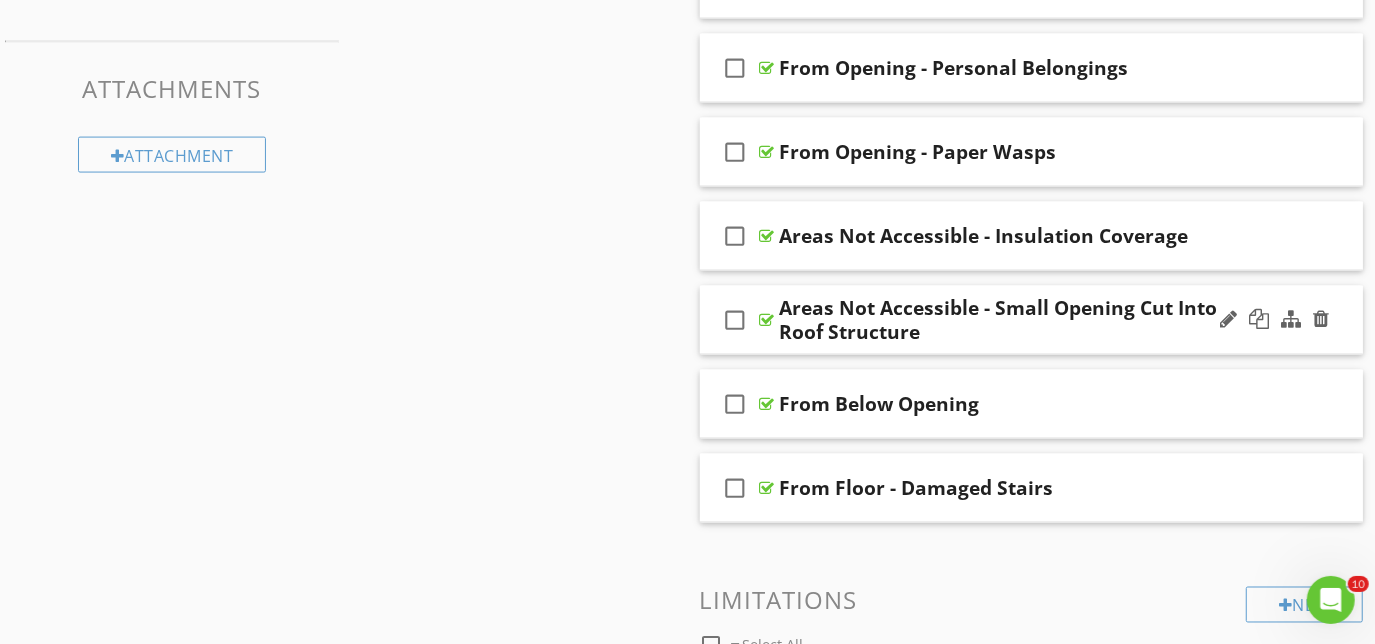 click on "Areas Not Accessible - Small Opening Cut Into Roof Structure" at bounding box center [1014, 320] 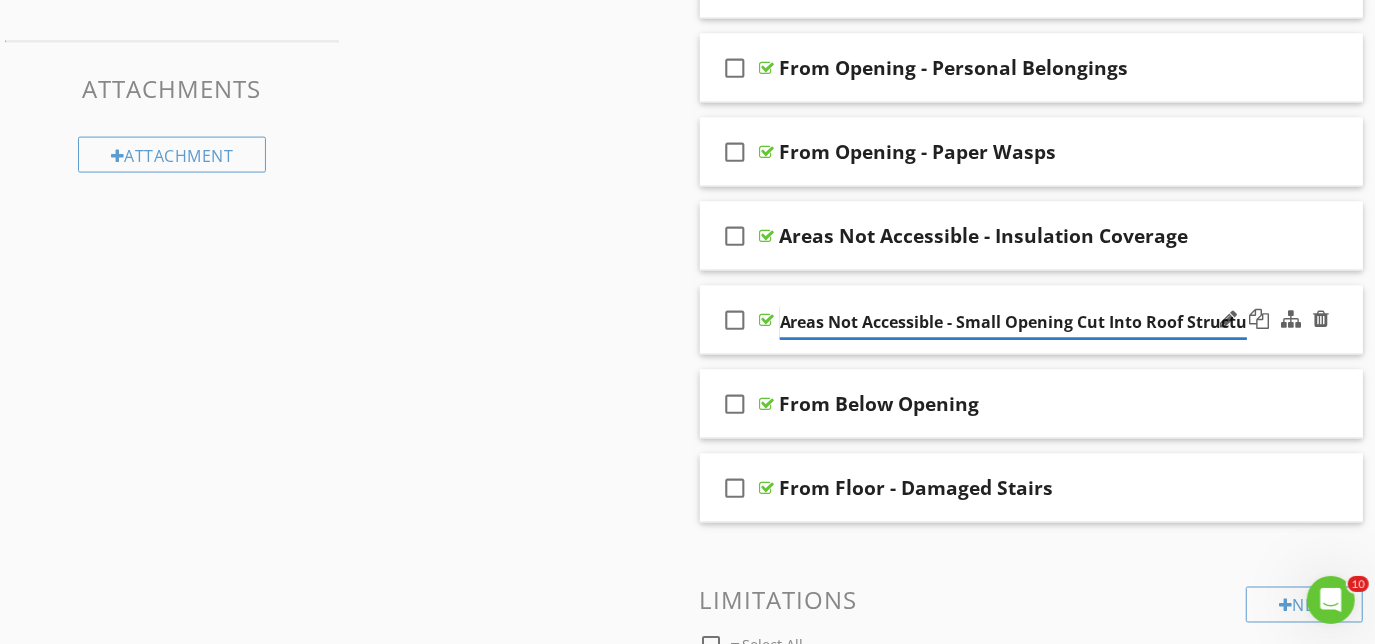 scroll, scrollTop: 0, scrollLeft: 16, axis: horizontal 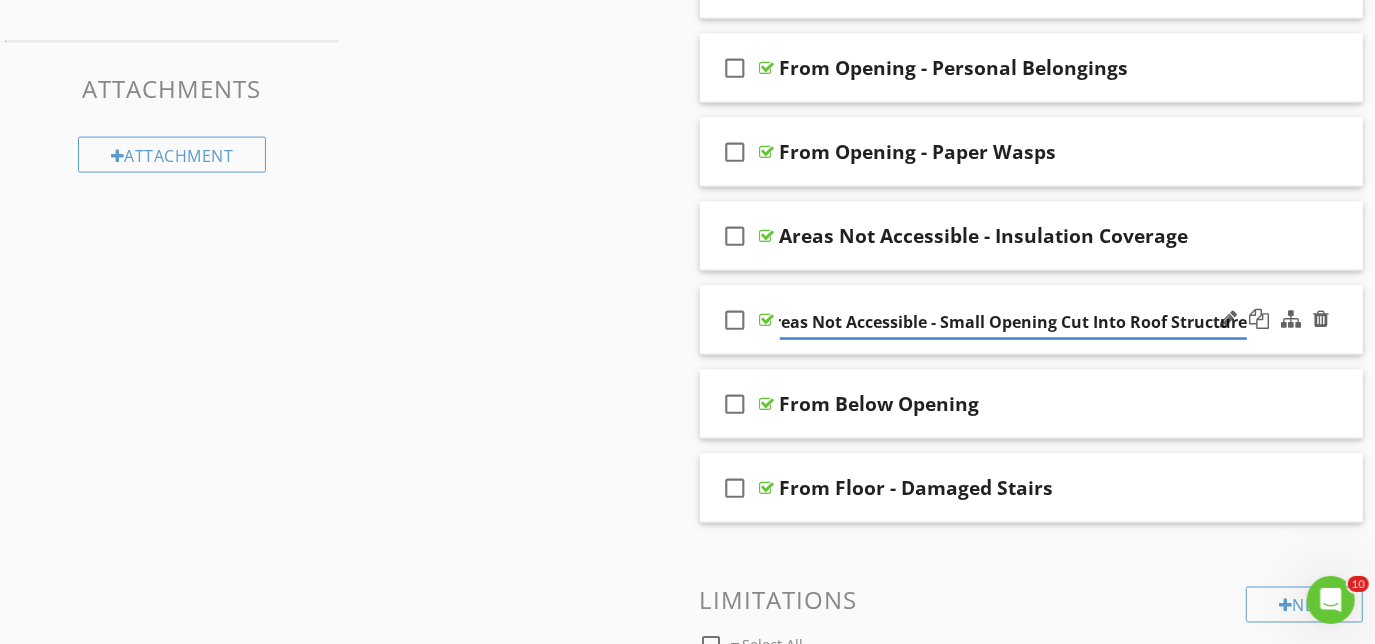 click on "check_box_outline_blank" at bounding box center (740, 320) 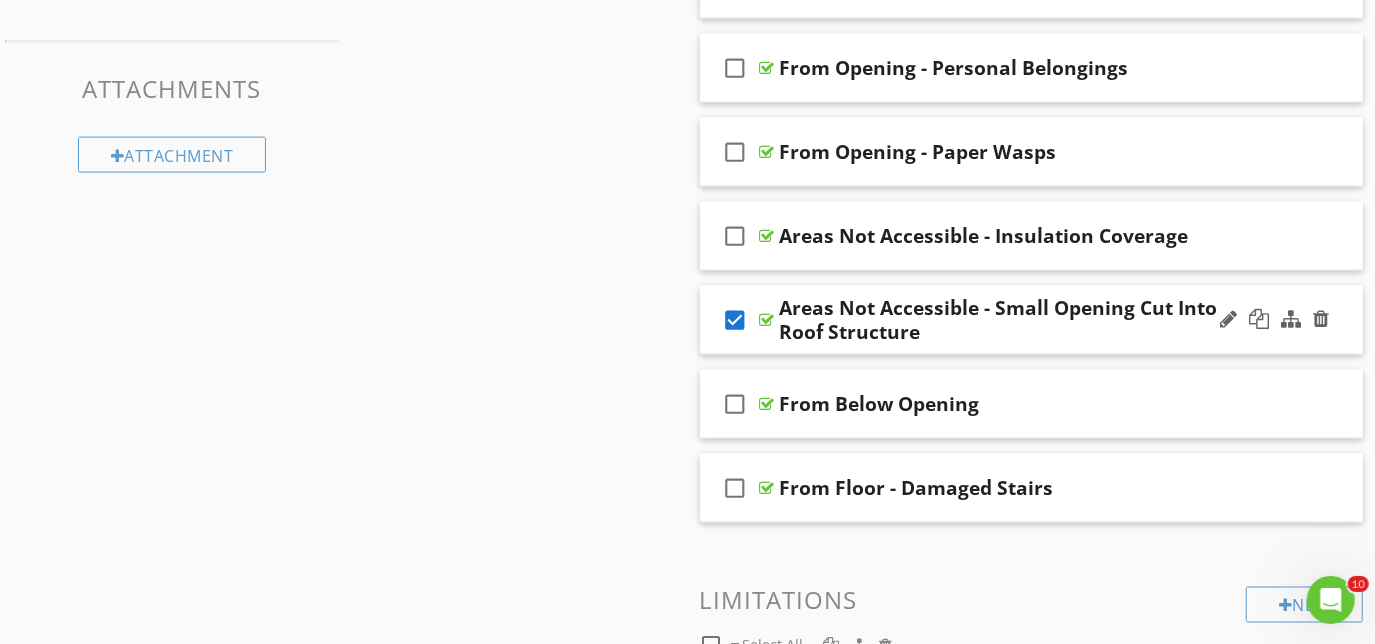 click on "check_box
Areas Not Accessible - Small Opening Cut Into Roof Structure" at bounding box center [1032, 320] 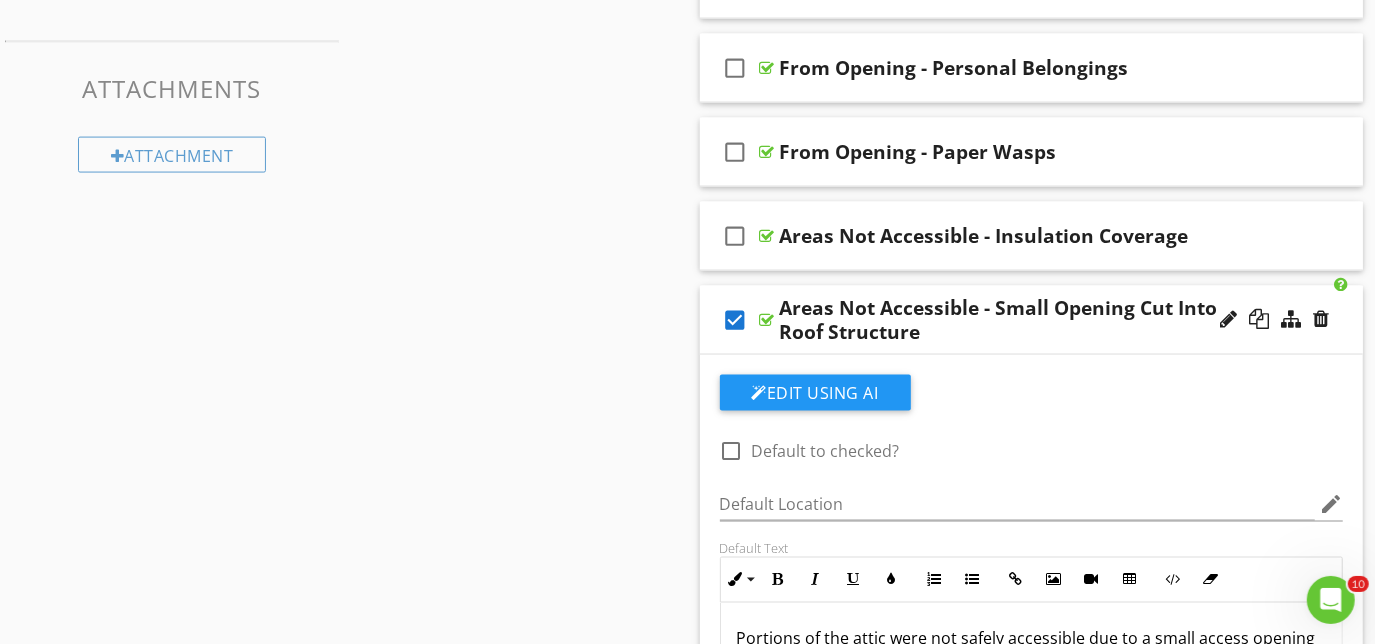 click on "check_box" at bounding box center (736, 320) 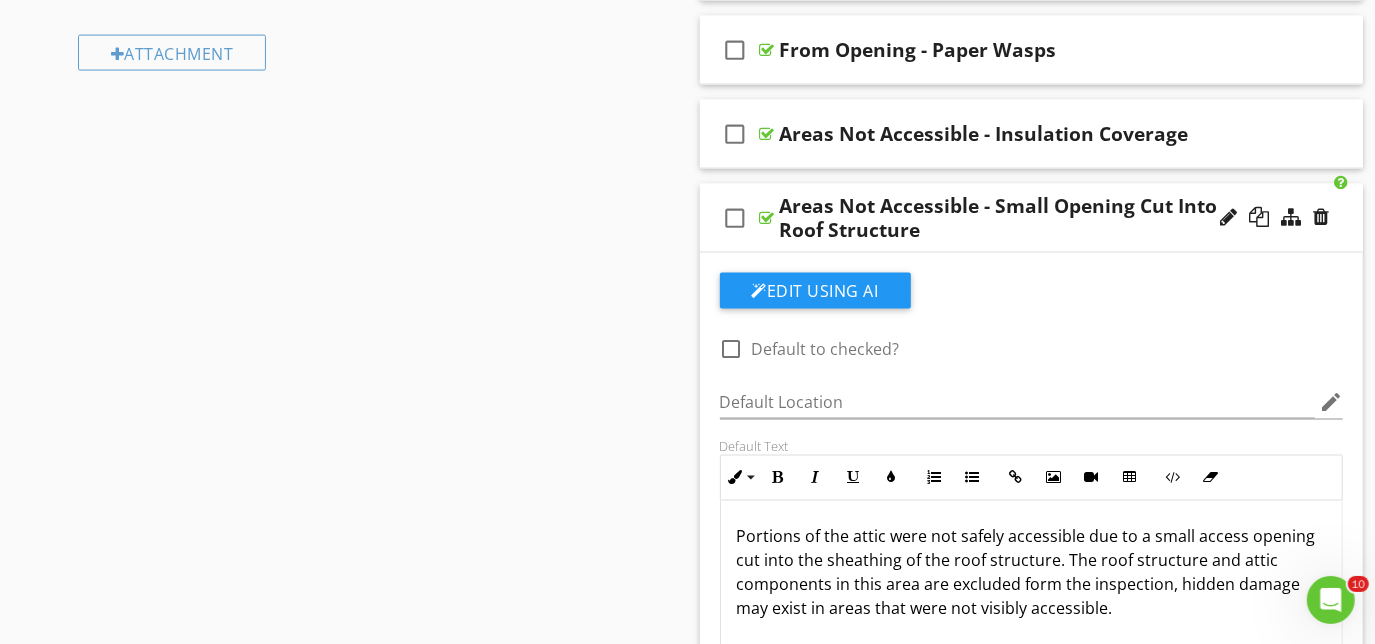scroll, scrollTop: 2077, scrollLeft: 0, axis: vertical 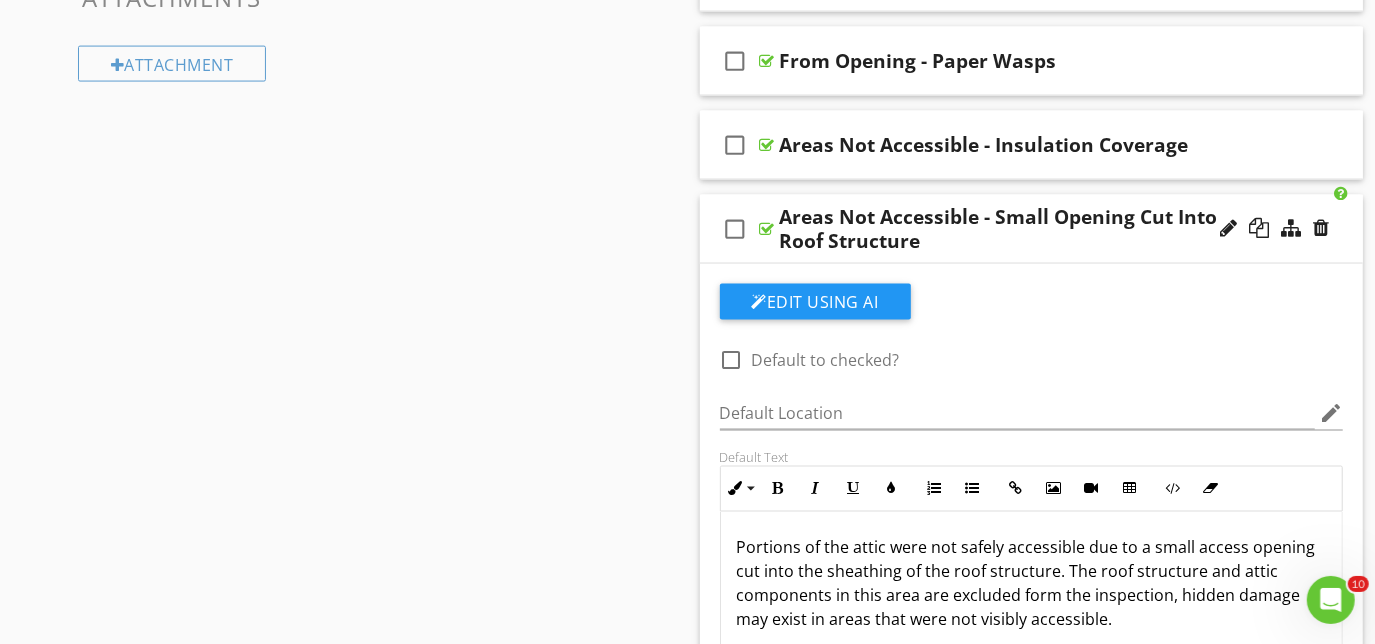 click on "check_box_outline_blank
Areas Not Accessible - Small Opening Cut Into Roof Structure" at bounding box center (1032, 229) 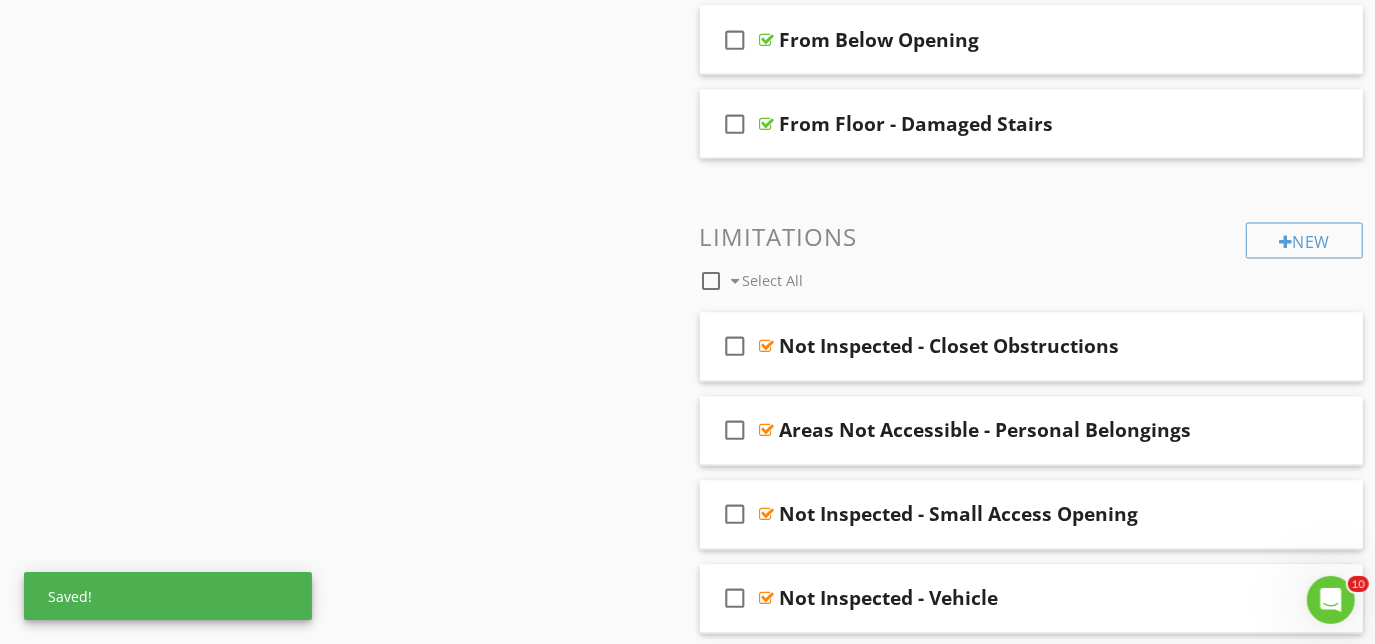 scroll, scrollTop: 2175, scrollLeft: 0, axis: vertical 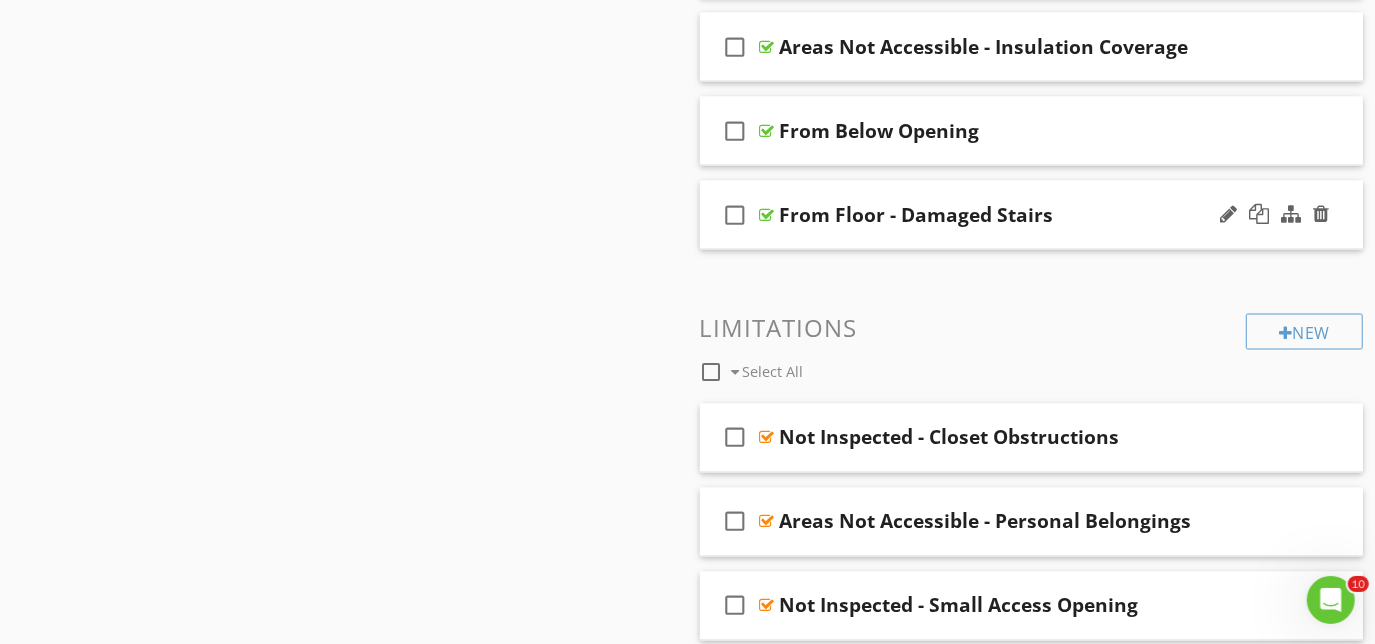 click on "check_box_outline_blank
From Floor - Damaged Stairs" at bounding box center [1032, 215] 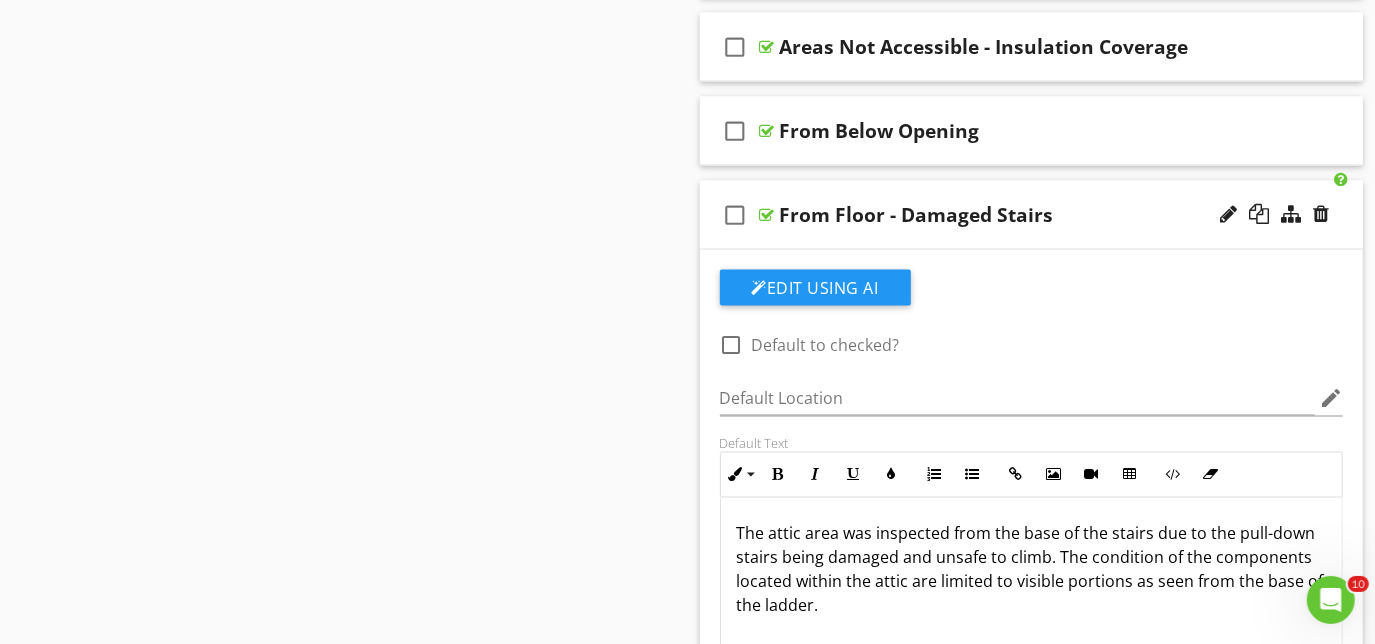 click on "check_box_outline_blank
From Floor - Damaged Stairs" at bounding box center [1032, 215] 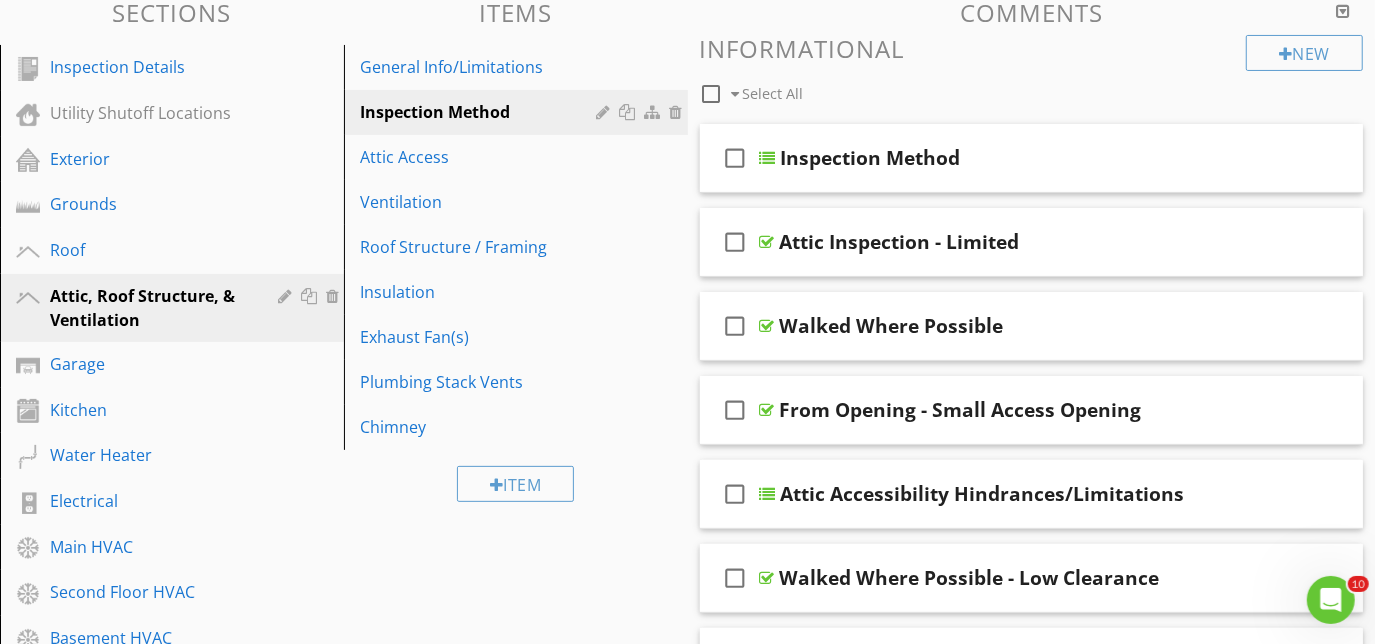 scroll, scrollTop: 84, scrollLeft: 0, axis: vertical 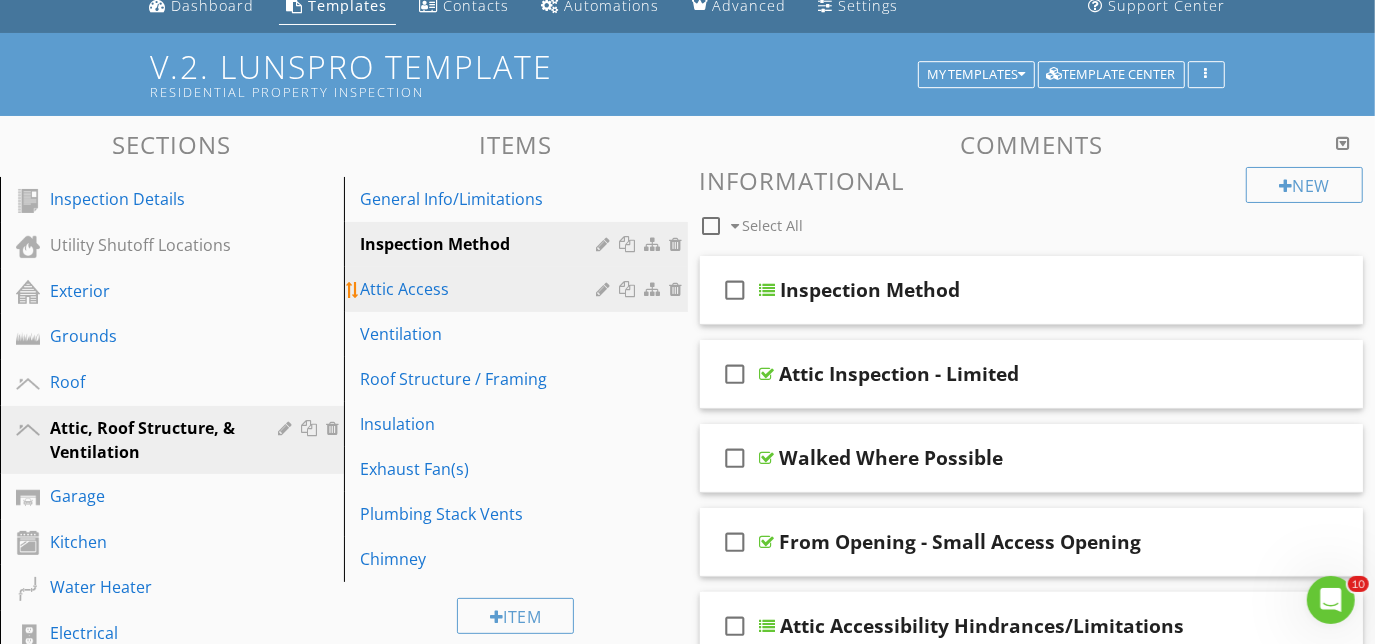 click on "Attic Access" at bounding box center [481, 289] 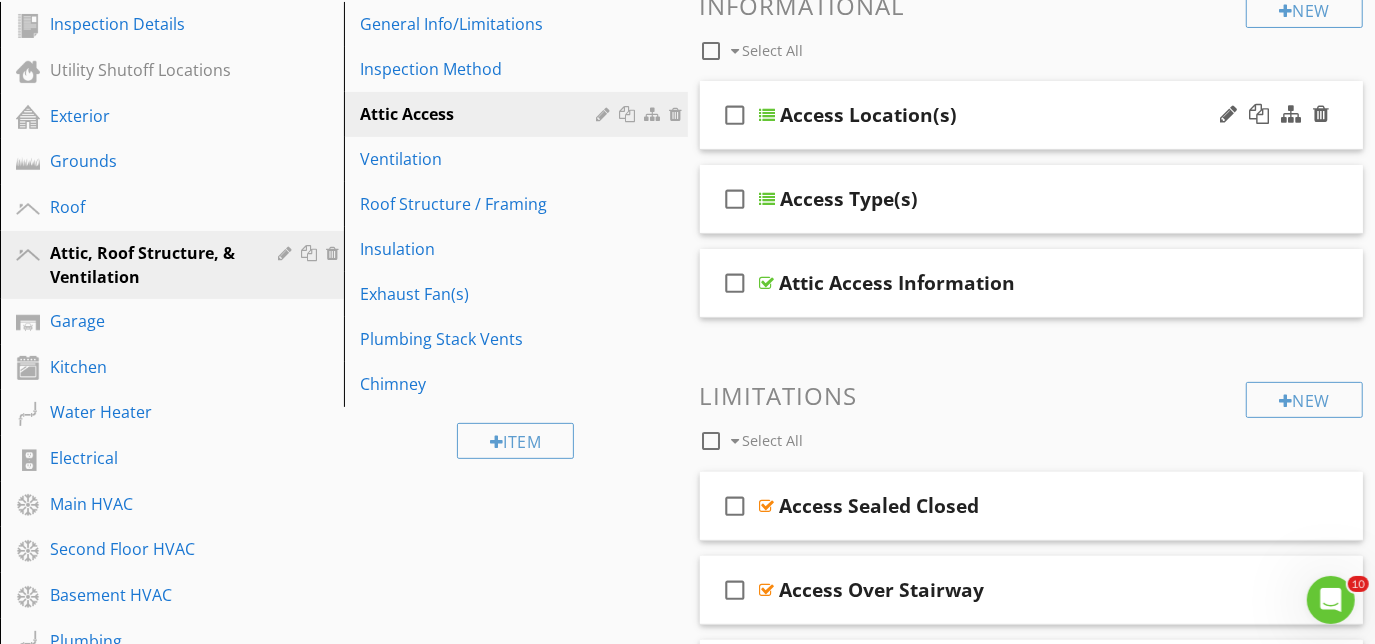 scroll, scrollTop: 266, scrollLeft: 0, axis: vertical 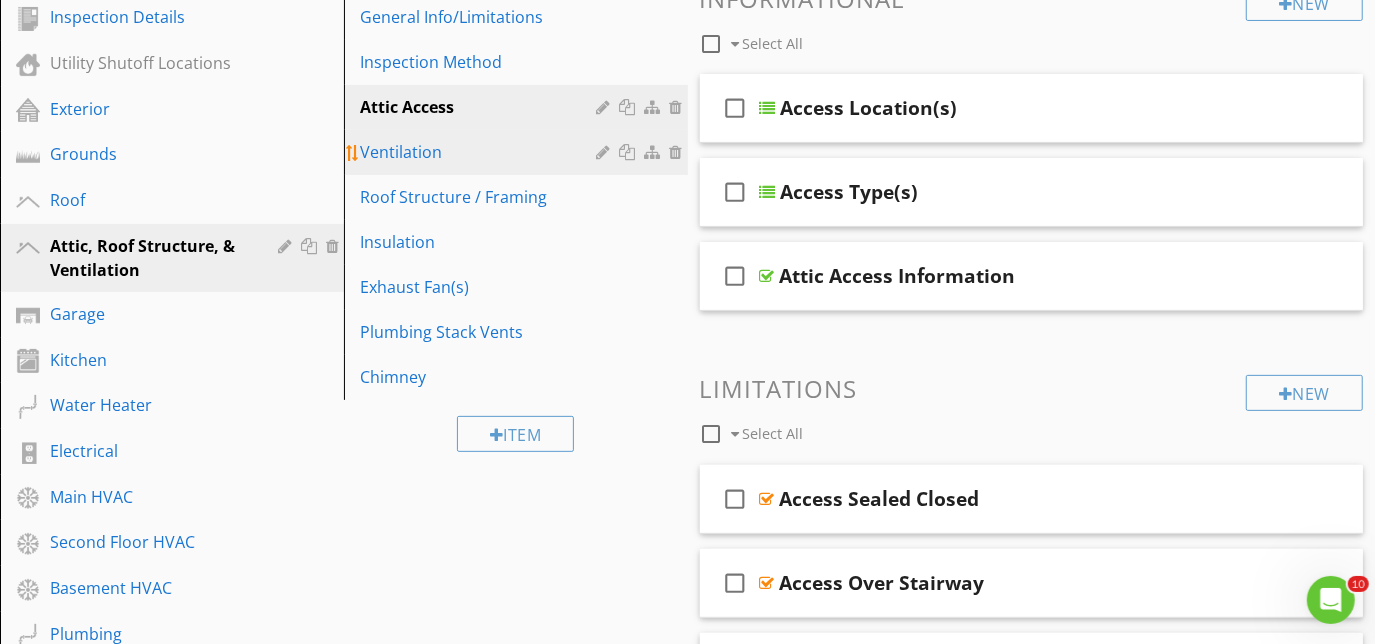 click on "Ventilation" at bounding box center (481, 152) 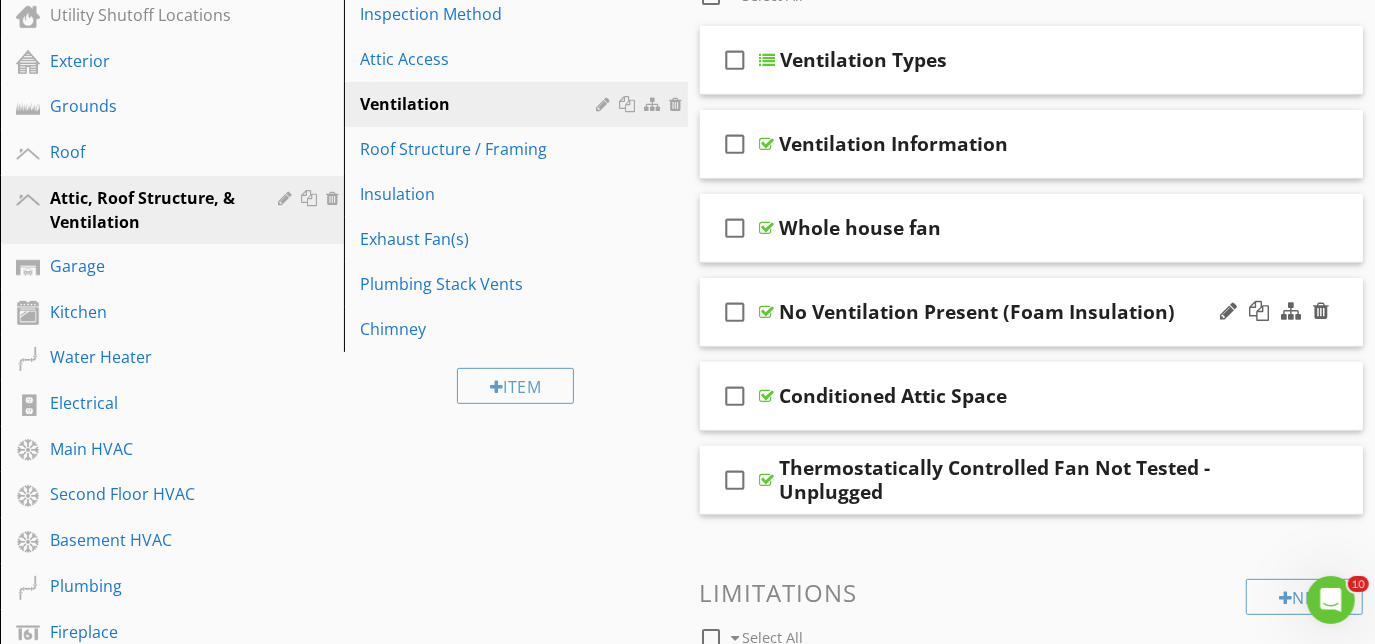 scroll, scrollTop: 357, scrollLeft: 0, axis: vertical 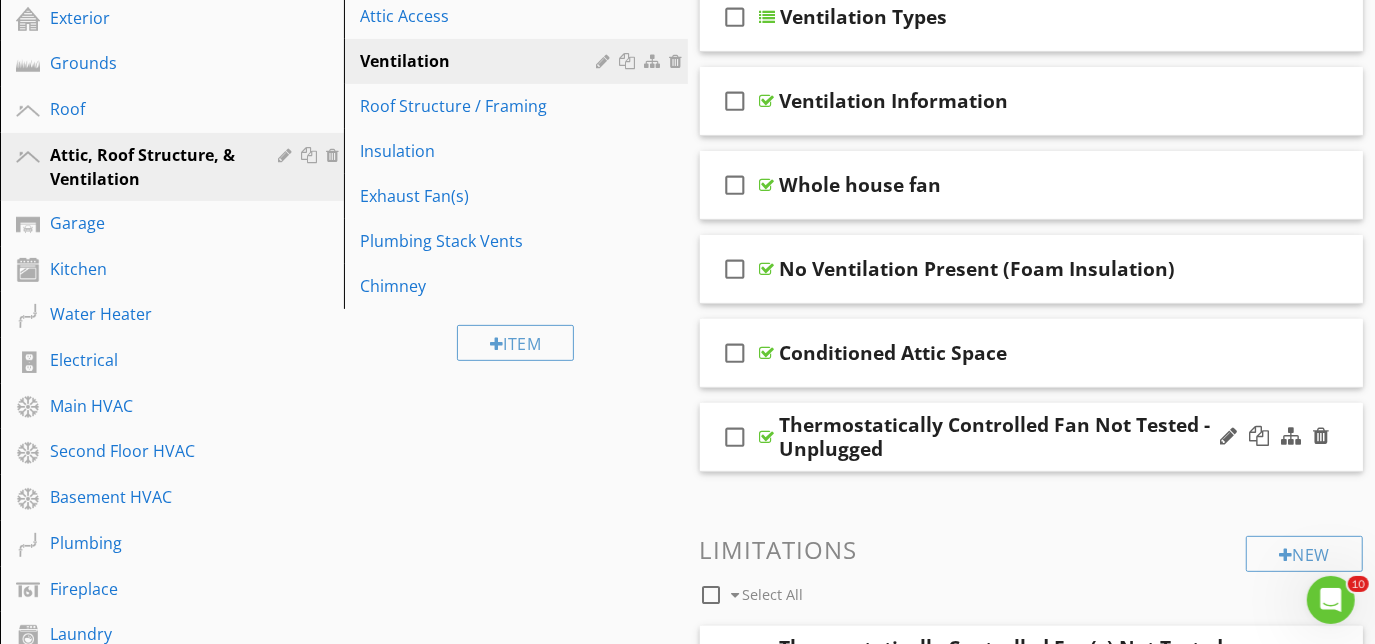 click on "Thermostatically Controlled Fan Not Tested - Unplugged" at bounding box center (1014, 437) 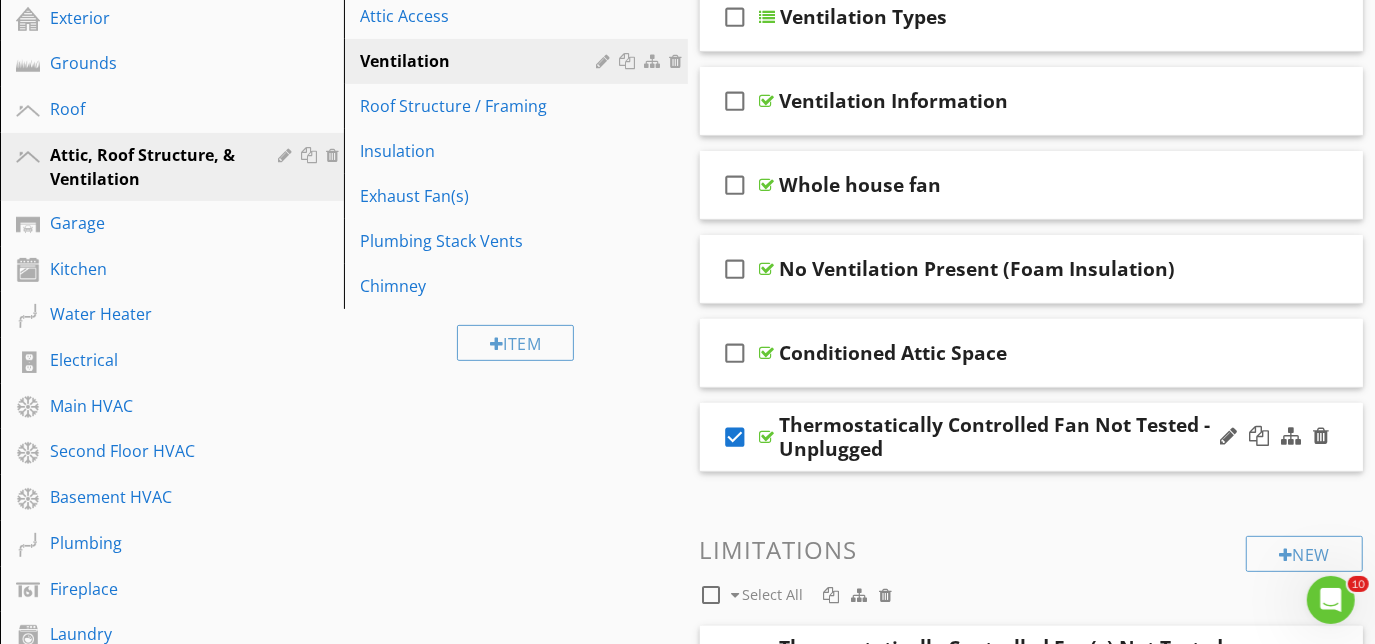 scroll, scrollTop: 538, scrollLeft: 0, axis: vertical 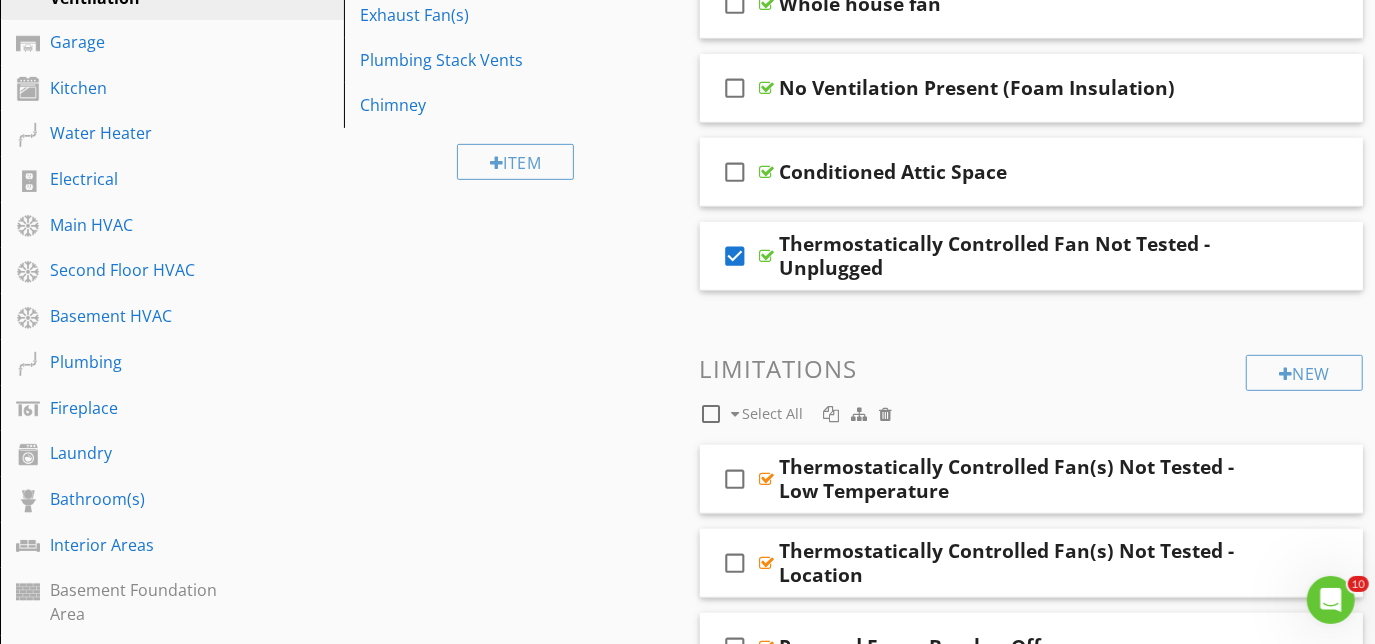 click on "check_box" at bounding box center (736, 256) 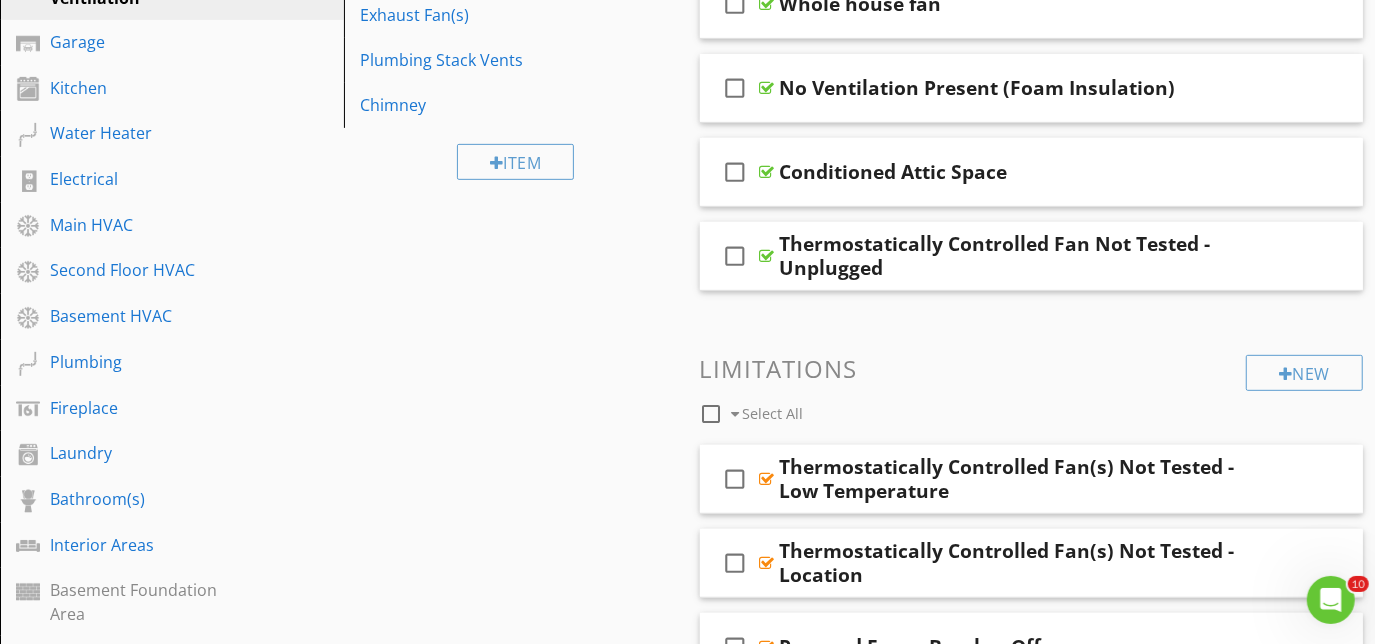 click on "check_box_outline_blank
Thermostatically Controlled Fan Not Tested - Unplugged" at bounding box center [1032, 256] 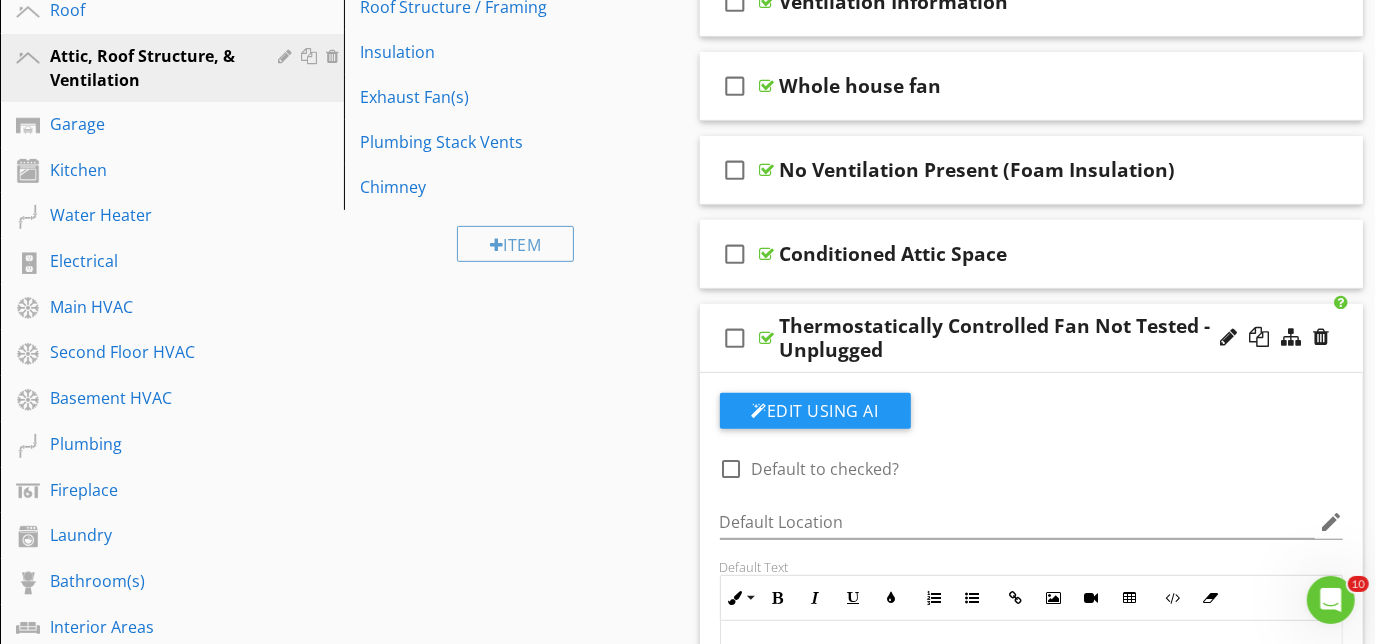 scroll, scrollTop: 448, scrollLeft: 0, axis: vertical 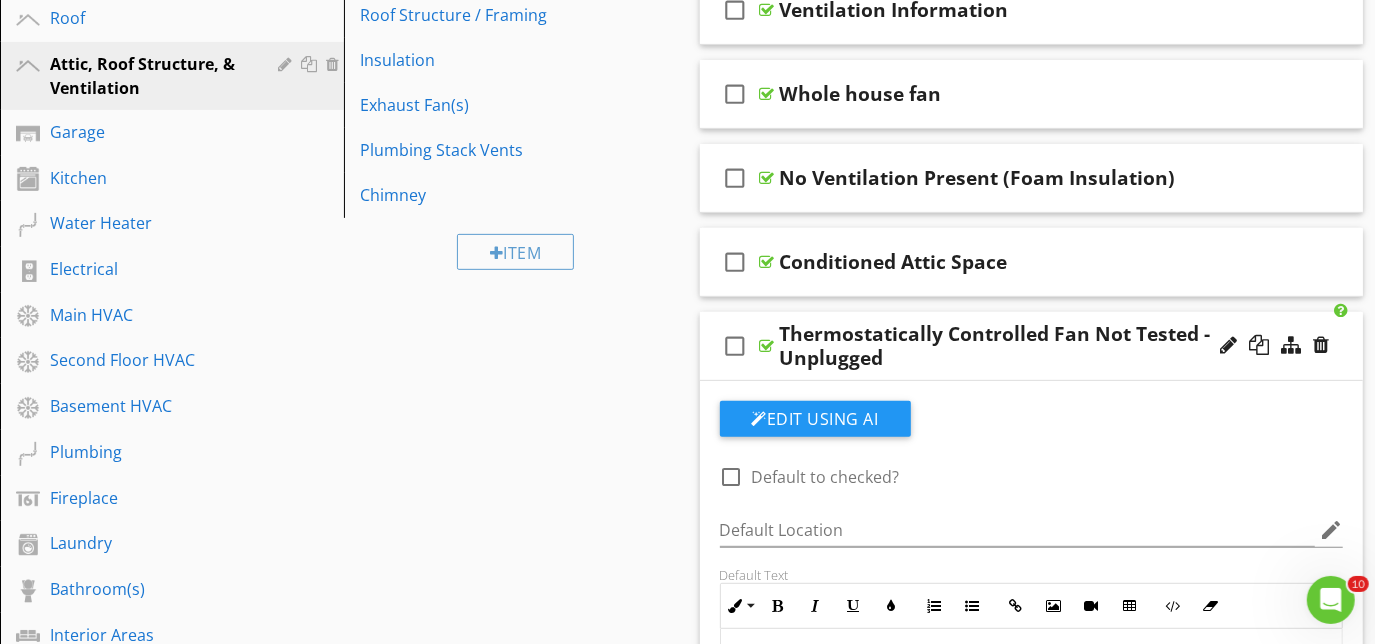 click on "Thermostatically Controlled Fan Not Tested - Unplugged" at bounding box center [1014, 346] 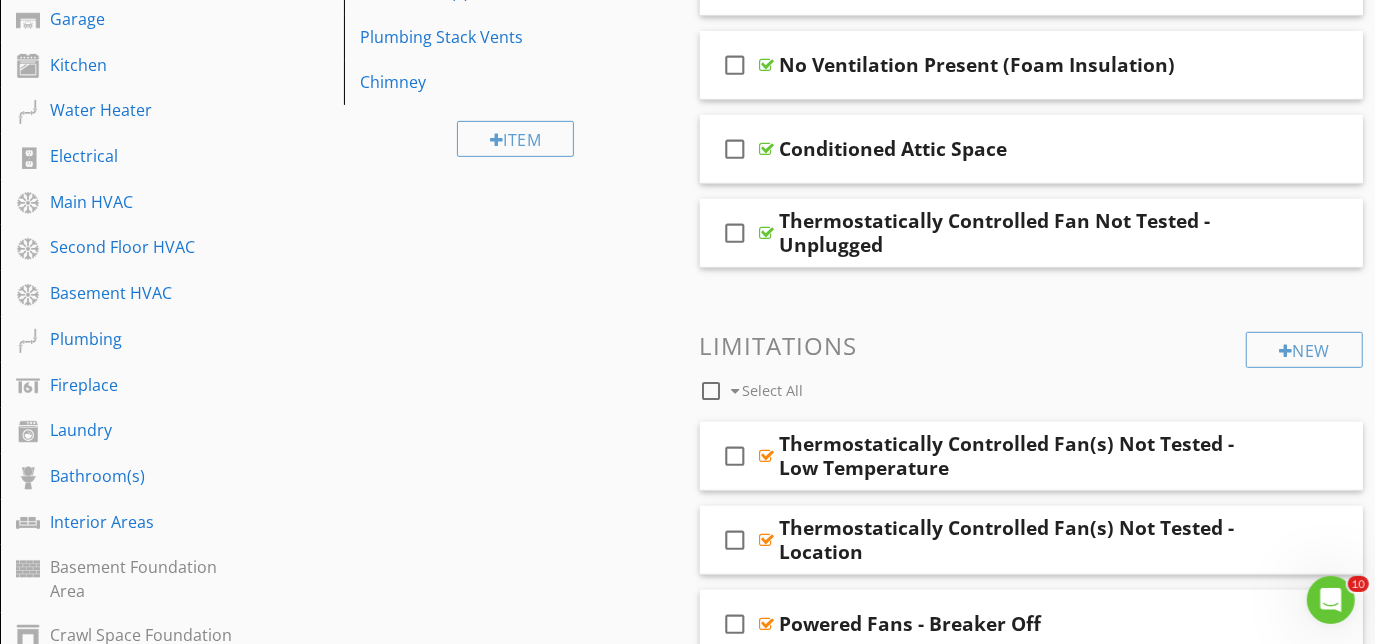 scroll, scrollTop: 629, scrollLeft: 0, axis: vertical 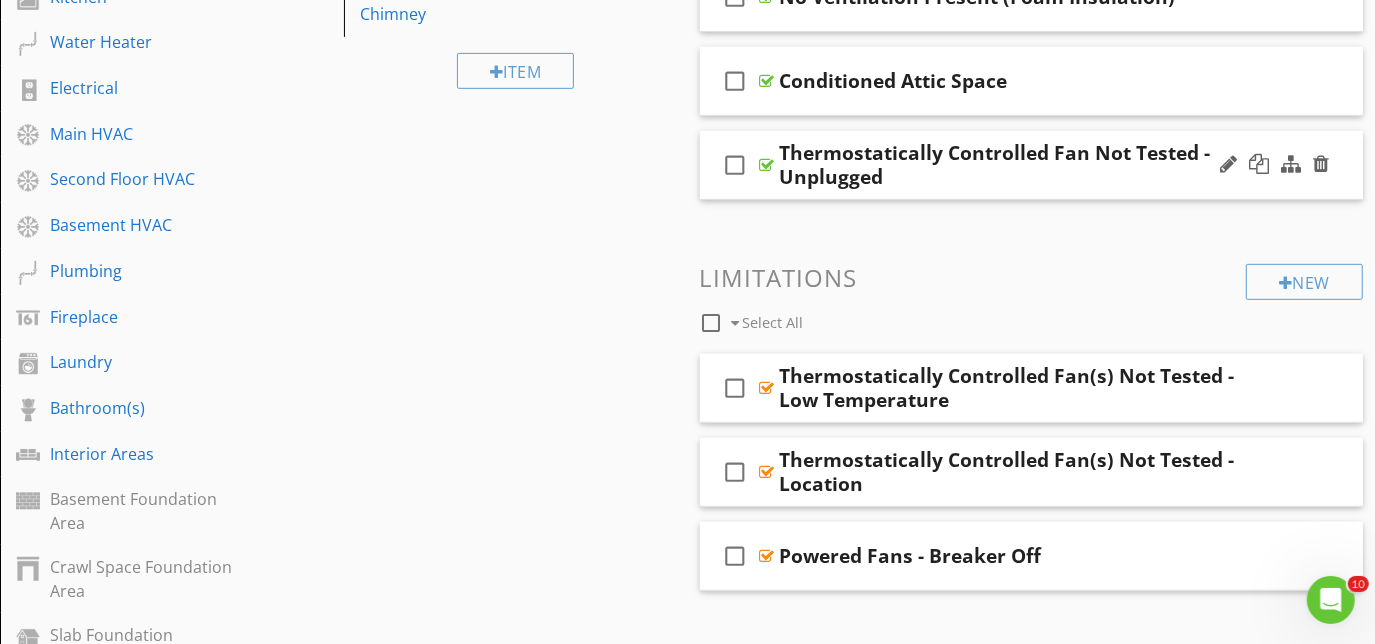 type 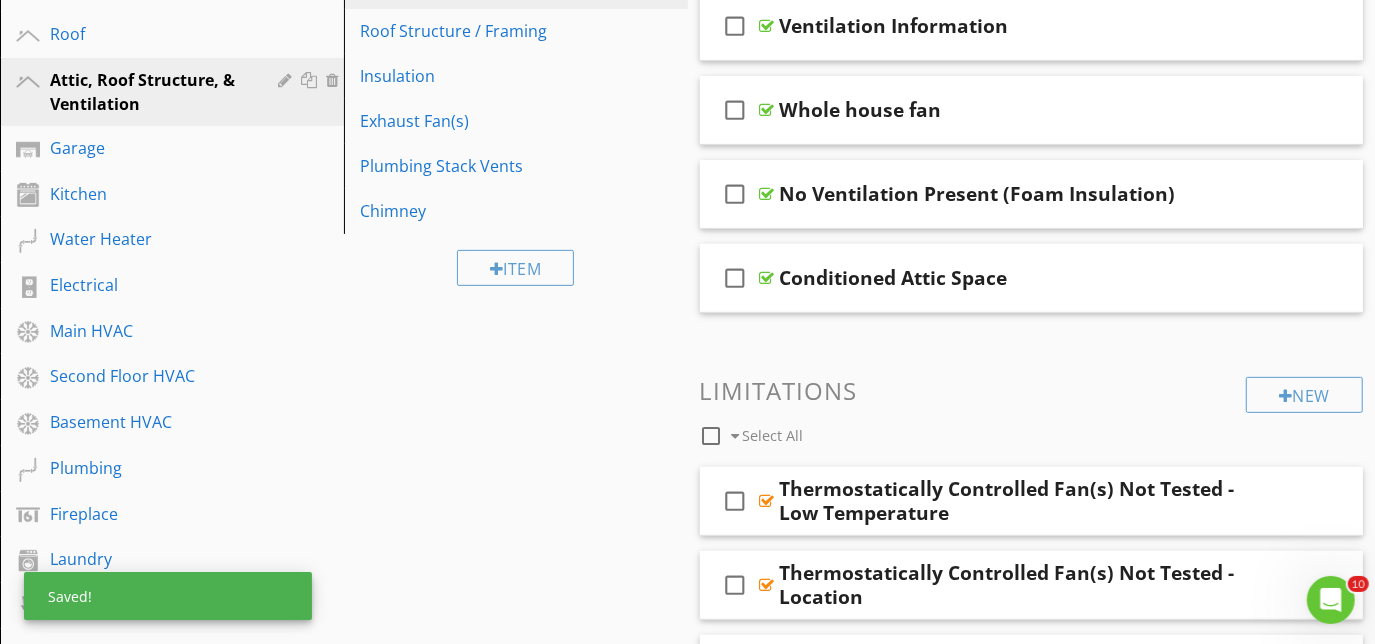 scroll, scrollTop: 357, scrollLeft: 0, axis: vertical 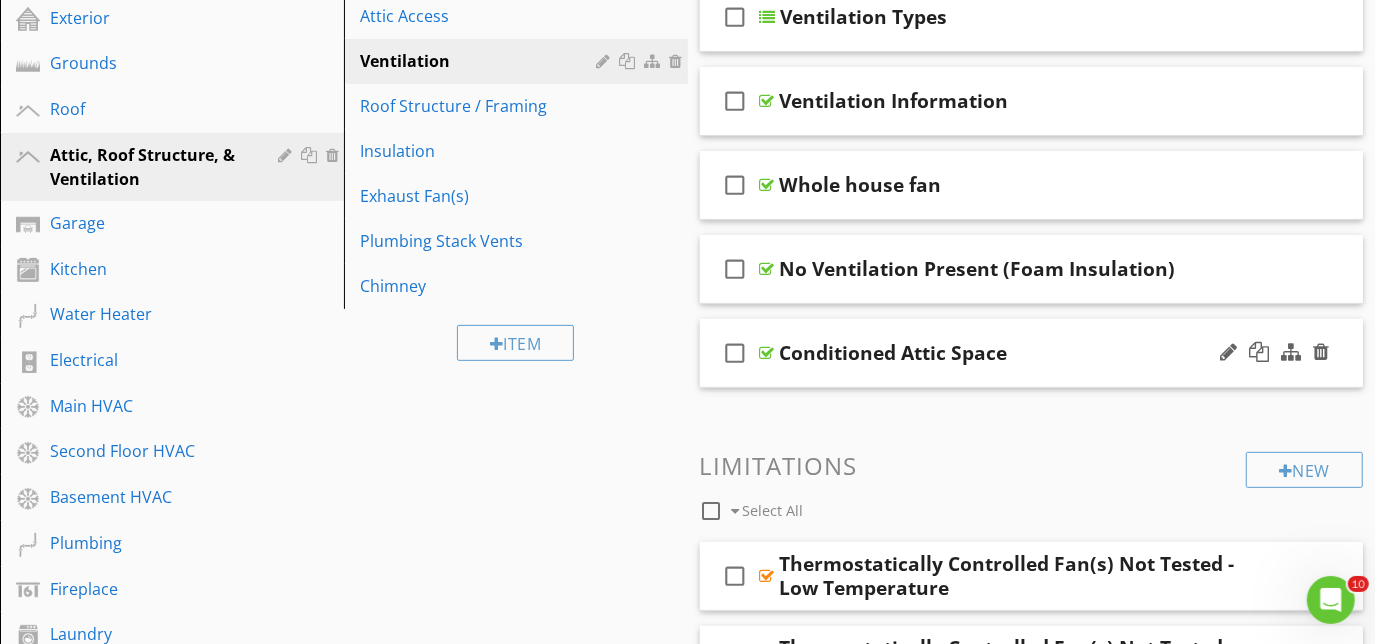 click on "check_box_outline_blank
Conditioned Attic Space" at bounding box center [1032, 353] 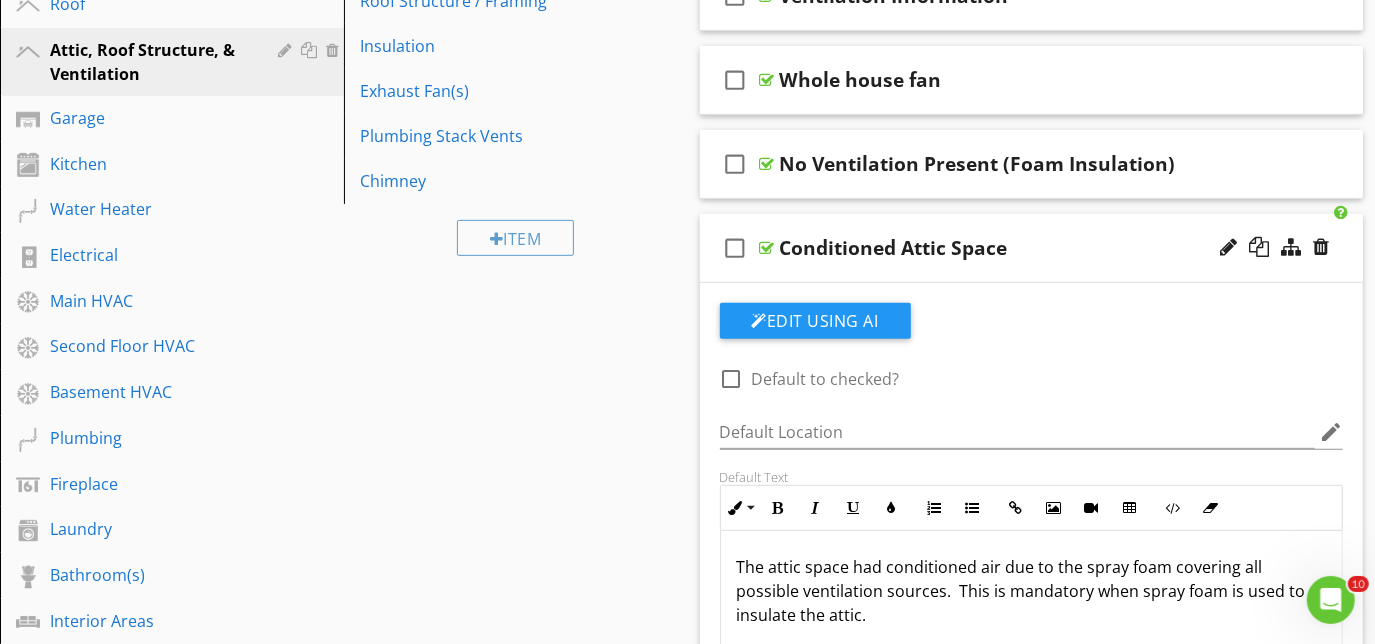 scroll, scrollTop: 448, scrollLeft: 0, axis: vertical 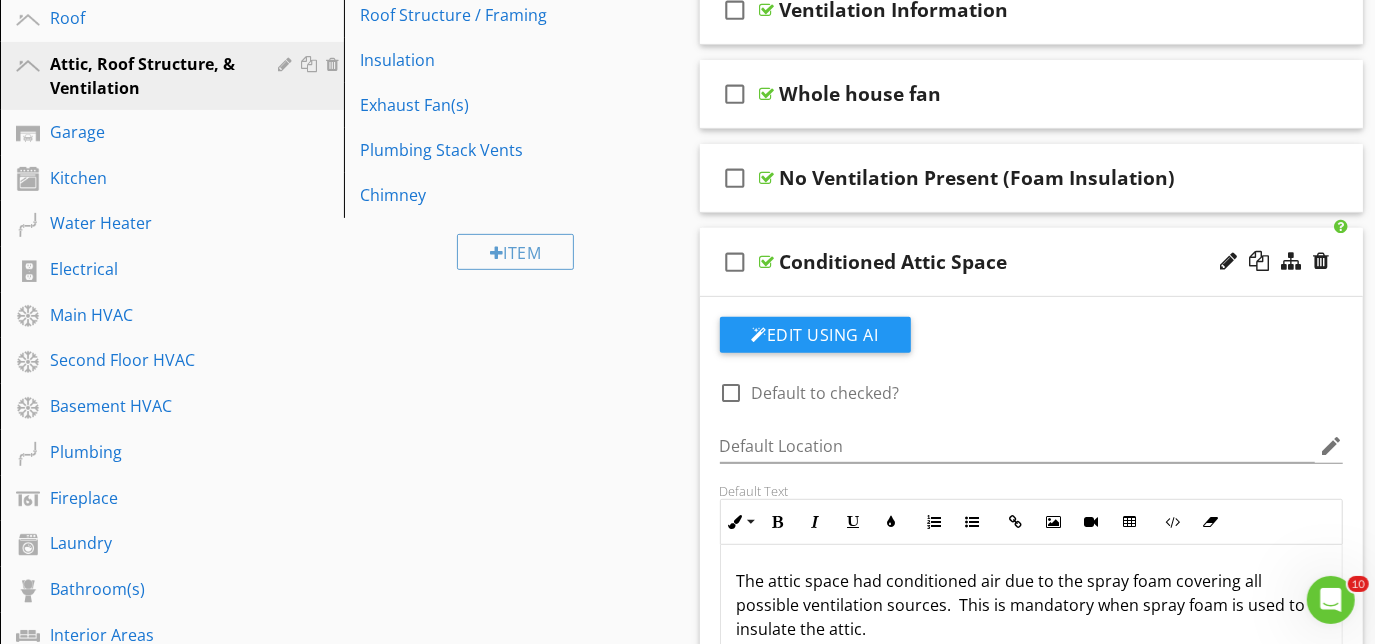 click on "check_box_outline_blank
Conditioned Attic Space" at bounding box center (1032, 262) 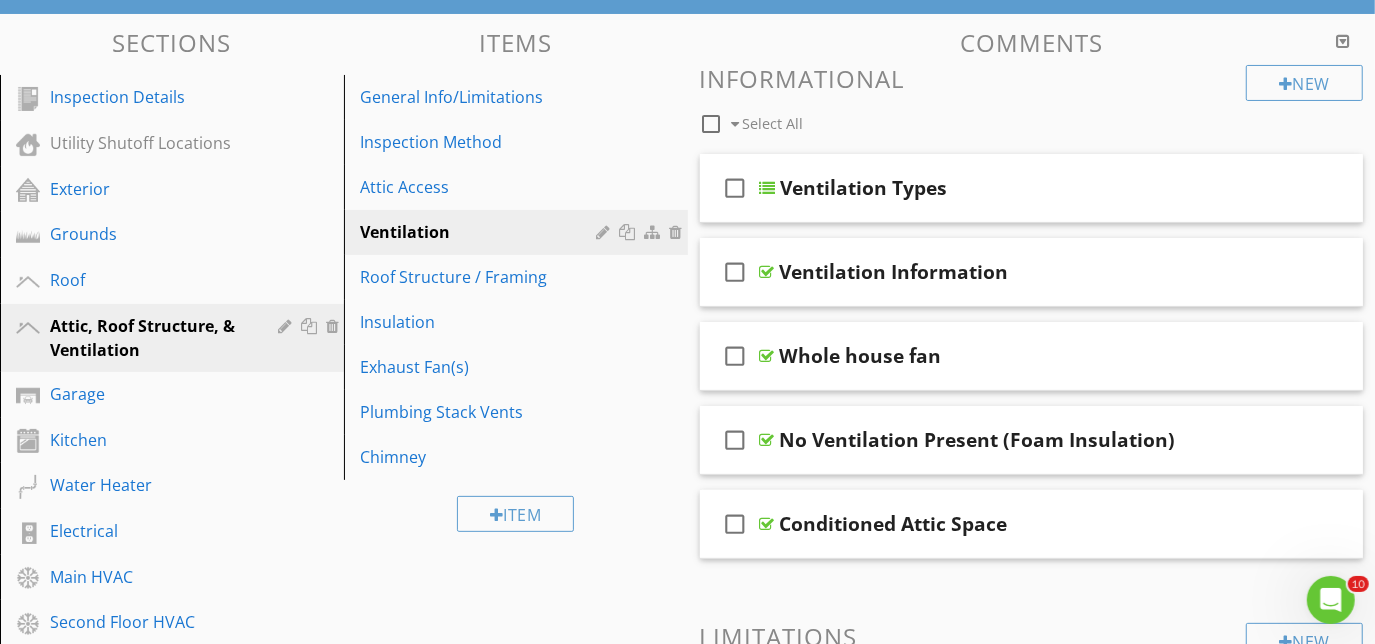 scroll, scrollTop: 175, scrollLeft: 0, axis: vertical 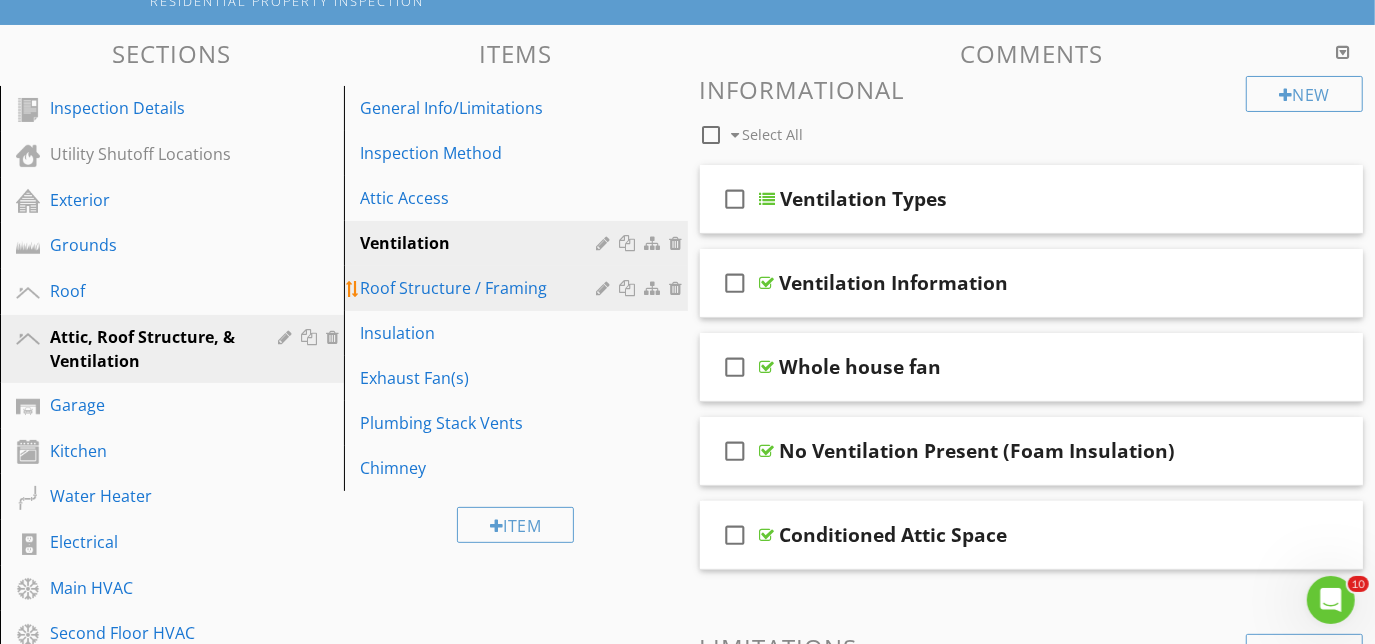 click on "Roof Structure / Framing" at bounding box center [481, 288] 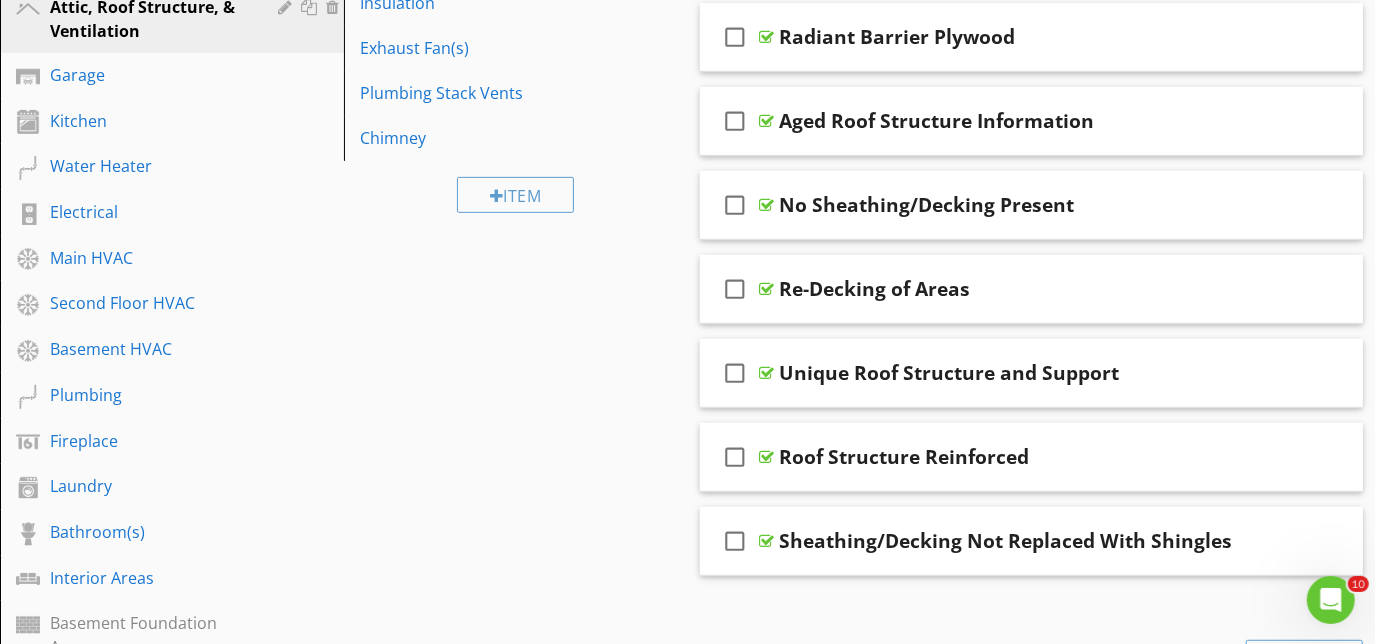 scroll, scrollTop: 538, scrollLeft: 0, axis: vertical 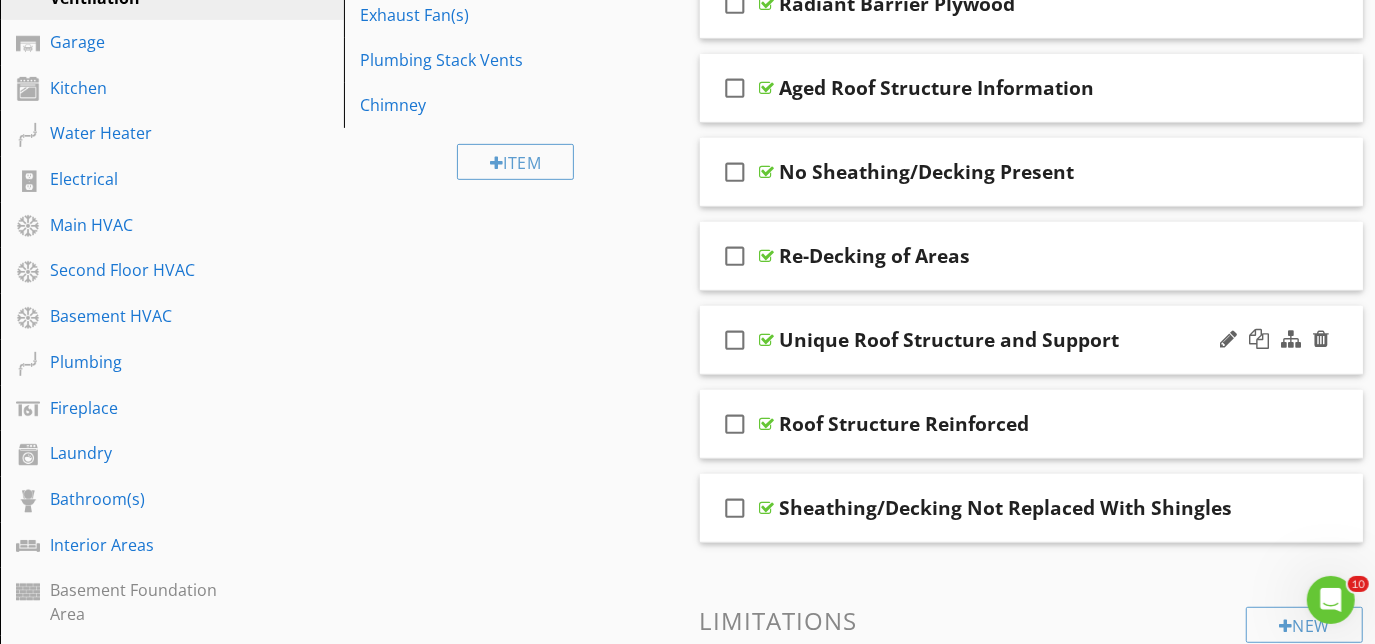 click on "check_box_outline_blank
Unique Roof Structure and Support" at bounding box center (1032, 340) 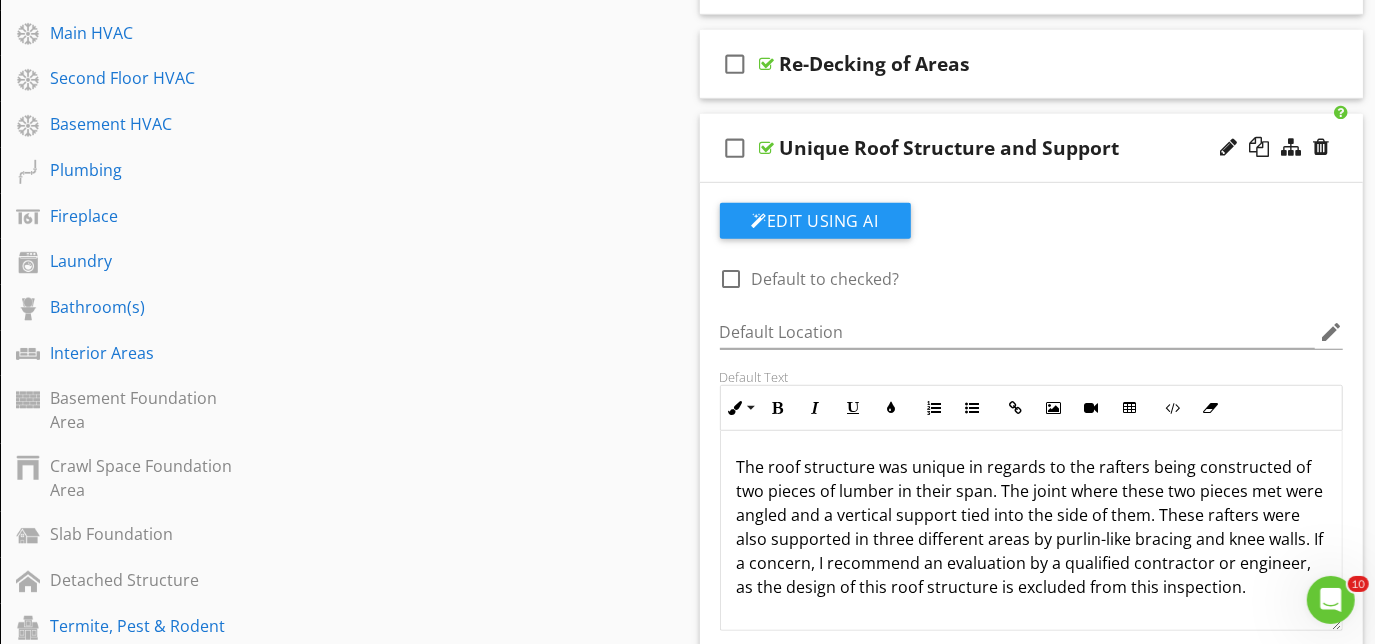 scroll, scrollTop: 629, scrollLeft: 0, axis: vertical 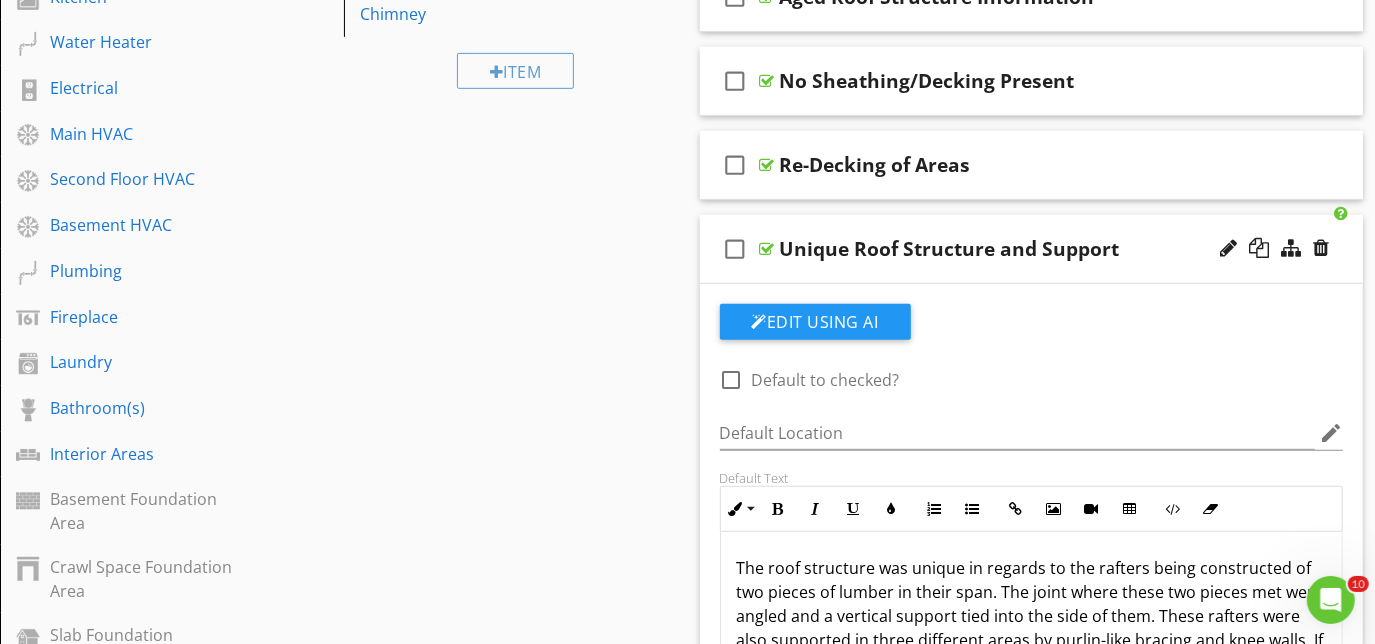 click on "check_box_outline_blank
Unique Roof Structure and Support" at bounding box center [1032, 249] 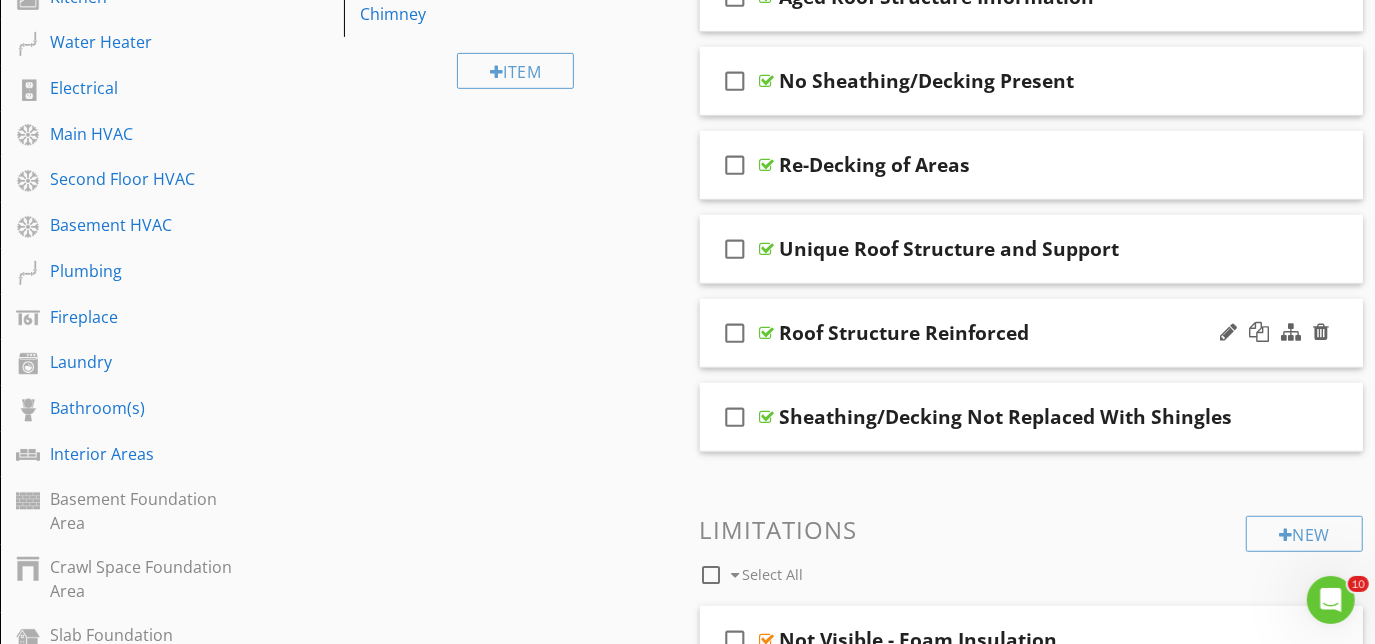 click on "check_box_outline_blank
Roof Structure Reinforced" at bounding box center (1032, 333) 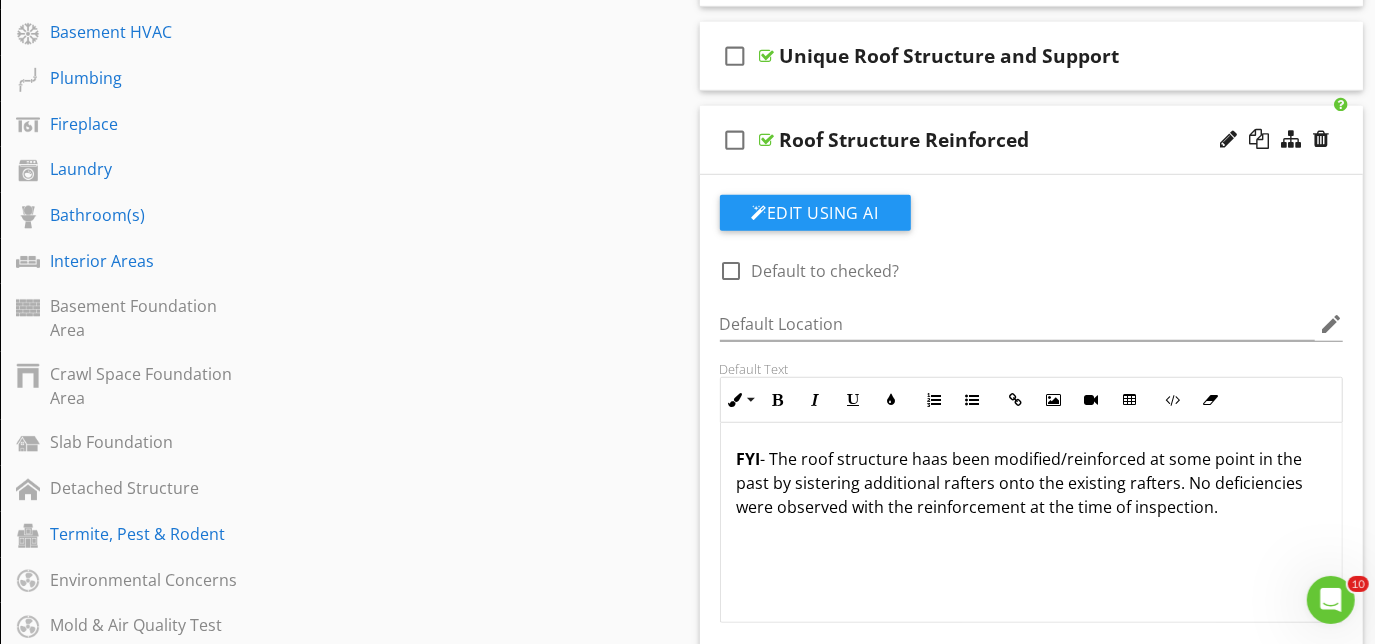 scroll, scrollTop: 629, scrollLeft: 0, axis: vertical 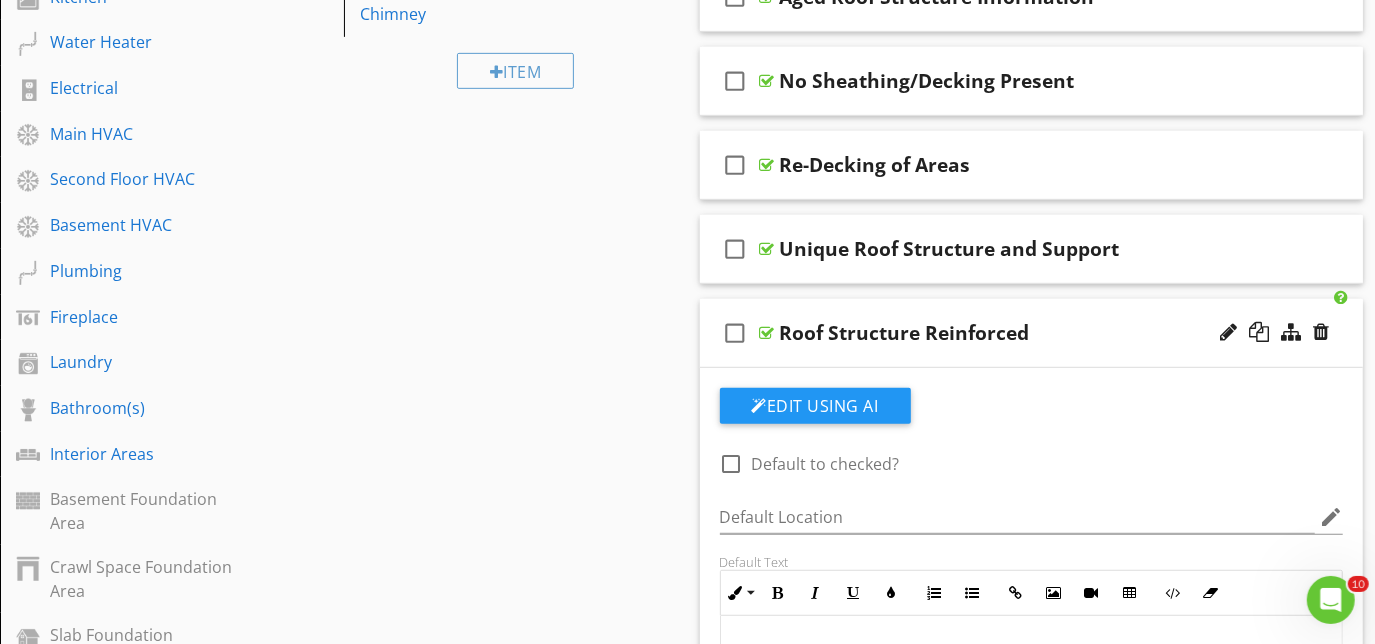 click on "check_box_outline_blank
Roof Structure Reinforced" at bounding box center [1032, 333] 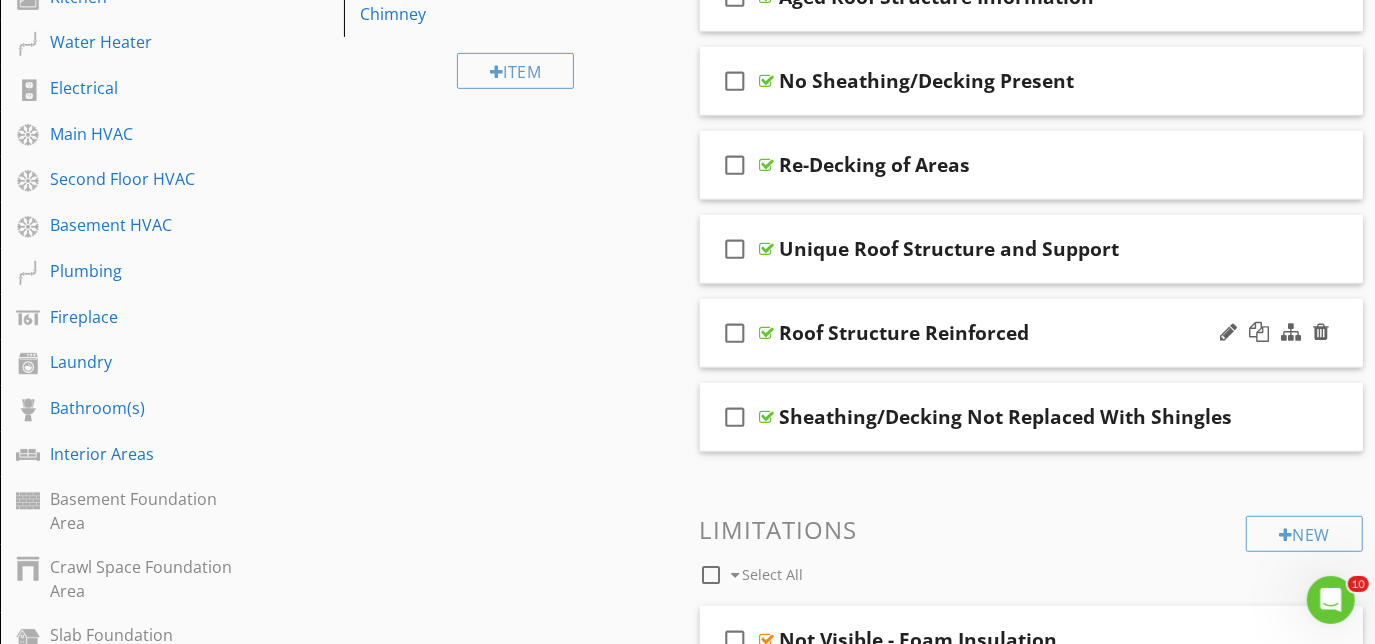 scroll, scrollTop: 811, scrollLeft: 0, axis: vertical 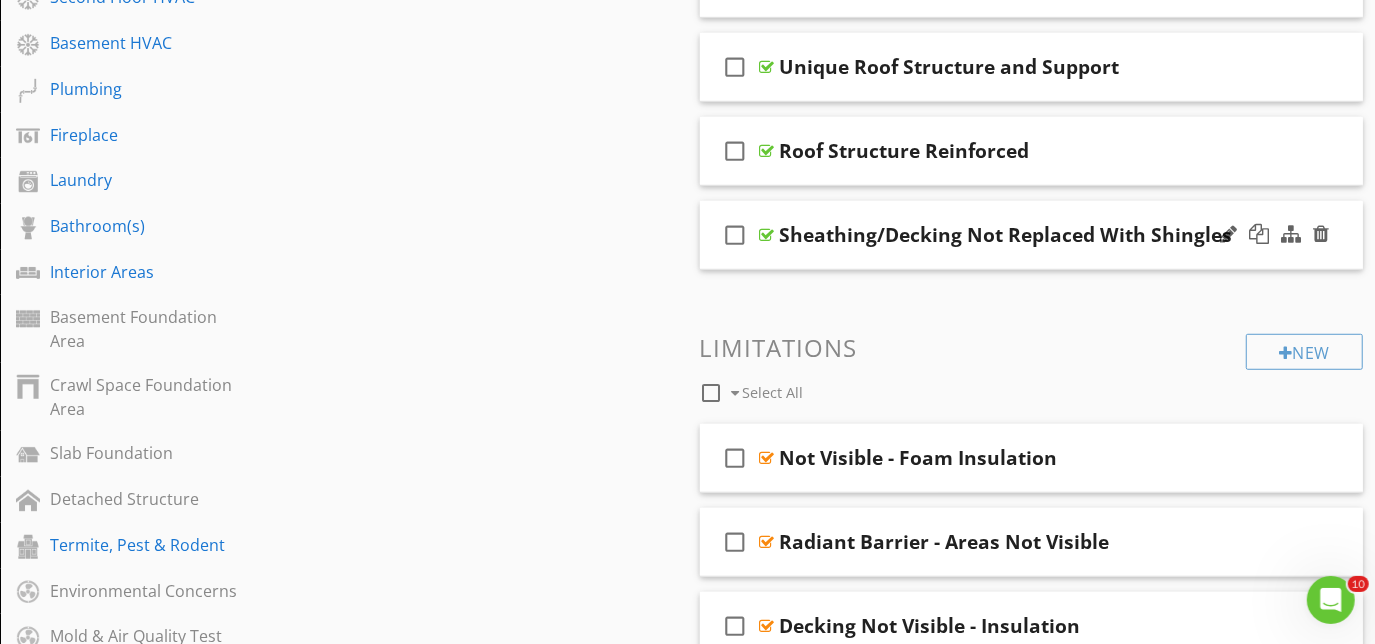 click on "check_box_outline_blank
Sheathing/Decking Not Replaced With Shingles" at bounding box center (1032, 235) 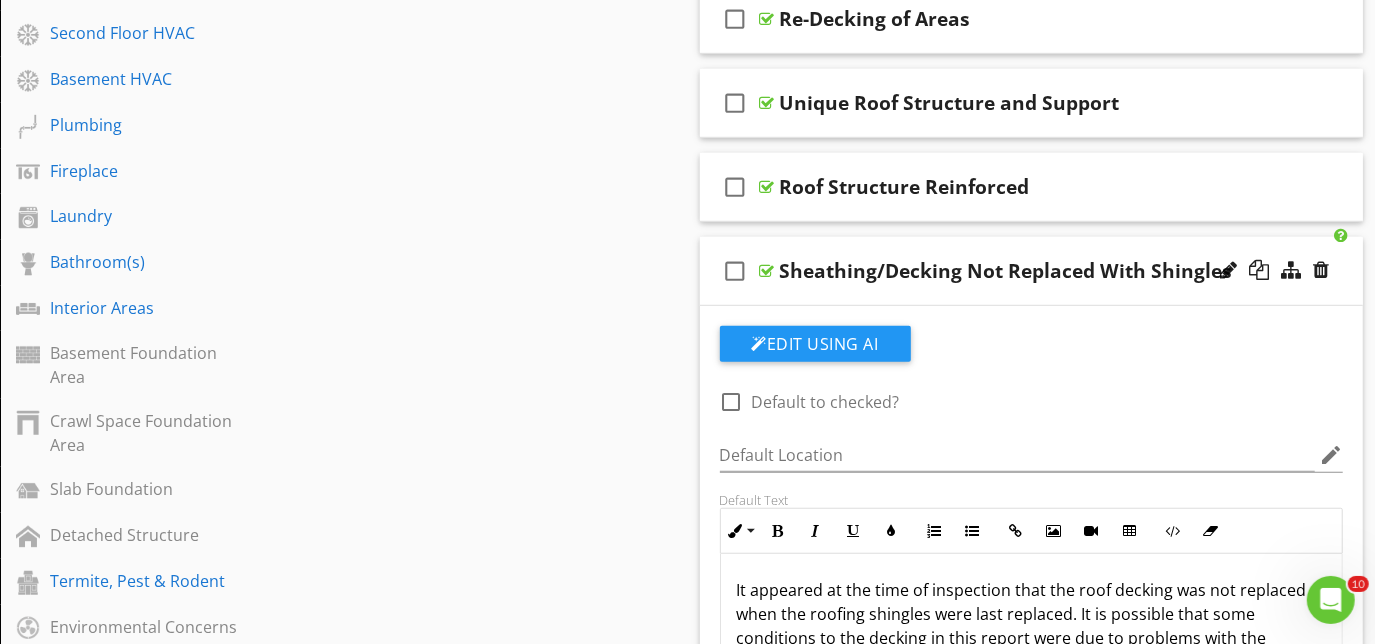 scroll, scrollTop: 720, scrollLeft: 0, axis: vertical 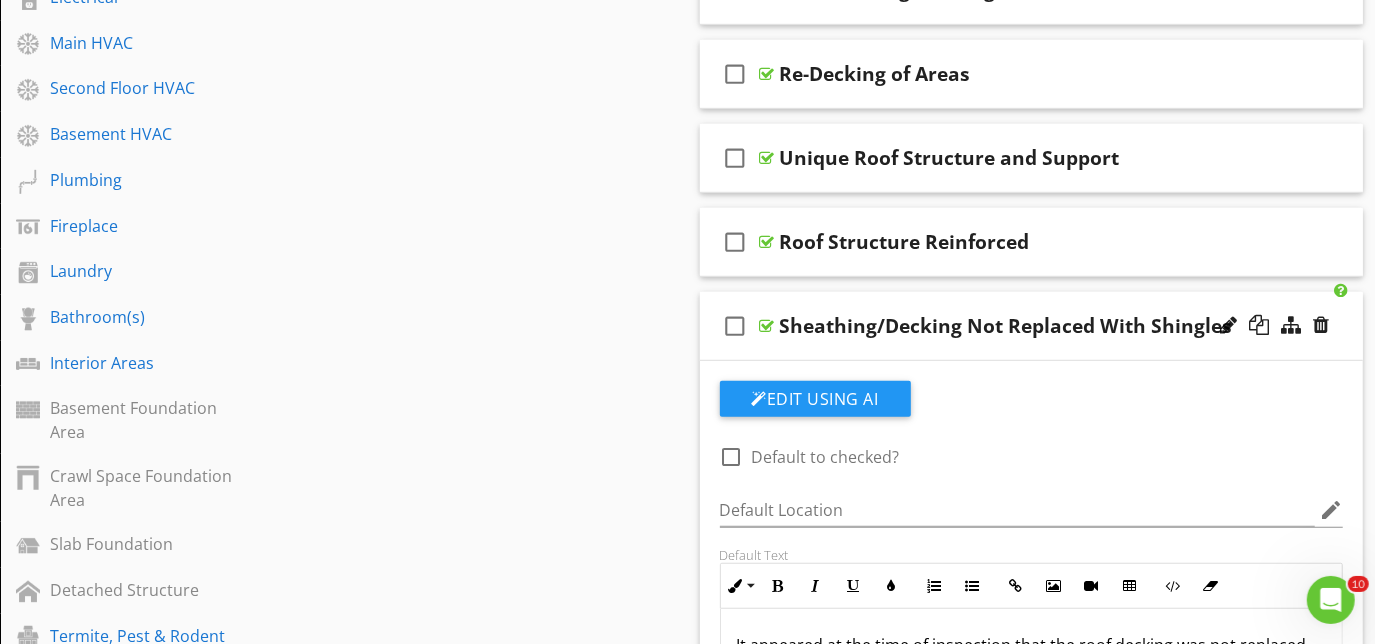click on "check_box_outline_blank
Sheathing/Decking Not Replaced With Shingles" at bounding box center (1032, 326) 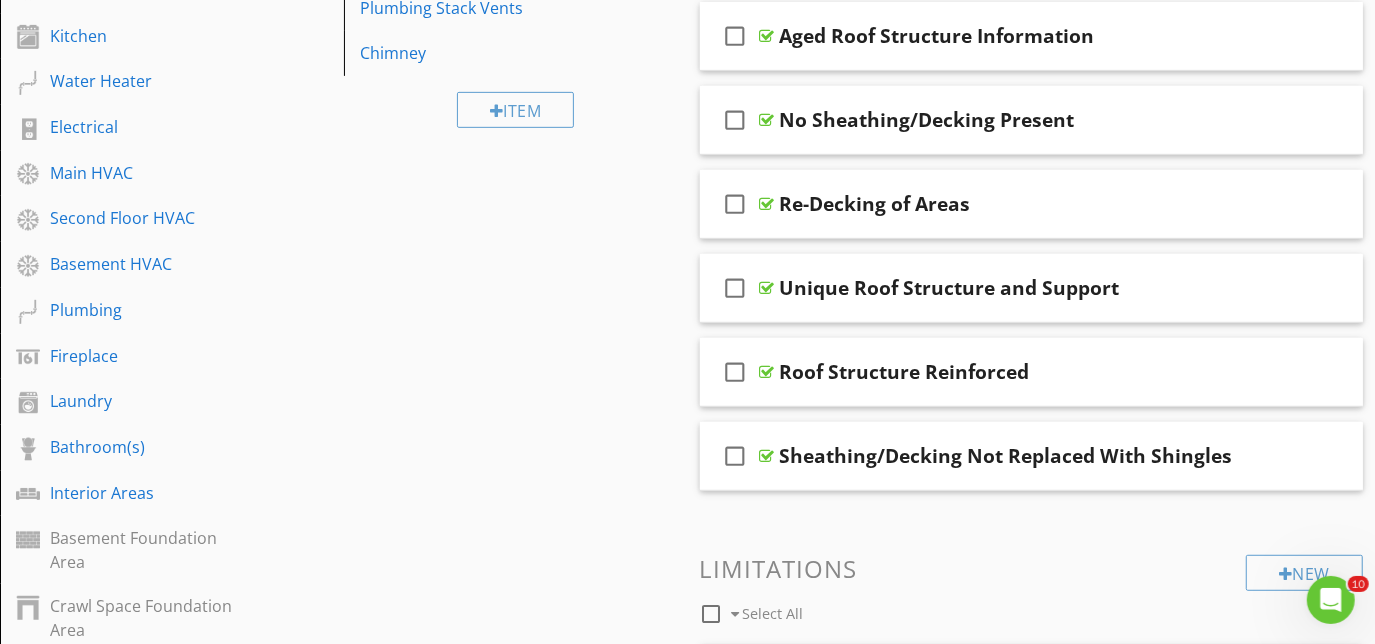 scroll, scrollTop: 448, scrollLeft: 0, axis: vertical 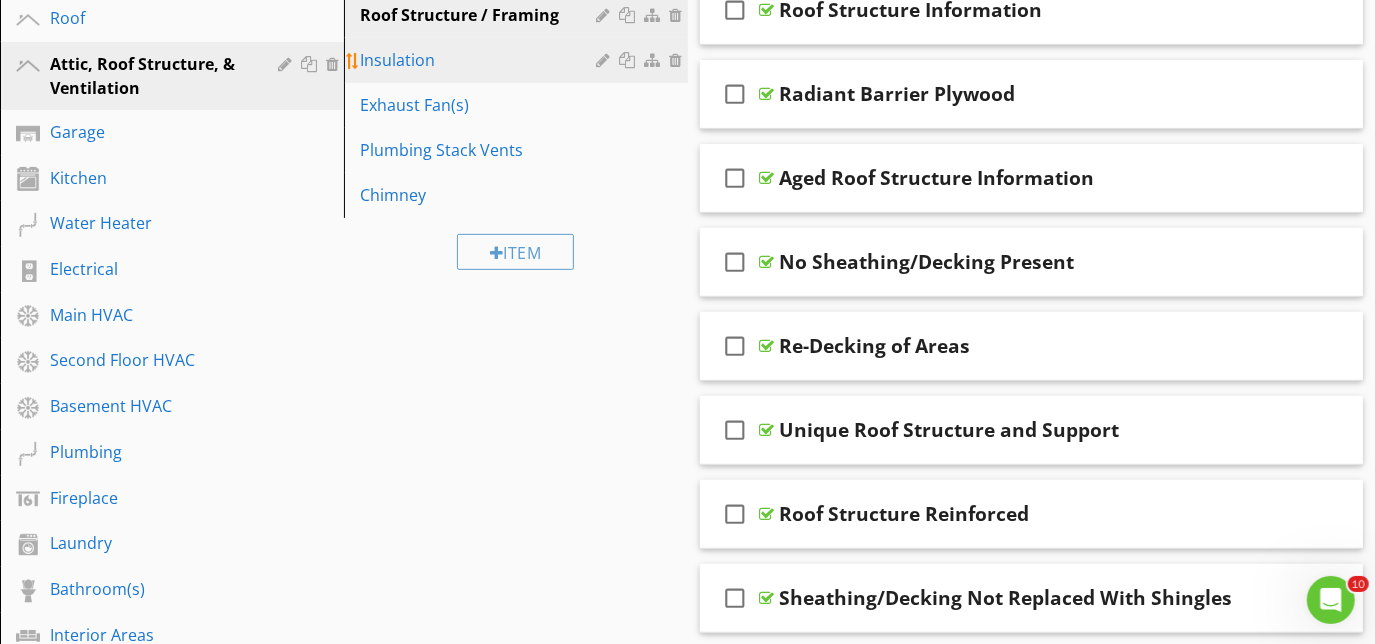click on "Insulation" at bounding box center [481, 60] 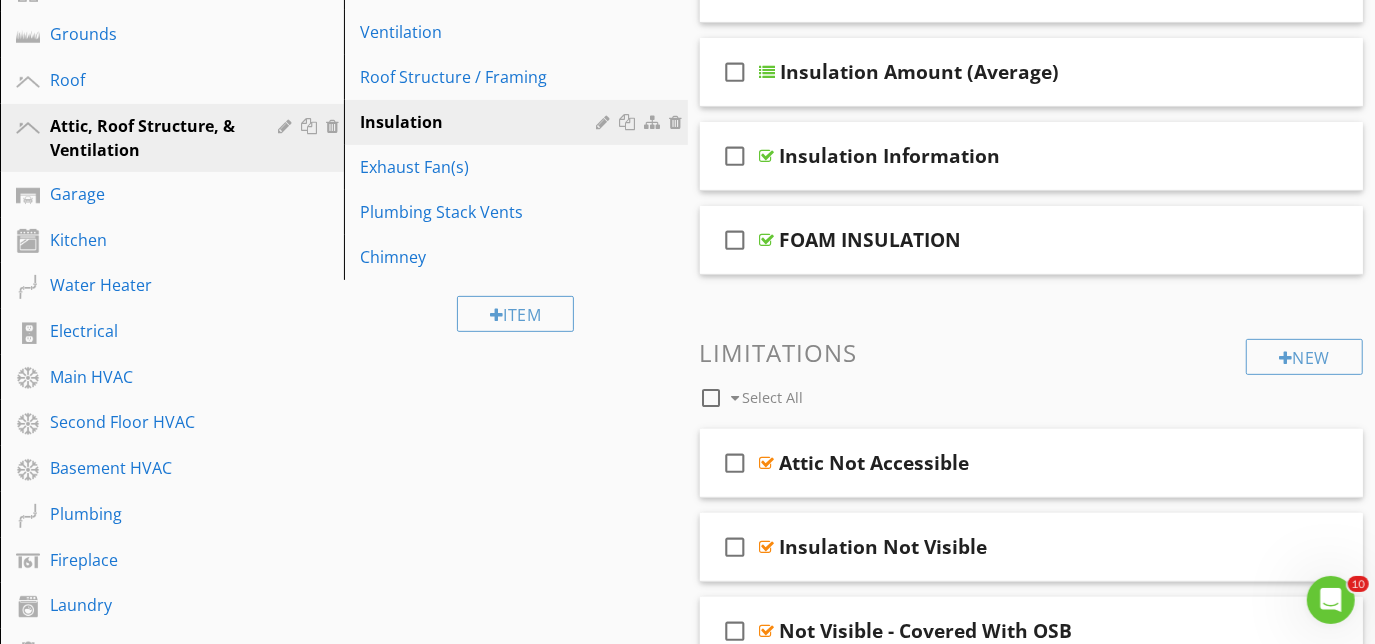 scroll, scrollTop: 357, scrollLeft: 0, axis: vertical 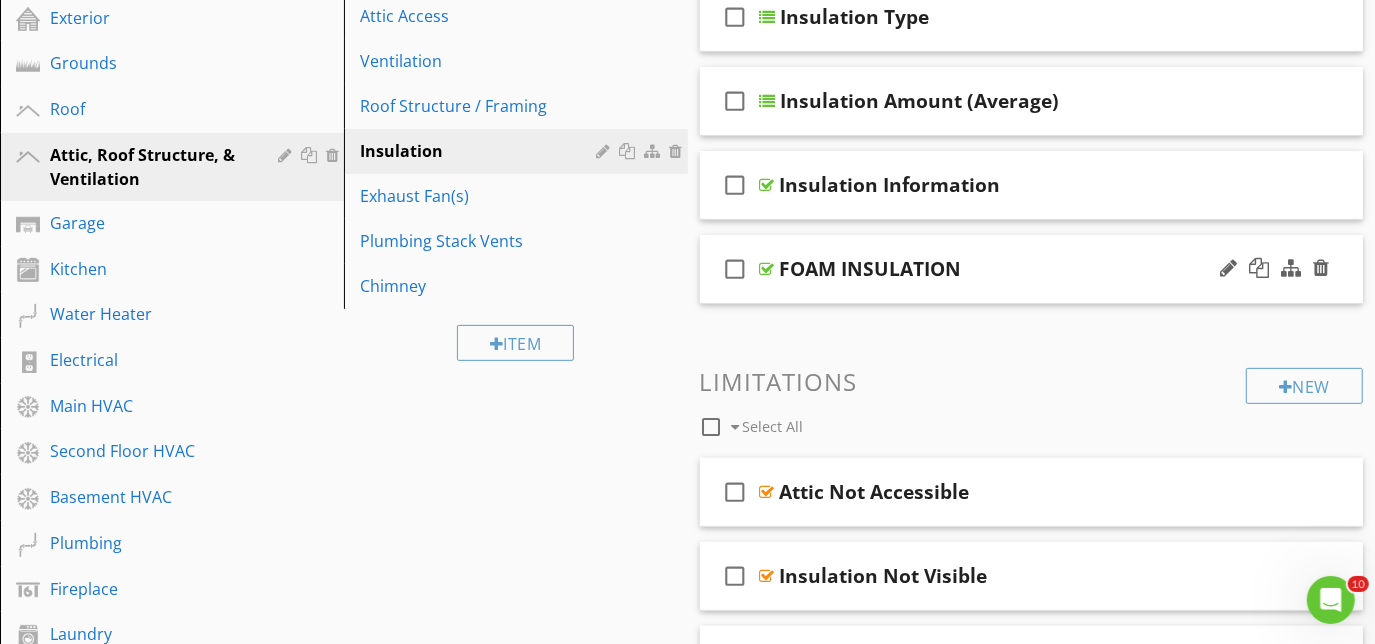click on "check_box_outline_blank
FOAM INSULATION" at bounding box center [1032, 269] 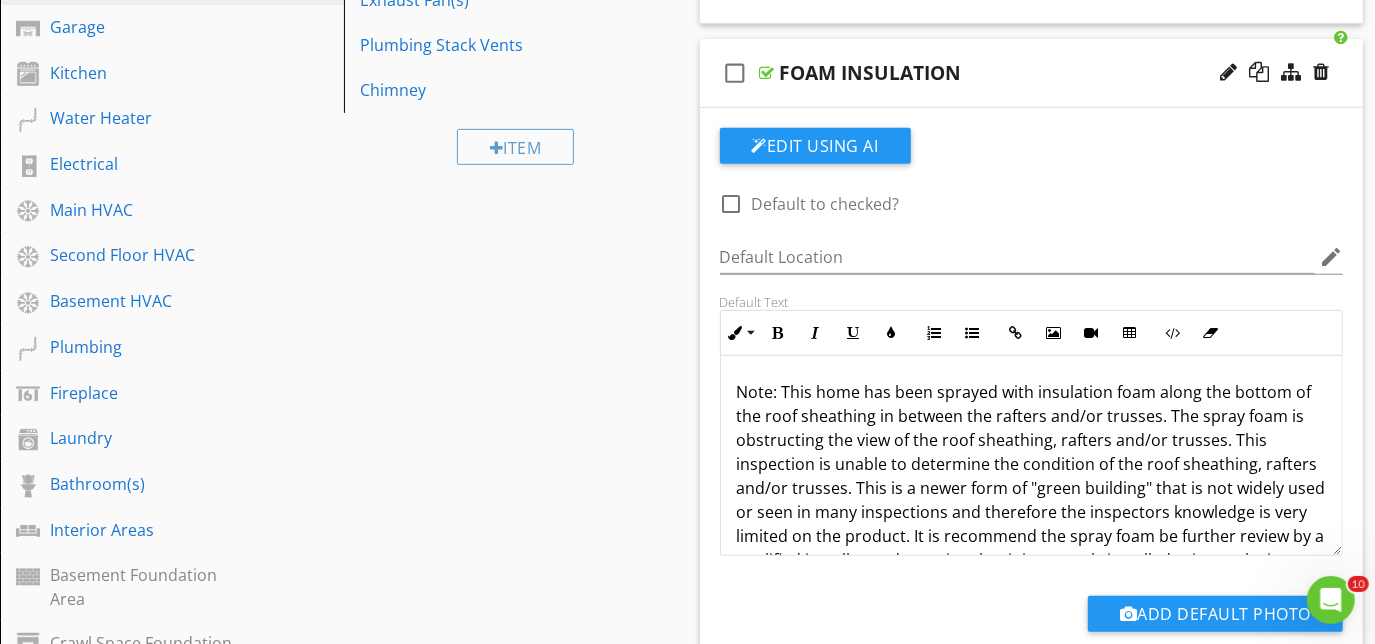 scroll, scrollTop: 629, scrollLeft: 0, axis: vertical 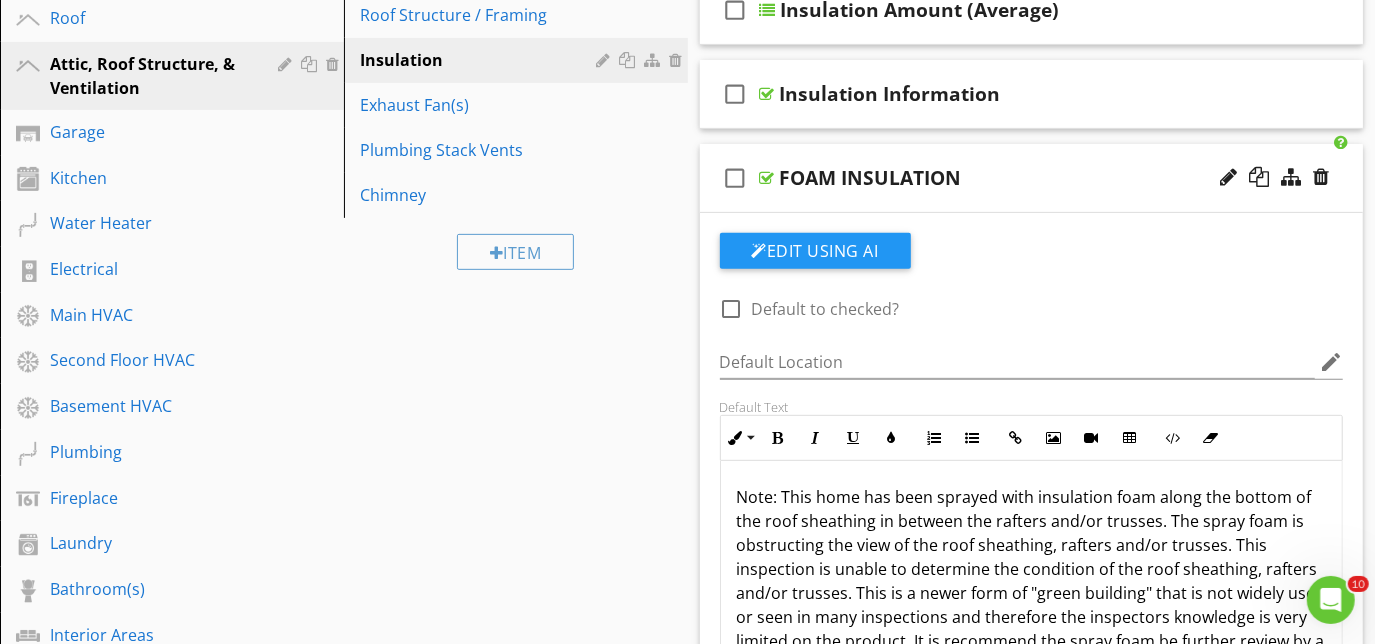 click on "check_box_outline_blank
FOAM INSULATION" at bounding box center (1032, 178) 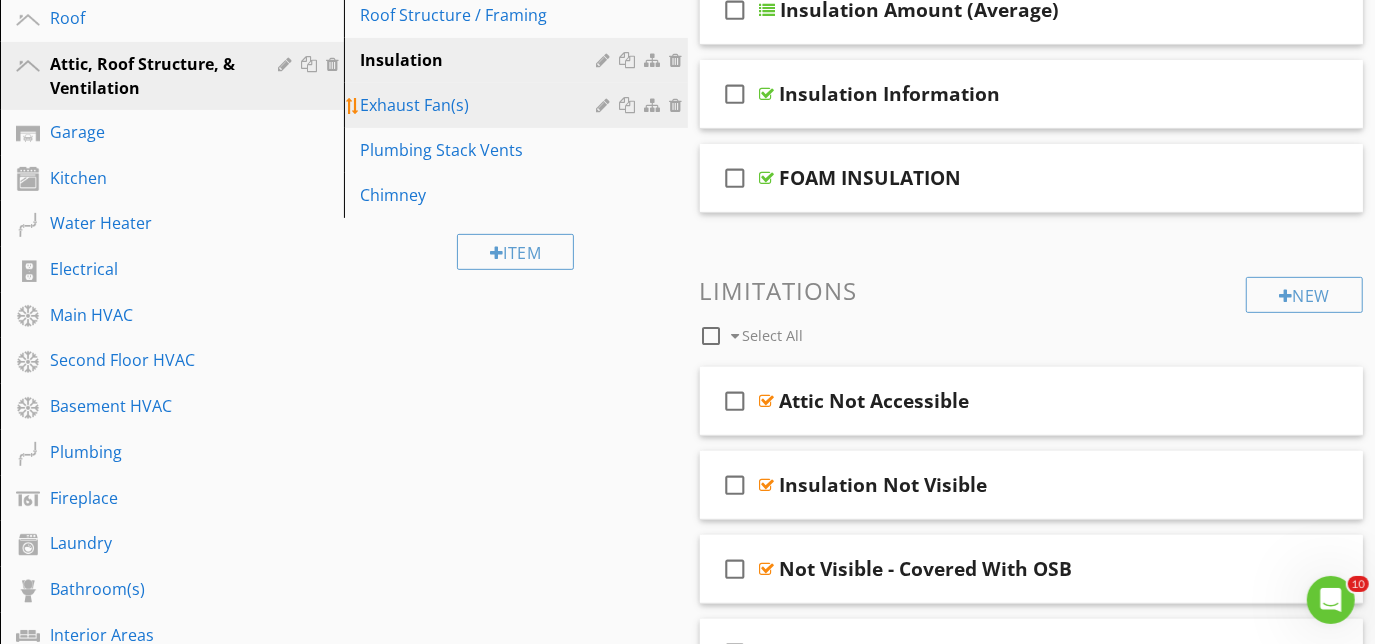 click on "Exhaust Fan(s)" at bounding box center (481, 105) 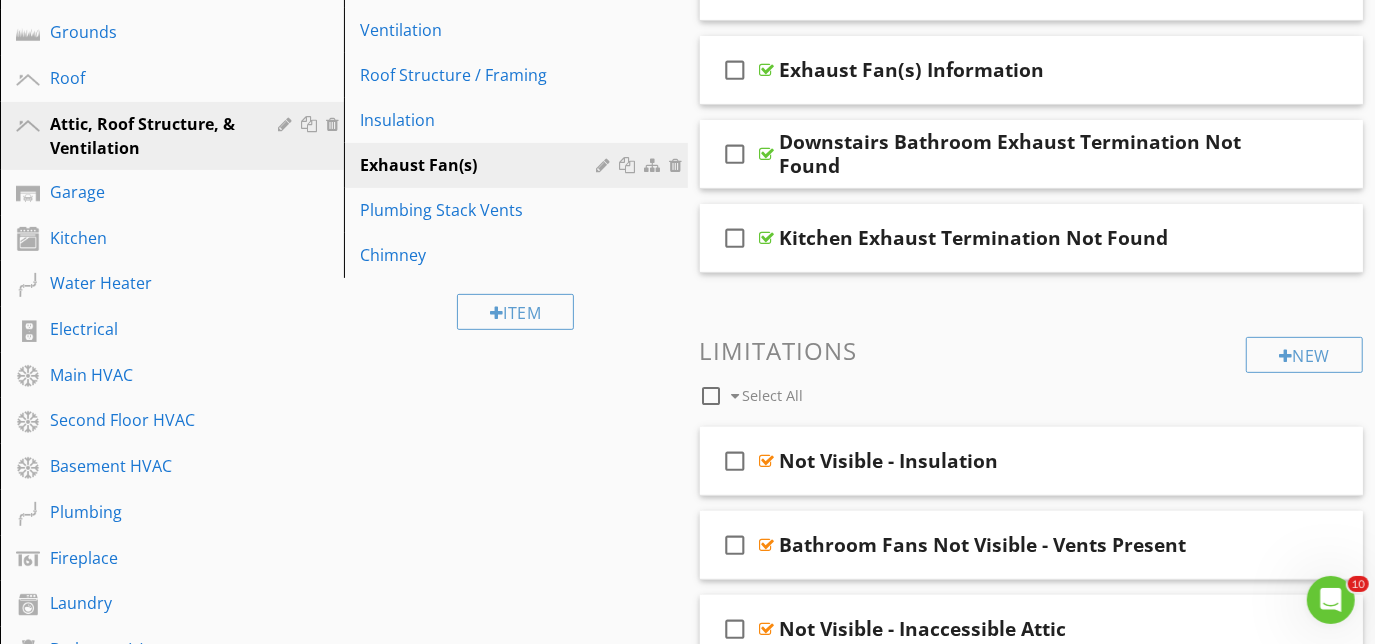 scroll, scrollTop: 357, scrollLeft: 0, axis: vertical 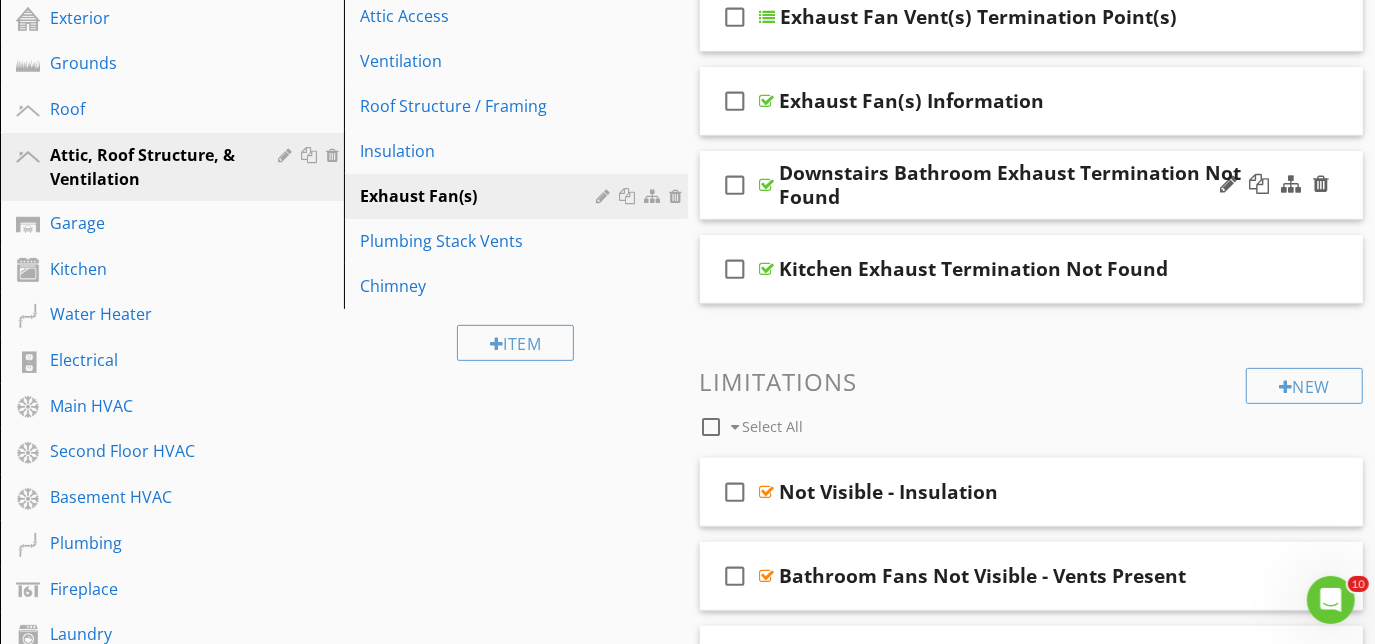 click on "check_box_outline_blank
Downstairs Bathroom Exhaust Termination Not Found" at bounding box center (1032, 185) 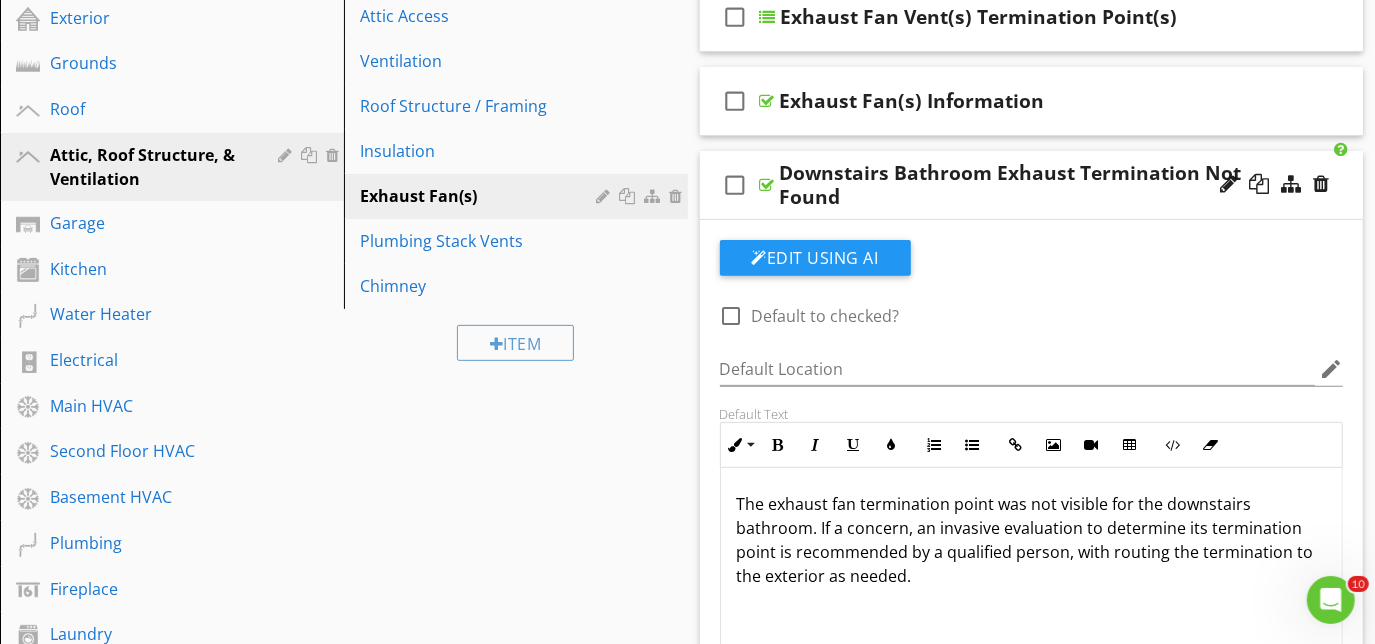 click on "Downstairs Bathroom Exhaust Termination Not Found" at bounding box center (1014, 185) 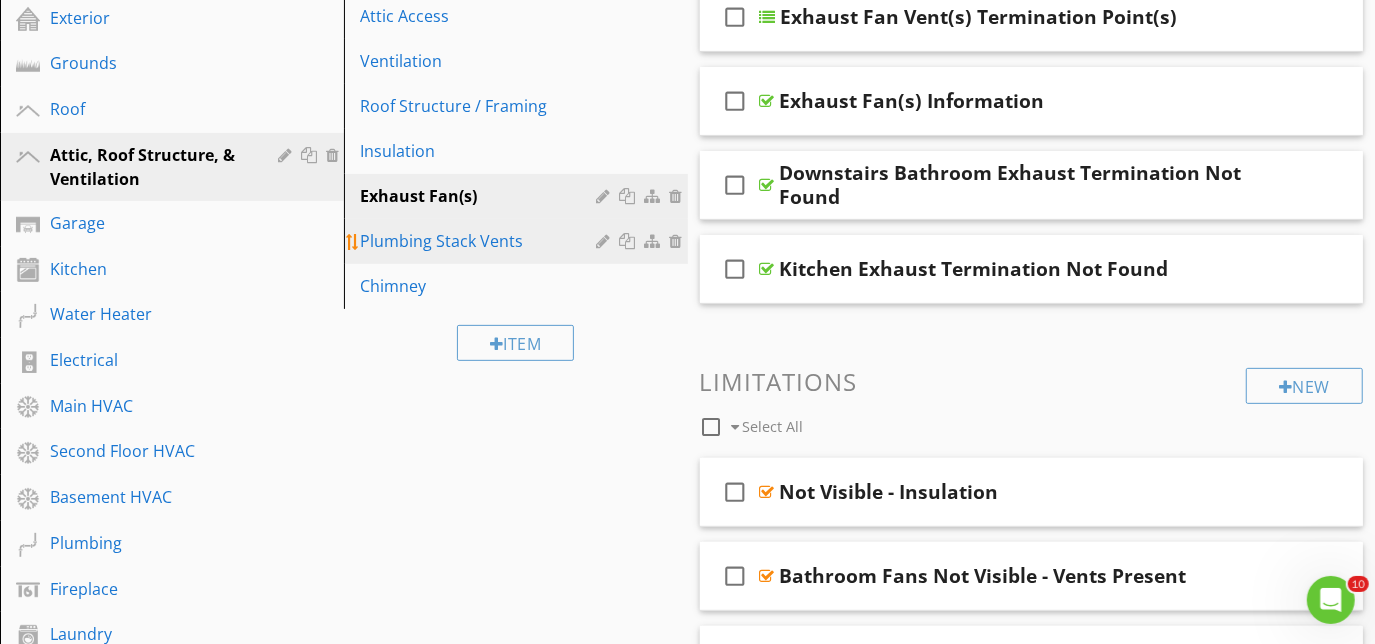 click on "Plumbing Stack Vents" at bounding box center (481, 241) 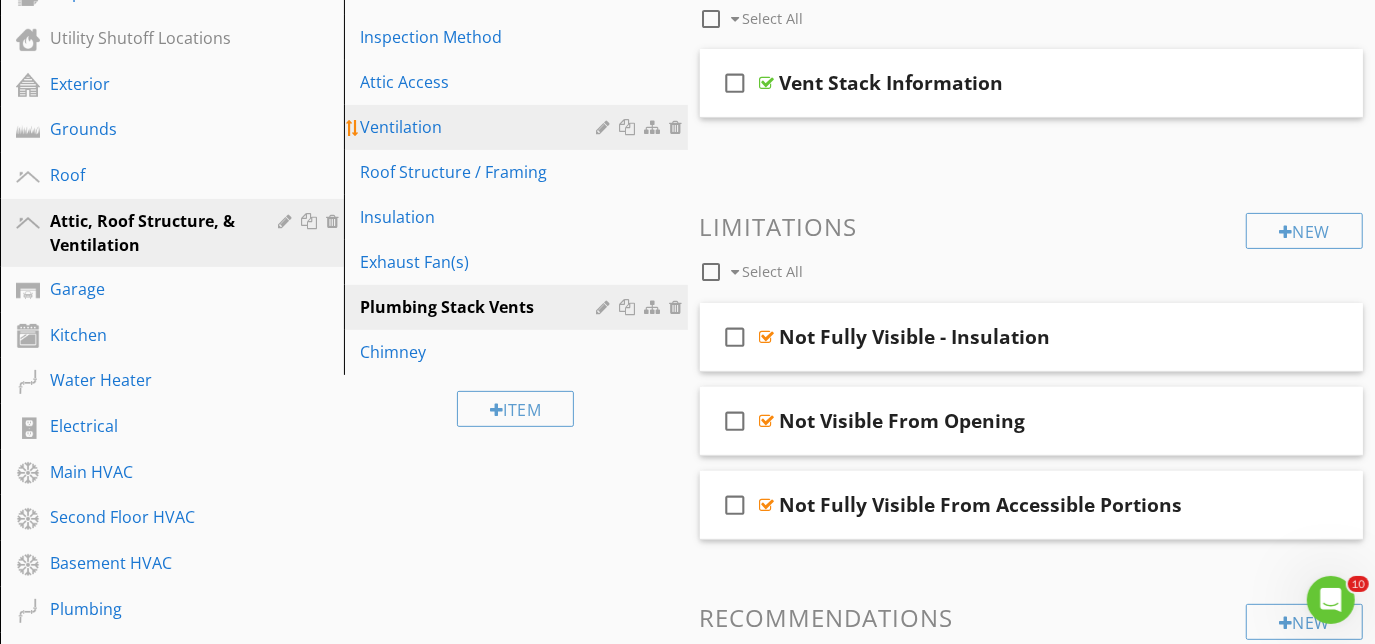 scroll, scrollTop: 448, scrollLeft: 0, axis: vertical 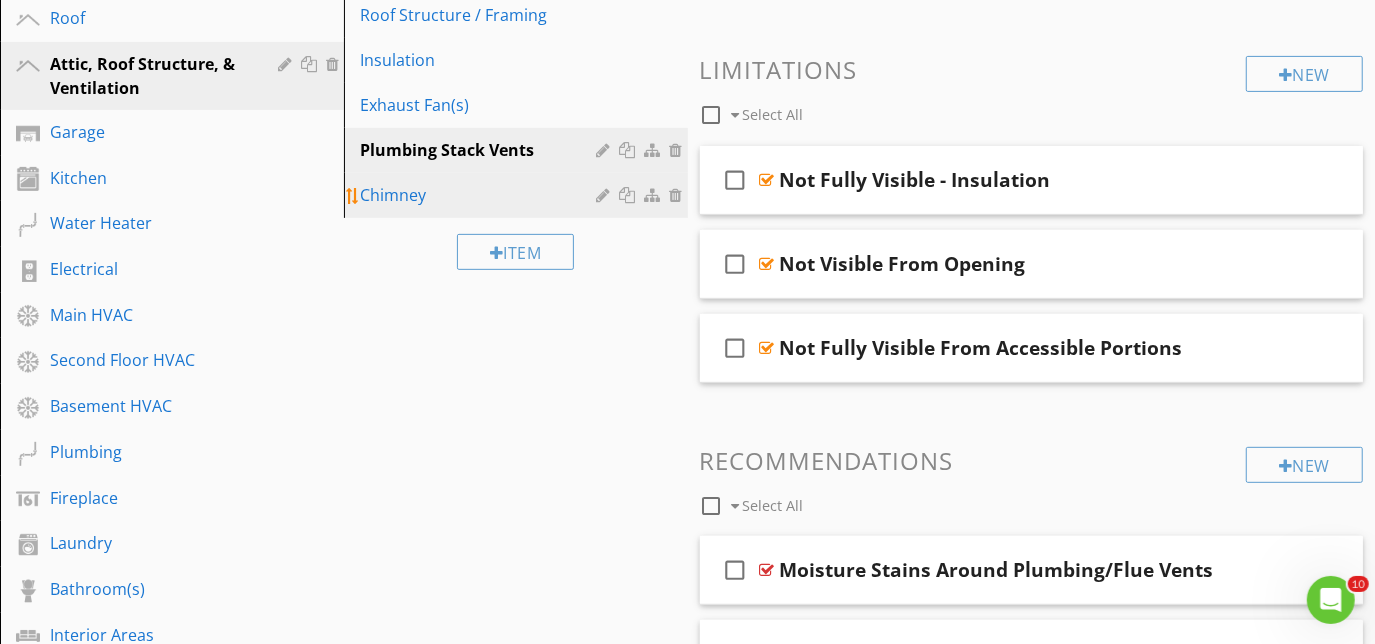 click on "Chimney" at bounding box center [481, 195] 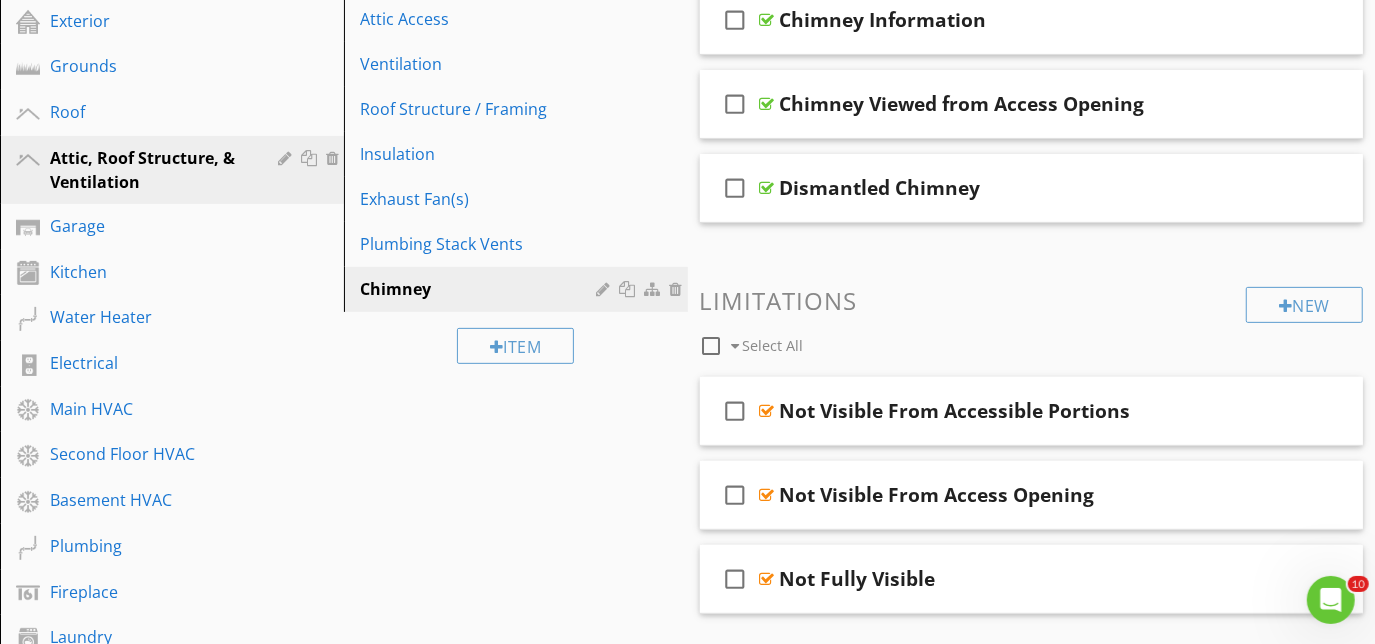 scroll, scrollTop: 357, scrollLeft: 0, axis: vertical 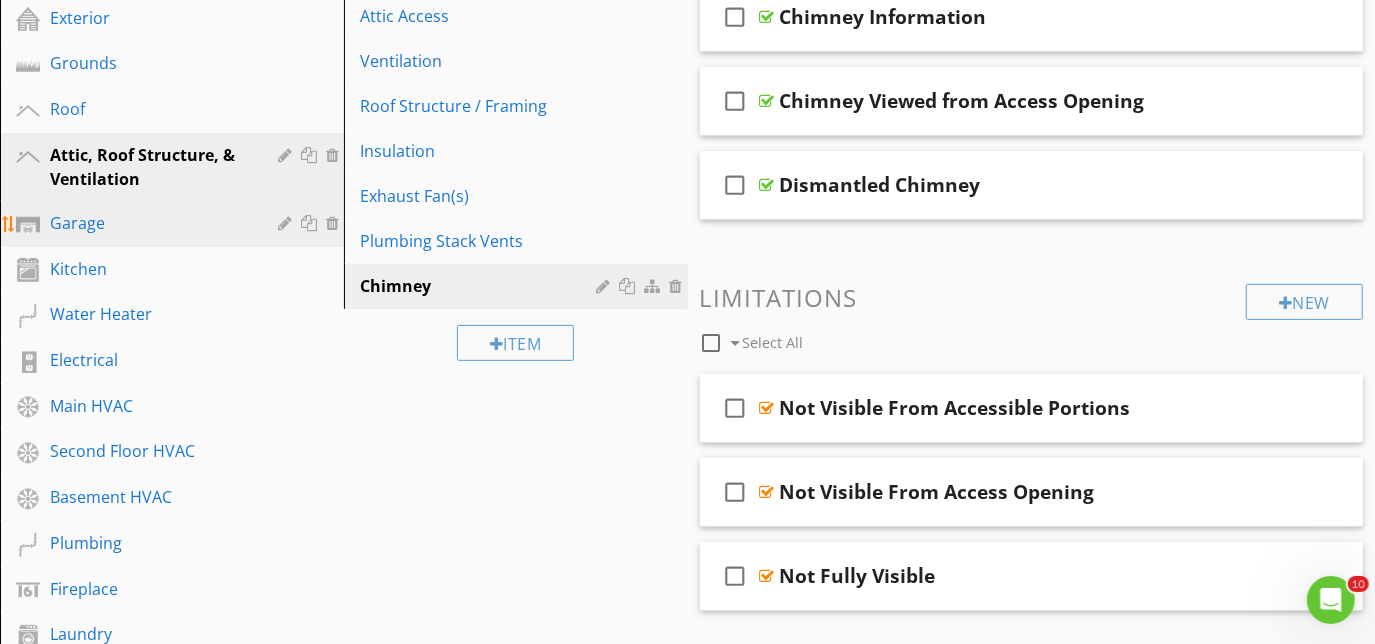 click on "Garage" at bounding box center (149, 223) 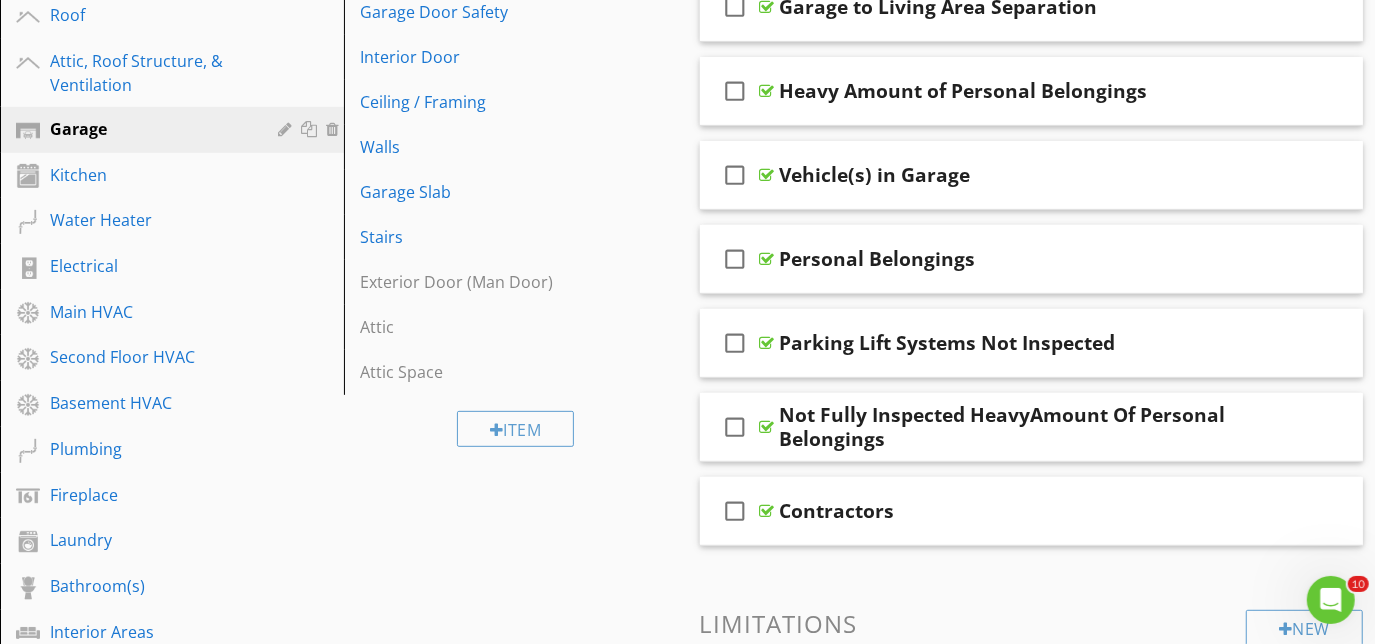 scroll, scrollTop: 538, scrollLeft: 0, axis: vertical 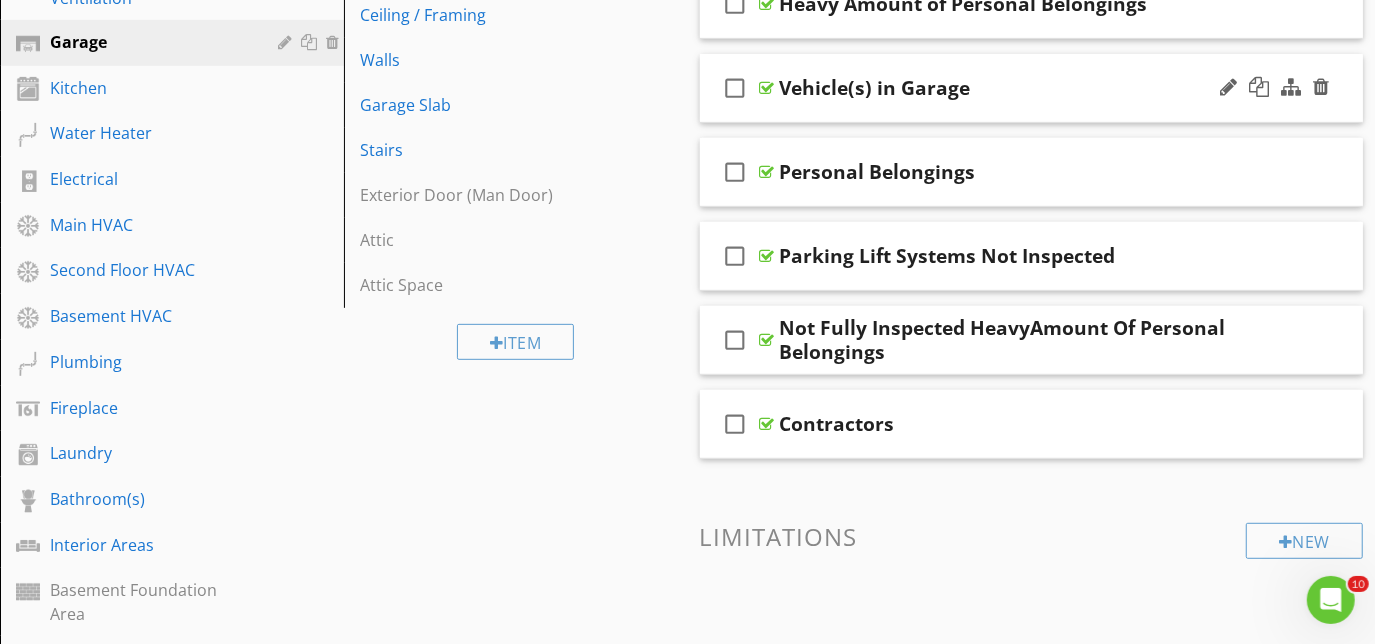 click on "check_box_outline_blank
Vehicle(s) in Garage" at bounding box center [1032, 88] 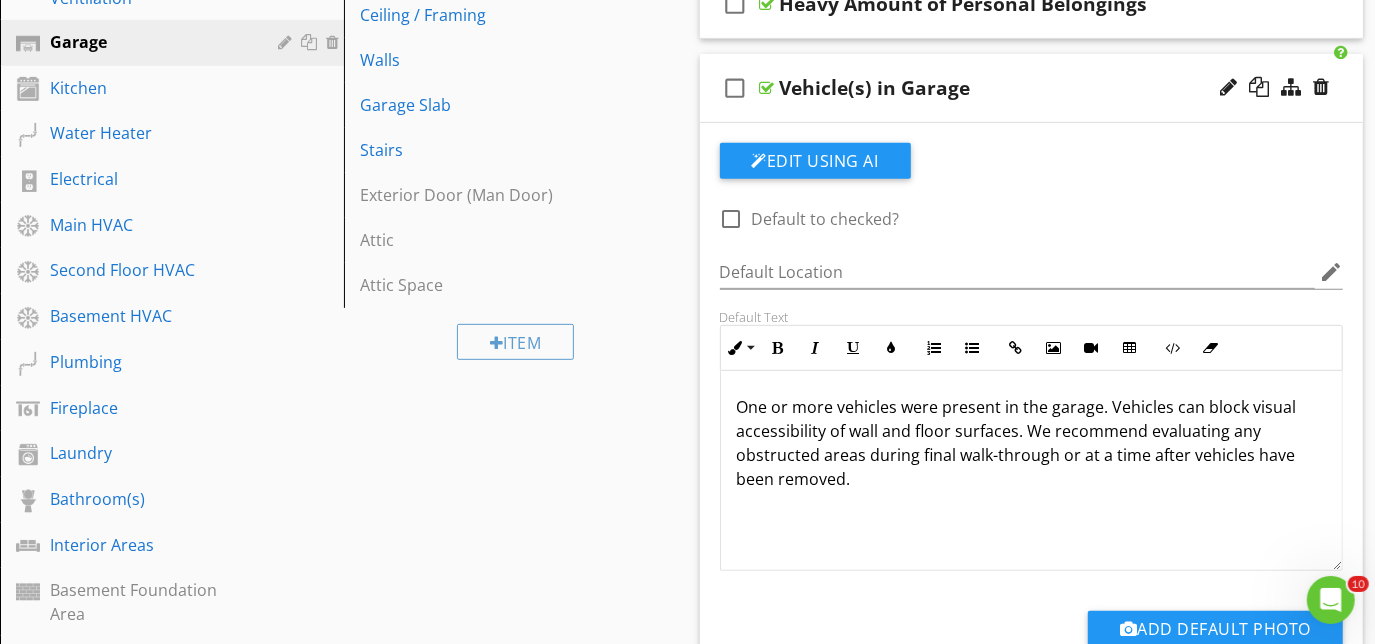 click on "check_box_outline_blank
Vehicle(s) in Garage" at bounding box center [1032, 88] 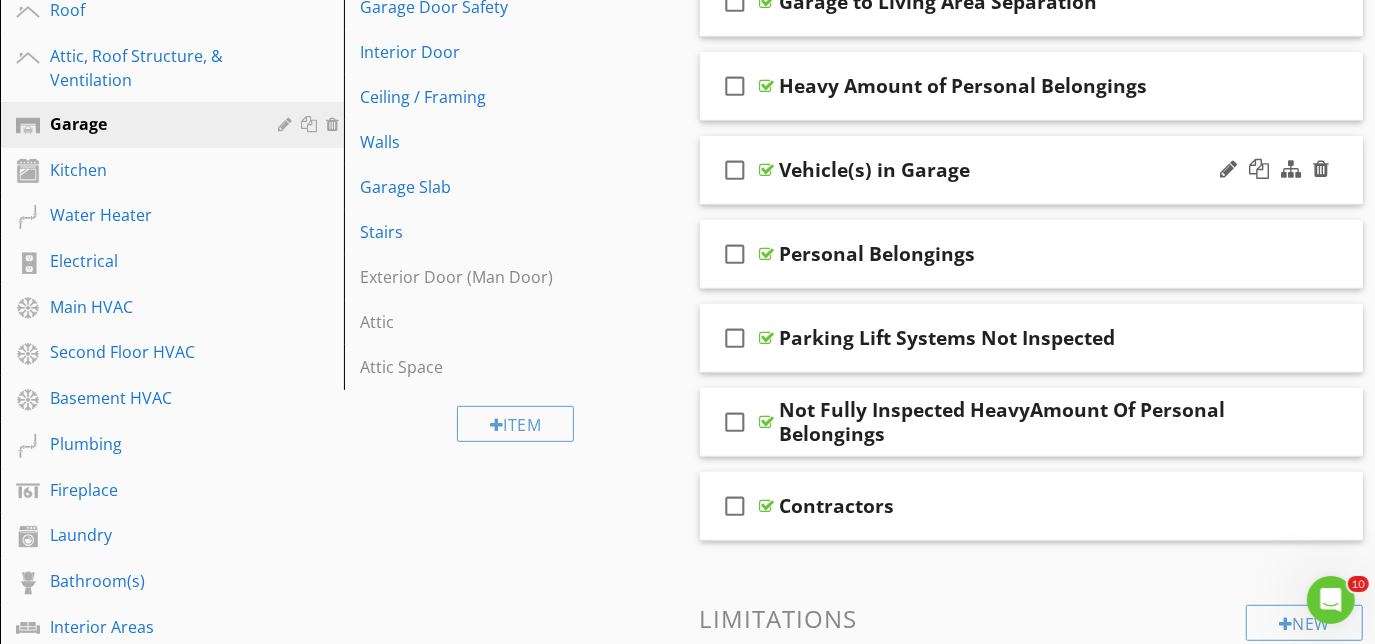 scroll, scrollTop: 448, scrollLeft: 0, axis: vertical 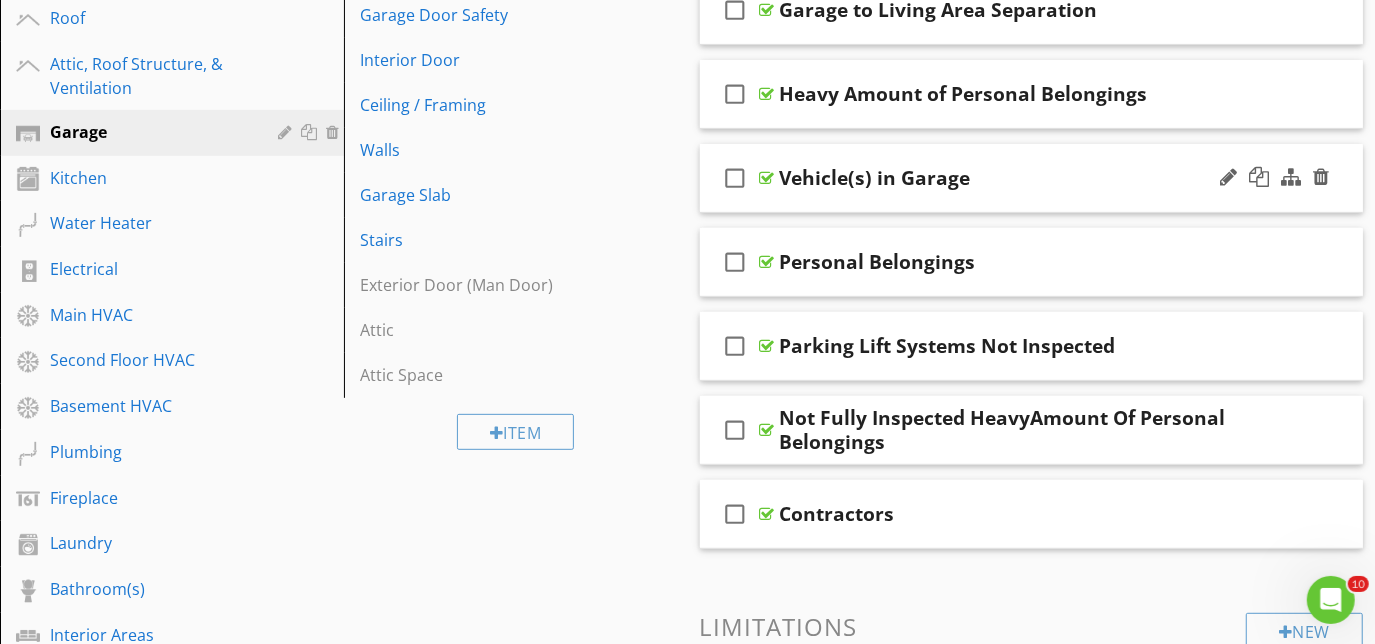 type 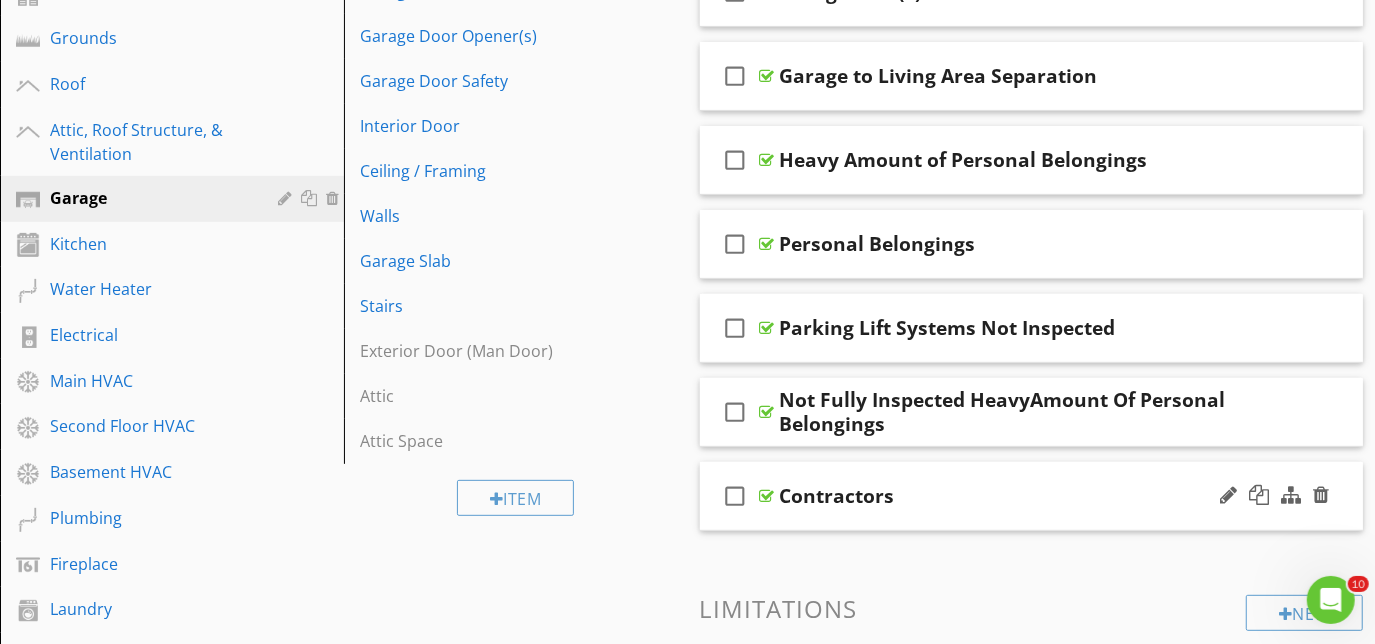 scroll, scrollTop: 224, scrollLeft: 0, axis: vertical 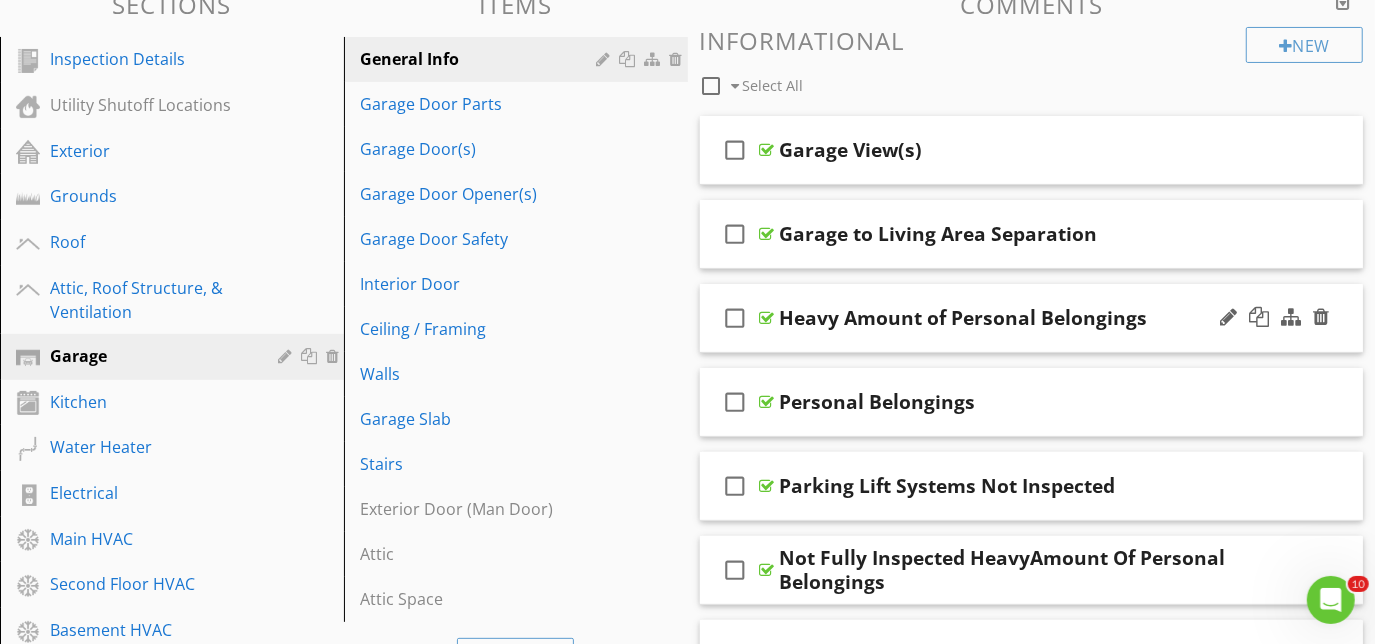 click on "check_box_outline_blank
Heavy Amount of Personal Belongings" at bounding box center (1032, 318) 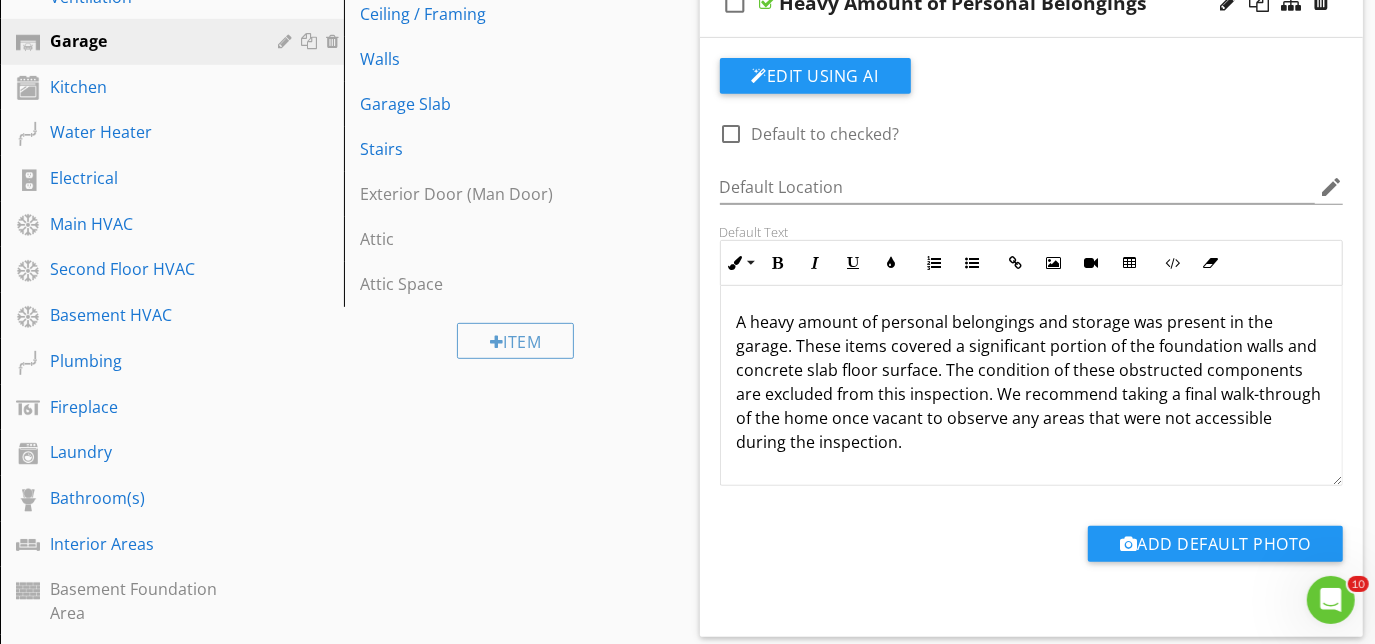 scroll, scrollTop: 405, scrollLeft: 0, axis: vertical 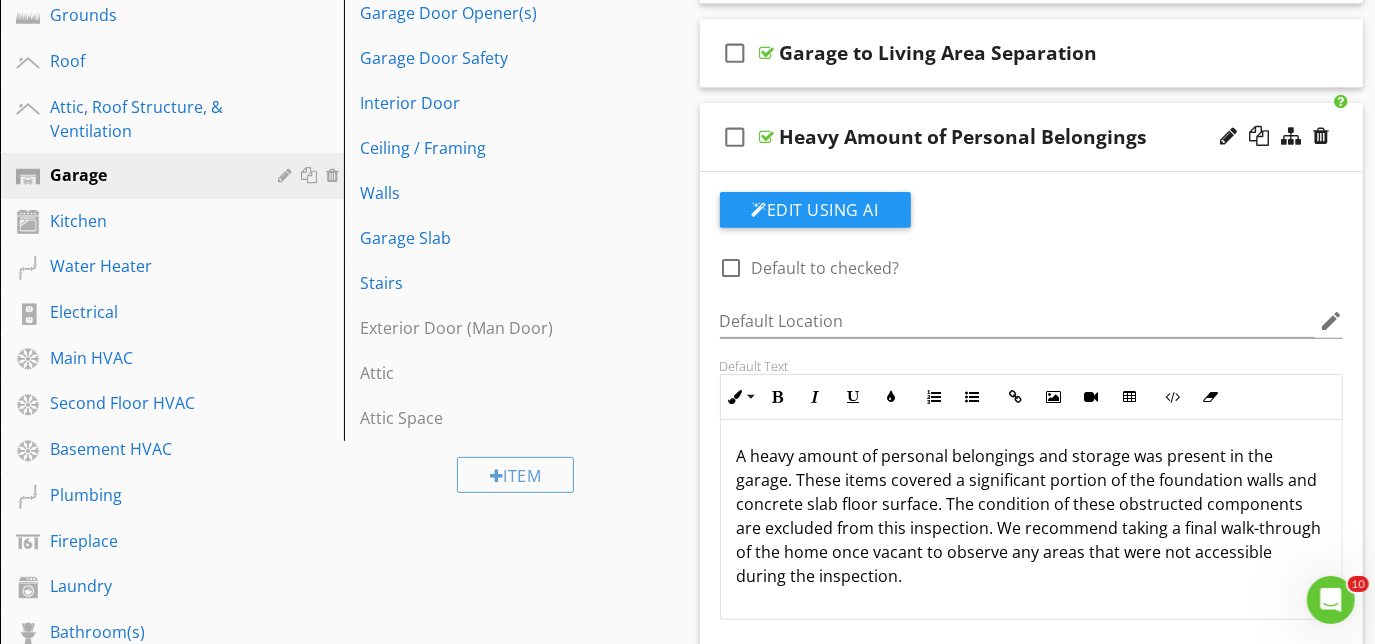 click on "check_box_outline_blank
Heavy Amount of Personal Belongings" at bounding box center [1032, 137] 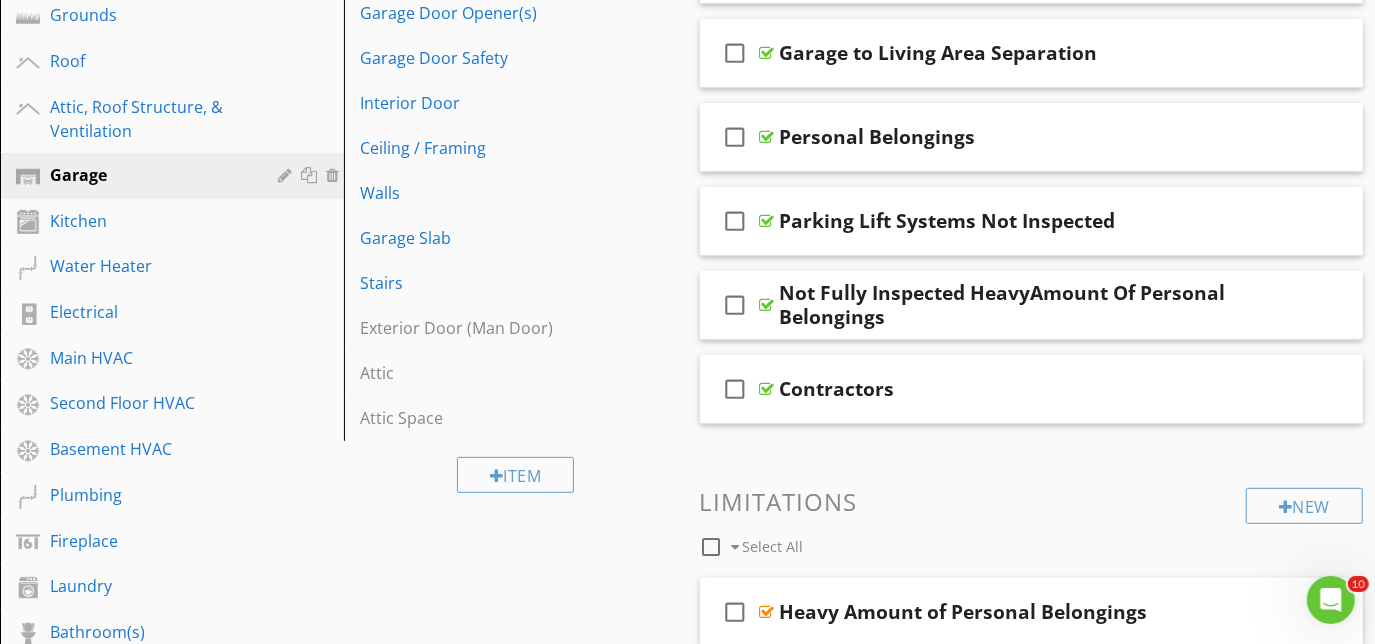 scroll, scrollTop: 488, scrollLeft: 0, axis: vertical 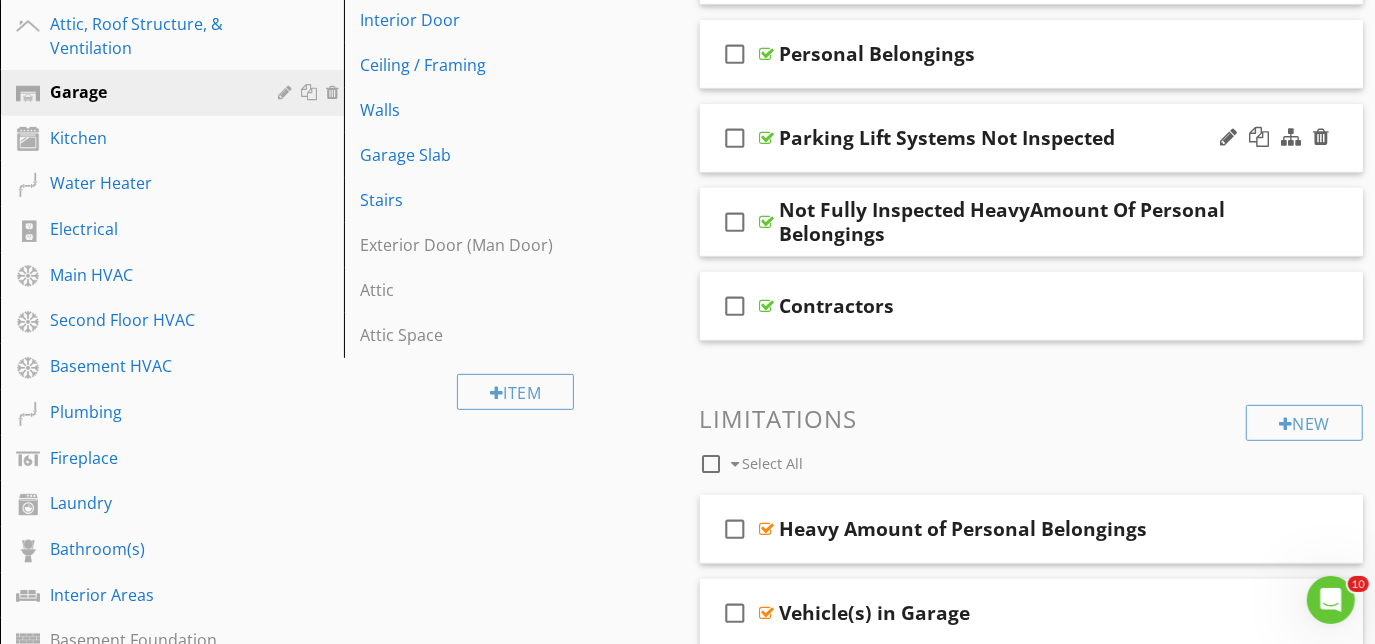 click on "check_box_outline_blank
Parking Lift Systems Not Inspected" at bounding box center (1032, 138) 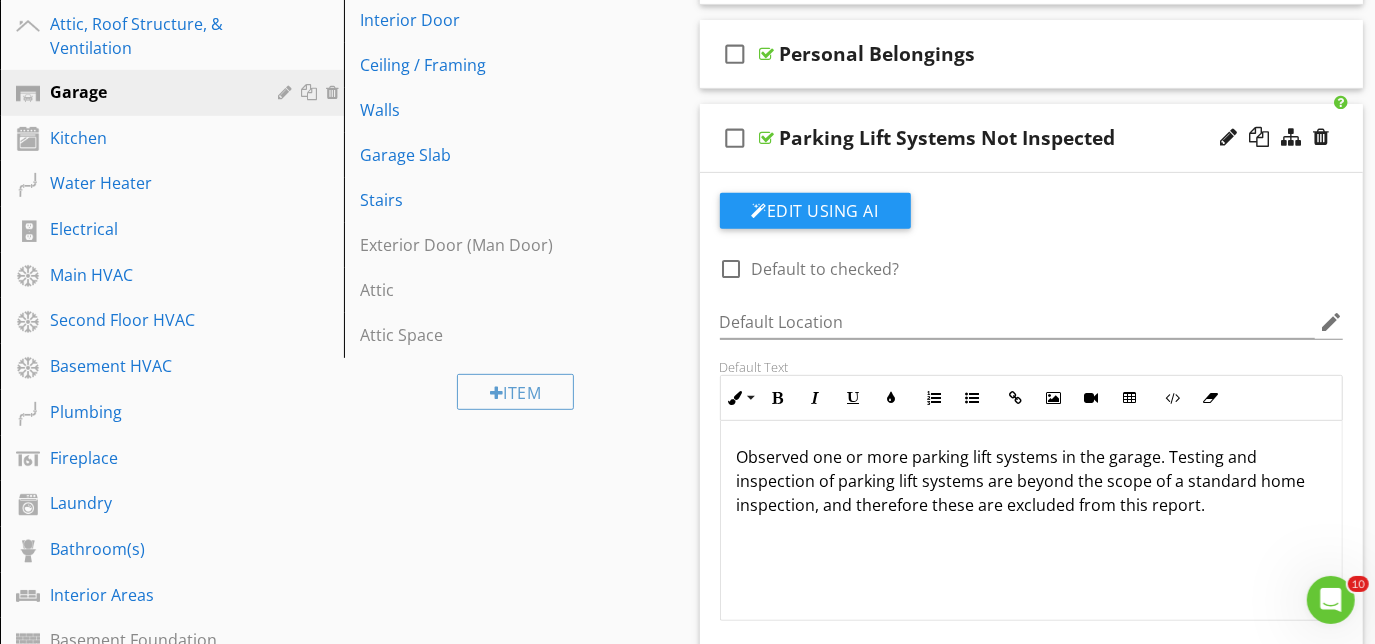 click on "check_box_outline_blank
Parking Lift Systems Not Inspected" at bounding box center (1032, 138) 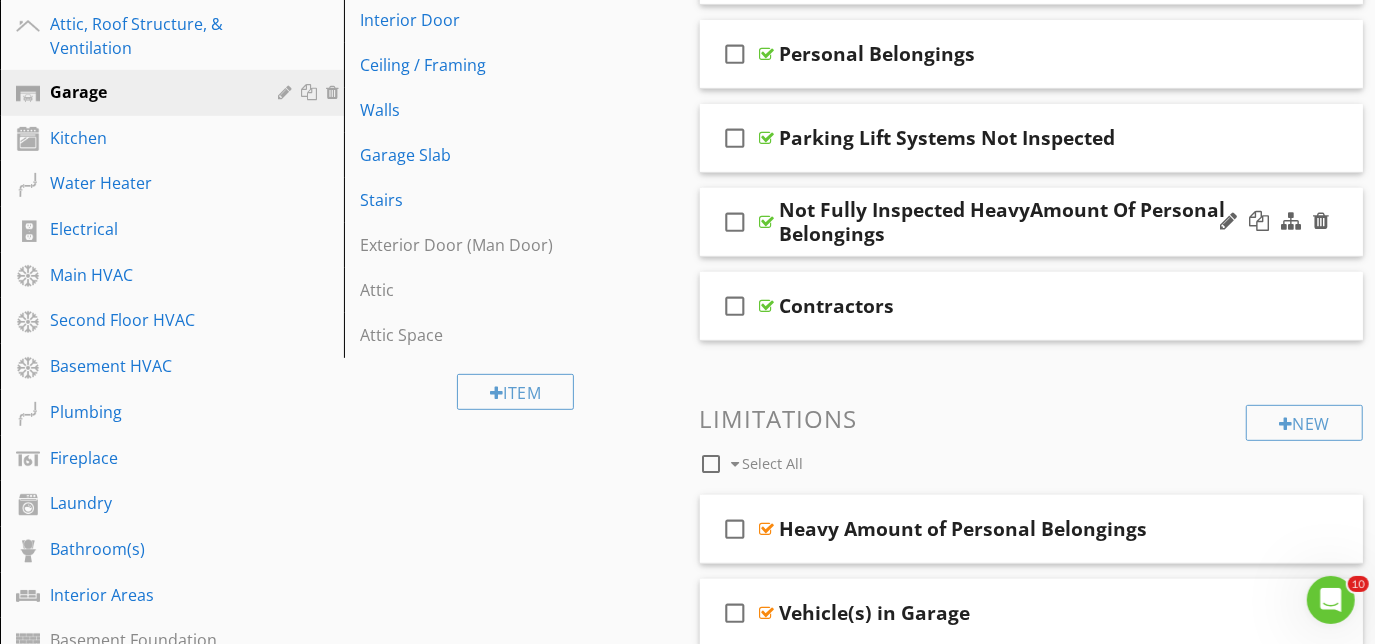 click on "check_box_outline_blank
Not Fully Inspected HeavyAmount Of Personal Belongings" at bounding box center [1032, 222] 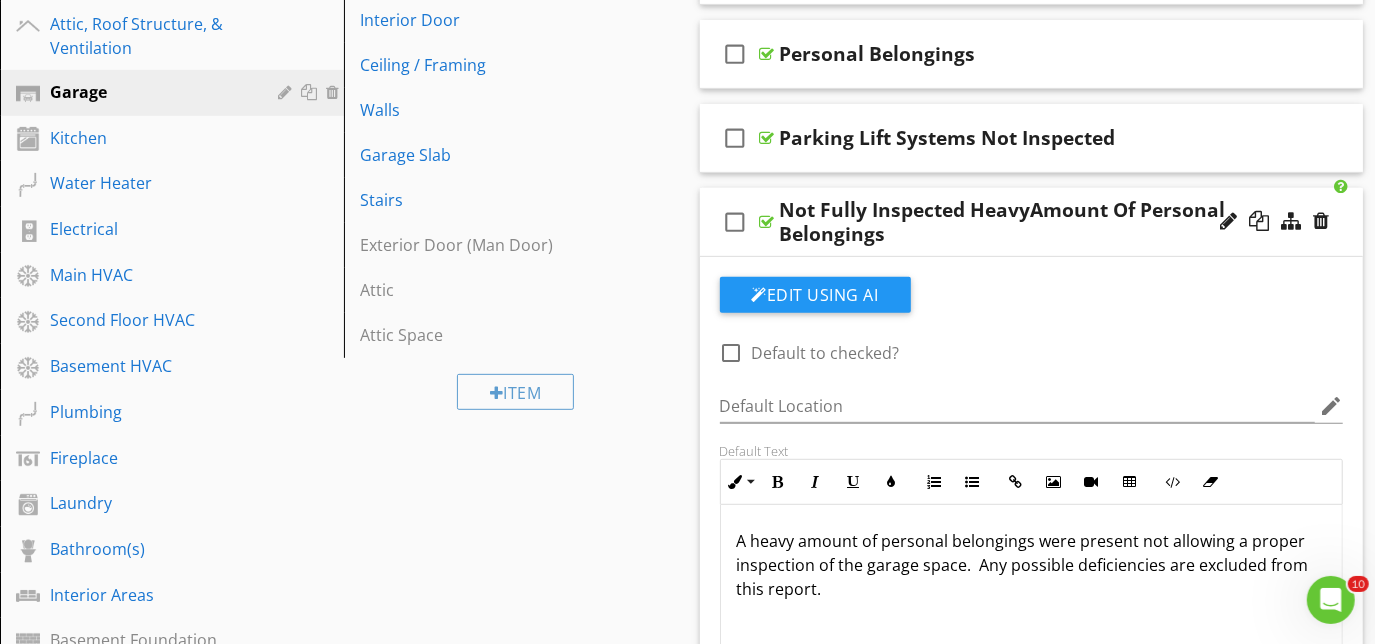 click on "check_box_outline_blank
Not Fully Inspected HeavyAmount Of Personal Belongings" at bounding box center (1032, 222) 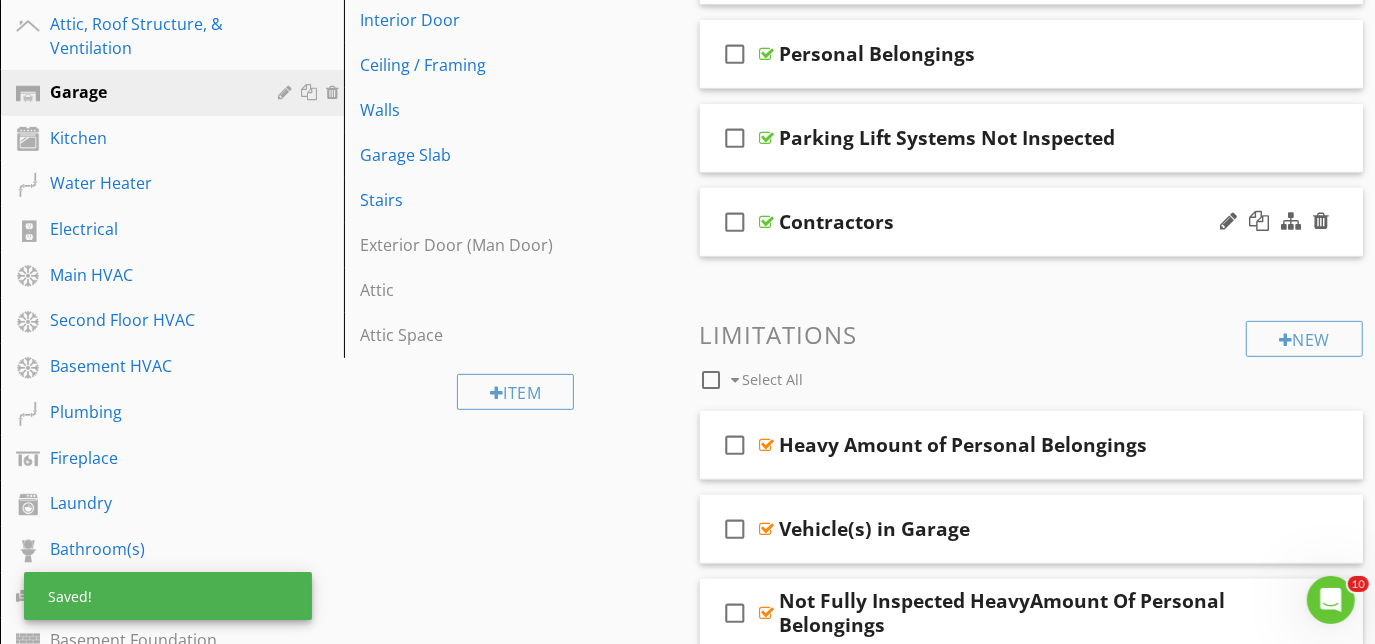 click on "check_box_outline_blank
Contractors" at bounding box center (1032, 222) 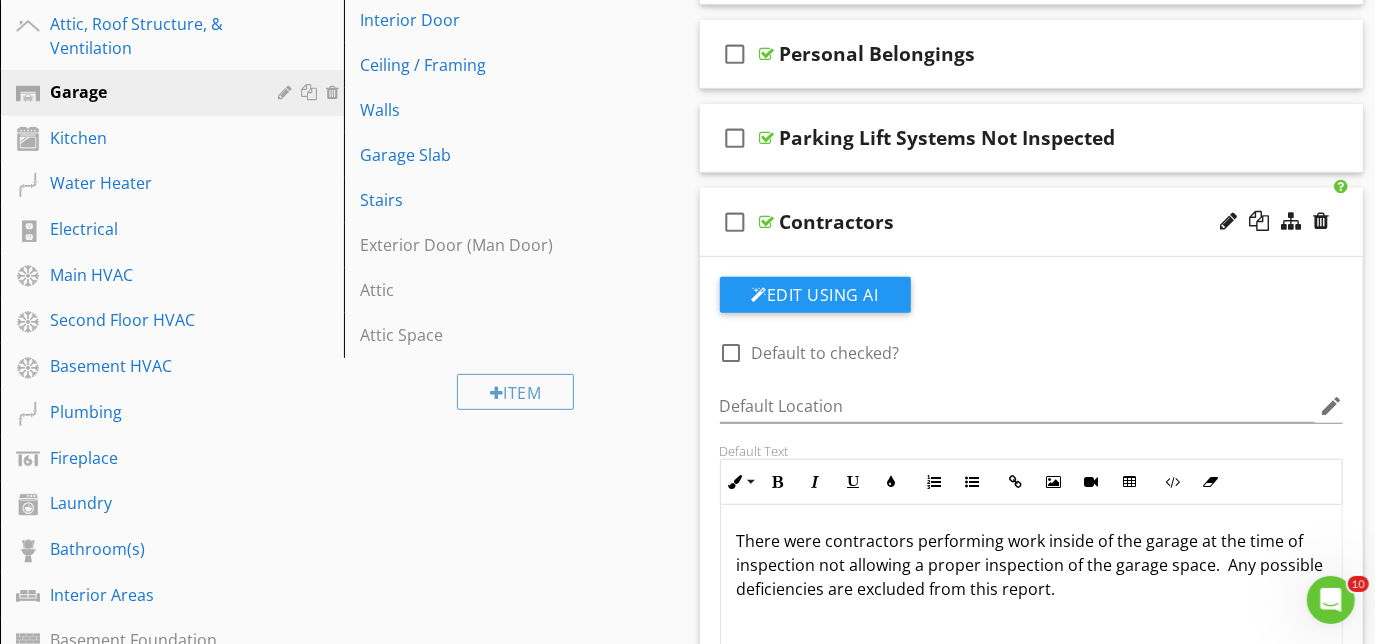 click on "check_box_outline_blank
Contractors" at bounding box center (1032, 222) 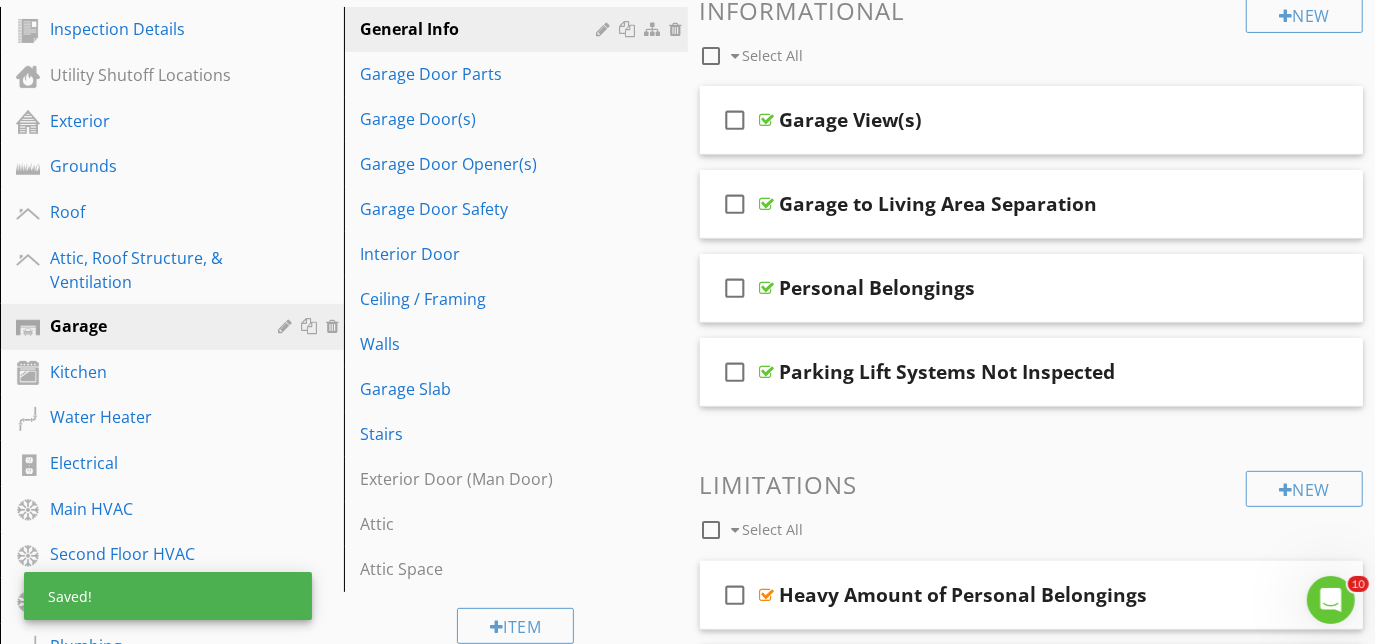 scroll, scrollTop: 215, scrollLeft: 0, axis: vertical 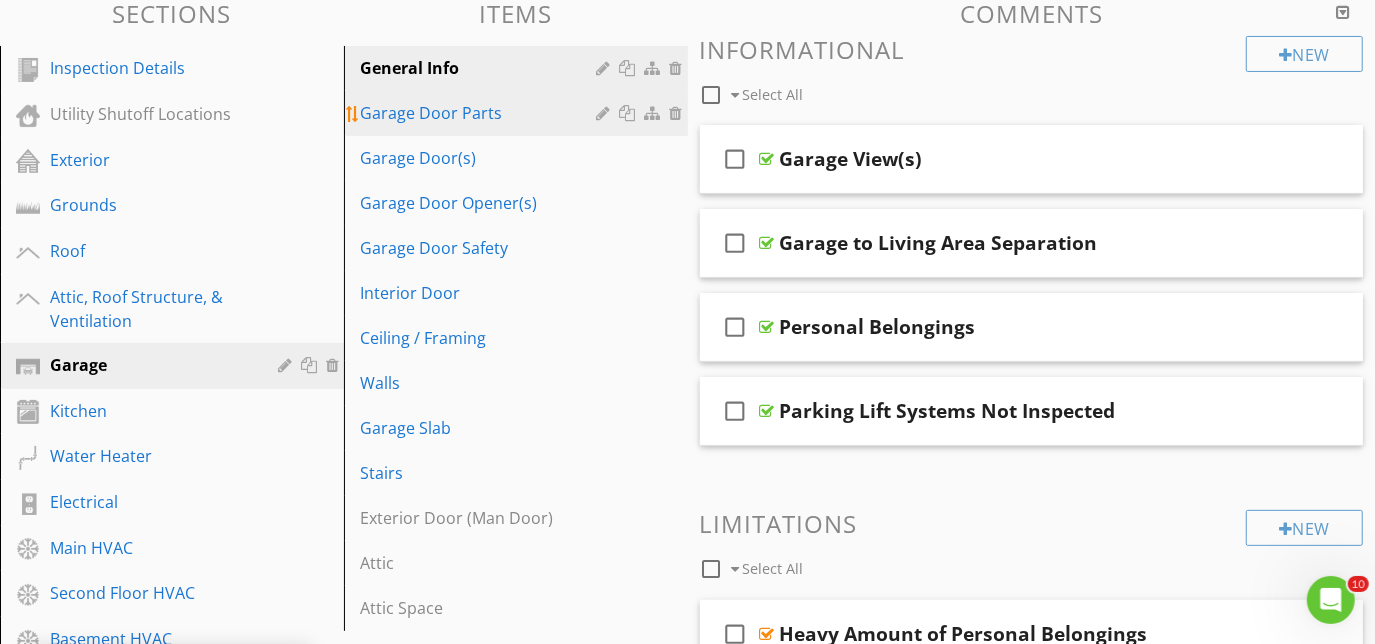 click on "Garage Door Parts" at bounding box center (481, 113) 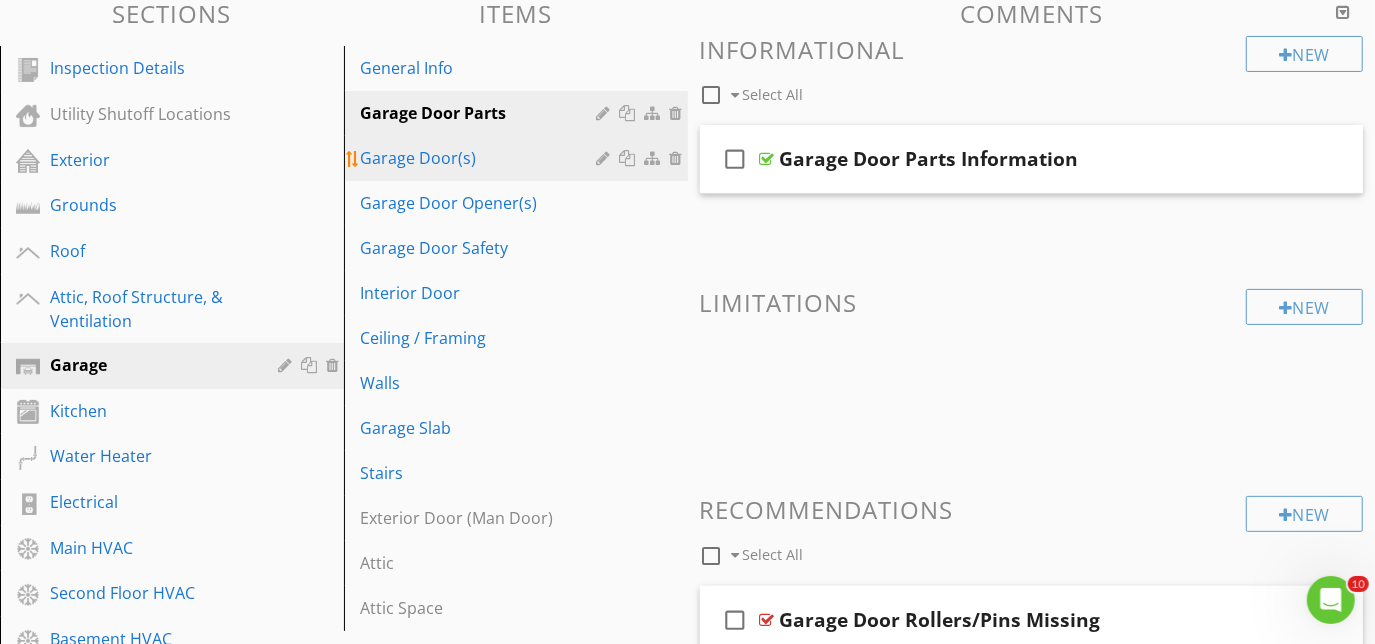 click on "Garage Door(s)" at bounding box center (481, 158) 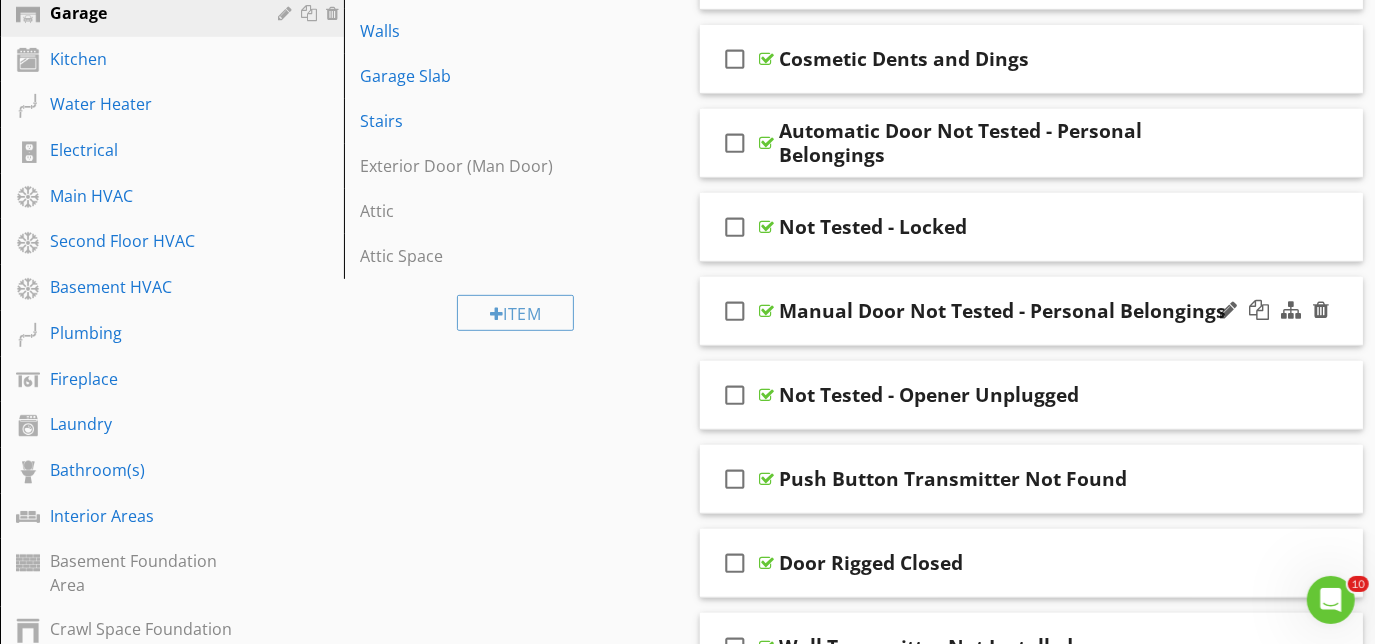 scroll, scrollTop: 578, scrollLeft: 0, axis: vertical 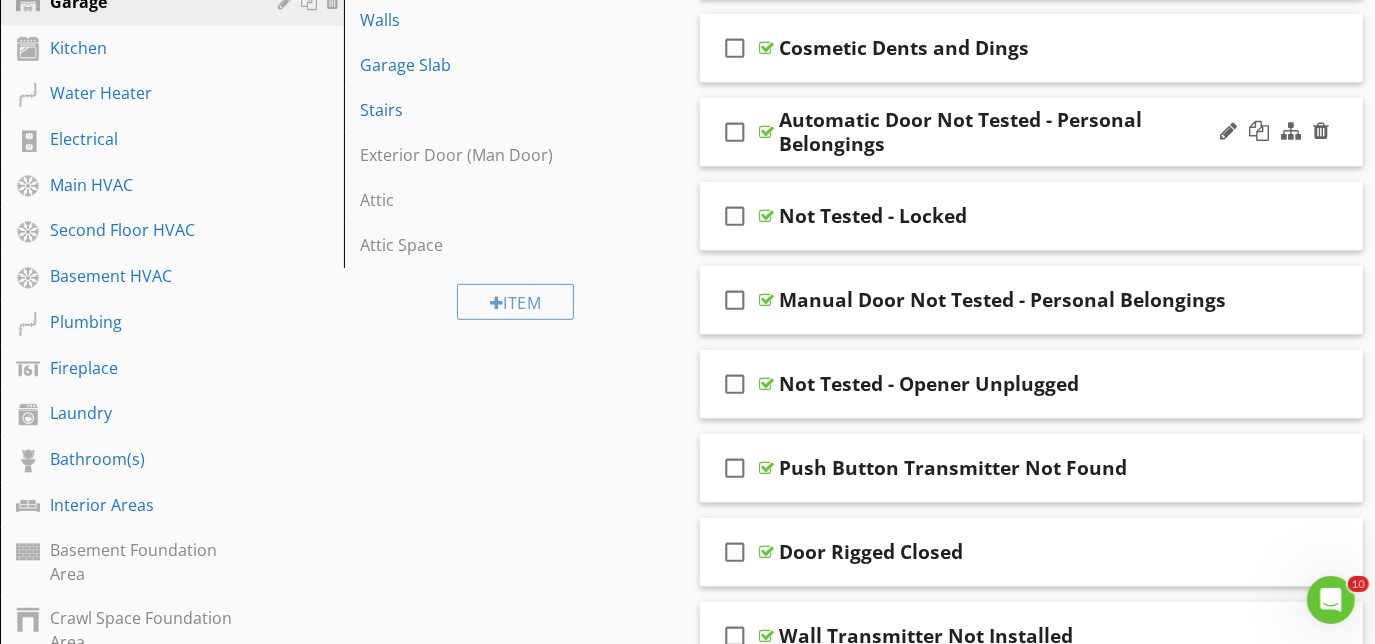type 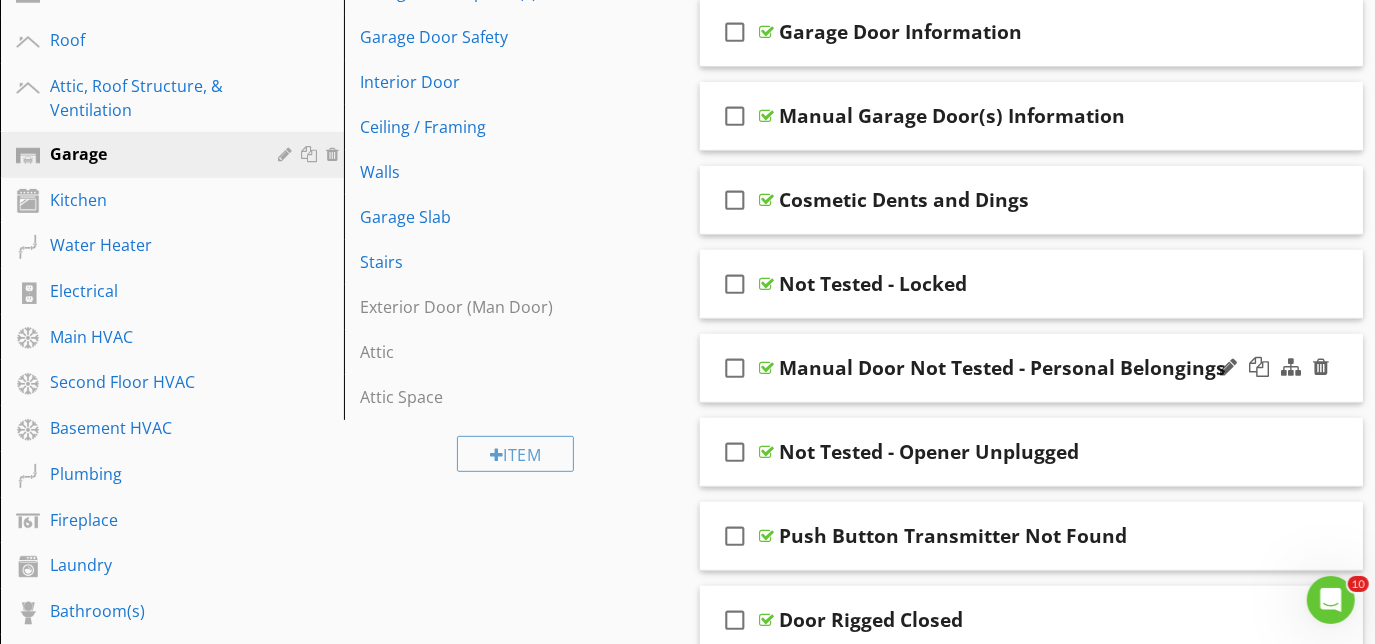 scroll, scrollTop: 540, scrollLeft: 0, axis: vertical 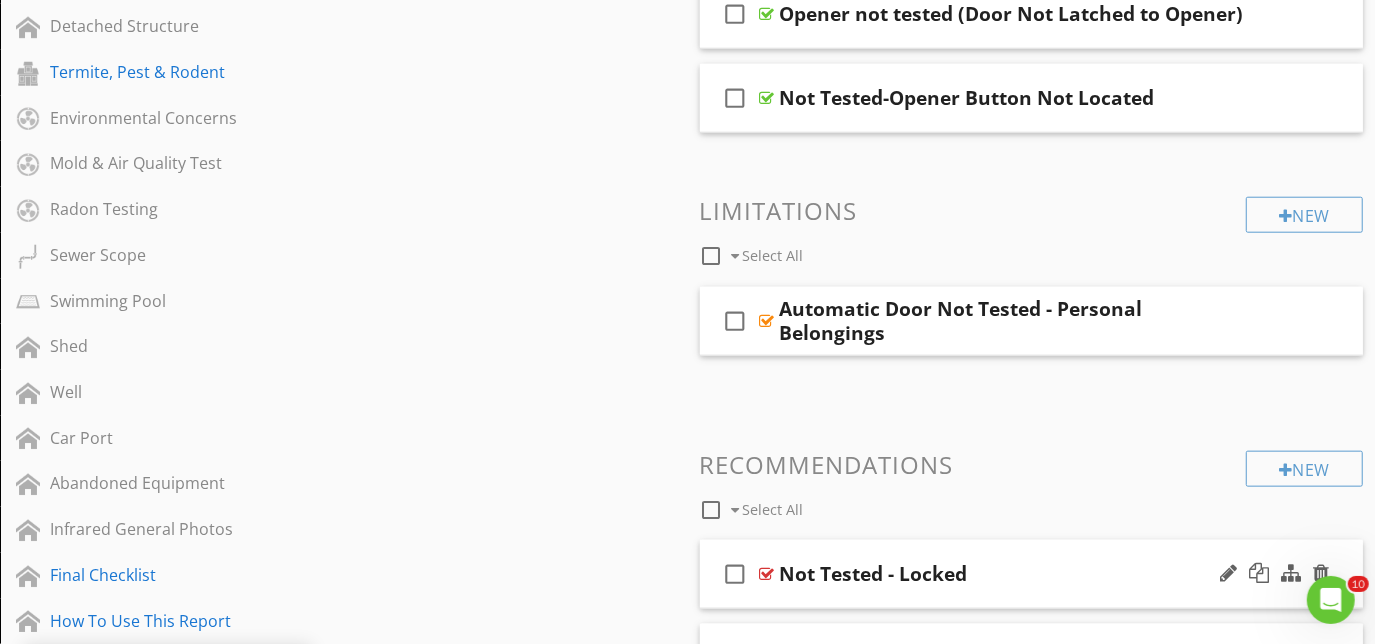 type 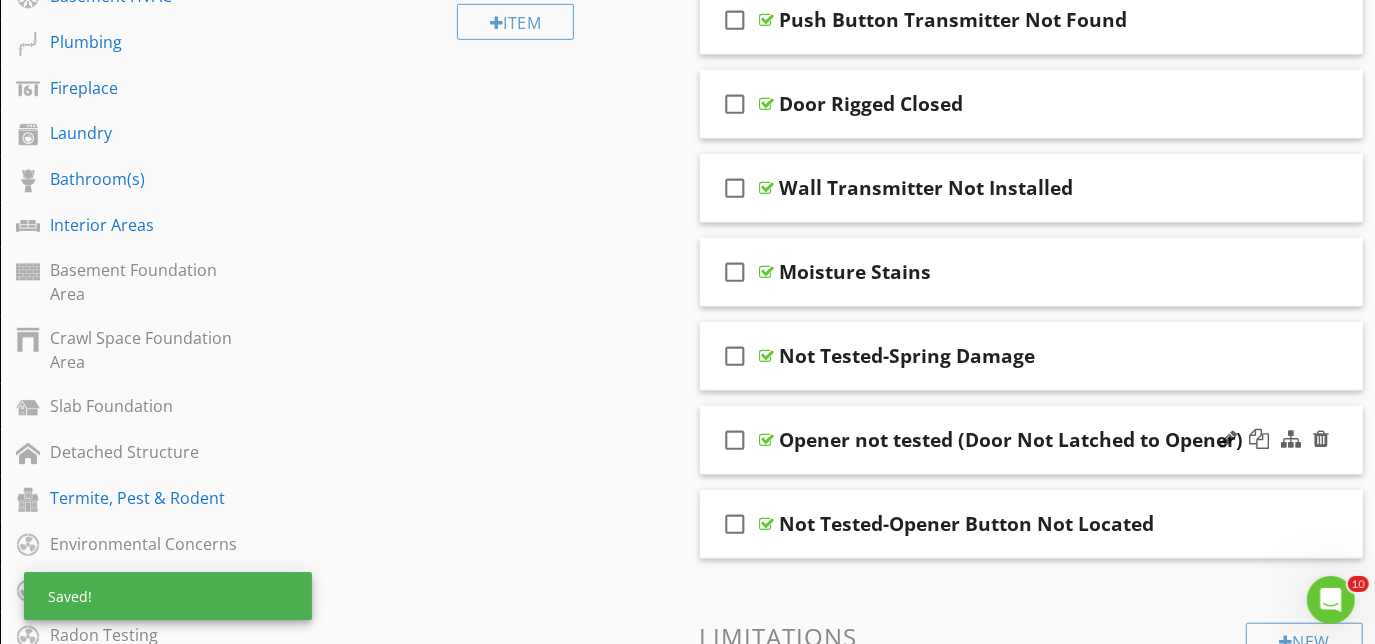 scroll, scrollTop: 829, scrollLeft: 0, axis: vertical 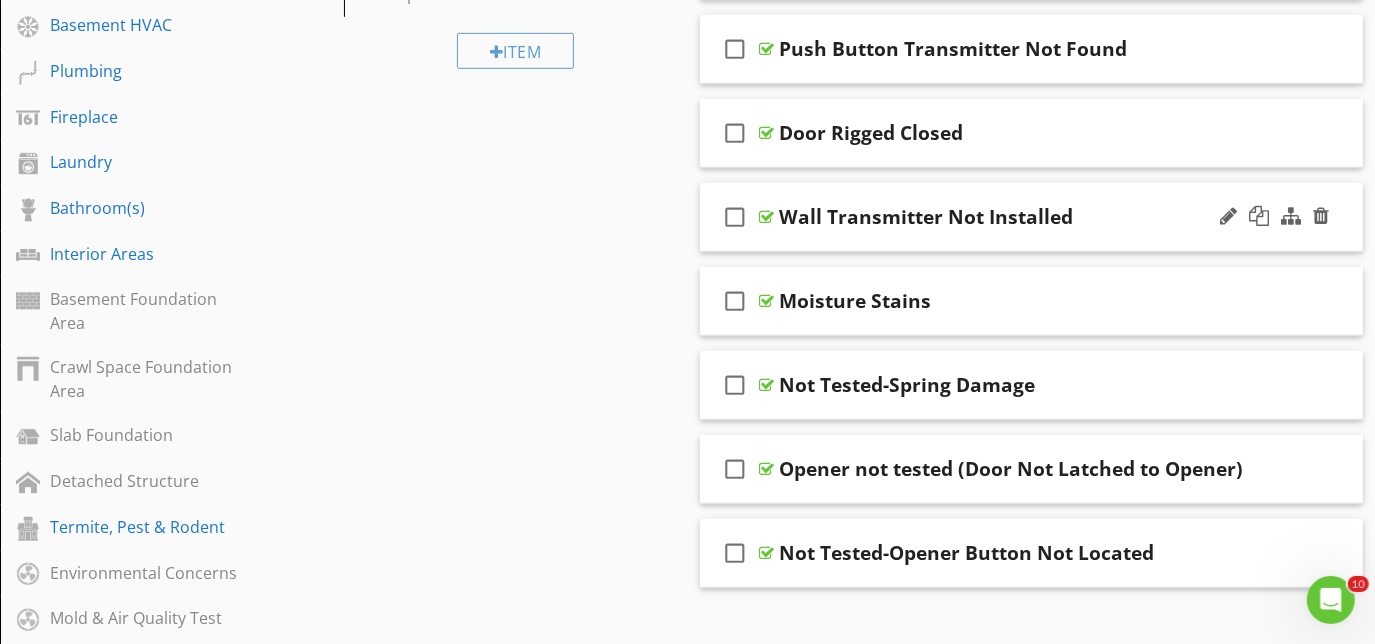 click on "check_box_outline_blank
Wall Transmitter Not Installed" at bounding box center [1032, 217] 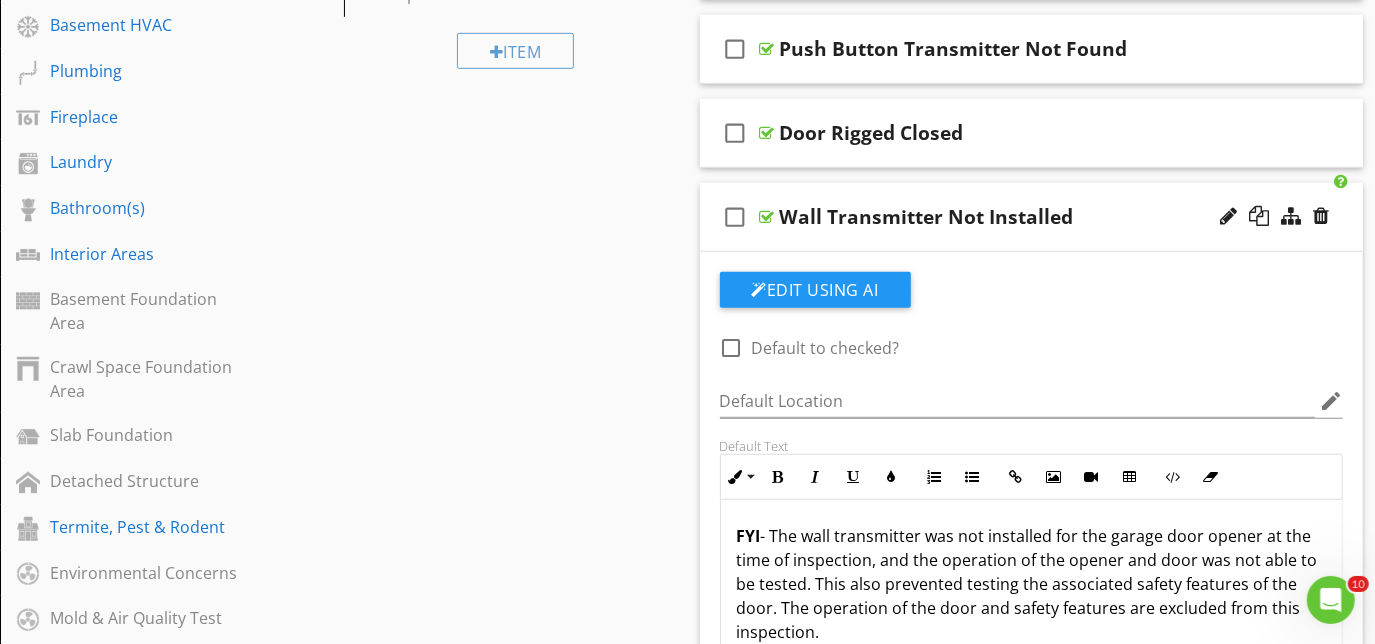 click on "check_box_outline_blank
Wall Transmitter Not Installed" at bounding box center (1032, 217) 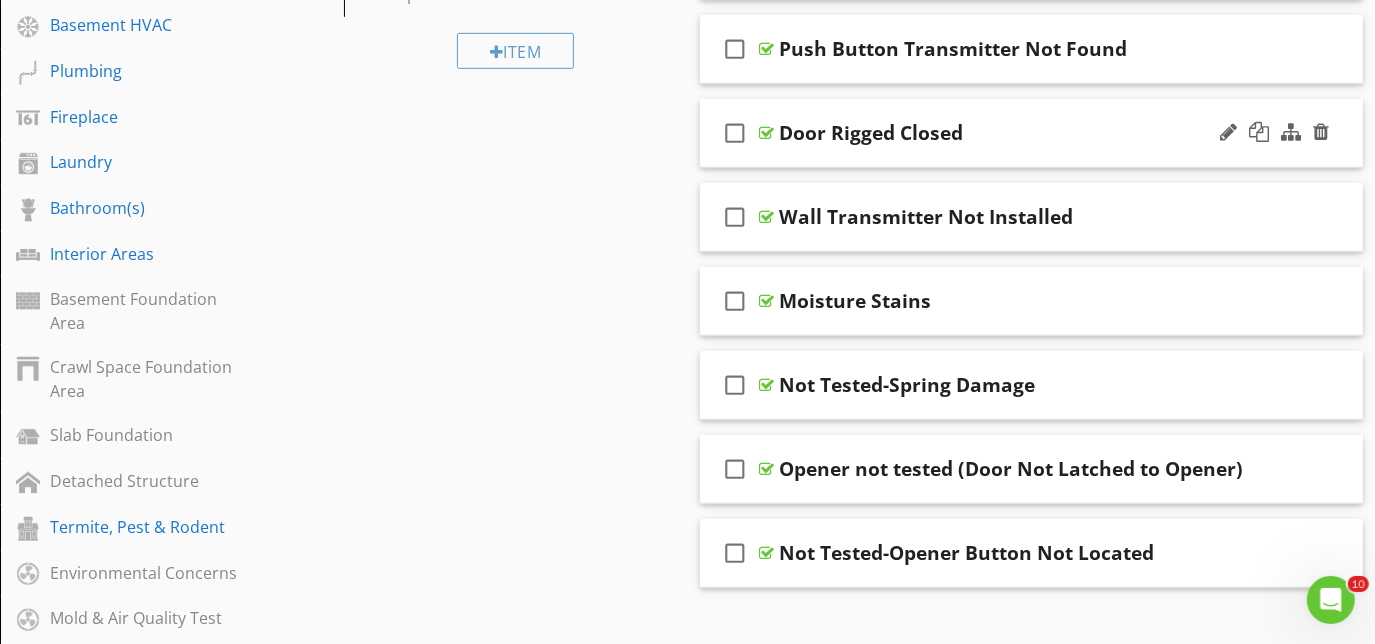 click on "check_box_outline_blank
Door Rigged Closed" at bounding box center (1032, 133) 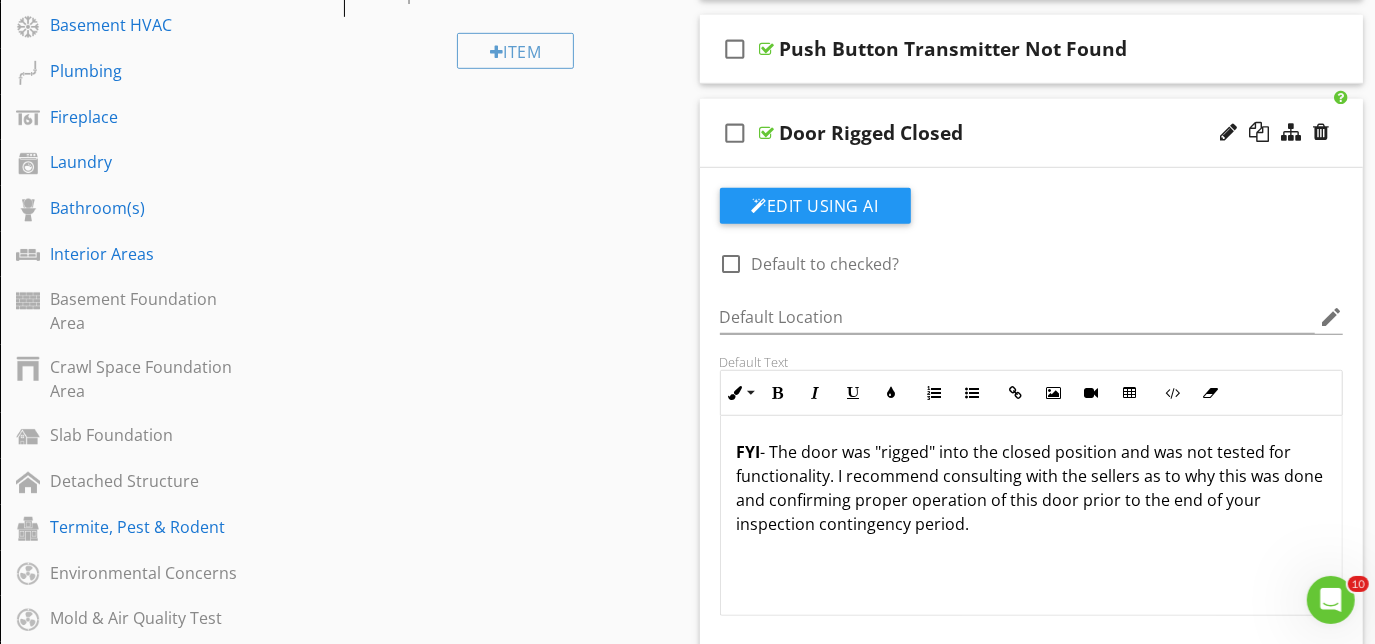 click on "check_box_outline_blank
Door Rigged Closed" at bounding box center (1032, 133) 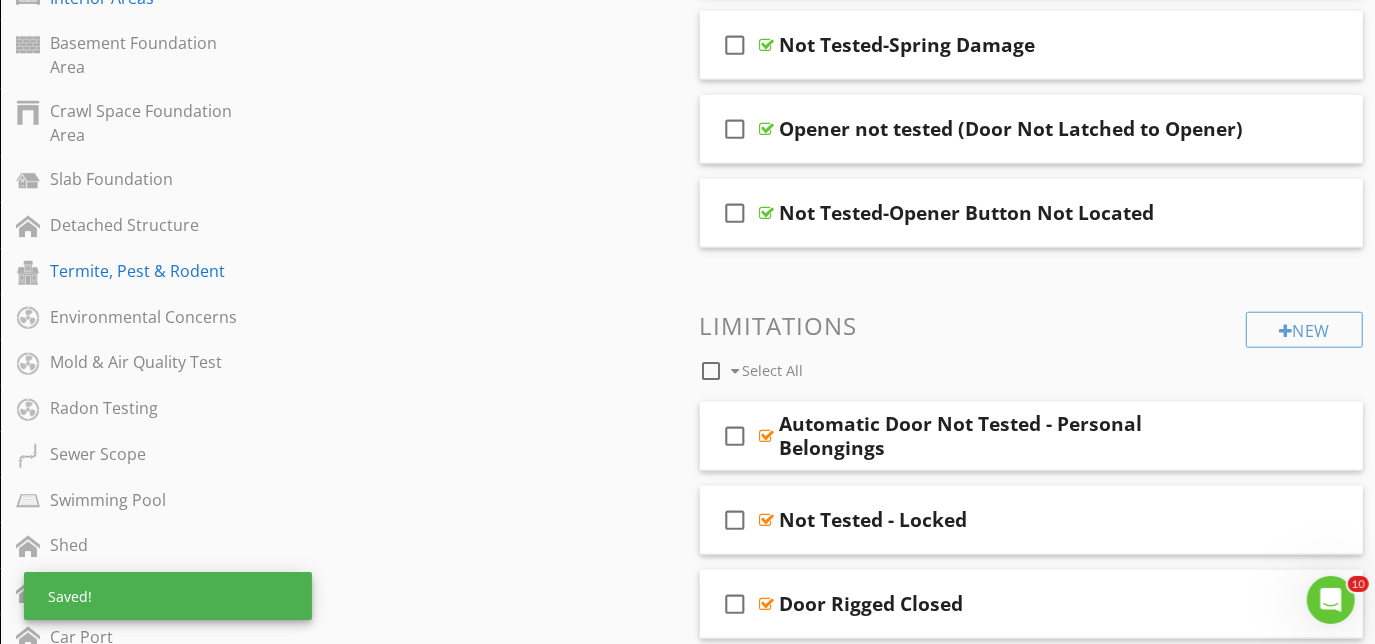 scroll, scrollTop: 1007, scrollLeft: 0, axis: vertical 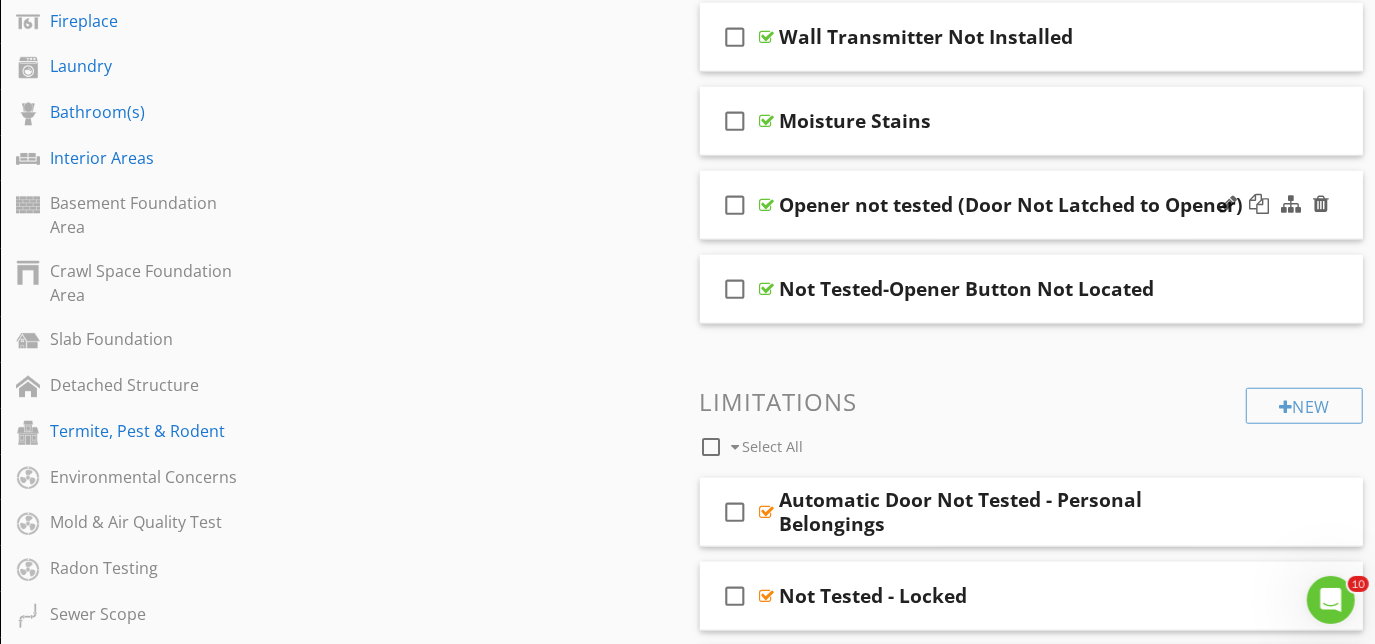 click on "check_box_outline_blank
Opener not tested (Door Not Latched to Opener)" at bounding box center [1032, 205] 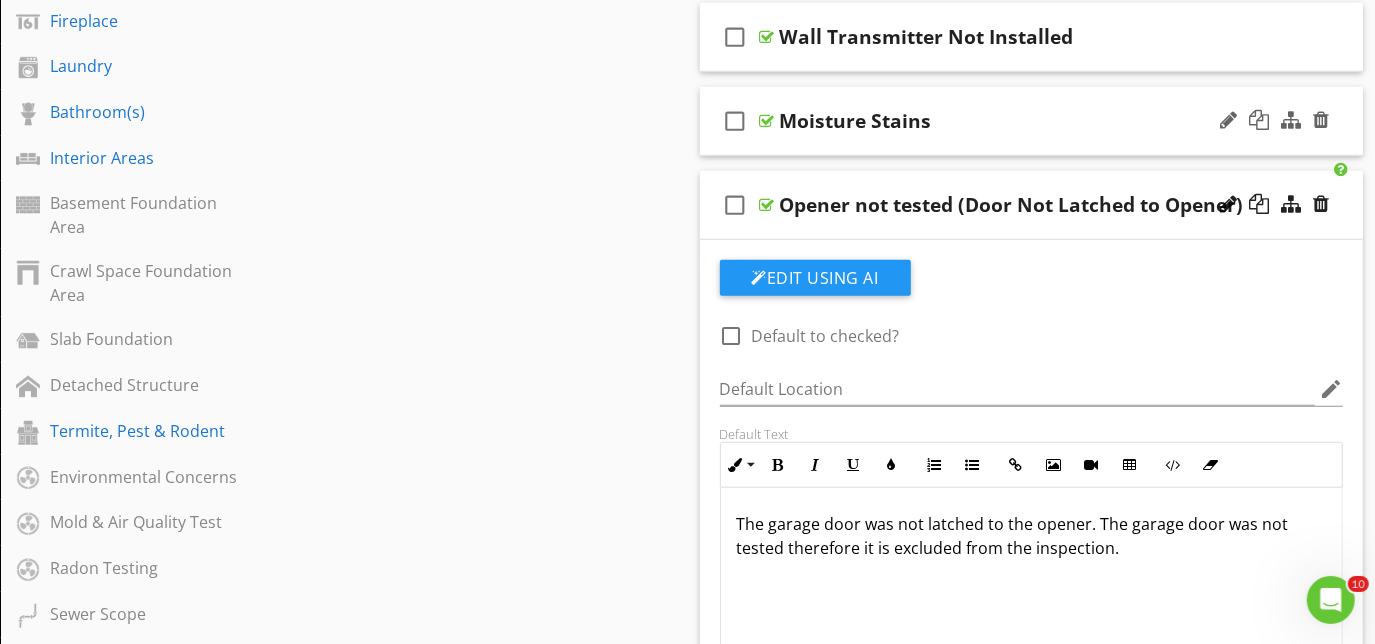 click on "check_box_outline_blank
Moisture Stains" at bounding box center (1032, 121) 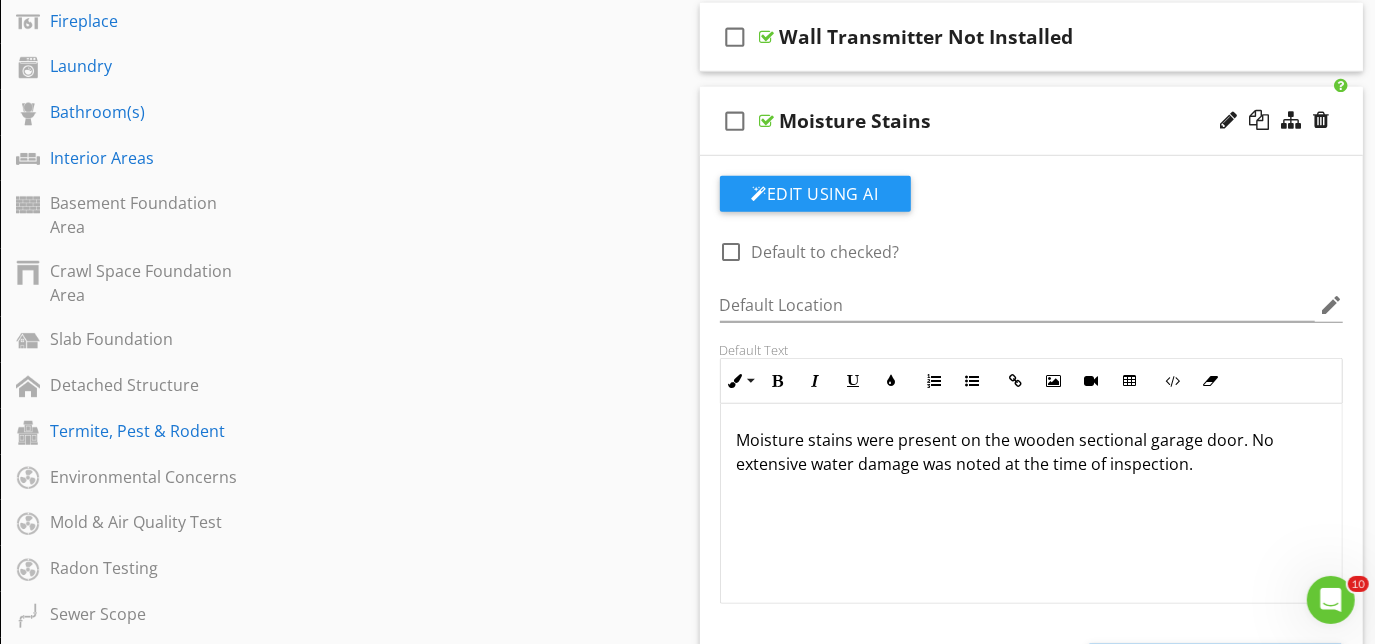 click on "check_box_outline_blank
Moisture Stains" at bounding box center [1032, 121] 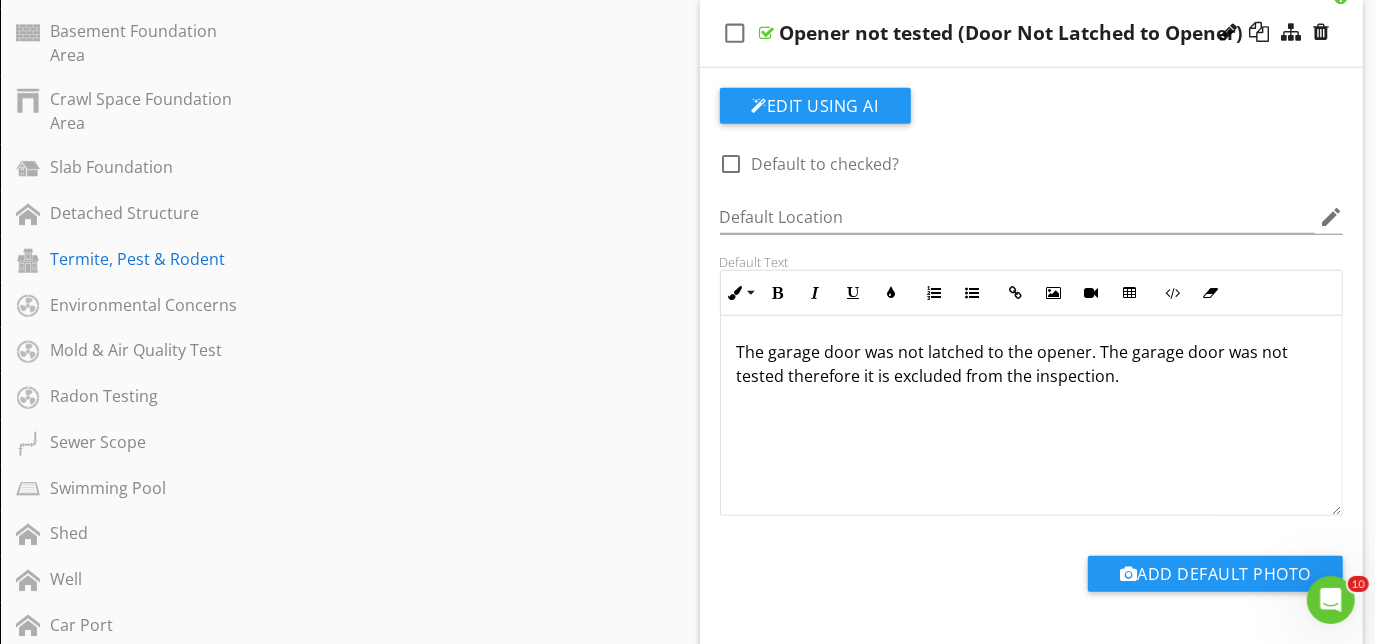 scroll, scrollTop: 1107, scrollLeft: 0, axis: vertical 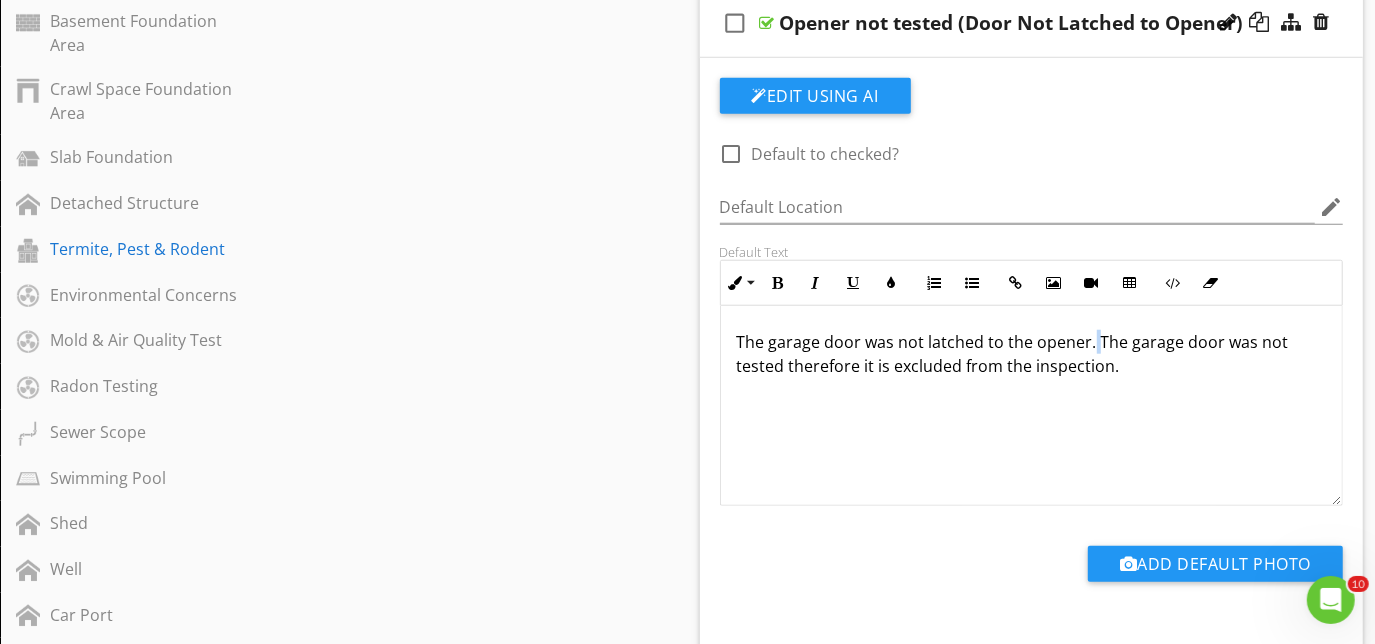 click on "The garage door was not latched to the opener. The garage door was not tested therefore it is excluded from the inspection." at bounding box center (1032, 354) 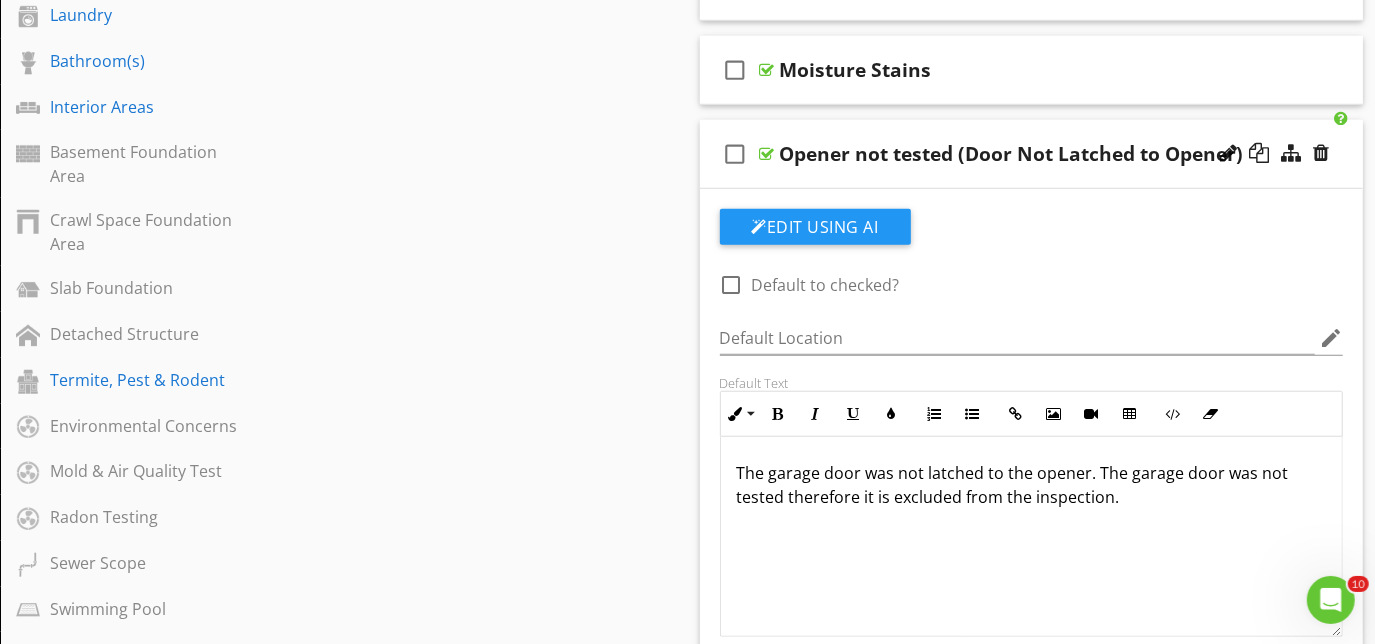 scroll, scrollTop: 834, scrollLeft: 0, axis: vertical 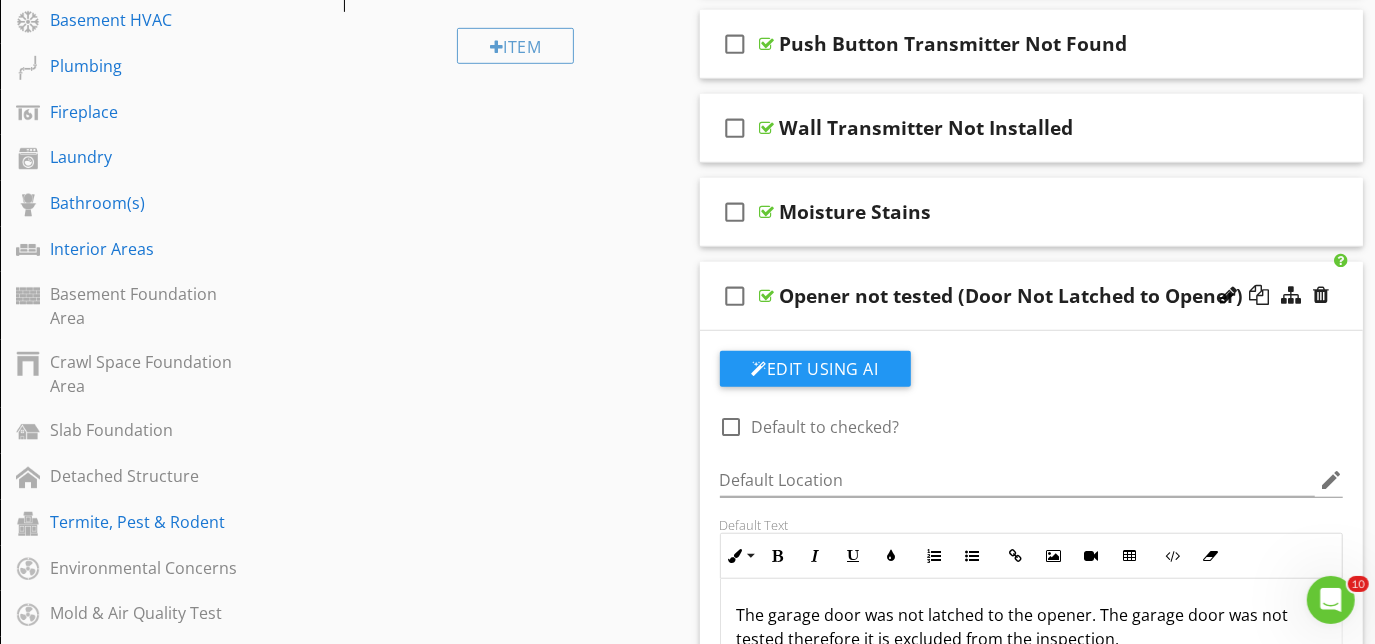 click on "check_box_outline_blank
Opener not tested (Door Not Latched to Opener)" at bounding box center [1032, 296] 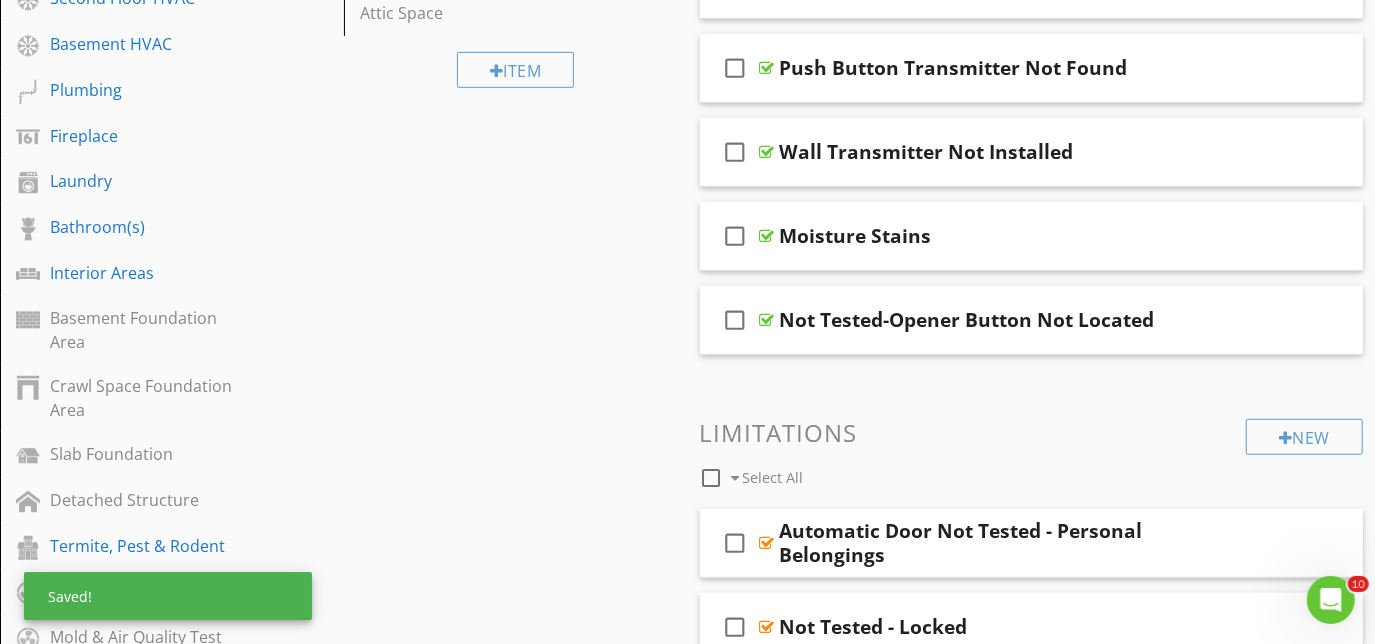 scroll, scrollTop: 805, scrollLeft: 0, axis: vertical 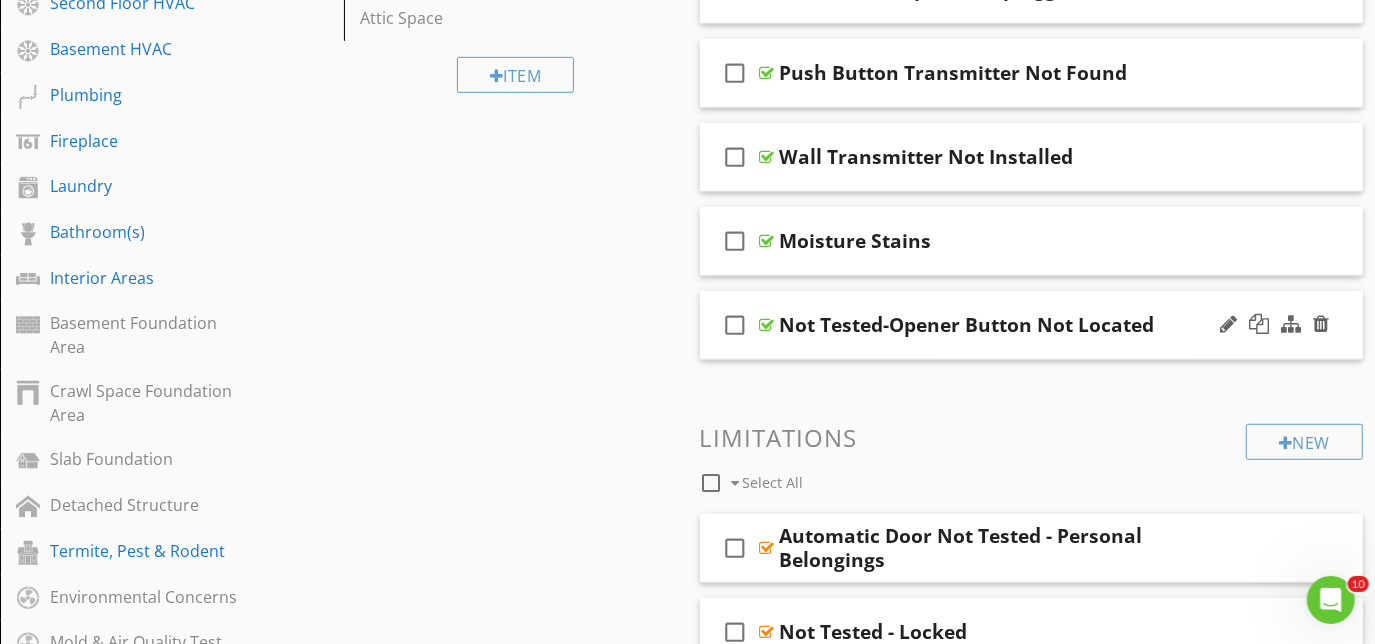 click on "check_box_outline_blank
Not Tested-Opener Button Not Located" at bounding box center (1032, 325) 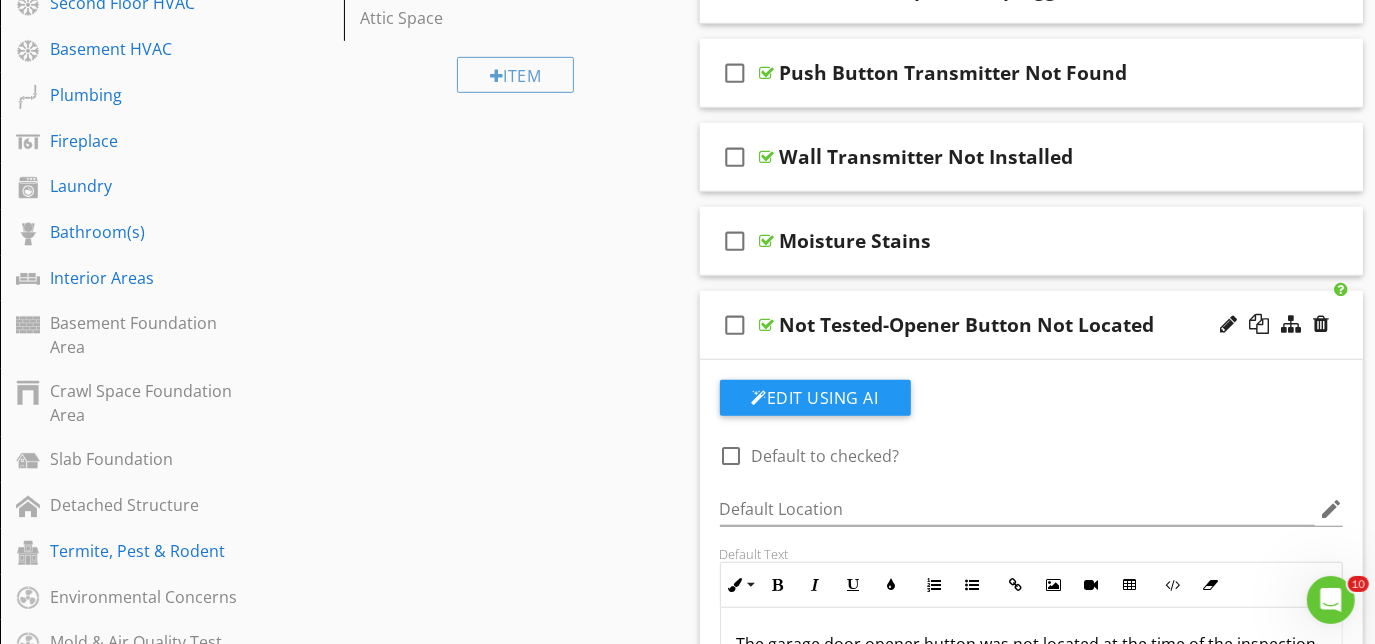 scroll, scrollTop: 896, scrollLeft: 0, axis: vertical 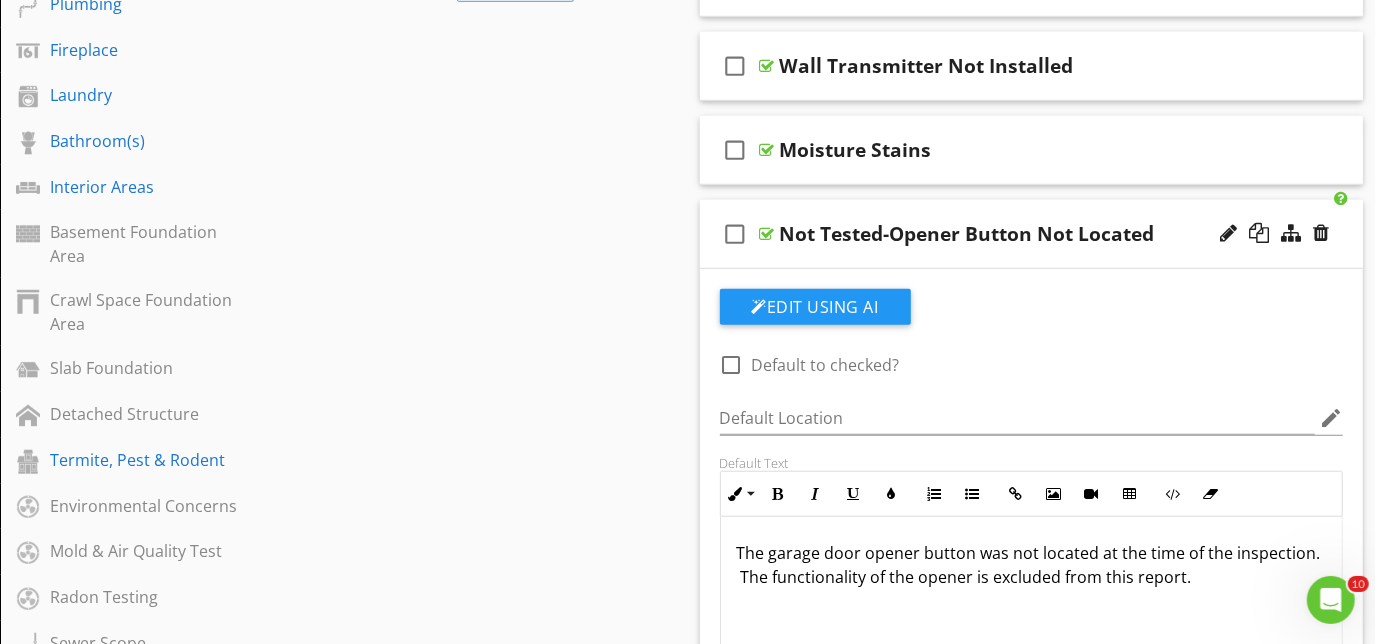 click on "check_box_outline_blank
Not Tested-Opener Button Not Located" at bounding box center [1032, 234] 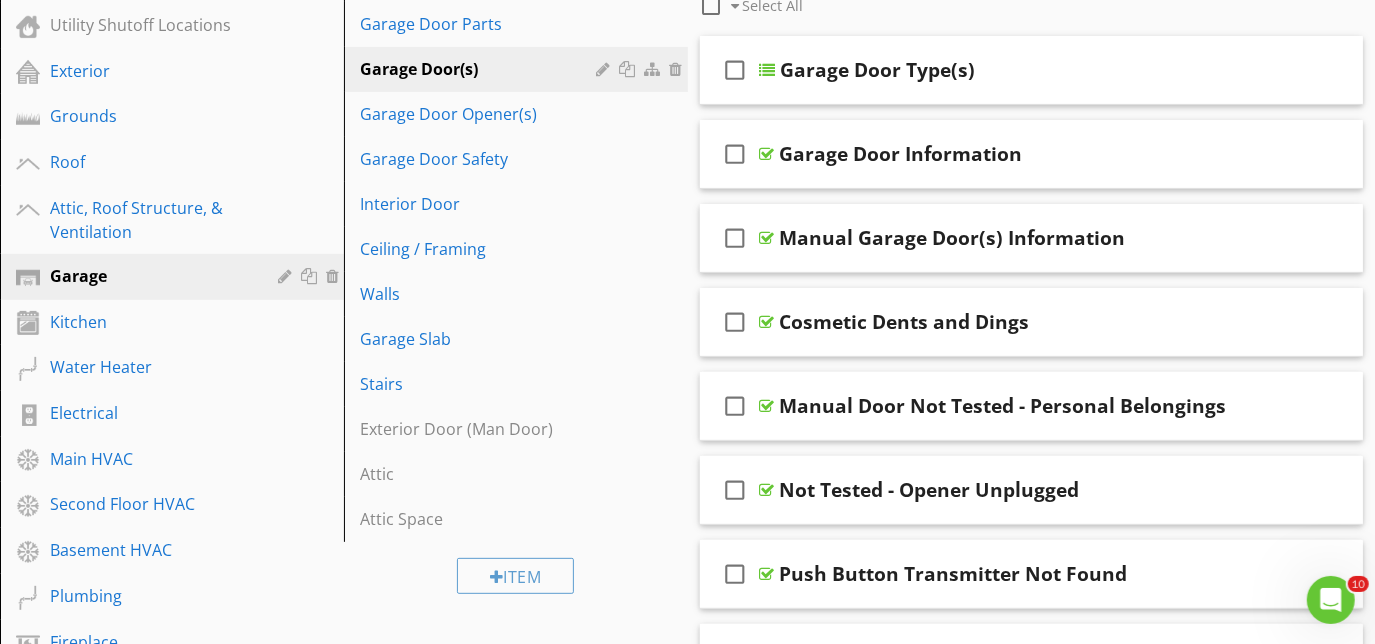 scroll, scrollTop: 260, scrollLeft: 0, axis: vertical 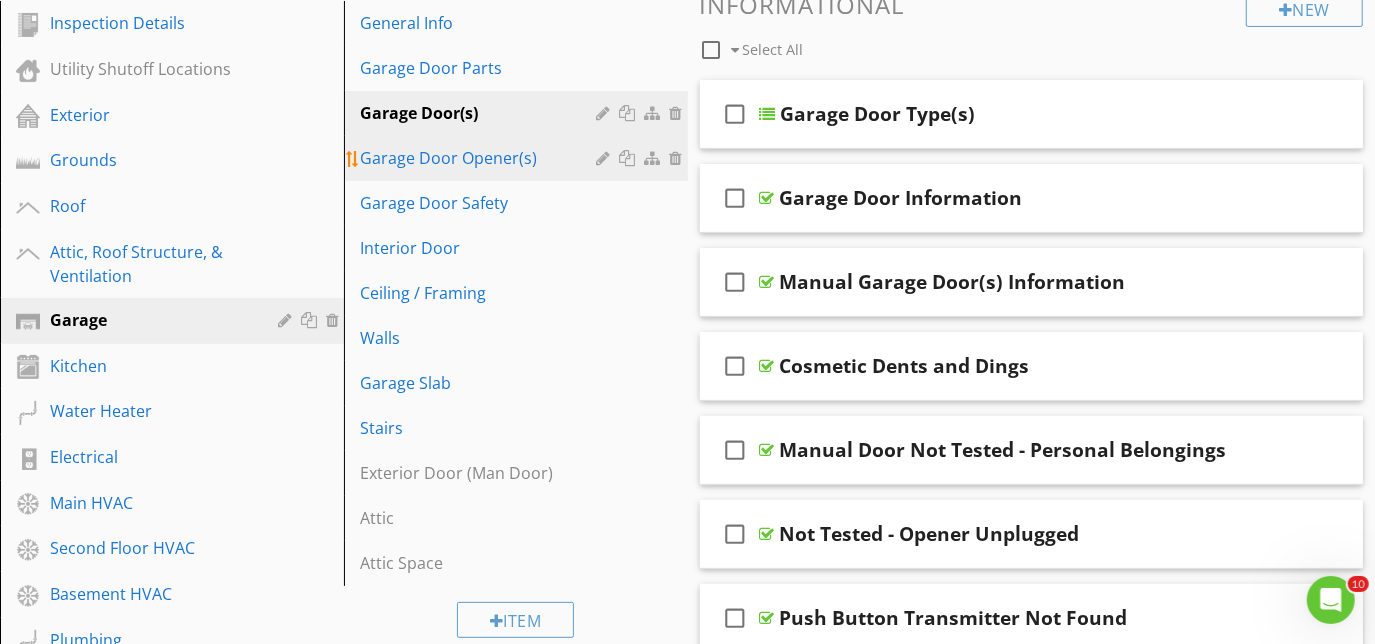 click on "Garage Door Opener(s)" at bounding box center [481, 158] 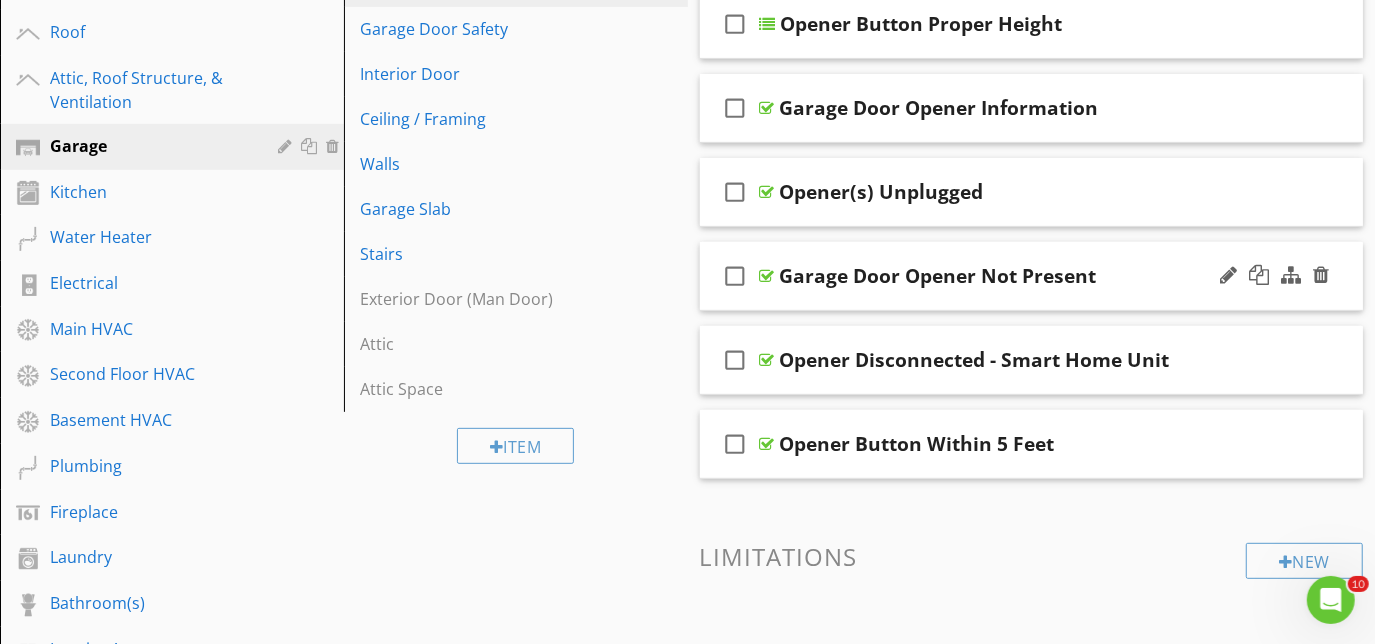 scroll, scrollTop: 442, scrollLeft: 0, axis: vertical 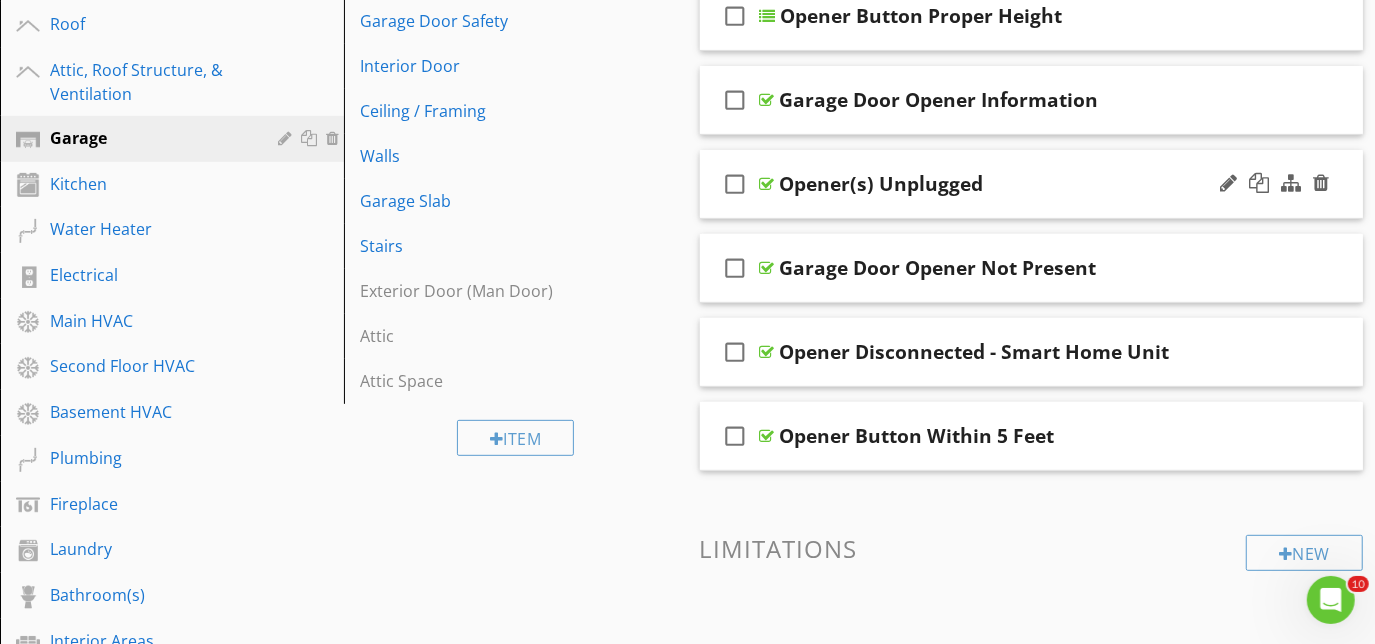 click on "check_box_outline_blank
Opener(s) Unplugged" at bounding box center (1032, 184) 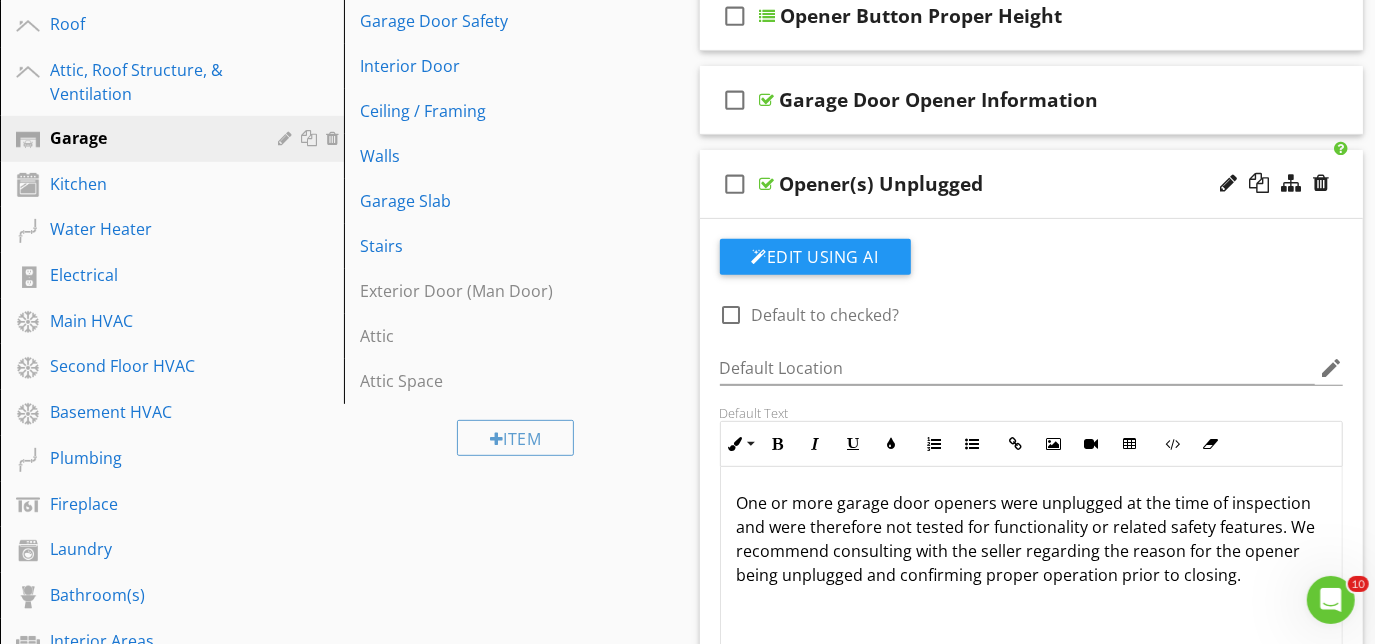 click on "check_box_outline_blank
Opener(s) Unplugged" at bounding box center [1032, 184] 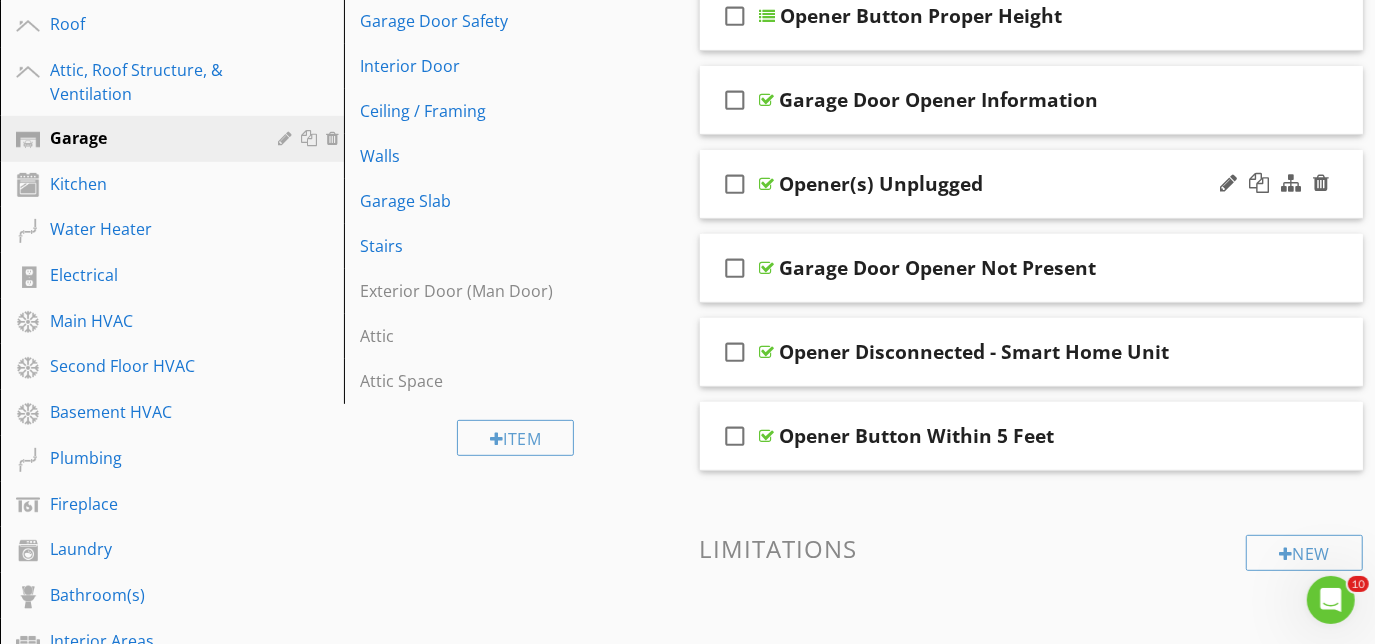 type 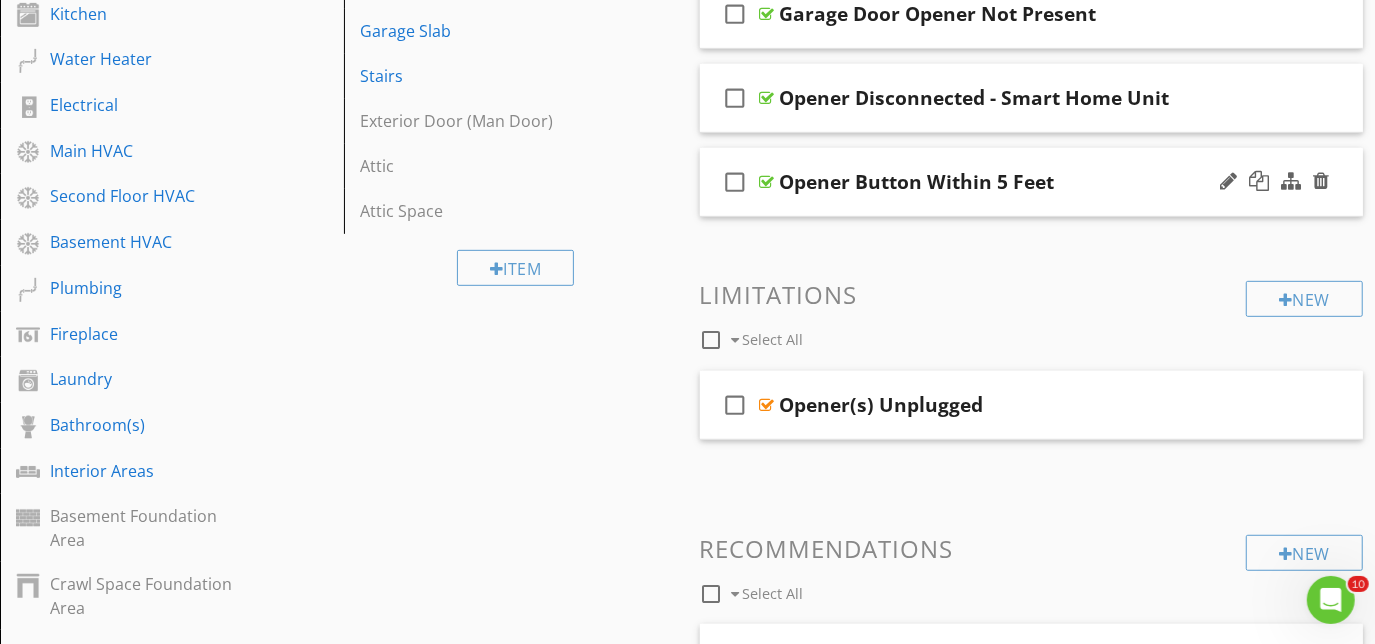 scroll, scrollTop: 624, scrollLeft: 0, axis: vertical 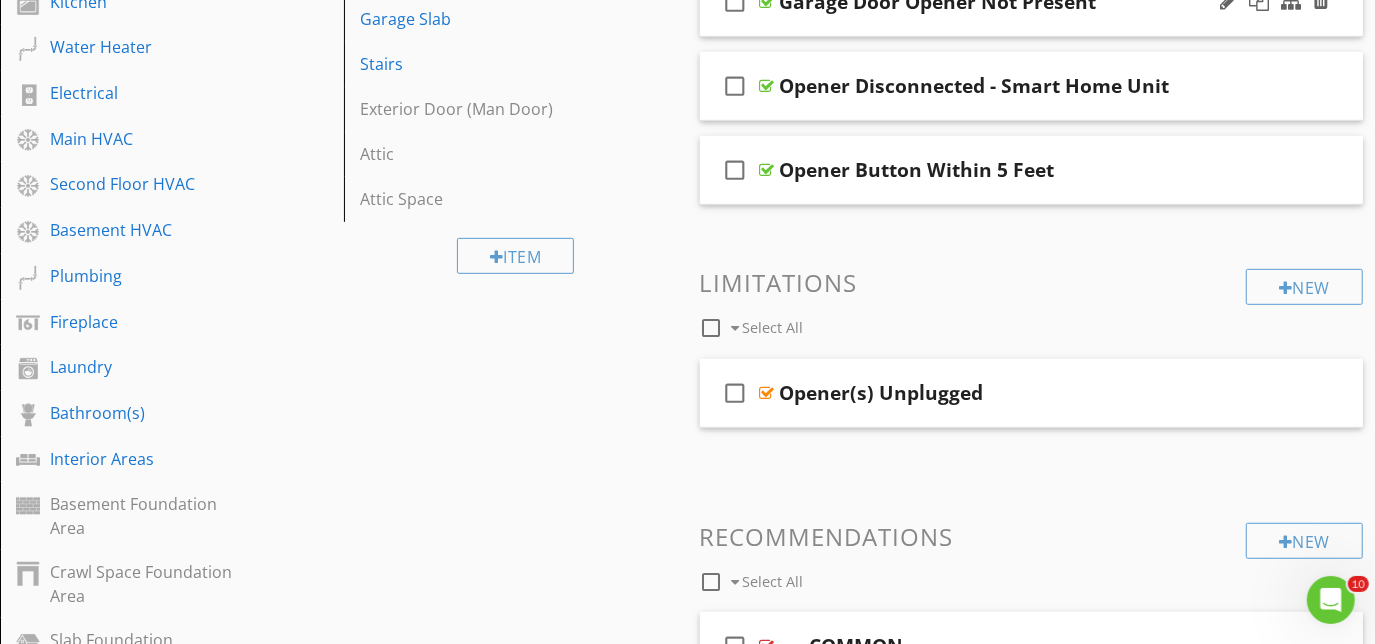 click on "check_box_outline_blank
Garage Door Opener Not Present" at bounding box center (1032, 2) 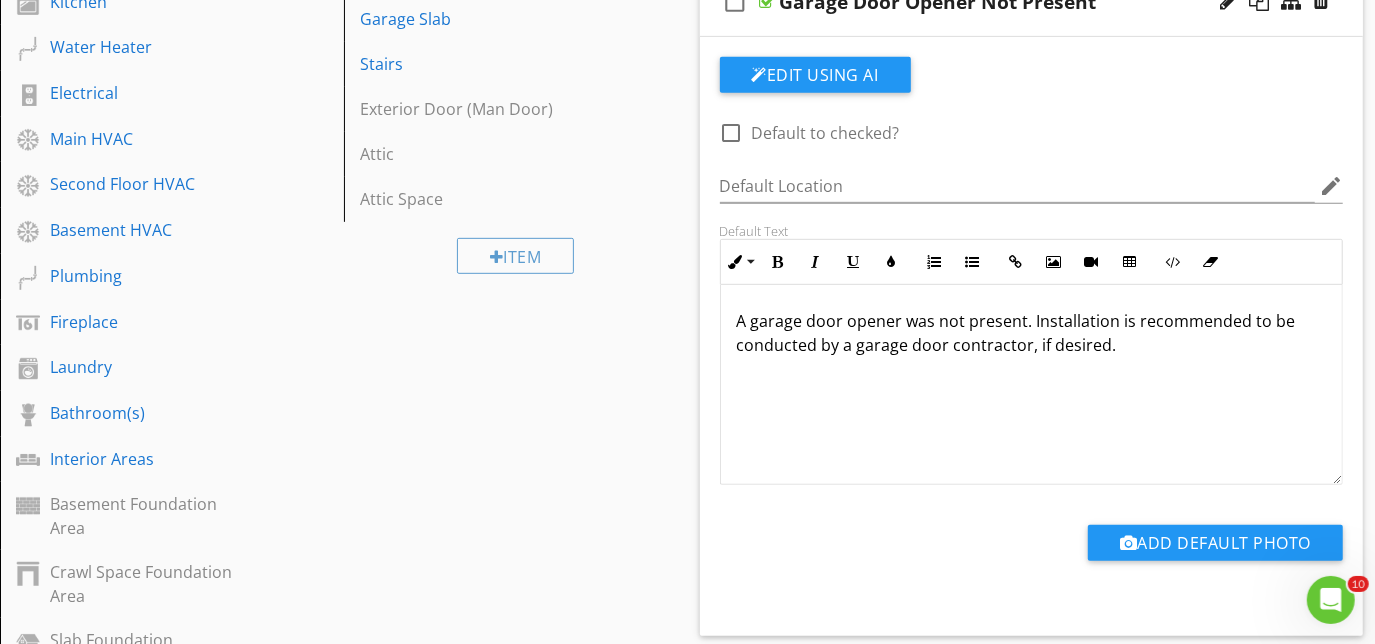 click on "check_box_outline_blank
Garage Door Opener Not Present" at bounding box center [1032, 2] 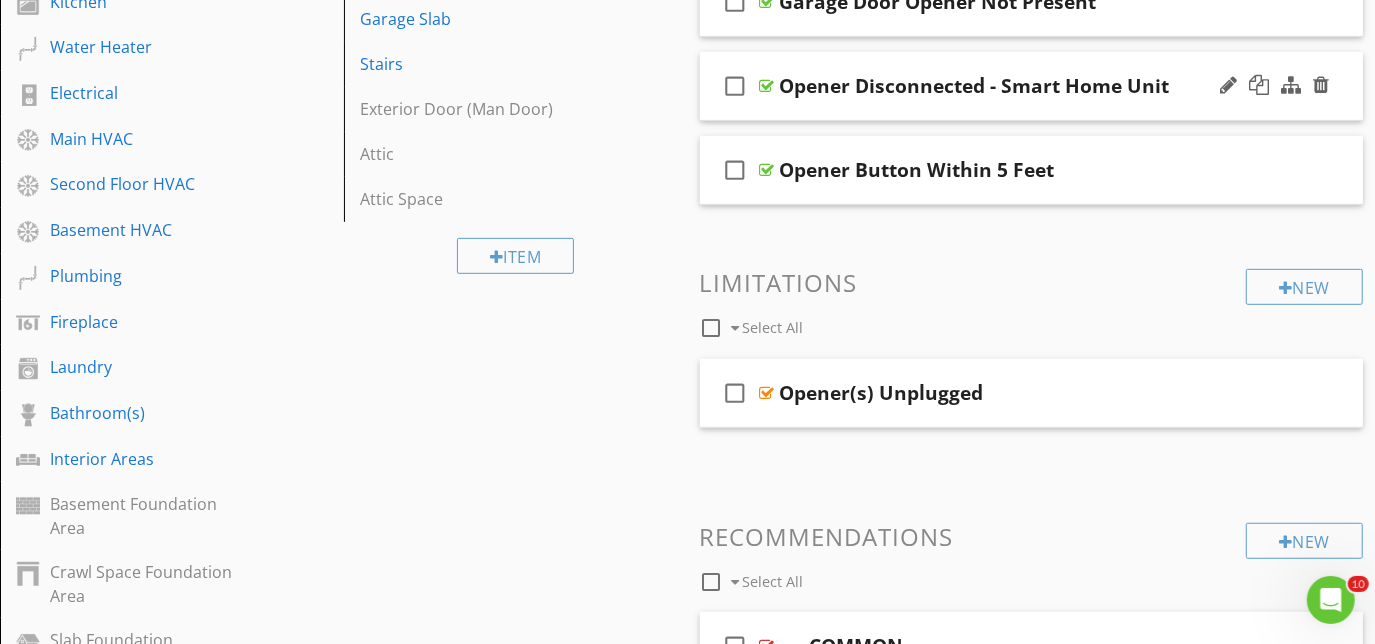 click on "check_box_outline_blank
Opener Disconnected - Smart Home Unit" at bounding box center [1032, 86] 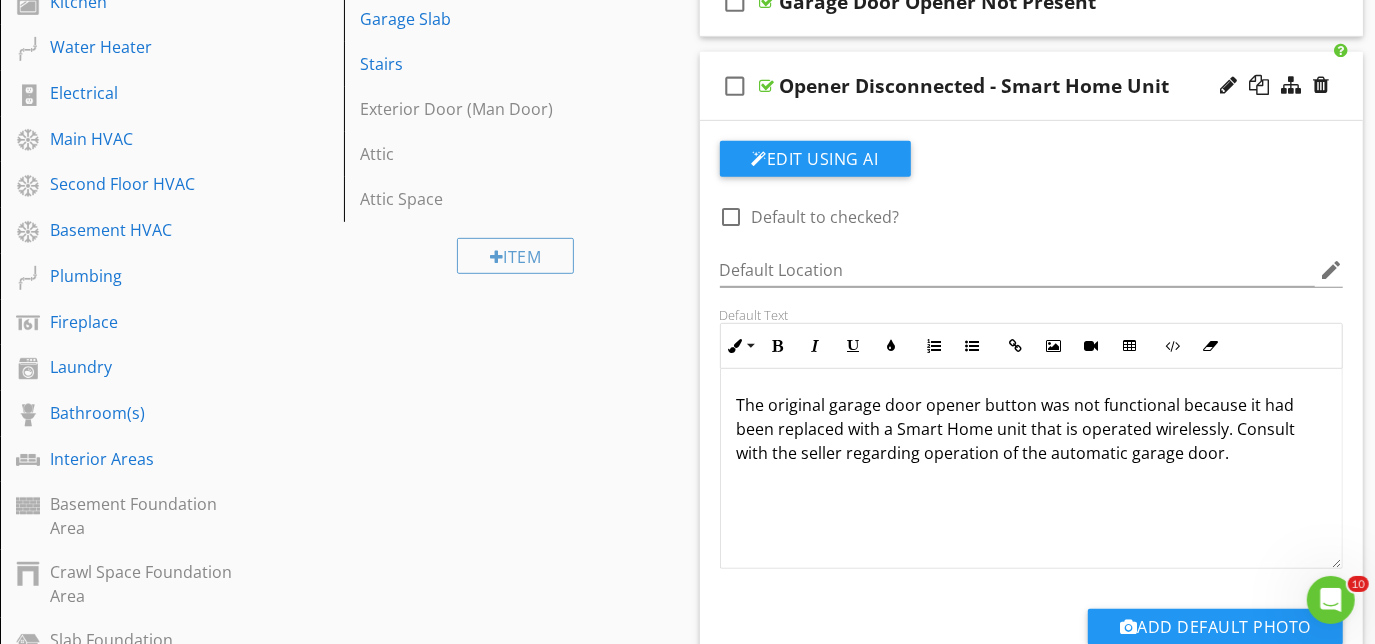click on "check_box_outline_blank
Opener Disconnected - Smart Home Unit" at bounding box center [1032, 86] 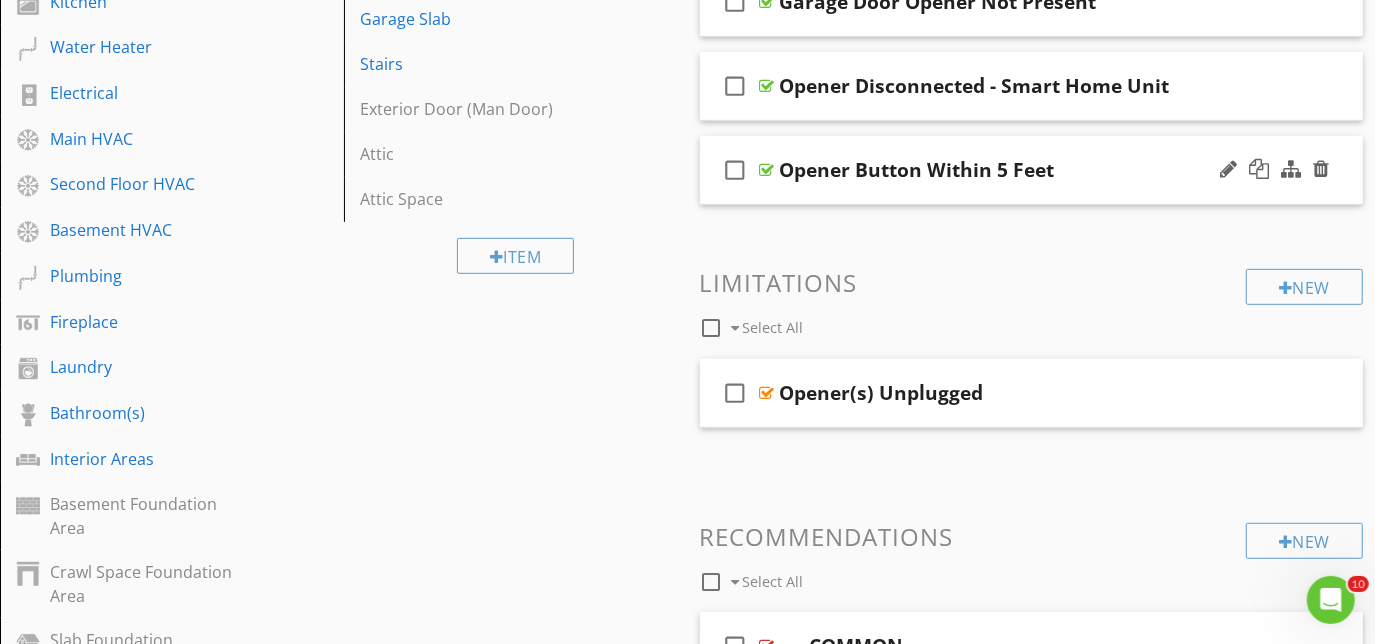 click on "check_box_outline_blank
Opener Button Within 5 Feet" at bounding box center (1032, 170) 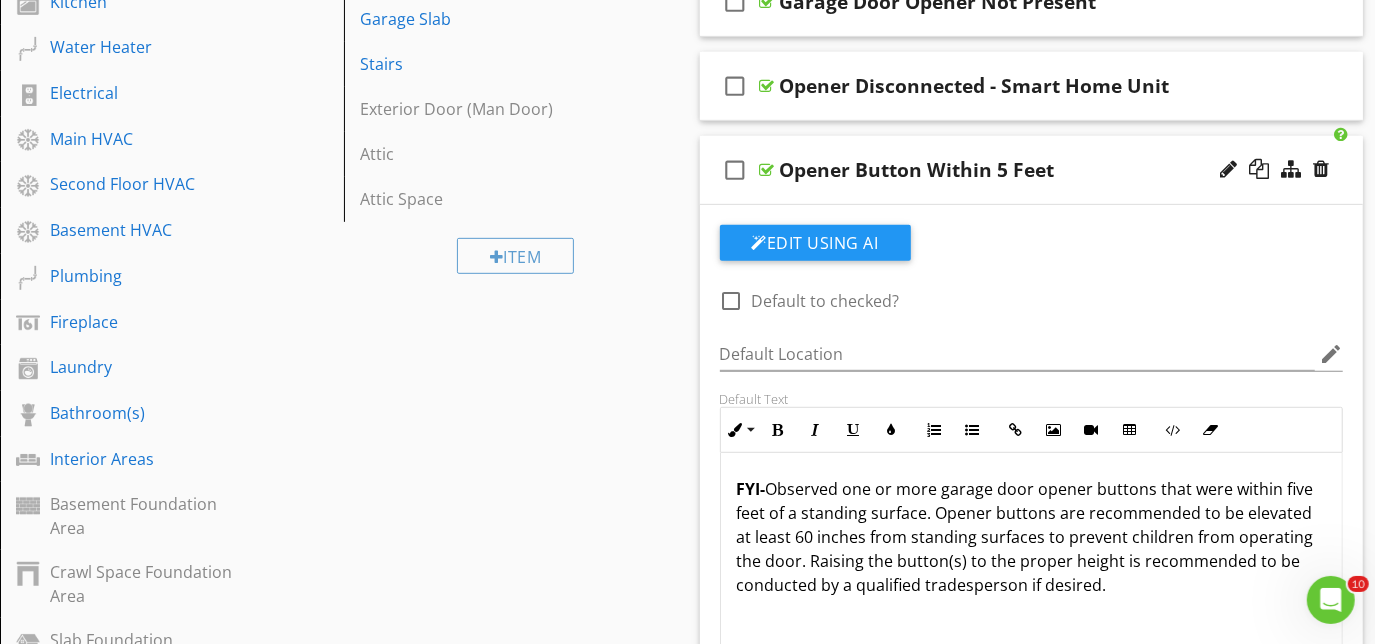 click on "check_box_outline_blank
Opener Button Within 5 Feet" at bounding box center (1032, 170) 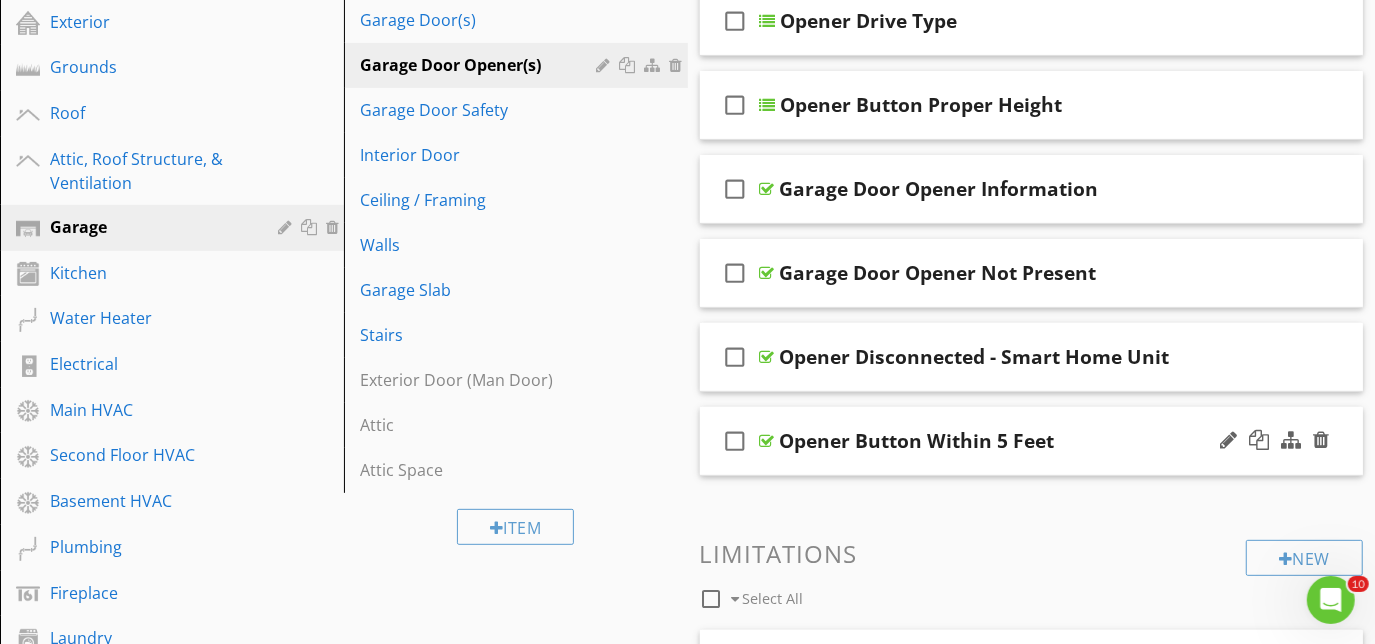 scroll, scrollTop: 351, scrollLeft: 0, axis: vertical 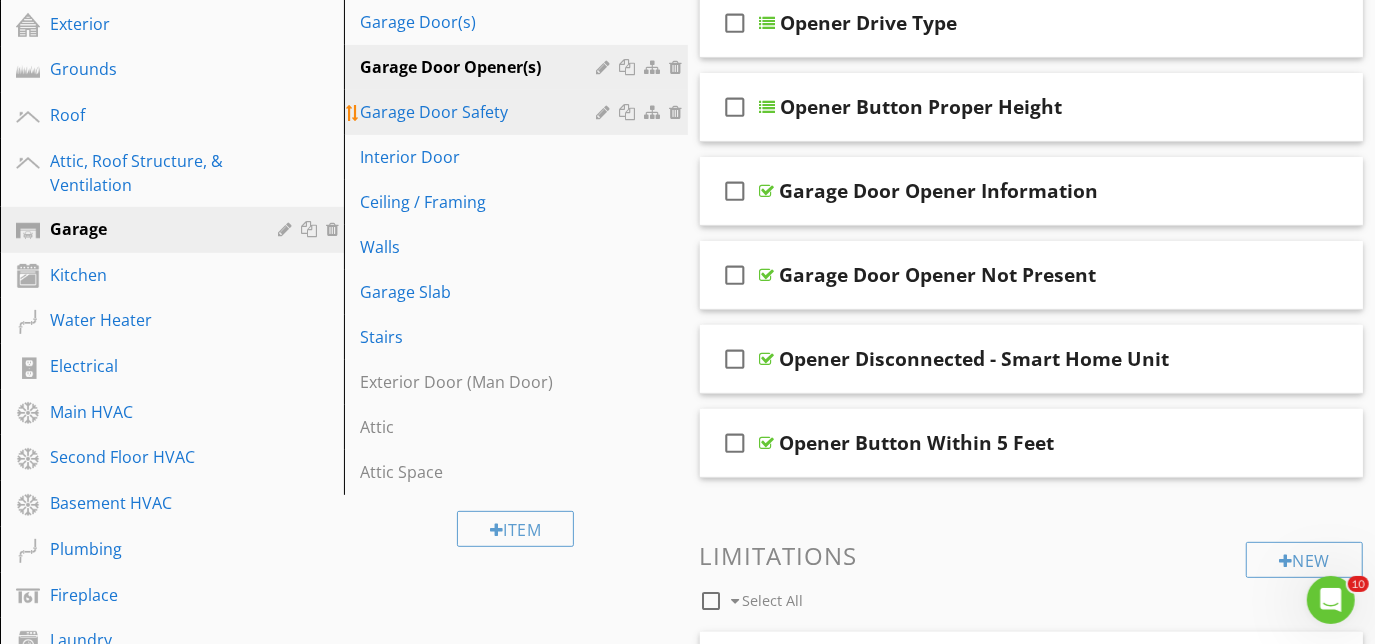 click on "Garage Door Safety" at bounding box center (481, 112) 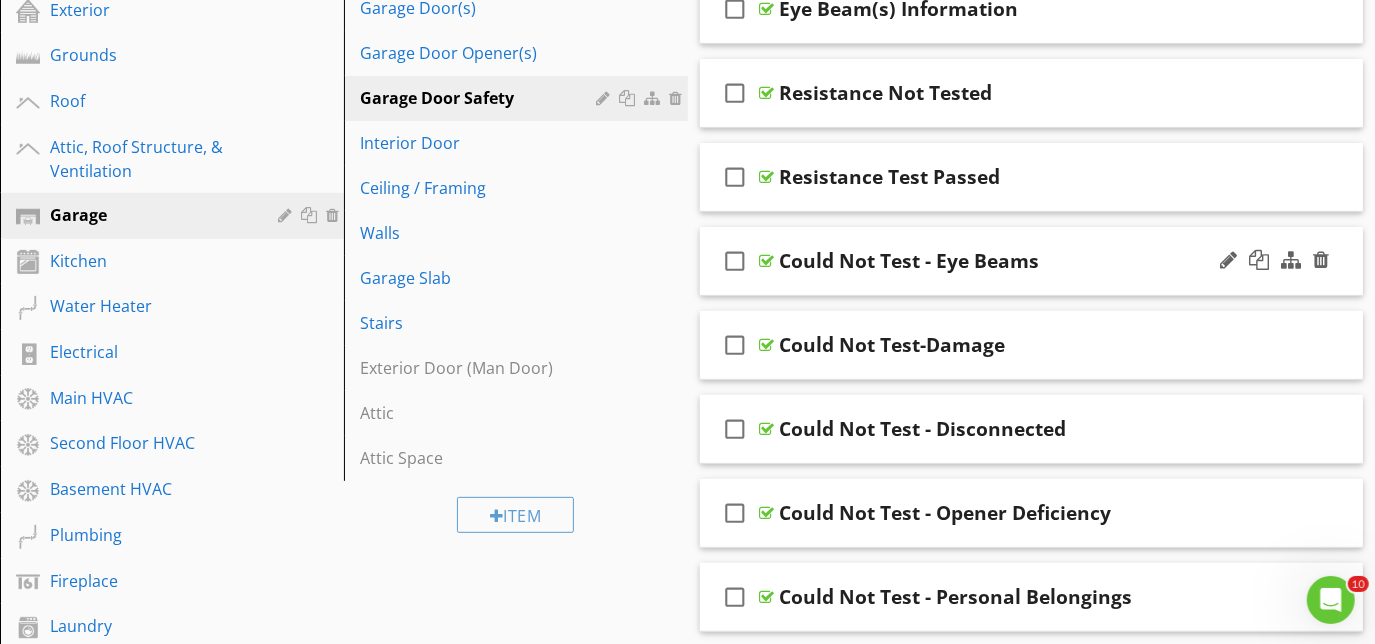 scroll, scrollTop: 260, scrollLeft: 0, axis: vertical 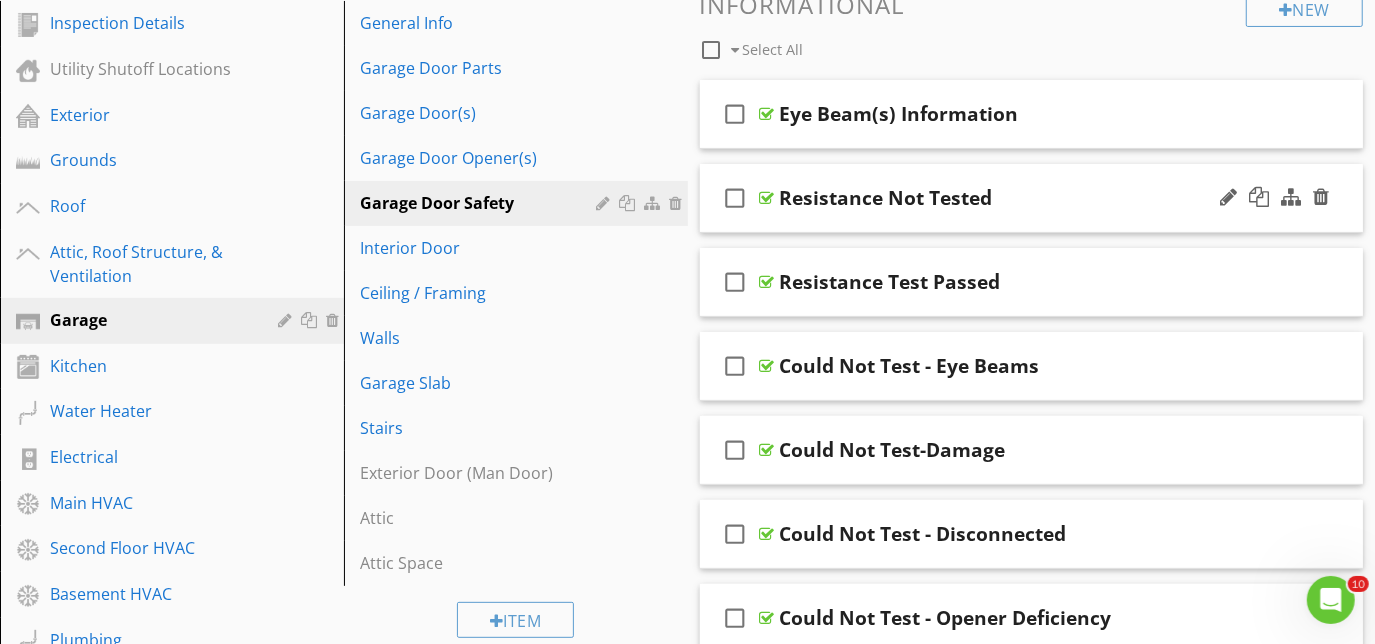 click on "check_box_outline_blank
Resistance Not Tested" at bounding box center [1032, 198] 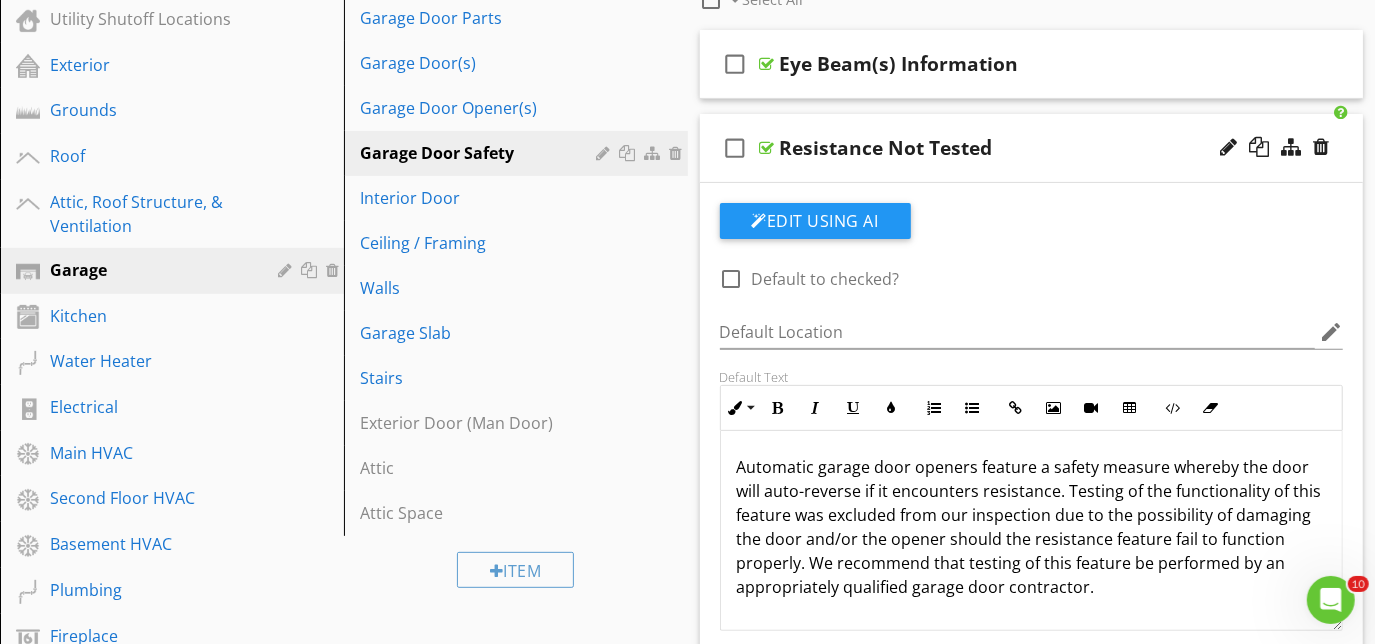 scroll, scrollTop: 351, scrollLeft: 0, axis: vertical 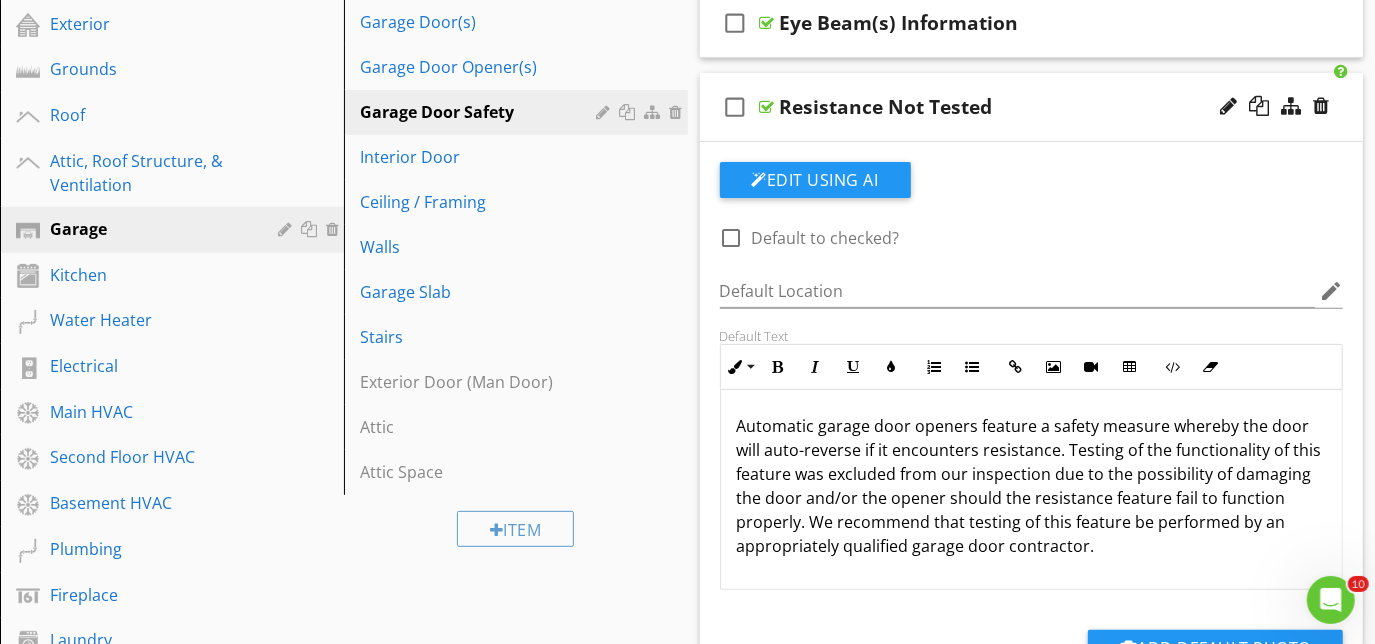 click on "check_box_outline_blank
Resistance Not Tested" at bounding box center (1032, 107) 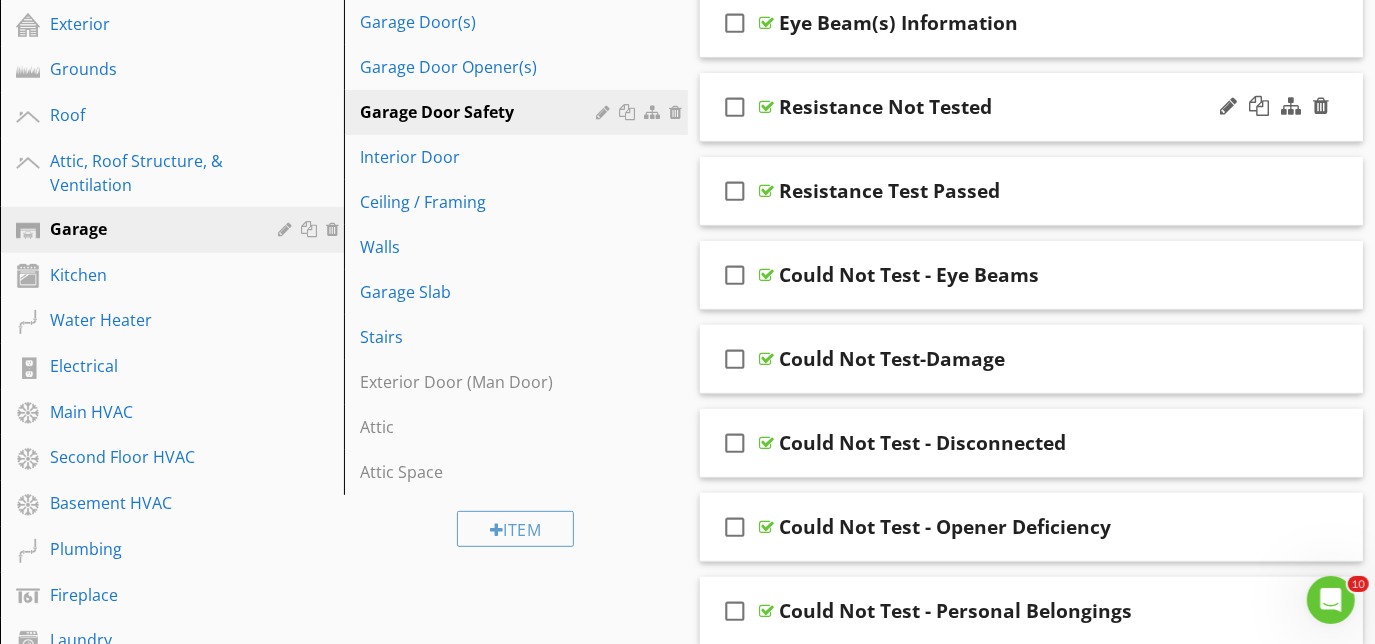 type 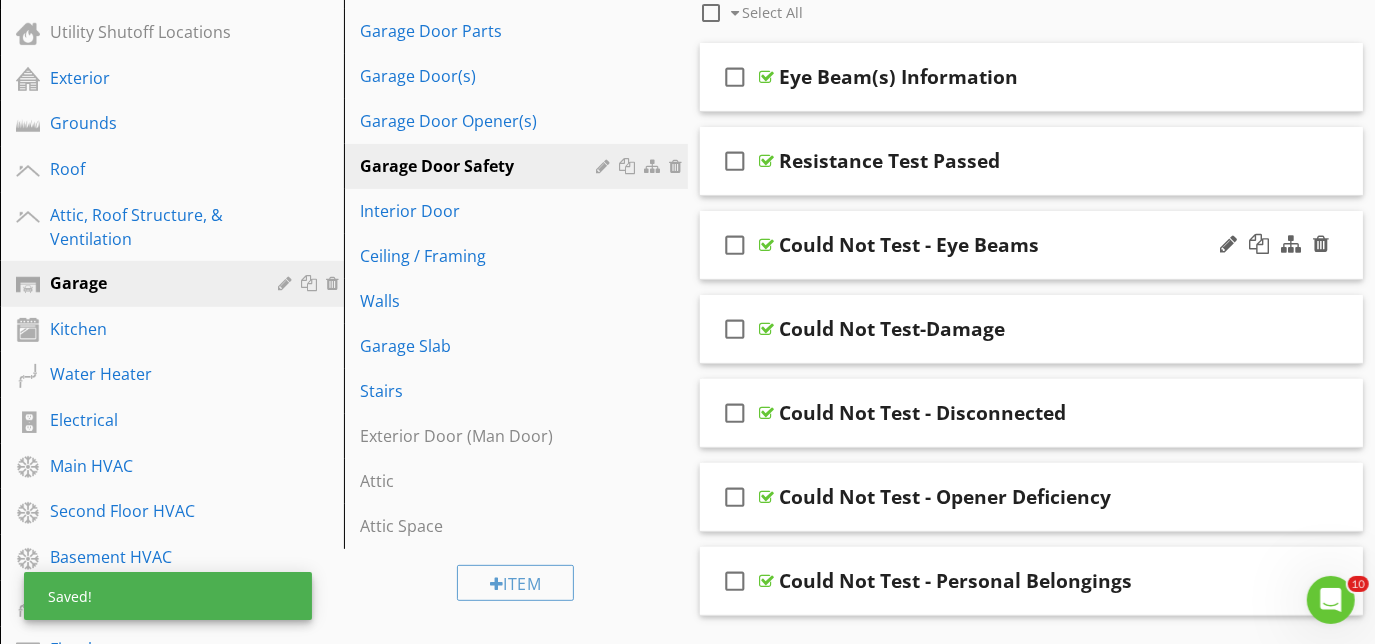 scroll, scrollTop: 387, scrollLeft: 0, axis: vertical 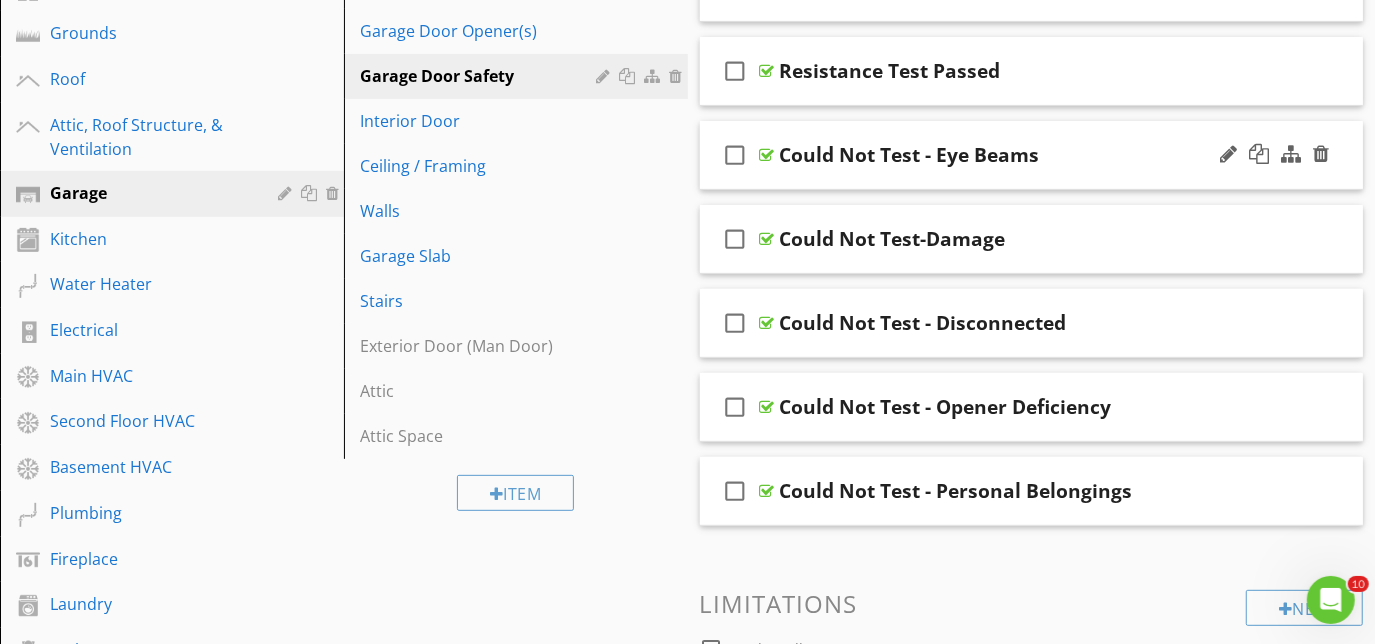 click on "check_box_outline_blank
Could Not Test - Eye Beams" at bounding box center (1032, 155) 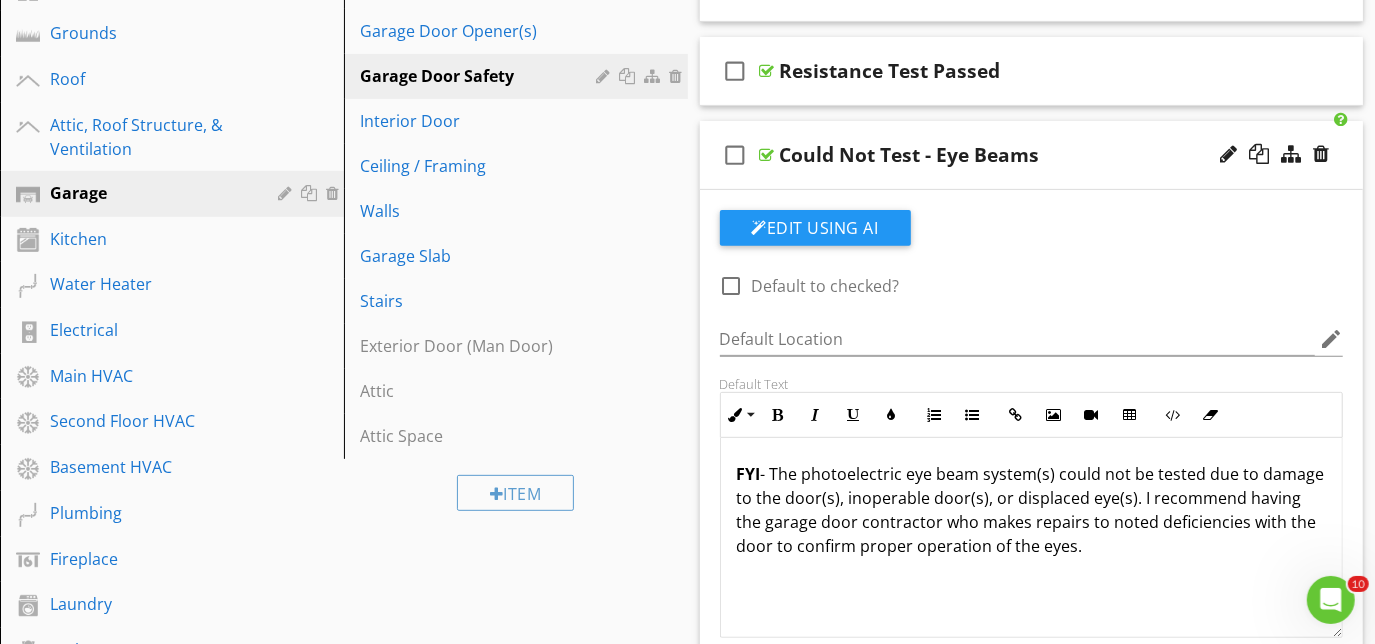 click on "check_box_outline_blank
Could Not Test - Eye Beams" at bounding box center [1032, 155] 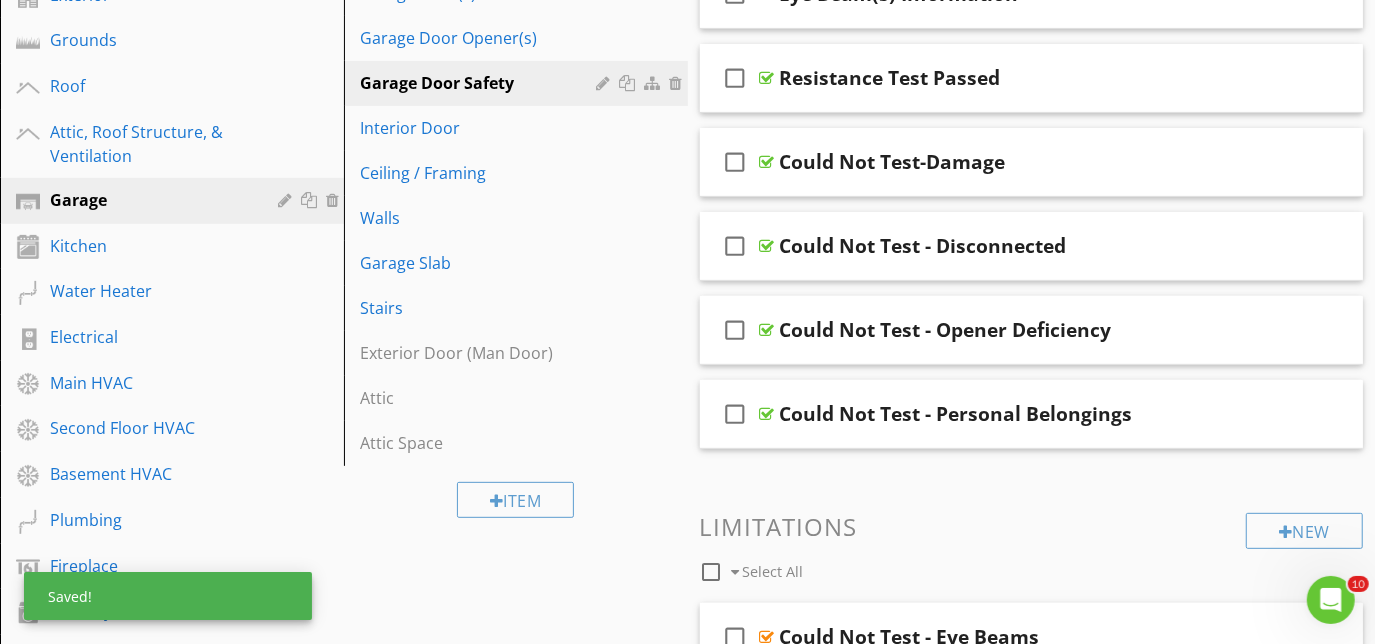 scroll, scrollTop: 326, scrollLeft: 0, axis: vertical 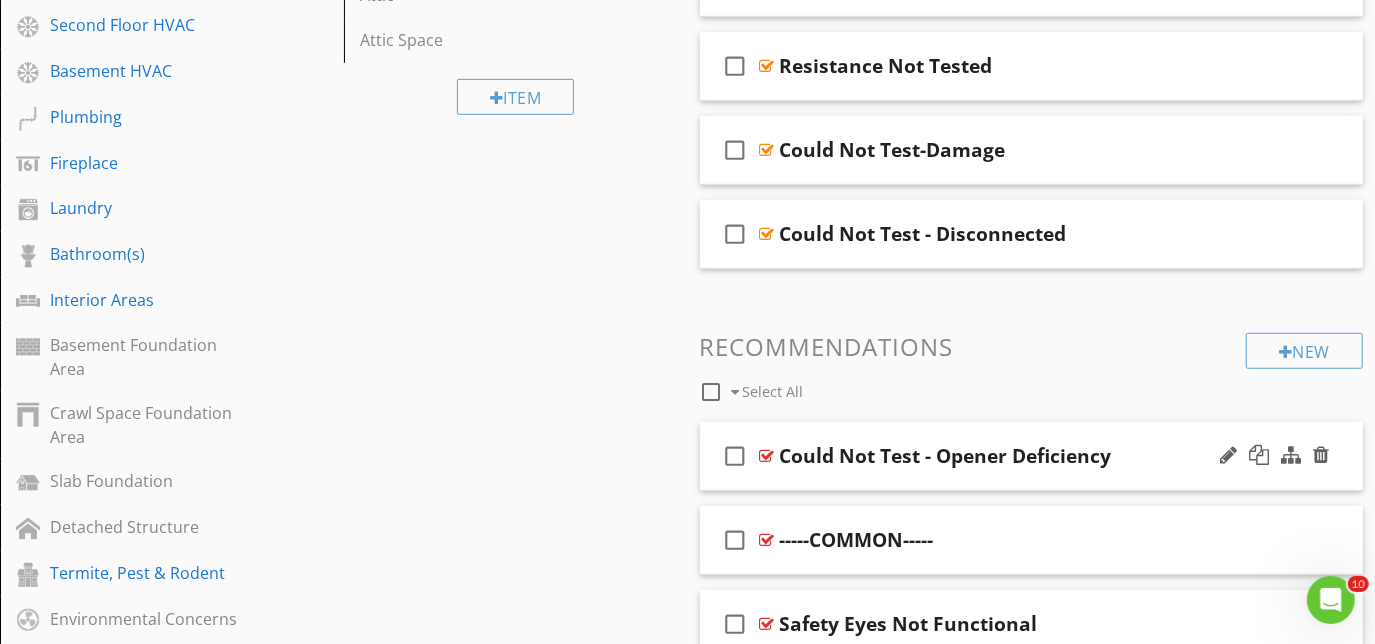 type 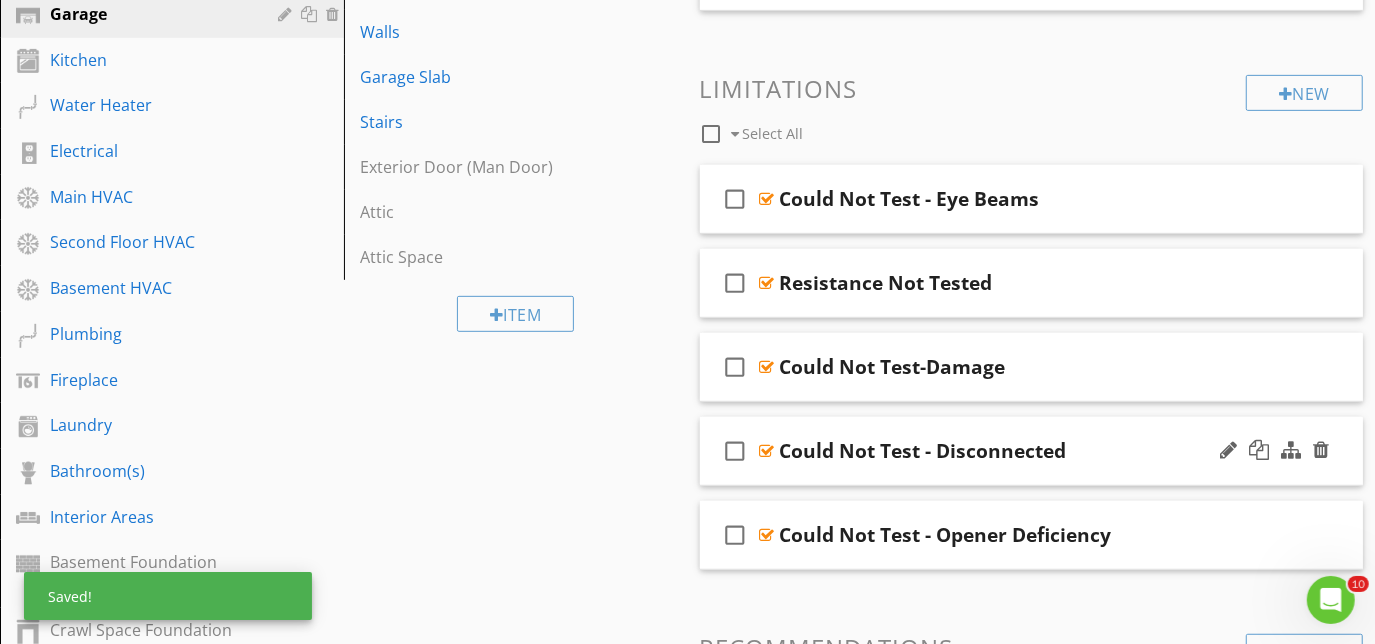 scroll, scrollTop: 510, scrollLeft: 0, axis: vertical 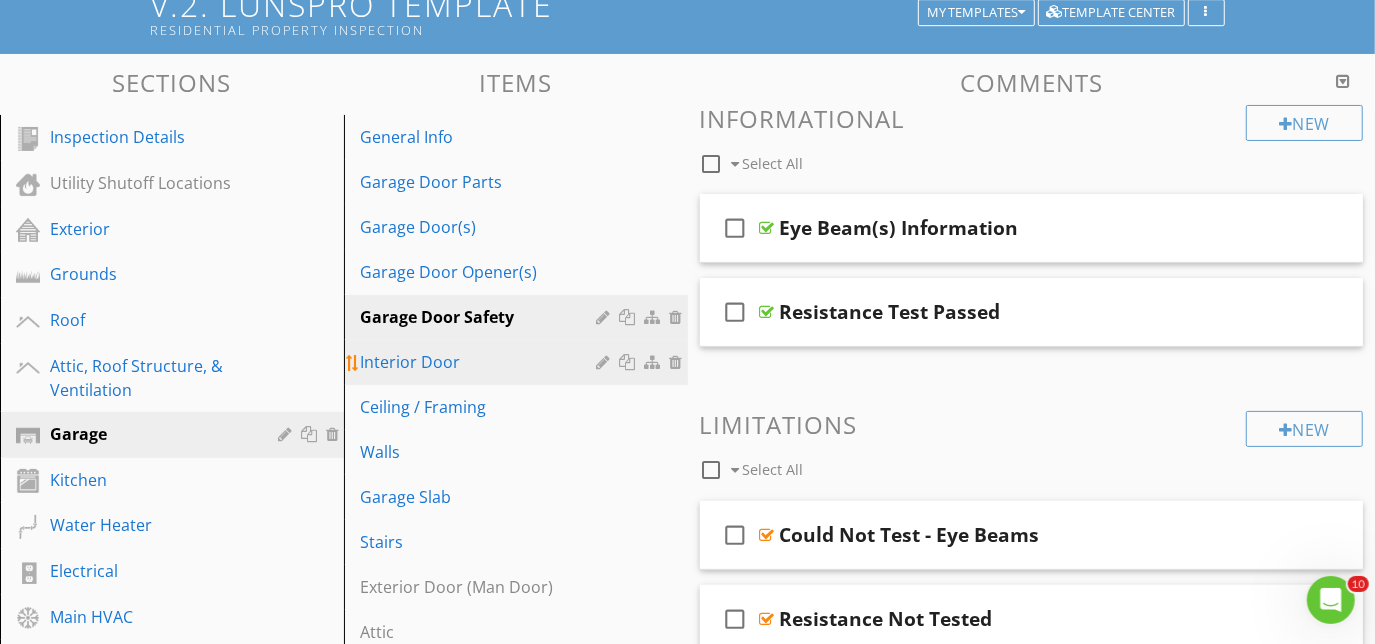 click on "Interior Door" at bounding box center (481, 362) 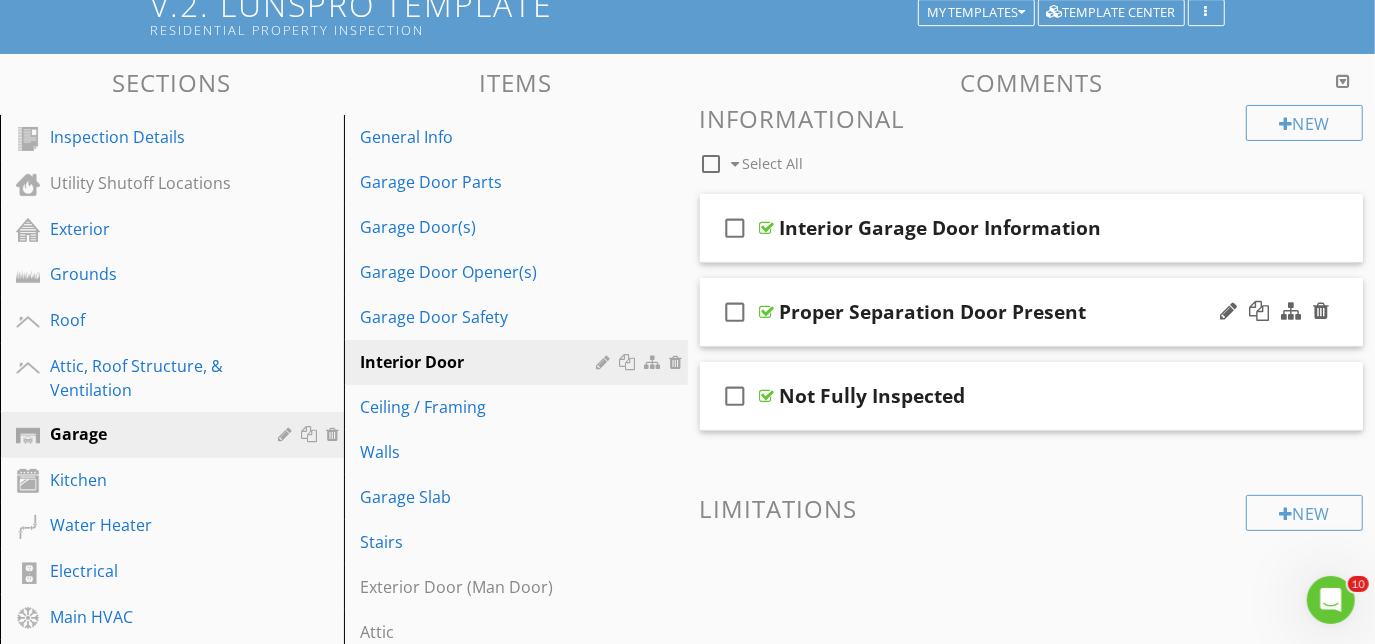 click on "check_box_outline_blank
Proper Separation Door Present" at bounding box center [1032, 312] 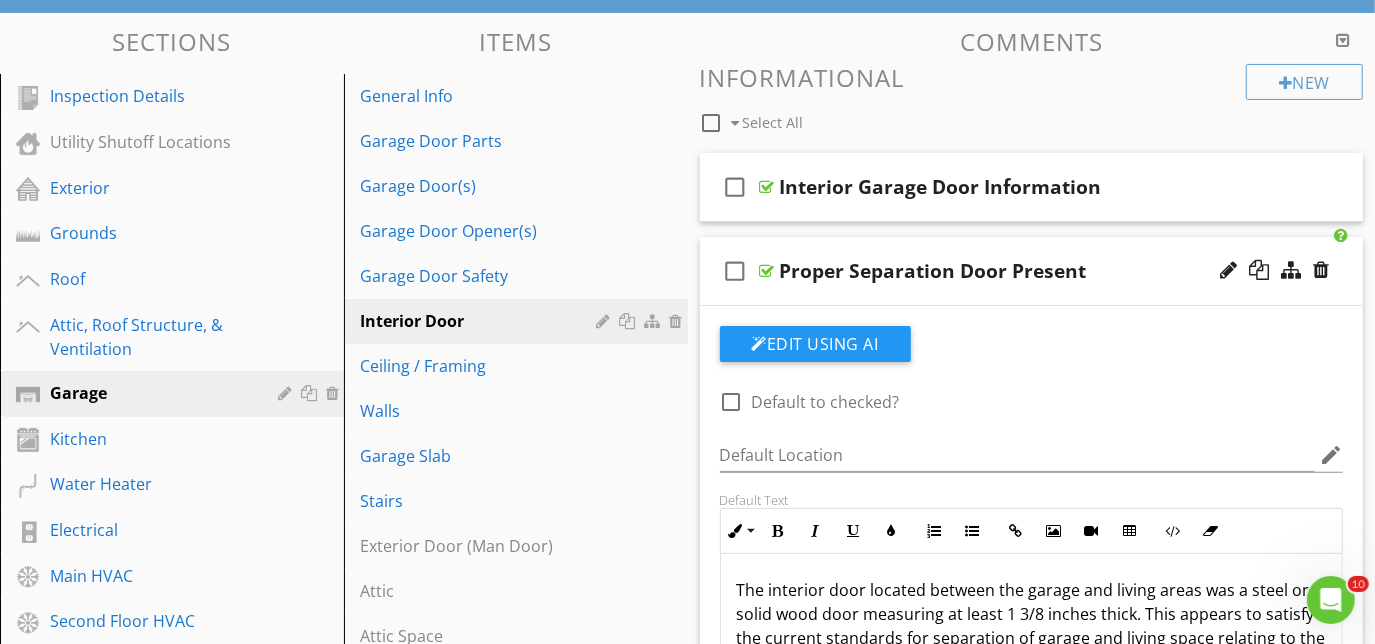 scroll, scrollTop: 146, scrollLeft: 0, axis: vertical 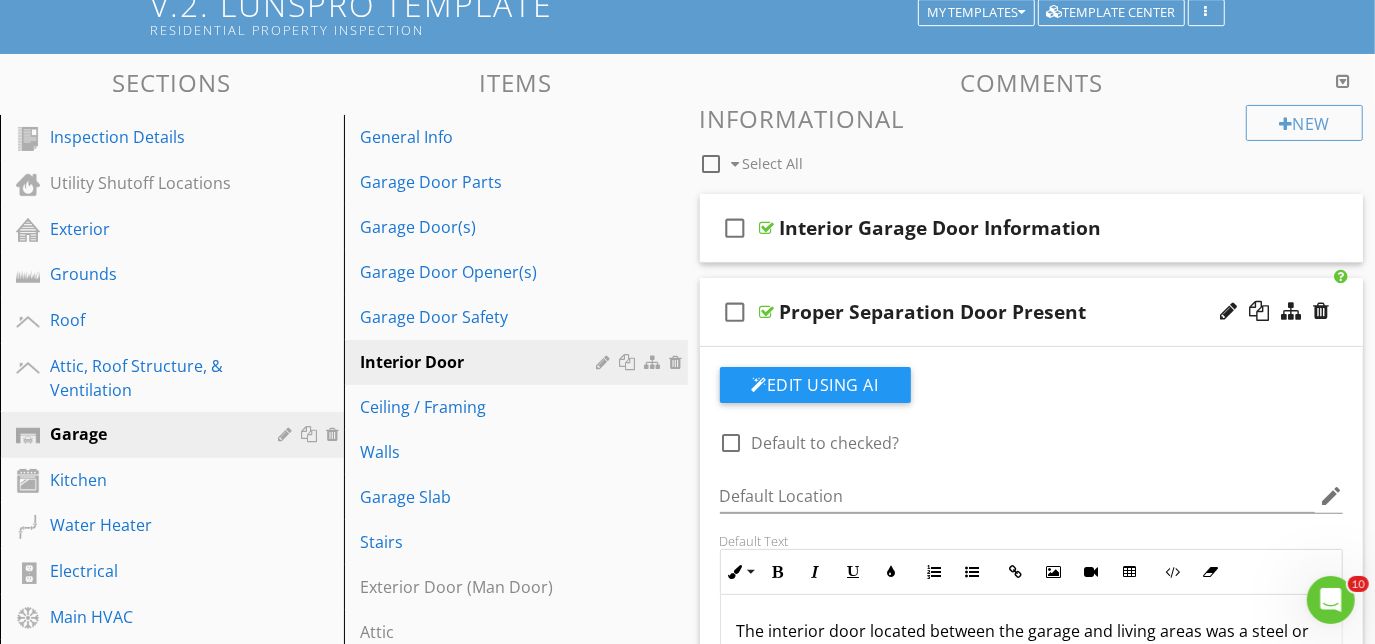 click on "check_box_outline_blank
Proper Separation Door Present" at bounding box center [1032, 312] 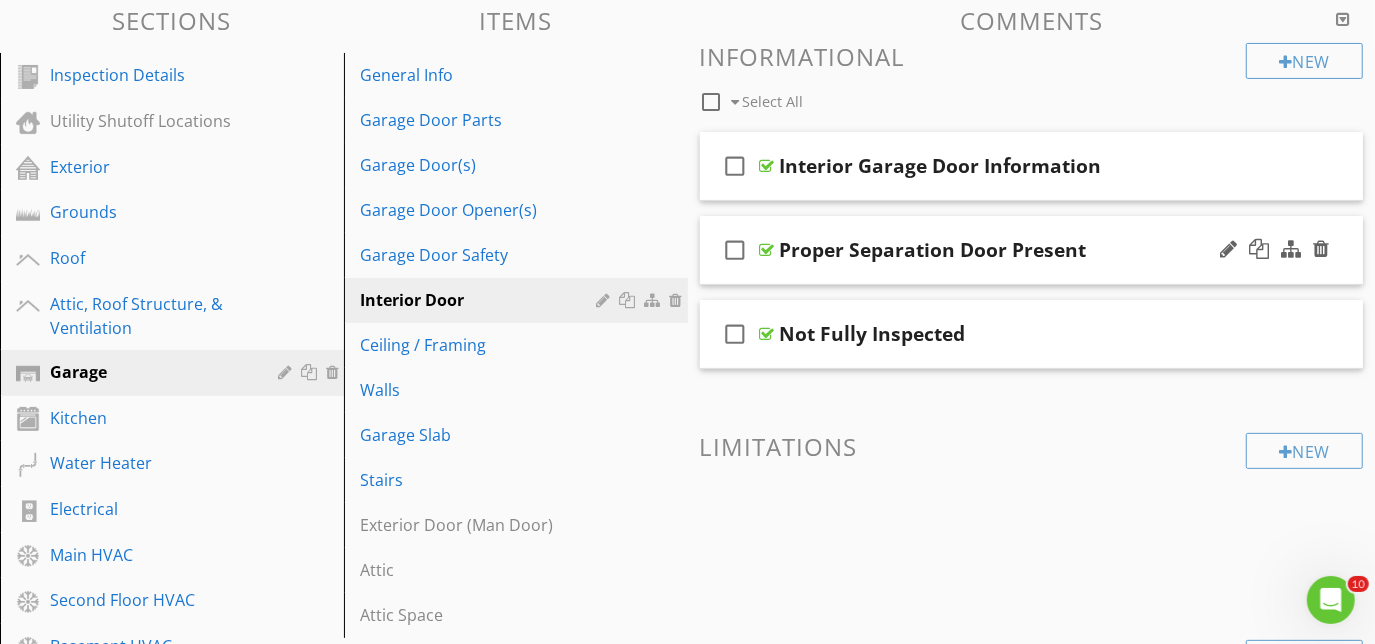 scroll, scrollTop: 237, scrollLeft: 0, axis: vertical 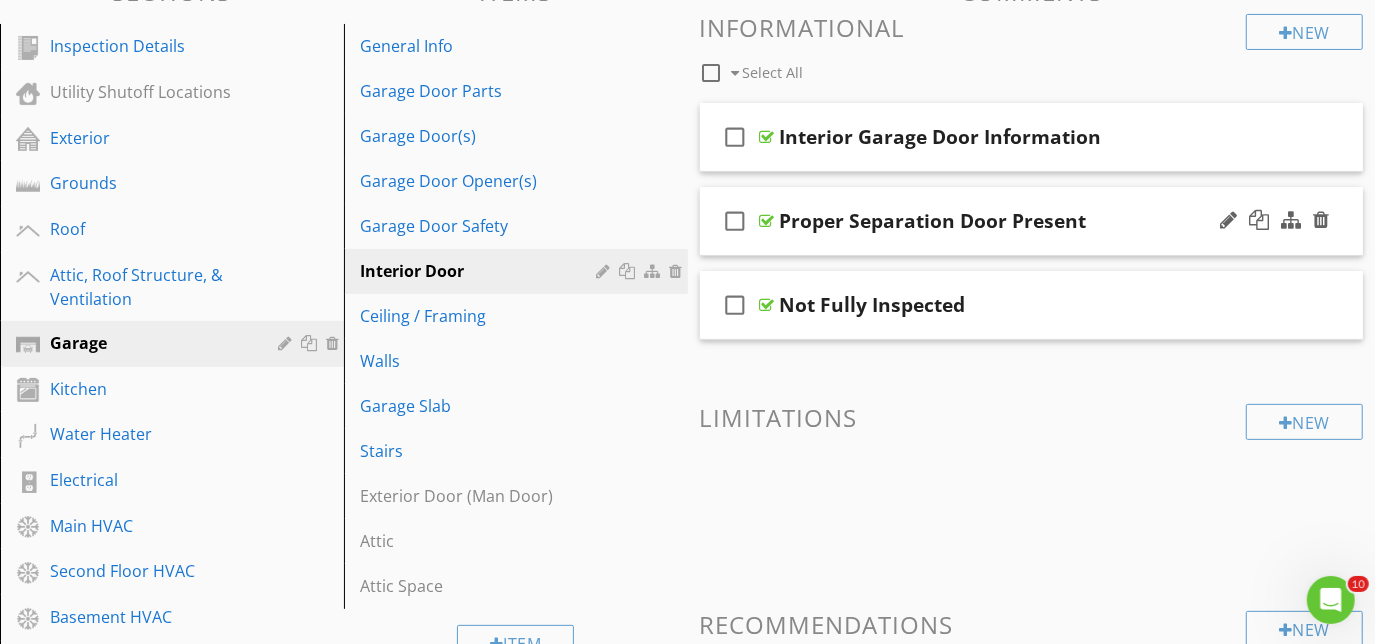click on "check_box_outline_blank
Not Fully Inspected" at bounding box center (1032, 305) 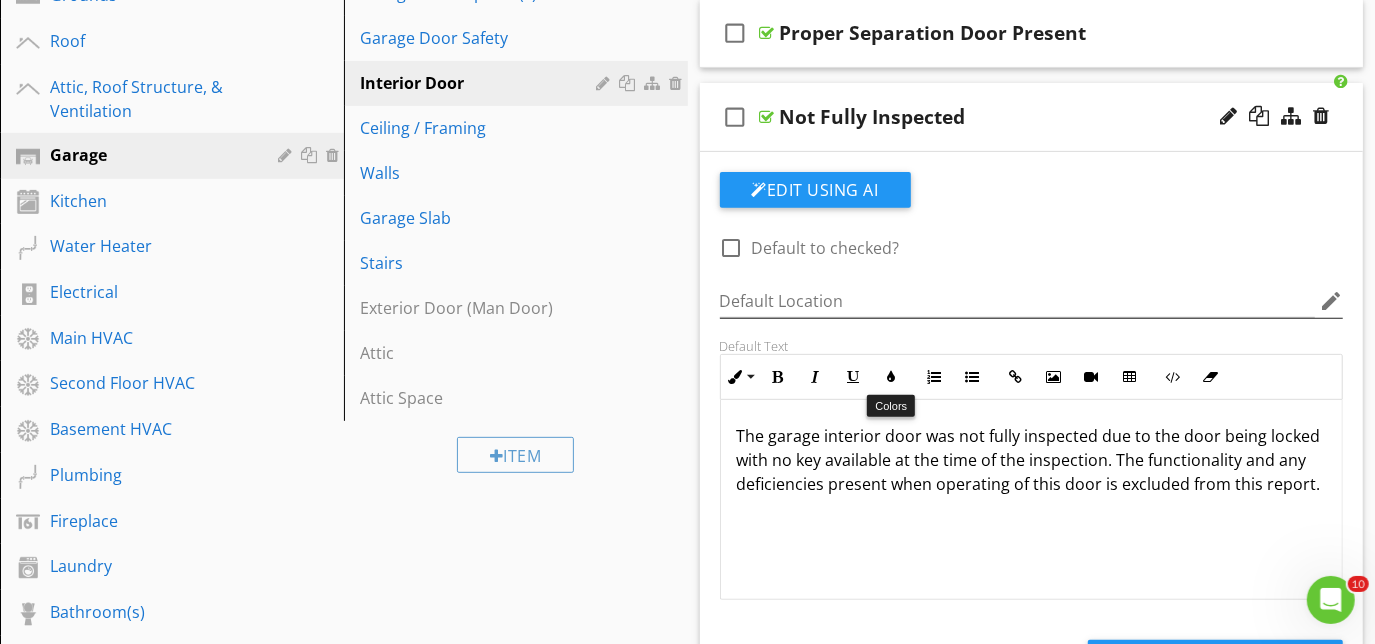 scroll, scrollTop: 419, scrollLeft: 0, axis: vertical 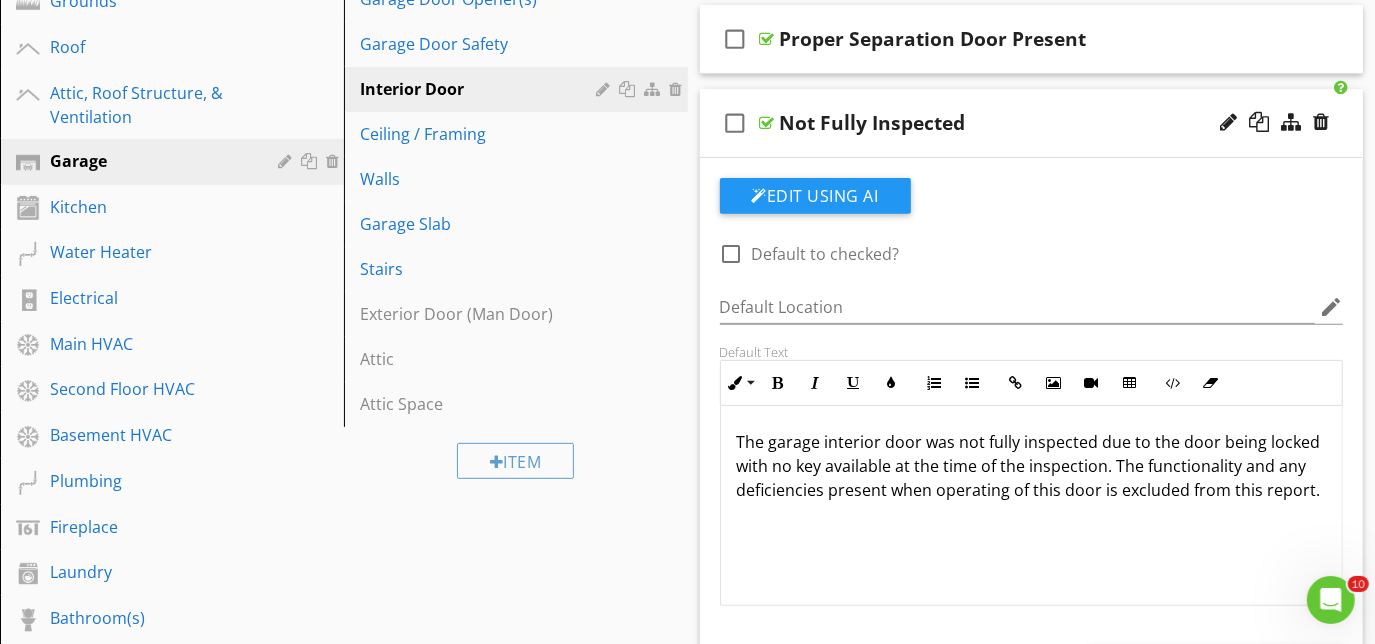 click on "check_box_outline_blank
Not Fully Inspected" at bounding box center [1032, 123] 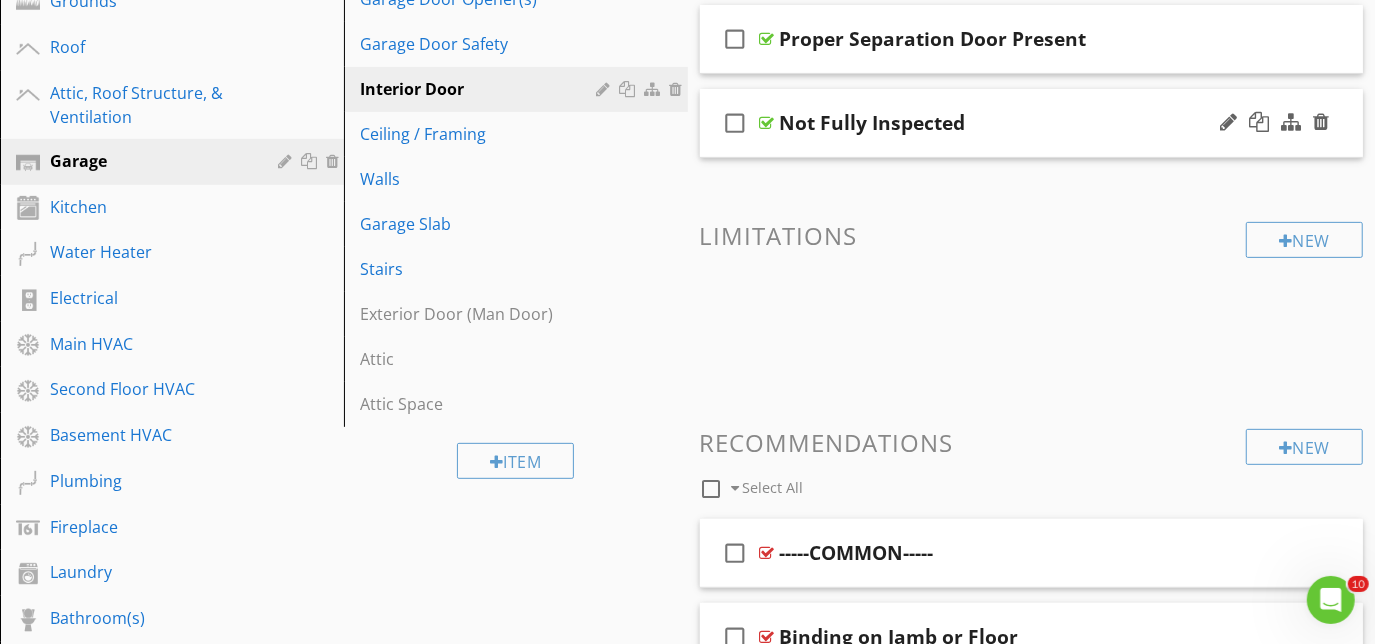 type 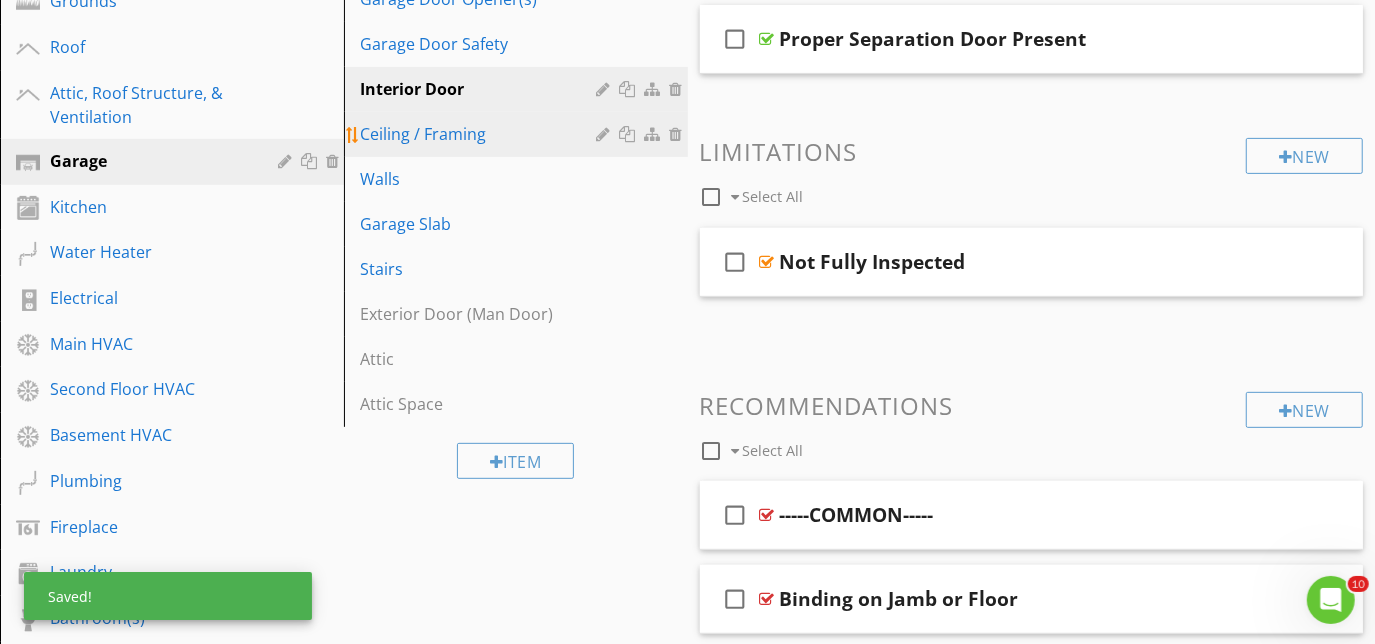 click on "Ceiling / Framing" at bounding box center [481, 134] 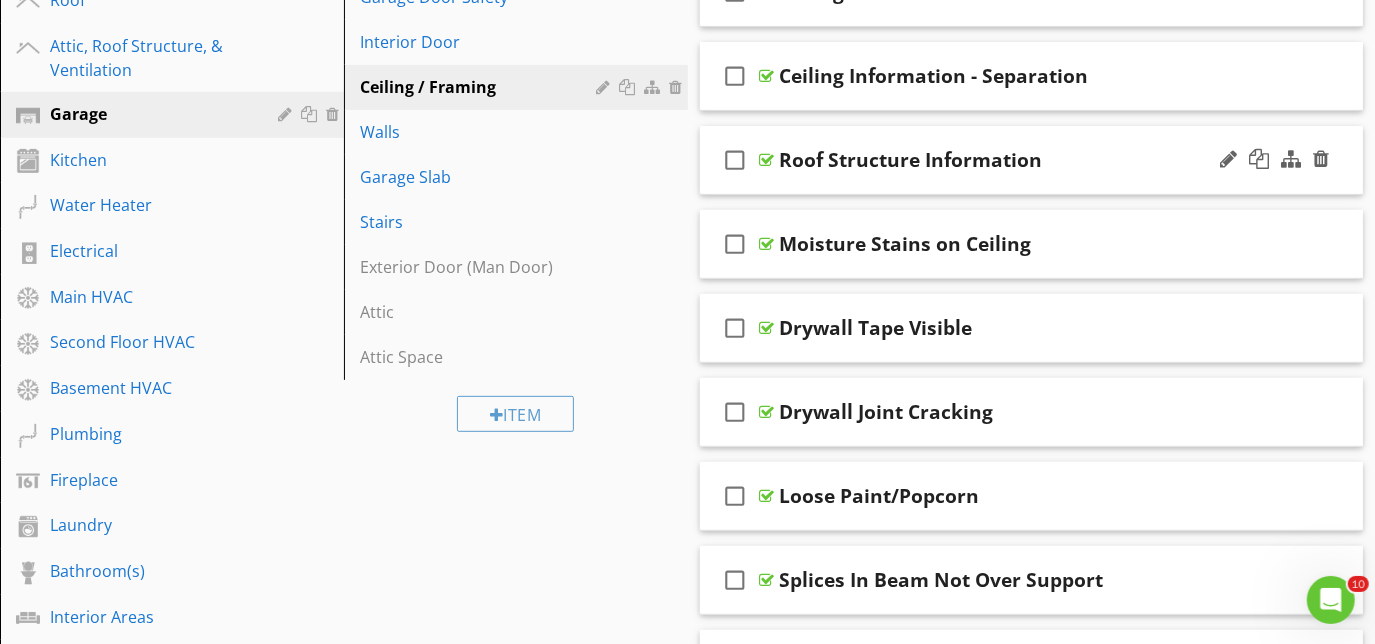 scroll, scrollTop: 510, scrollLeft: 0, axis: vertical 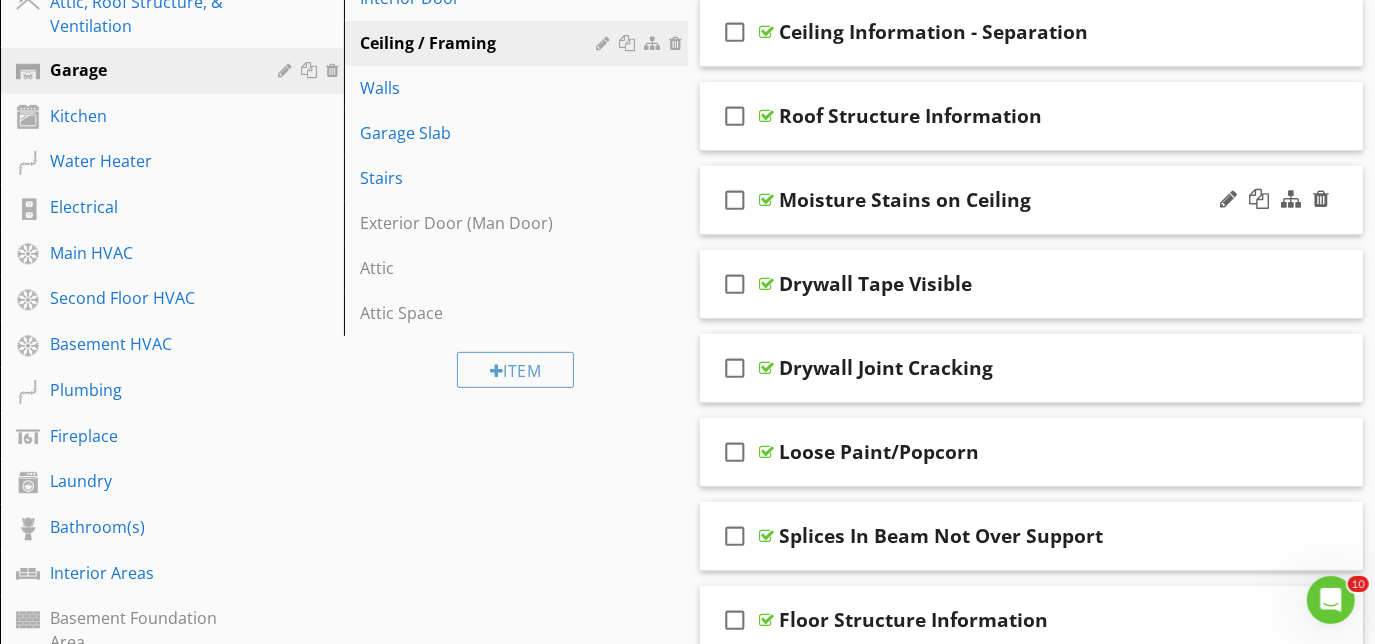 click on "check_box_outline_blank
Moisture Stains on Ceiling" at bounding box center [1032, 200] 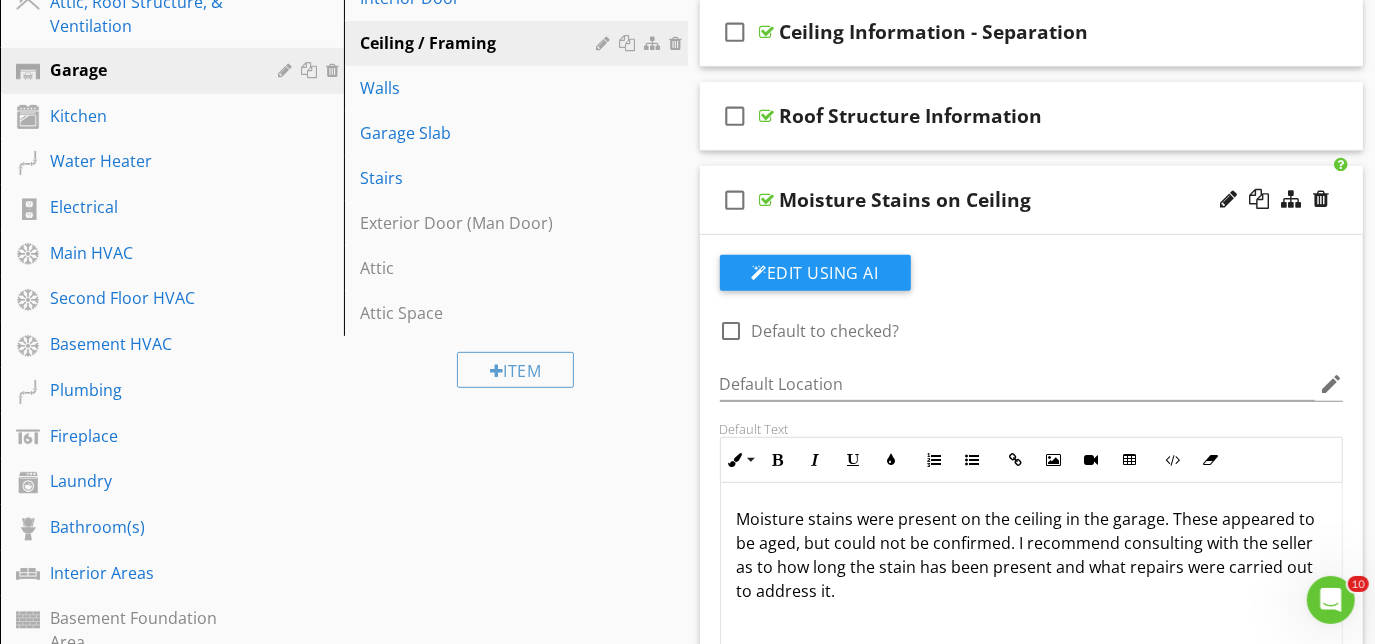 click on "check_box_outline_blank
Moisture Stains on Ceiling" at bounding box center [1032, 200] 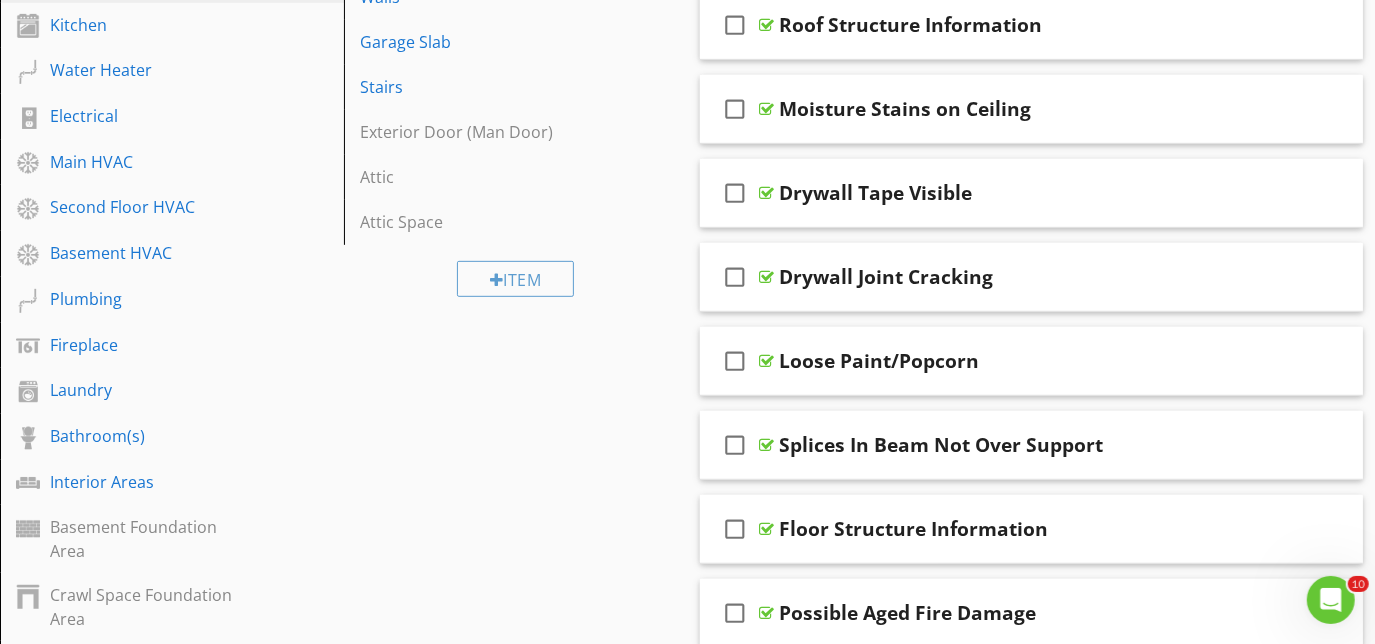 scroll, scrollTop: 419, scrollLeft: 0, axis: vertical 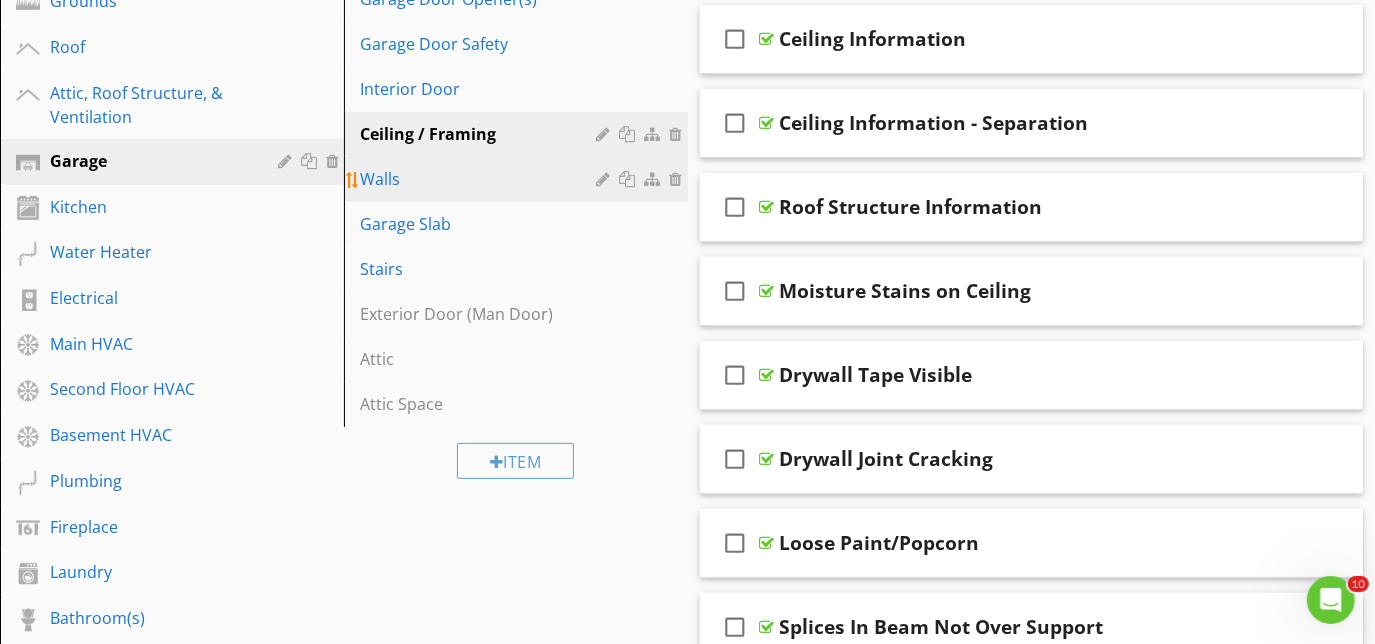 click on "Walls" at bounding box center [481, 179] 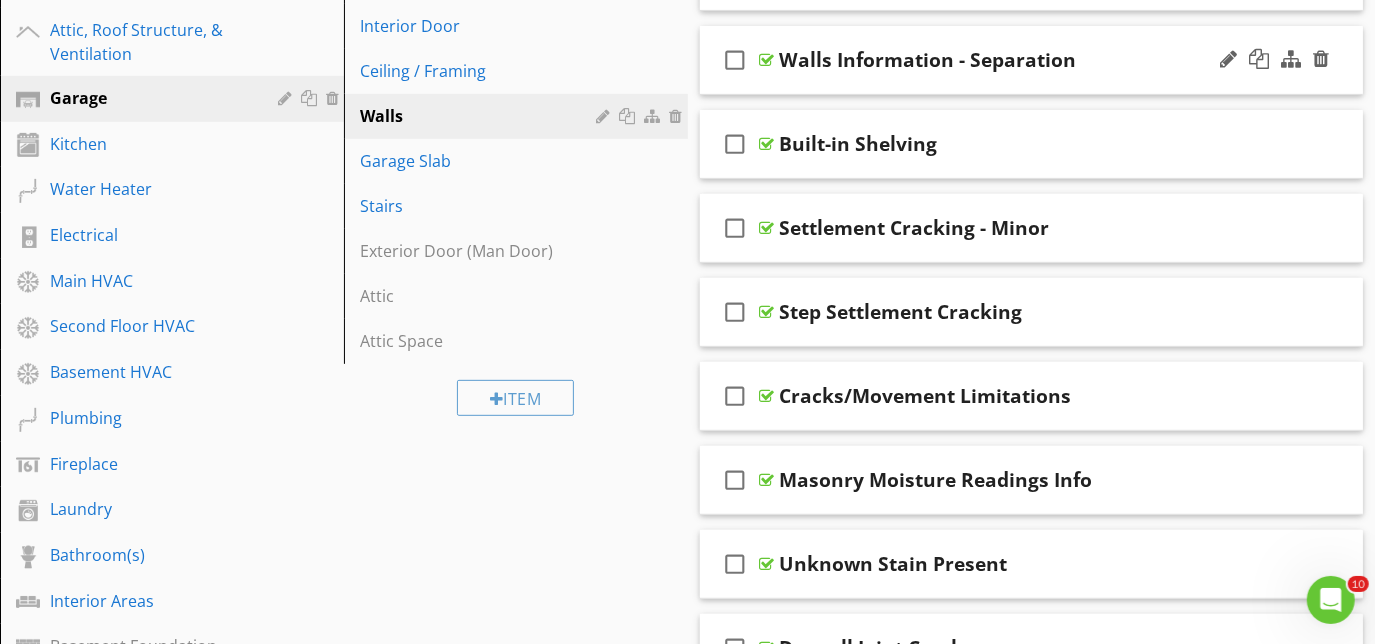 scroll, scrollTop: 510, scrollLeft: 0, axis: vertical 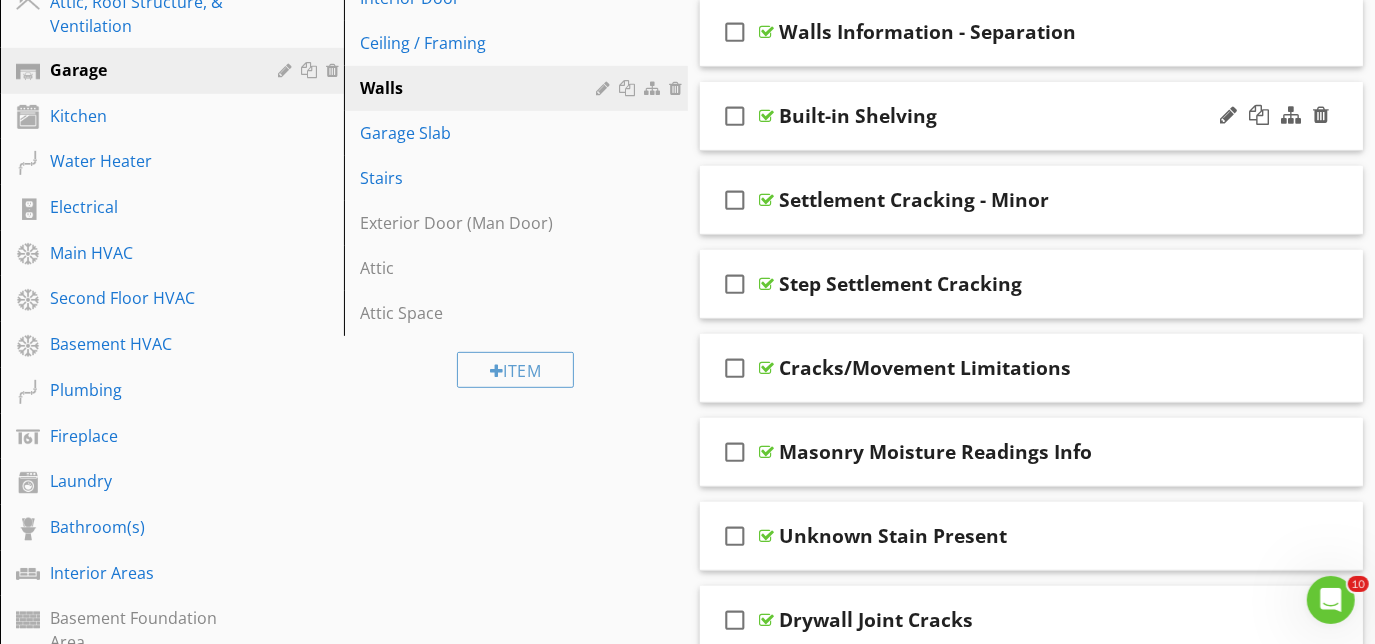 click on "check_box_outline_blank
Built-in Shelving" at bounding box center (1032, 116) 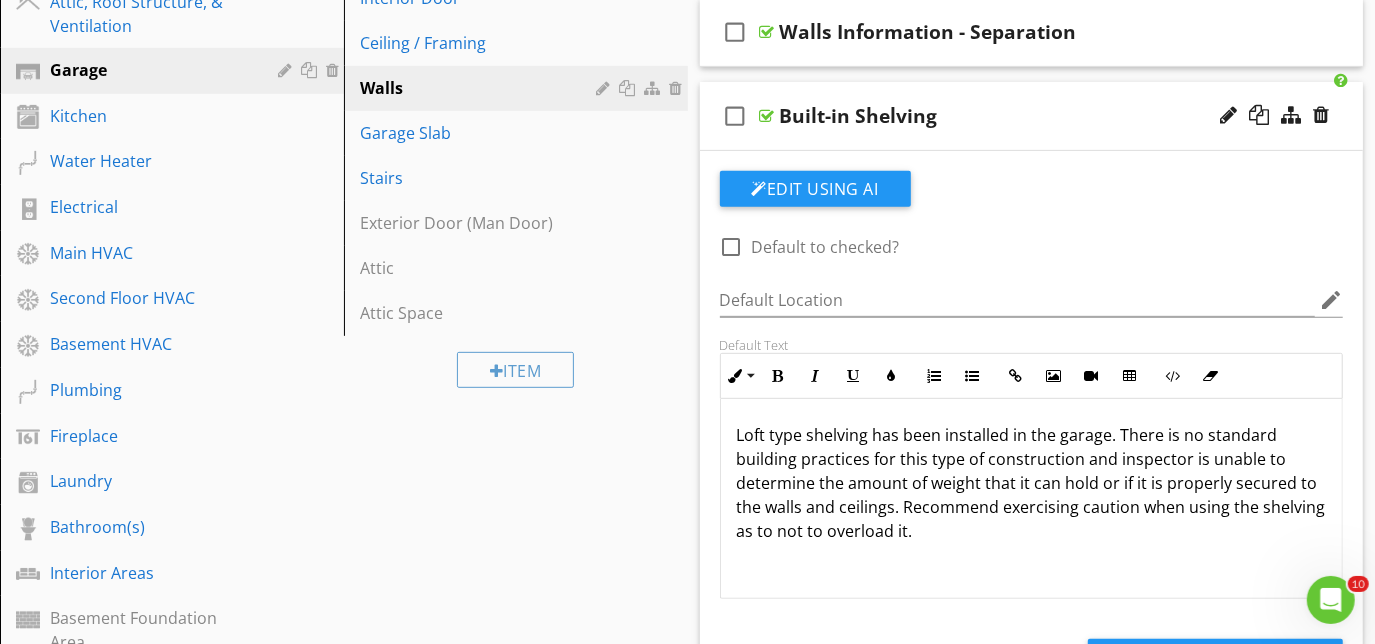 click on "check_box_outline_blank
Built-in Shelving" at bounding box center (1032, 116) 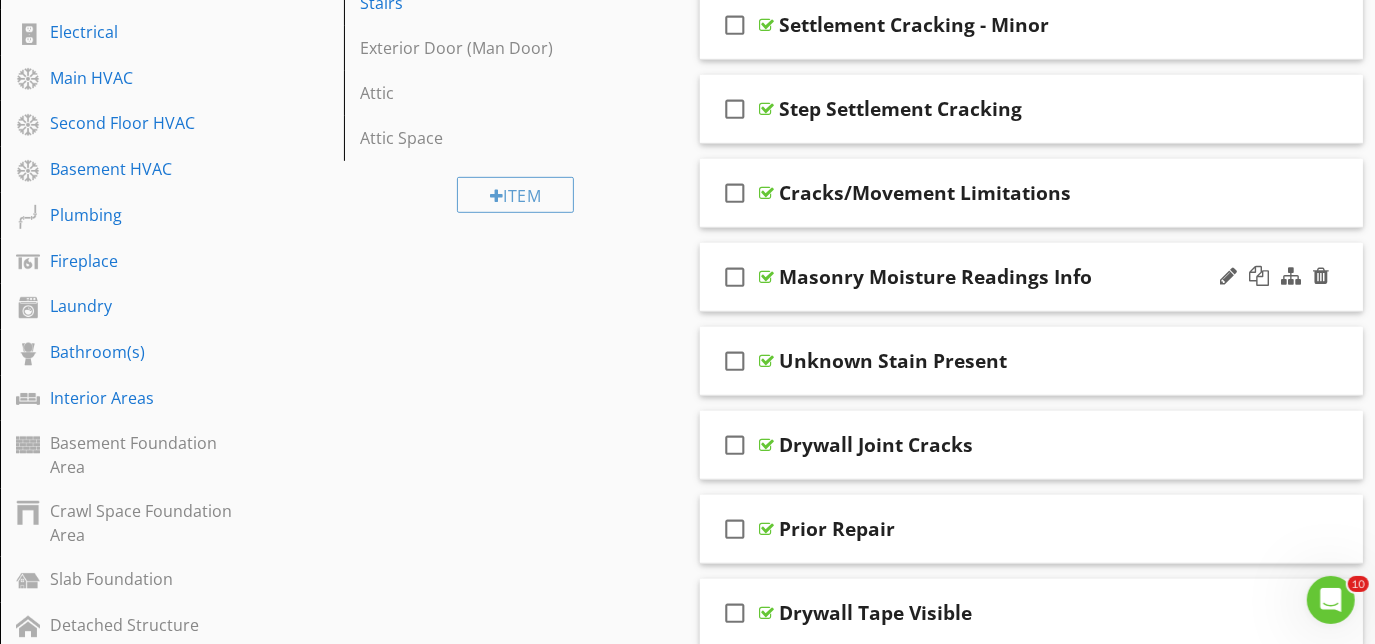 scroll, scrollTop: 692, scrollLeft: 0, axis: vertical 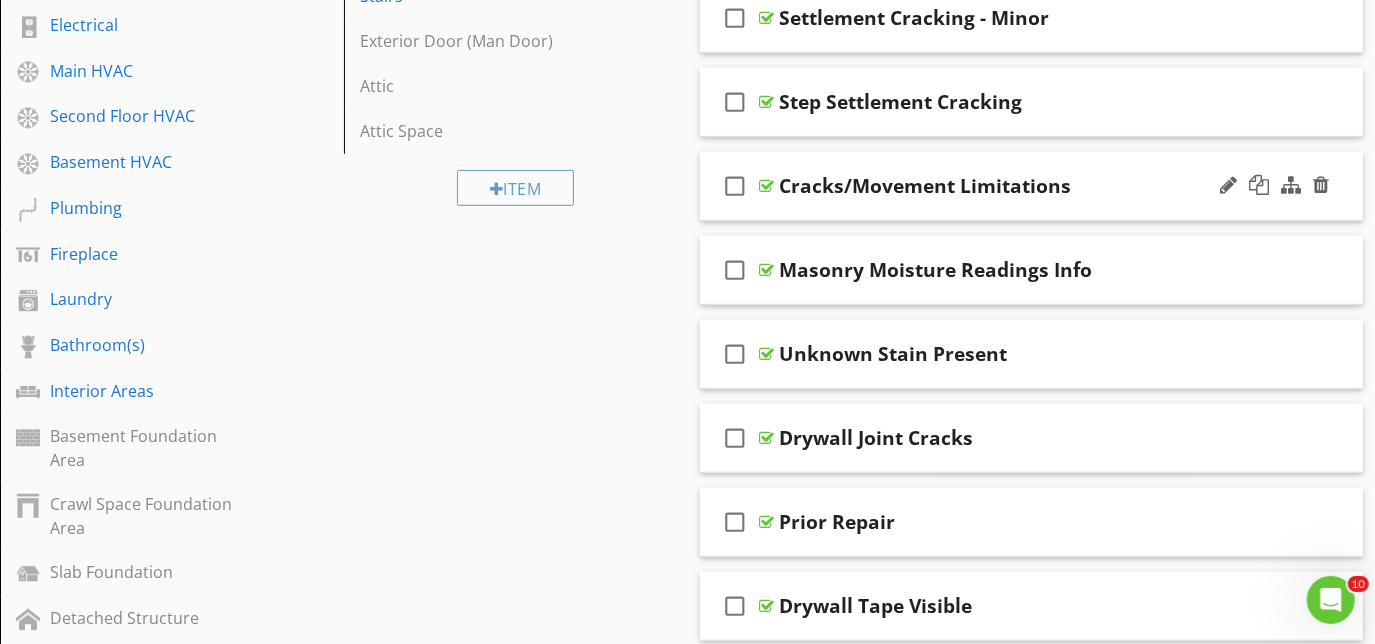 click on "check_box_outline_blank
Cracks/Movement Limitations" at bounding box center (1032, 186) 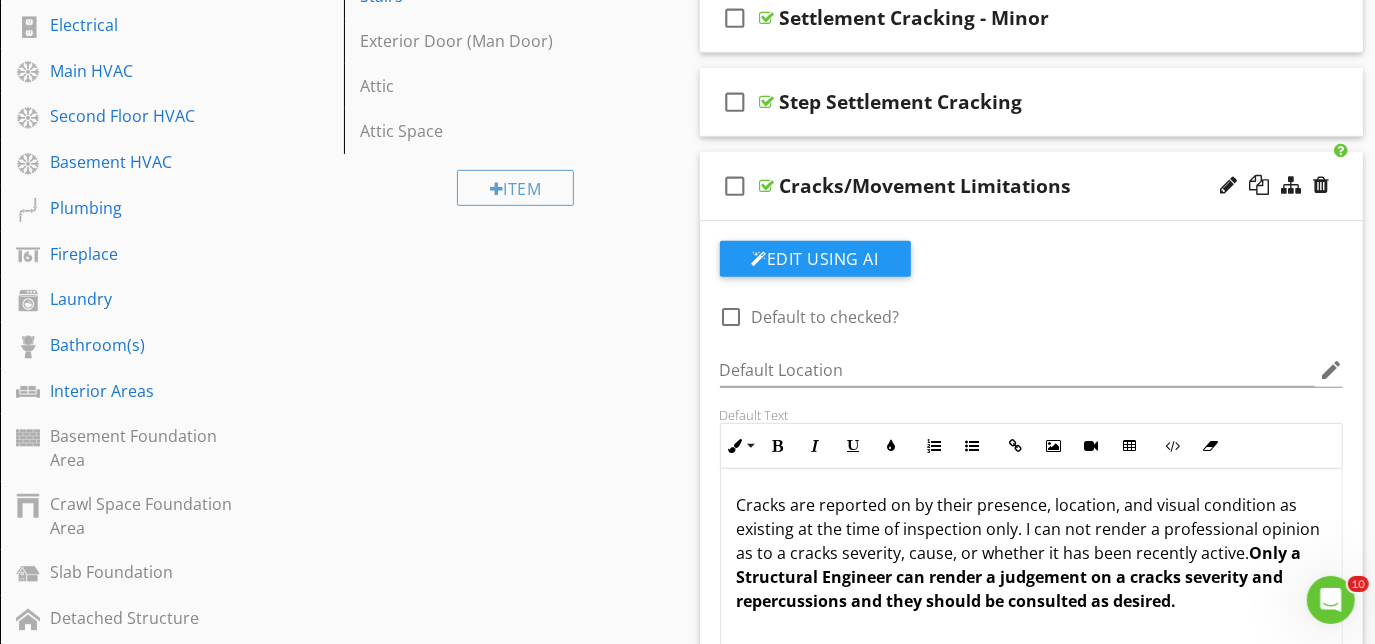 click on "check_box_outline_blank
Cracks/Movement Limitations" at bounding box center [1032, 186] 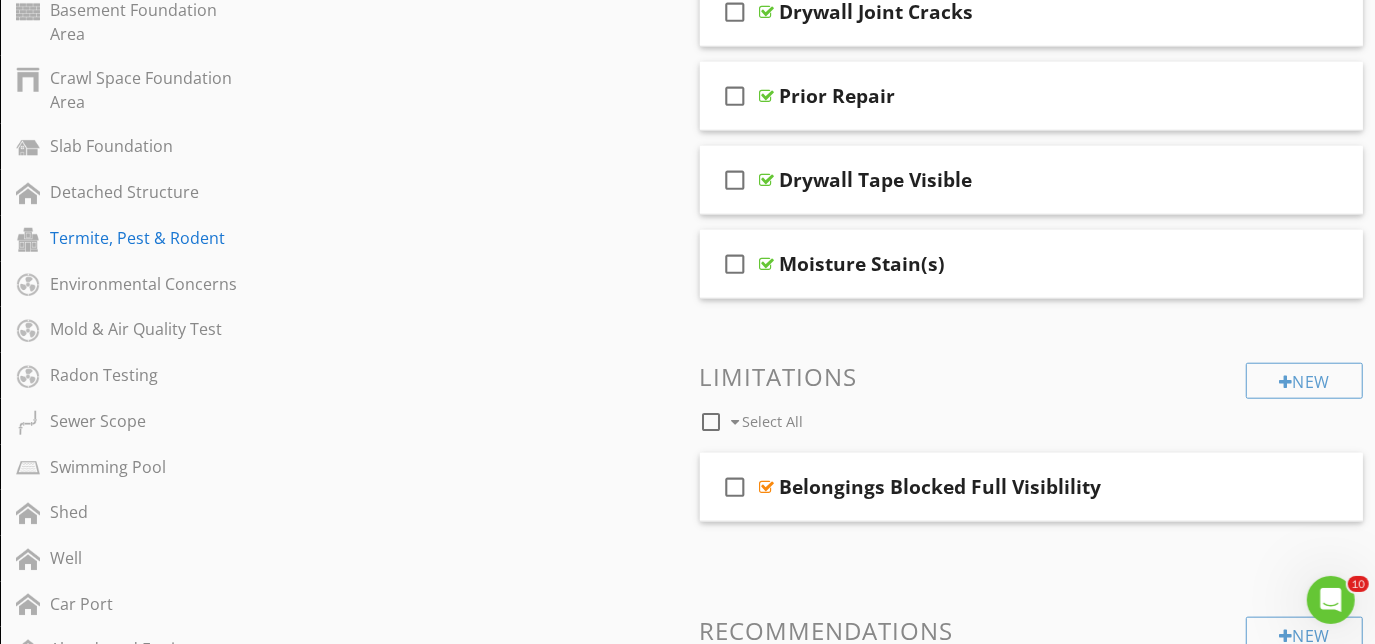 scroll, scrollTop: 1146, scrollLeft: 0, axis: vertical 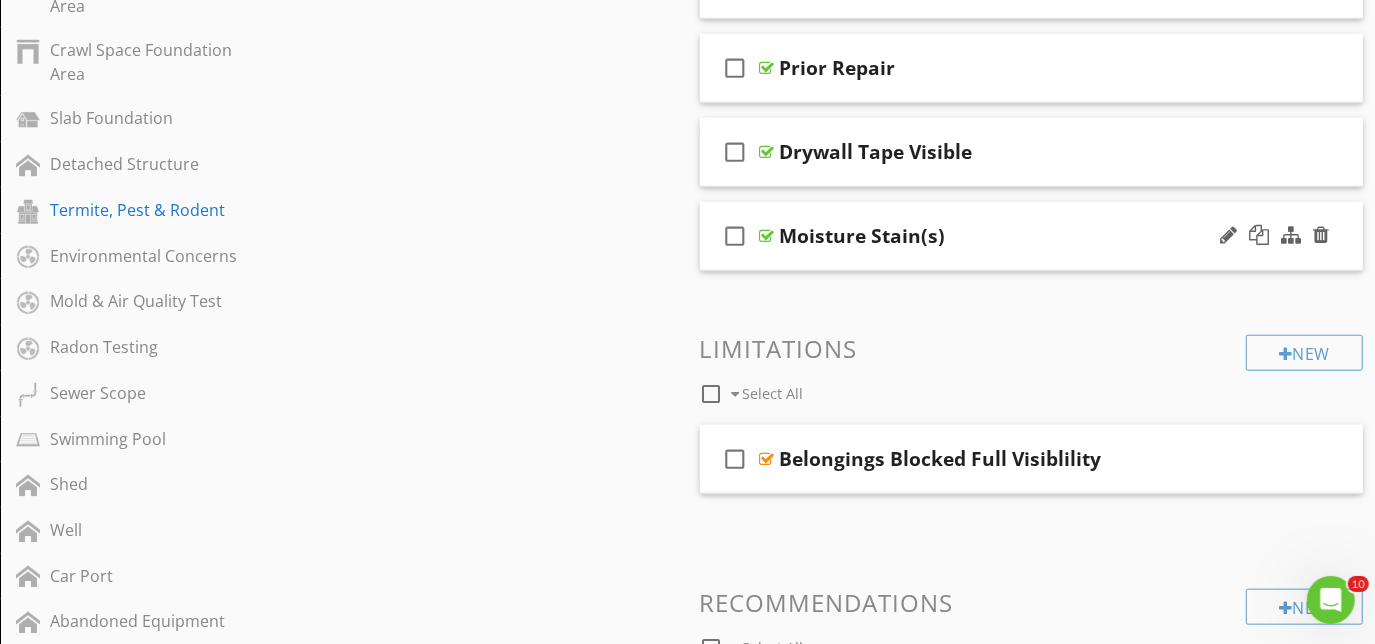 click on "check_box_outline_blank
Moisture Stain(s)" at bounding box center [1032, 236] 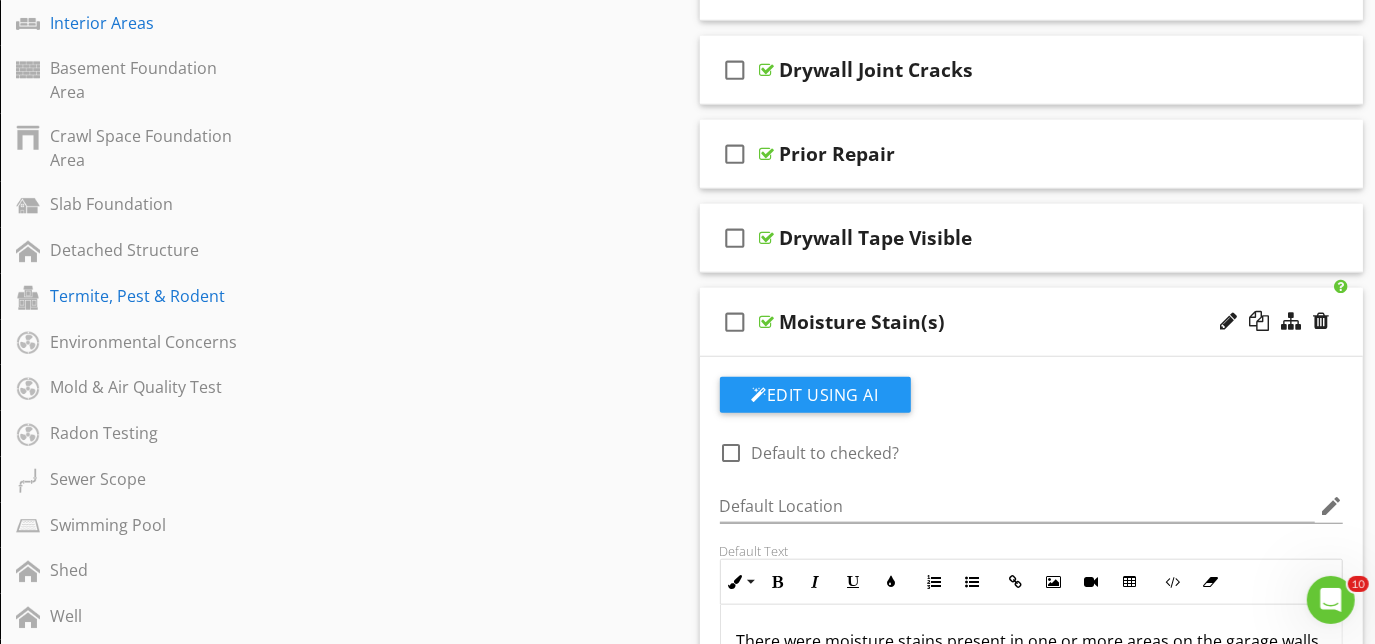 scroll, scrollTop: 1056, scrollLeft: 0, axis: vertical 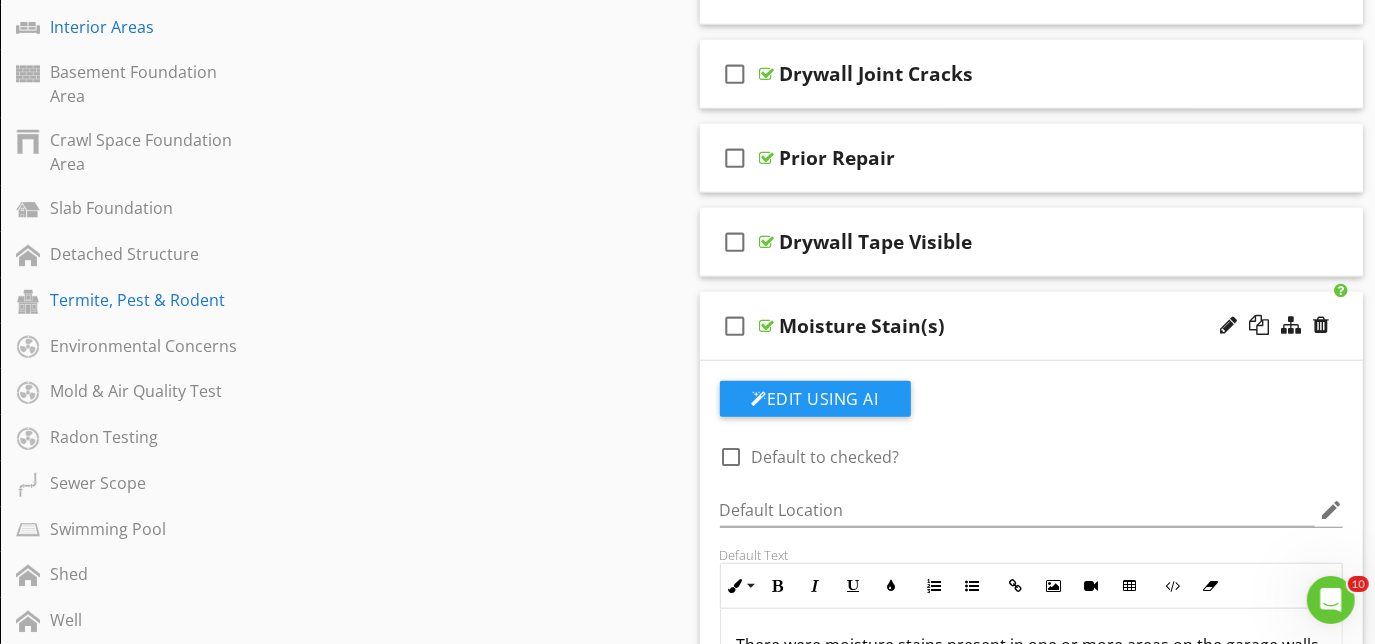 click on "check_box_outline_blank
Moisture Stain(s)" at bounding box center (1032, 326) 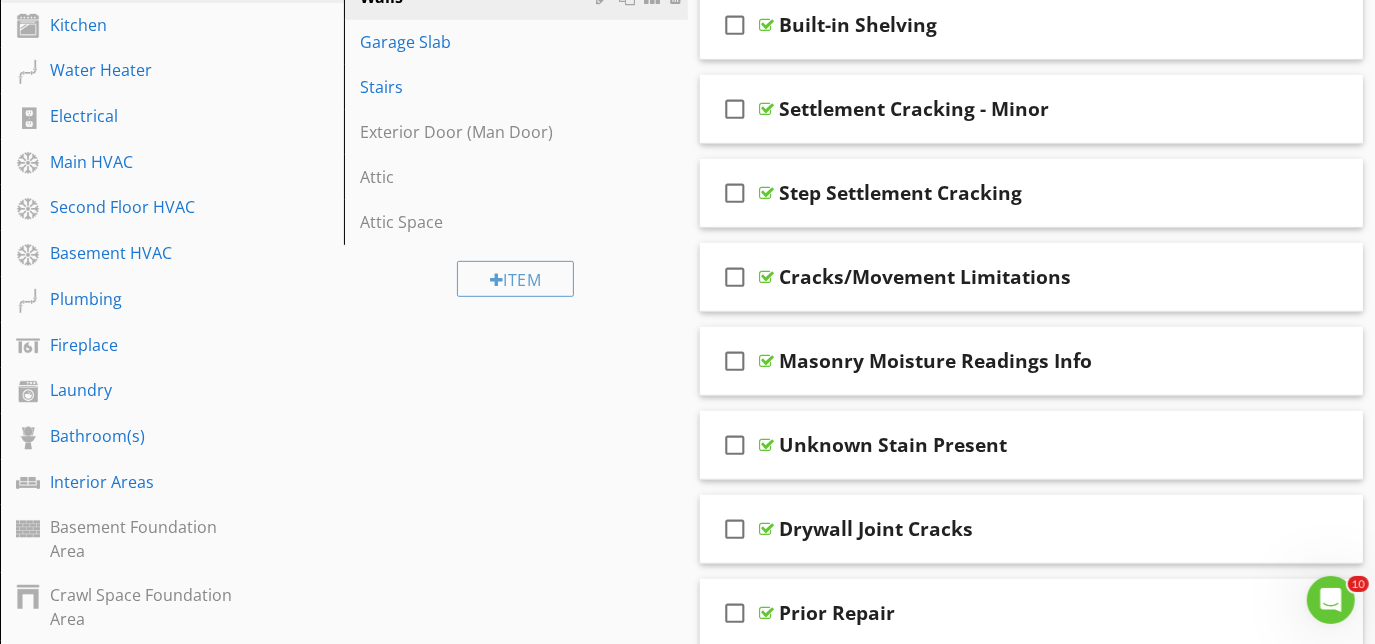 scroll, scrollTop: 419, scrollLeft: 0, axis: vertical 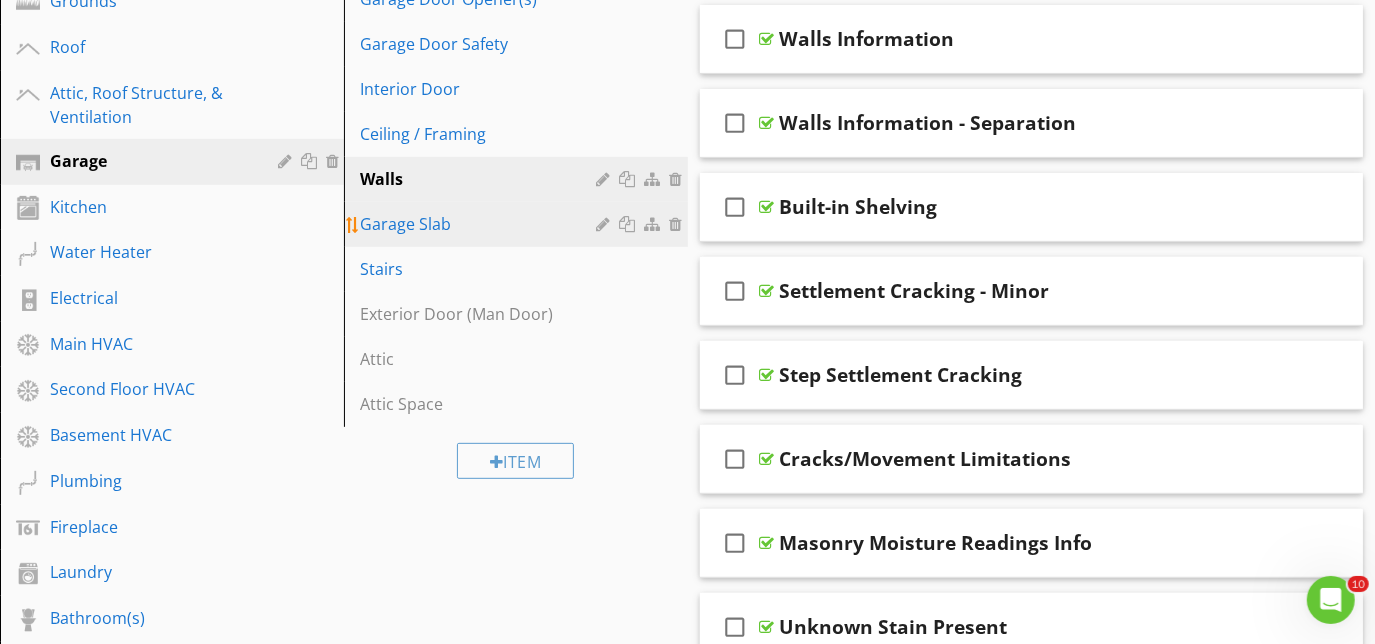 click on "Garage Slab" at bounding box center (481, 224) 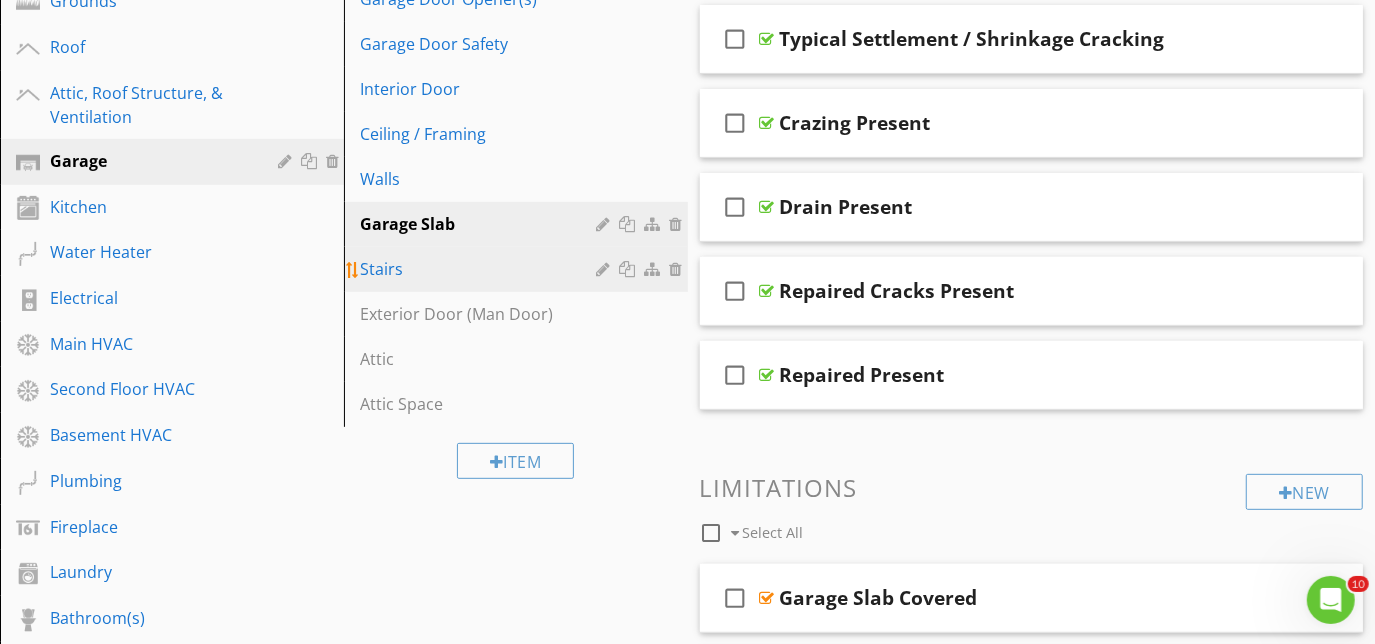click on "Stairs" at bounding box center [481, 269] 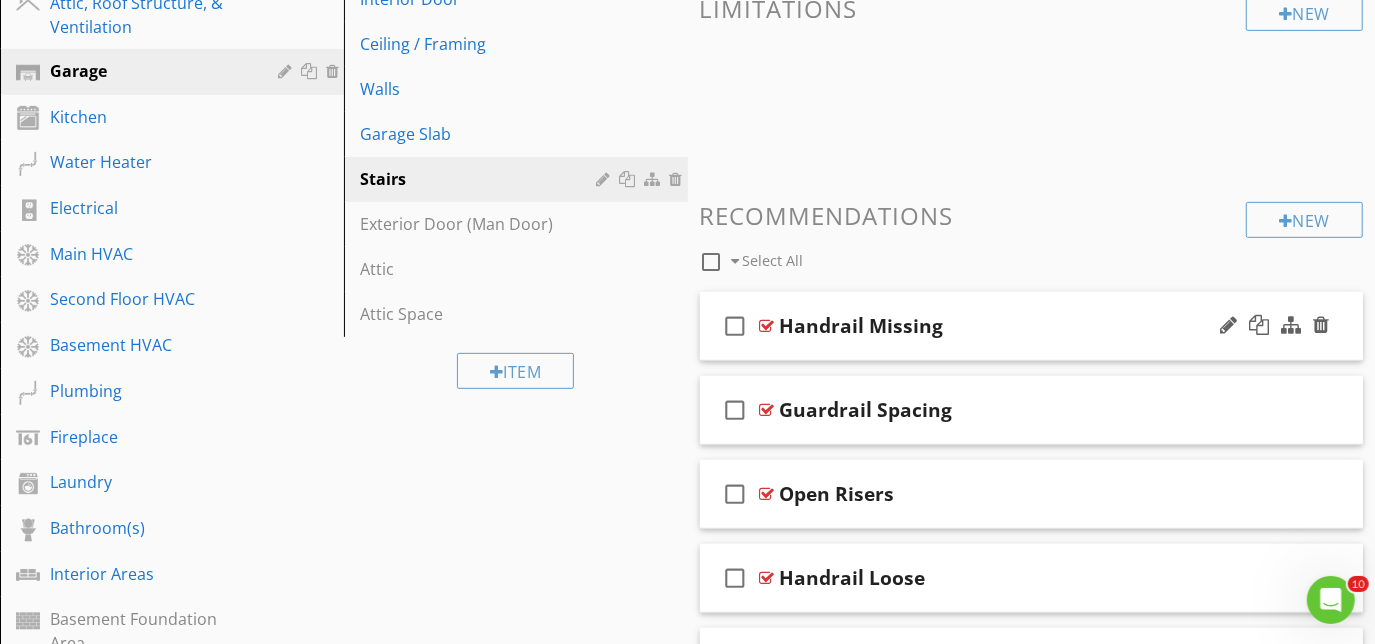 scroll, scrollTop: 510, scrollLeft: 0, axis: vertical 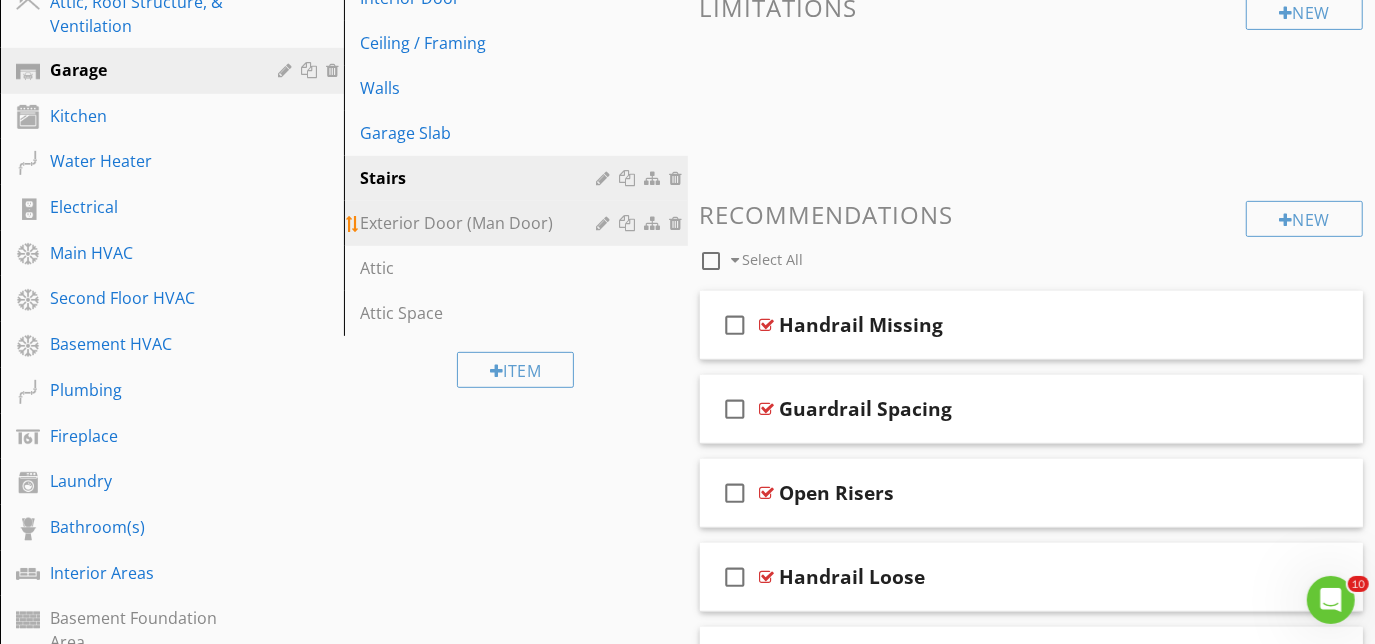 click on "Exterior Door (Man Door)" at bounding box center (481, 223) 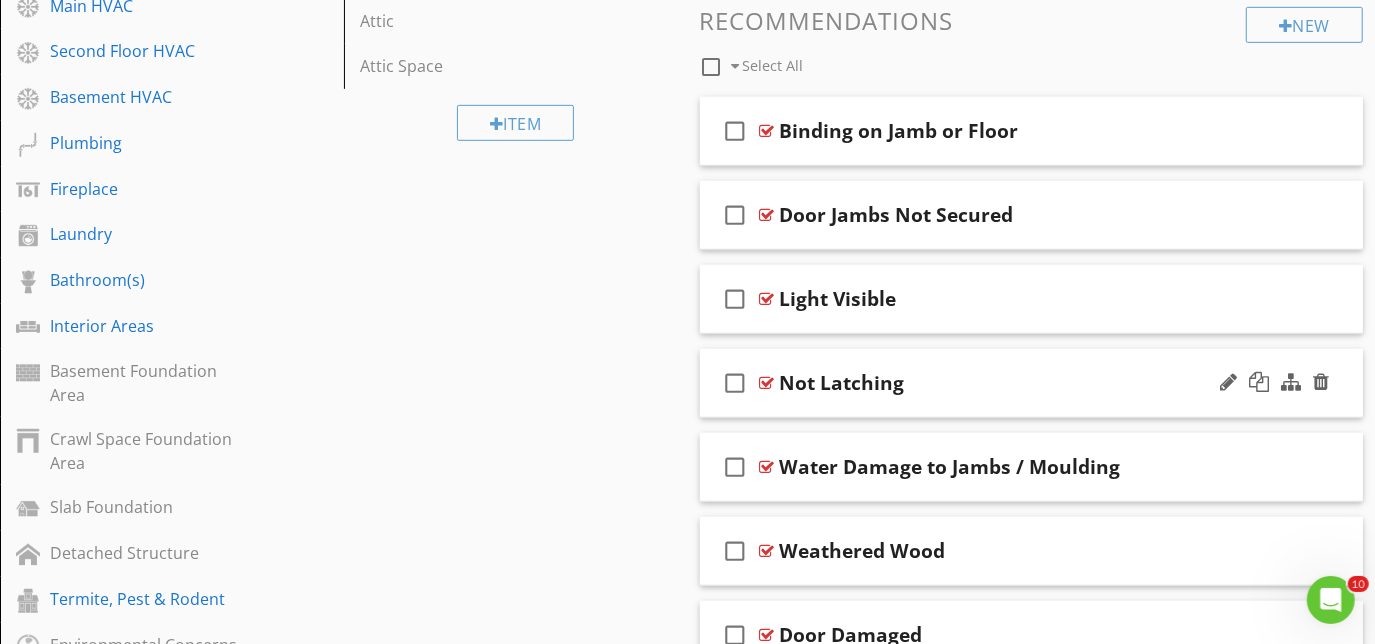 scroll, scrollTop: 510, scrollLeft: 0, axis: vertical 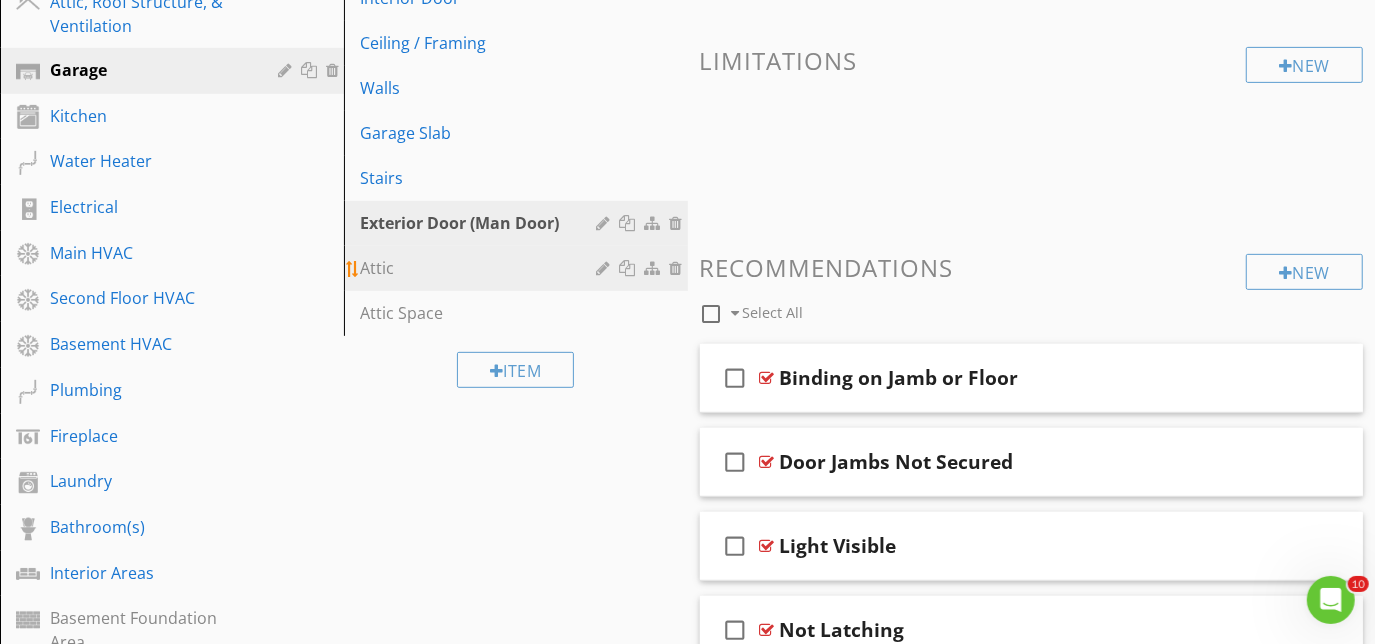click on "Attic" at bounding box center (481, 268) 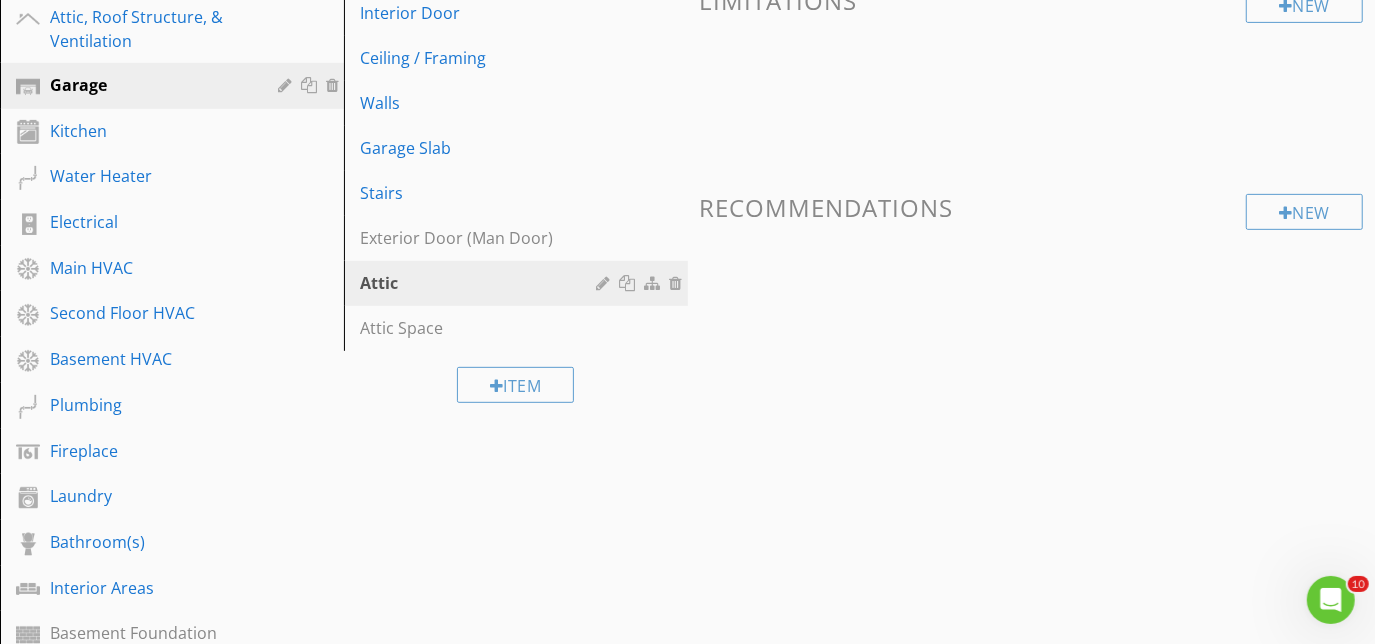 scroll, scrollTop: 601, scrollLeft: 0, axis: vertical 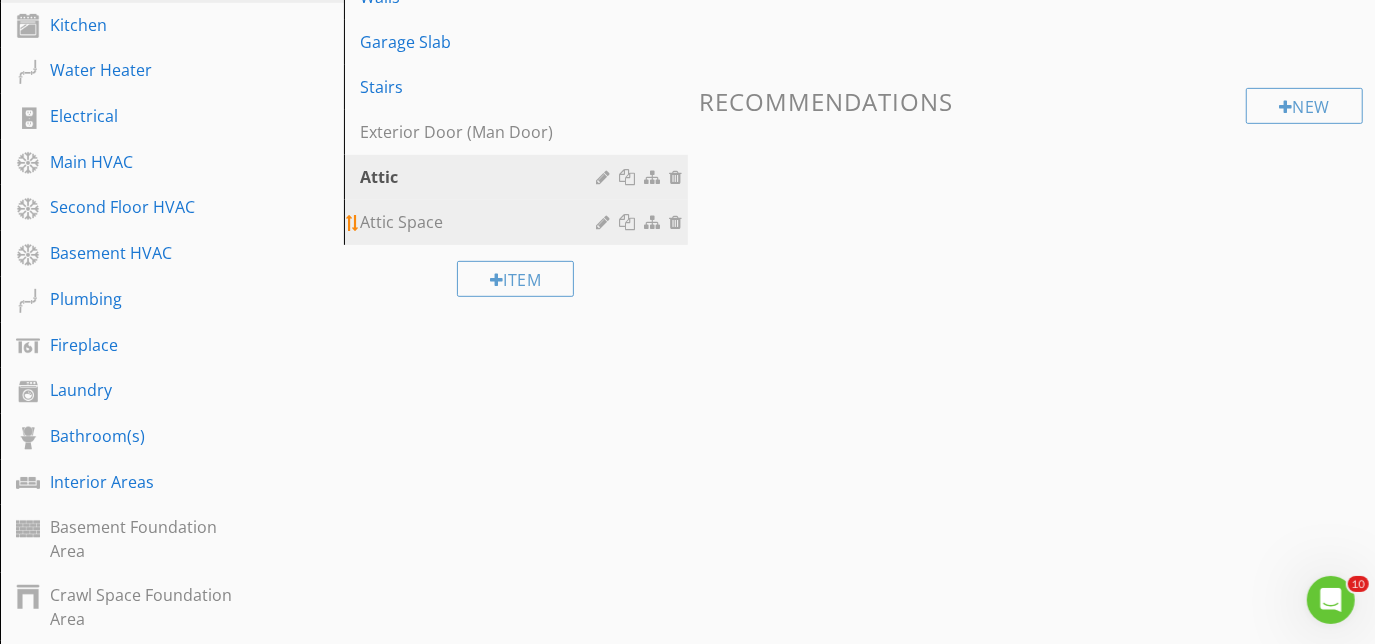 click on "Attic Space" at bounding box center (481, 222) 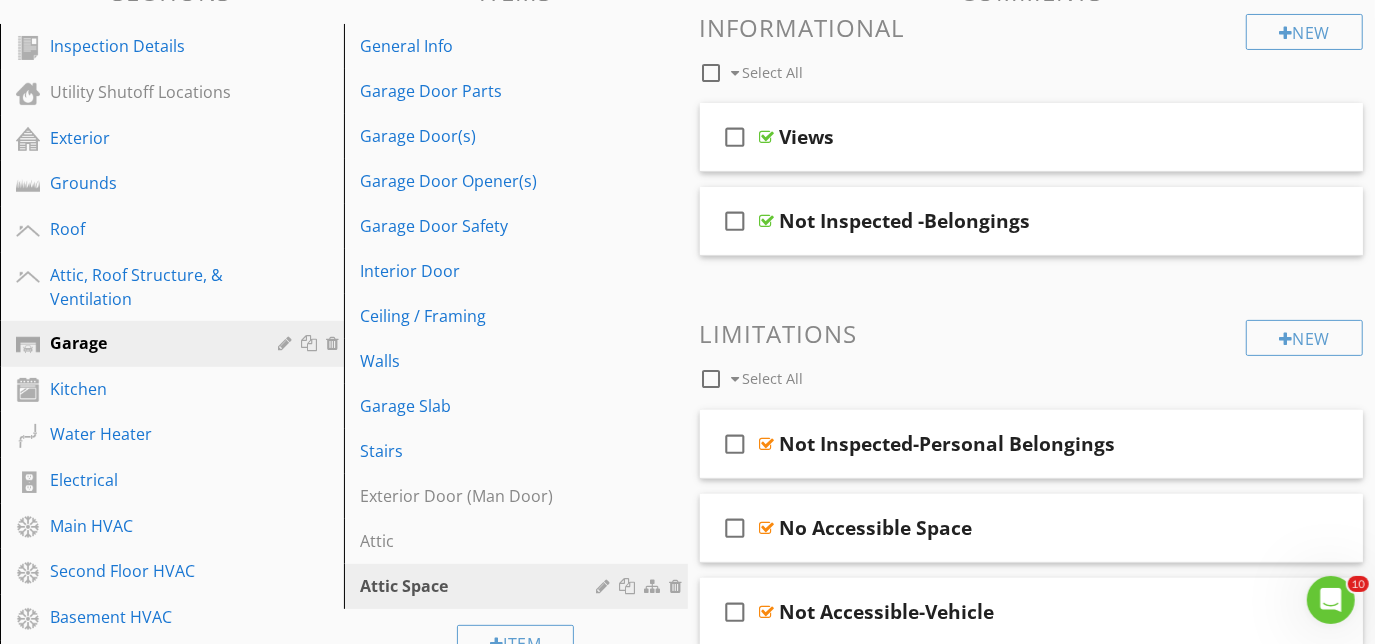 scroll, scrollTop: 419, scrollLeft: 0, axis: vertical 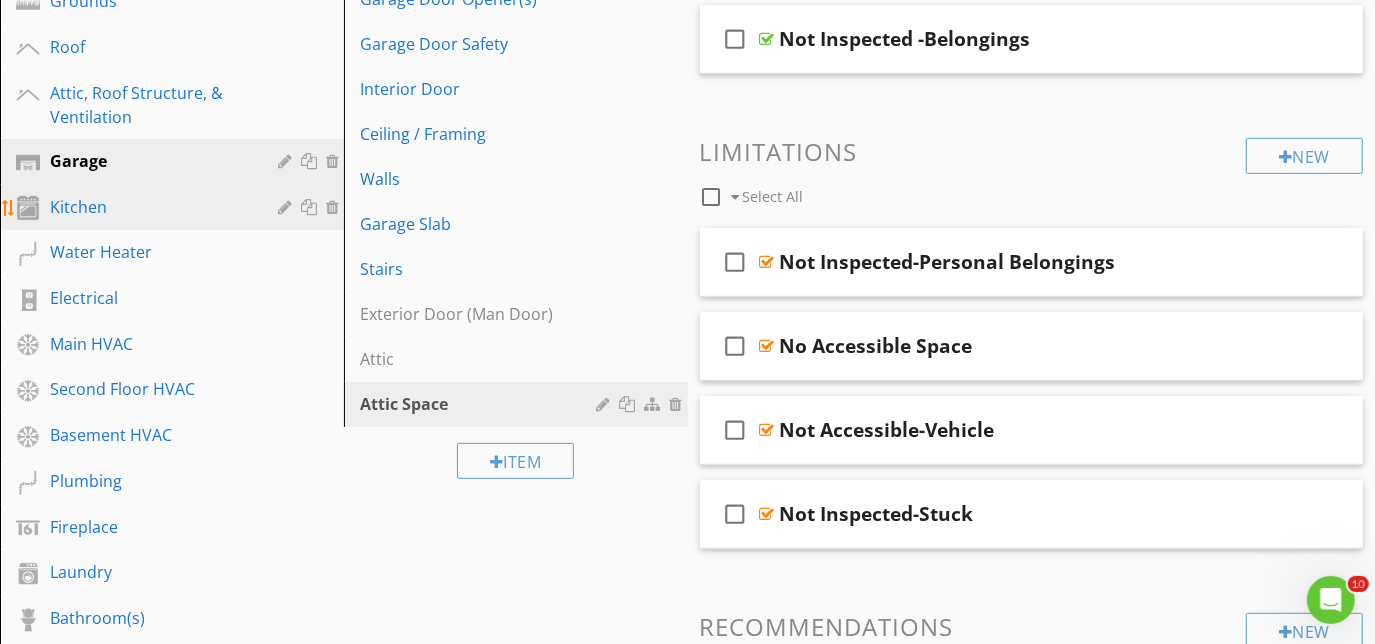 click on "Kitchen" at bounding box center (149, 207) 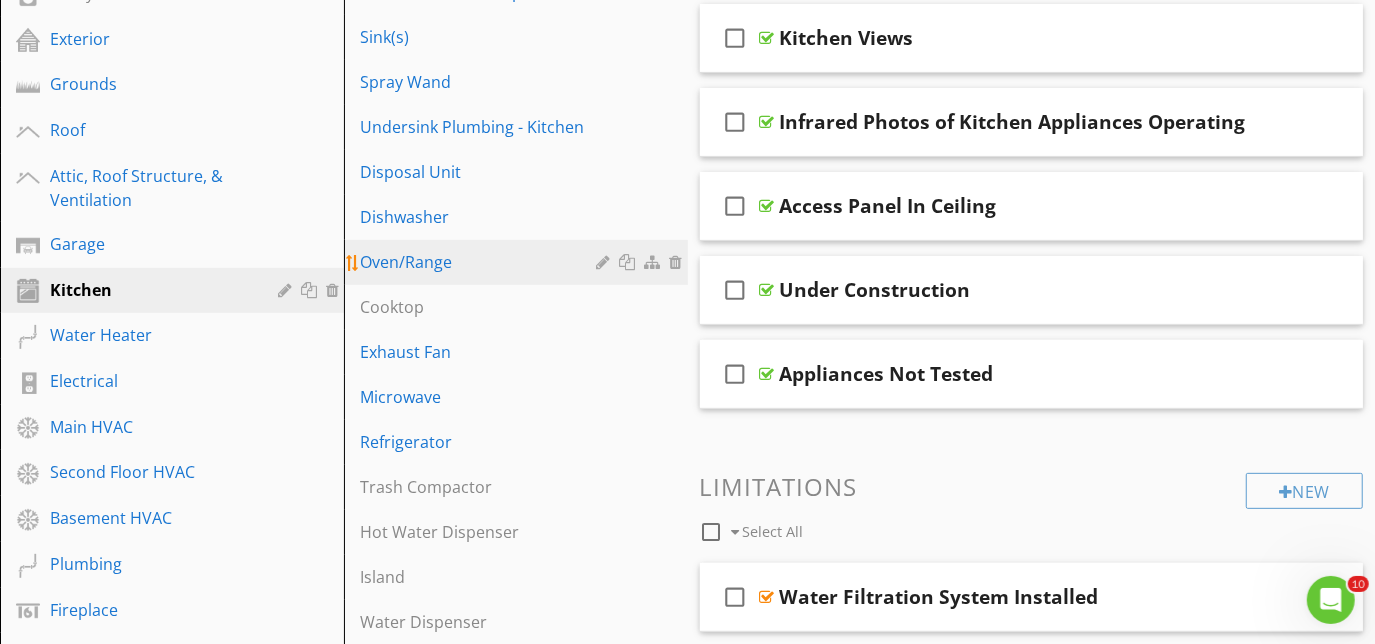 scroll, scrollTop: 237, scrollLeft: 0, axis: vertical 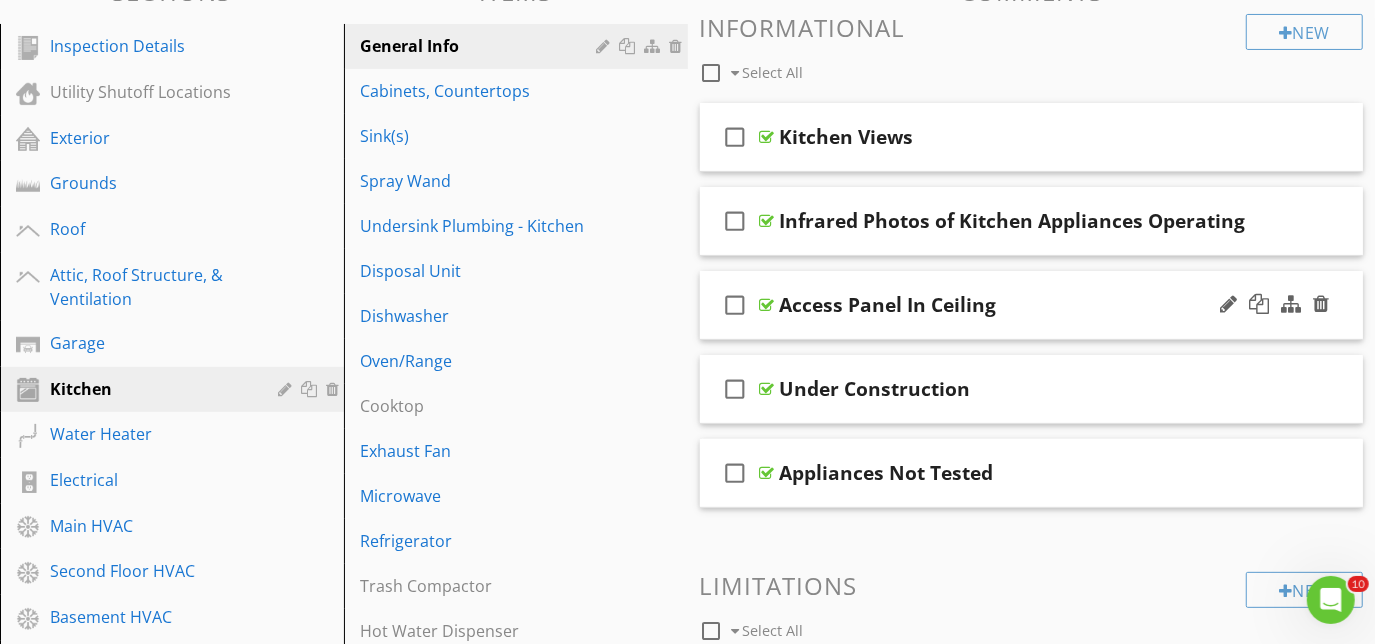 click on "check_box_outline_blank
Access Panel In Ceiling" at bounding box center [1032, 305] 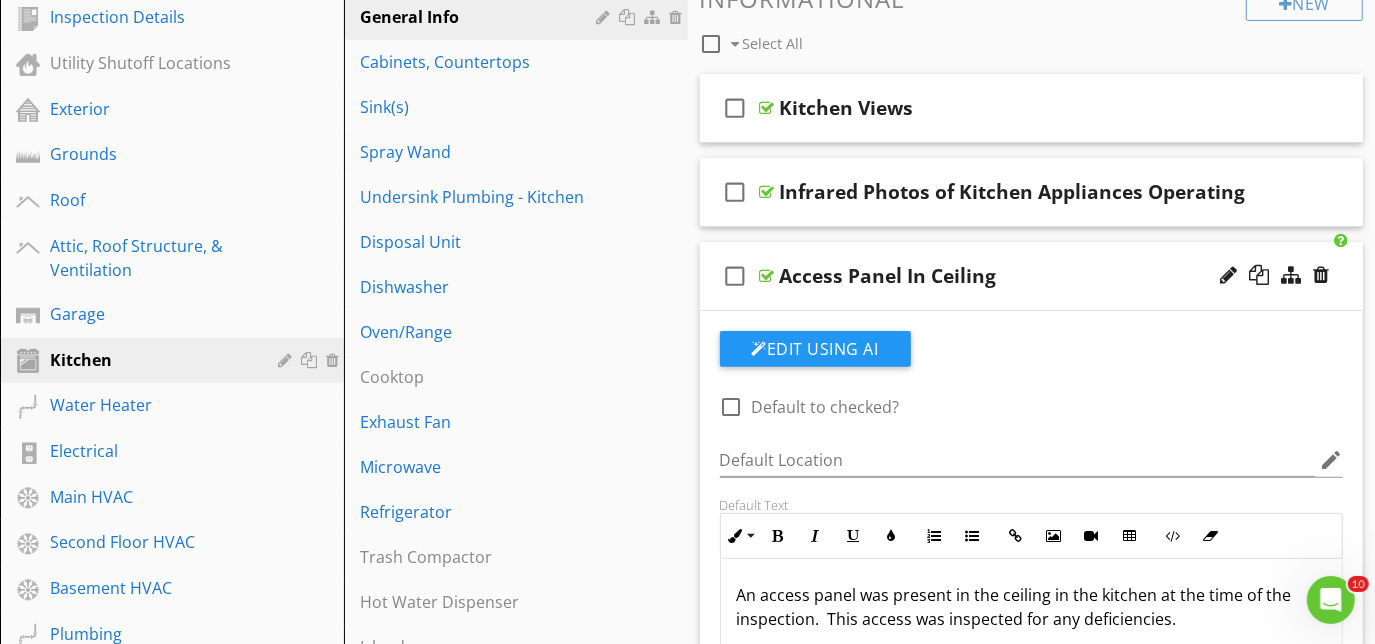 scroll, scrollTop: 237, scrollLeft: 0, axis: vertical 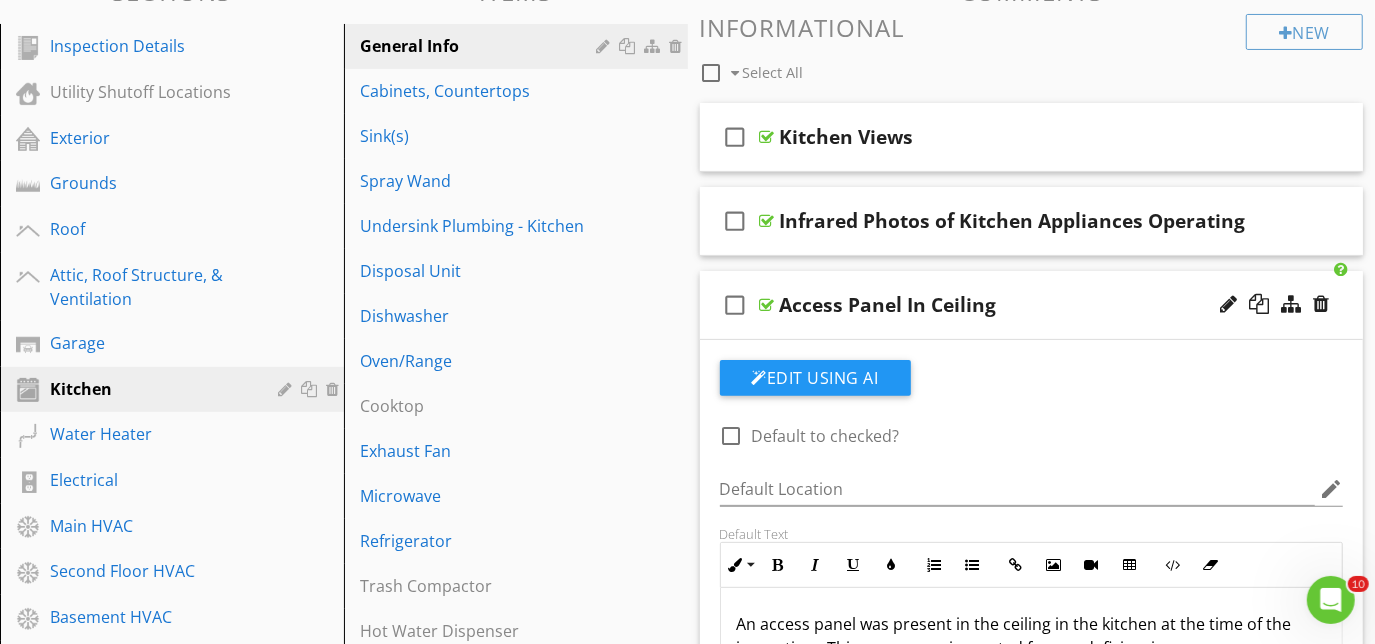 click on "check_box_outline_blank
Access Panel In Ceiling" at bounding box center (1032, 305) 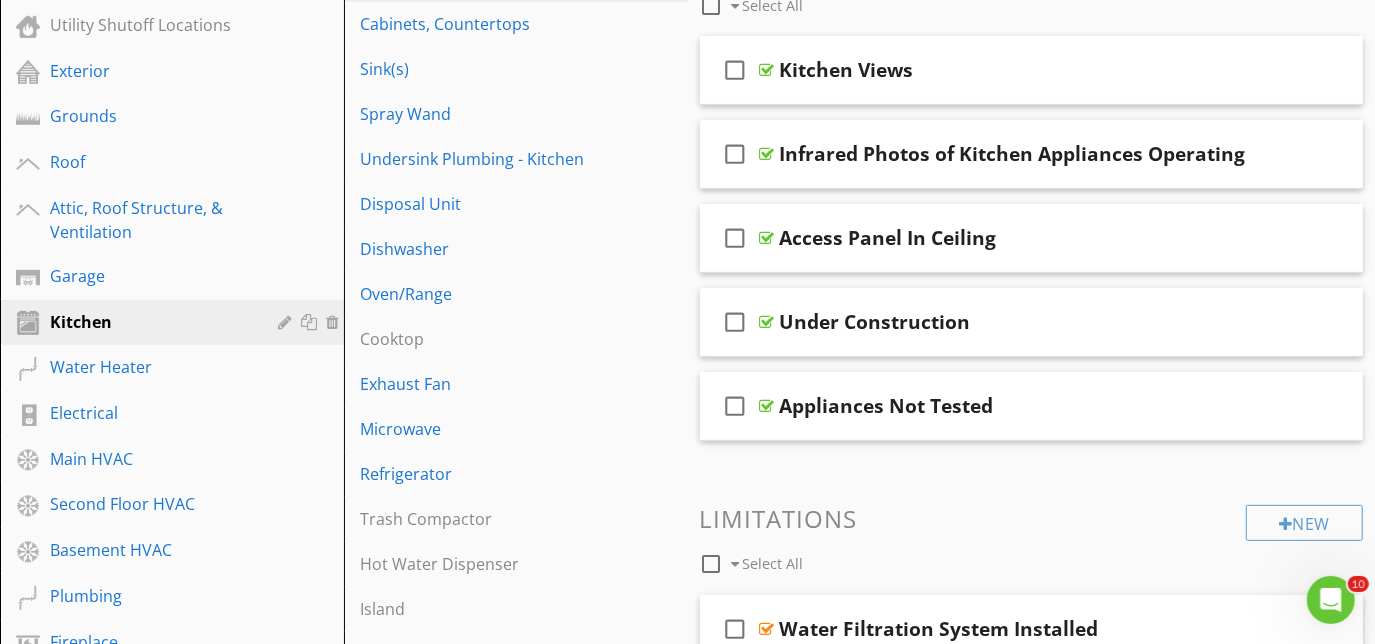scroll, scrollTop: 419, scrollLeft: 0, axis: vertical 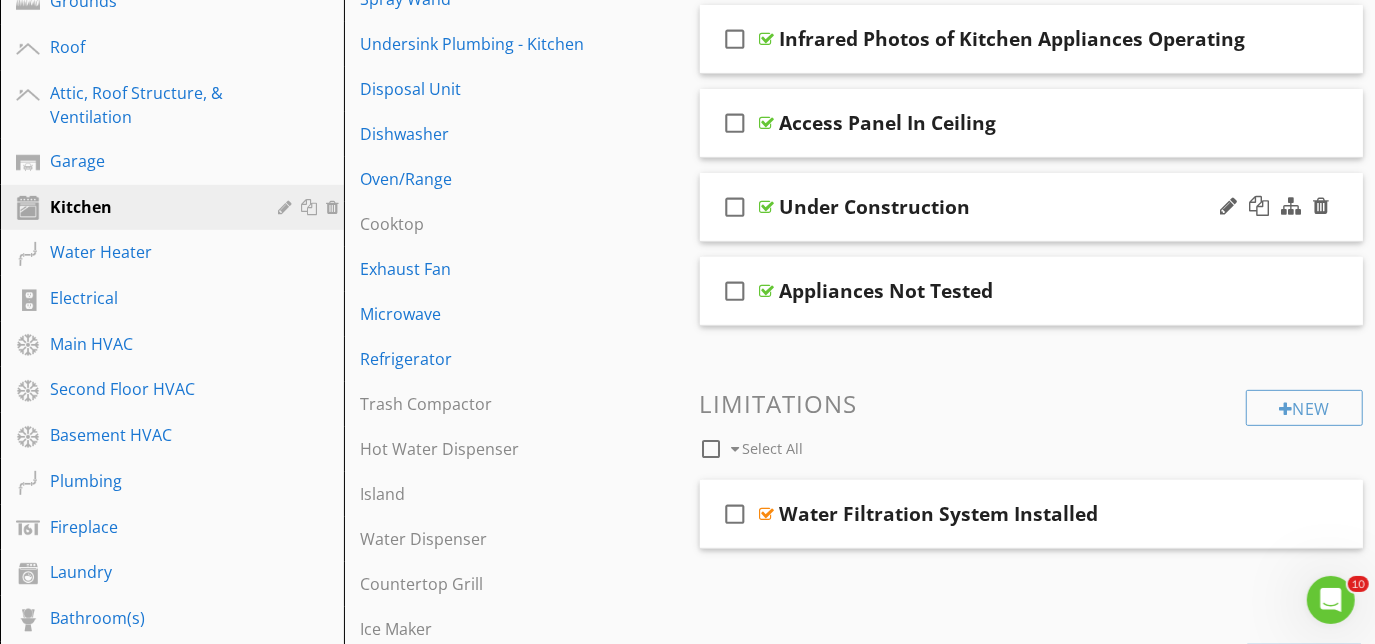 click on "check_box_outline_blank
Under Construction" at bounding box center (1032, 207) 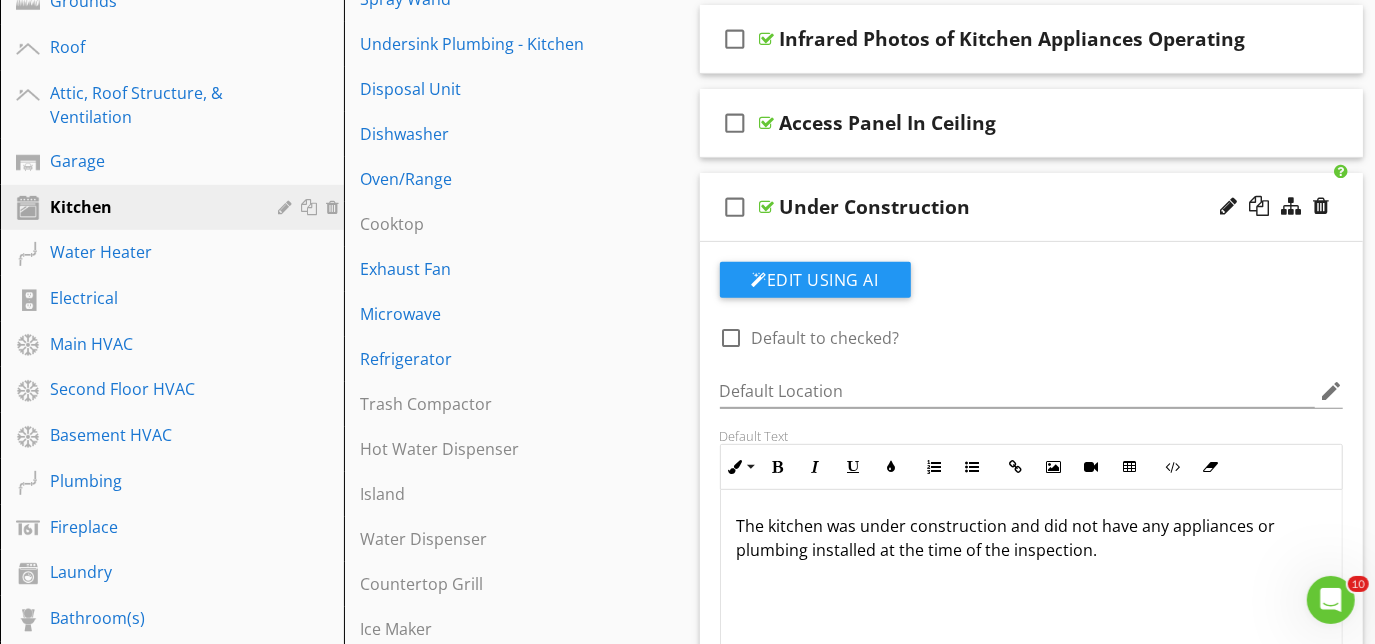 click on "check_box_outline_blank
Under Construction" at bounding box center [1032, 207] 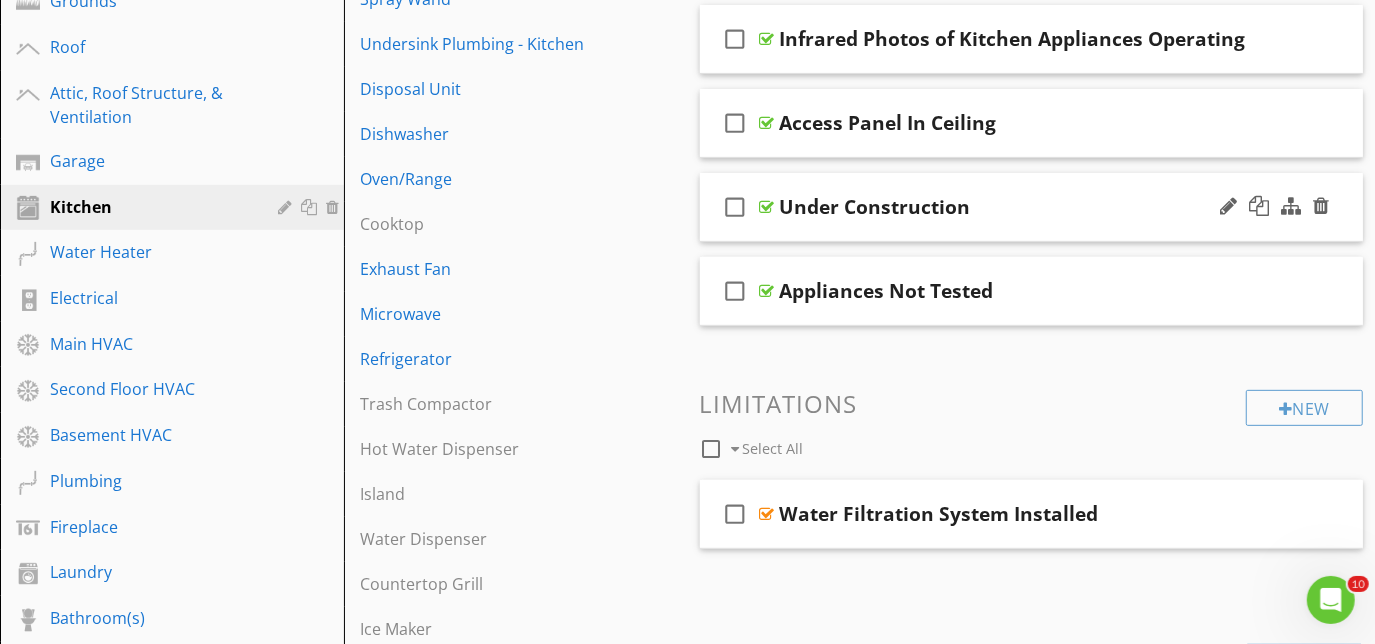 type 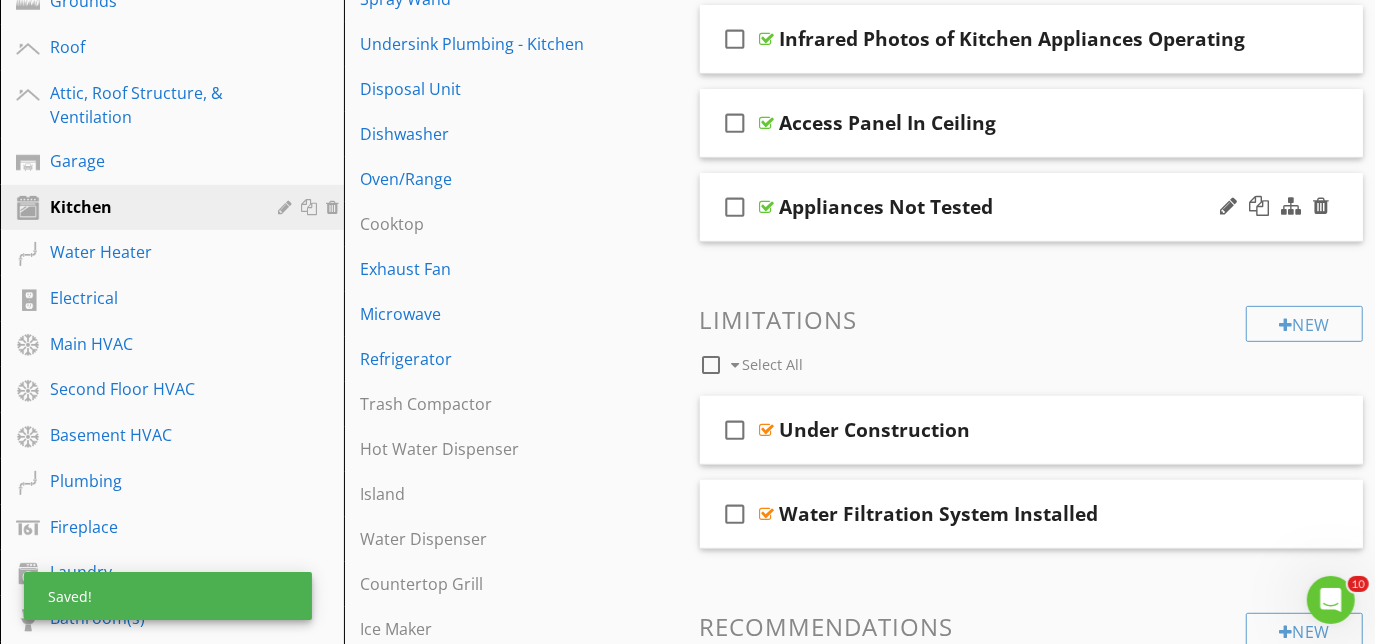 click on "check_box_outline_blank
Appliances Not Tested" at bounding box center (1032, 207) 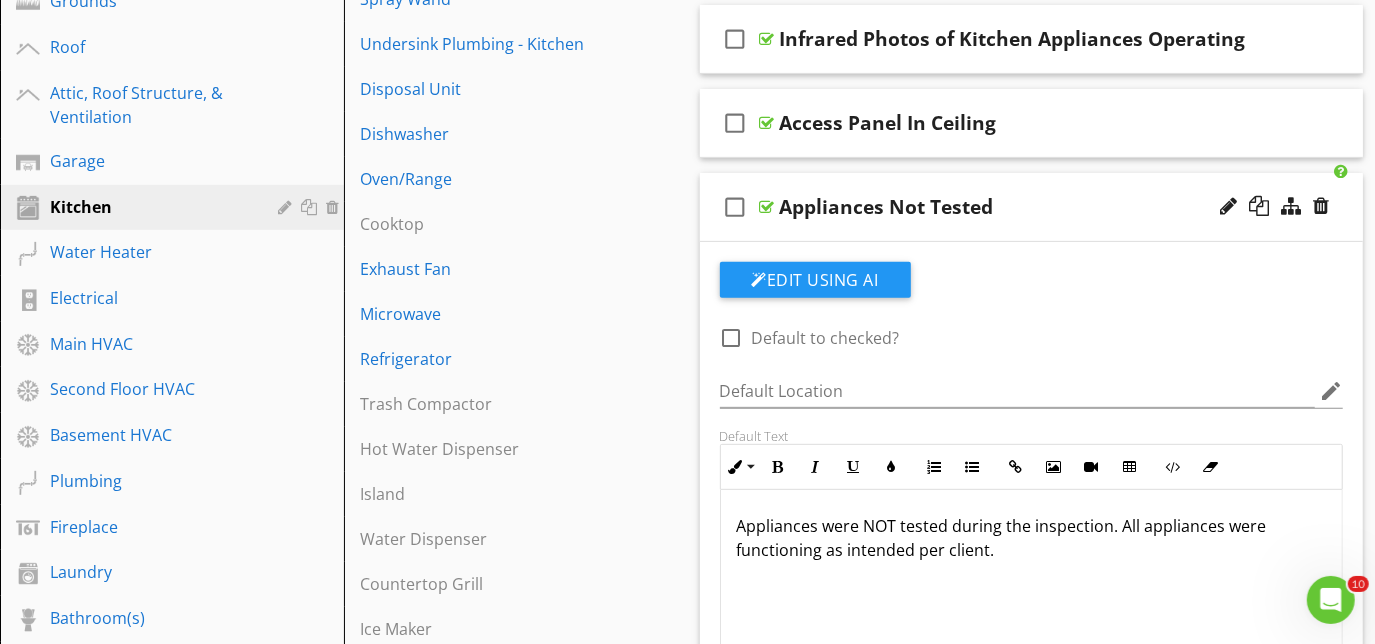 click on "check_box_outline_blank
Appliances Not Tested" at bounding box center [1032, 207] 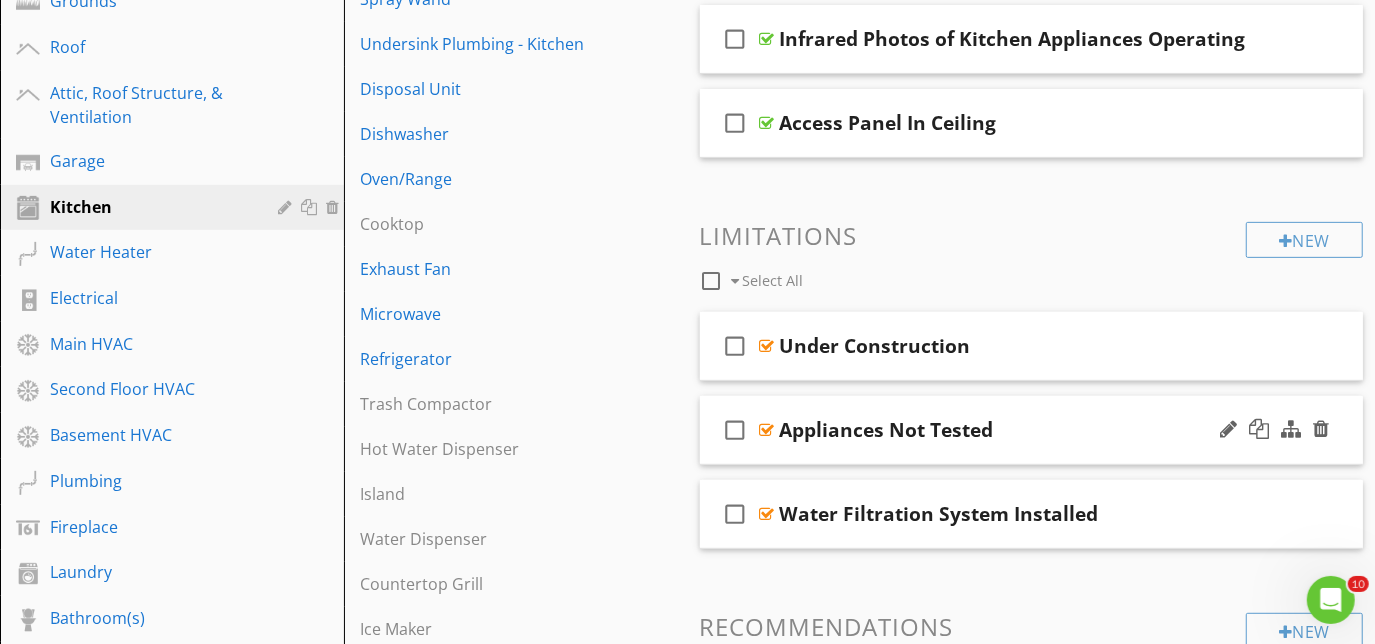 type 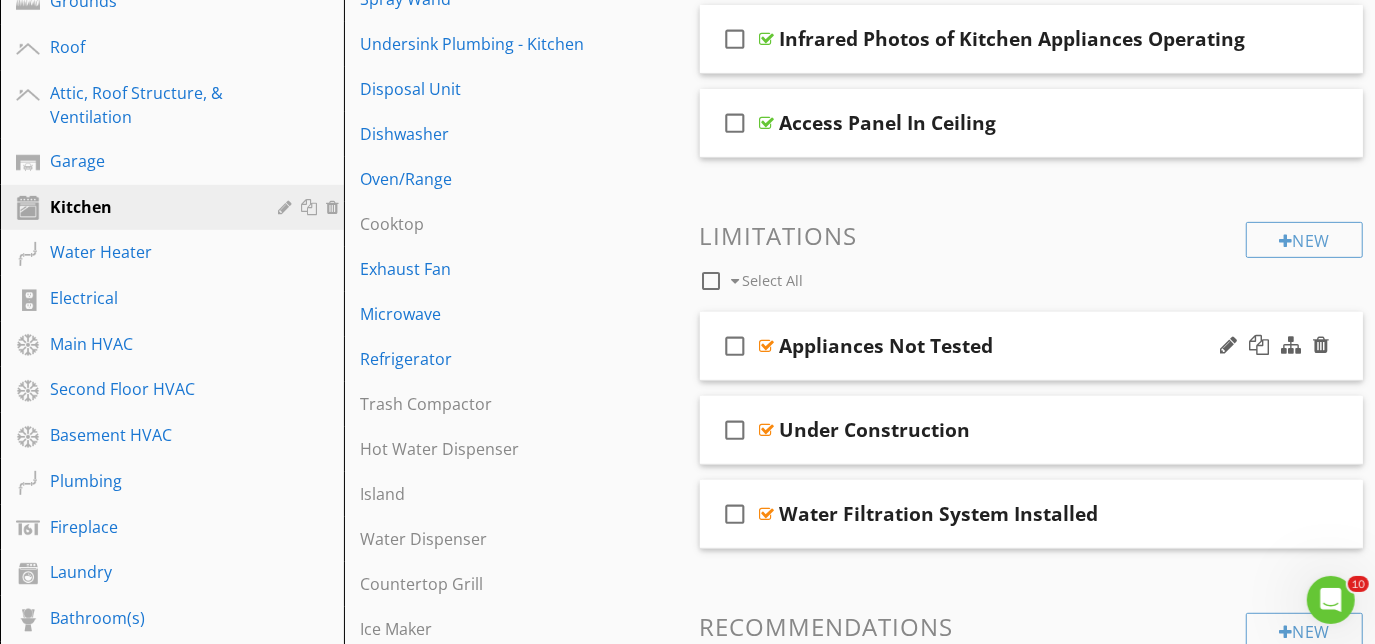 click on "check_box_outline_blank
Appliances Not Tested" at bounding box center [1032, 346] 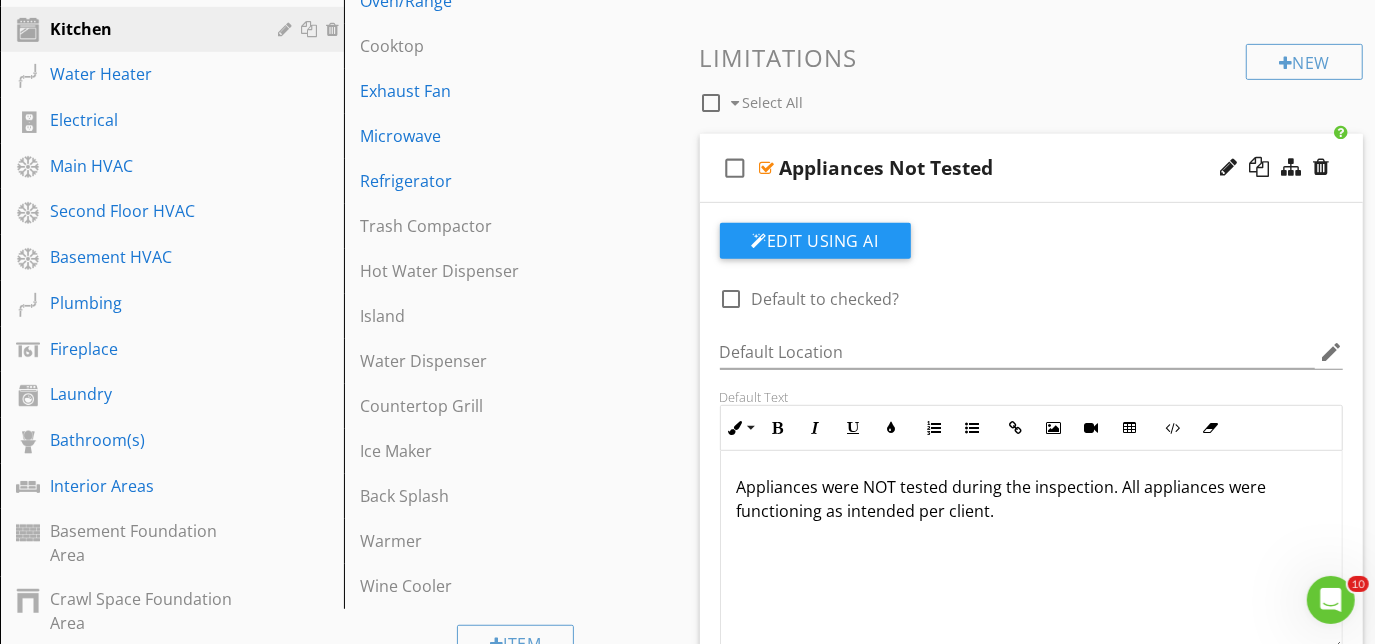 scroll, scrollTop: 601, scrollLeft: 0, axis: vertical 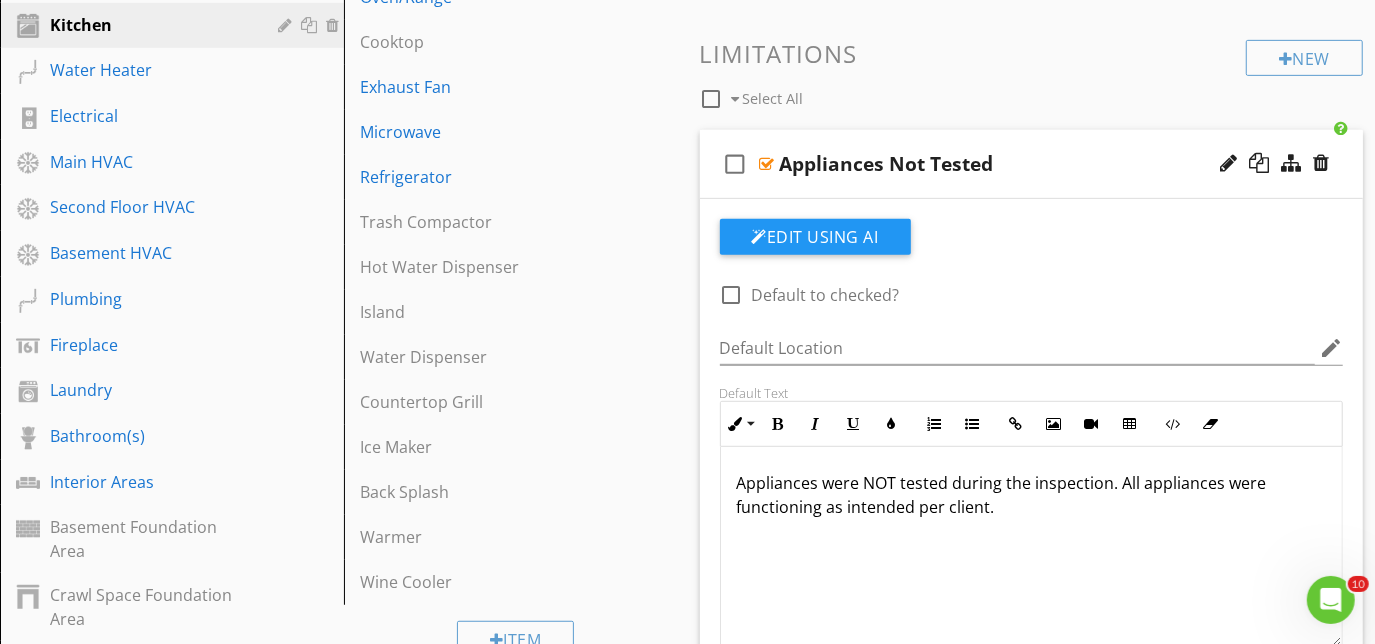 click on "check_box_outline_blank
Appliances Not Tested" at bounding box center (1032, 164) 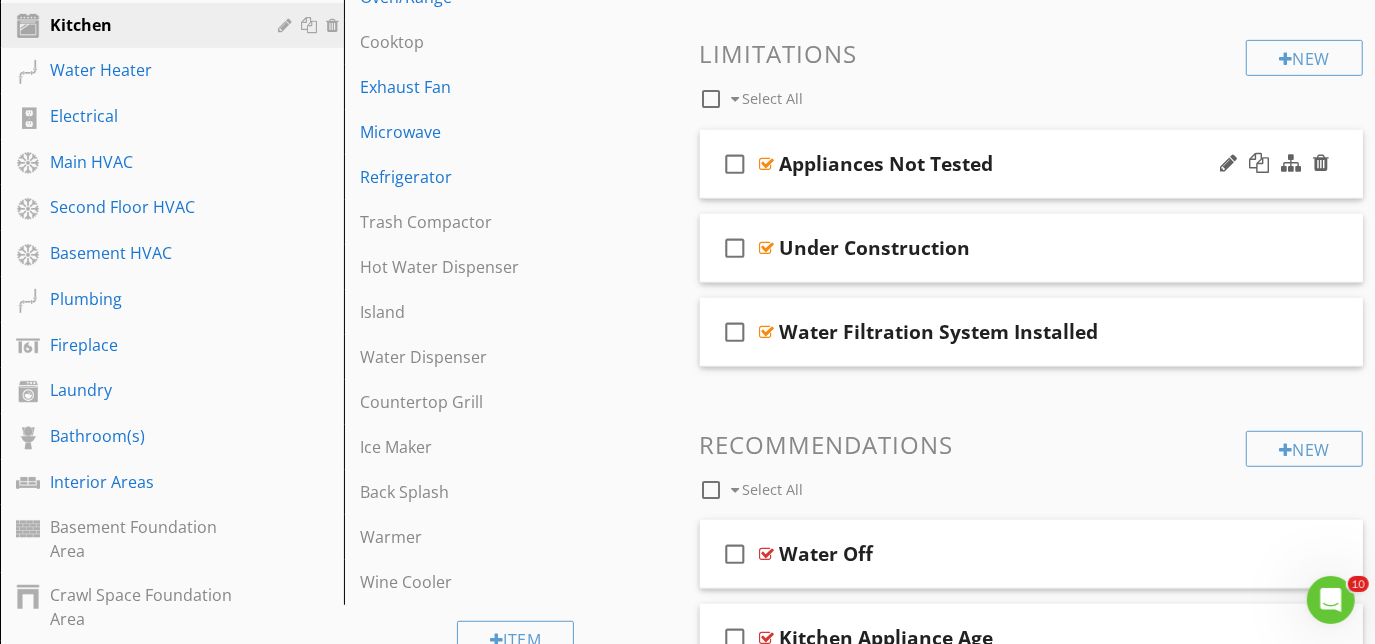 click on "check_box_outline_blank
Appliances Not Tested" at bounding box center (1032, 164) 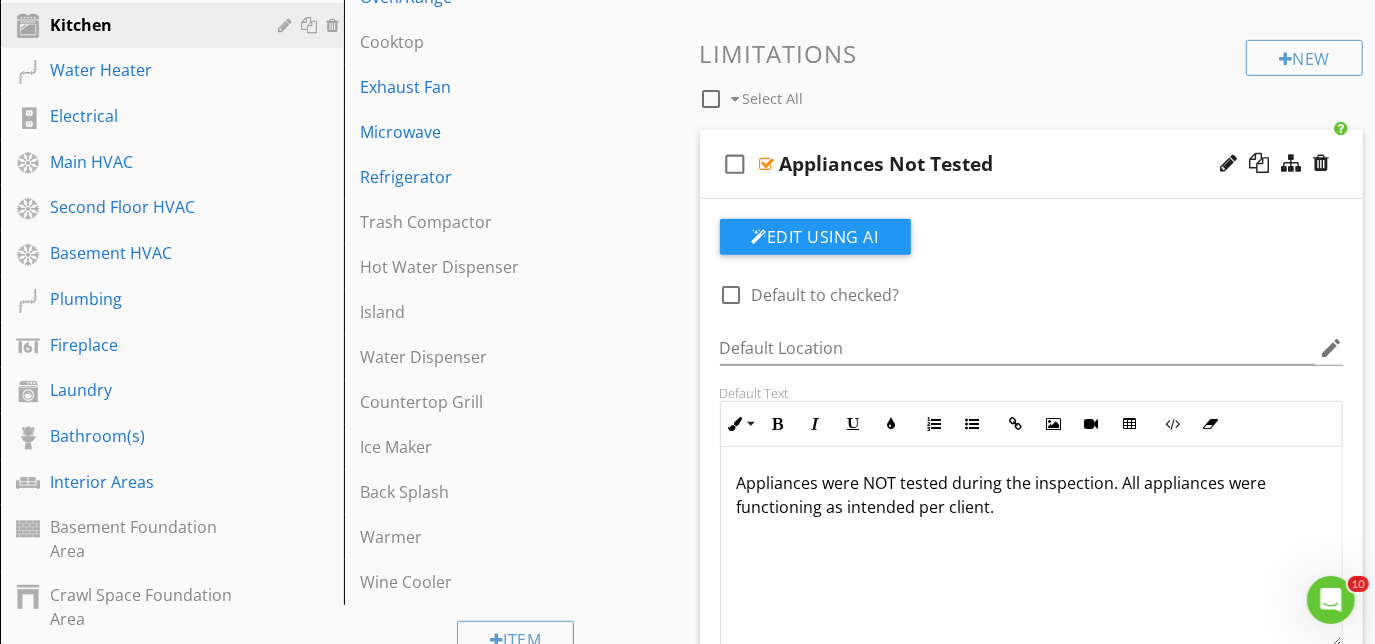 click on "Appliances Not Tested" at bounding box center [1014, 164] 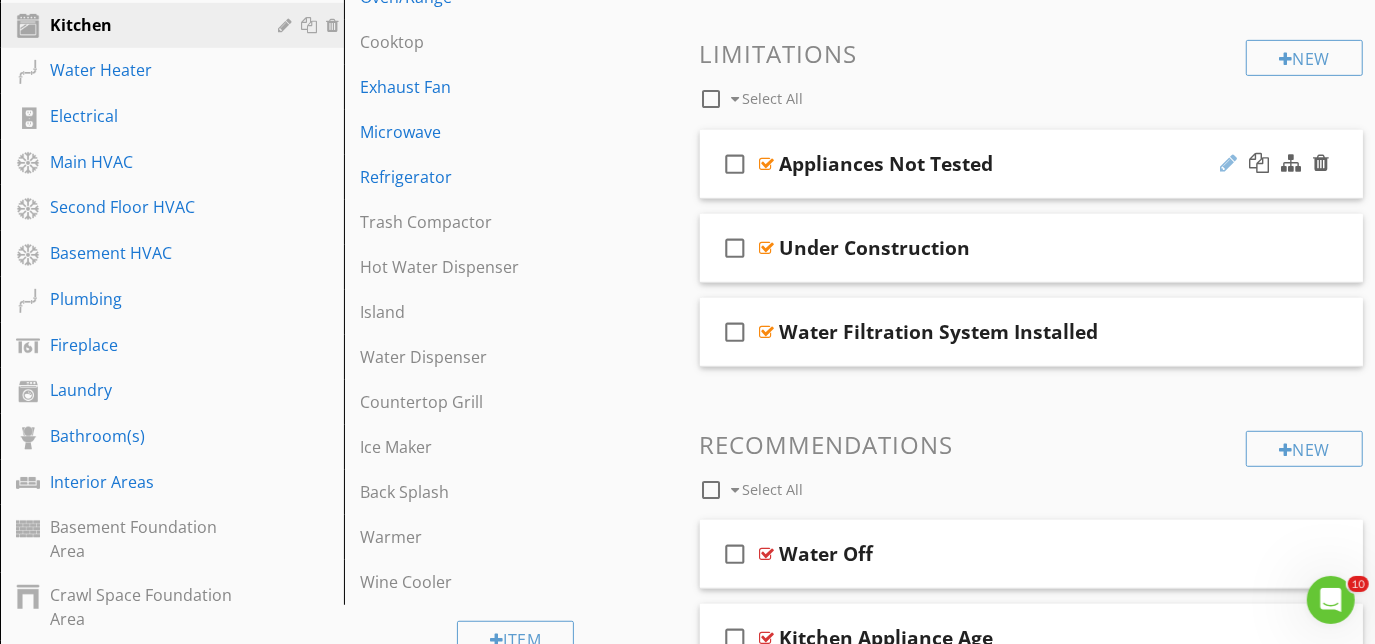 click at bounding box center (1228, 163) 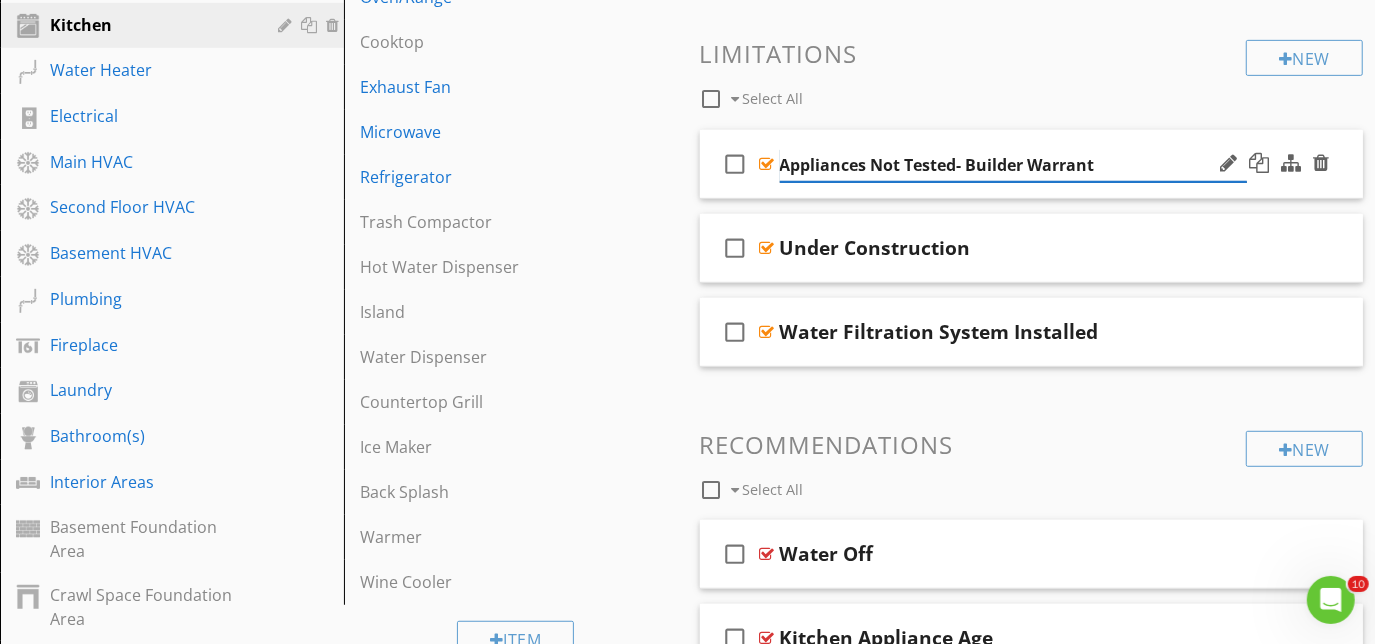 type on "Appliances Not Tested- Builder Warranty" 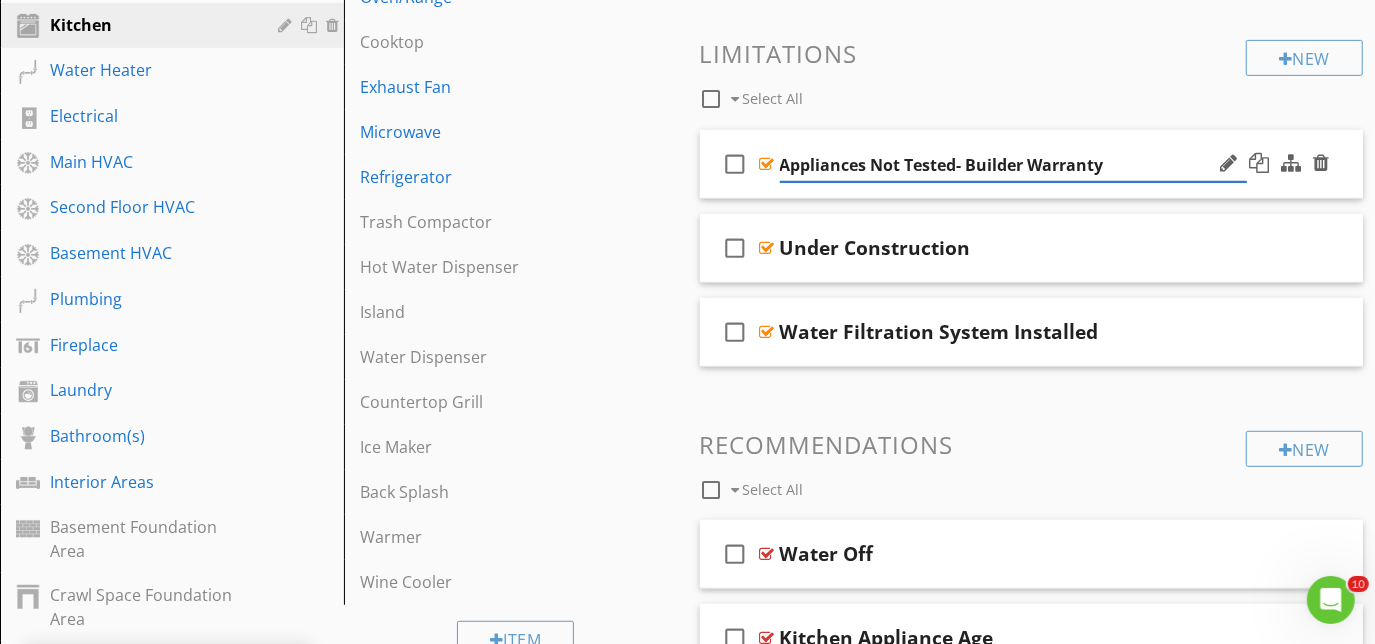 click on "check_box_outline_blank         Appliances Not Tested- Builder Warranty" at bounding box center (1032, 164) 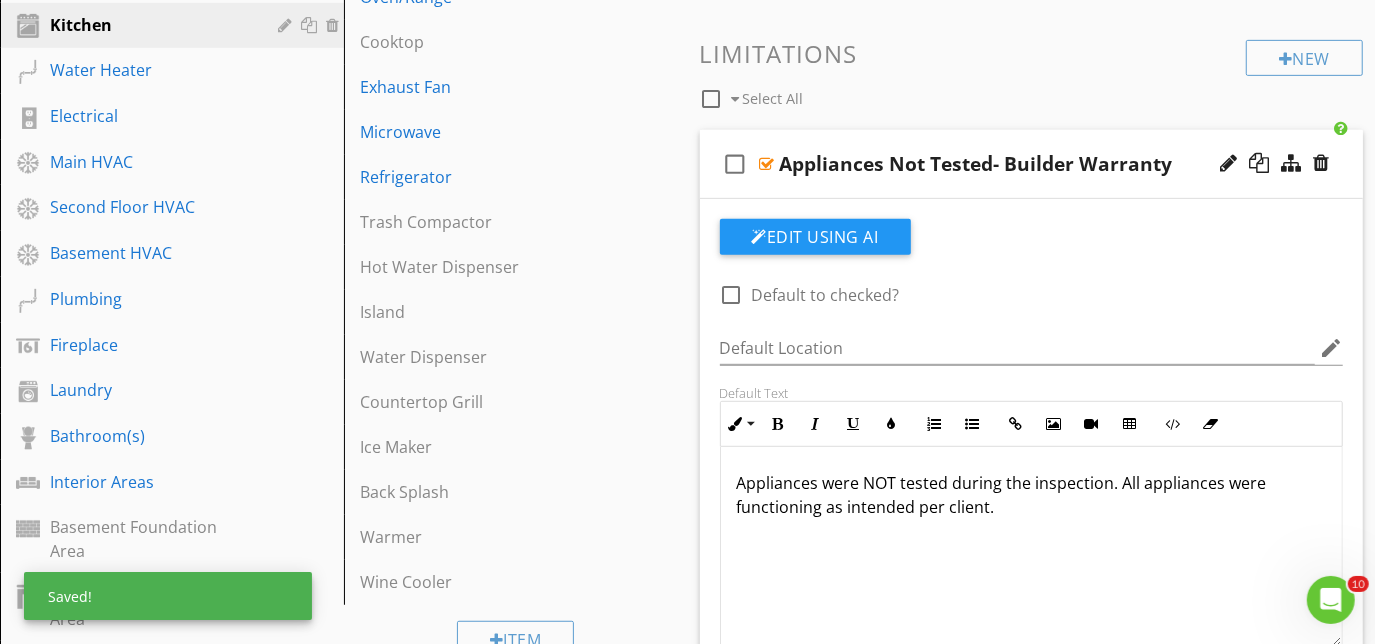 click on "check_box_outline_blank
Appliances Not Tested- Builder Warranty" at bounding box center [1032, 164] 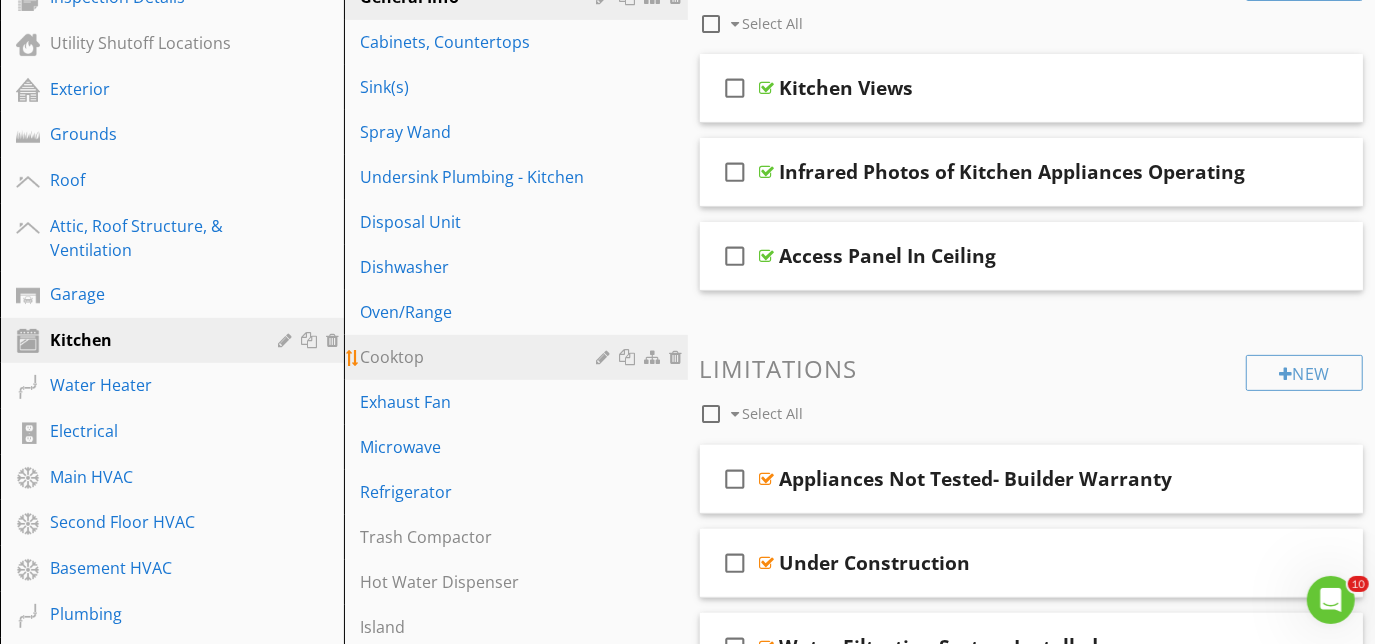 scroll, scrollTop: 237, scrollLeft: 0, axis: vertical 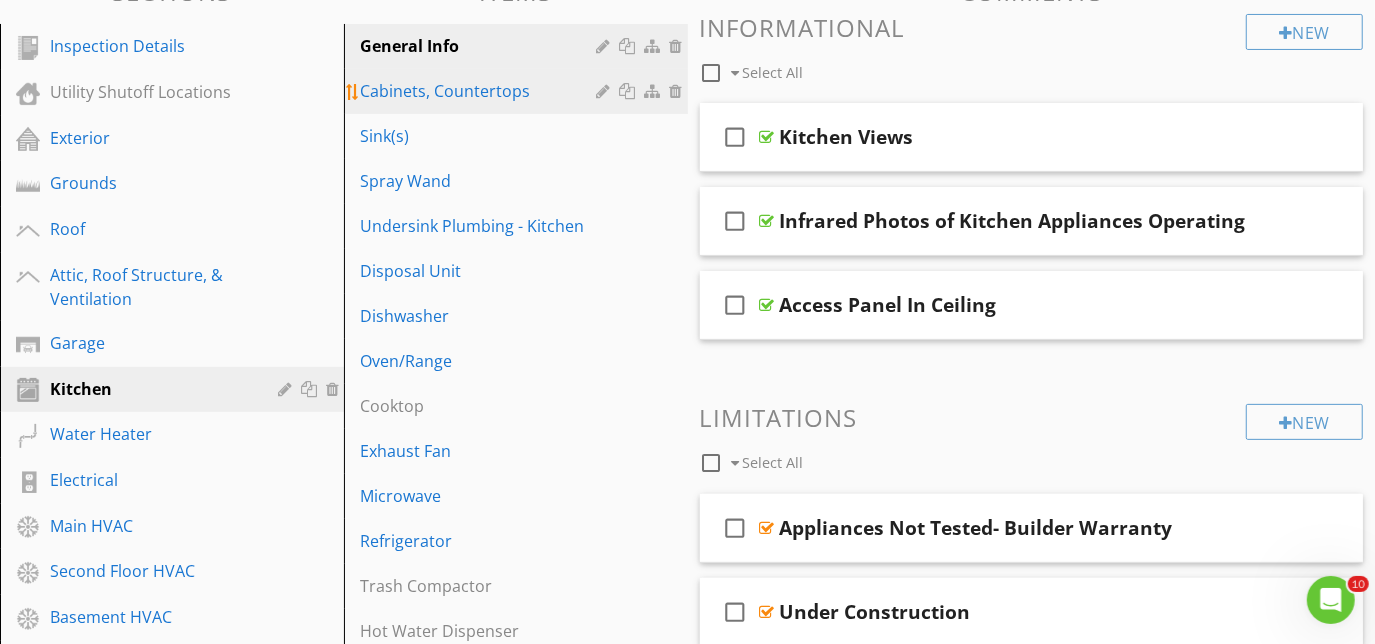 click on "Cabinets, Countertops" at bounding box center [481, 91] 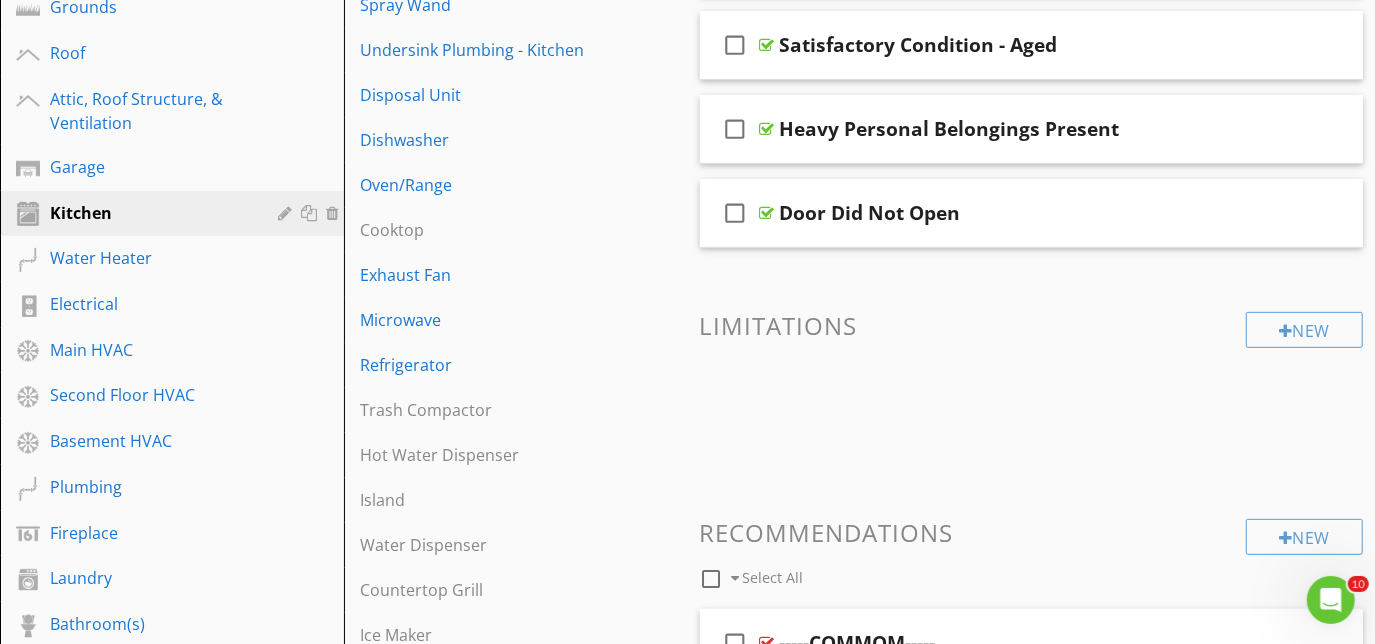 scroll, scrollTop: 419, scrollLeft: 0, axis: vertical 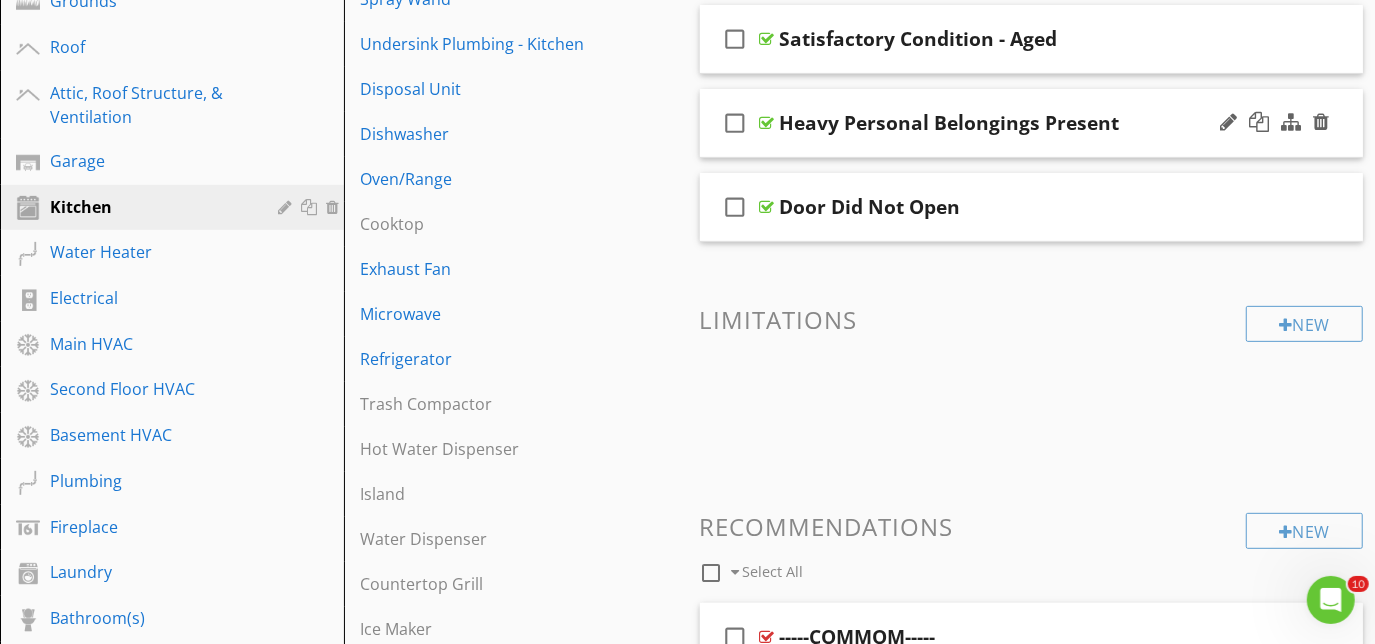 type 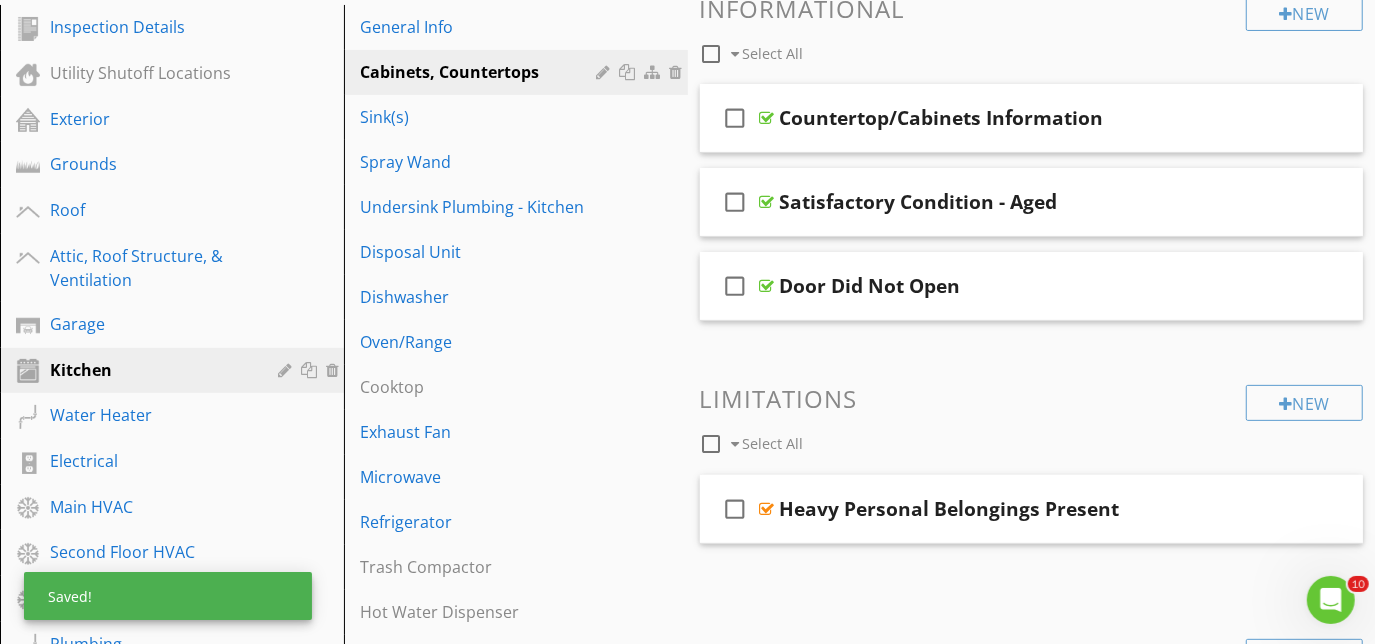 scroll, scrollTop: 237, scrollLeft: 0, axis: vertical 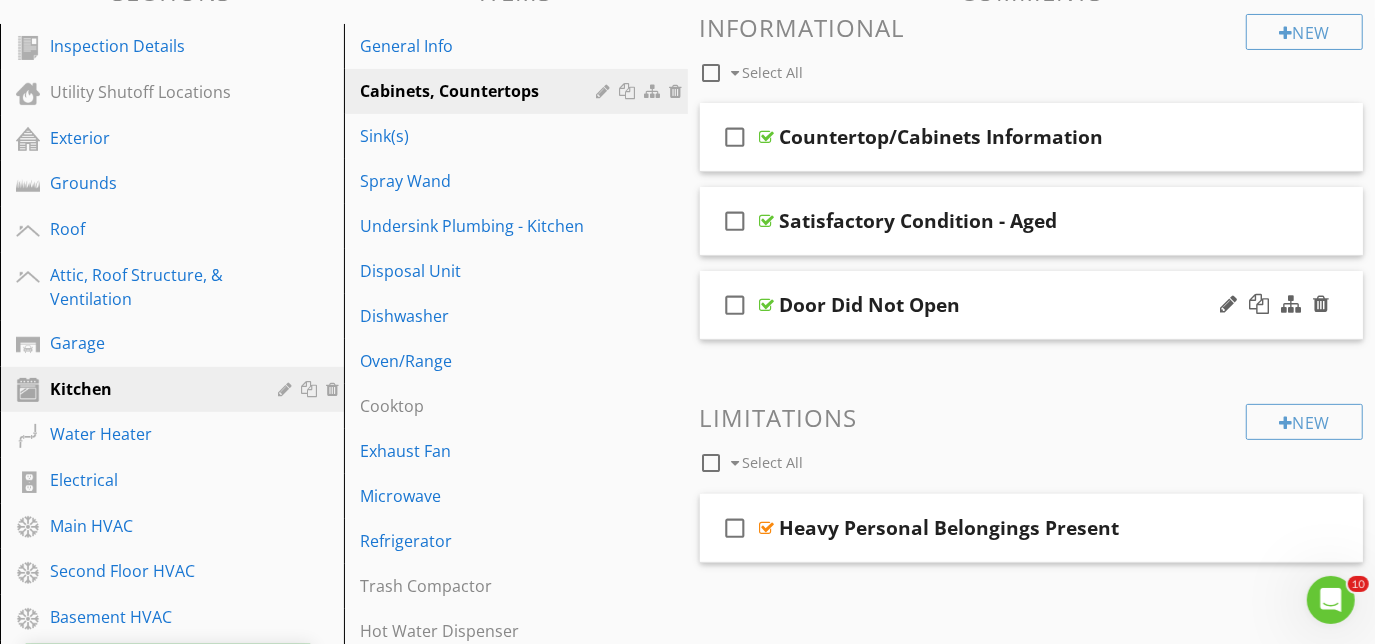 click on "check_box_outline_blank
Door Did Not Open" at bounding box center [1032, 305] 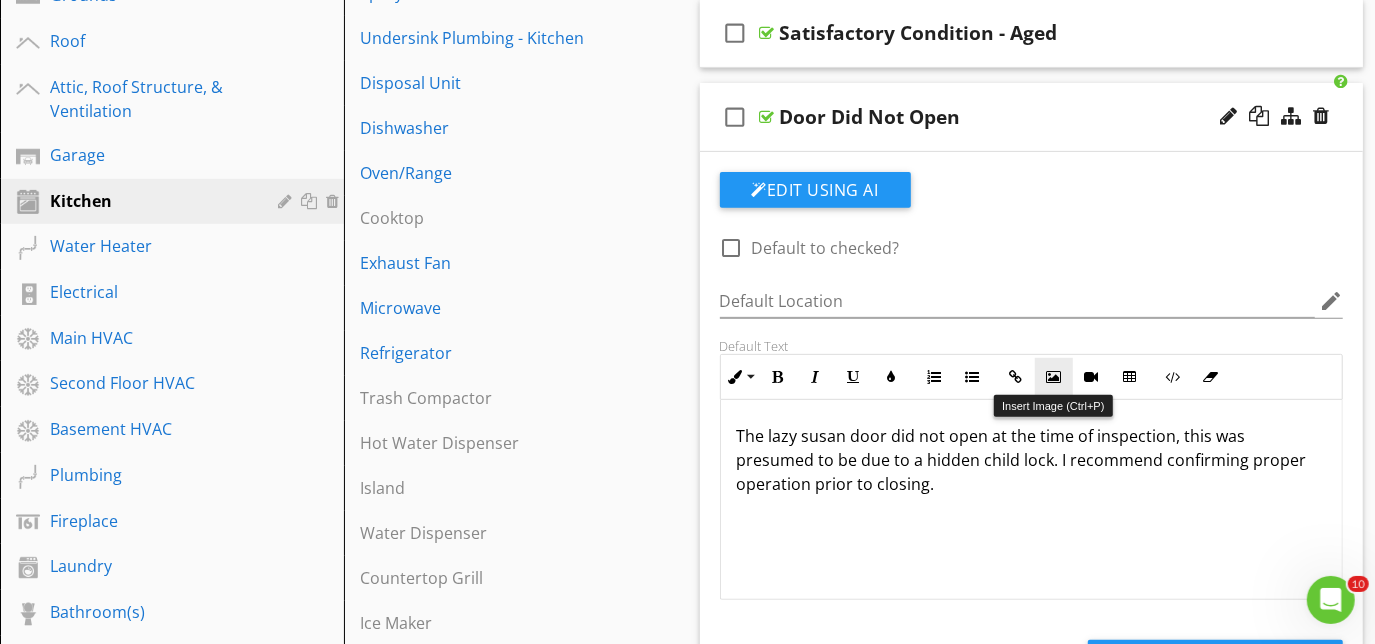 scroll, scrollTop: 328, scrollLeft: 0, axis: vertical 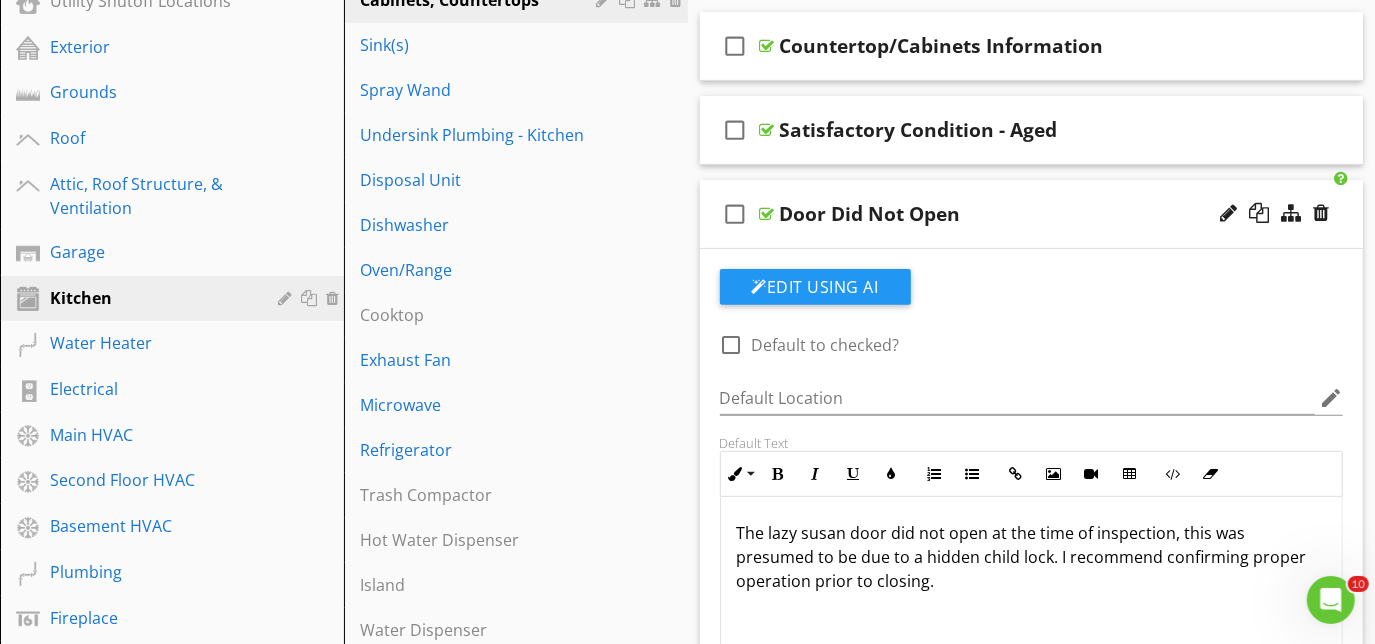 click on "check_box_outline_blank
Door Did Not Open" at bounding box center [1032, 214] 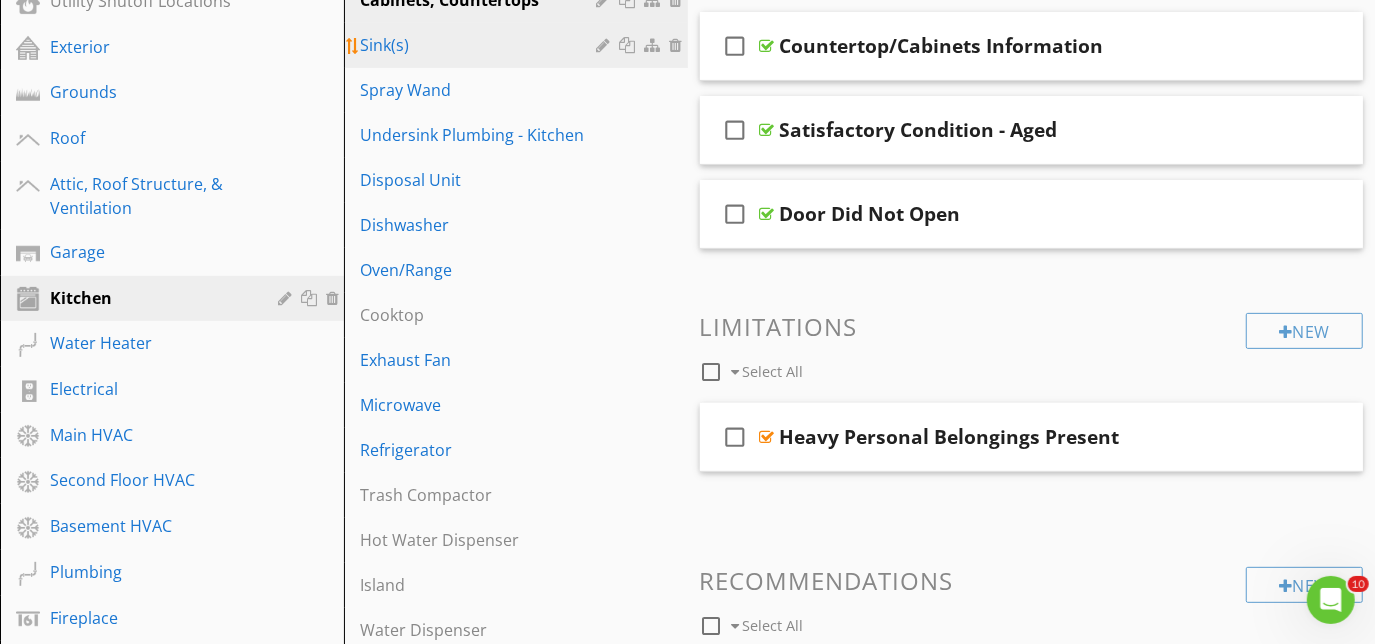click on "Sink(s)" at bounding box center [481, 45] 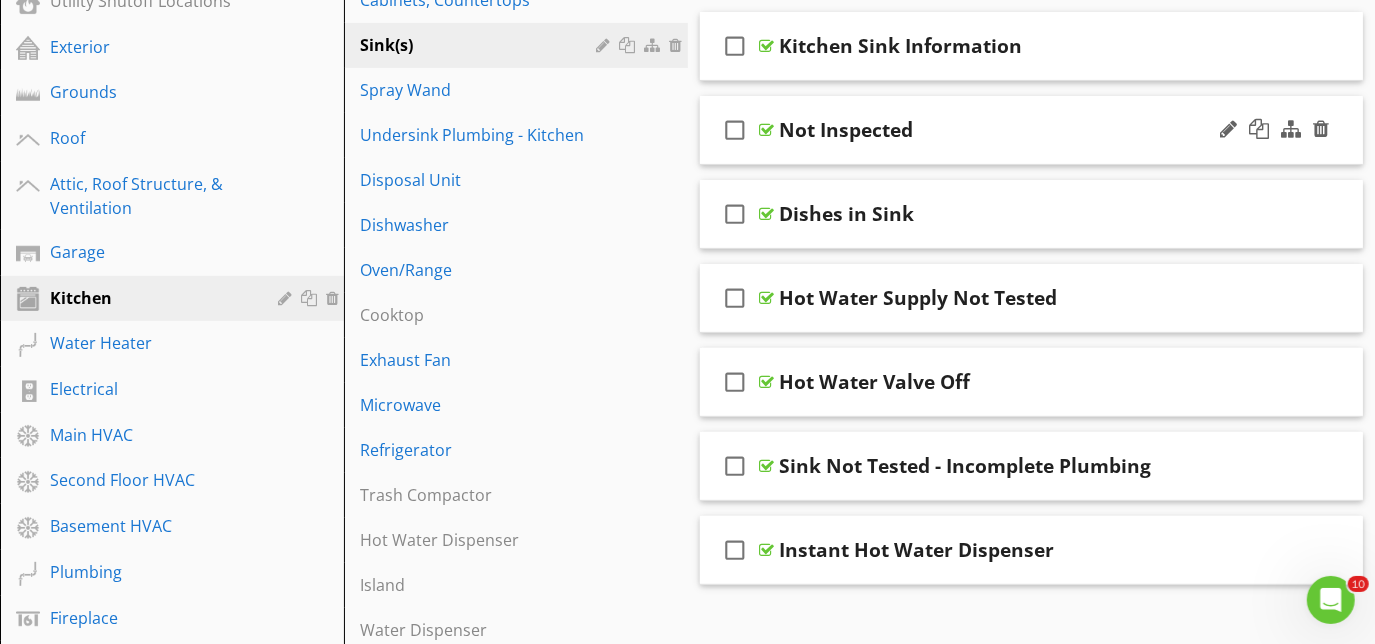 click on "check_box_outline_blank
Not Inspected" at bounding box center [1032, 130] 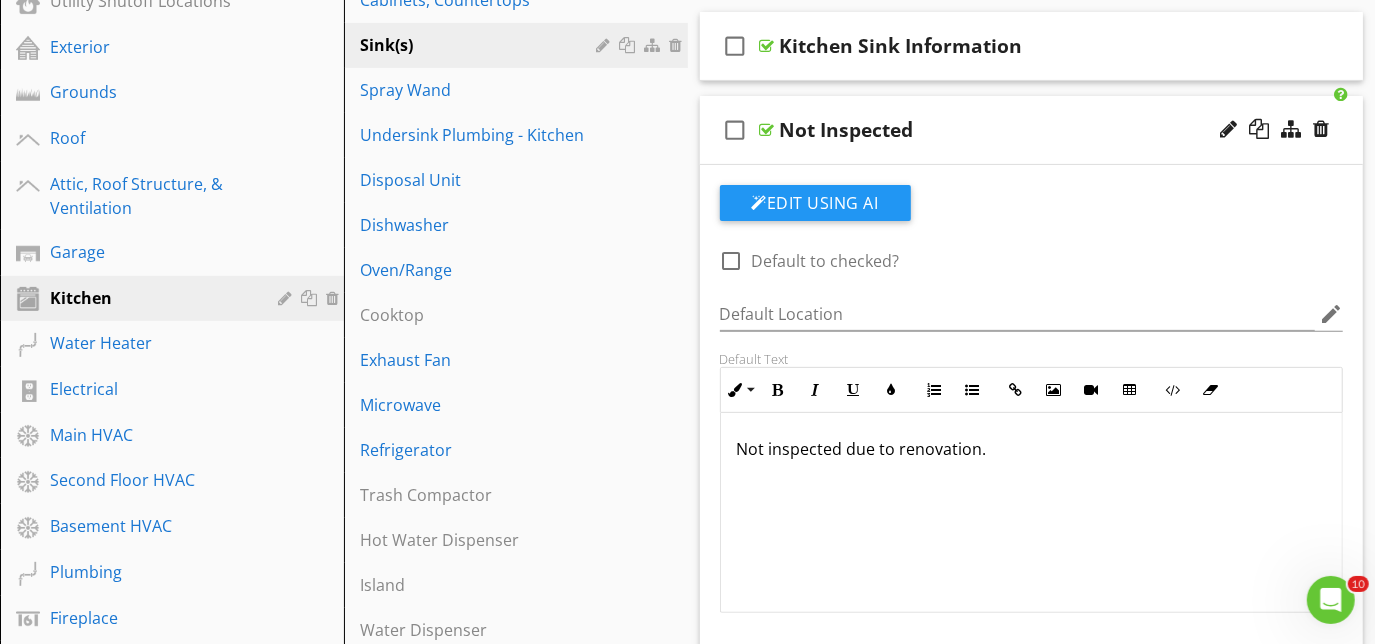 click on "check_box_outline_blank
Not Inspected" at bounding box center (1032, 130) 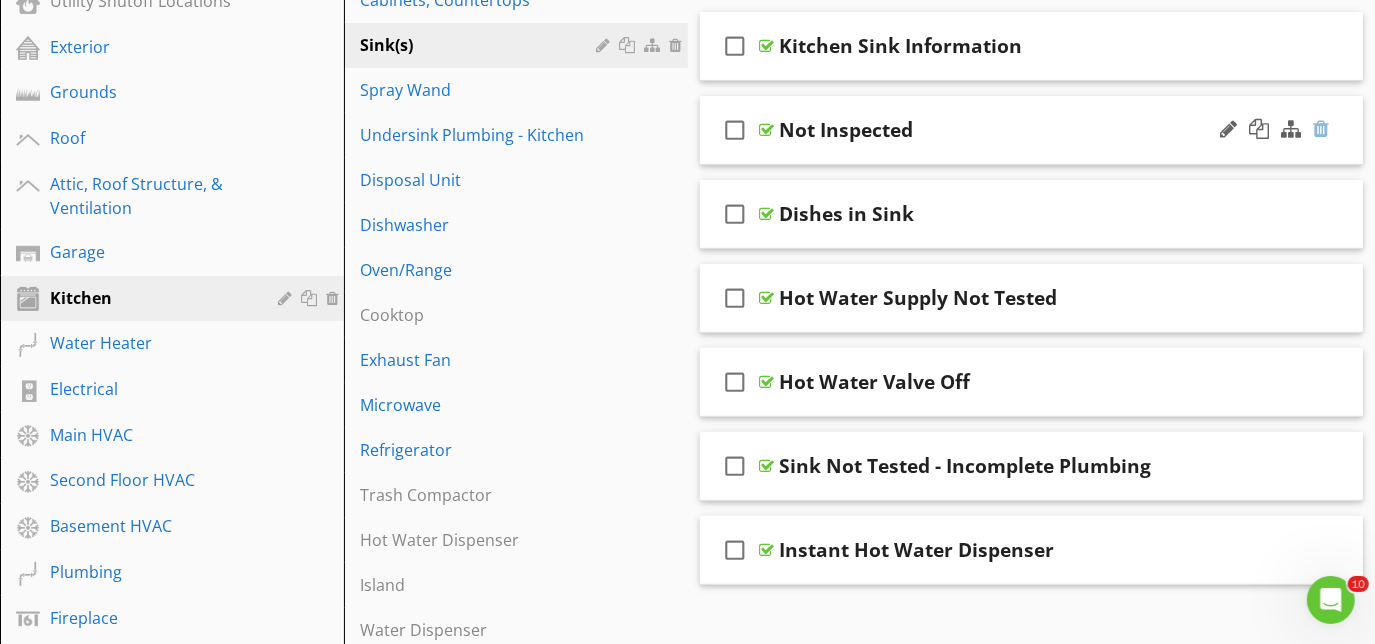click at bounding box center (1321, 129) 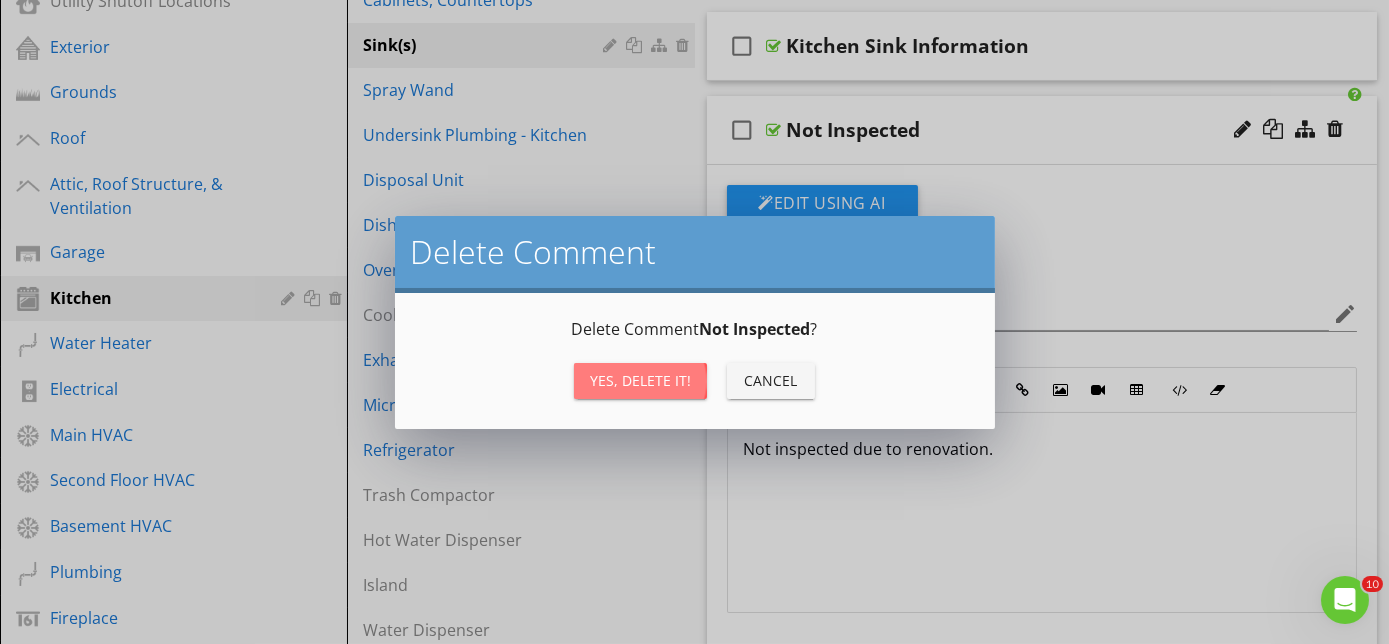 click on "Yes, Delete it!" at bounding box center [640, 380] 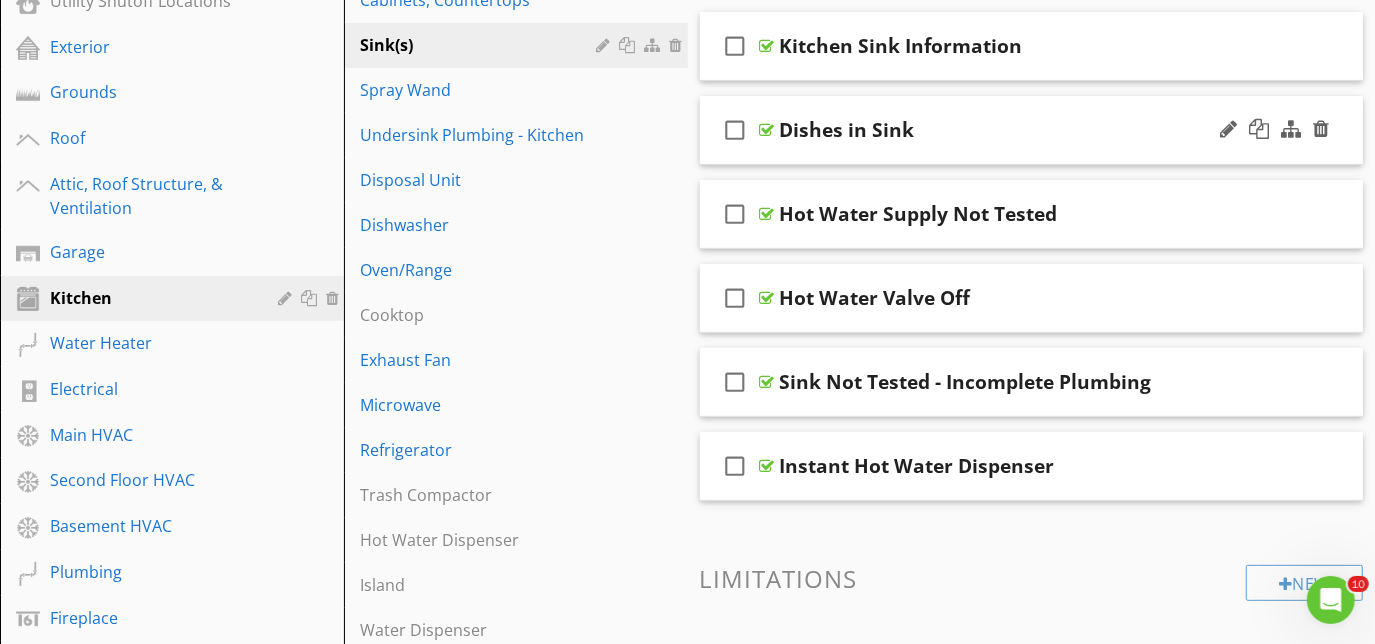 click on "check_box_outline_blank
Dishes in Sink" at bounding box center (1032, 130) 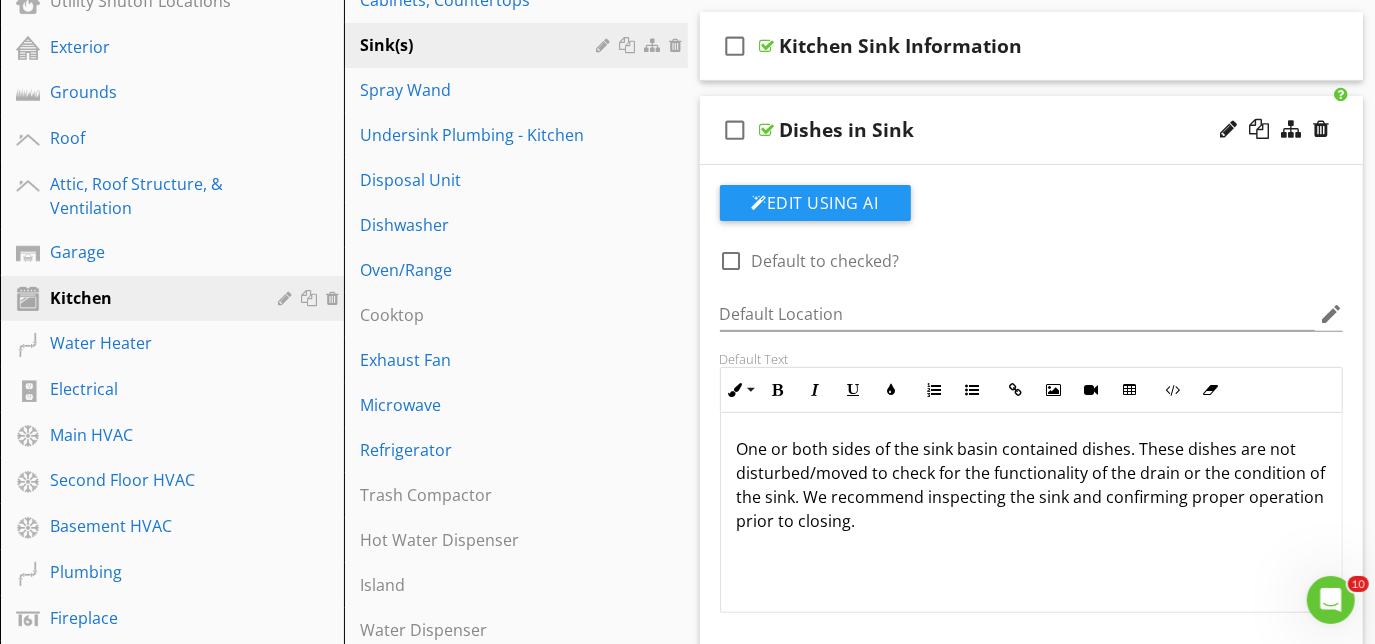 click on "check_box_outline_blank
Dishes in Sink" at bounding box center (1032, 130) 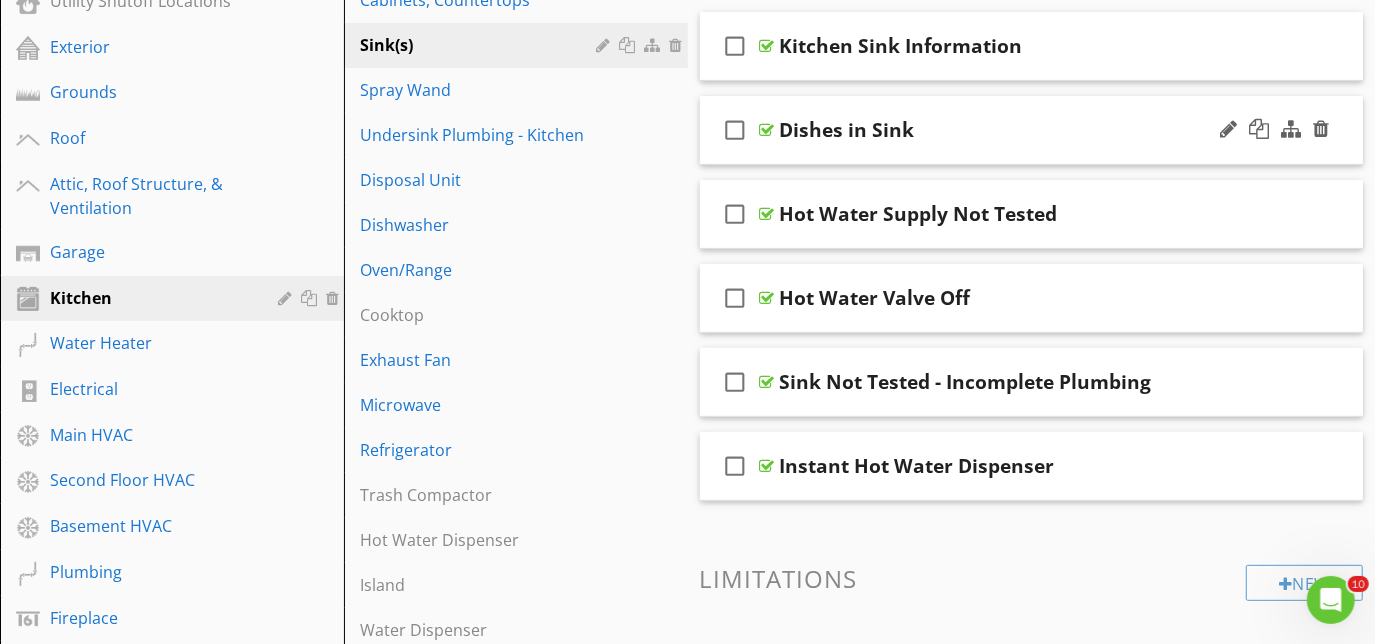 type 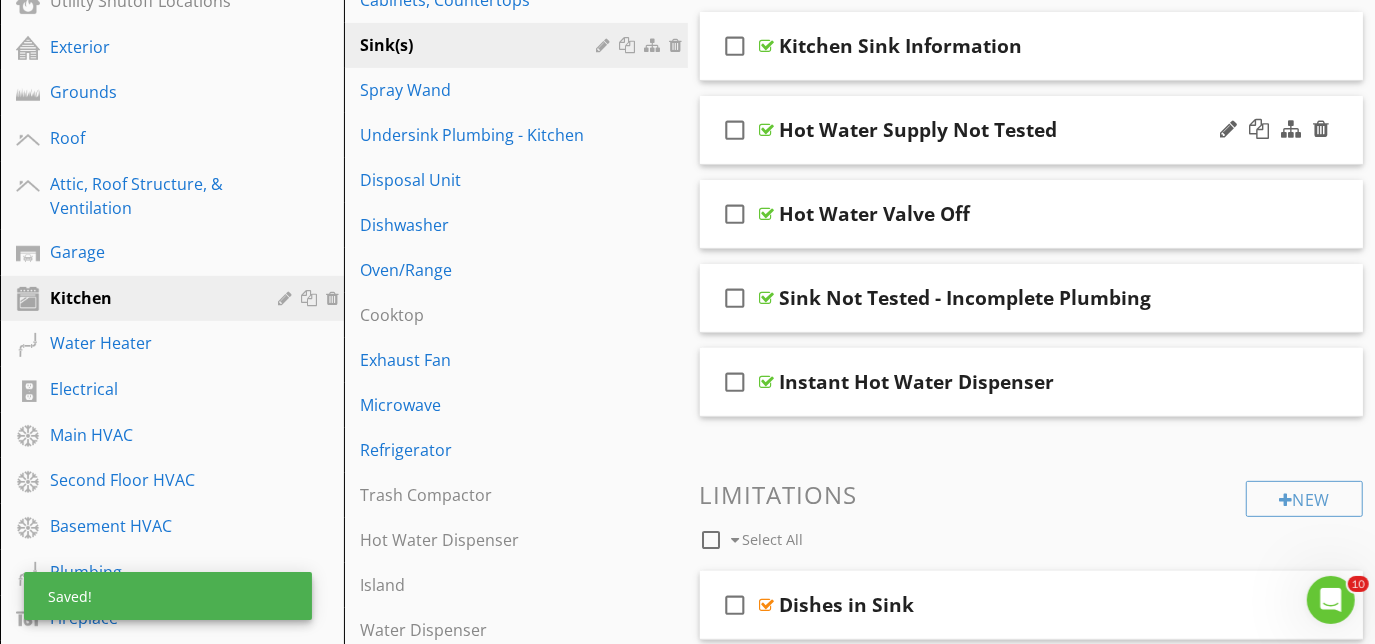 click on "check_box_outline_blank
Hot Water Supply Not Tested" at bounding box center (1032, 130) 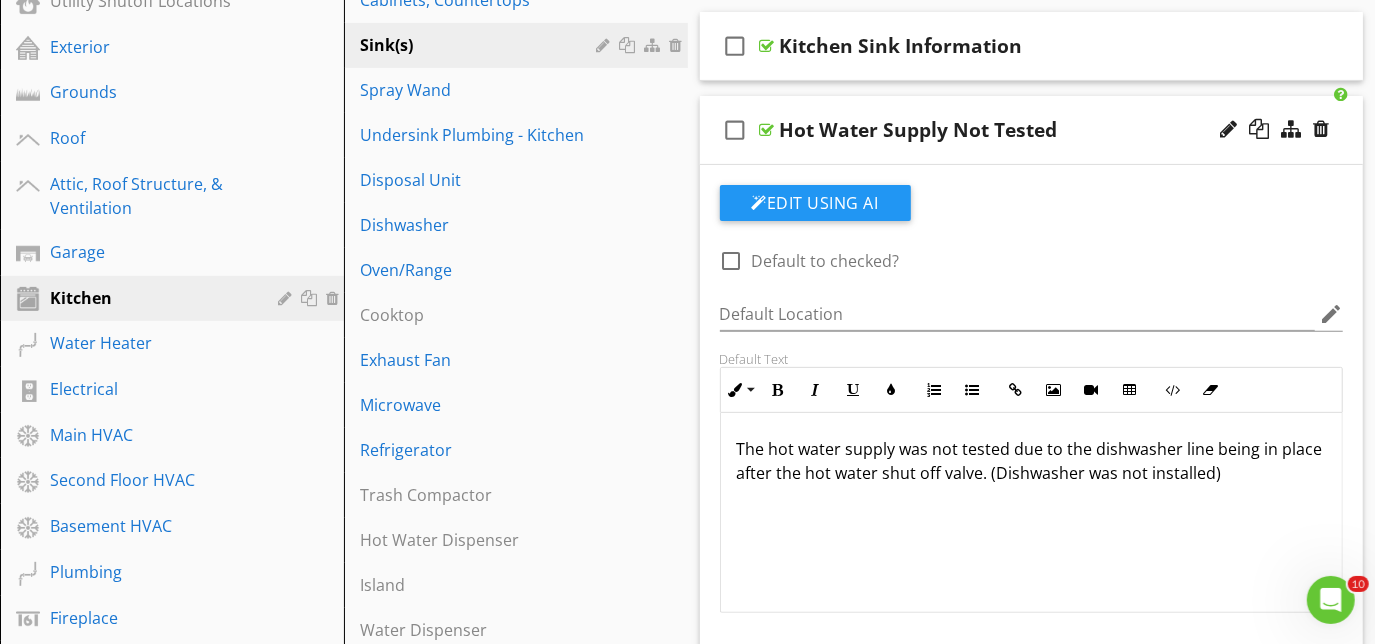 click on "check_box_outline_blank
Hot Water Supply Not Tested" at bounding box center (1032, 130) 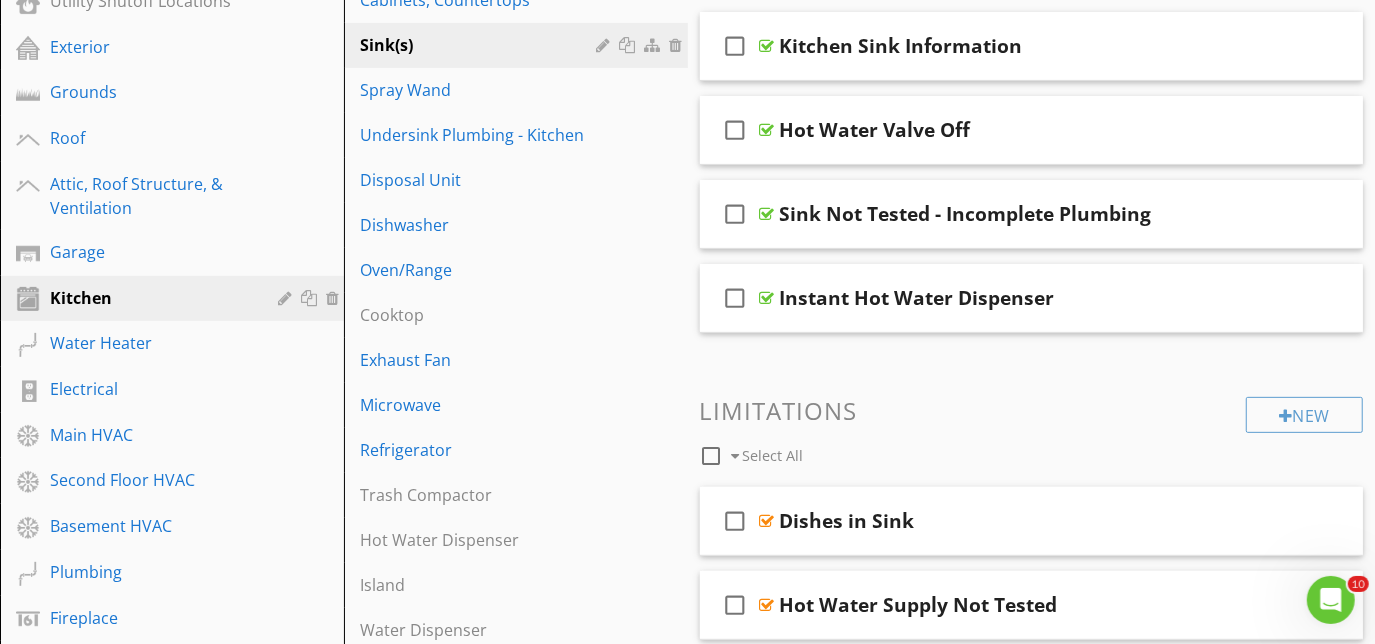 scroll, scrollTop: 335, scrollLeft: 0, axis: vertical 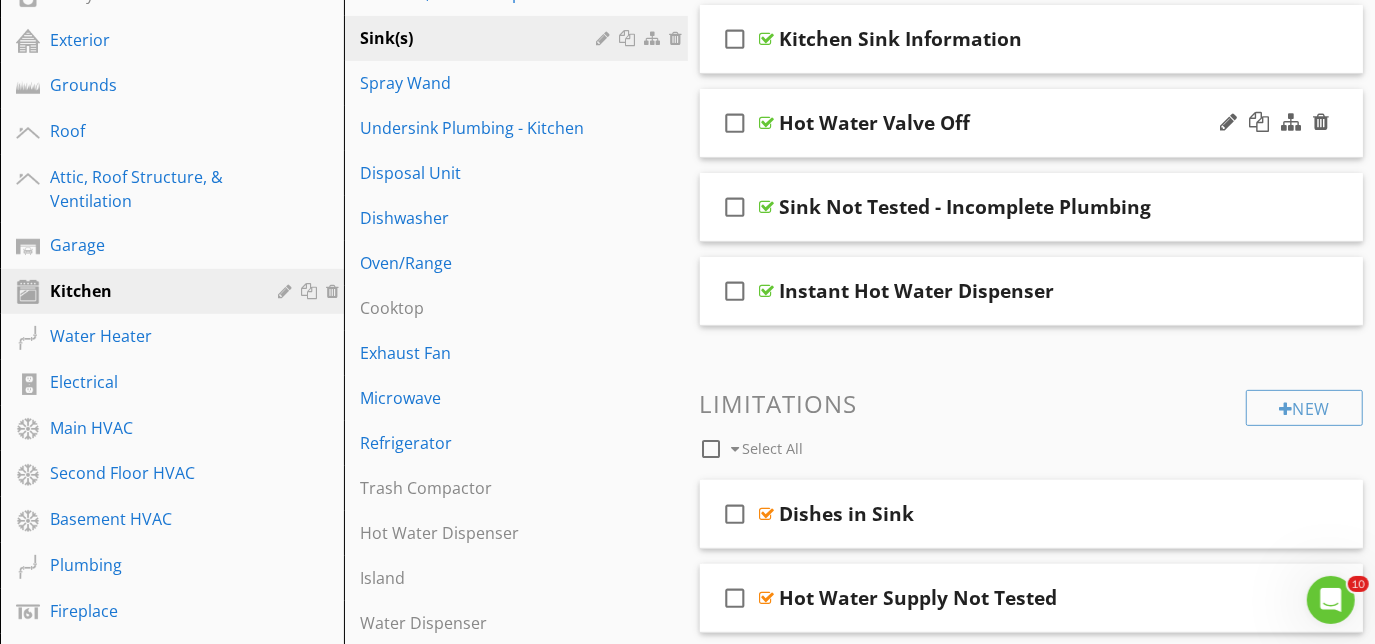 click on "check_box_outline_blank
Hot Water Valve Off" at bounding box center [1032, 123] 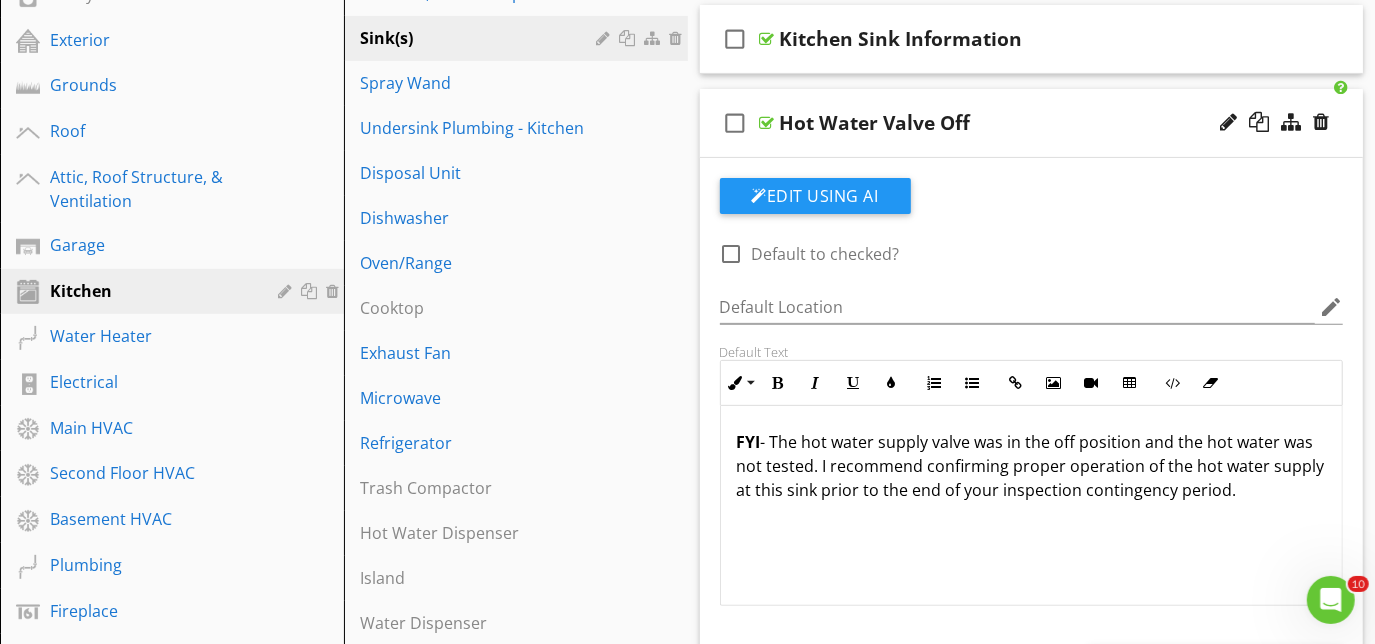 click on "check_box_outline_blank
Hot Water Valve Off" at bounding box center [1032, 123] 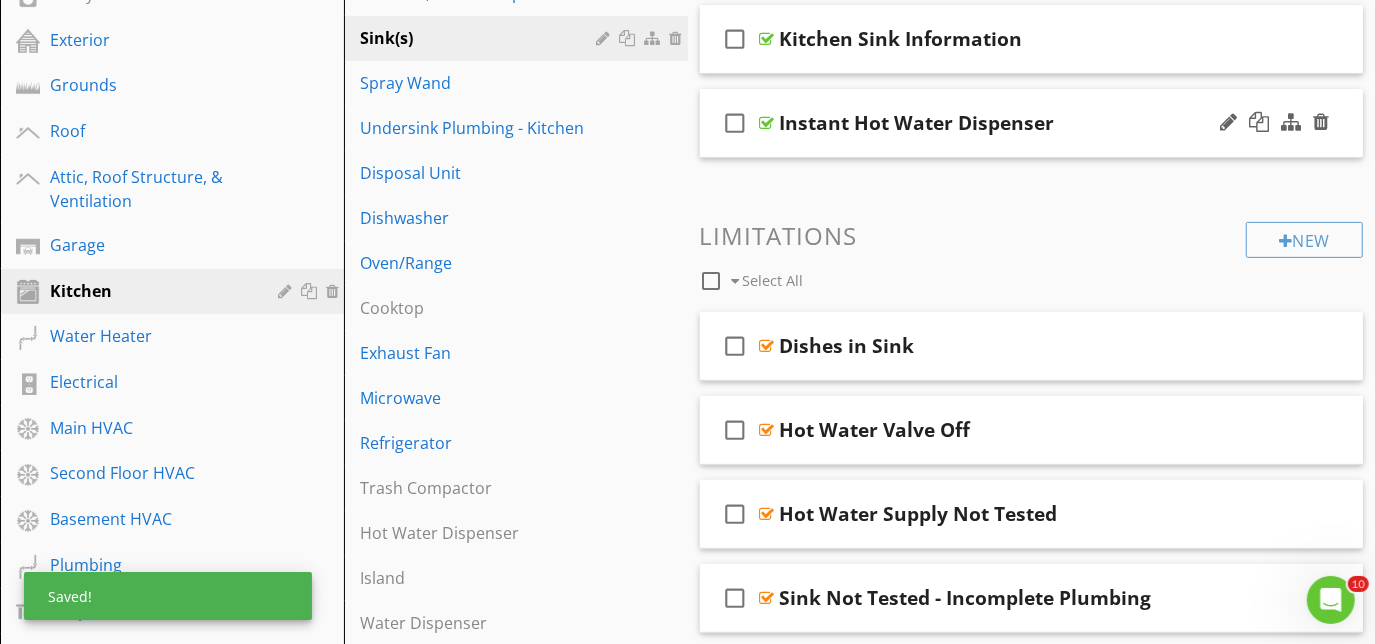 click on "check_box_outline_blank
Instant Hot Water Dispenser" at bounding box center [1032, 123] 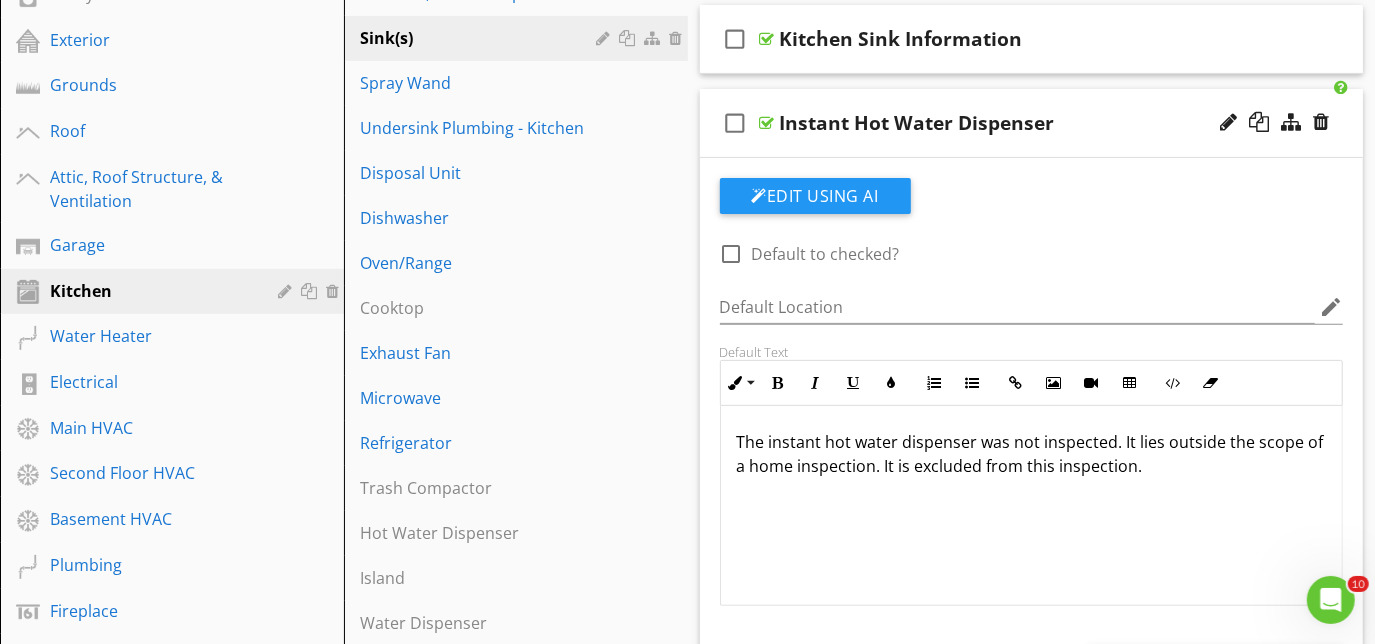 click on "check_box_outline_blank
Instant Hot Water Dispenser" at bounding box center (1032, 123) 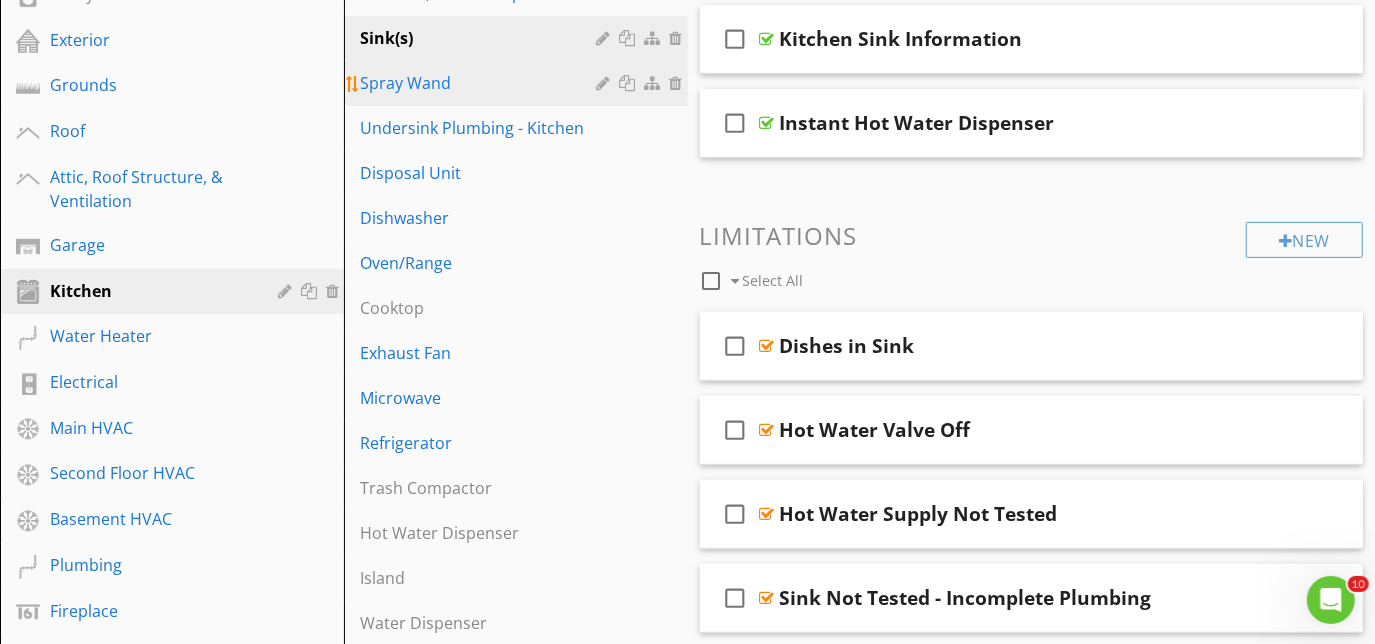 click on "Spray Wand" at bounding box center (481, 83) 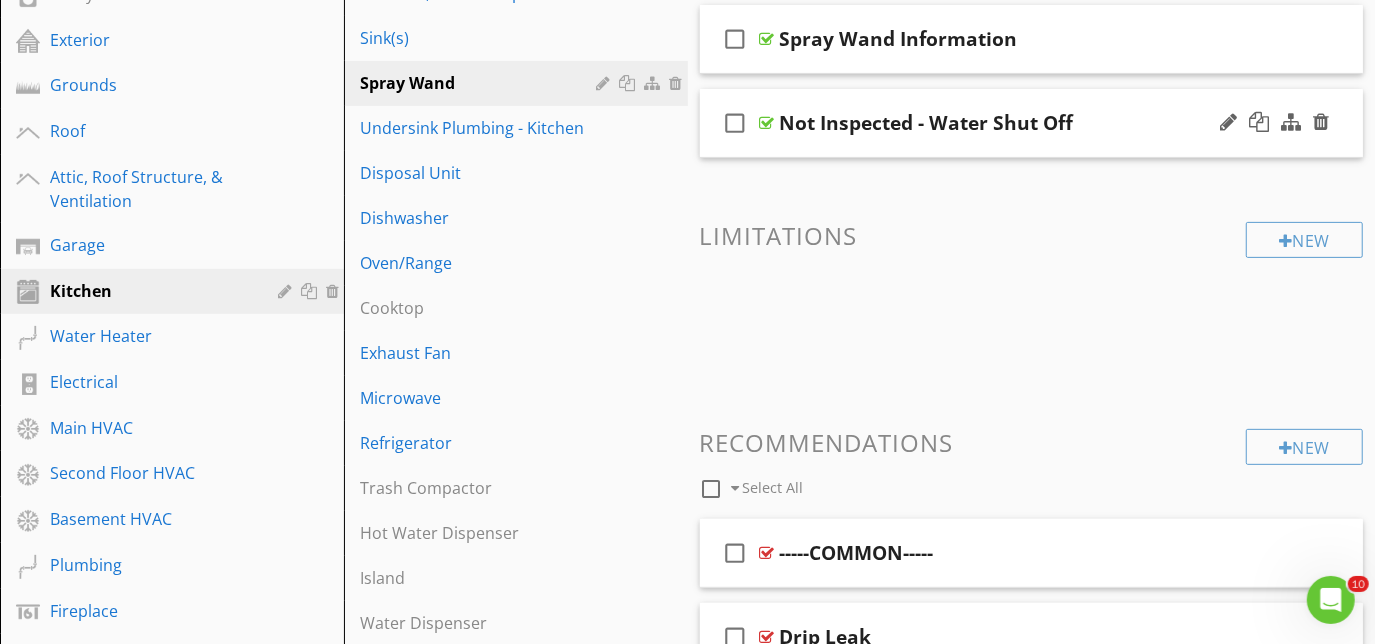 type 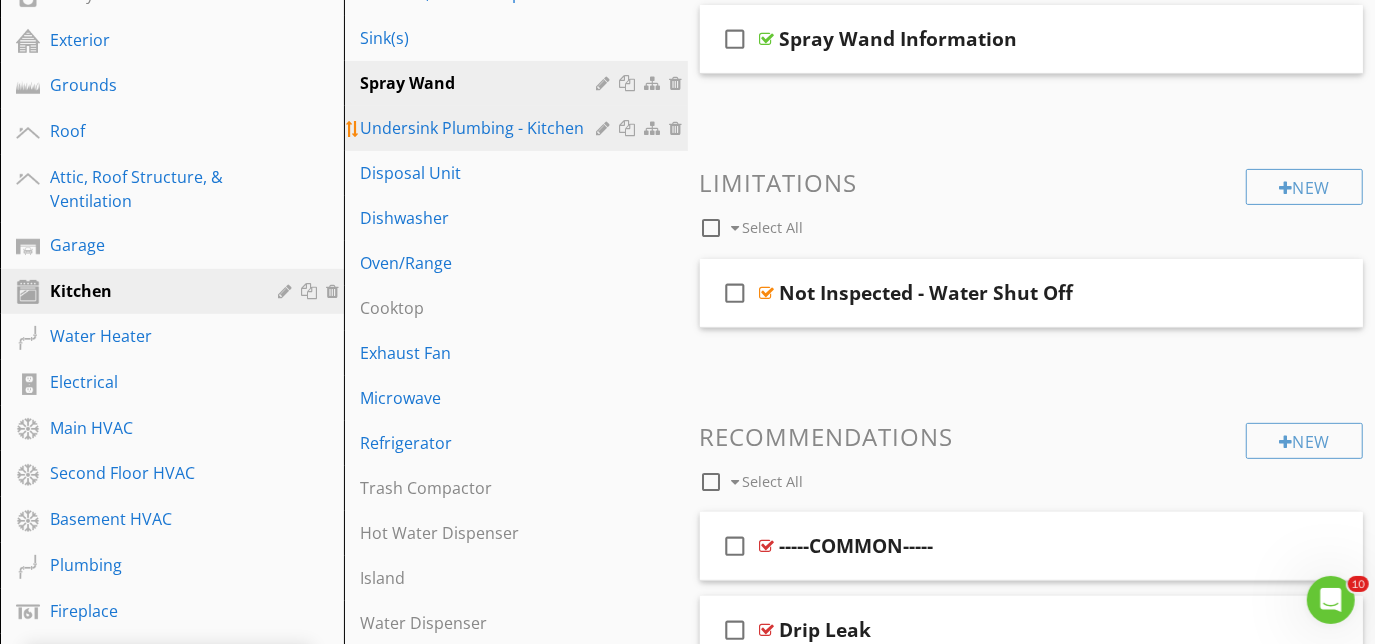 click on "Undersink Plumbing - Kitchen" at bounding box center (481, 128) 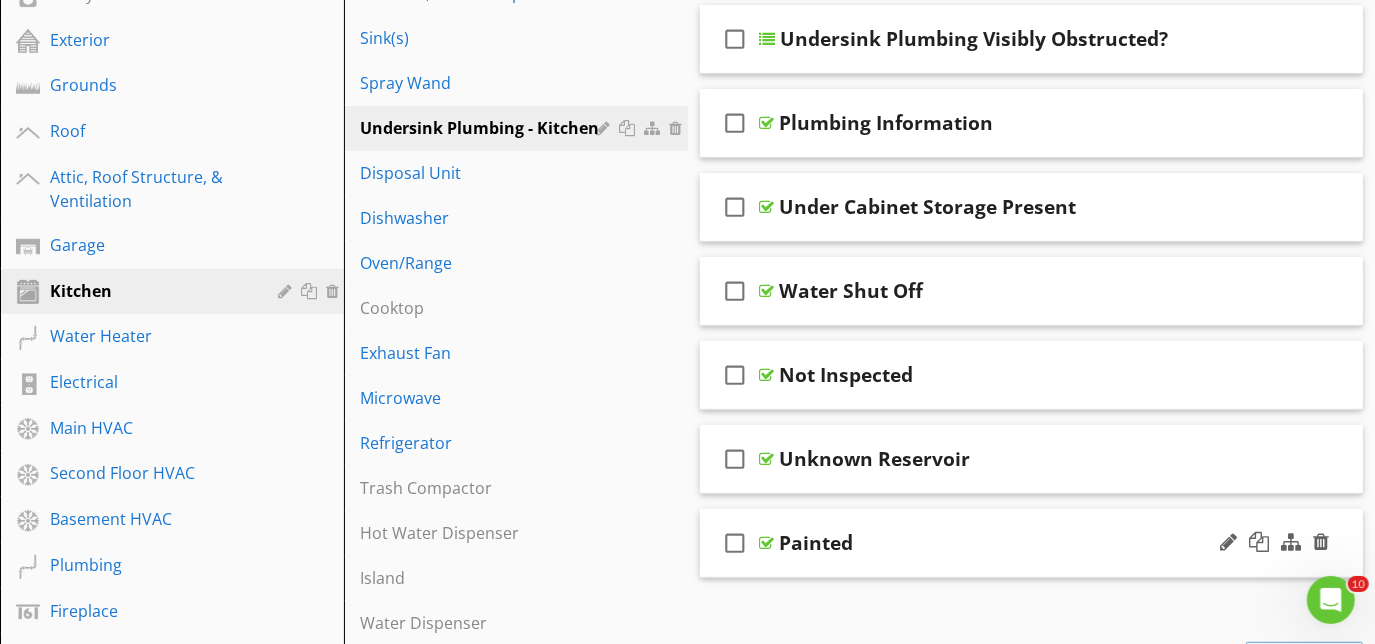 click on "check_box_outline_blank
Painted" at bounding box center (1032, 543) 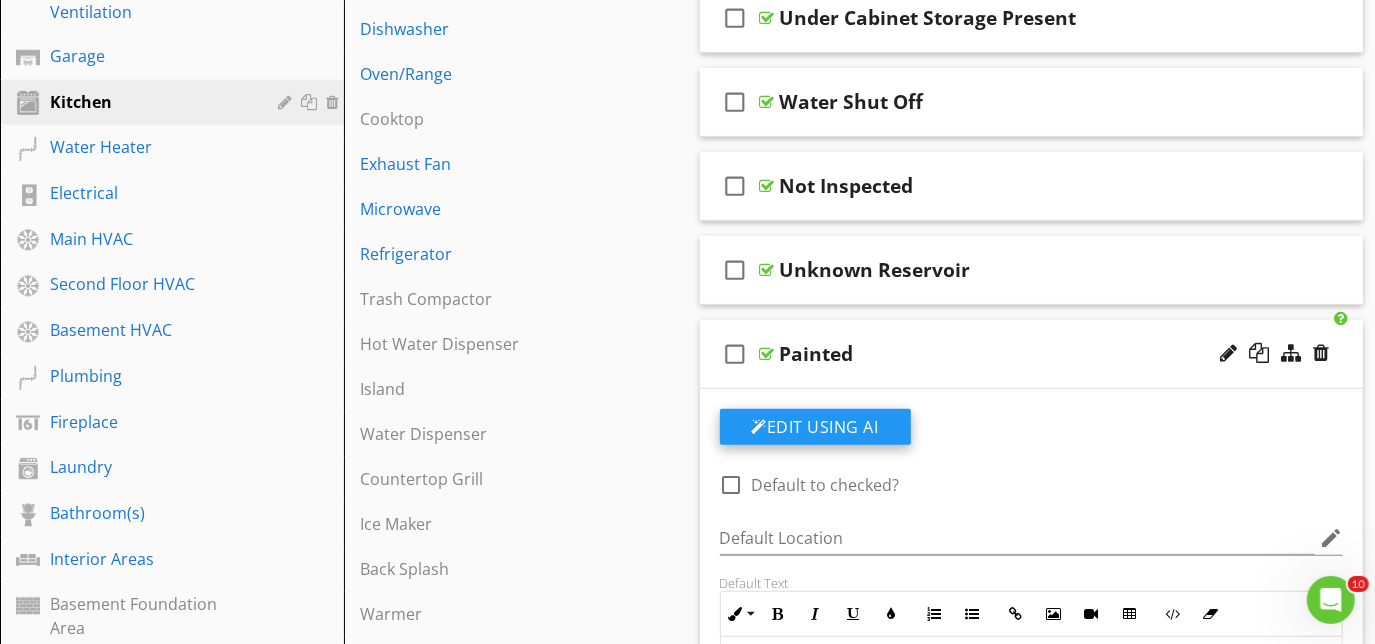 scroll, scrollTop: 517, scrollLeft: 0, axis: vertical 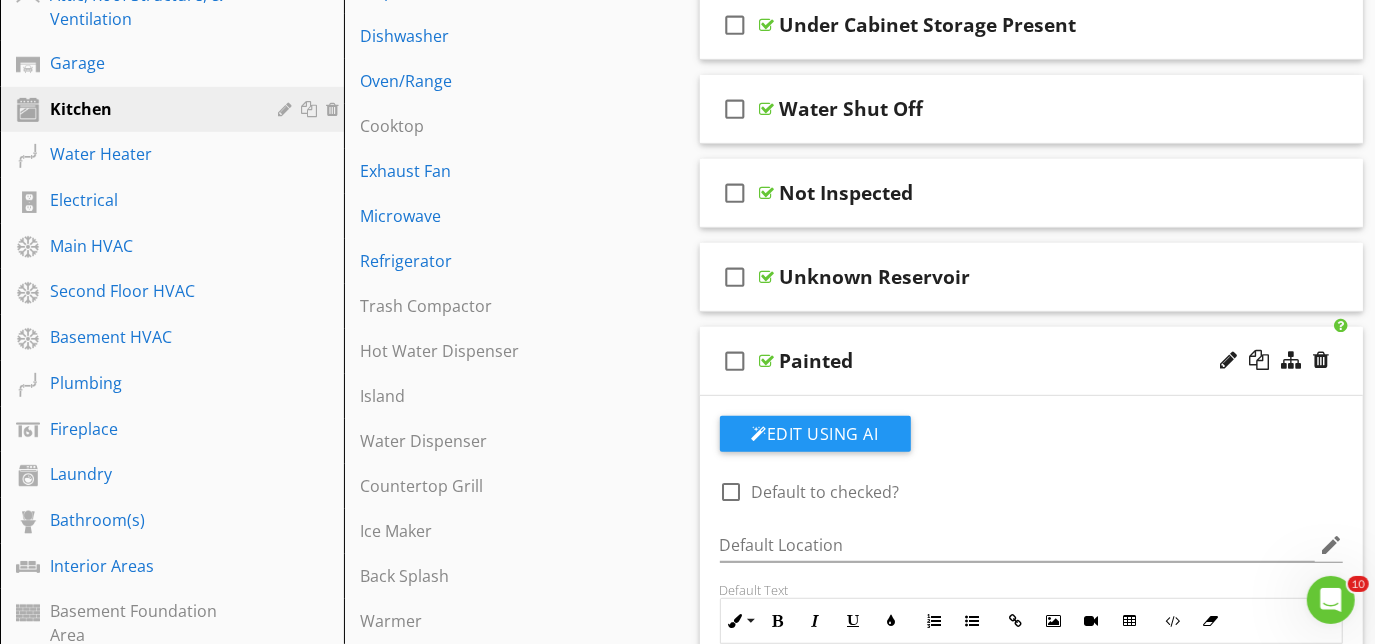 click on "check_box_outline_blank
Painted" at bounding box center (1032, 361) 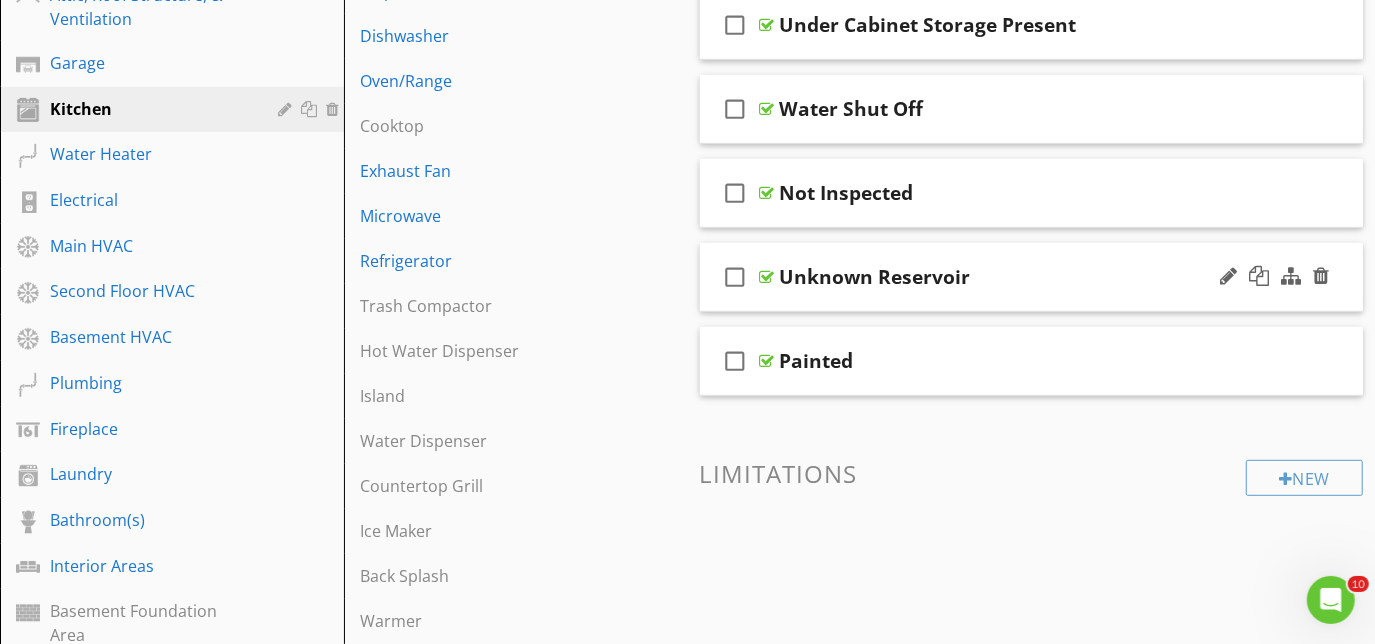 click on "check_box_outline_blank
Unknown Reservoir" at bounding box center [1032, 277] 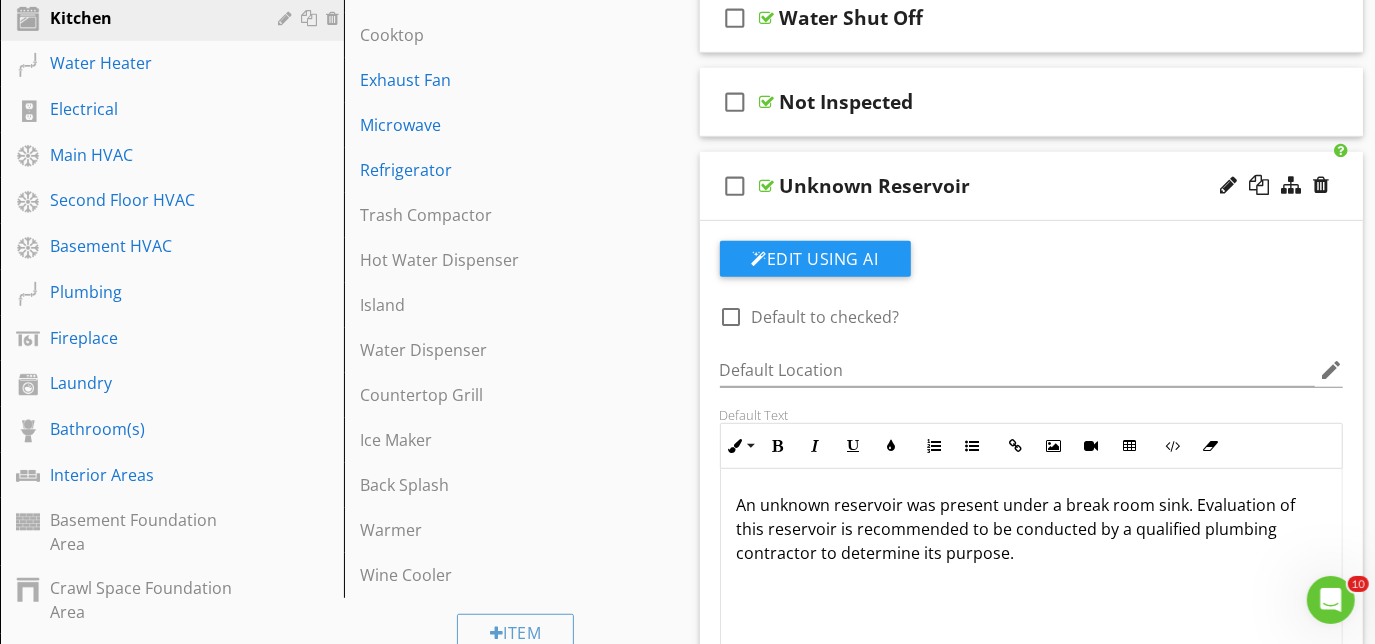 scroll, scrollTop: 517, scrollLeft: 0, axis: vertical 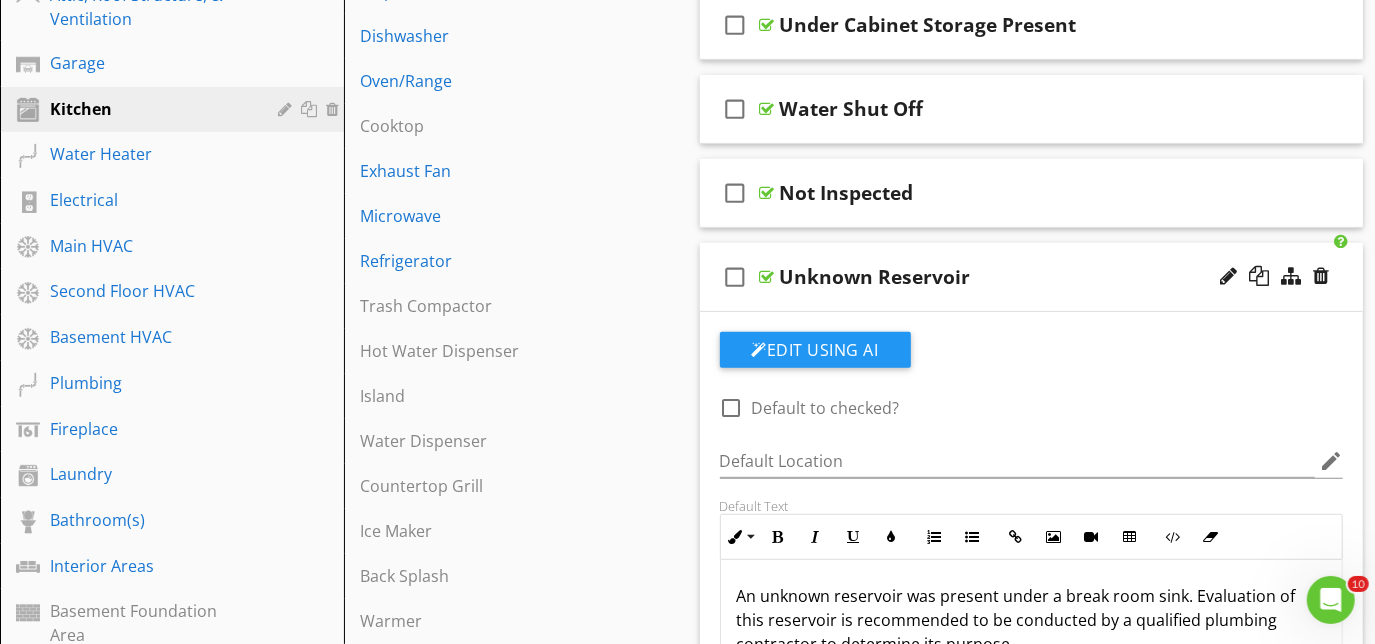 click on "check_box_outline_blank
Unknown Reservoir" at bounding box center (1032, 277) 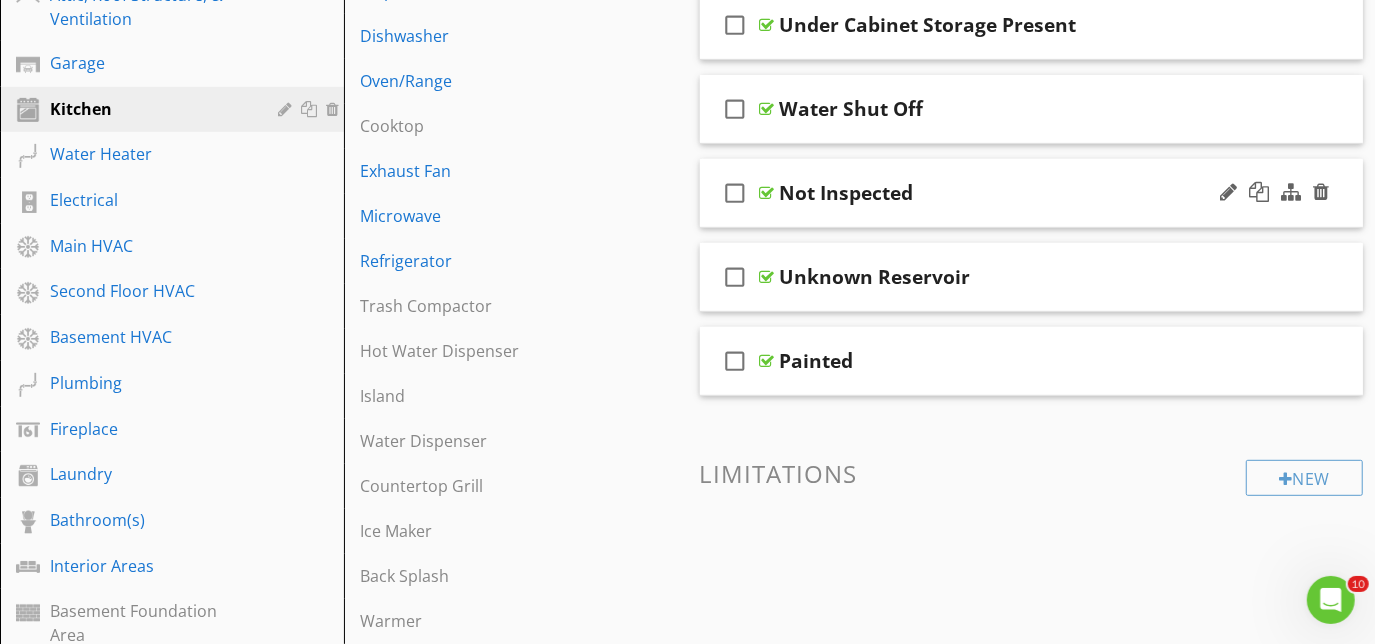 click on "check_box_outline_blank
Not Inspected" at bounding box center [1032, 193] 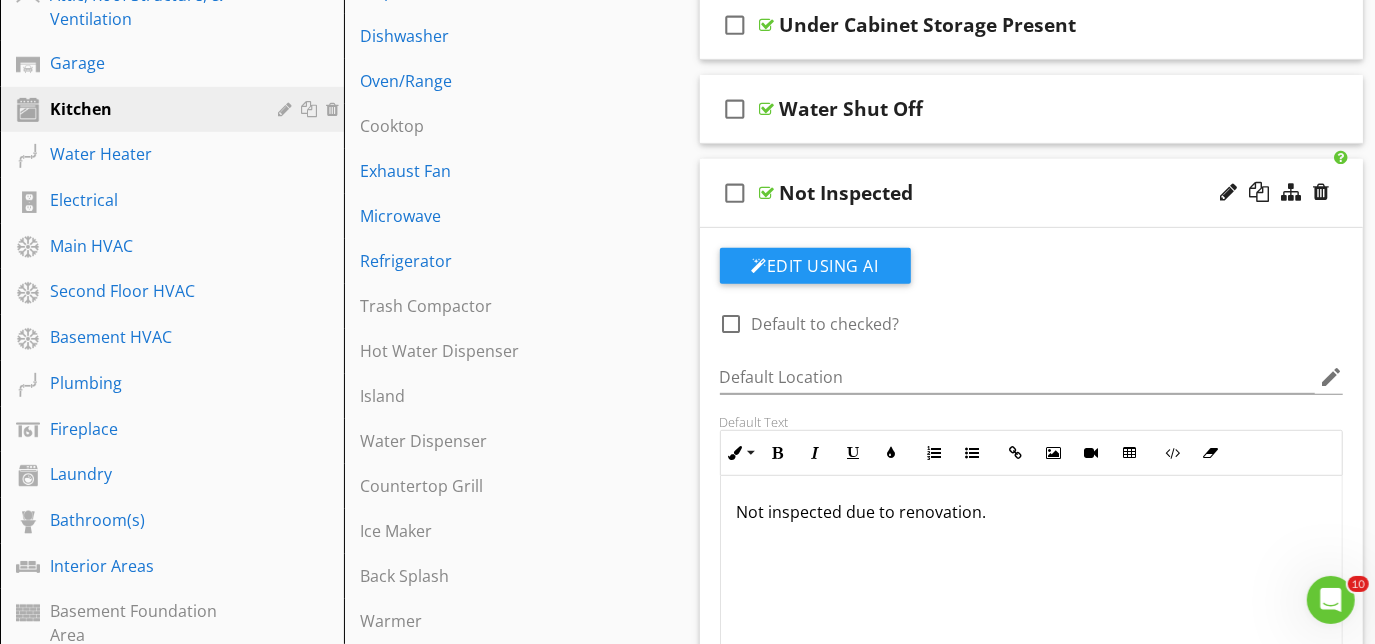 click on "check_box_outline_blank
Not Inspected" at bounding box center (1032, 193) 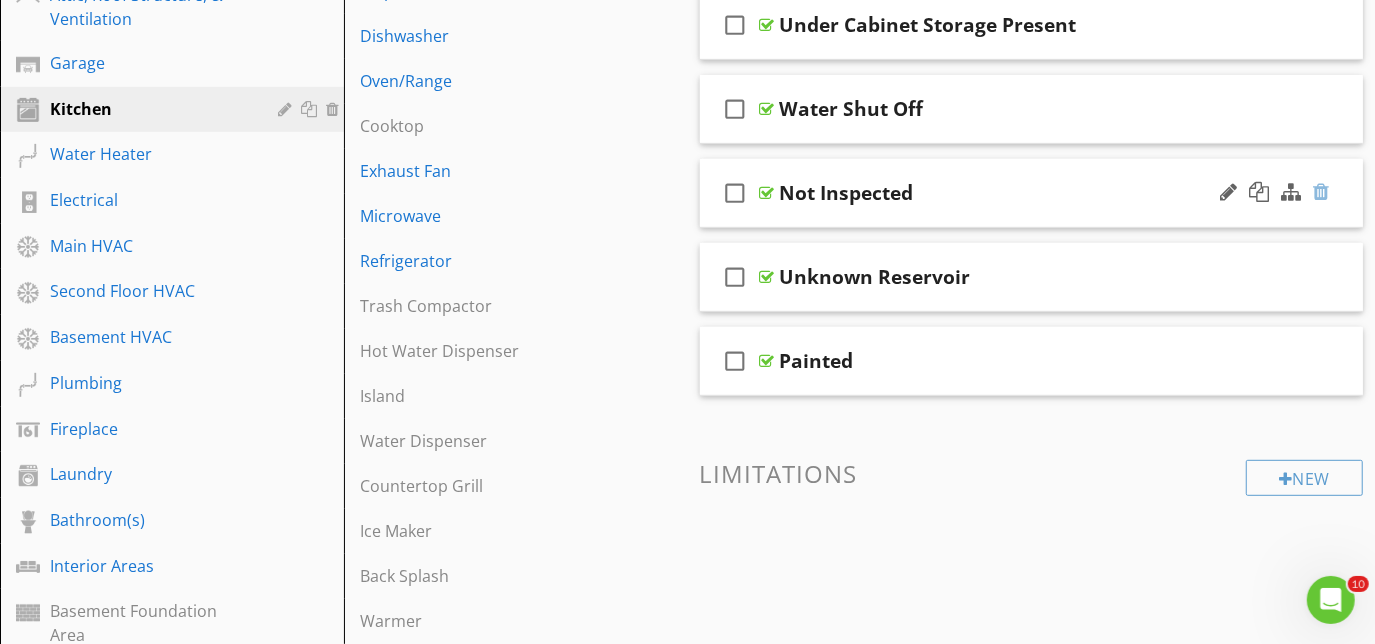 click at bounding box center [1321, 192] 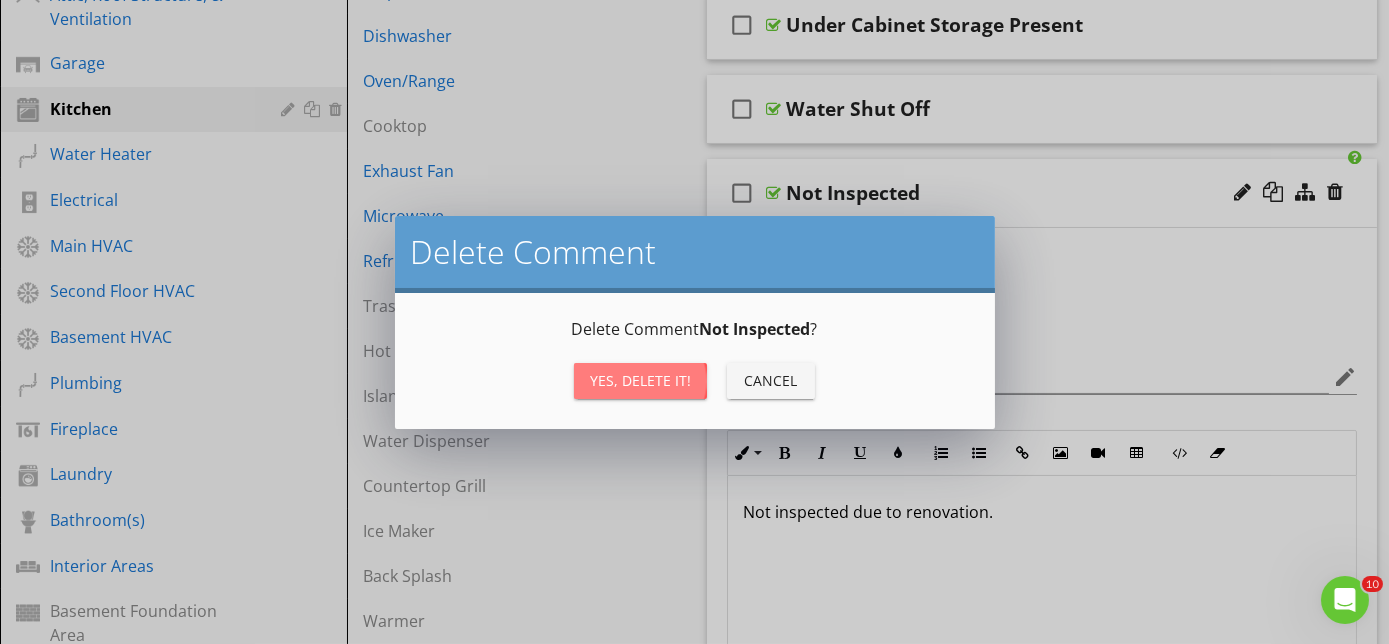 click on "Yes, Delete it!" at bounding box center (640, 380) 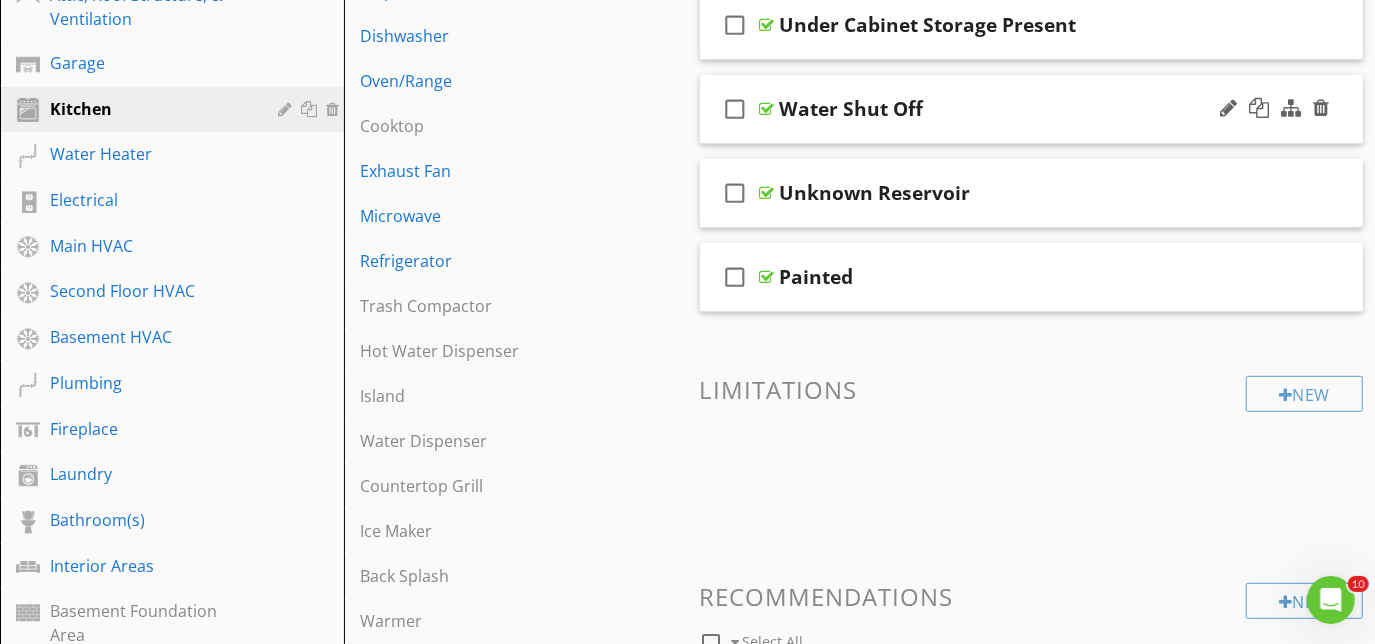 click on "check_box_outline_blank
Water Shut Off" at bounding box center [1032, 109] 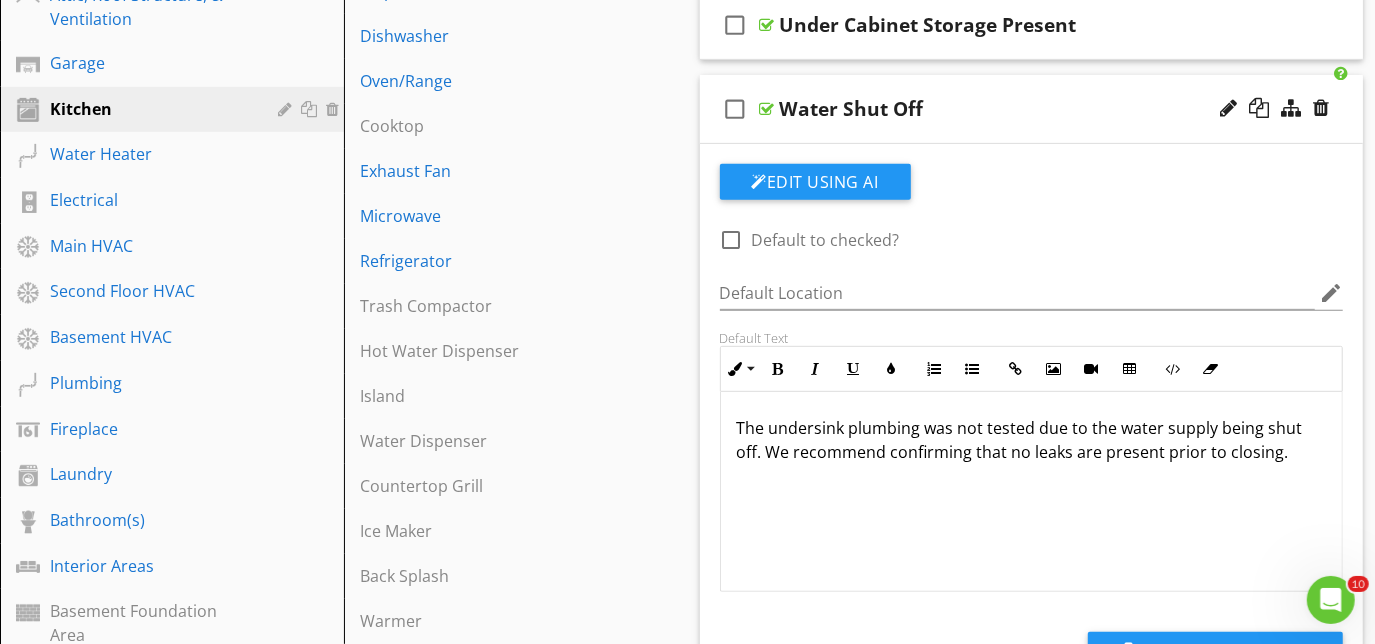 click on "check_box_outline_blank
Water Shut Off" at bounding box center (1032, 109) 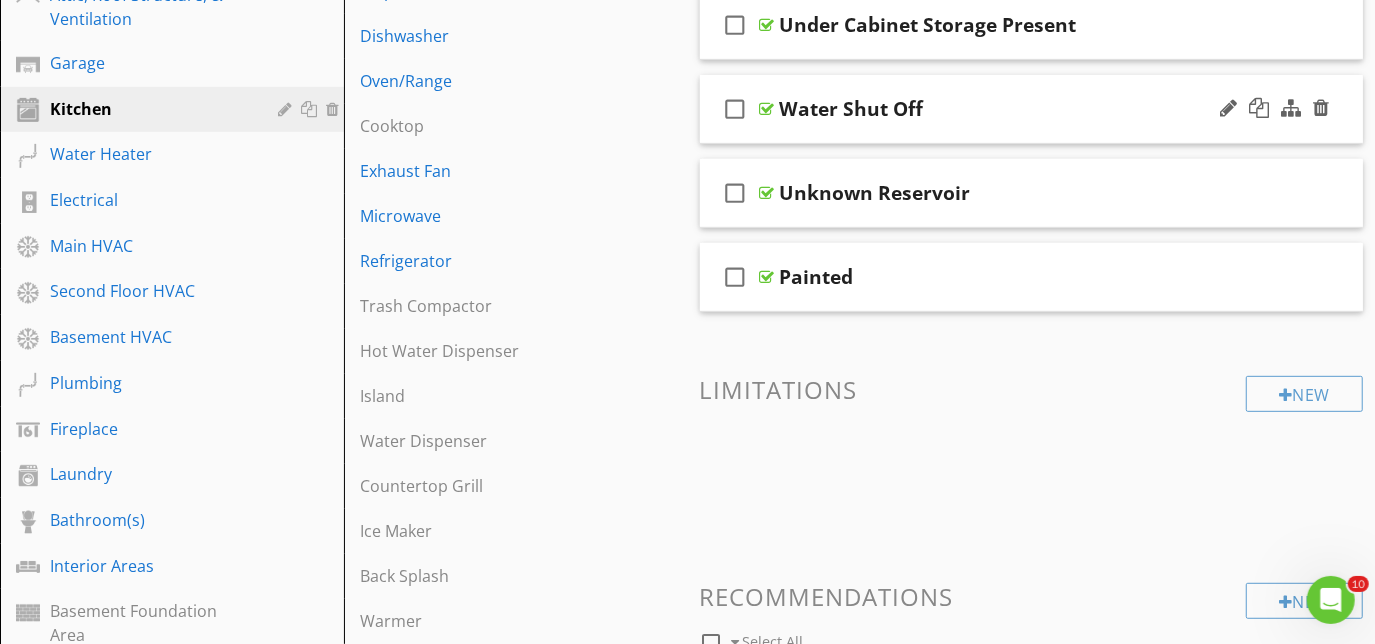 type 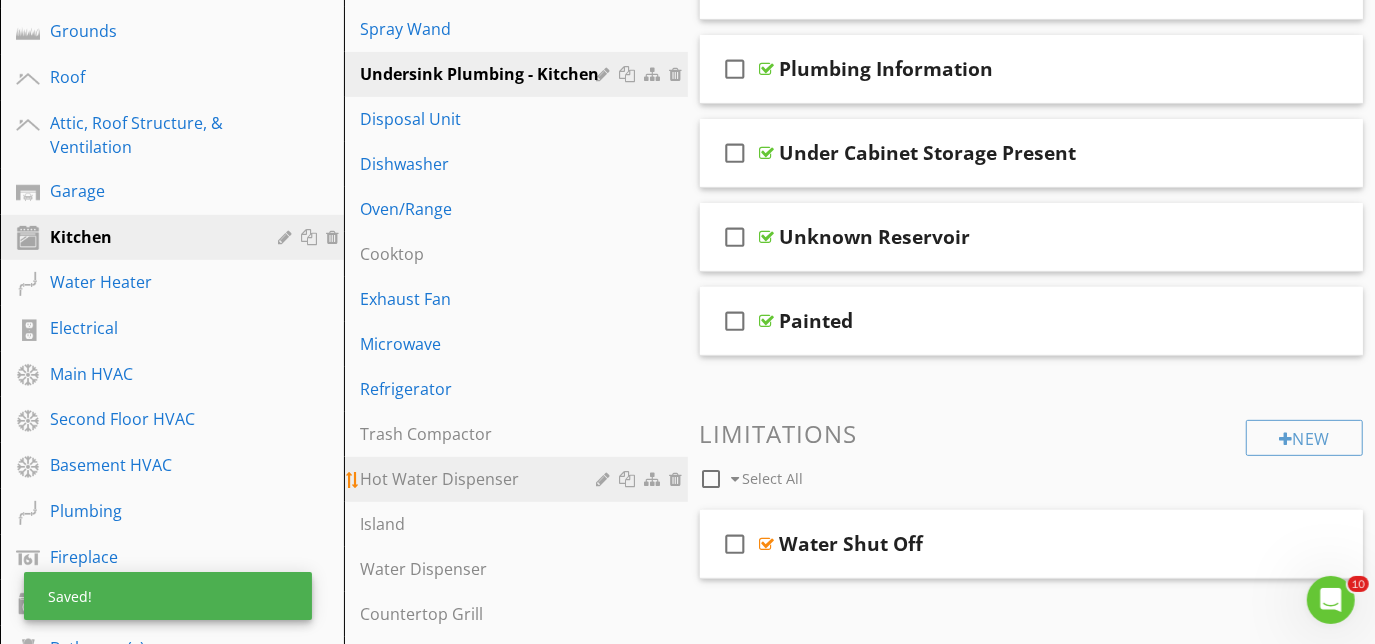 scroll, scrollTop: 244, scrollLeft: 0, axis: vertical 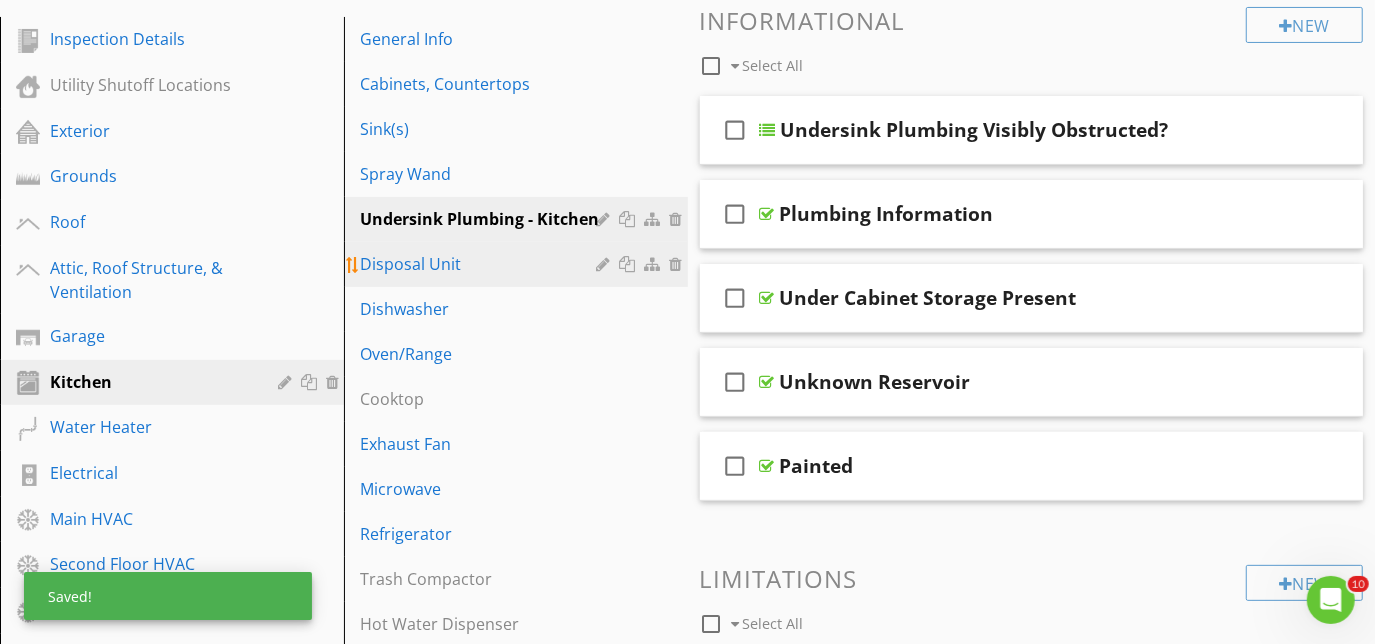 click on "Disposal Unit" at bounding box center (481, 264) 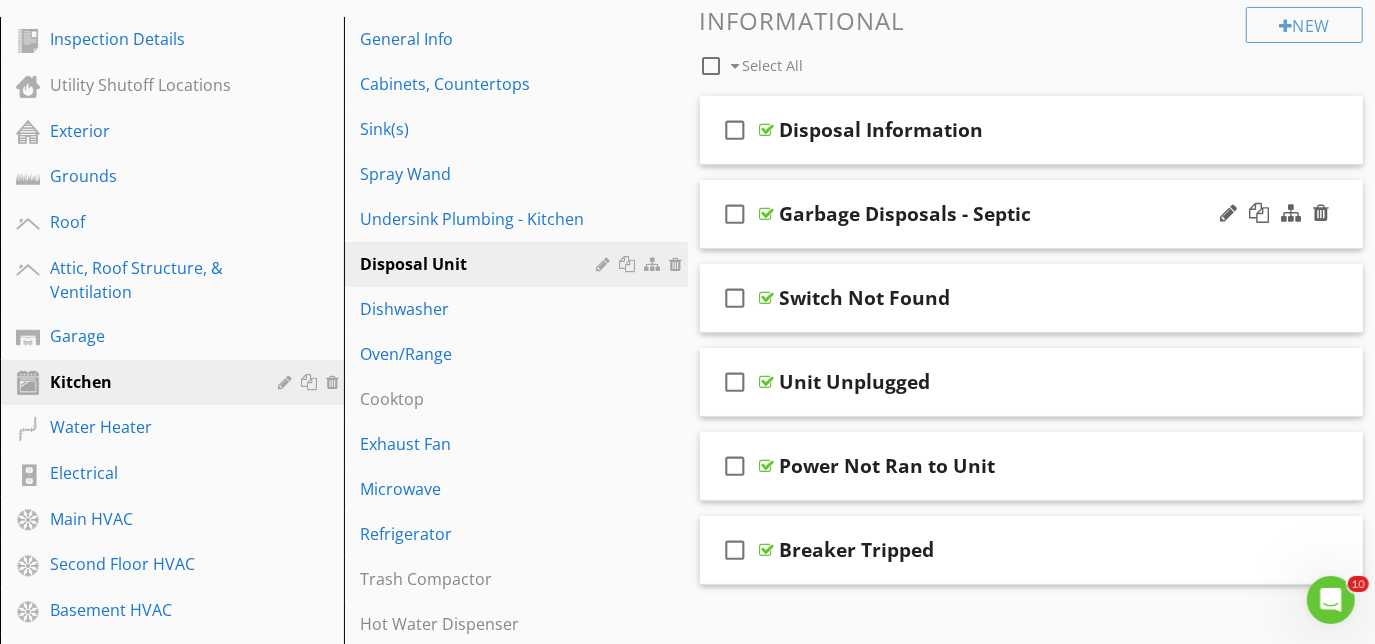 scroll, scrollTop: 335, scrollLeft: 0, axis: vertical 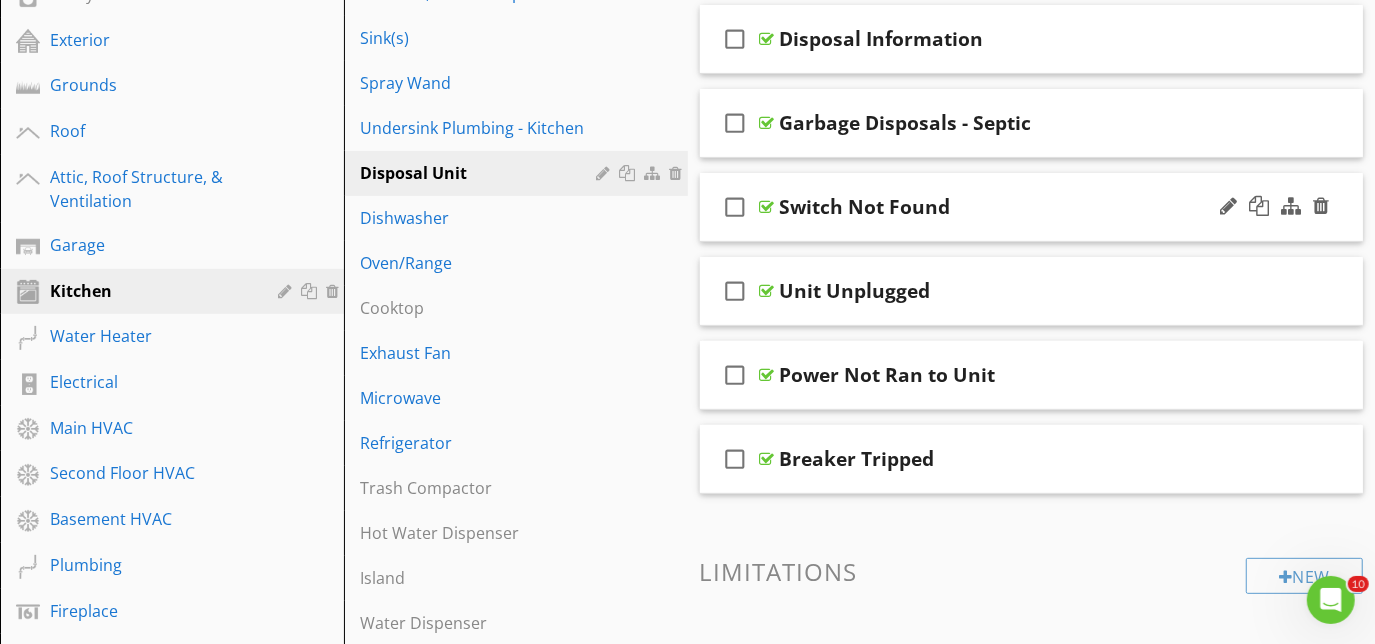 type 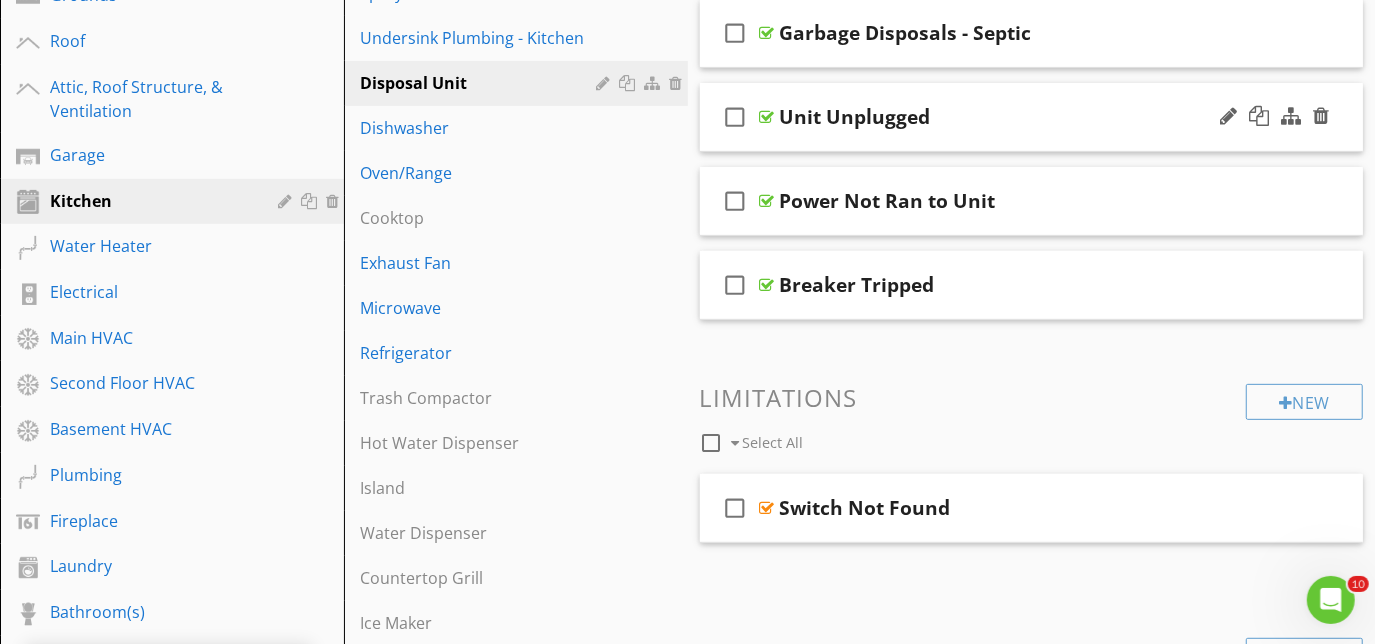 scroll, scrollTop: 426, scrollLeft: 0, axis: vertical 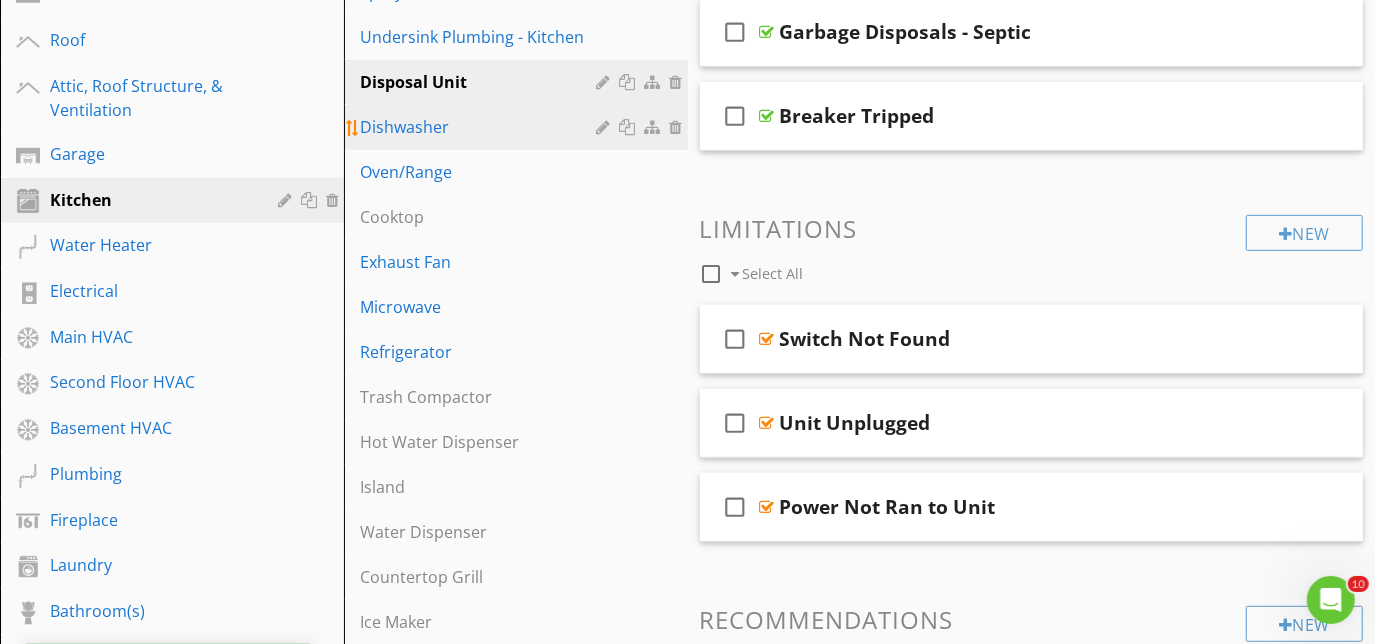 click on "Dishwasher" at bounding box center [481, 127] 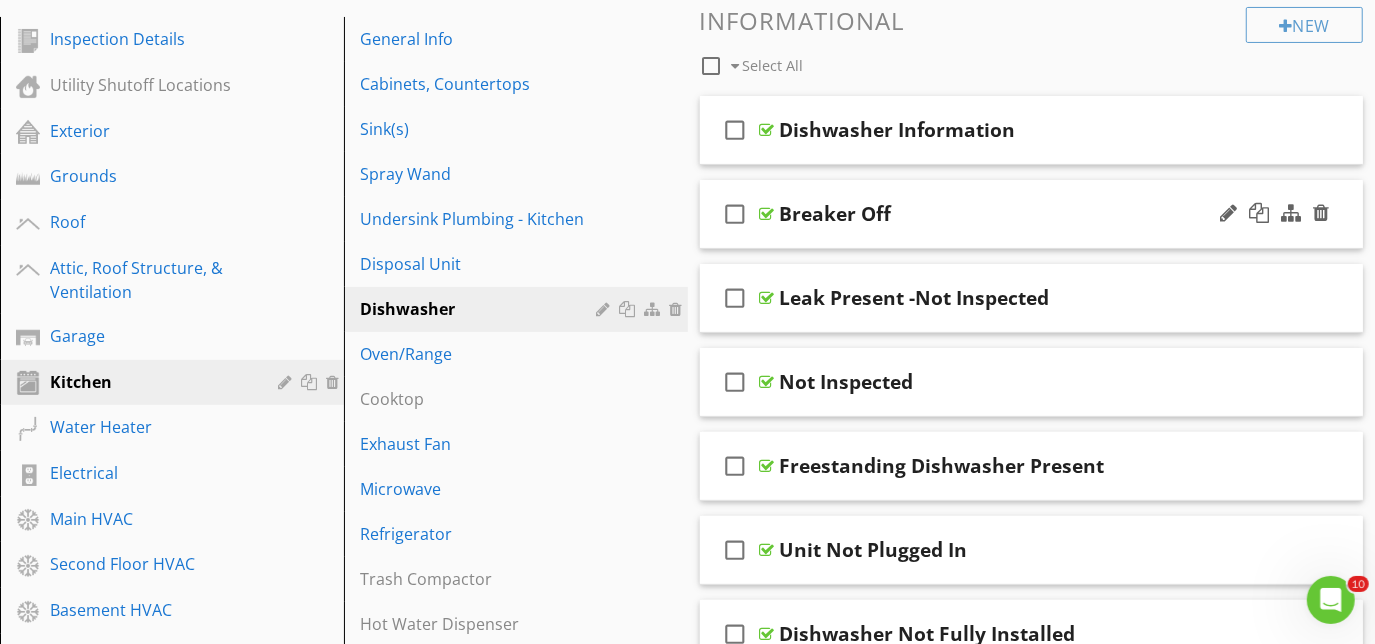 scroll, scrollTop: 426, scrollLeft: 0, axis: vertical 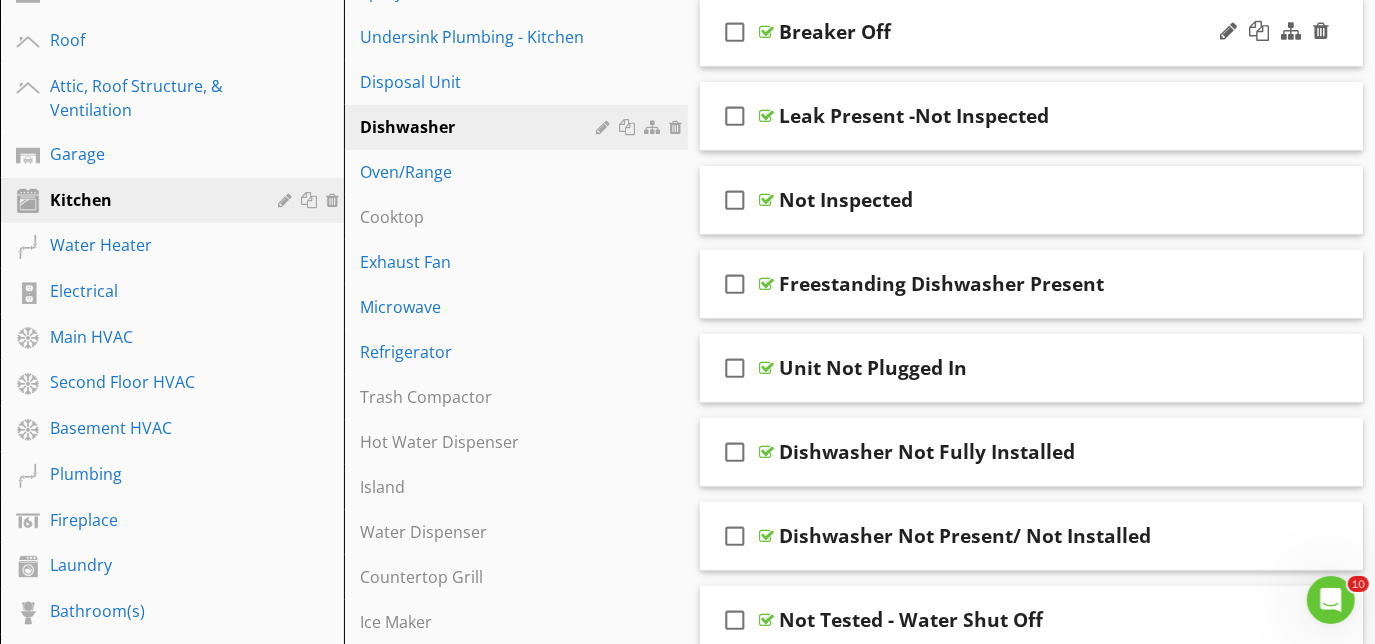 type 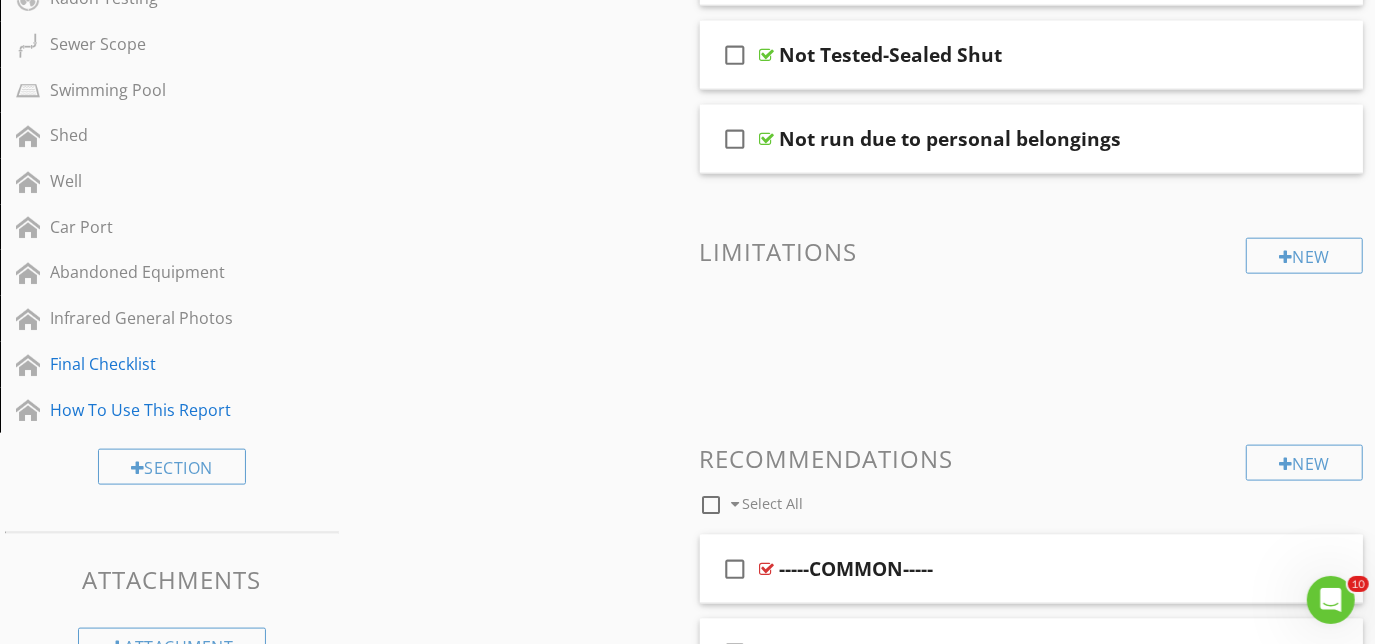 scroll, scrollTop: 1502, scrollLeft: 0, axis: vertical 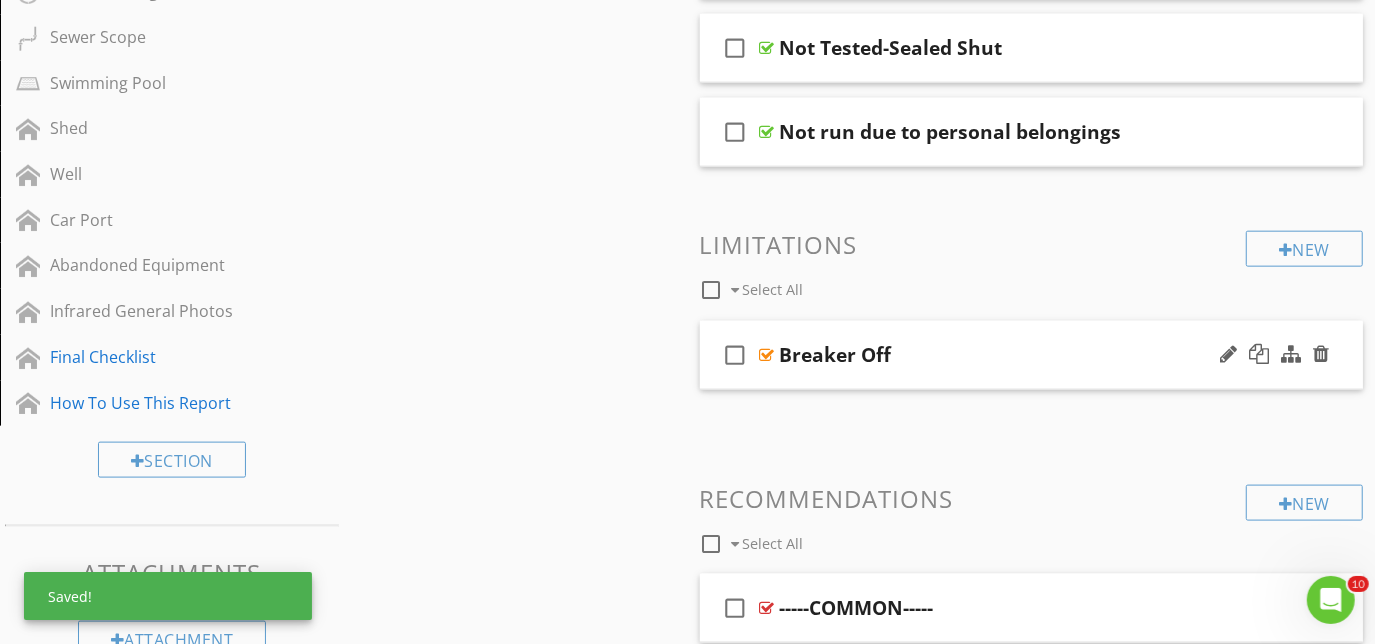 click on "check_box_outline_blank
Breaker Off" at bounding box center [1032, 355] 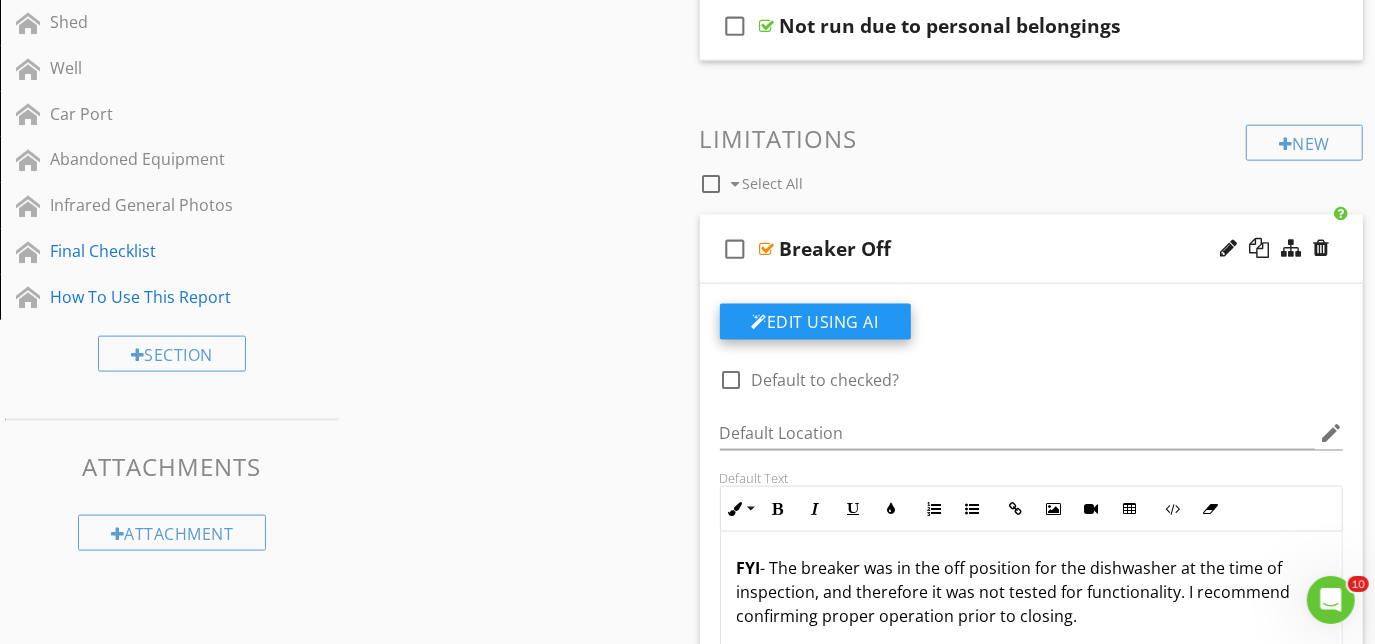 scroll, scrollTop: 1593, scrollLeft: 0, axis: vertical 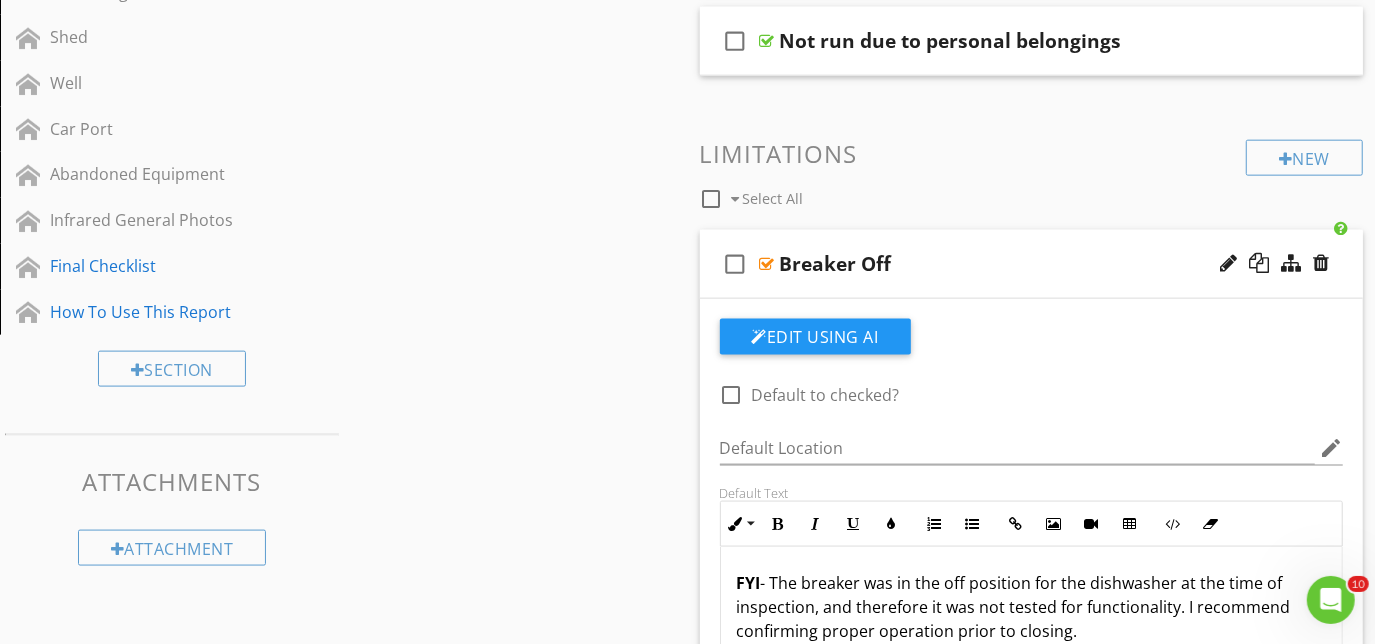click on "check_box_outline_blank
Breaker Off" at bounding box center (1032, 264) 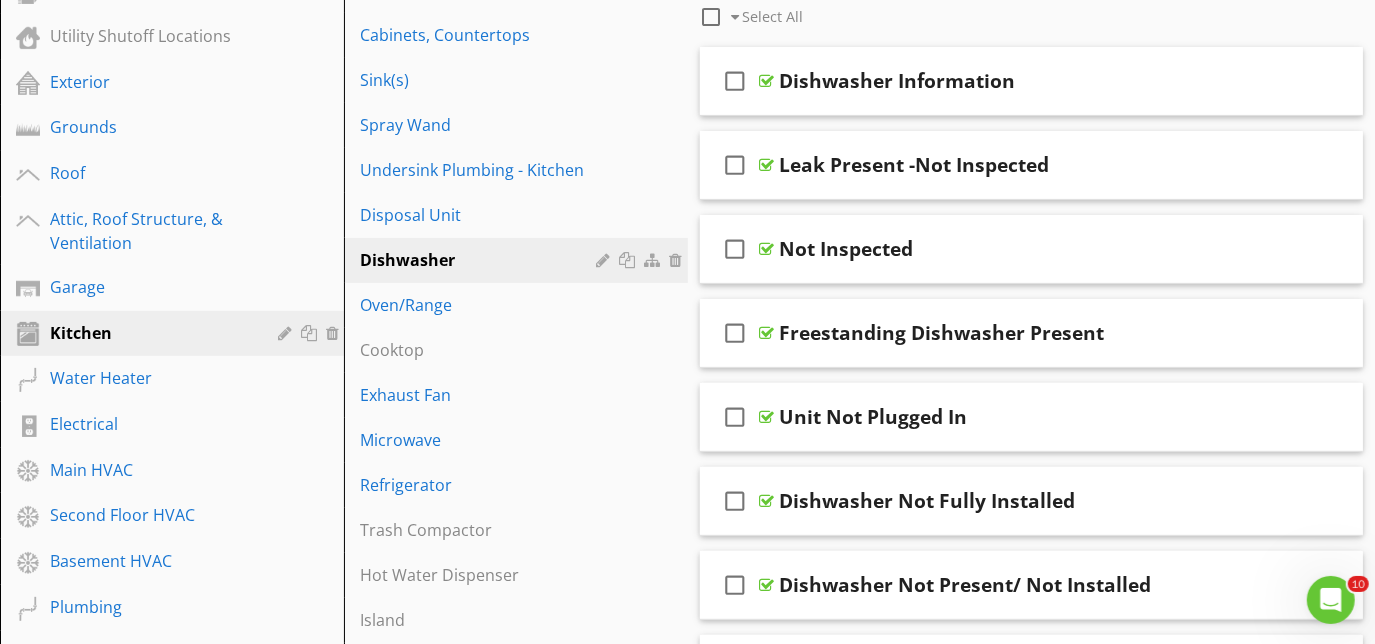 scroll, scrollTop: 320, scrollLeft: 0, axis: vertical 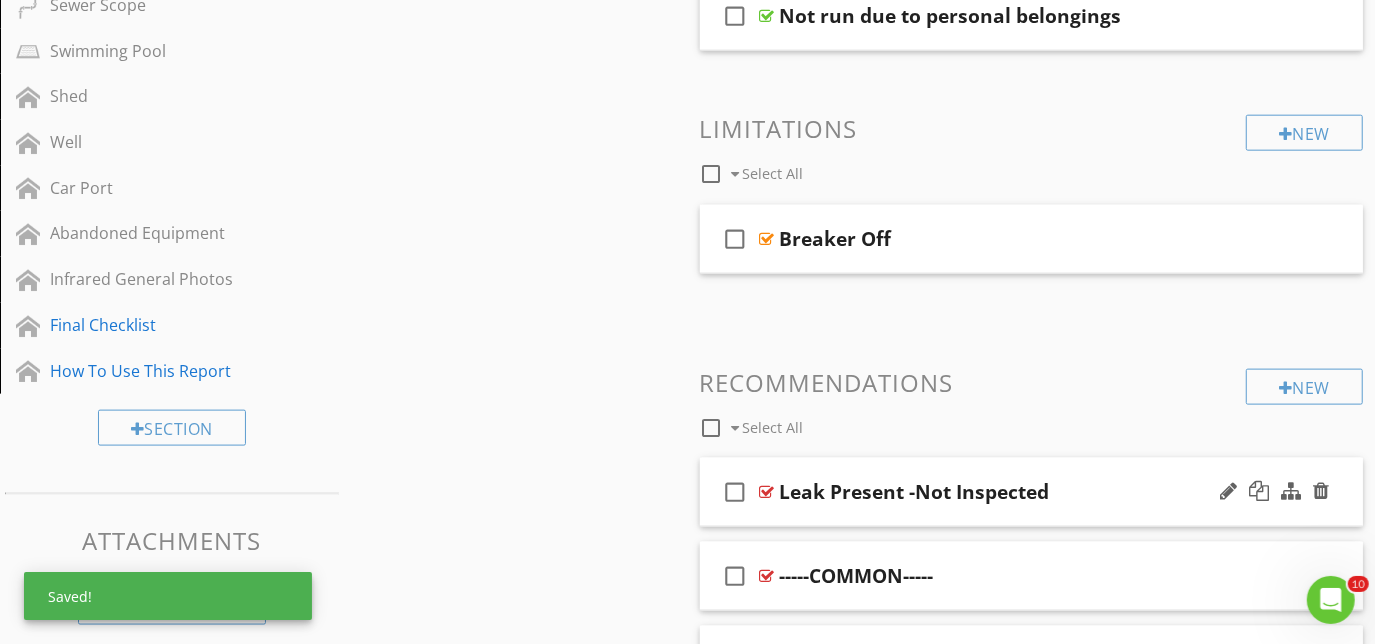 type 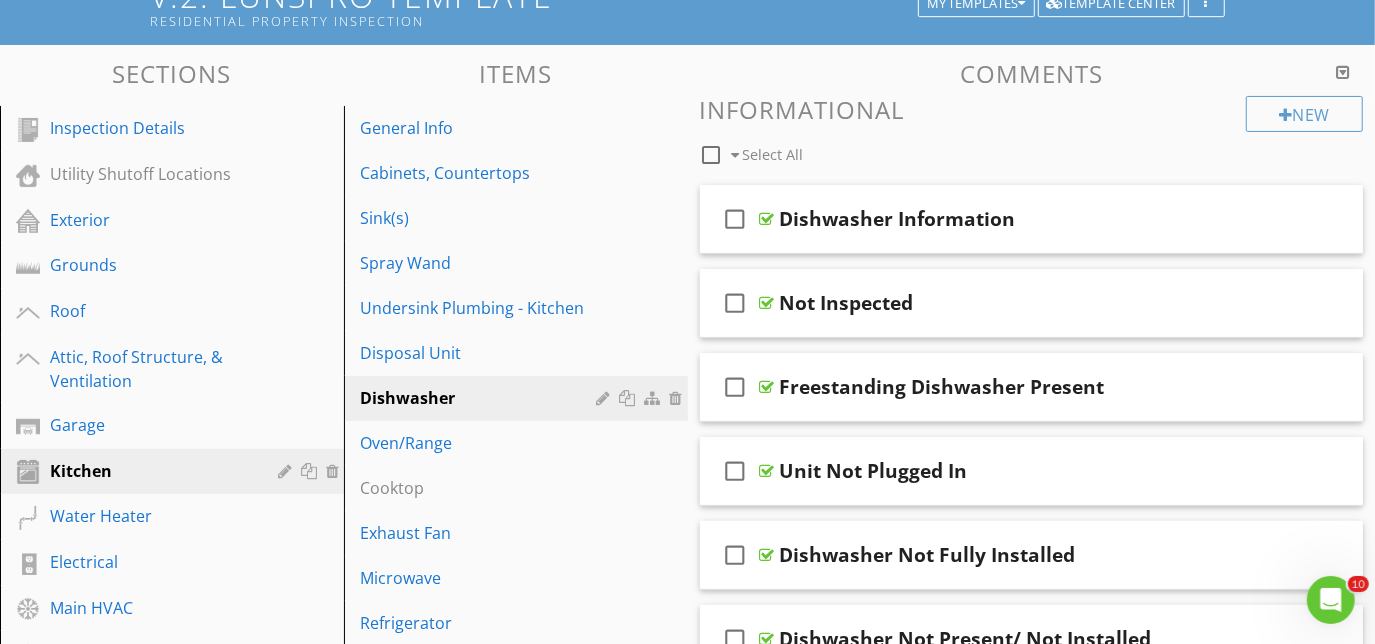 scroll, scrollTop: 261, scrollLeft: 0, axis: vertical 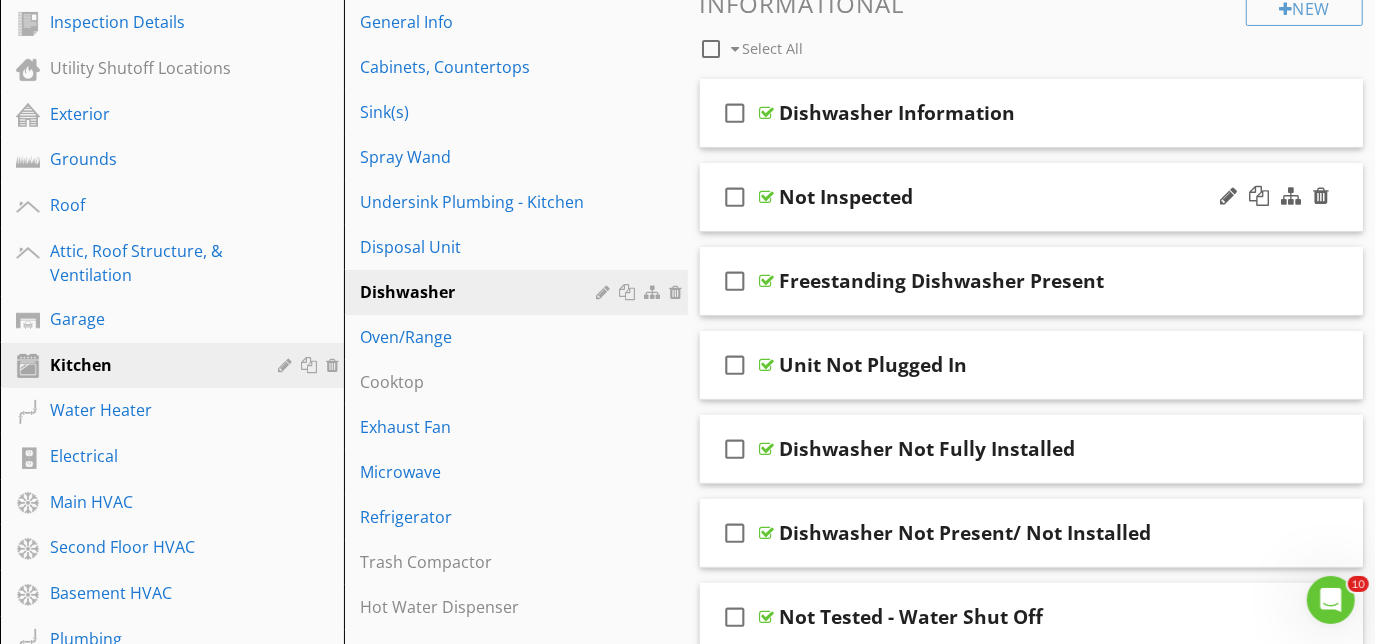 click on "check_box_outline_blank
Not Inspected" at bounding box center [1032, 197] 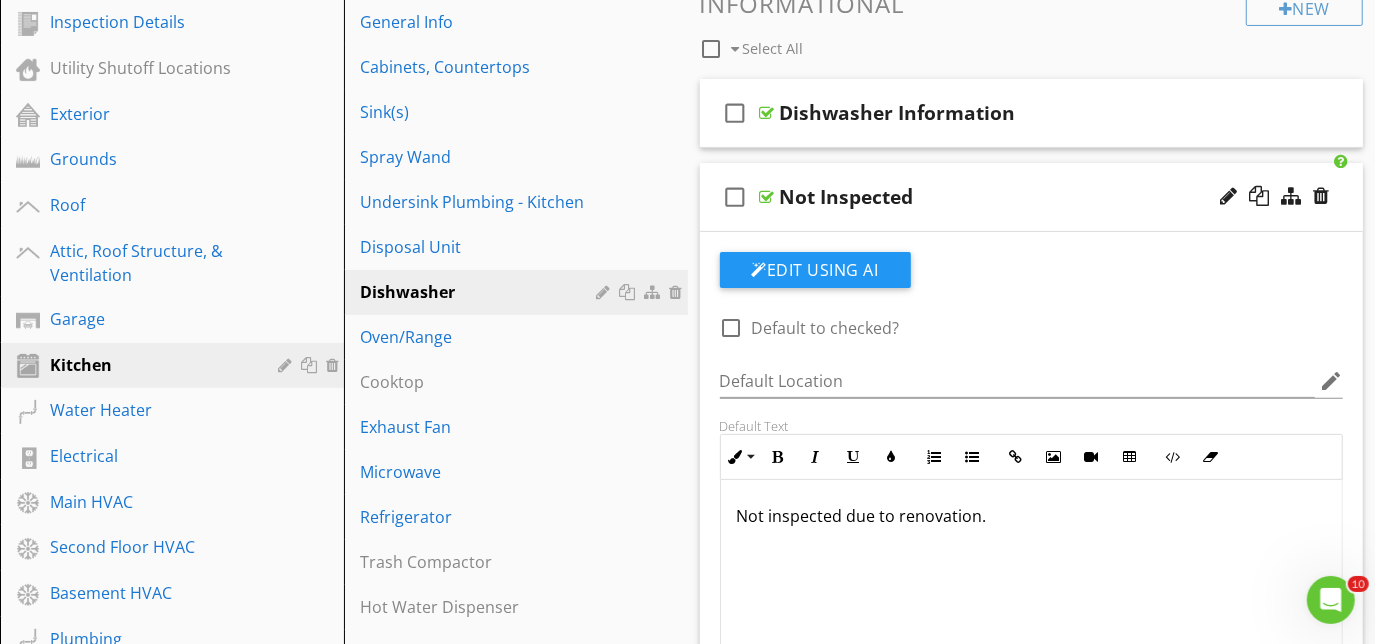 click on "check_box_outline_blank
Not Inspected" at bounding box center [1032, 197] 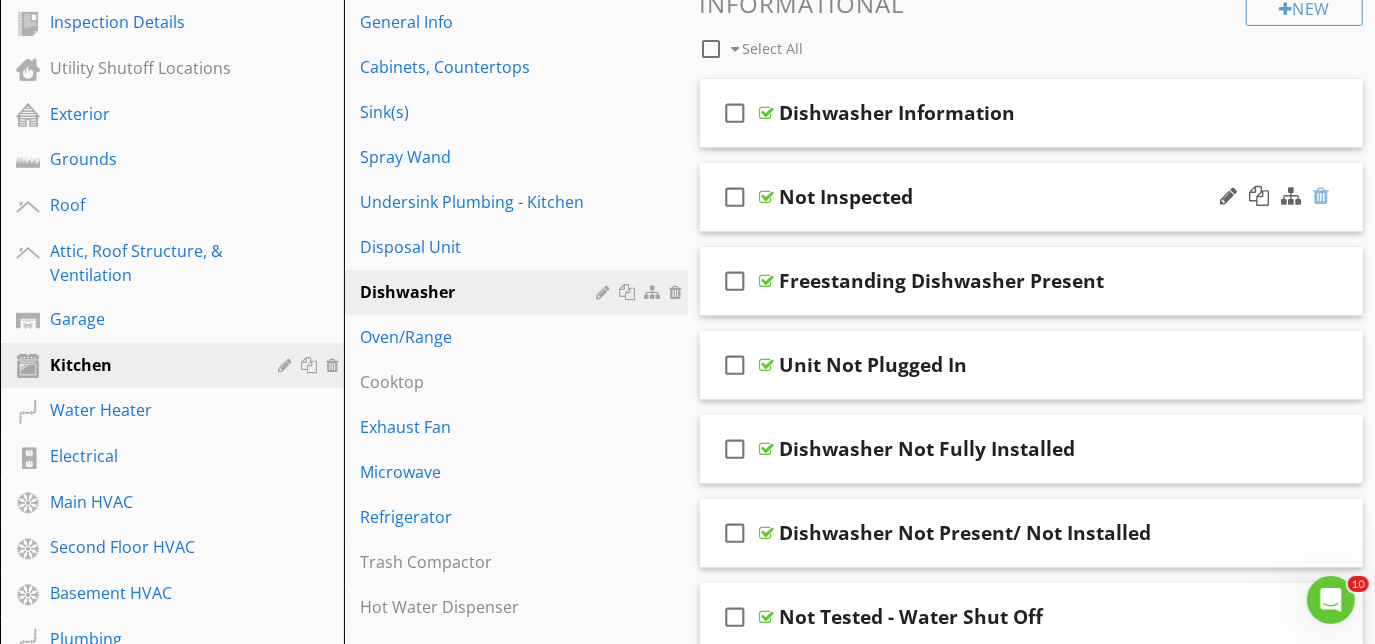 click at bounding box center [1321, 196] 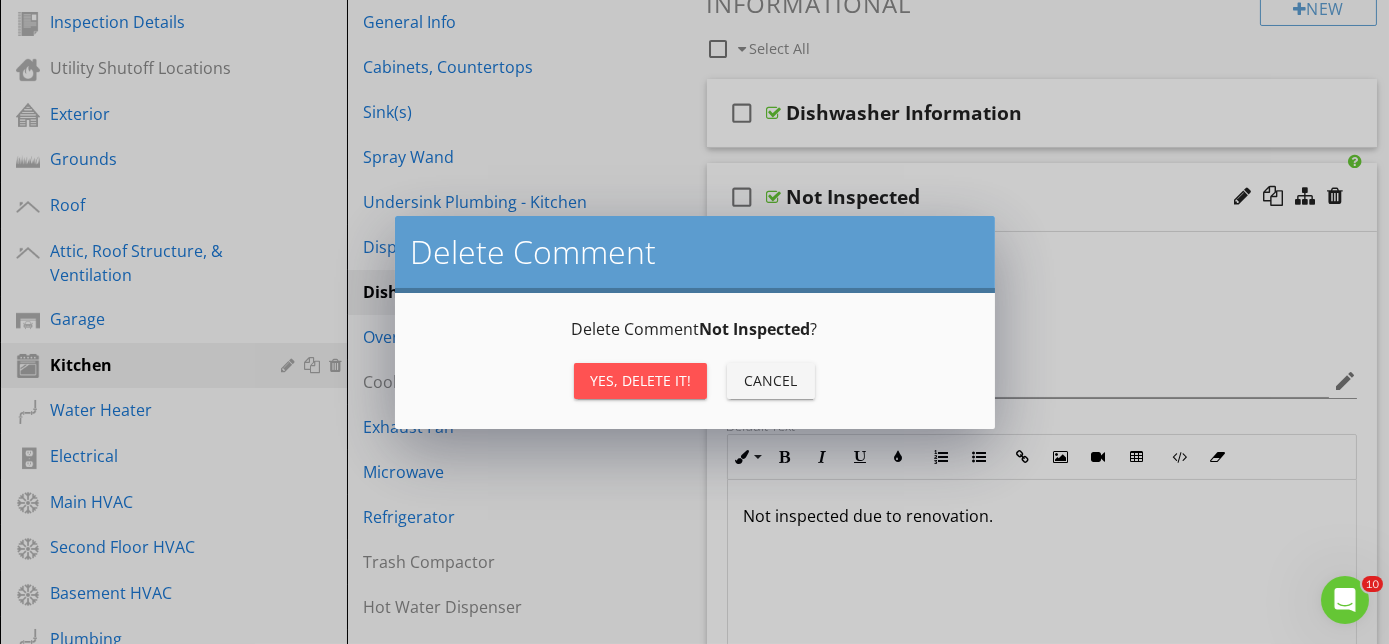 click on "Yes, Delete it!" at bounding box center (640, 380) 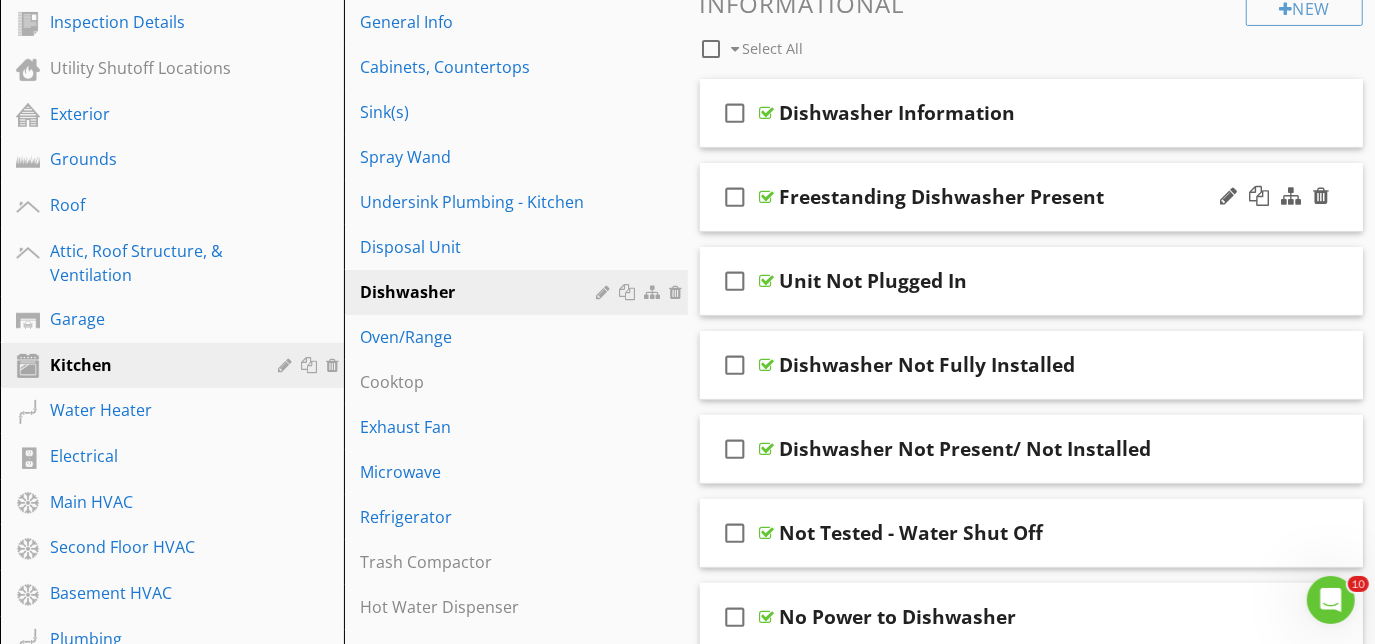click on "check_box_outline_blank
Freestanding Dishwasher Present" at bounding box center [1032, 197] 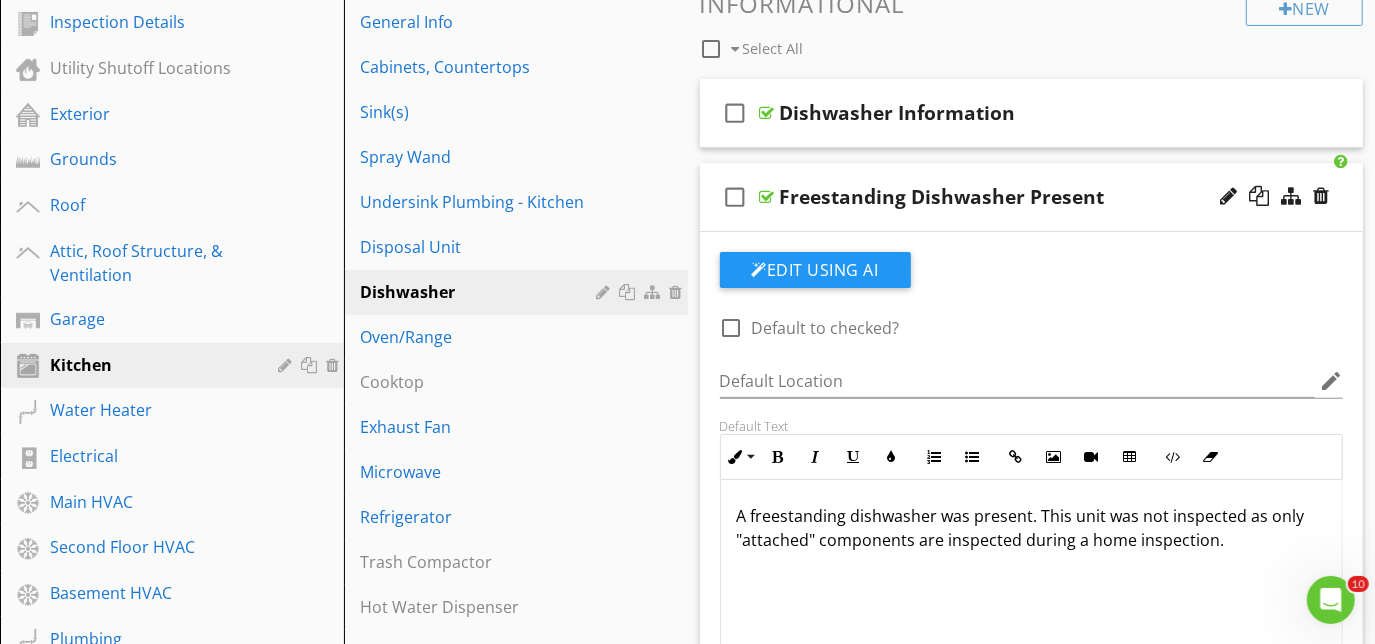 click on "check_box_outline_blank
Freestanding Dishwasher Present" at bounding box center [1032, 197] 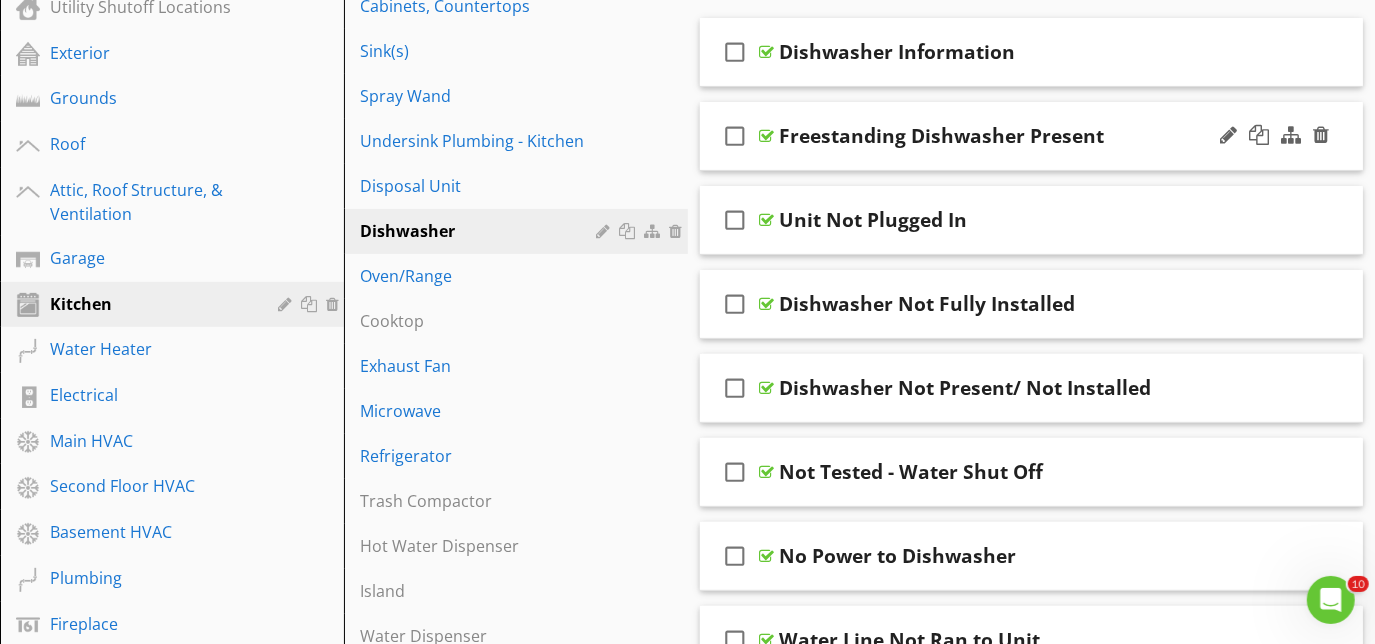 scroll, scrollTop: 352, scrollLeft: 0, axis: vertical 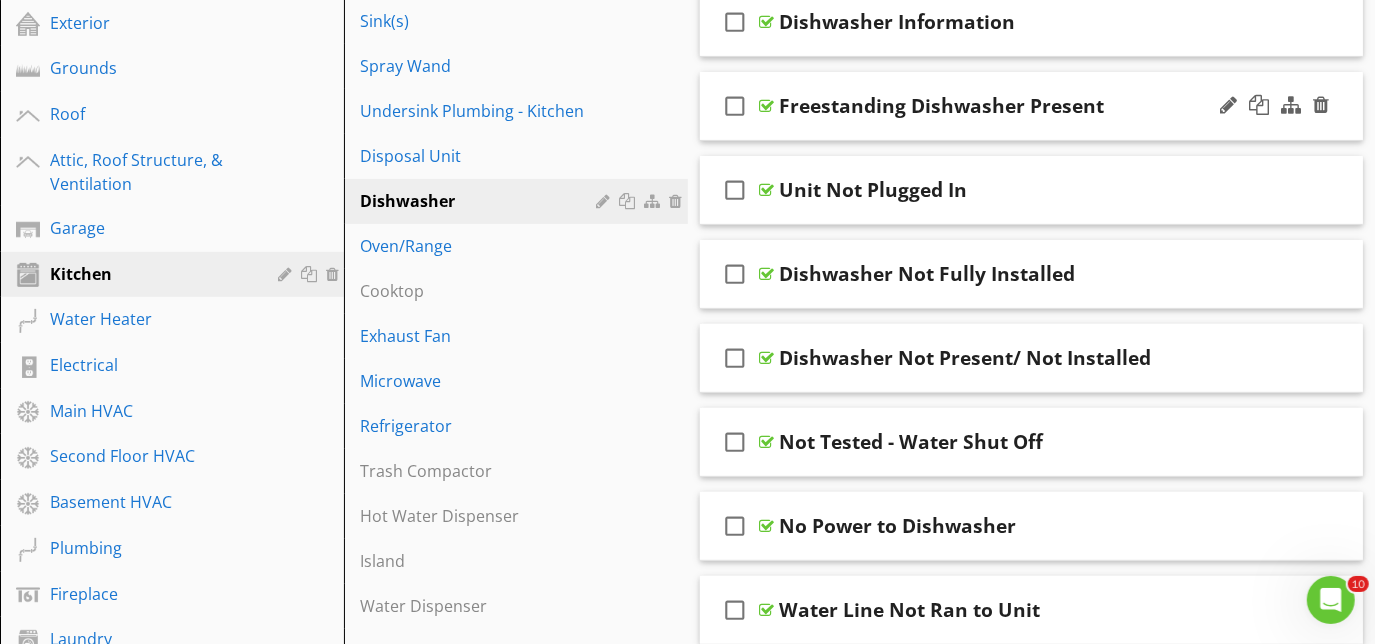 click on "check_box_outline_blank
Unit Not Plugged In" at bounding box center [1032, 190] 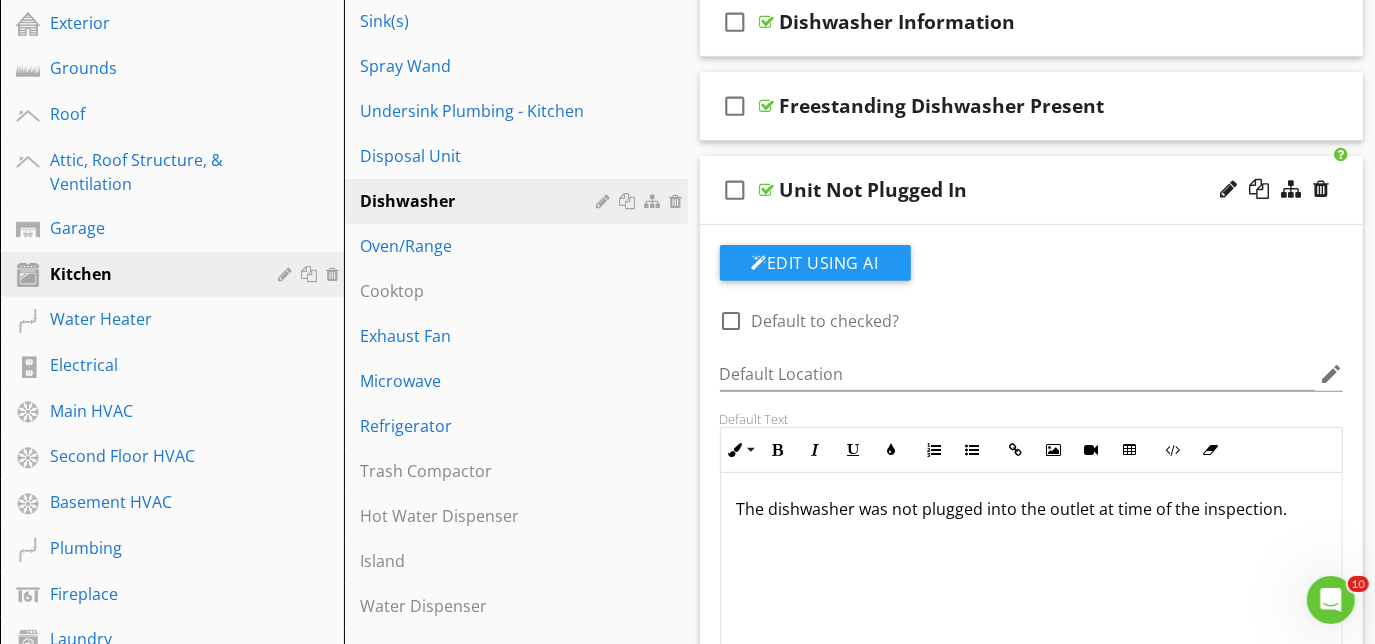 click on "check_box_outline_blank
Unit Not Plugged In" at bounding box center (1032, 190) 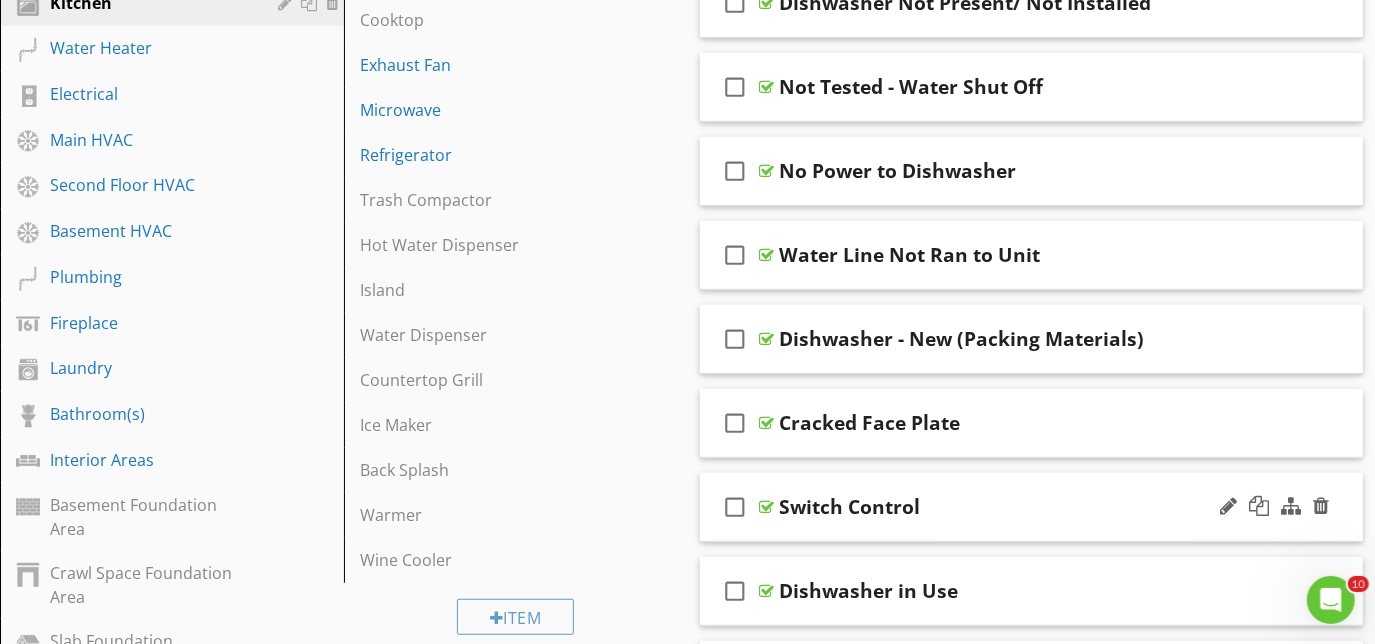 scroll, scrollTop: 741, scrollLeft: 0, axis: vertical 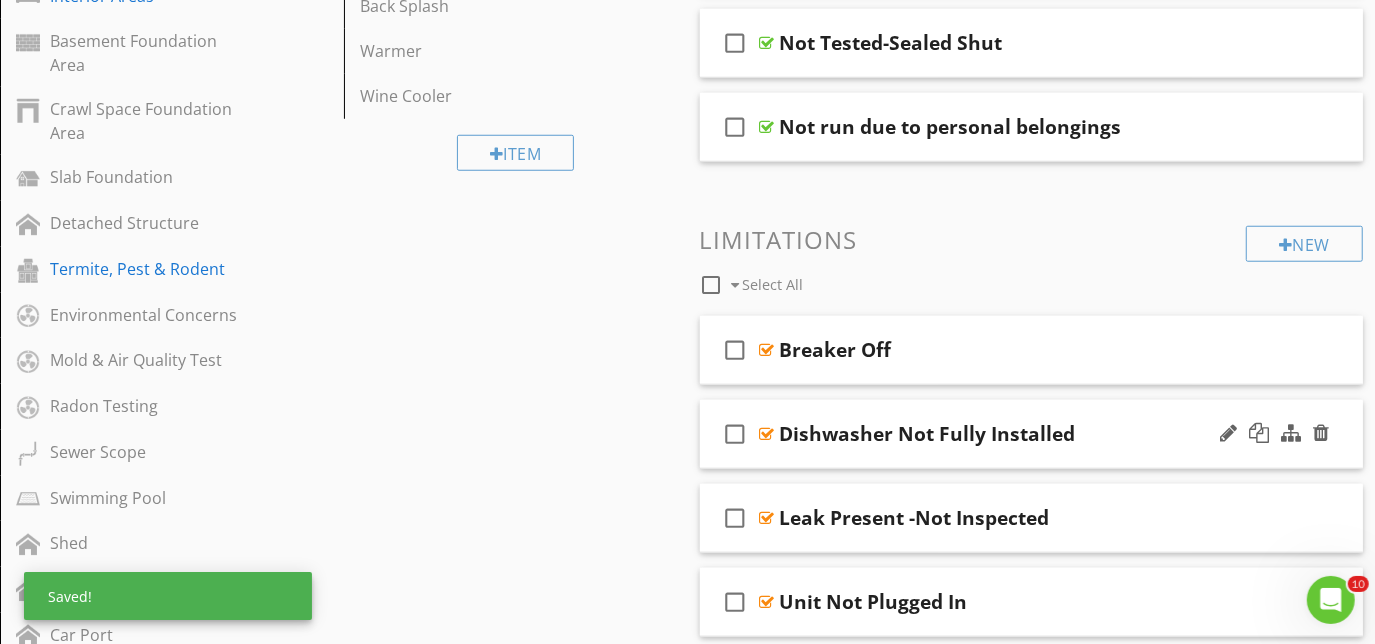 click on "check_box_outline_blank
Dishwasher Not Fully Installed" at bounding box center [1032, 434] 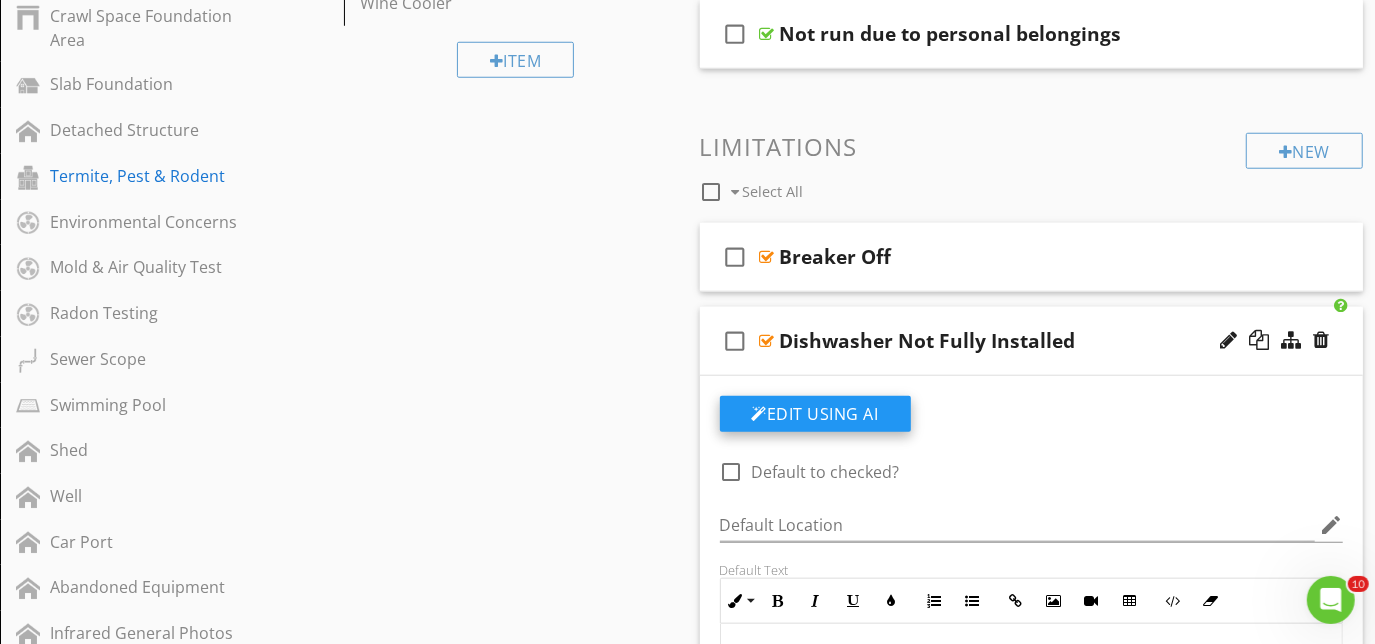 scroll, scrollTop: 1178, scrollLeft: 0, axis: vertical 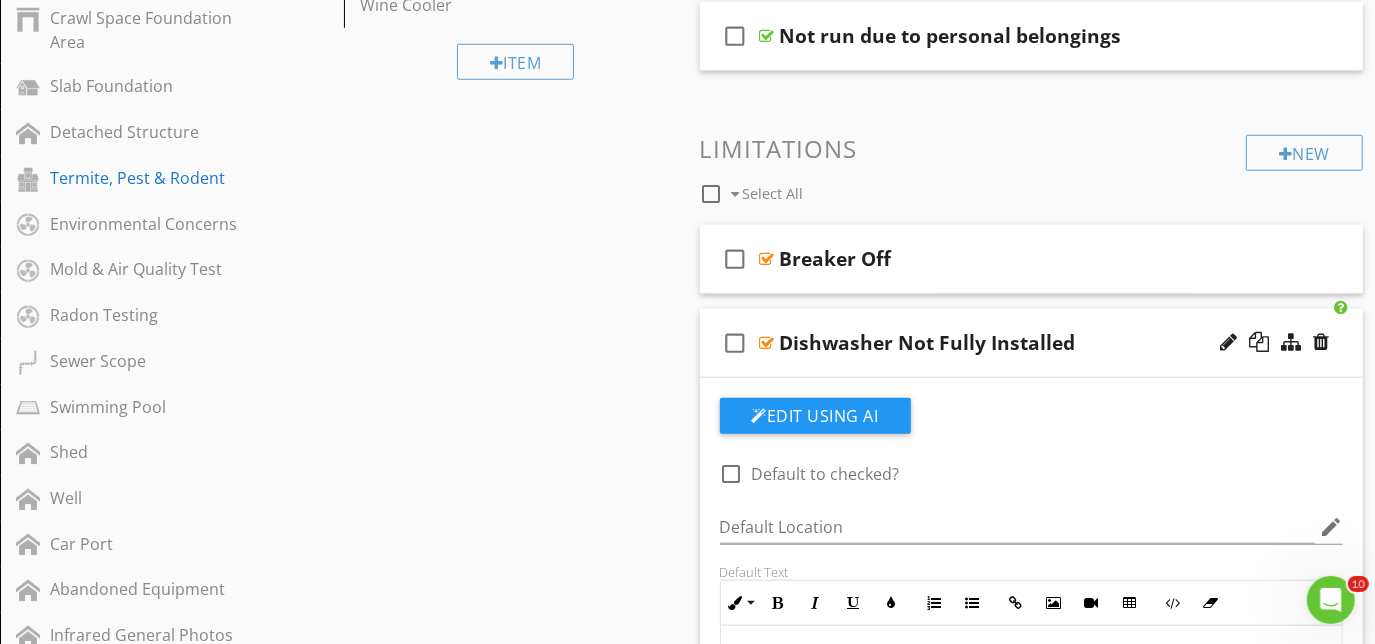 click on "check_box_outline_blank
Dishwasher Not Fully Installed" at bounding box center (1032, 343) 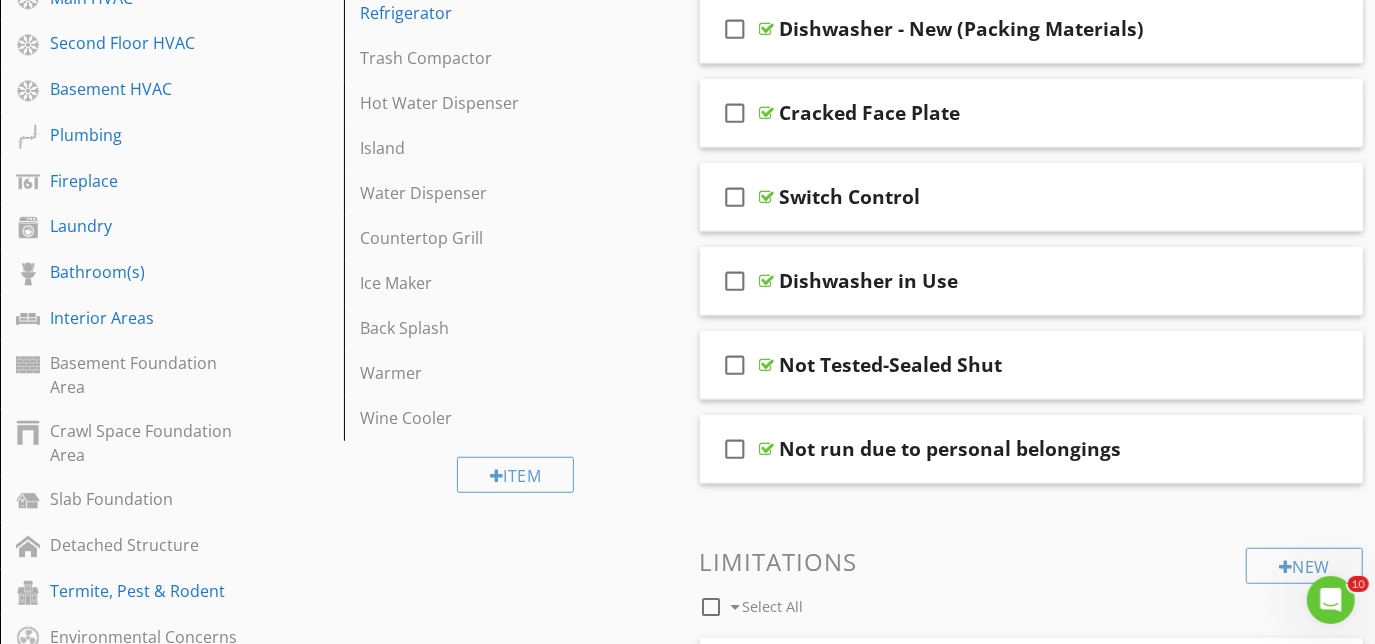 scroll, scrollTop: 723, scrollLeft: 0, axis: vertical 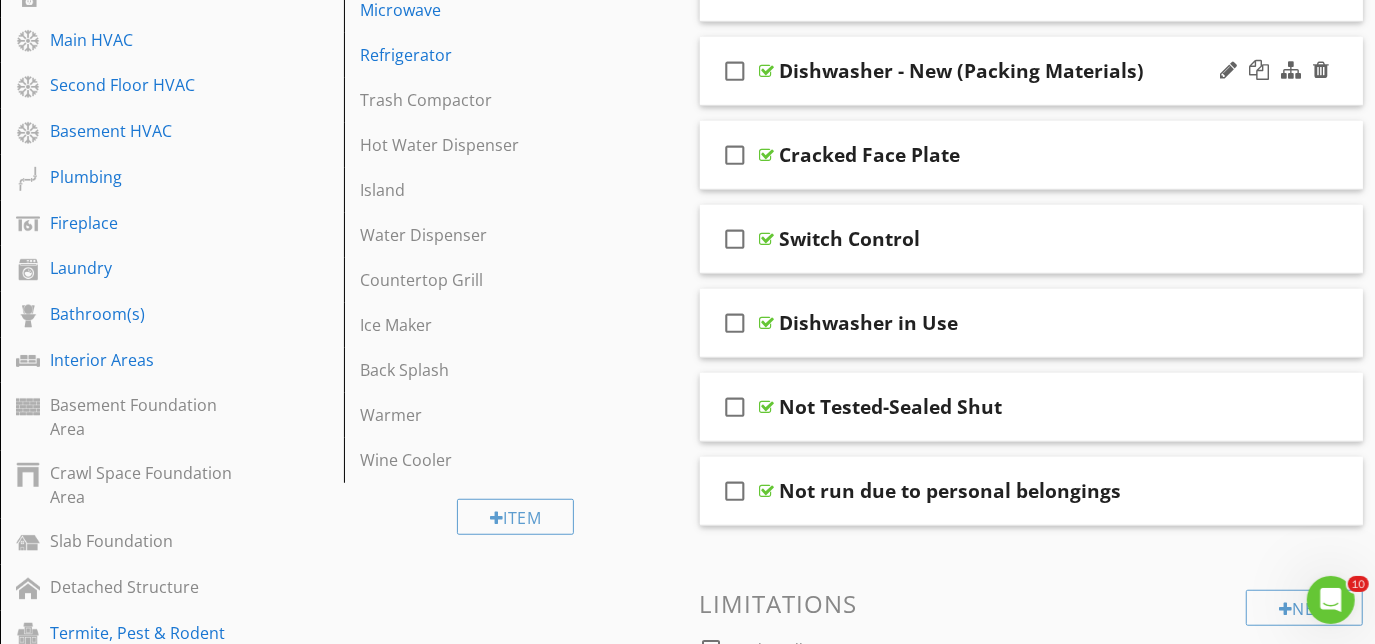 click on "check_box_outline_blank
Dishwasher - New (Packing Materials)" at bounding box center [1032, 71] 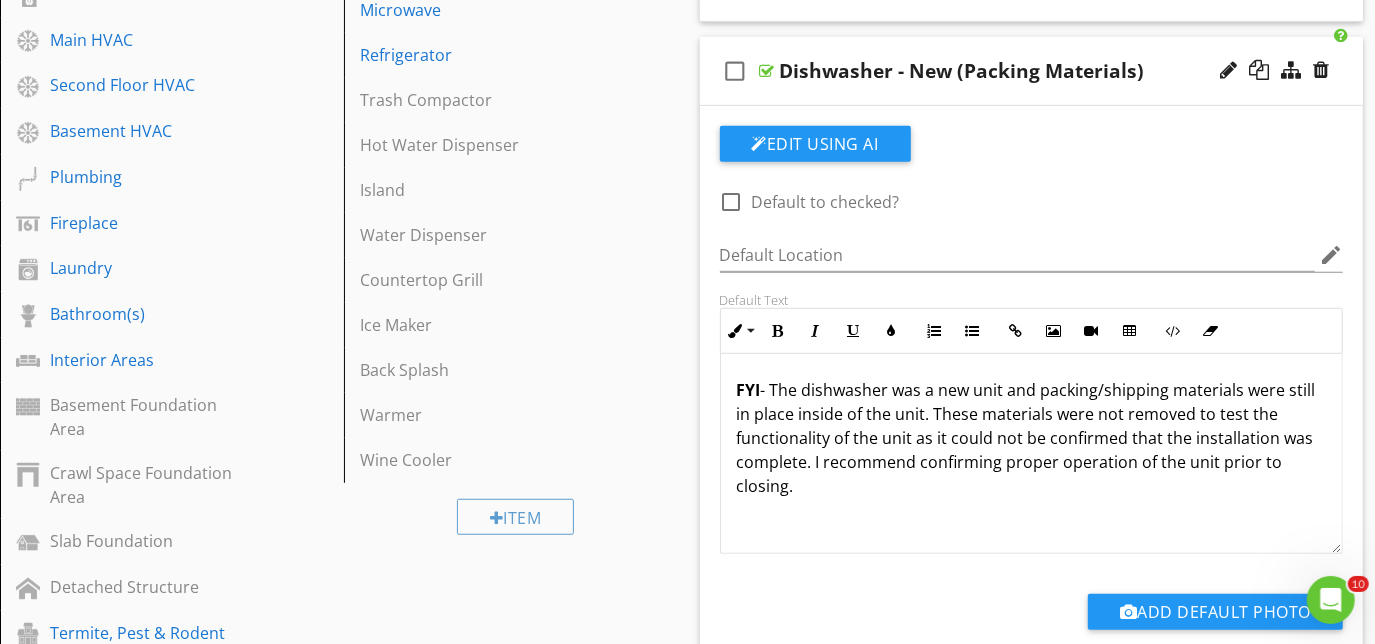 click on "check_box_outline_blank
Dishwasher - New (Packing Materials)" at bounding box center (1032, 71) 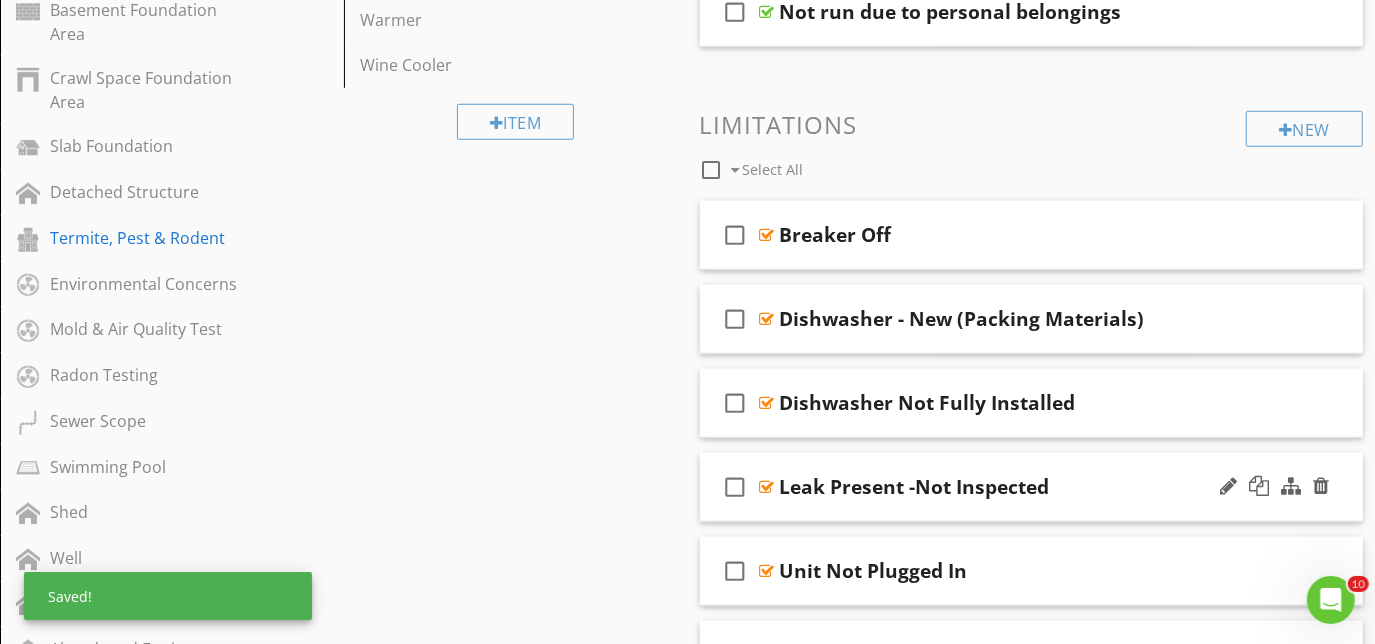 scroll, scrollTop: 1124, scrollLeft: 0, axis: vertical 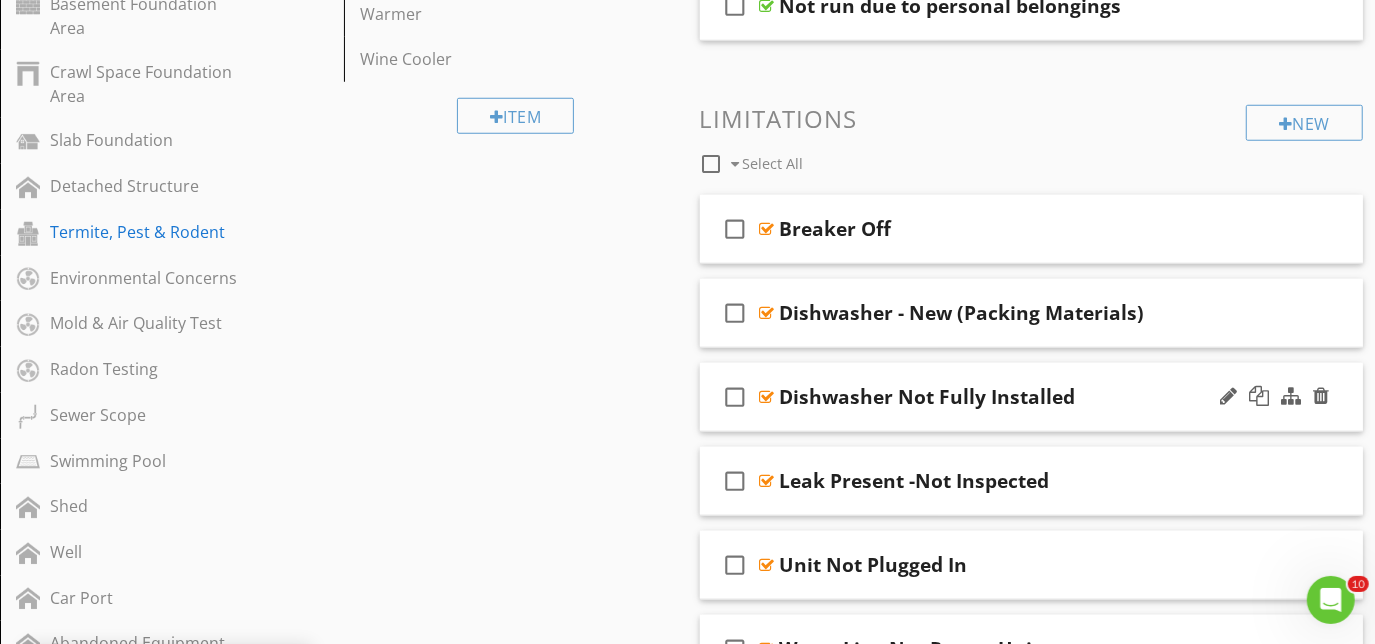 type 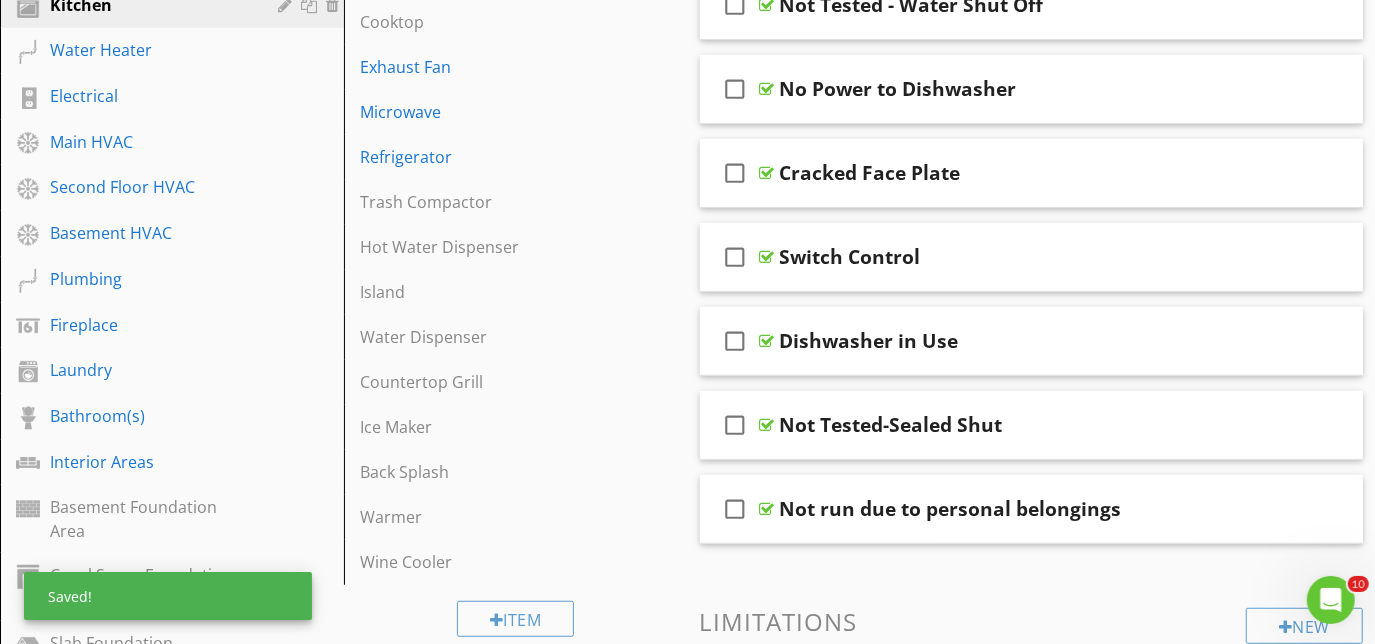 scroll, scrollTop: 578, scrollLeft: 0, axis: vertical 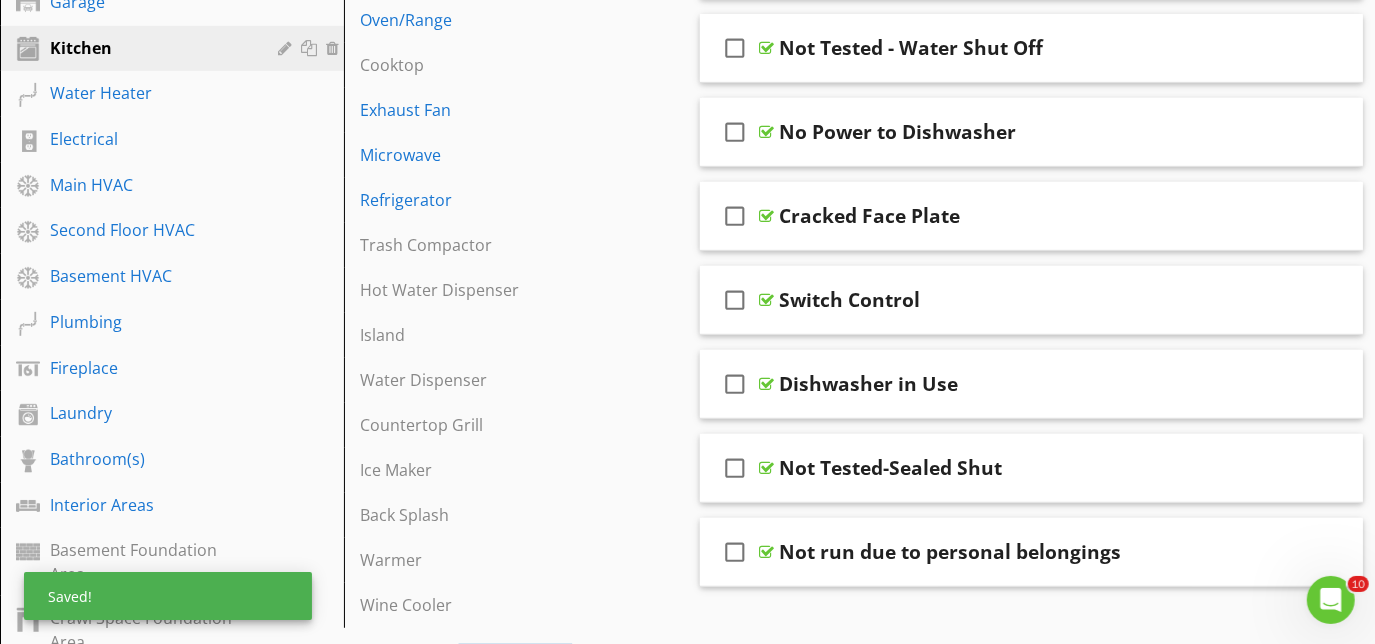 click on "Switch Control" at bounding box center [850, 300] 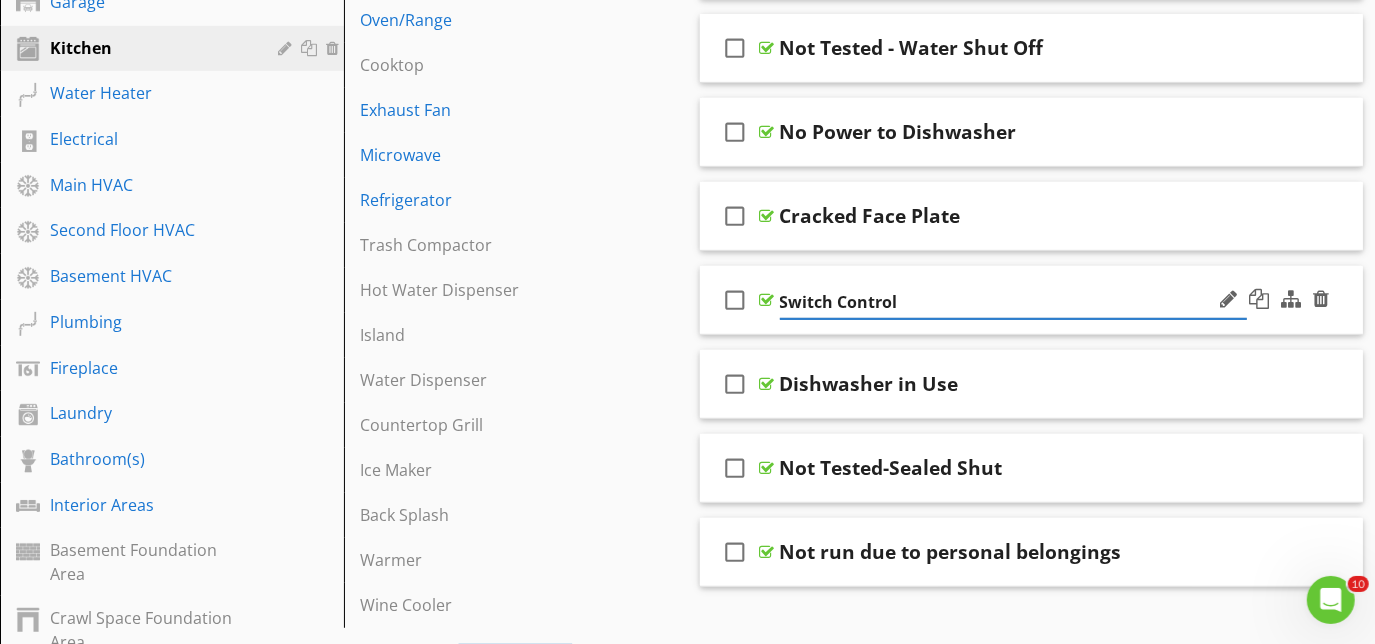 click on "check_box_outline_blank         Switch Control" at bounding box center (1032, 300) 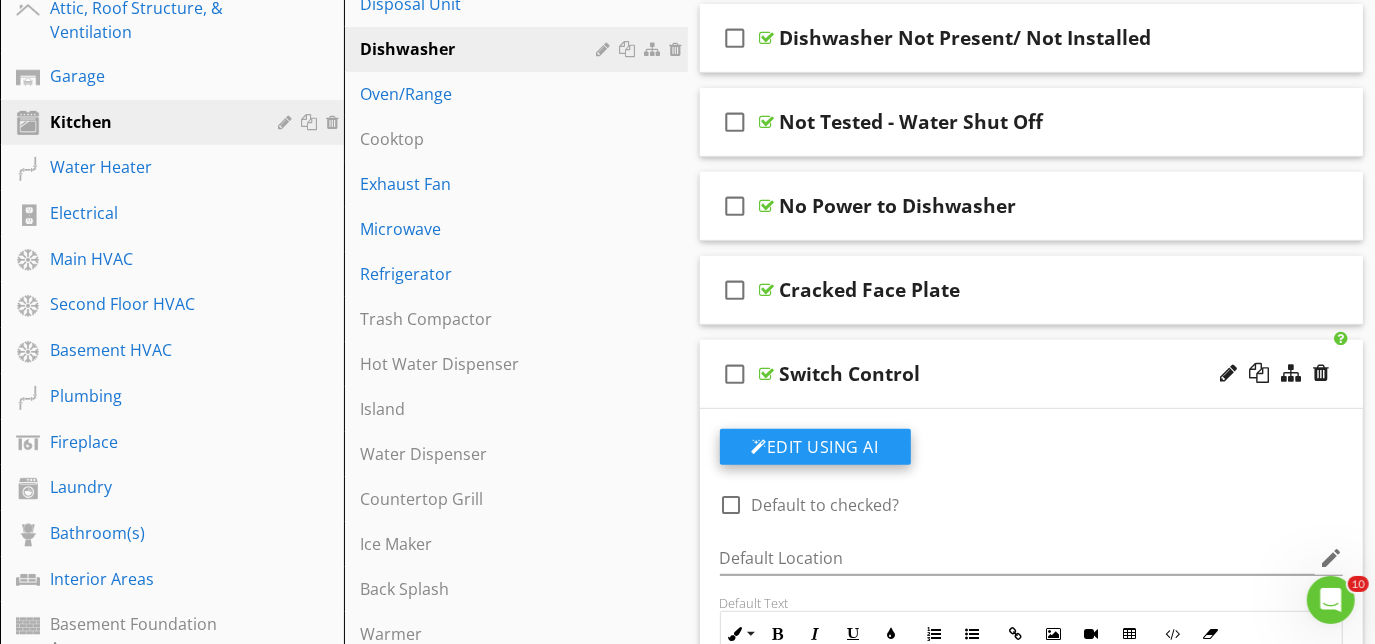 scroll, scrollTop: 488, scrollLeft: 0, axis: vertical 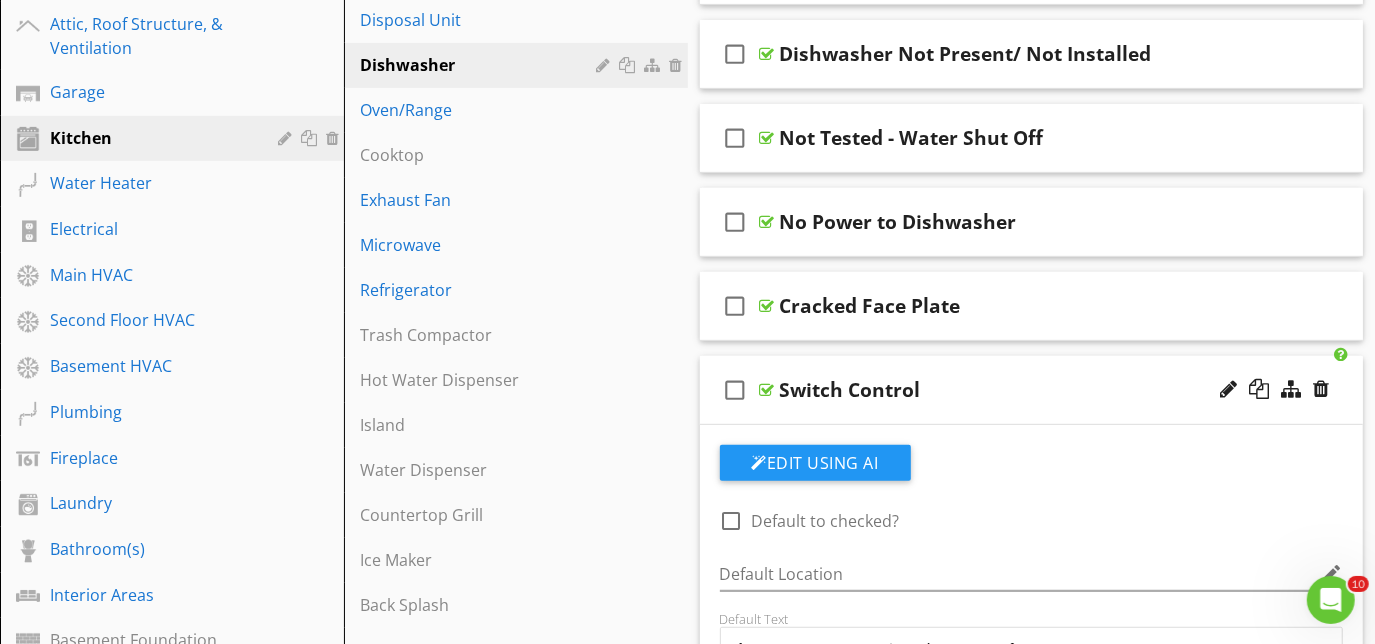 click on "check_box_outline_blank
Switch Control" at bounding box center [1032, 390] 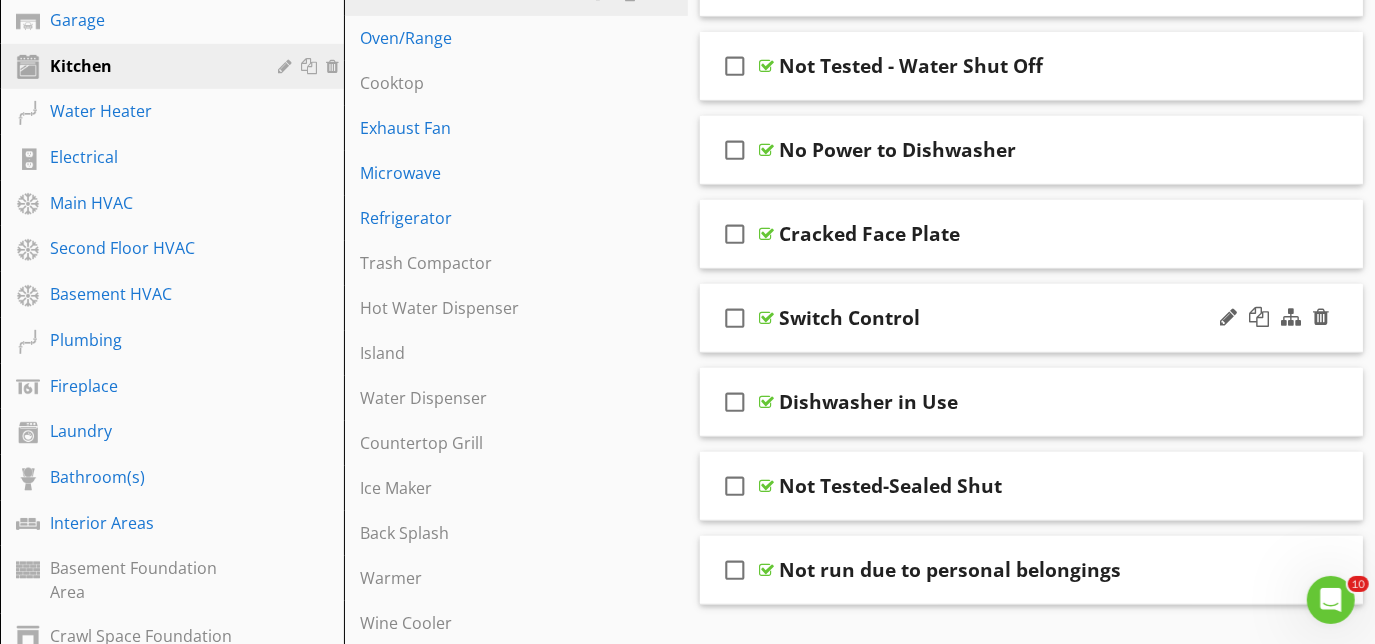 scroll, scrollTop: 669, scrollLeft: 0, axis: vertical 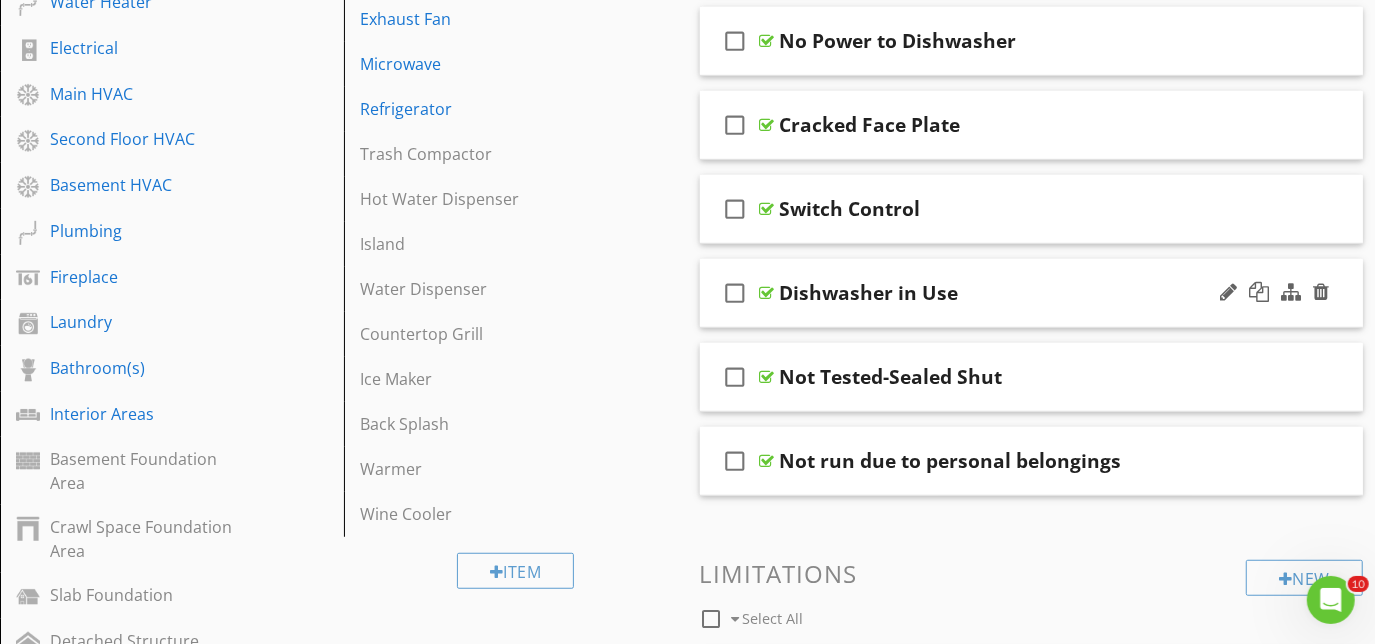 click on "check_box_outline_blank
Dishwasher in Use" at bounding box center (1032, 293) 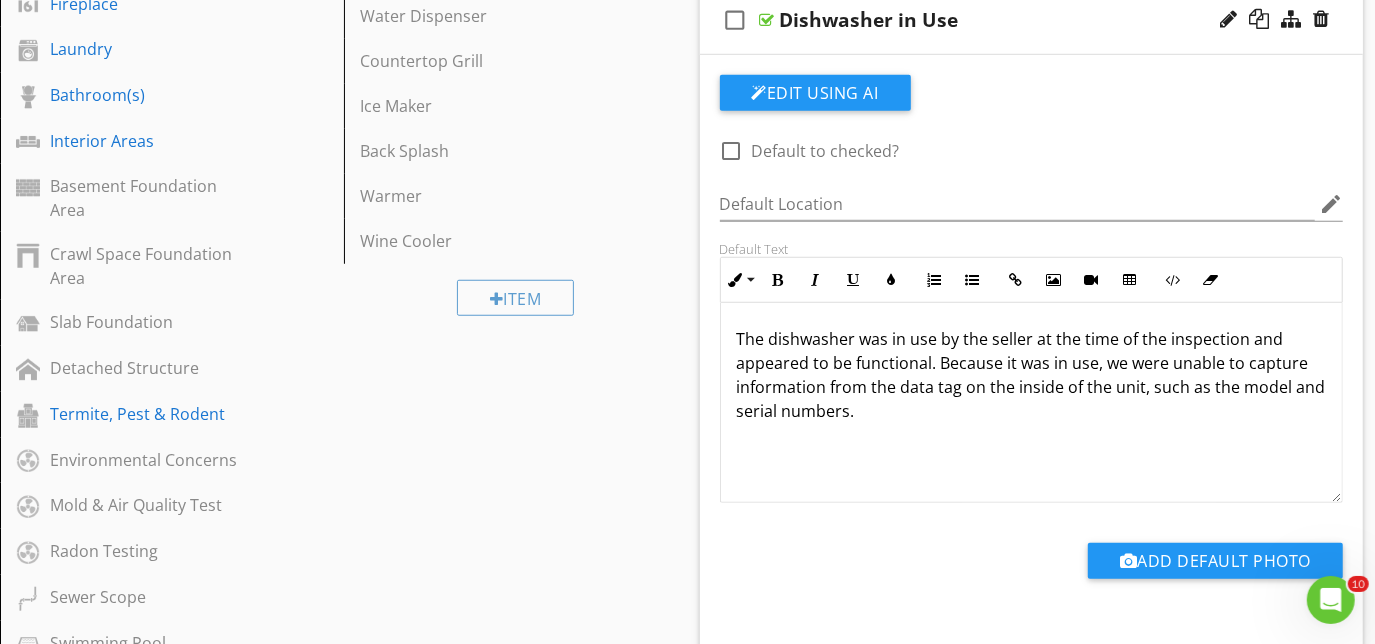 scroll, scrollTop: 669, scrollLeft: 0, axis: vertical 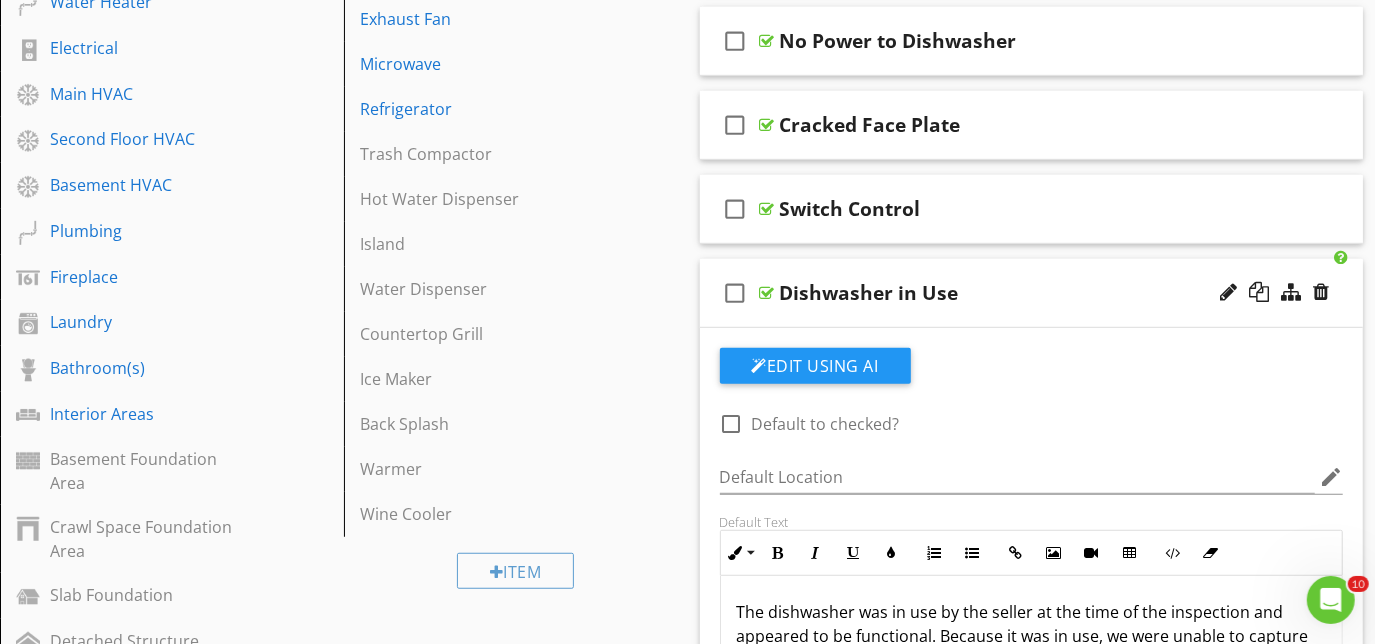 click on "check_box_outline_blank
Dishwasher in Use" at bounding box center [1032, 293] 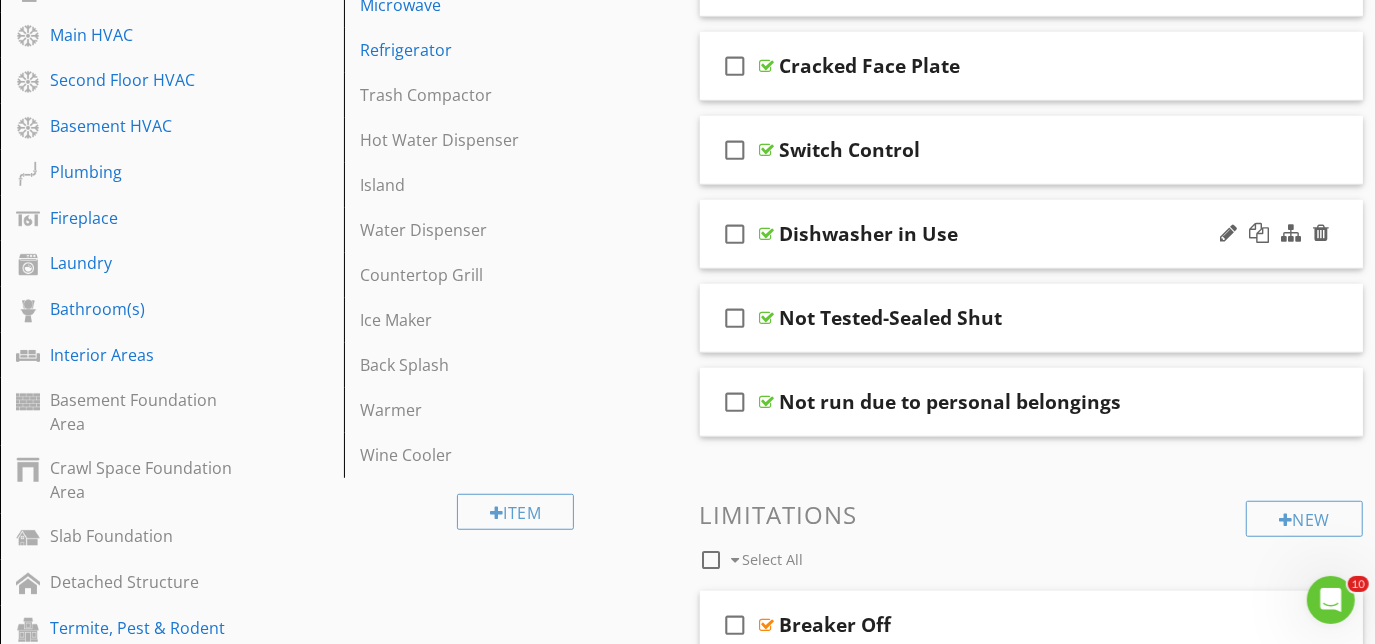 scroll, scrollTop: 851, scrollLeft: 0, axis: vertical 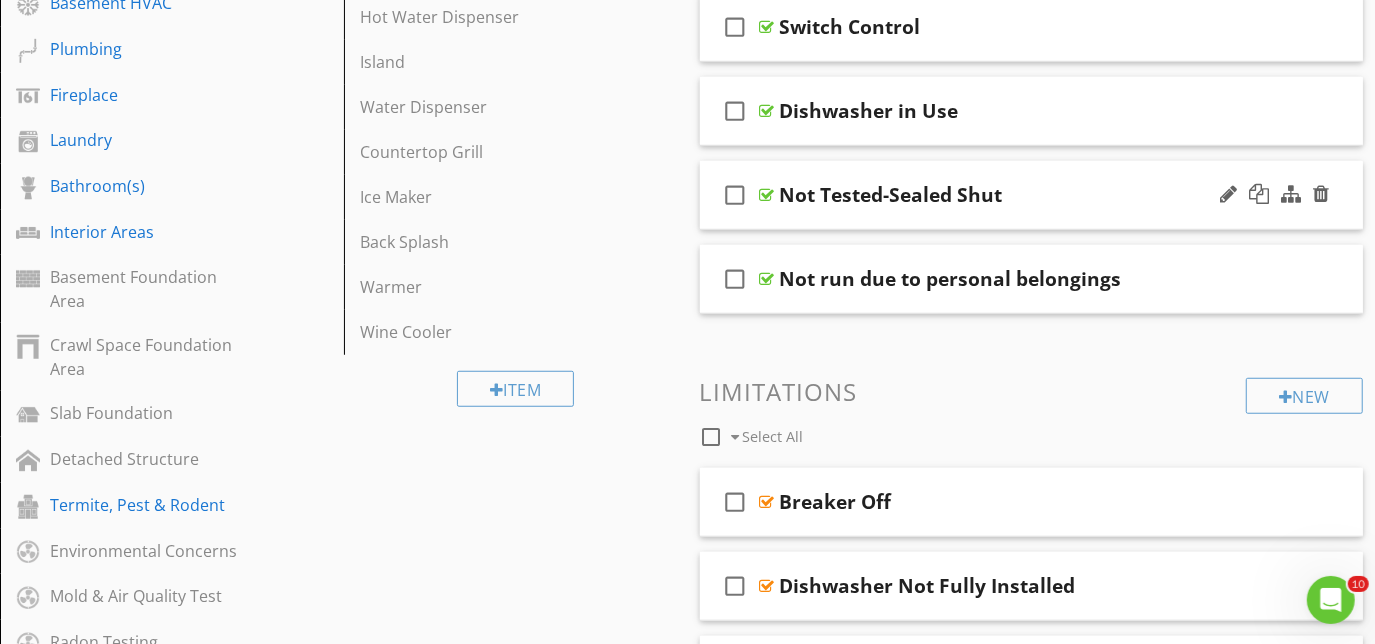 click on "check_box_outline_blank
Not Tested-Sealed Shut" at bounding box center [1032, 195] 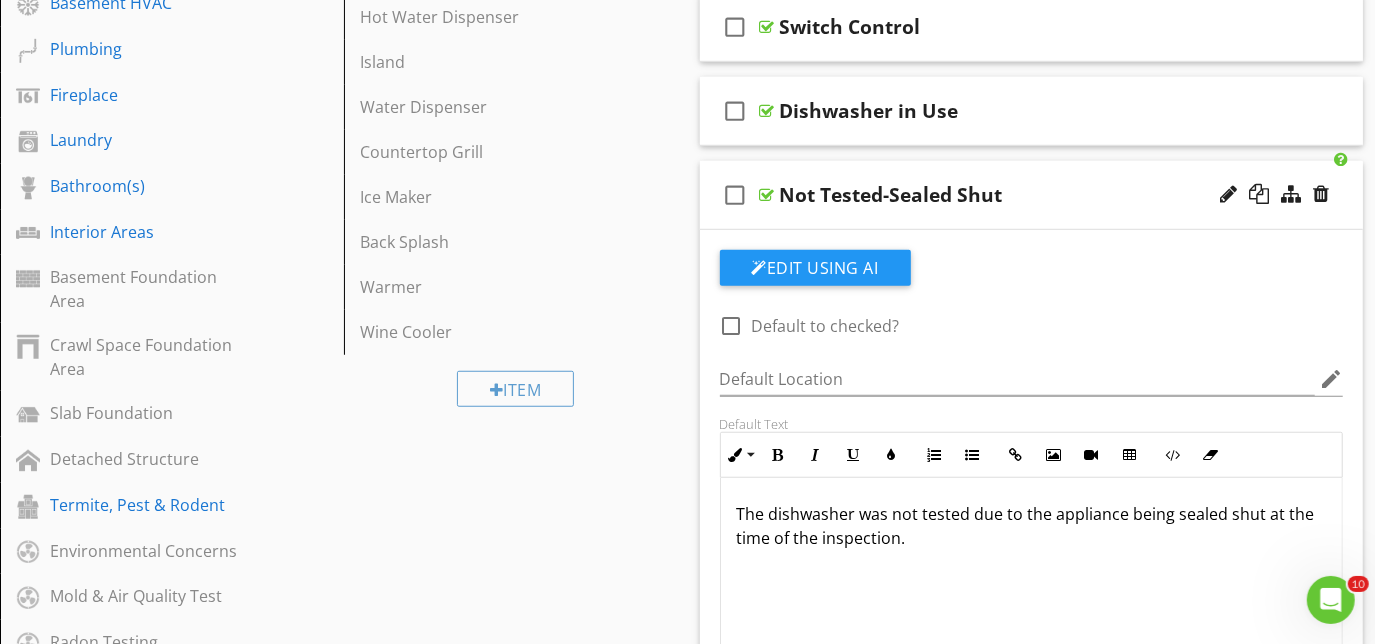click on "check_box_outline_blank
Not Tested-Sealed Shut" at bounding box center (1032, 195) 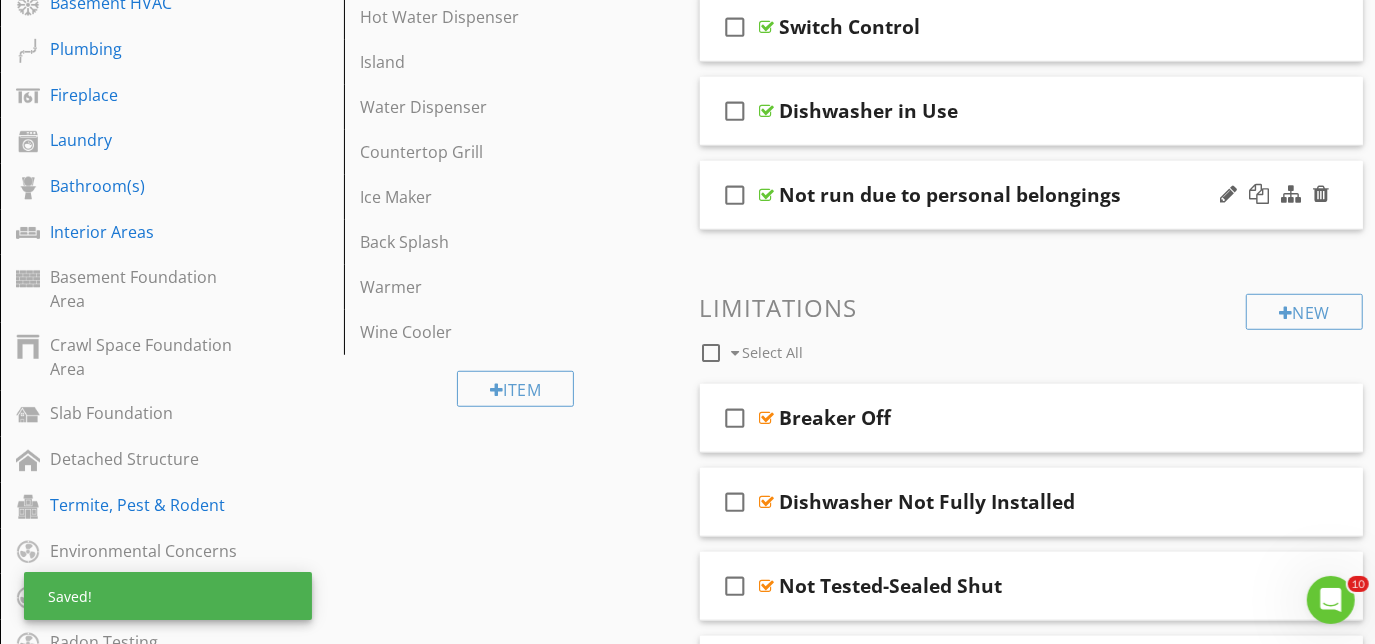 click on "check_box_outline_blank
Not run due to personal belongings" at bounding box center [1032, 195] 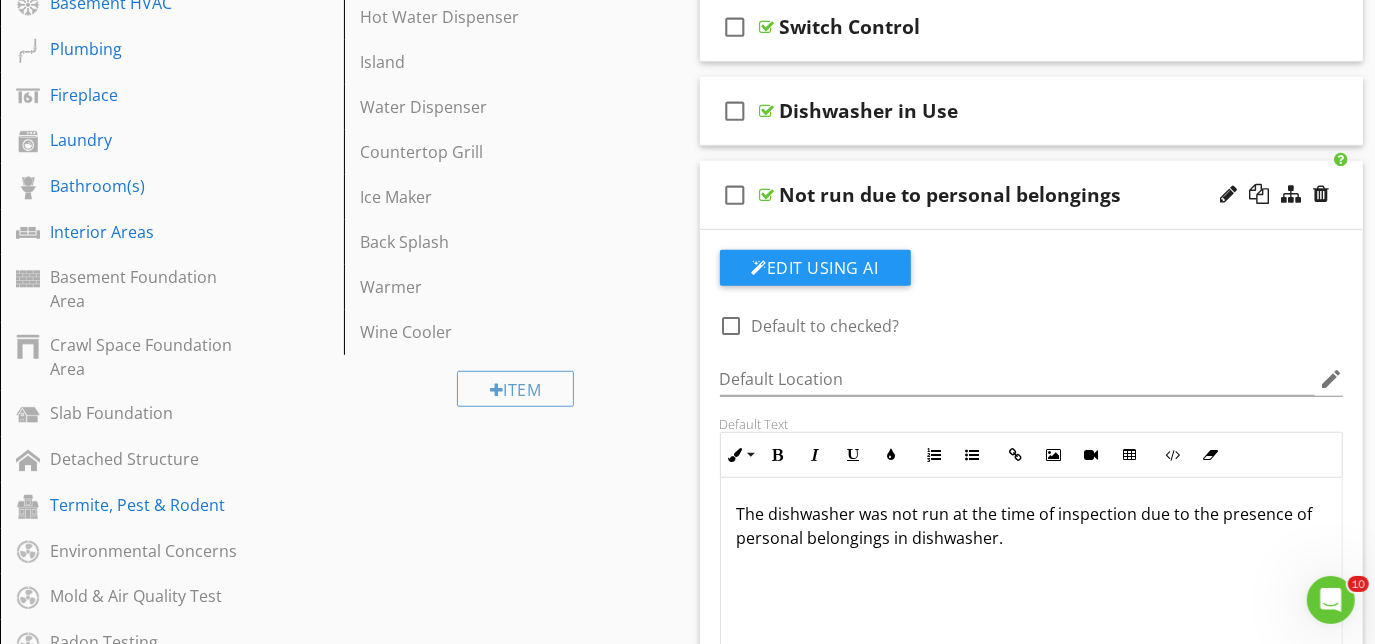 click on "check_box_outline_blank
Not run due to personal belongings" at bounding box center [1032, 195] 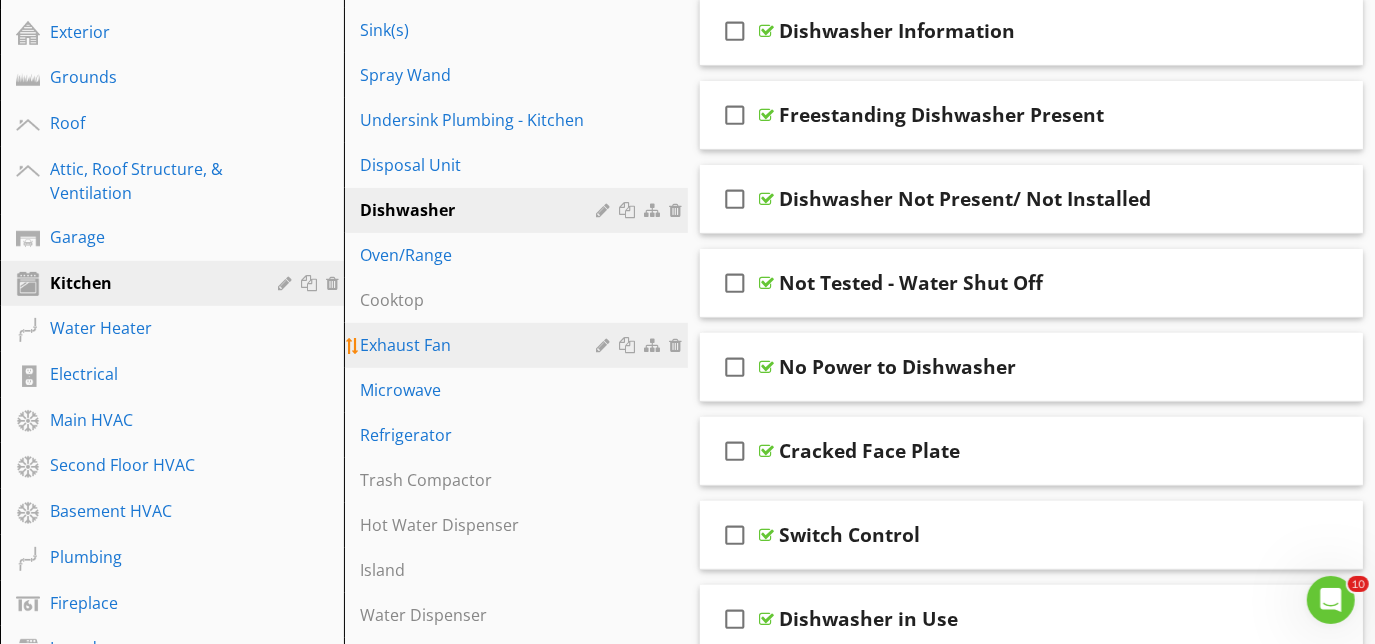 scroll, scrollTop: 306, scrollLeft: 0, axis: vertical 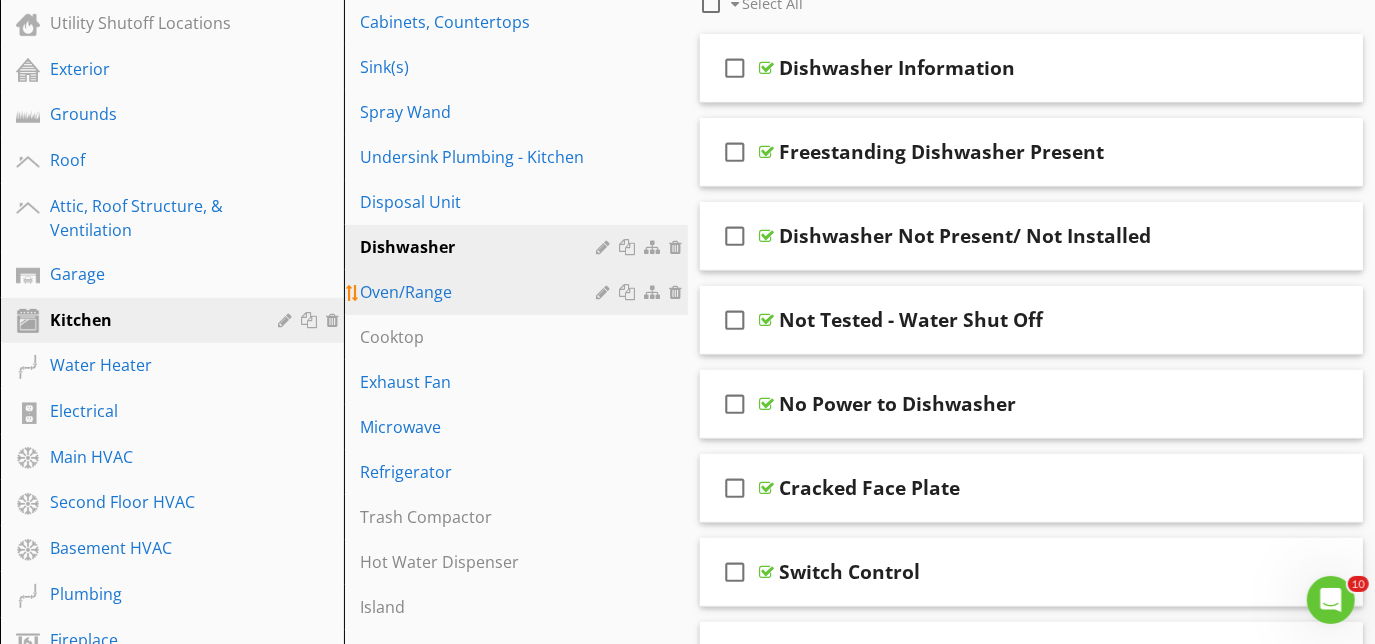 click on "Oven/Range" at bounding box center (481, 292) 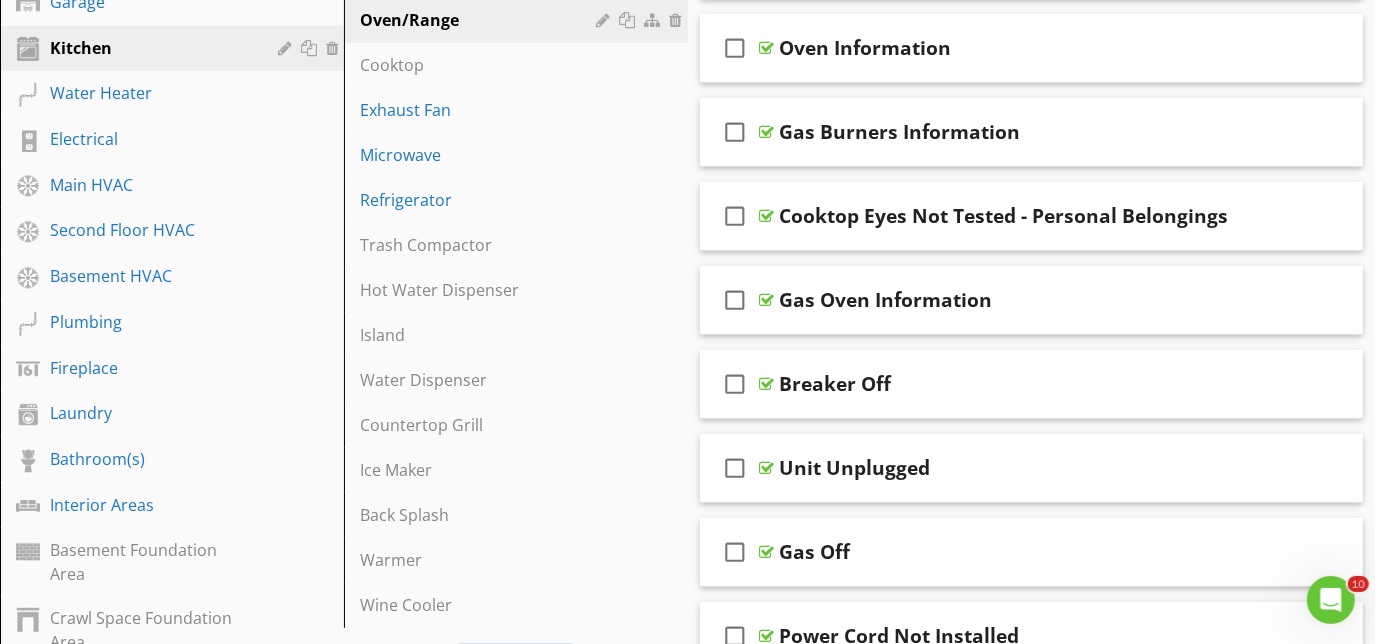 scroll, scrollTop: 578, scrollLeft: 0, axis: vertical 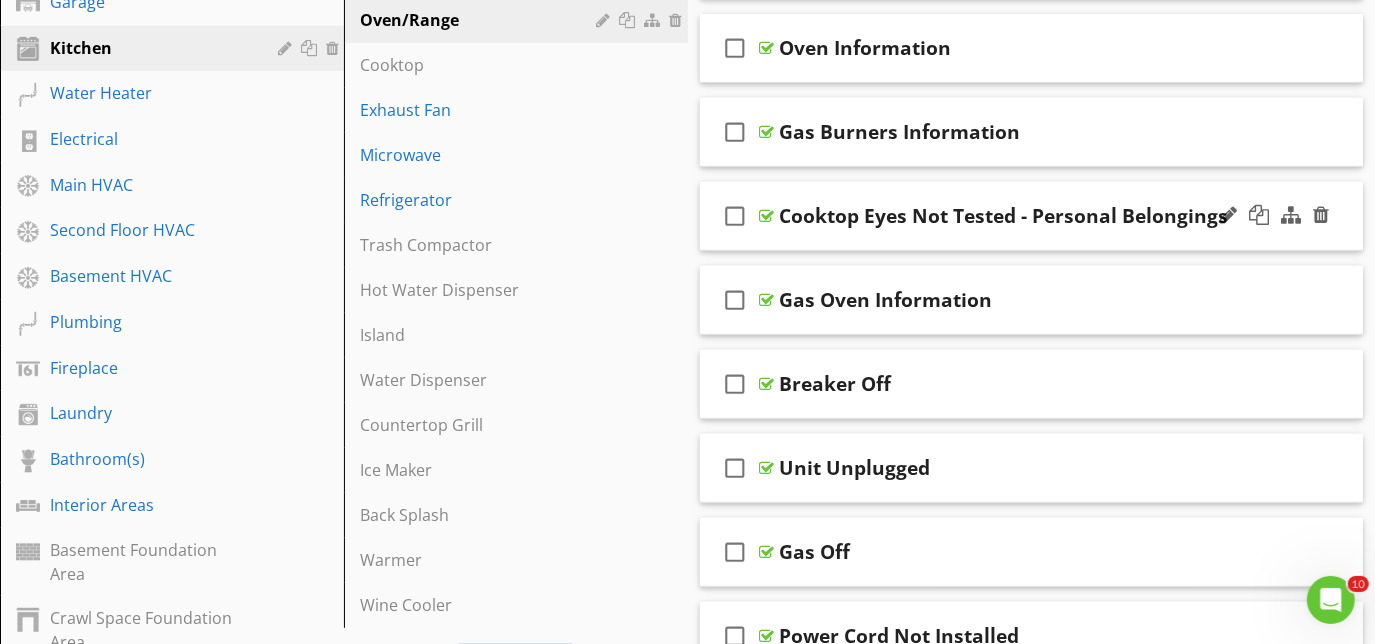 click on "check_box_outline_blank
Cooktop Eyes Not Tested - Personal Belongings" at bounding box center [1032, 216] 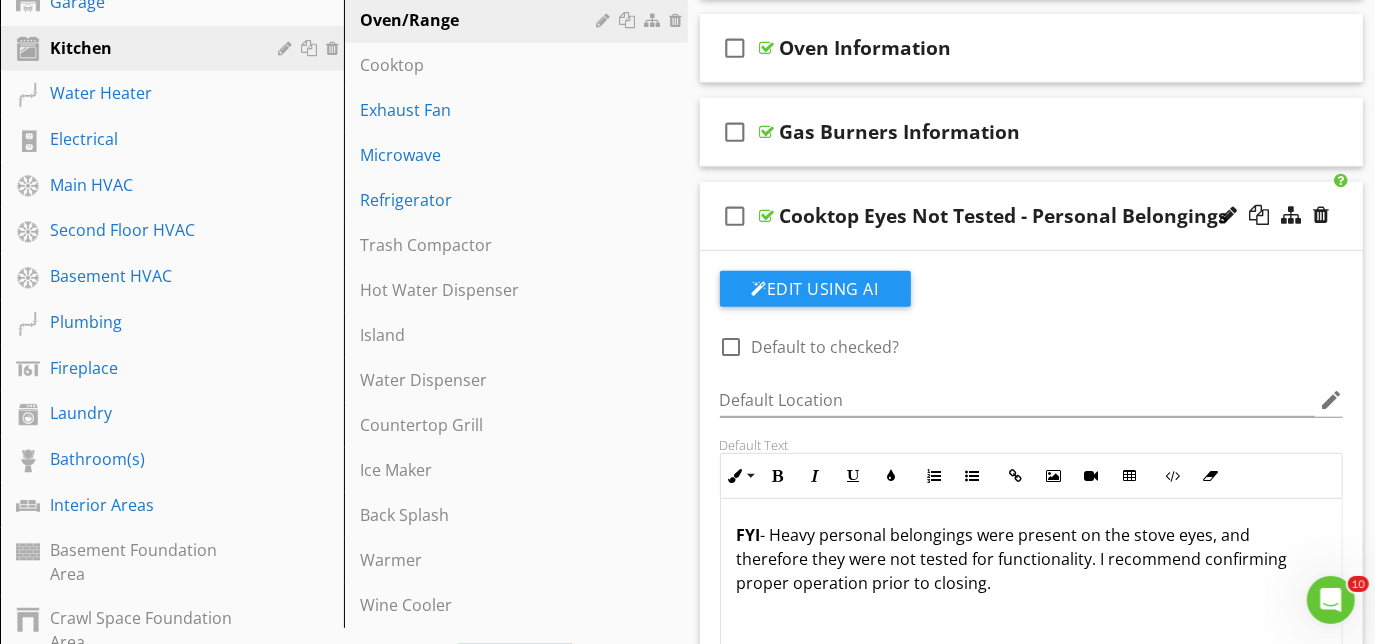 click on "check_box_outline_blank
Cooktop Eyes Not Tested - Personal Belongings" at bounding box center (1032, 216) 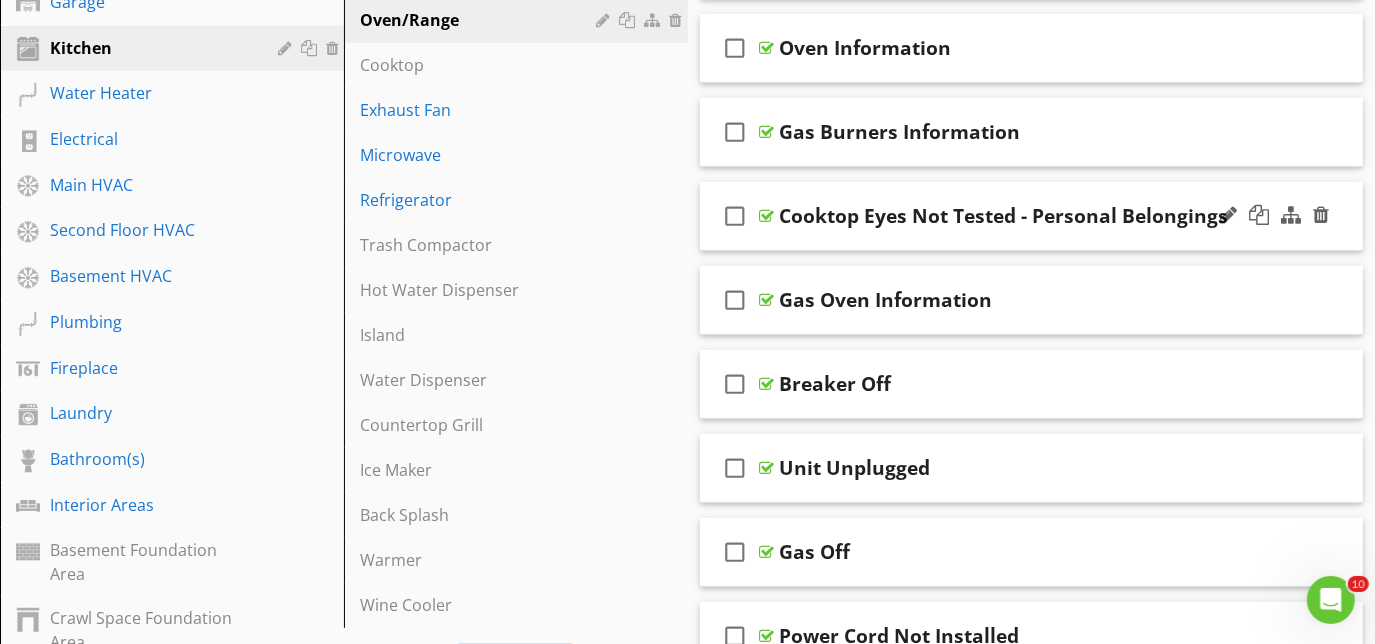 type 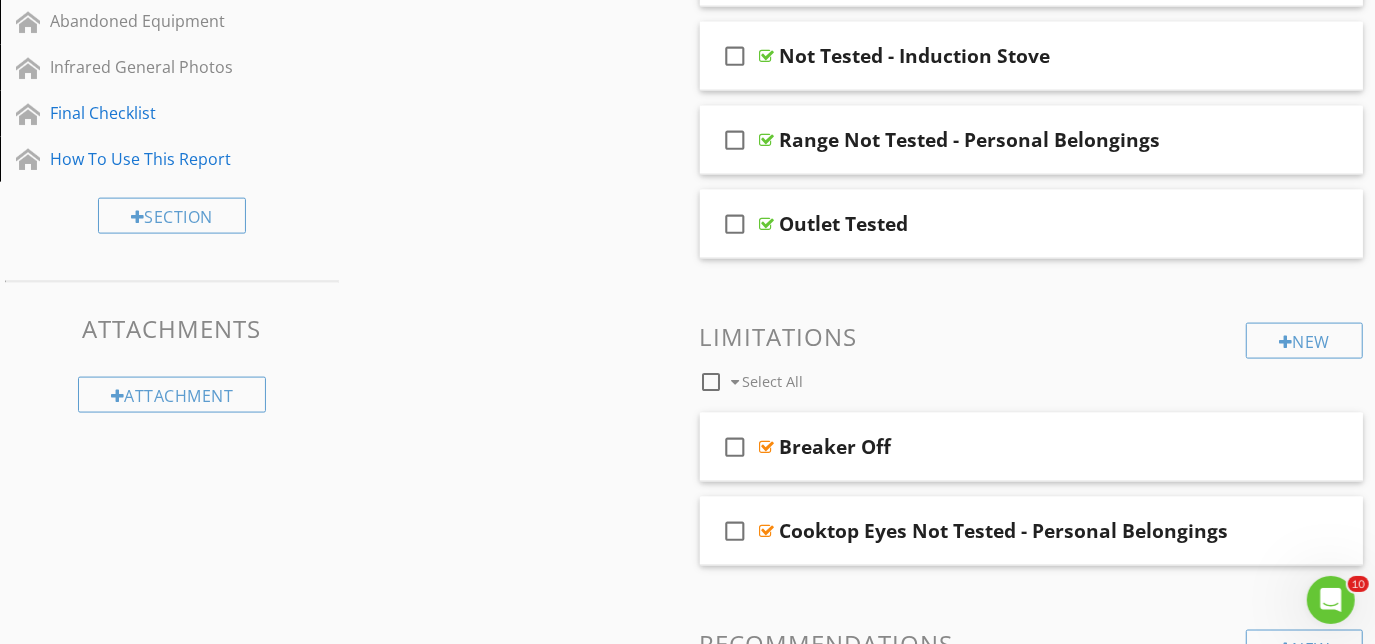 scroll, scrollTop: 1753, scrollLeft: 0, axis: vertical 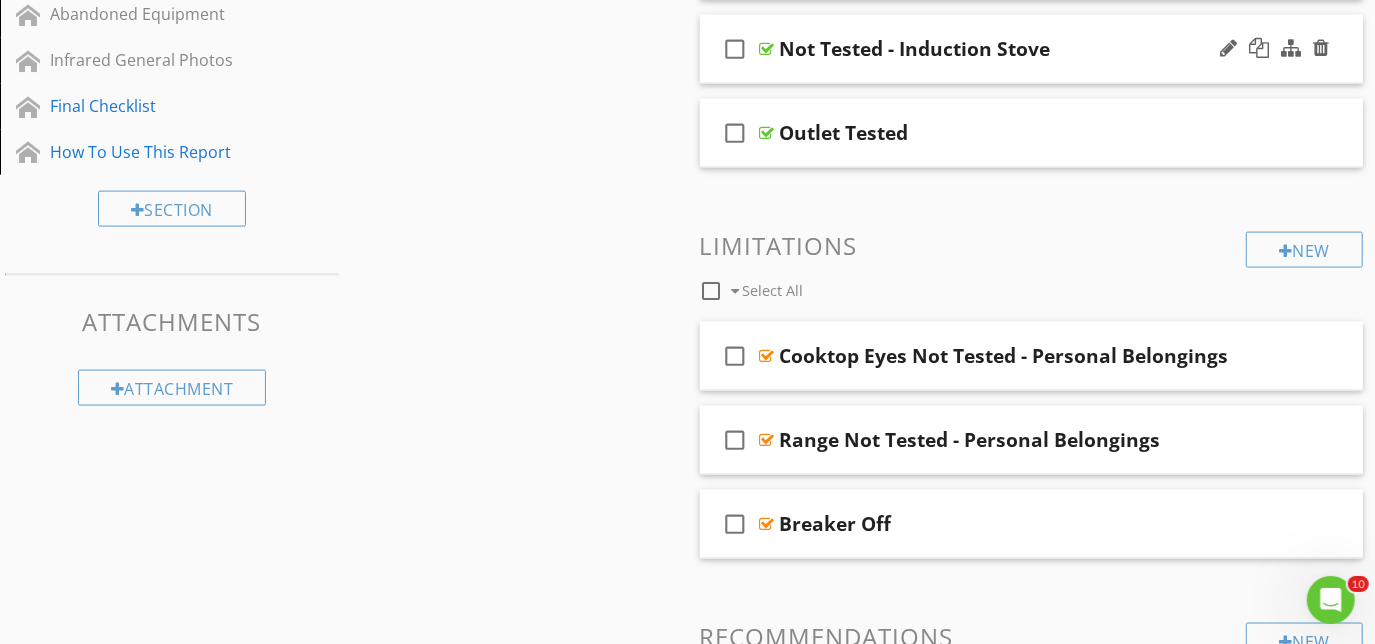 click on "check_box_outline_blank
Not Tested - Induction Stove" at bounding box center (1032, 49) 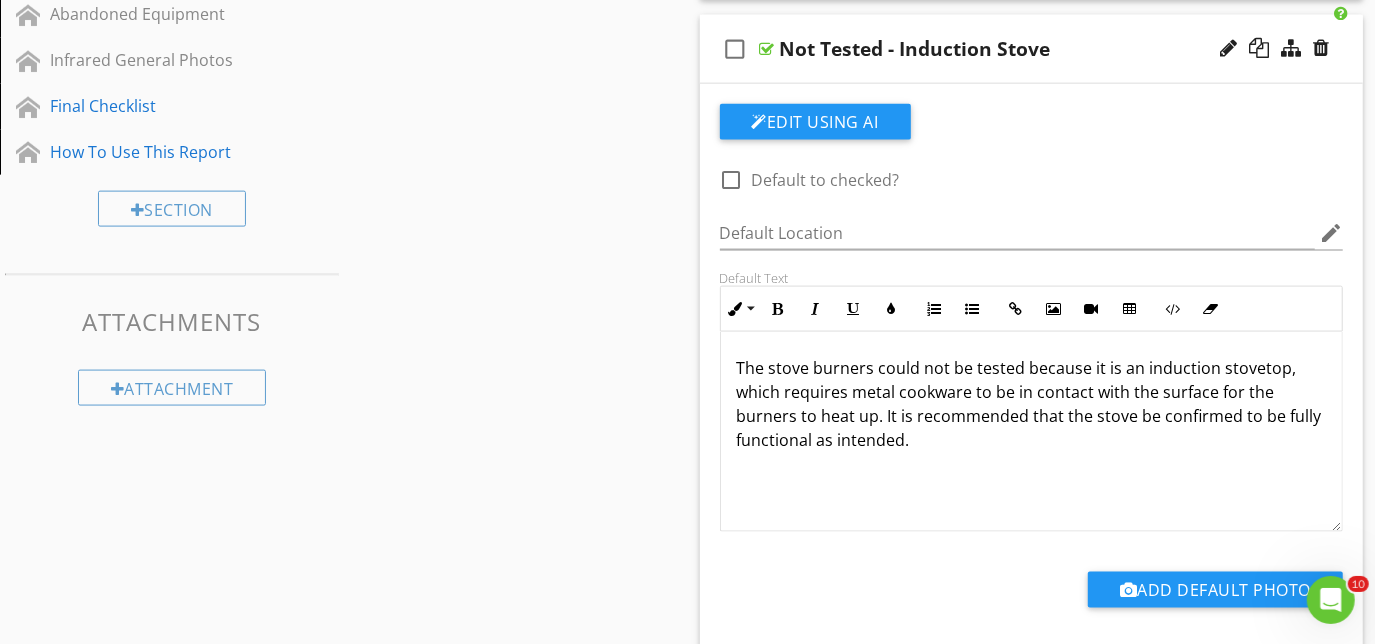 click on "check_box_outline_blank
Not Tested - Induction Stove" at bounding box center (1032, 49) 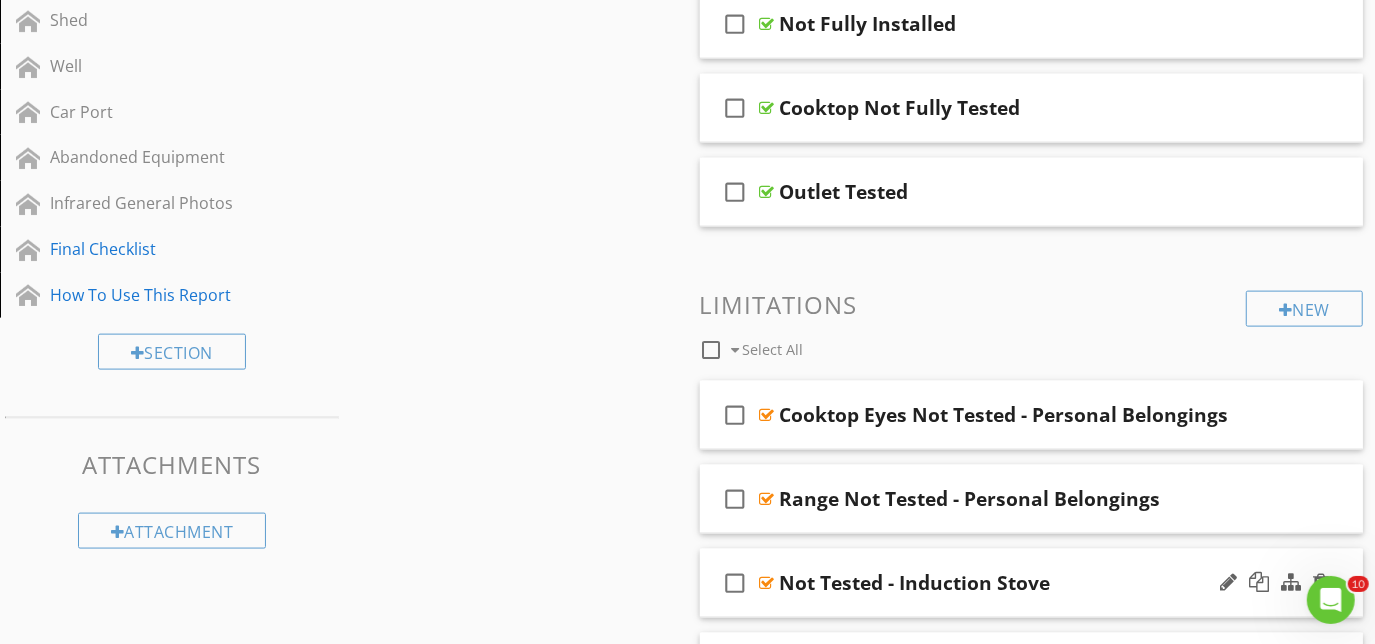 scroll, scrollTop: 1571, scrollLeft: 0, axis: vertical 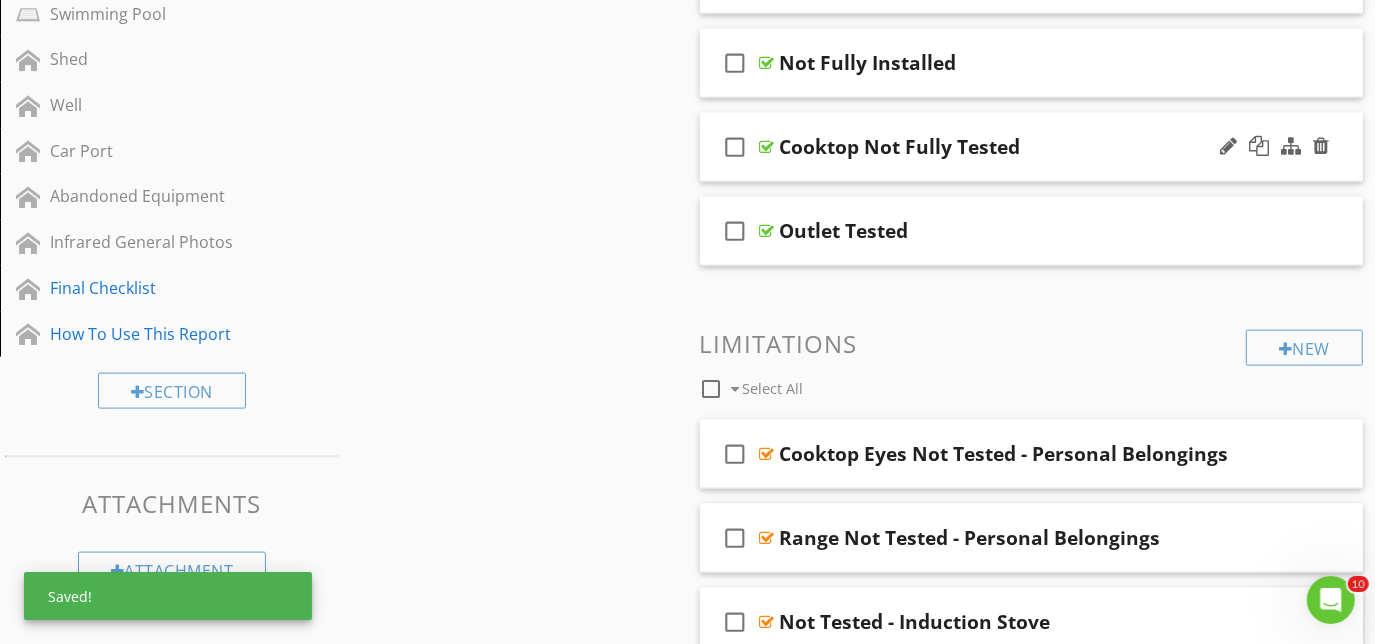 click on "check_box_outline_blank
Cooktop Not Fully Tested" at bounding box center [1032, 147] 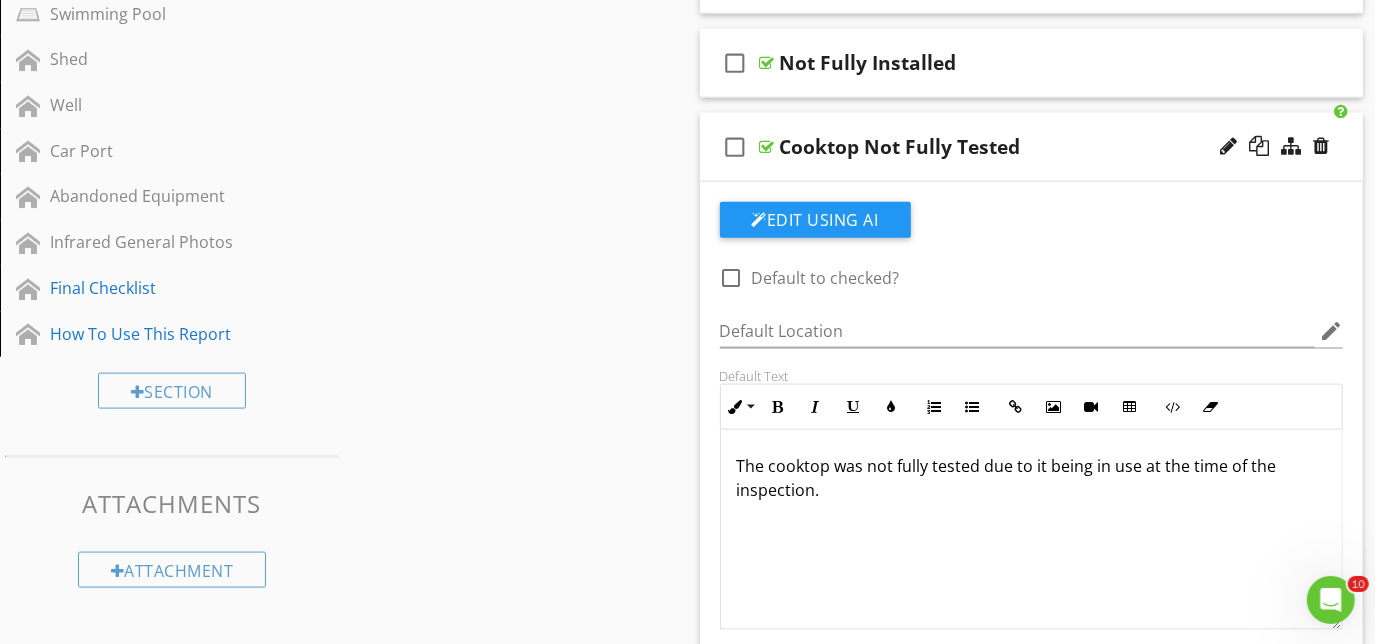 click on "check_box_outline_blank
Cooktop Not Fully Tested" at bounding box center [1032, 147] 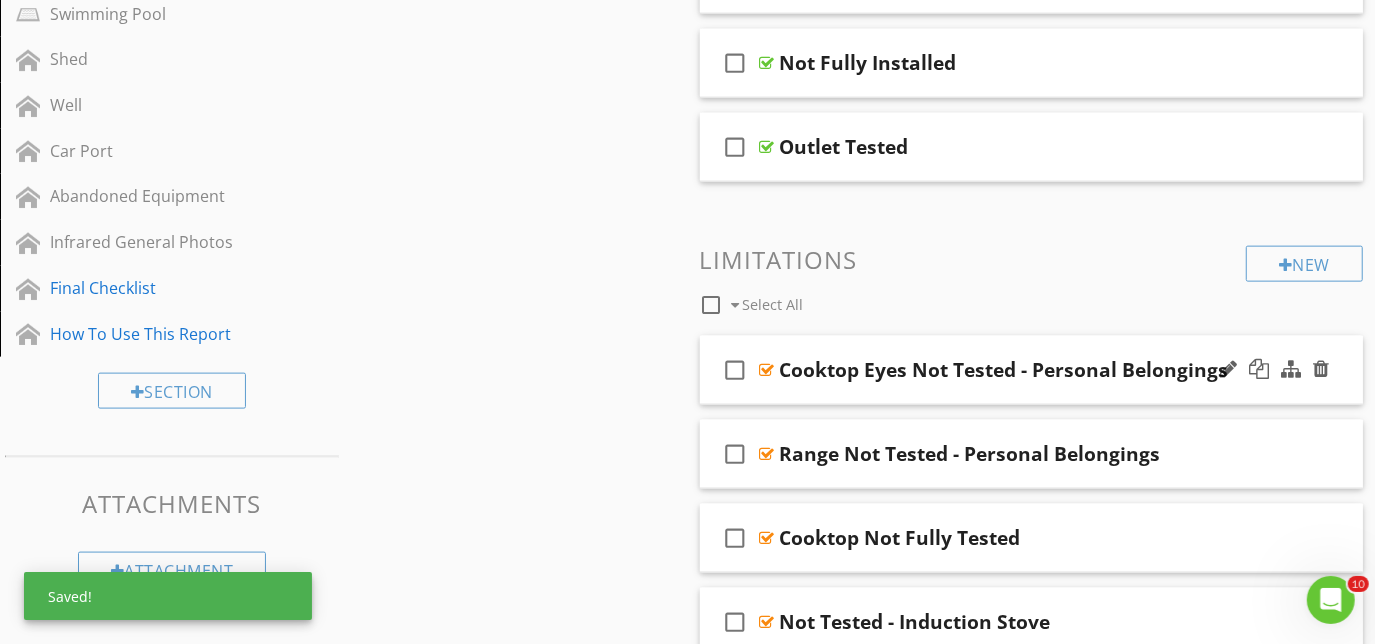 scroll, scrollTop: 1480, scrollLeft: 0, axis: vertical 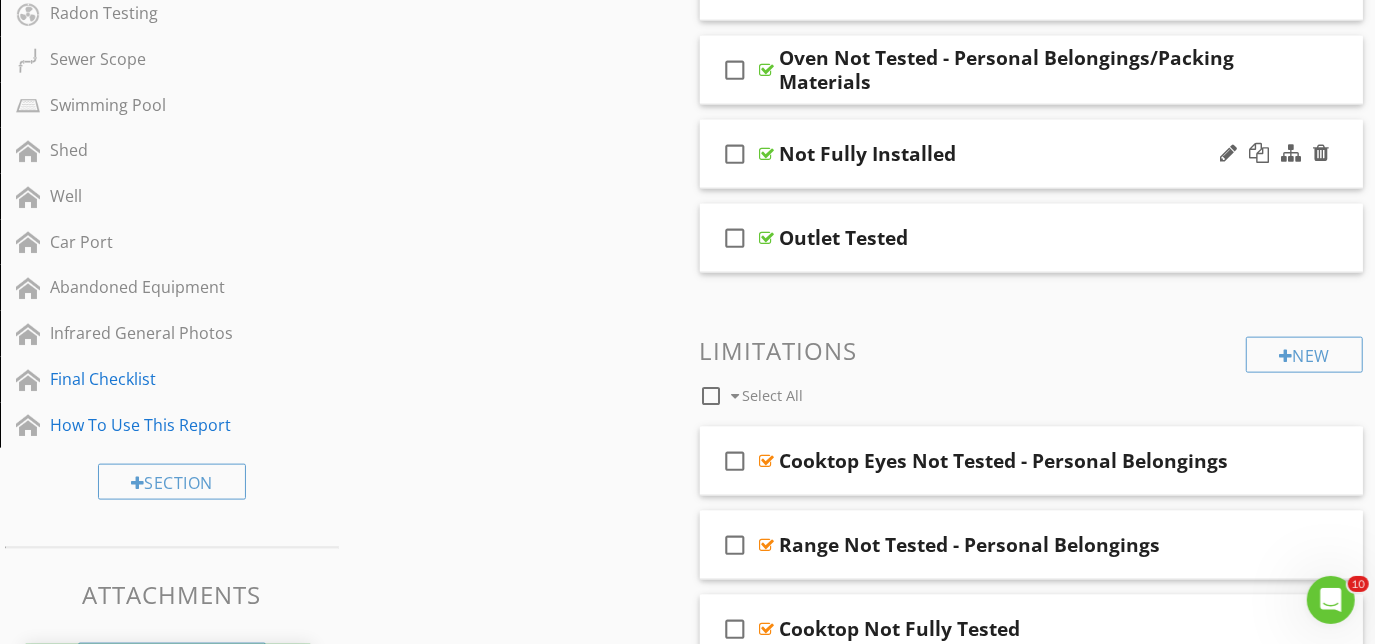 click on "check_box_outline_blank
Not Fully Installed" at bounding box center [1032, 154] 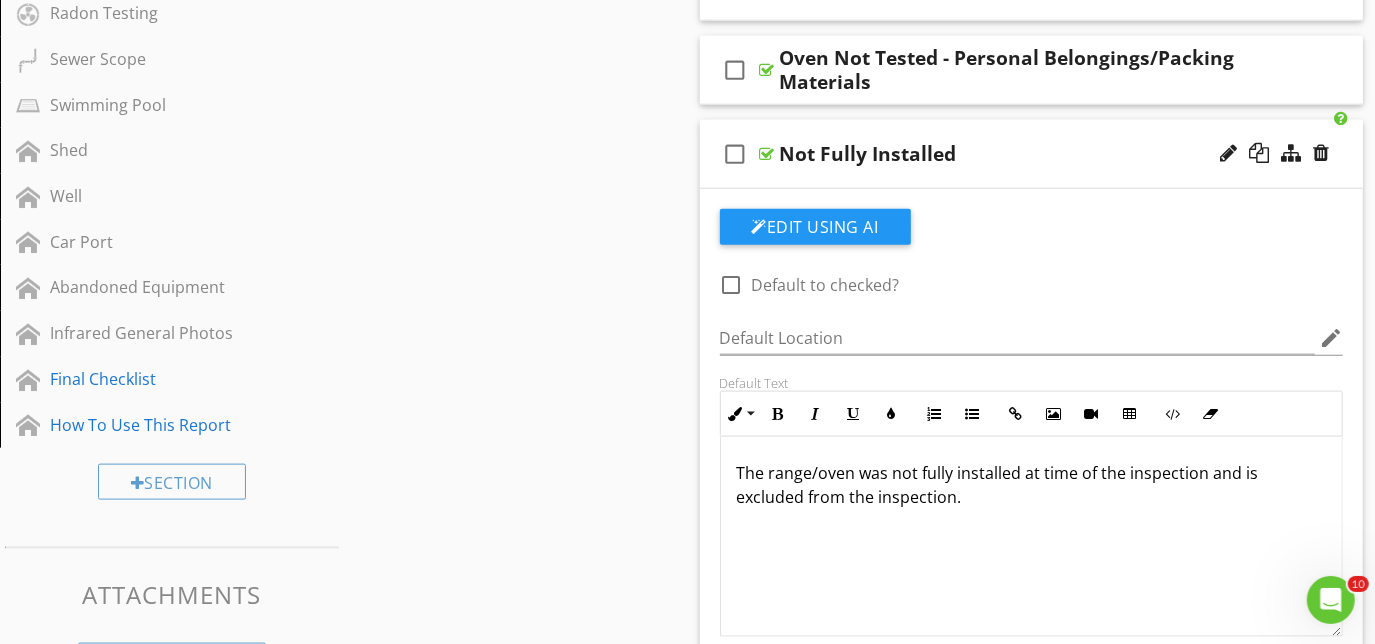 click on "check_box_outline_blank
Not Fully Installed" at bounding box center (1032, 154) 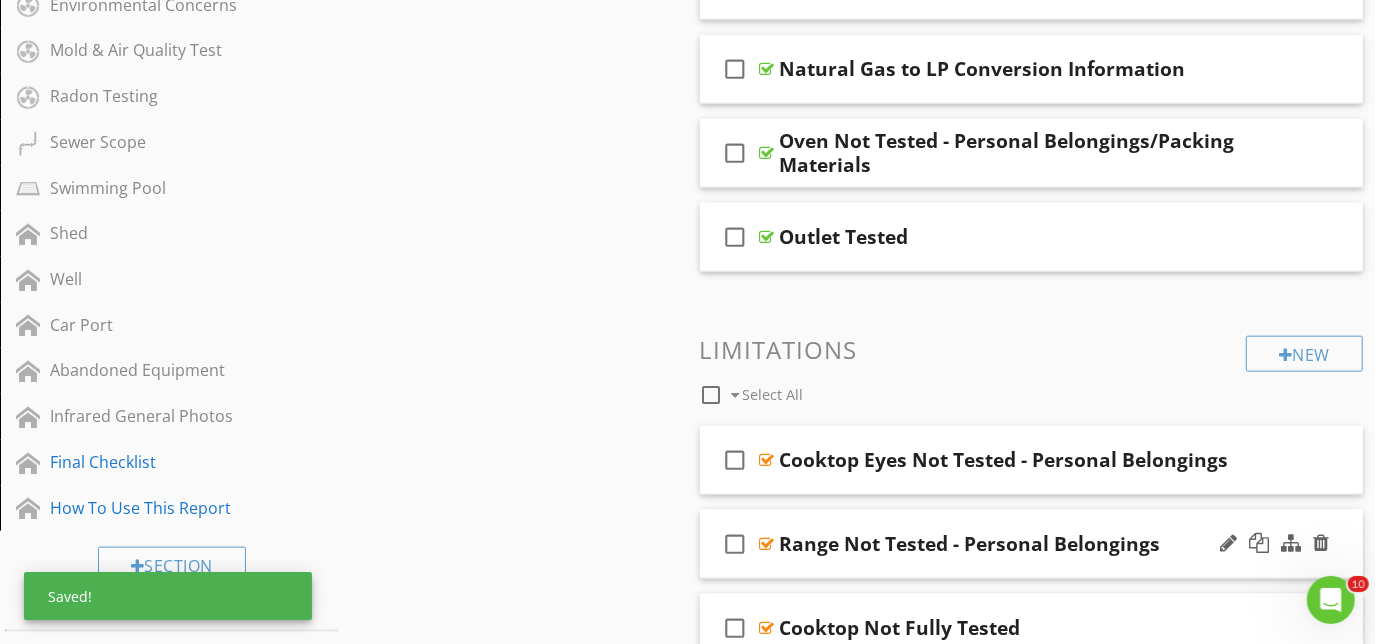 scroll, scrollTop: 1298, scrollLeft: 0, axis: vertical 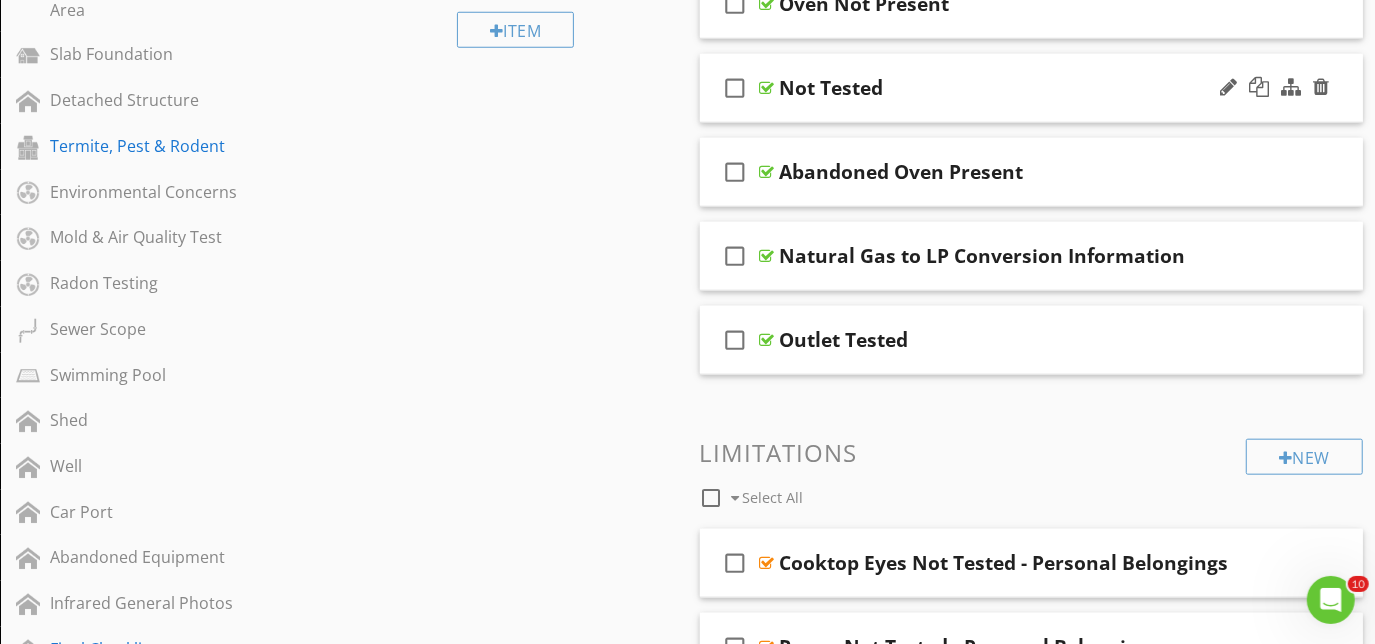 click on "check_box_outline_blank
Not Tested" at bounding box center (1032, 88) 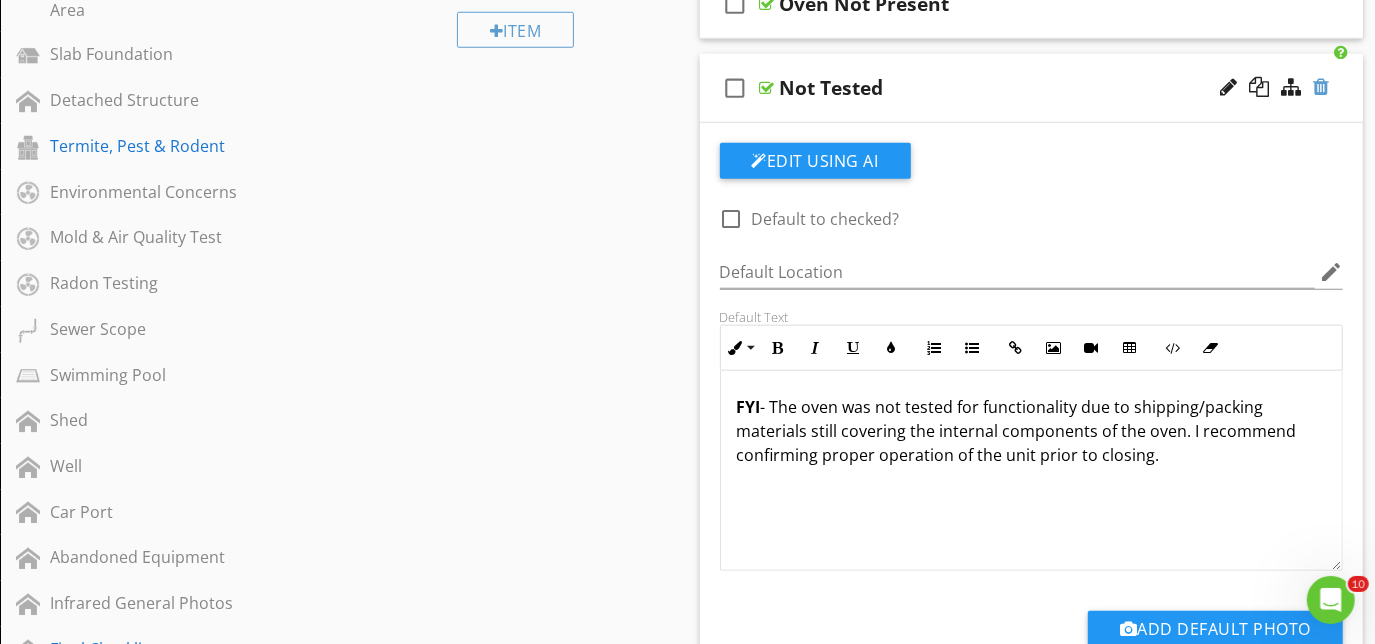 click at bounding box center (1321, 87) 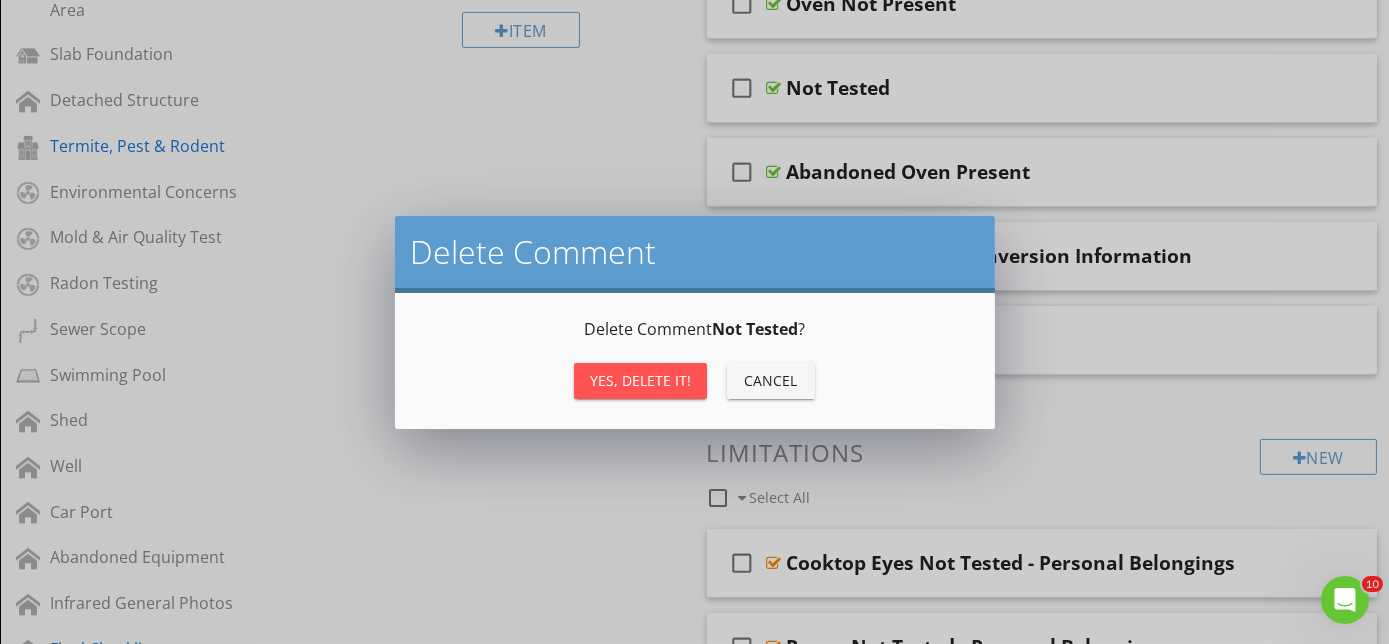 click on "Yes, Delete it!" at bounding box center [640, 380] 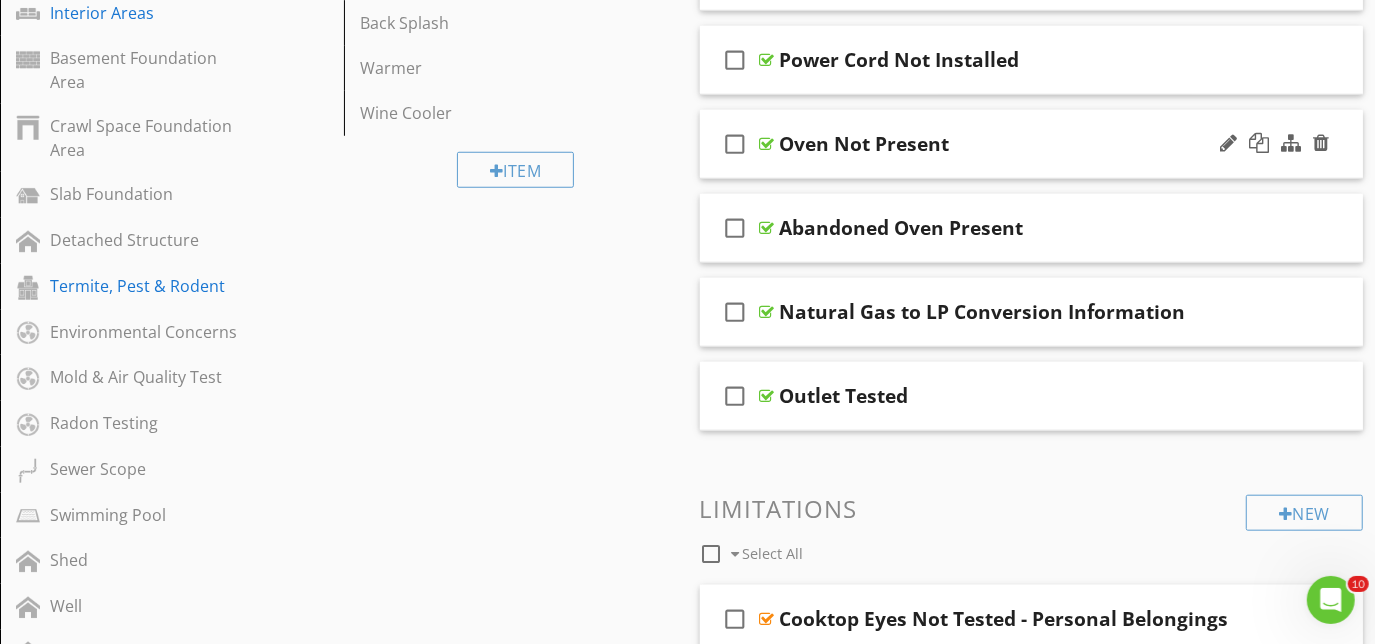 scroll, scrollTop: 1028, scrollLeft: 0, axis: vertical 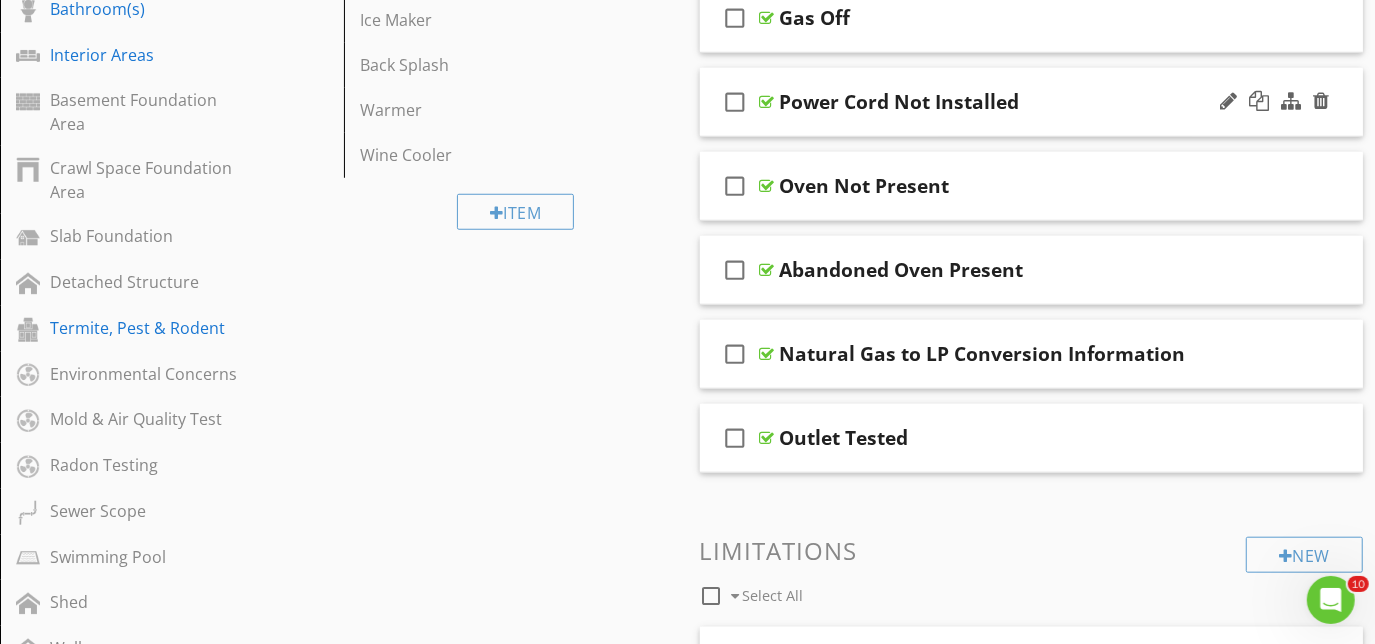 click on "check_box_outline_blank
Power Cord Not Installed" at bounding box center (1032, 102) 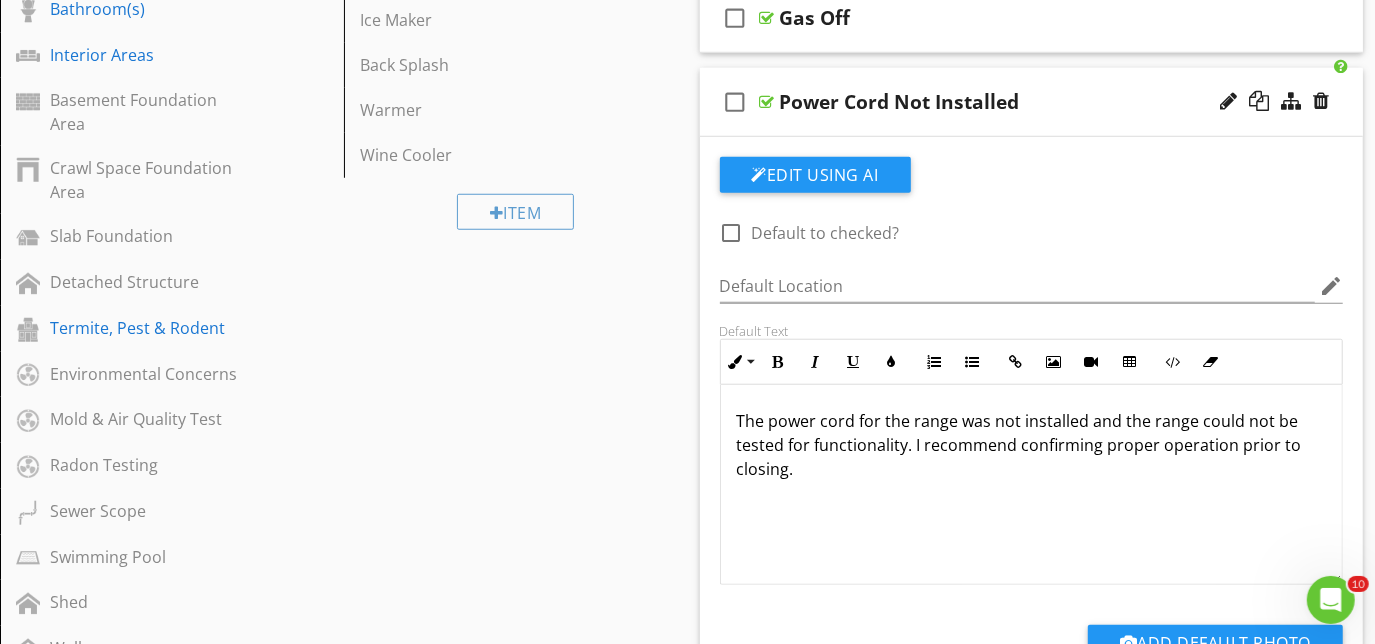 click on "check_box_outline_blank
Power Cord Not Installed" at bounding box center [1032, 102] 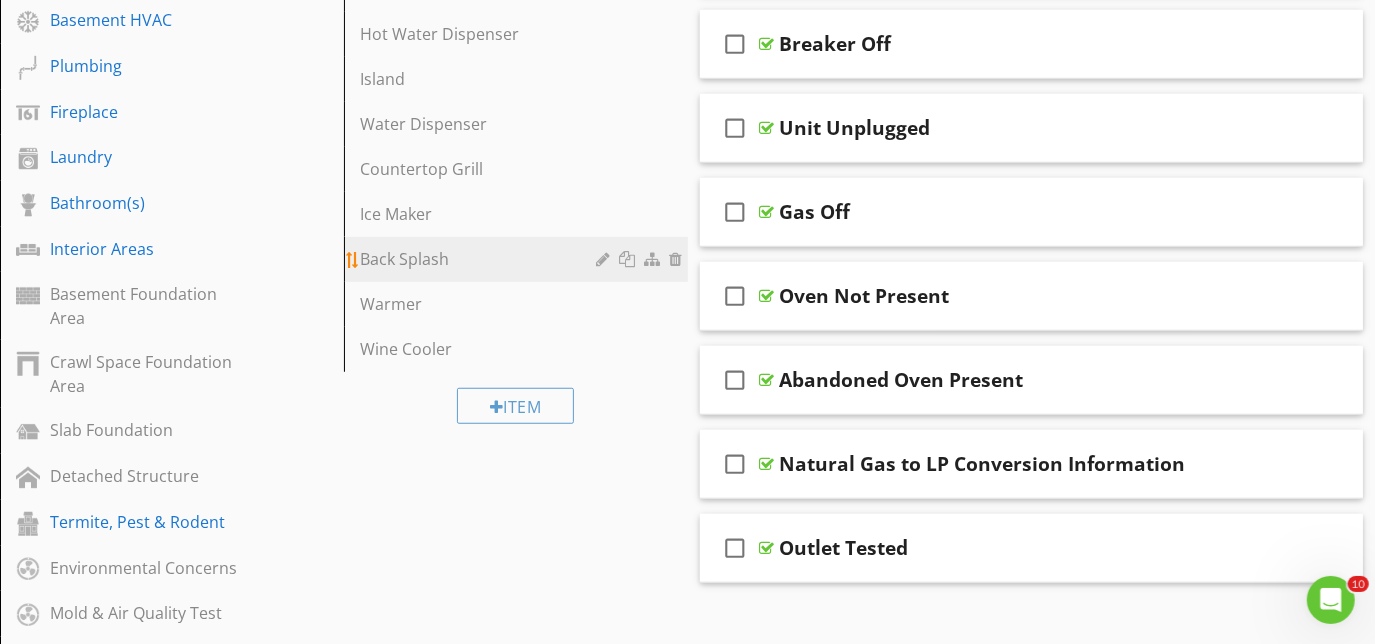 scroll, scrollTop: 925, scrollLeft: 0, axis: vertical 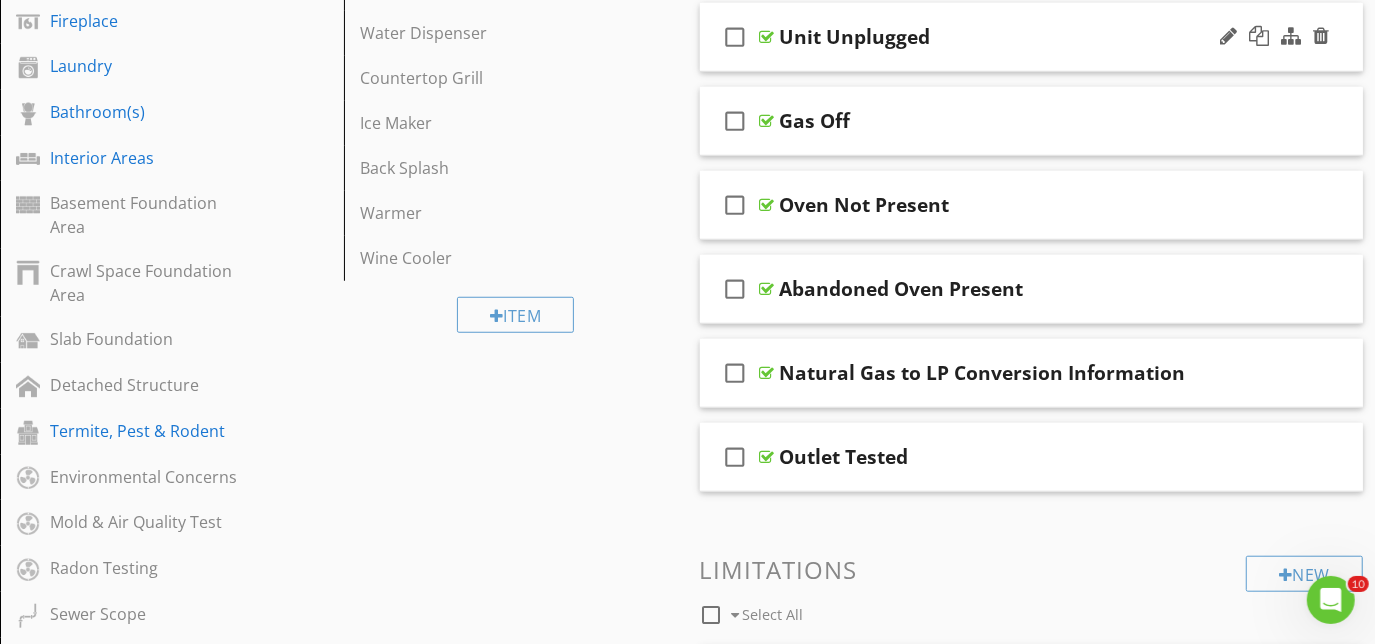 click on "check_box_outline_blank
Unit Unplugged" at bounding box center (1032, 37) 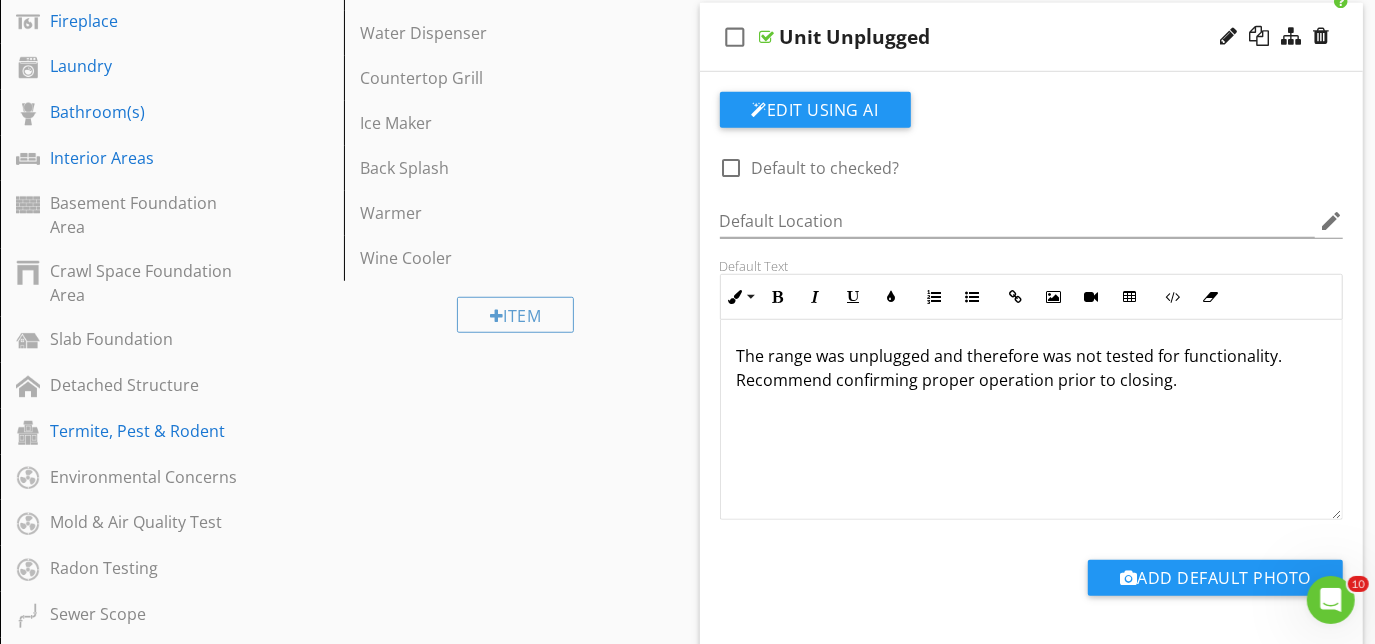 click on "check_box_outline_blank
Unit Unplugged" at bounding box center [1032, 37] 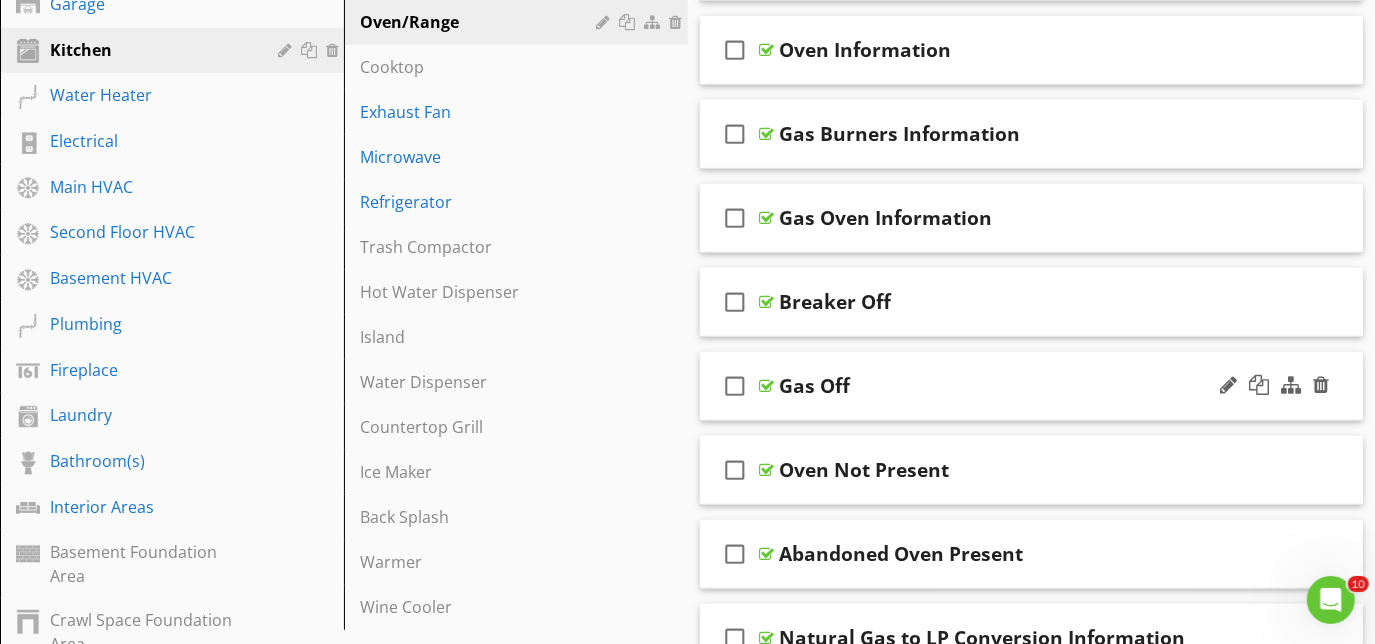 scroll, scrollTop: 674, scrollLeft: 0, axis: vertical 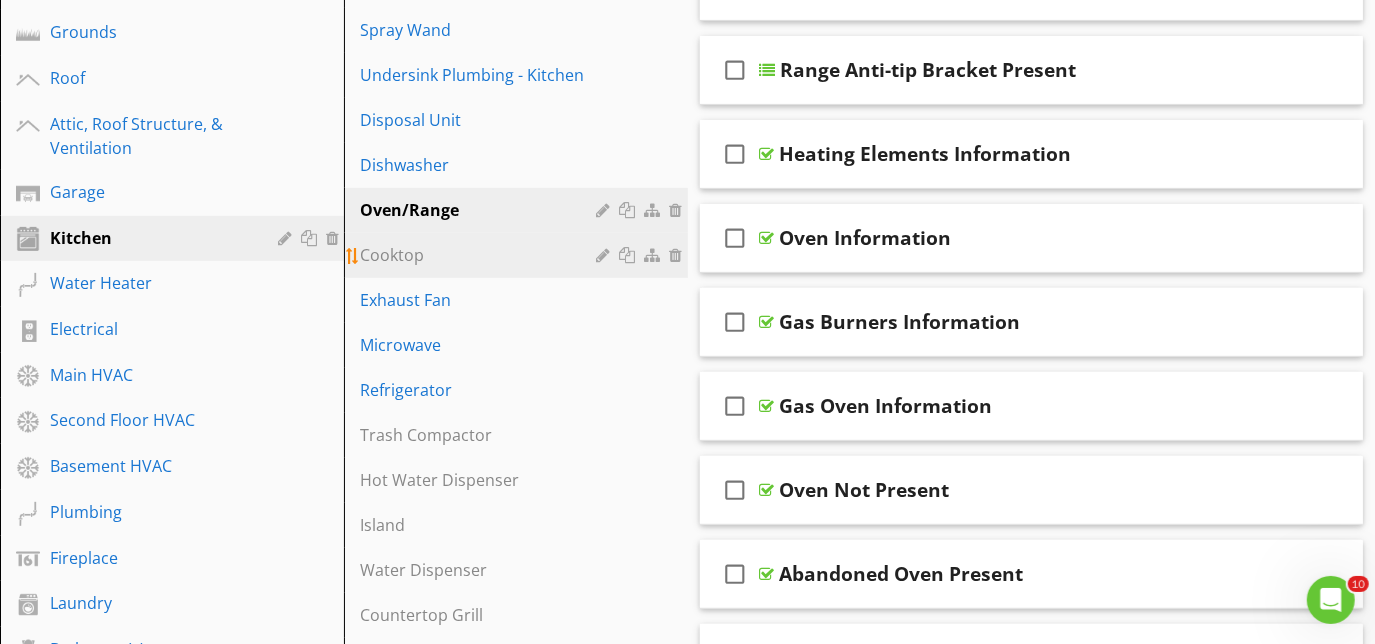click on "Cooktop" at bounding box center [519, 255] 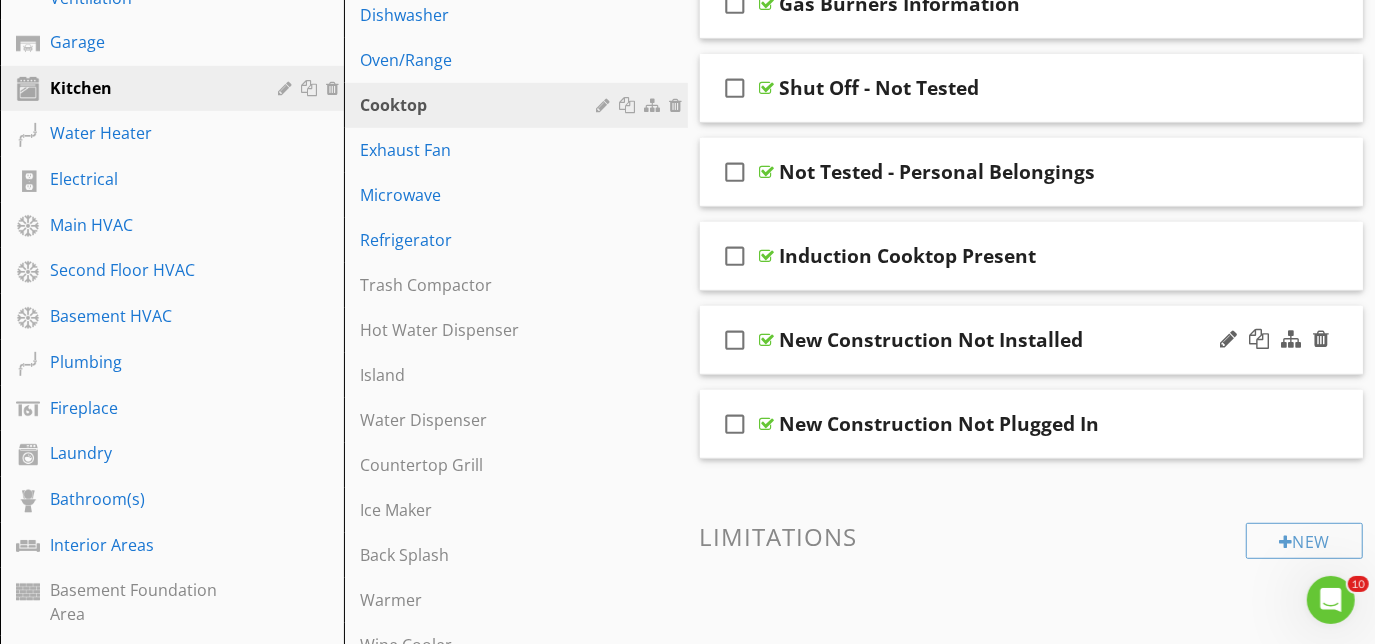 scroll, scrollTop: 570, scrollLeft: 0, axis: vertical 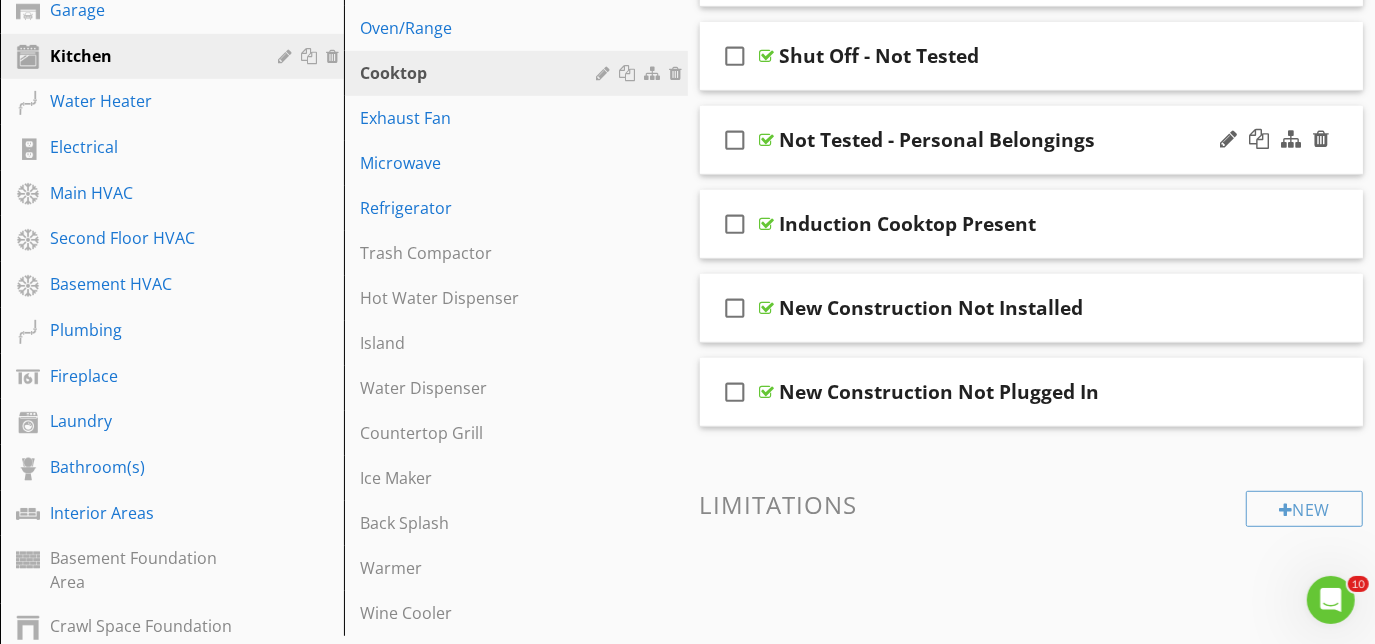 type 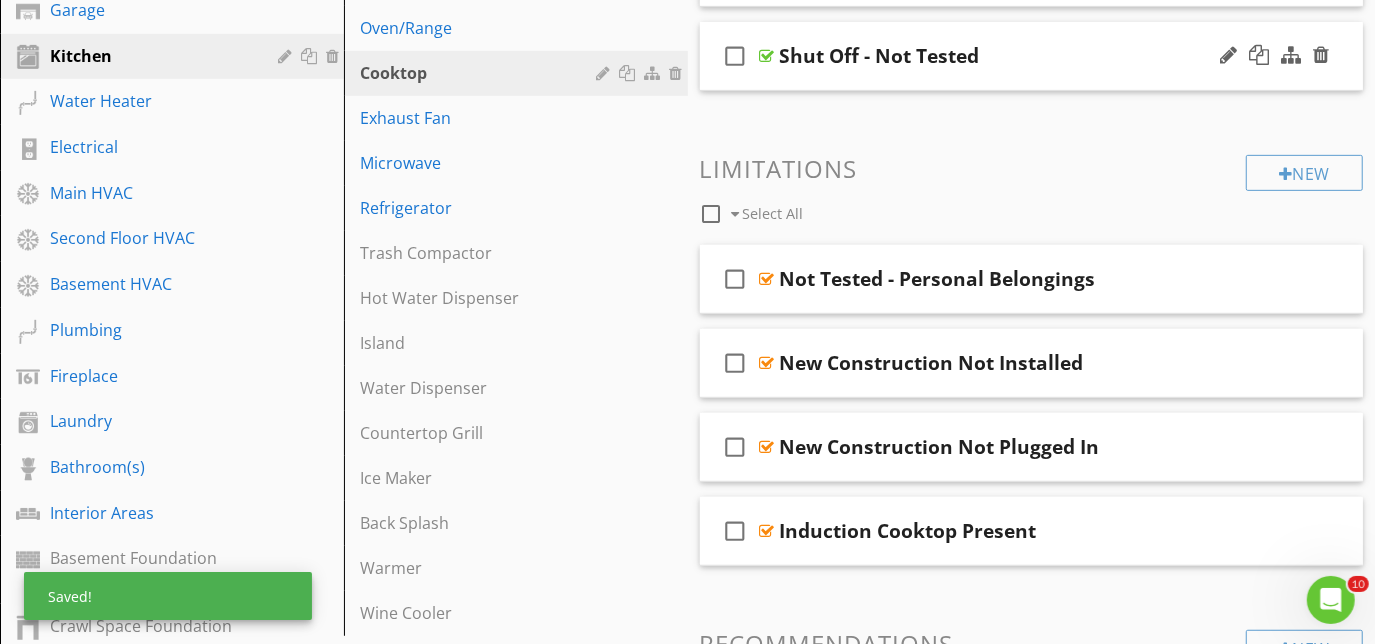 click on "check_box_outline_blank
Shut Off - Not Tested" at bounding box center [1032, 56] 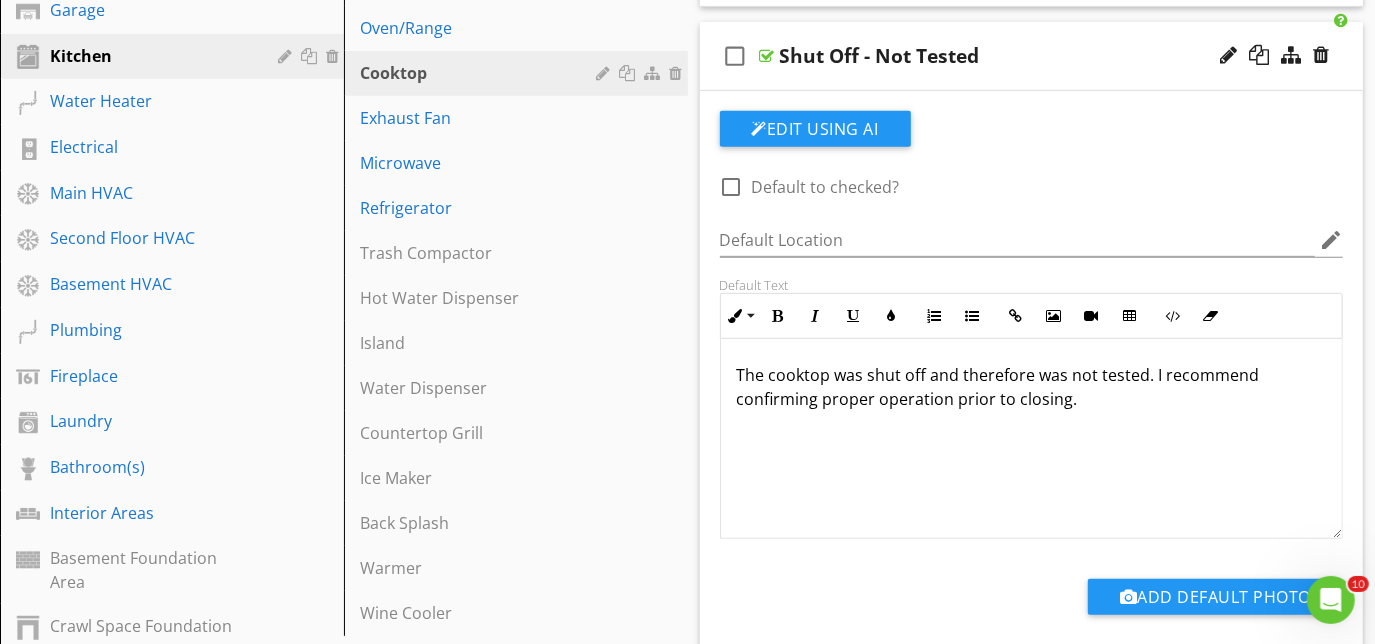 click on "check_box_outline_blank
Shut Off - Not Tested" at bounding box center (1032, 56) 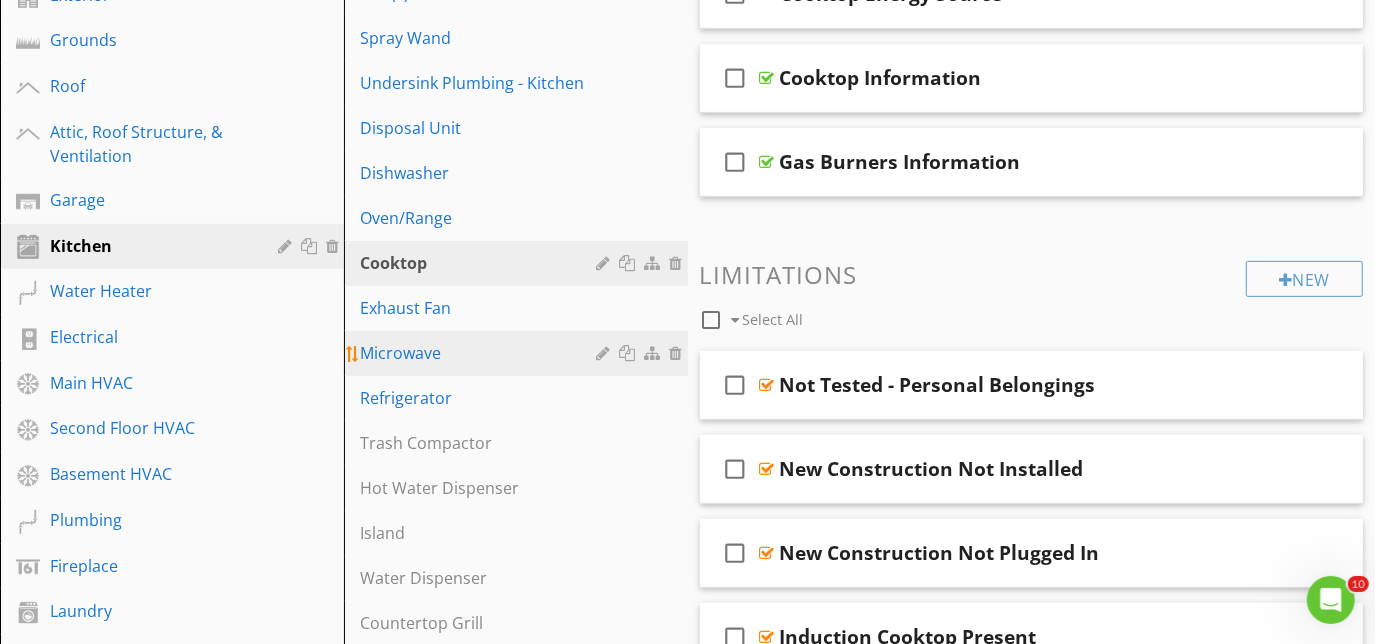 scroll, scrollTop: 388, scrollLeft: 0, axis: vertical 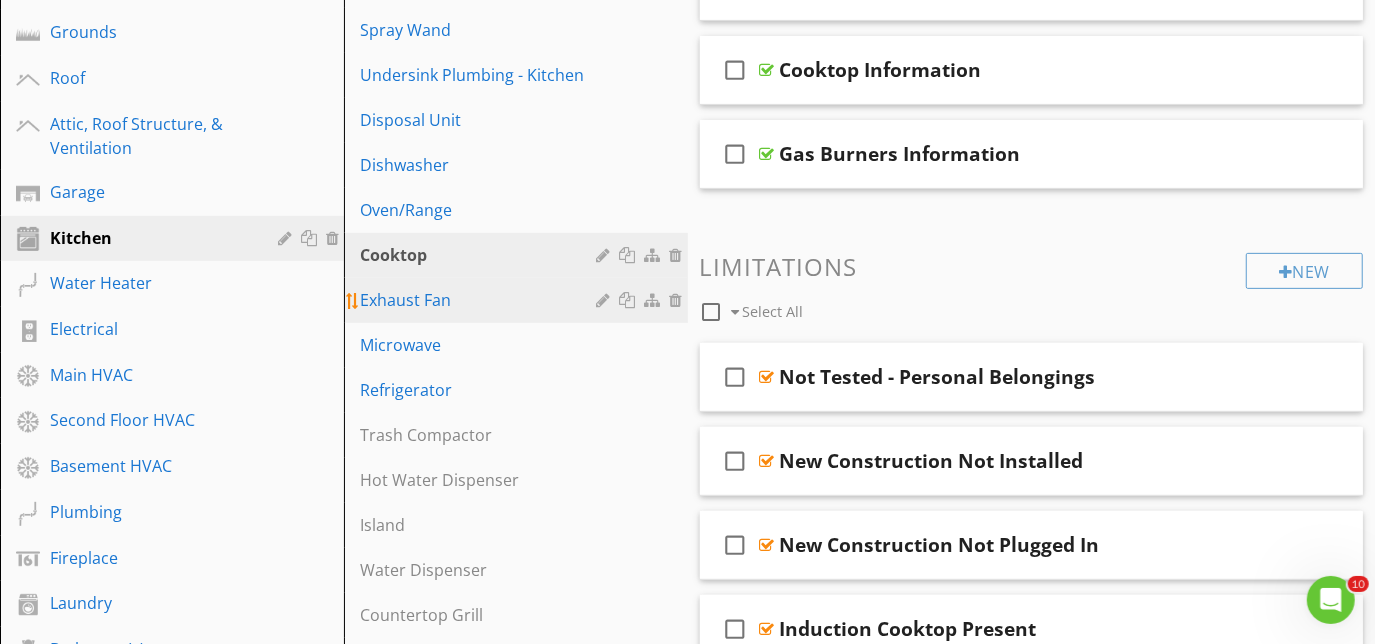 click on "Exhaust Fan" at bounding box center (481, 300) 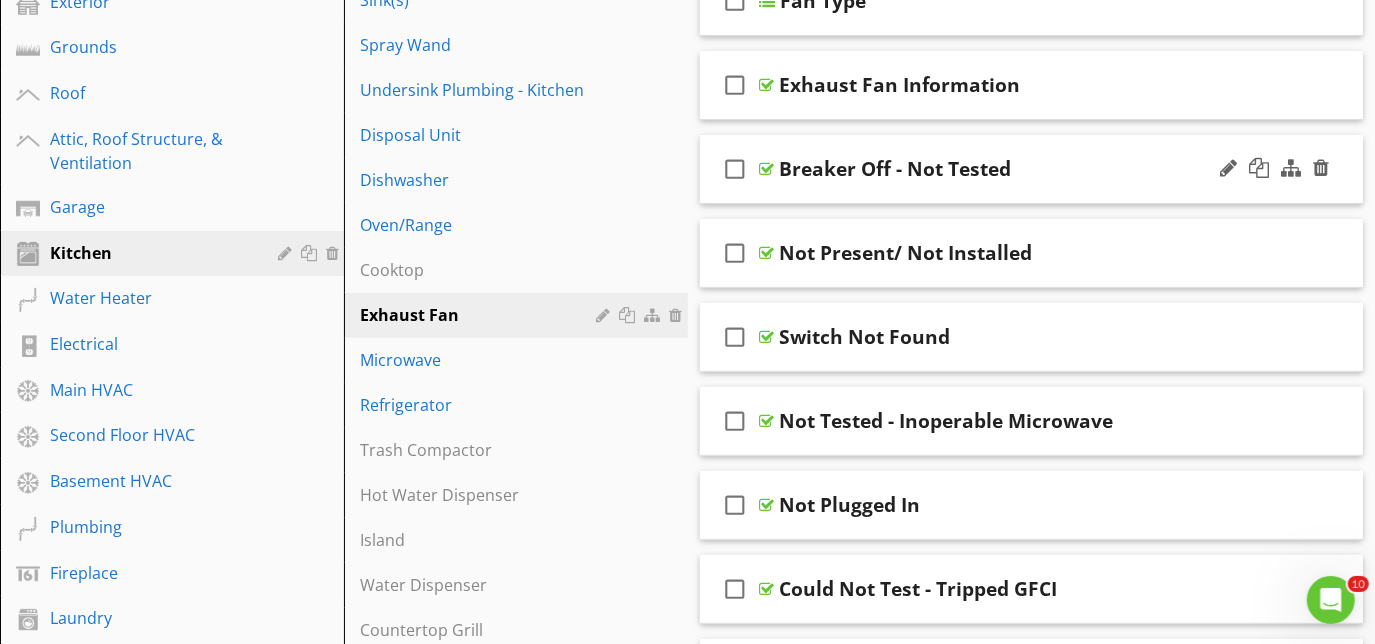 scroll, scrollTop: 479, scrollLeft: 0, axis: vertical 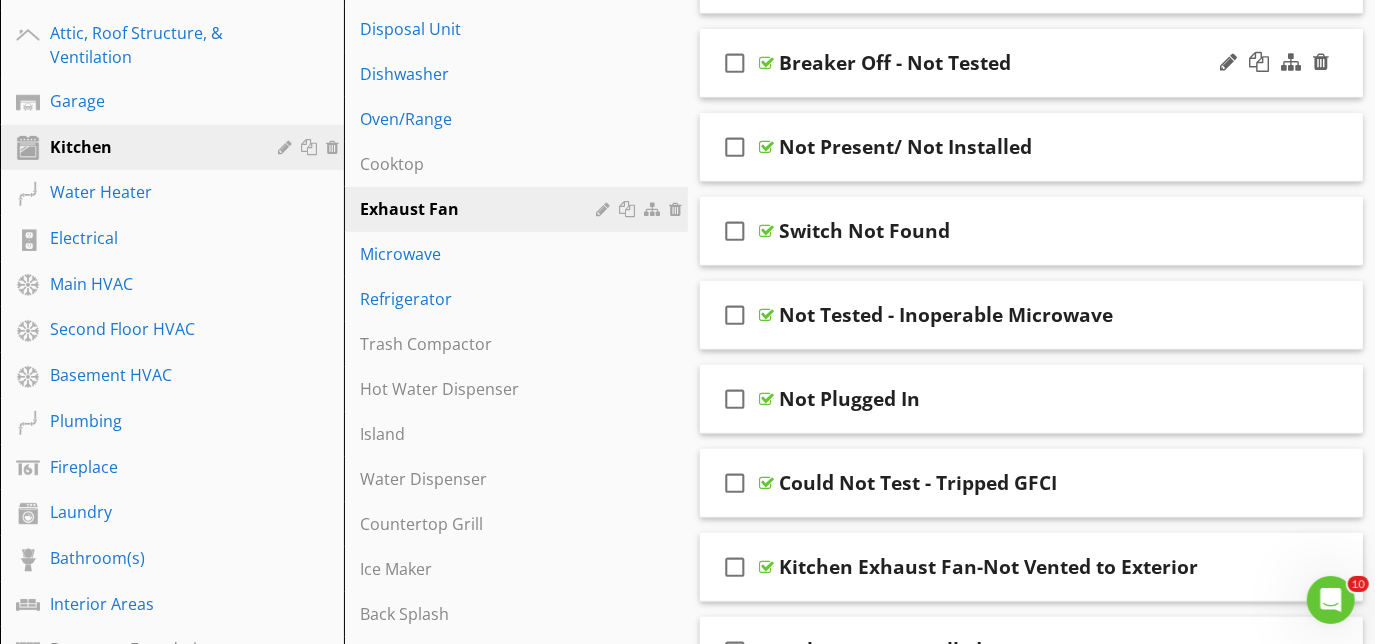 type 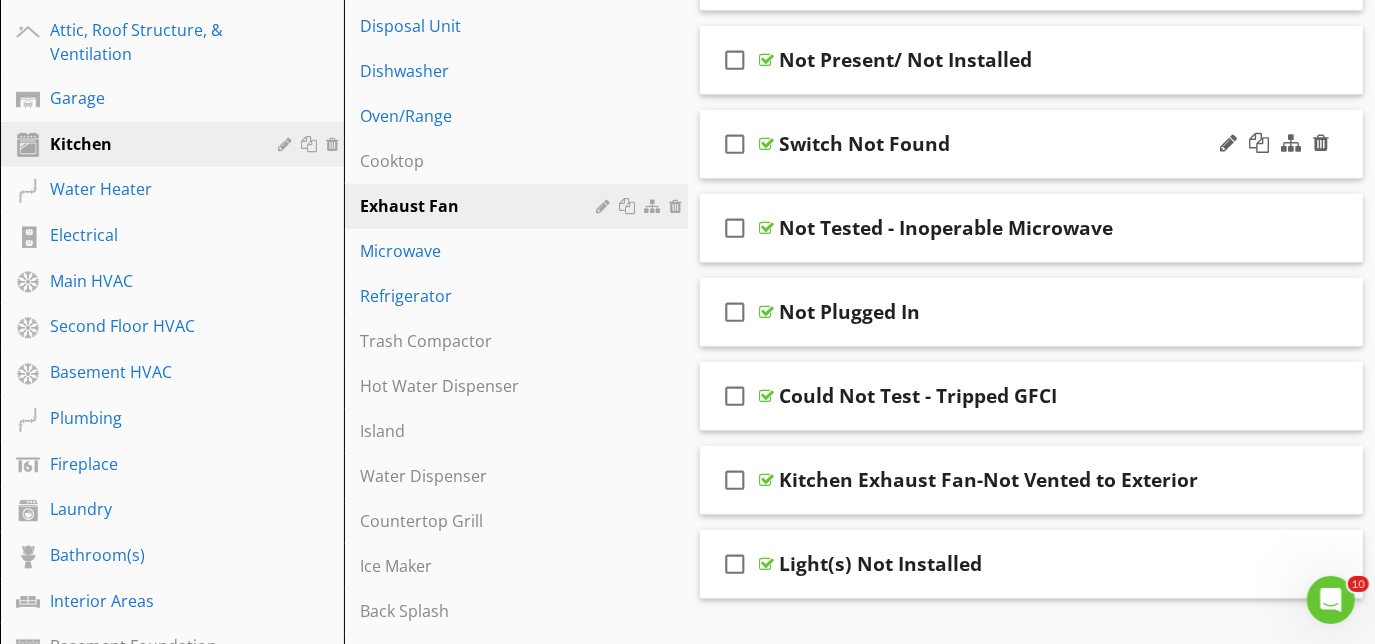 scroll, scrollTop: 554, scrollLeft: 0, axis: vertical 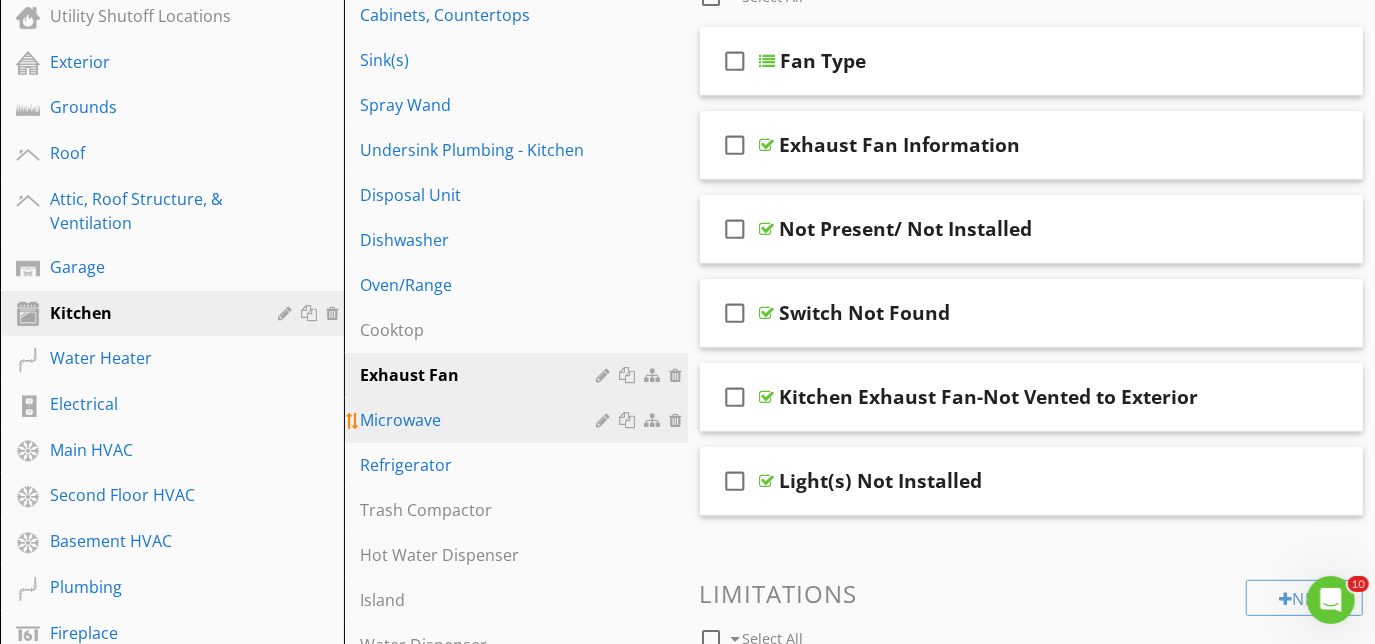 click on "Microwave" at bounding box center (481, 420) 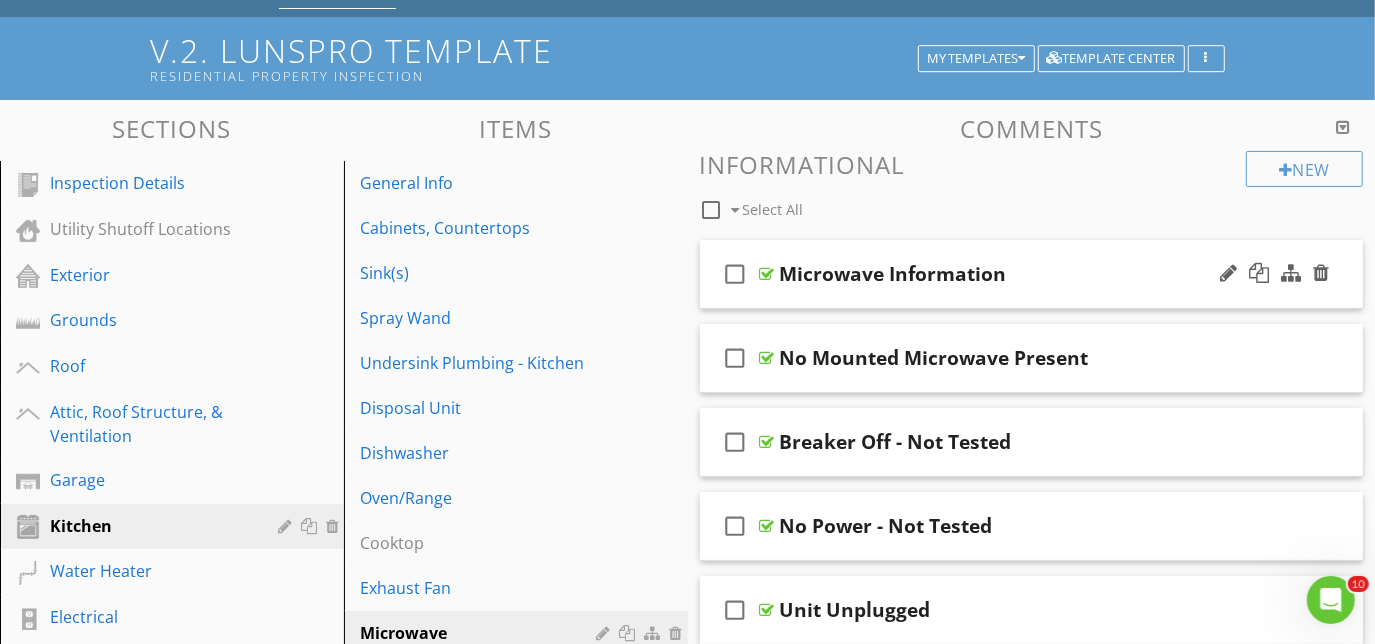scroll, scrollTop: 272, scrollLeft: 0, axis: vertical 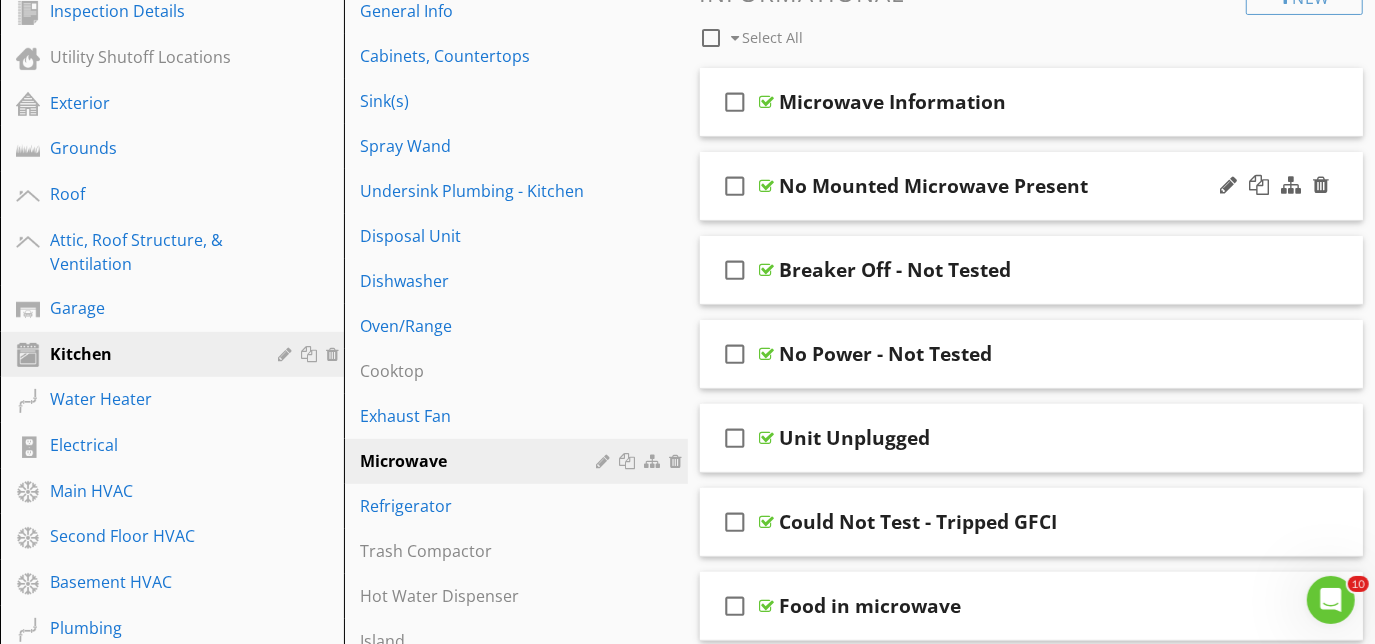 click on "check_box_outline_blank
No Mounted Microwave Present" at bounding box center [1032, 186] 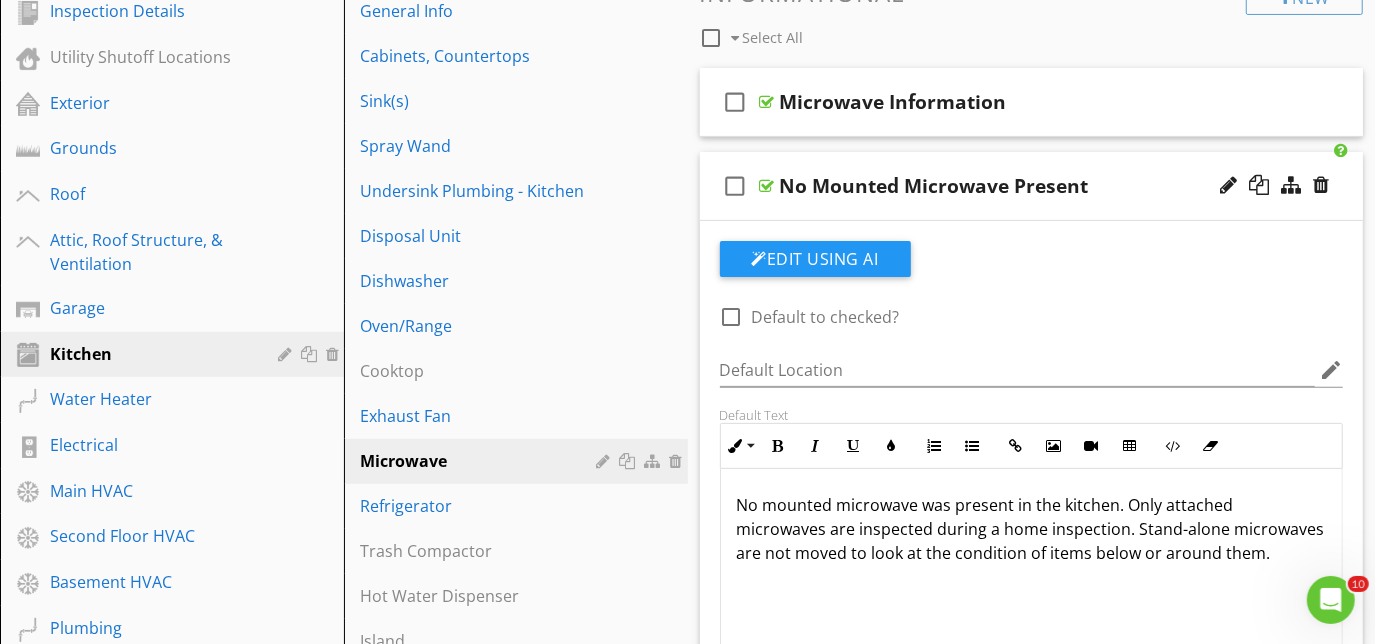 click on "check_box_outline_blank
No Mounted Microwave Present" at bounding box center (1032, 186) 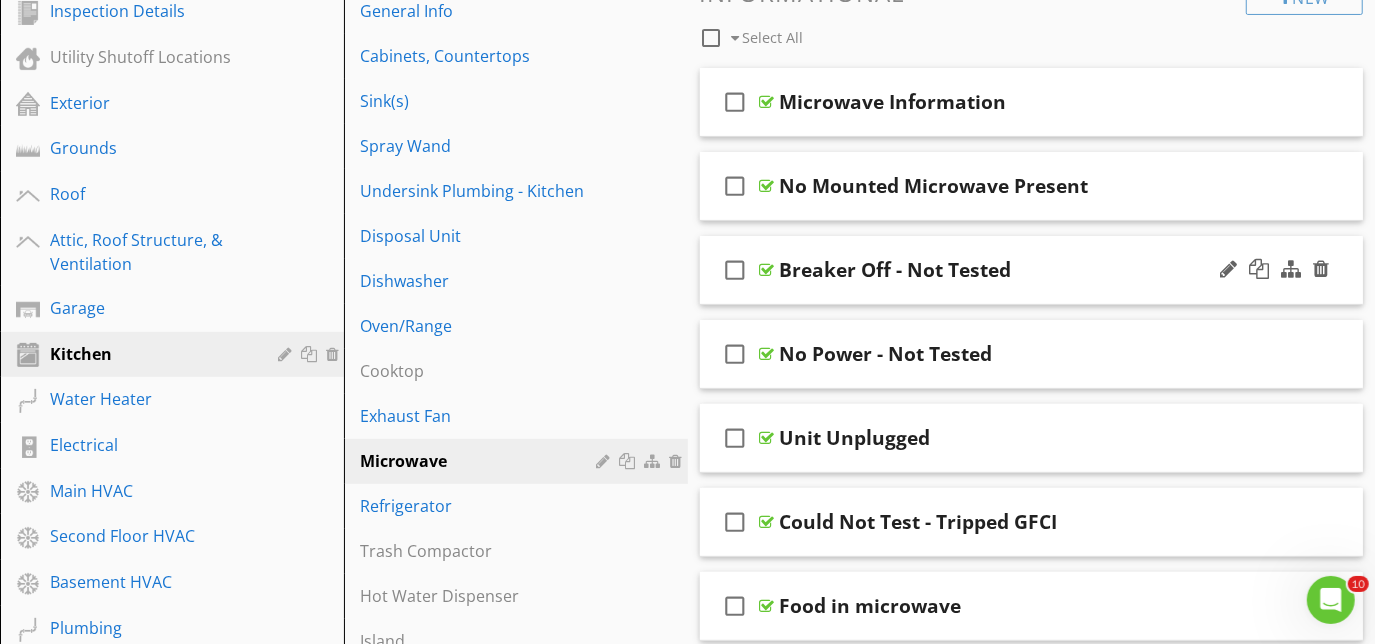 type 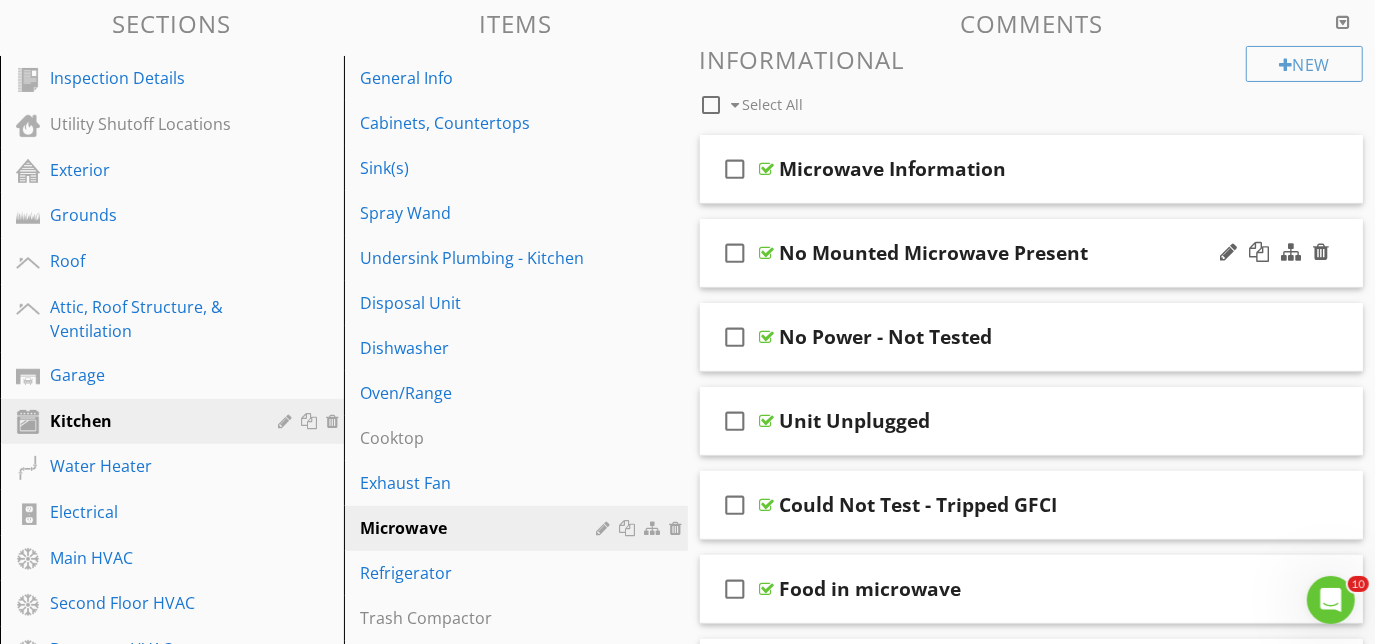 scroll, scrollTop: 296, scrollLeft: 0, axis: vertical 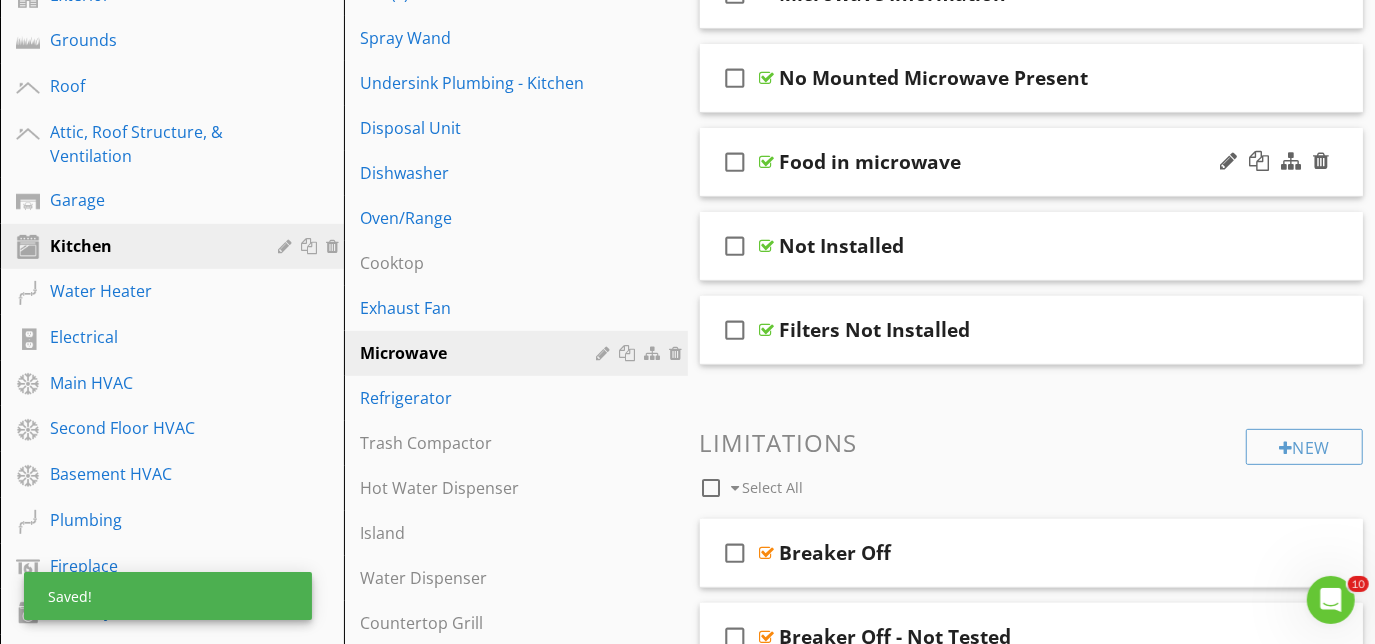 click on "check_box_outline_blank
Food in microwave" at bounding box center [1032, 162] 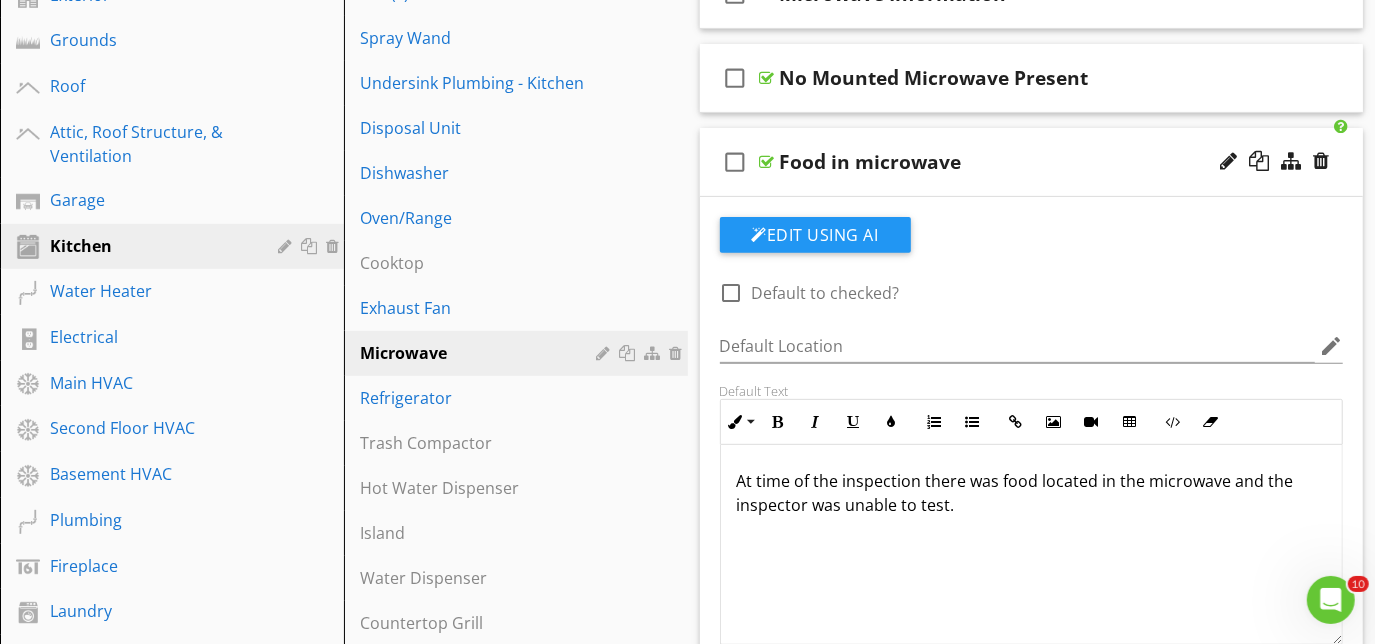 click on "check_box_outline_blank
Food in microwave" at bounding box center [1032, 162] 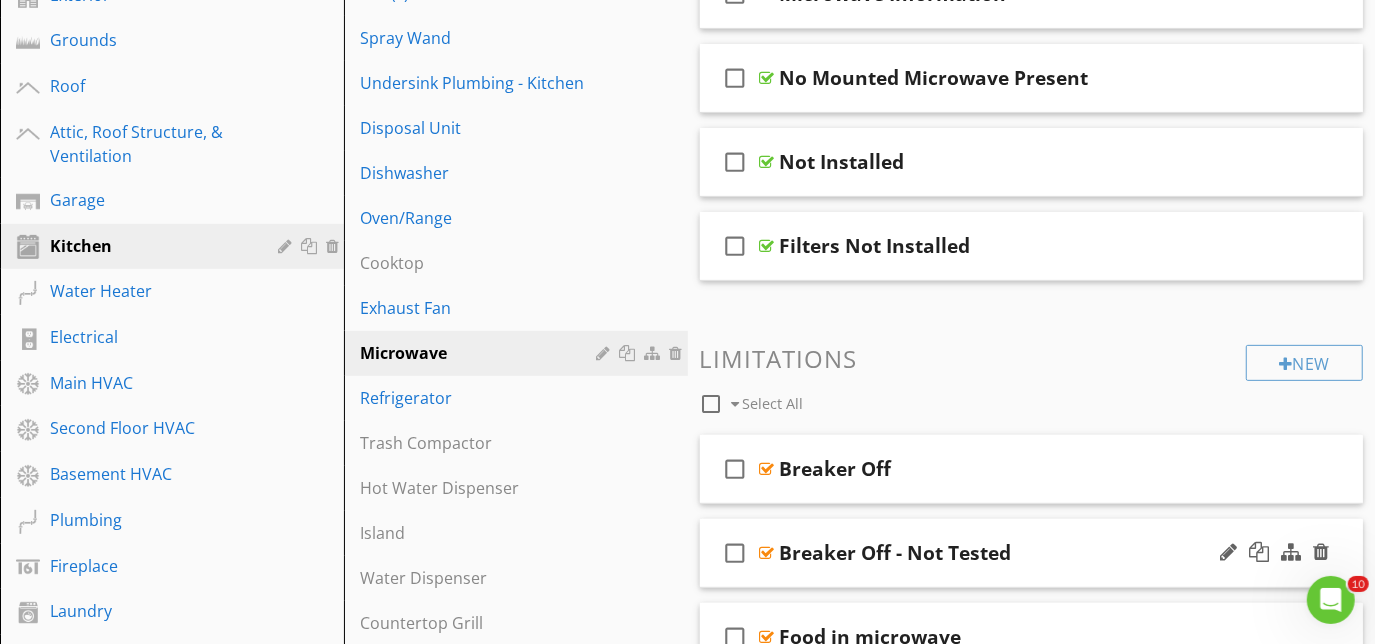 scroll, scrollTop: 412, scrollLeft: 0, axis: vertical 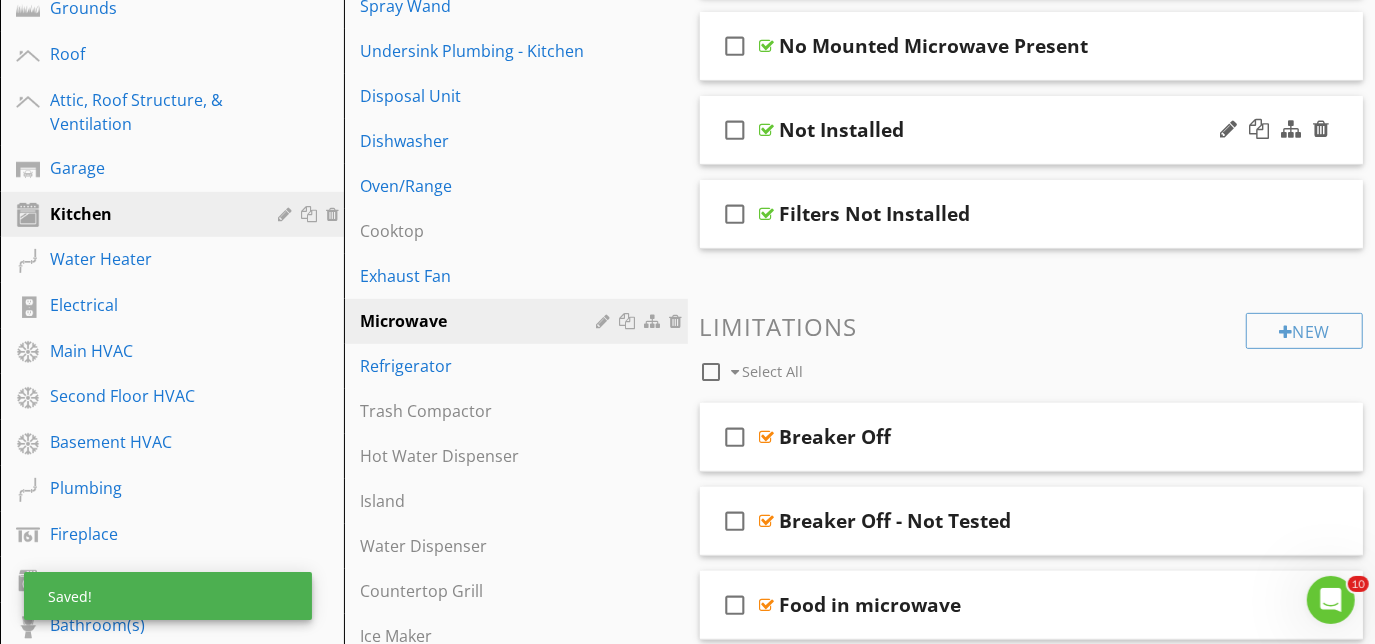 click on "check_box_outline_blank
Not Installed" at bounding box center [1032, 130] 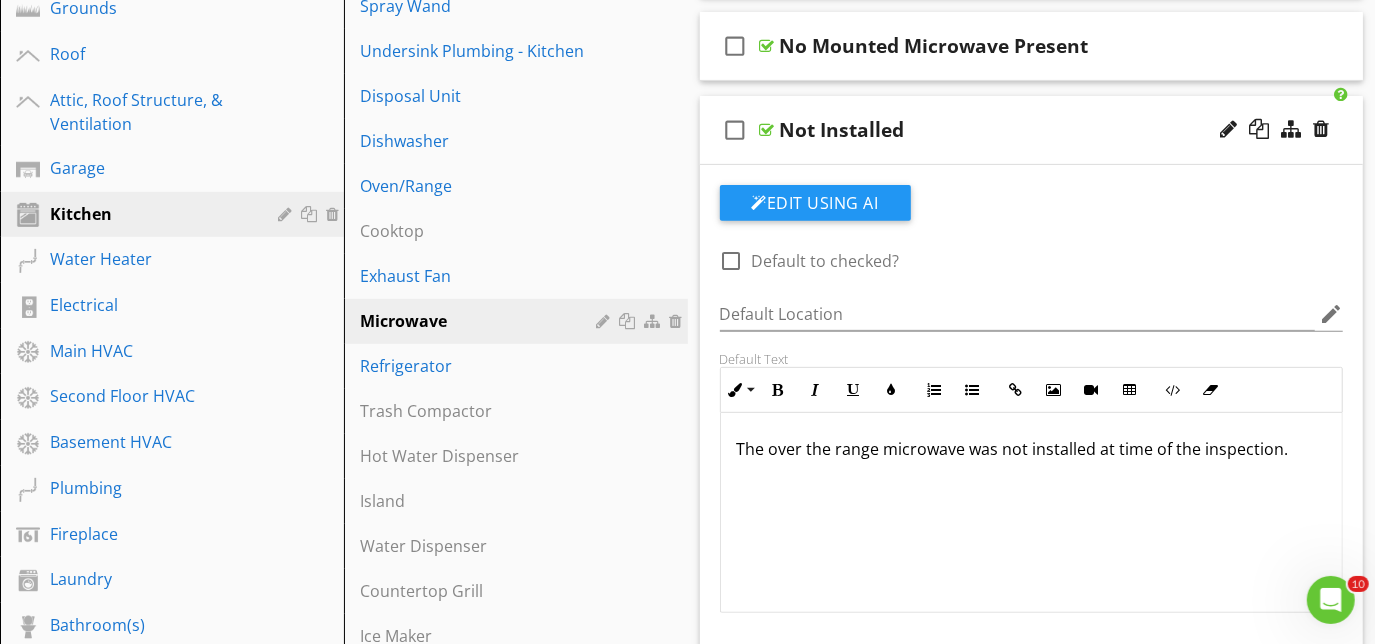 click on "check_box_outline_blank
Not Installed" at bounding box center [1032, 130] 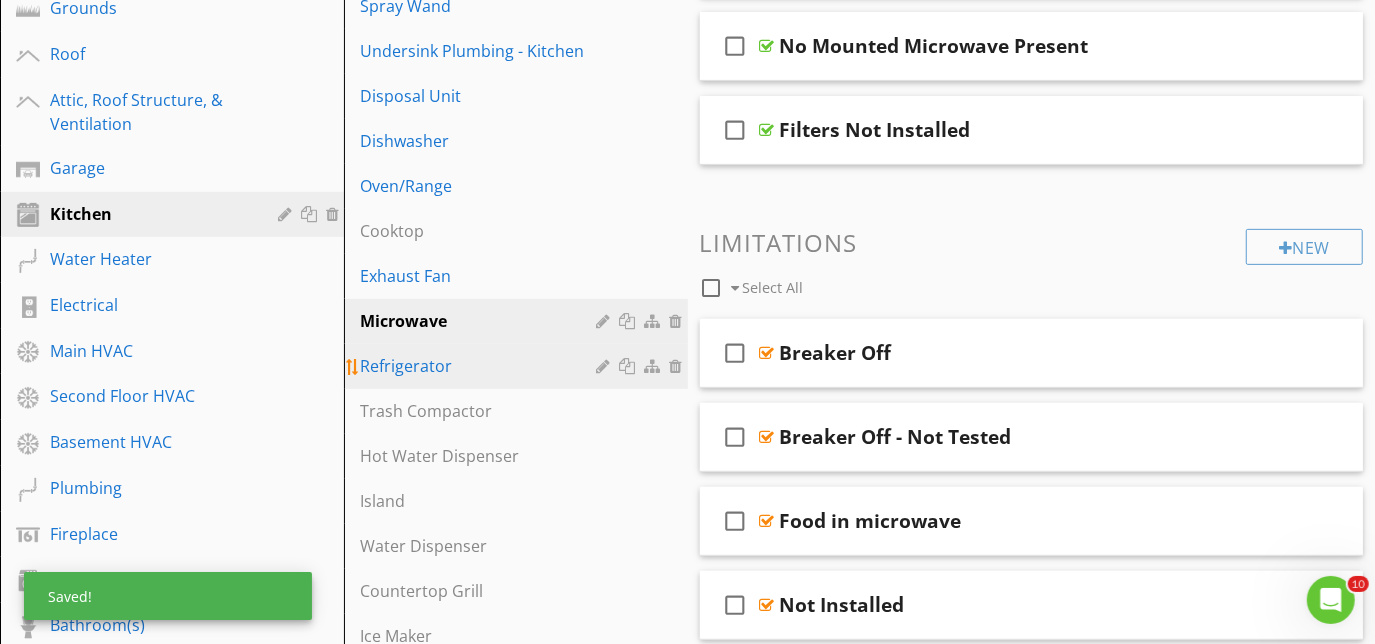 click on "Refrigerator" at bounding box center [481, 366] 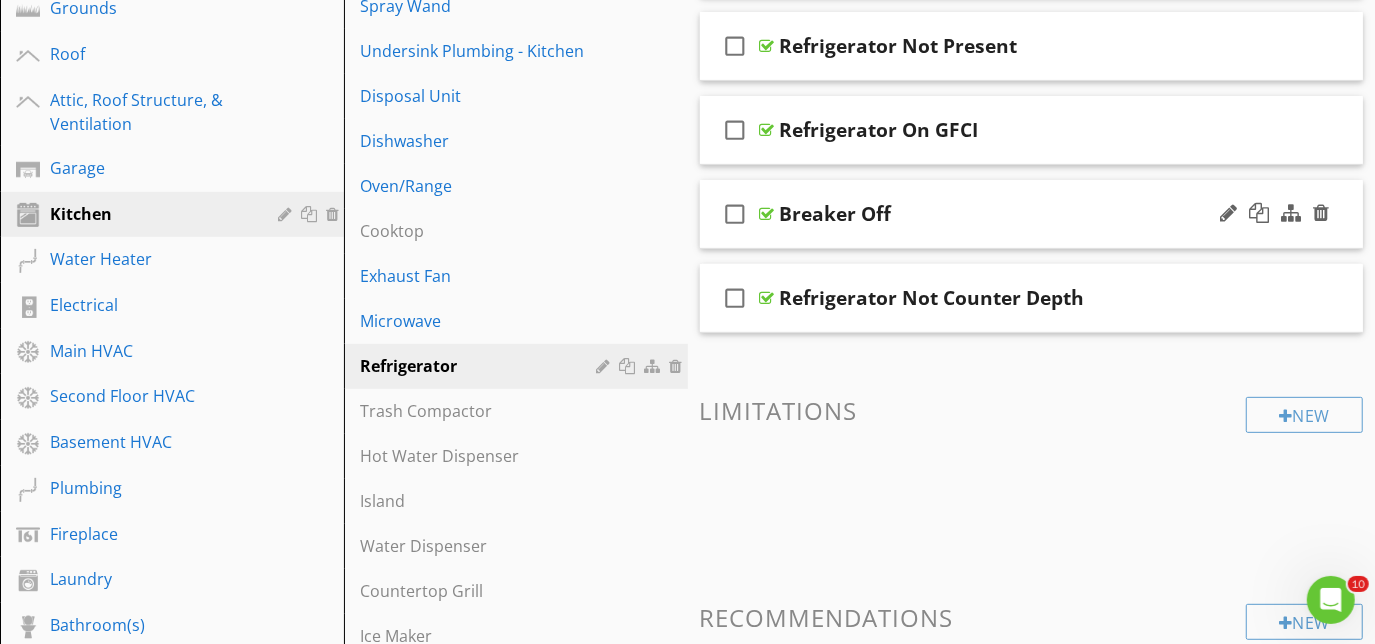 type 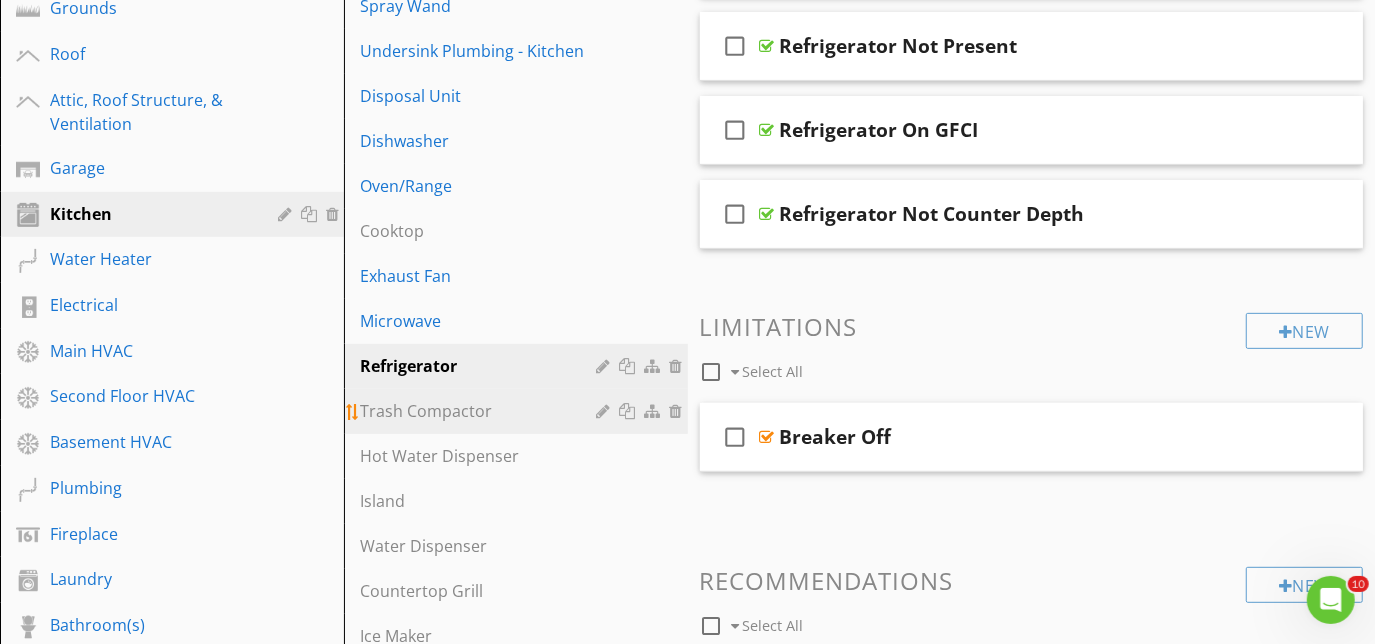 click on "Trash Compactor" at bounding box center (481, 411) 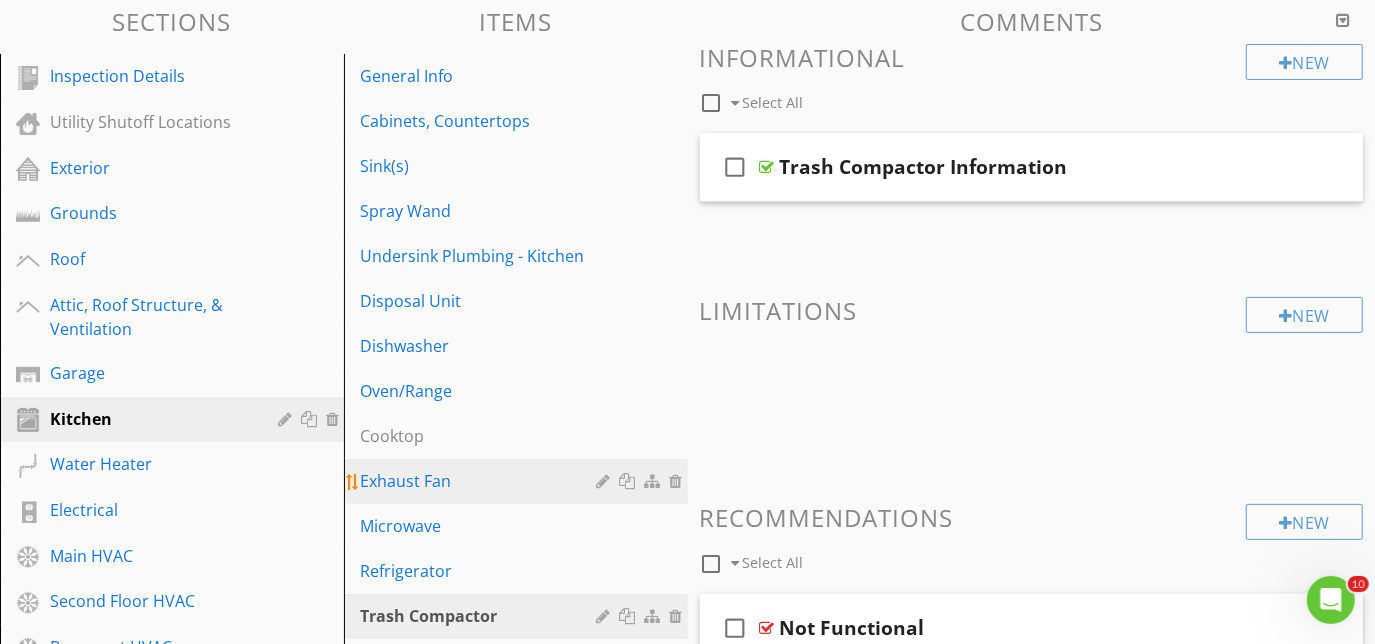 scroll, scrollTop: 321, scrollLeft: 0, axis: vertical 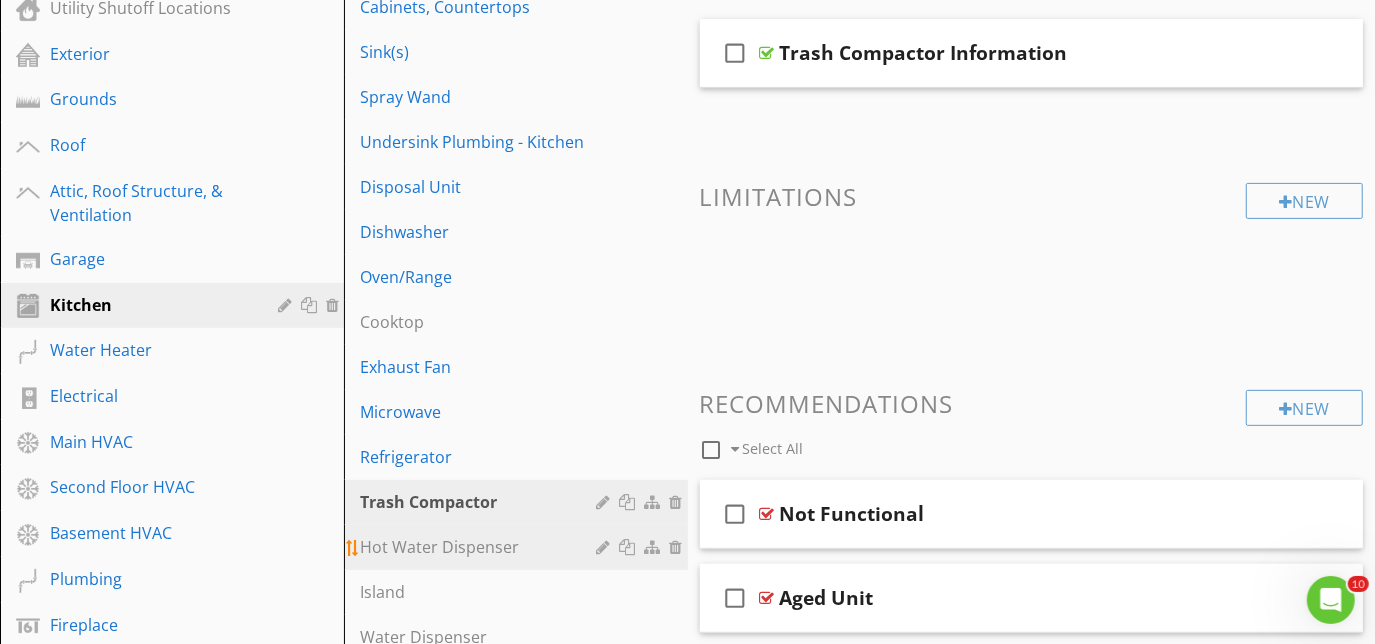 click on "Hot Water Dispenser" at bounding box center (481, 547) 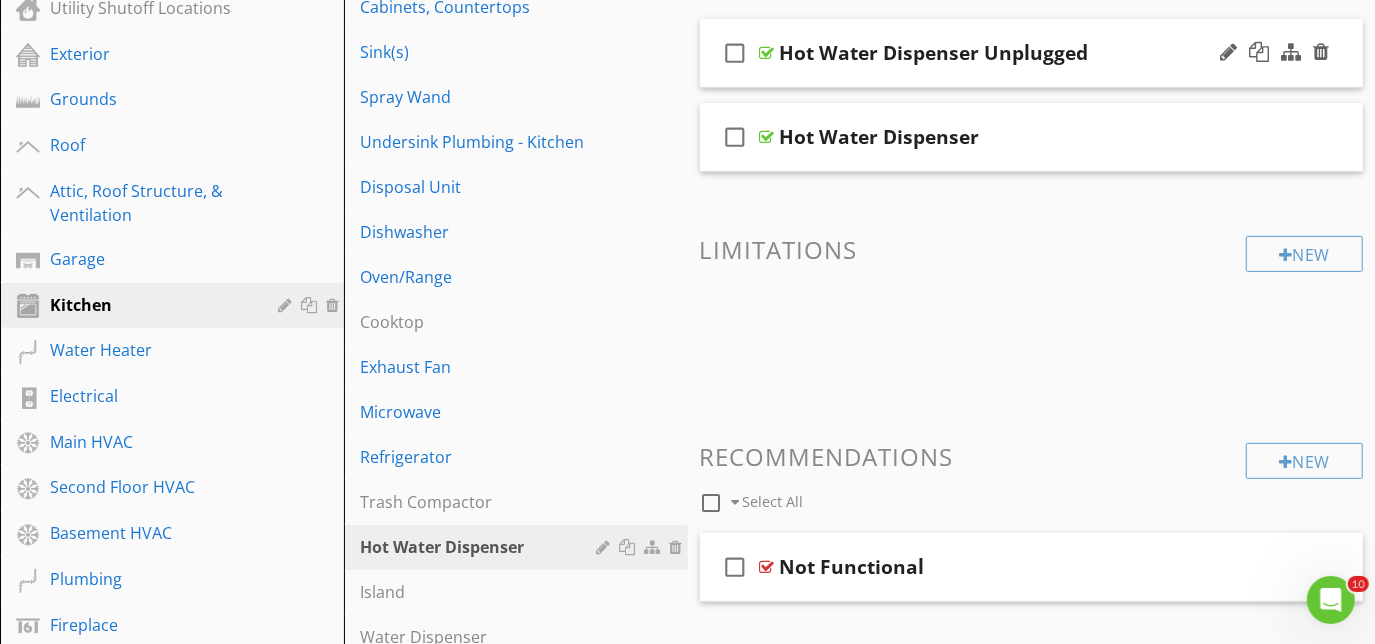 type 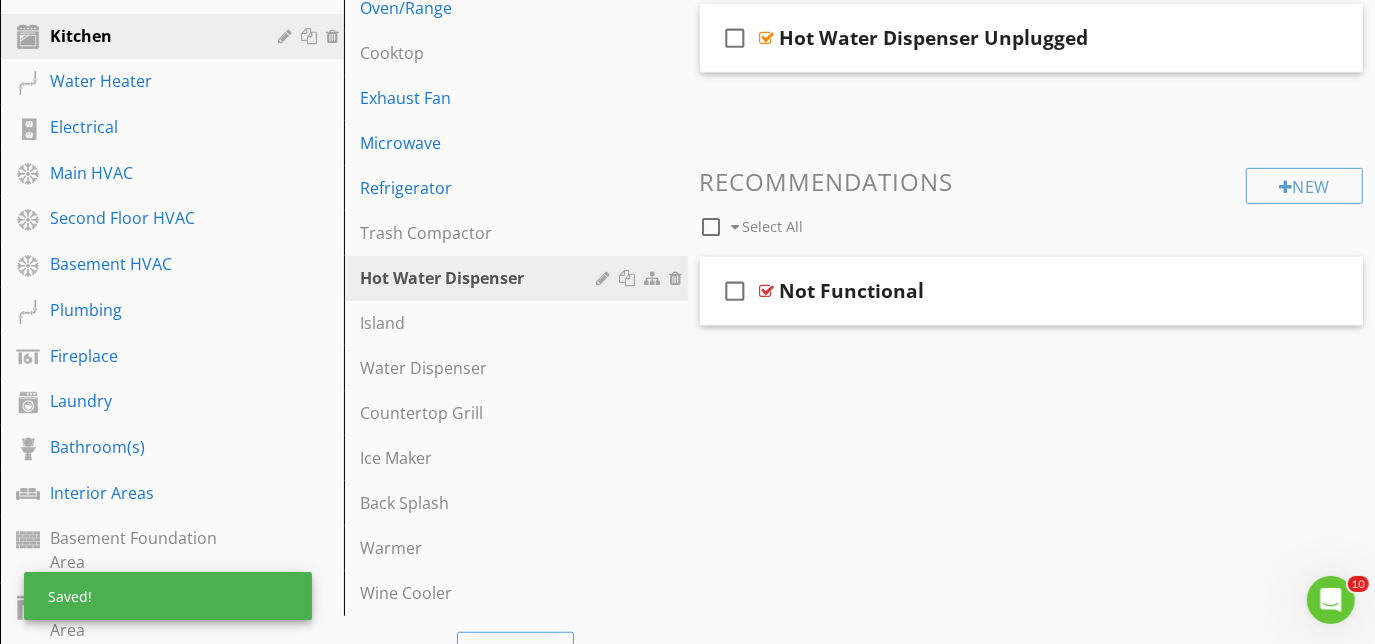 scroll, scrollTop: 594, scrollLeft: 0, axis: vertical 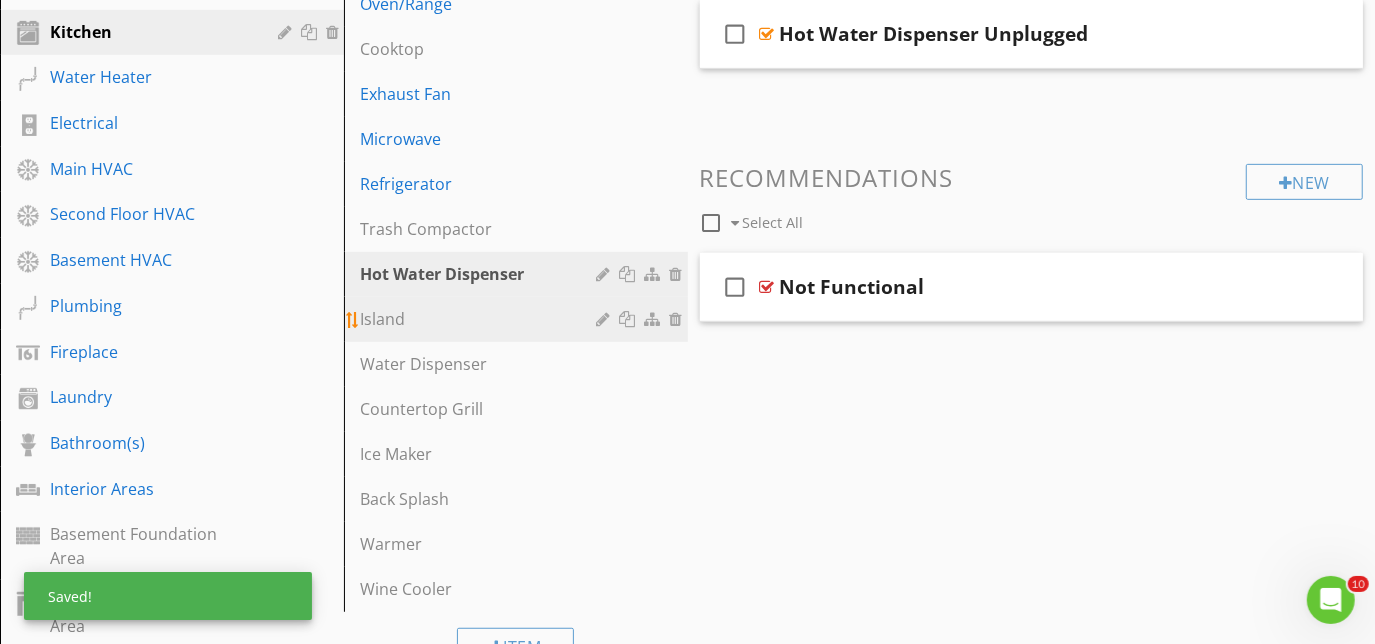 click on "Island" at bounding box center [481, 319] 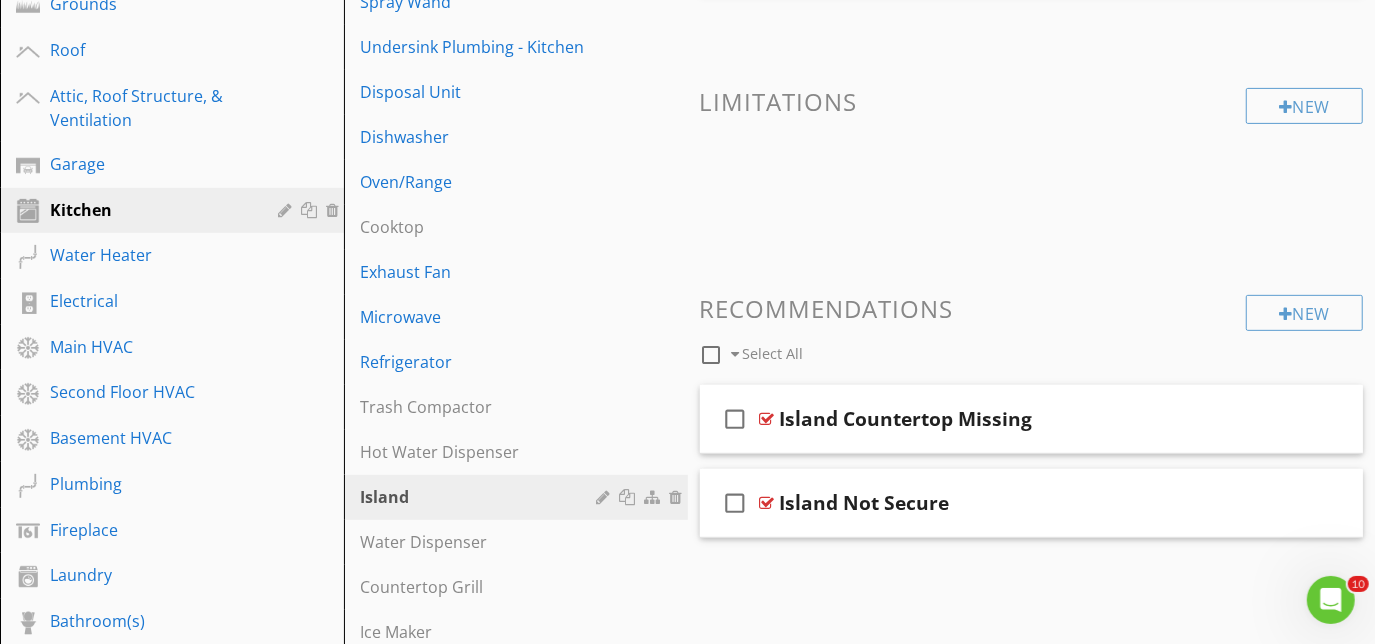 scroll, scrollTop: 503, scrollLeft: 0, axis: vertical 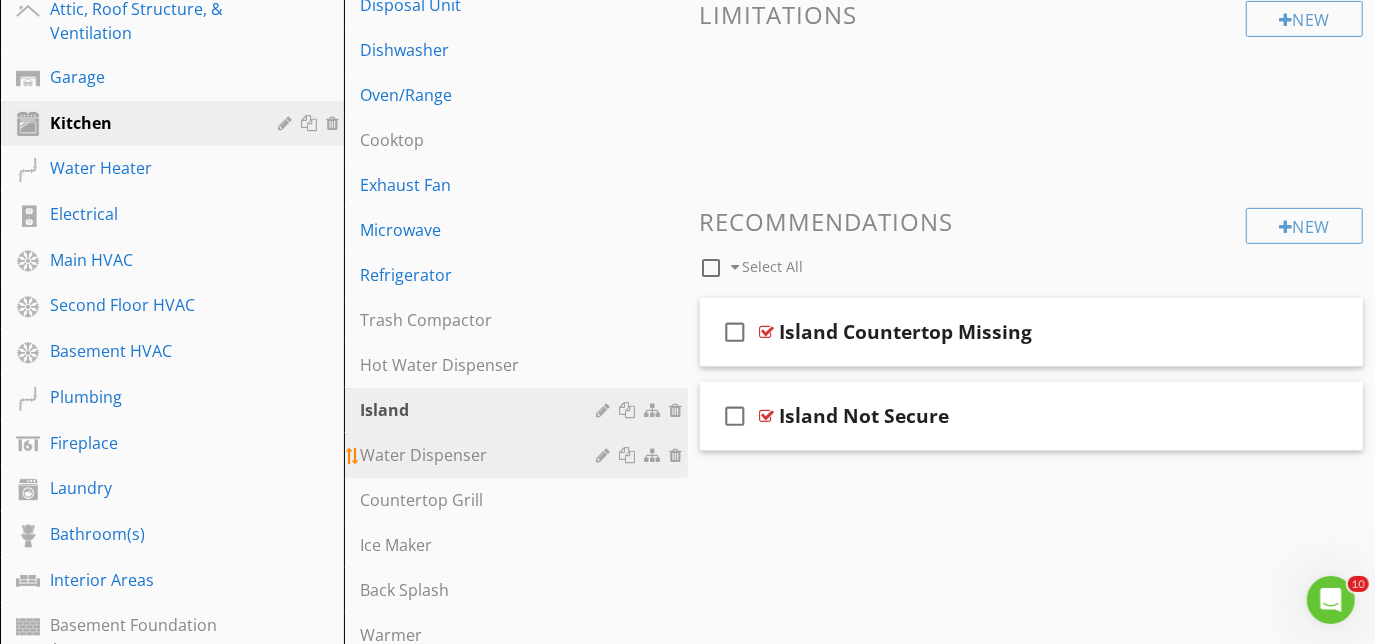 click on "Water Dispenser" at bounding box center (481, 455) 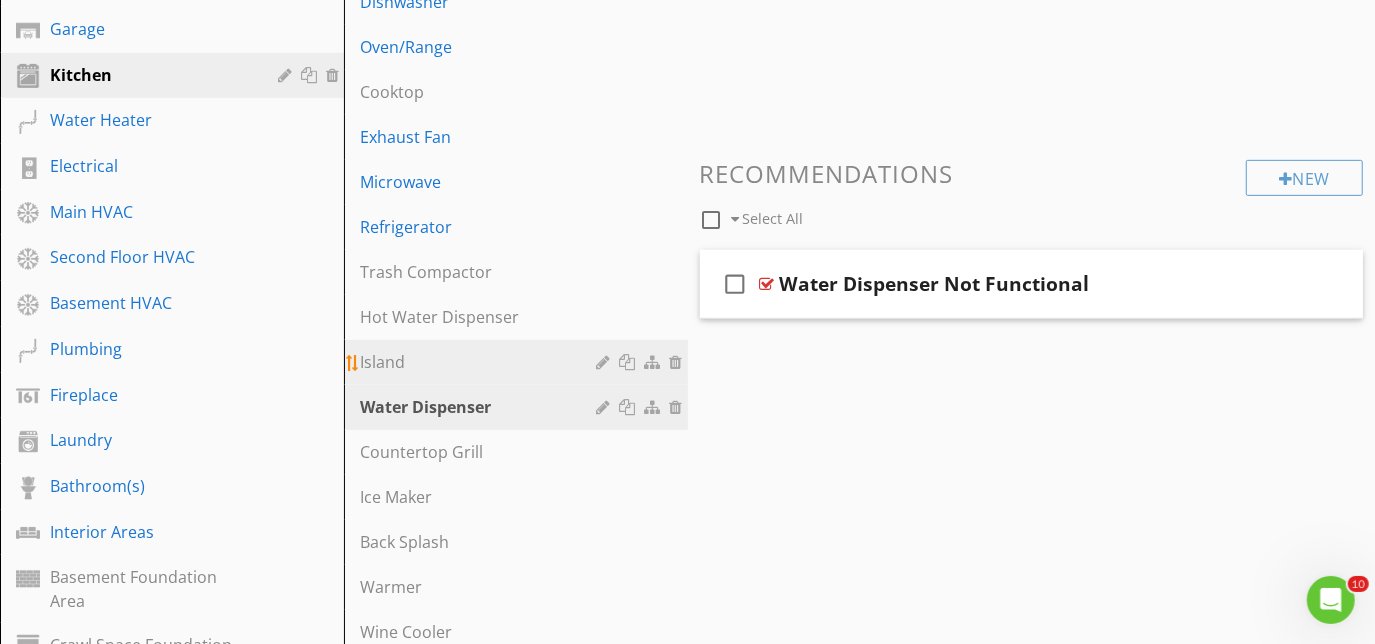 scroll, scrollTop: 594, scrollLeft: 0, axis: vertical 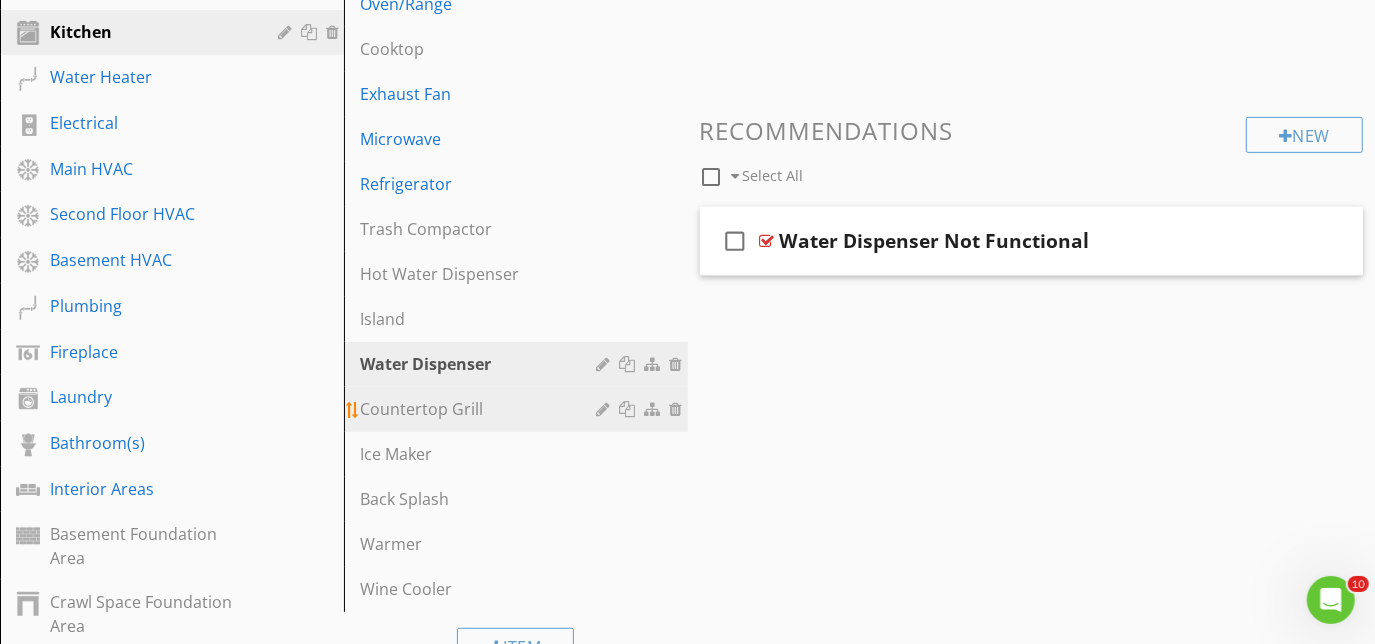 click on "Countertop Grill" at bounding box center (481, 409) 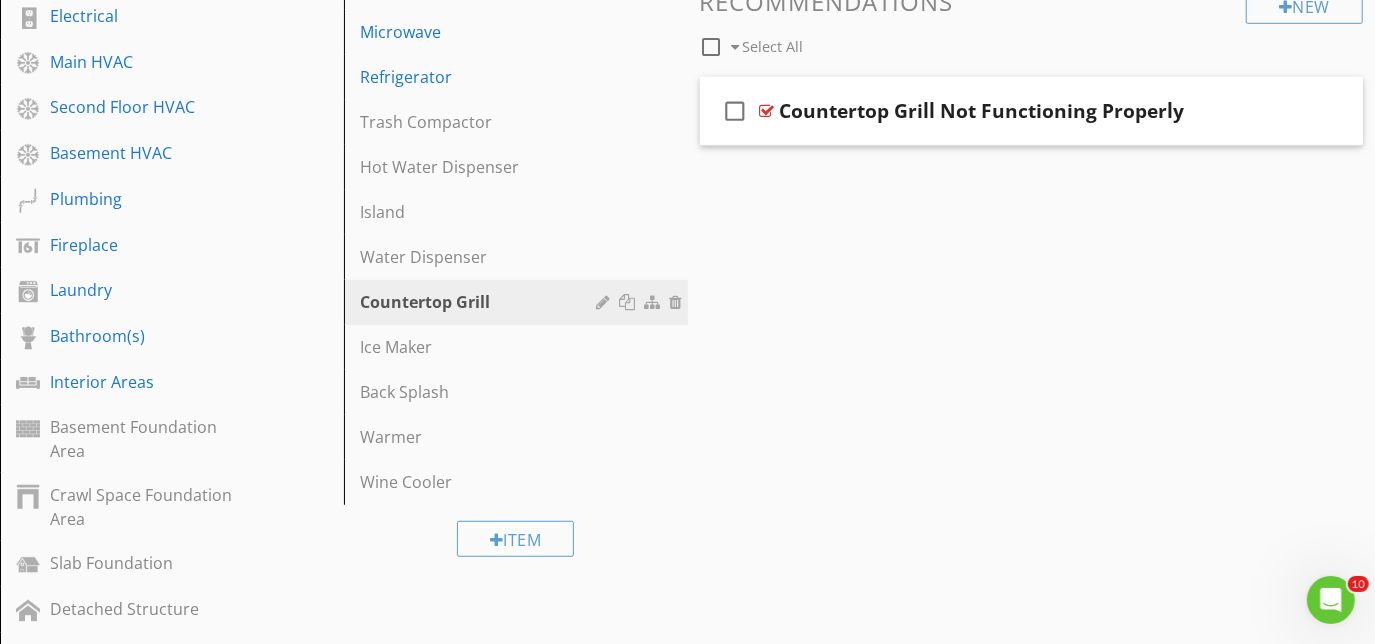 scroll, scrollTop: 727, scrollLeft: 0, axis: vertical 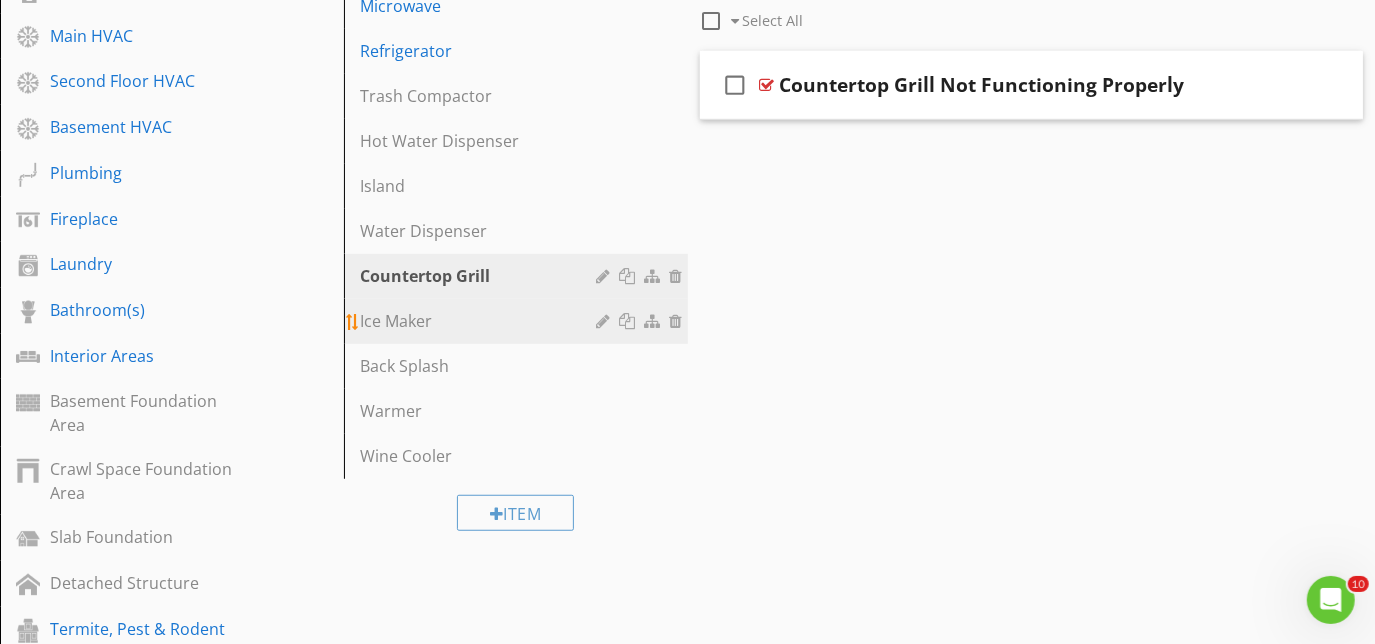 click on "Ice Maker" at bounding box center (481, 321) 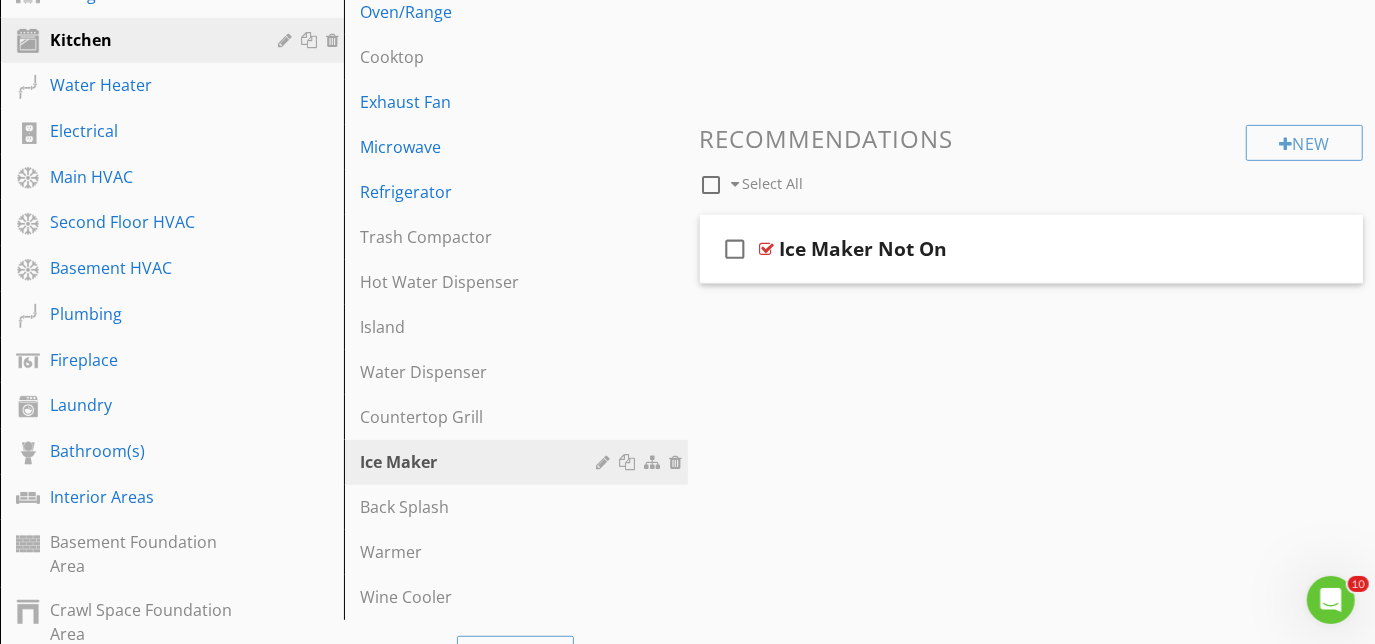 scroll, scrollTop: 727, scrollLeft: 0, axis: vertical 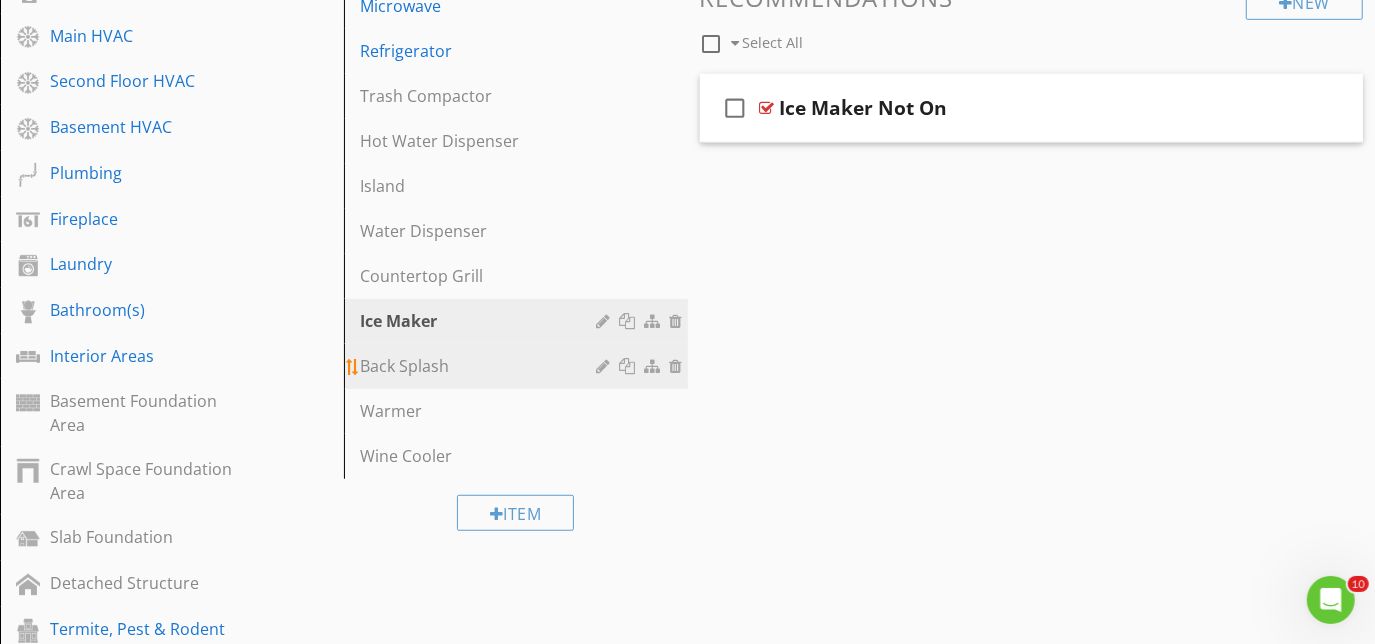 click on "Back Splash" at bounding box center (481, 366) 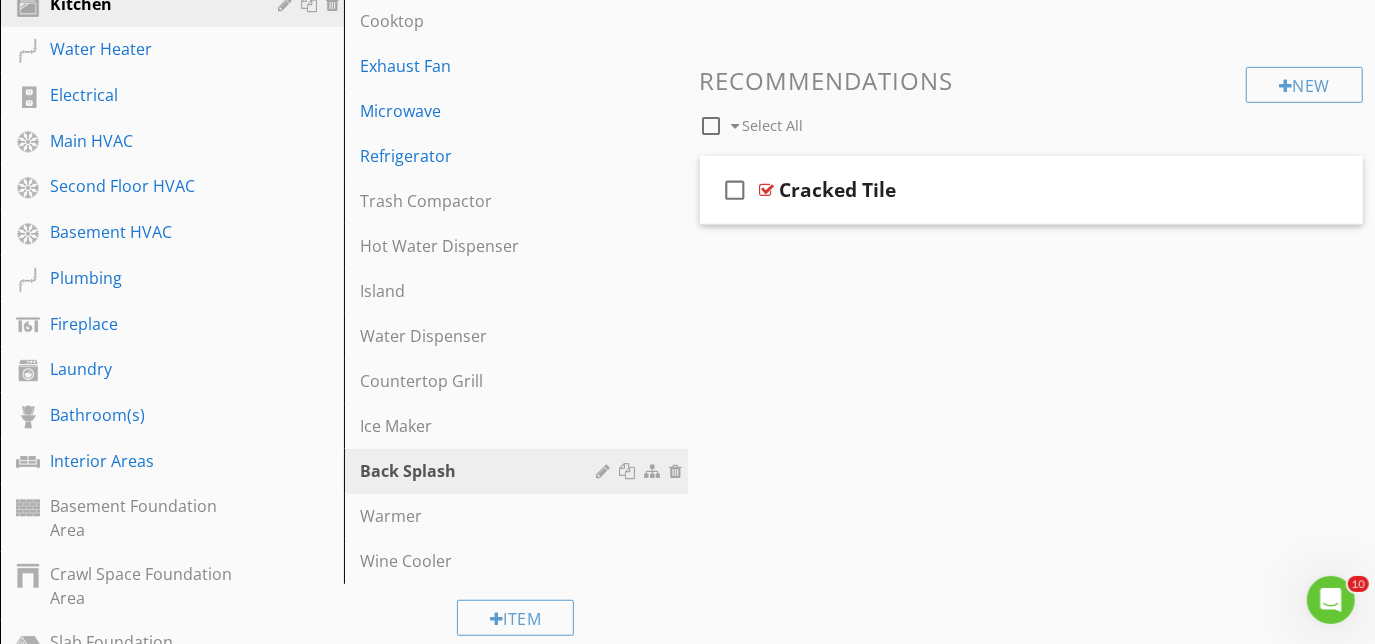 scroll, scrollTop: 727, scrollLeft: 0, axis: vertical 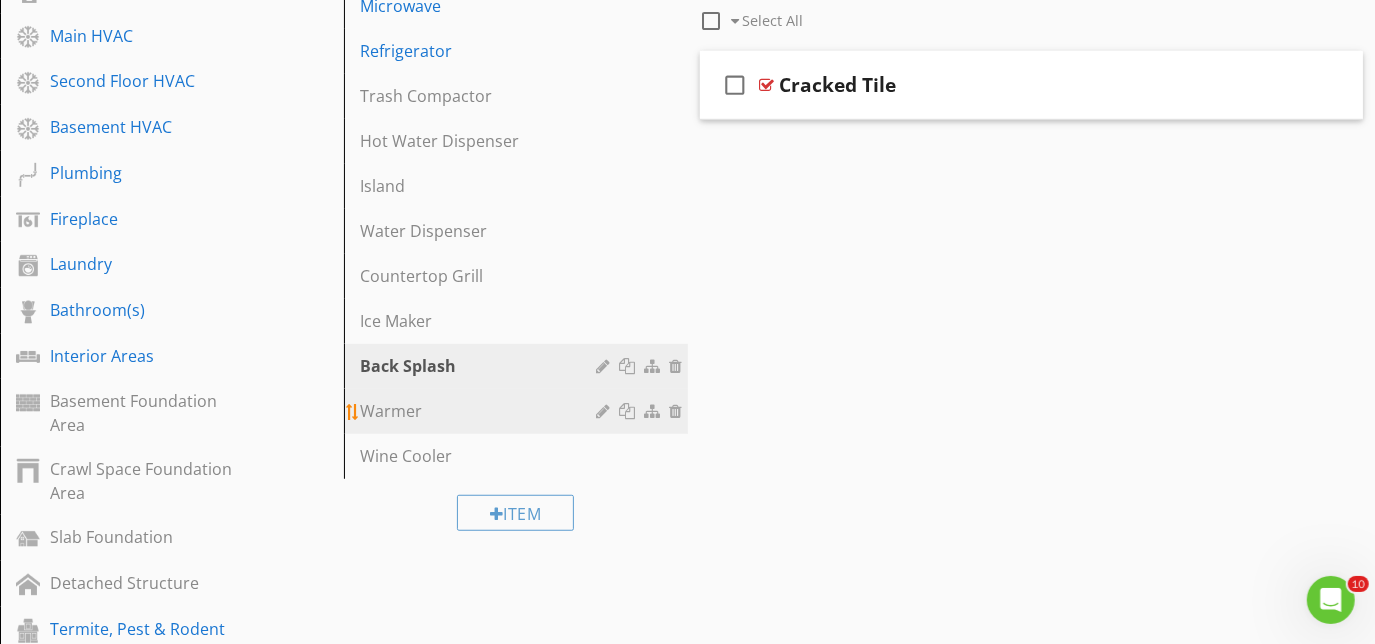 click on "Warmer" at bounding box center [481, 411] 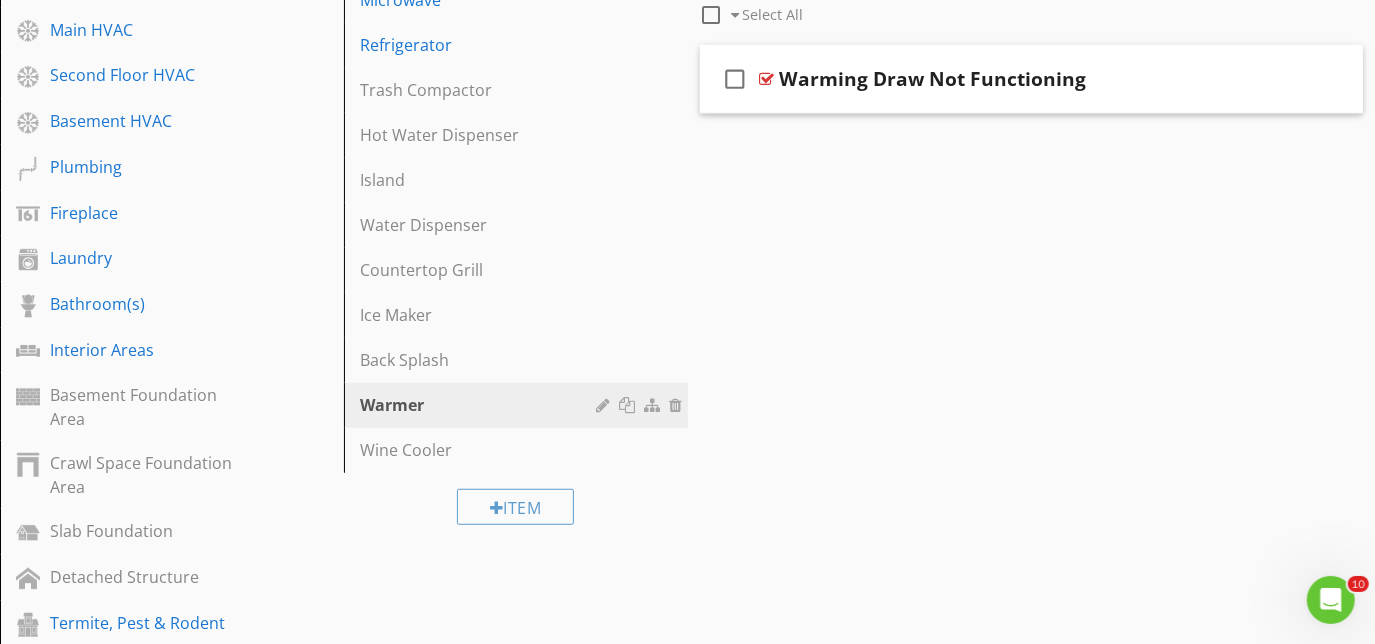 scroll, scrollTop: 818, scrollLeft: 0, axis: vertical 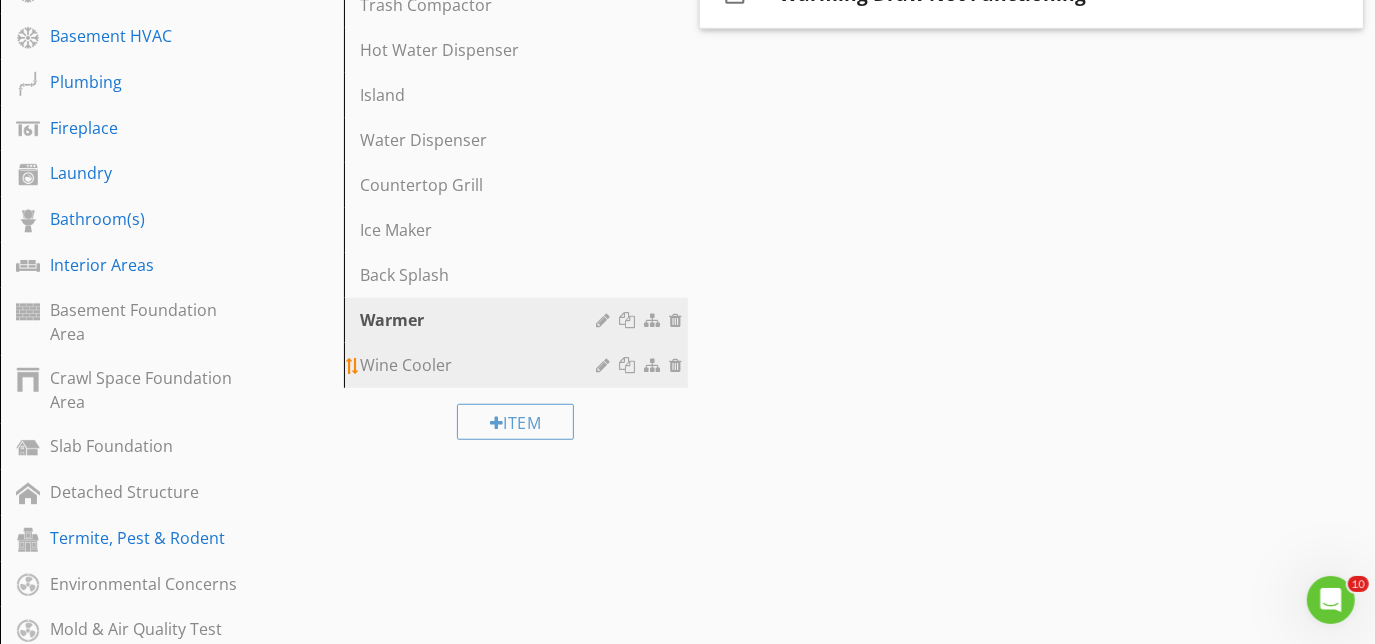 click on "Wine Cooler" at bounding box center [481, 365] 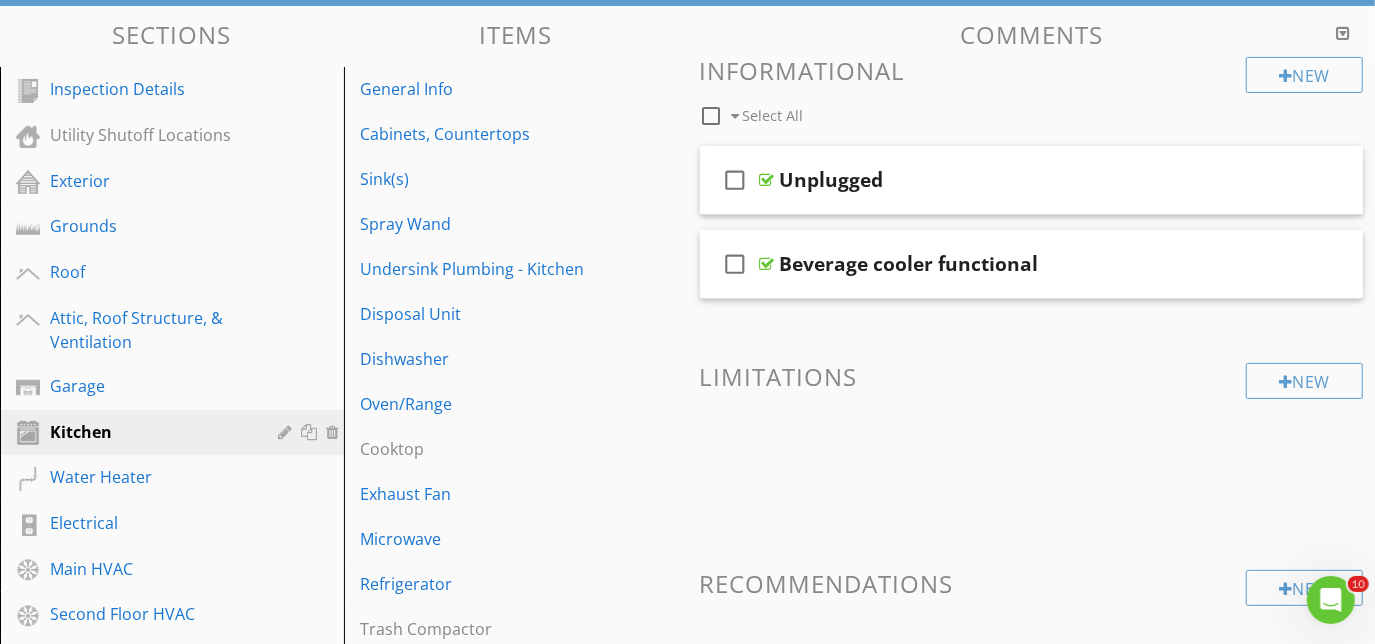 scroll, scrollTop: 181, scrollLeft: 0, axis: vertical 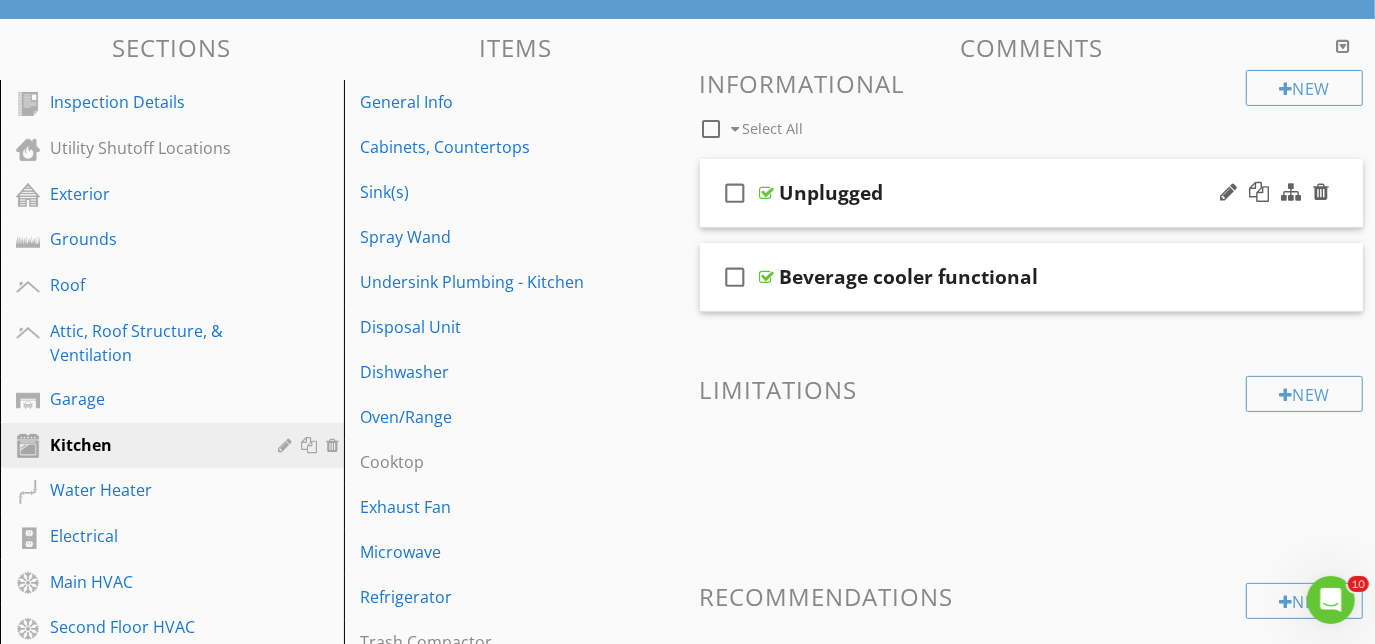 type 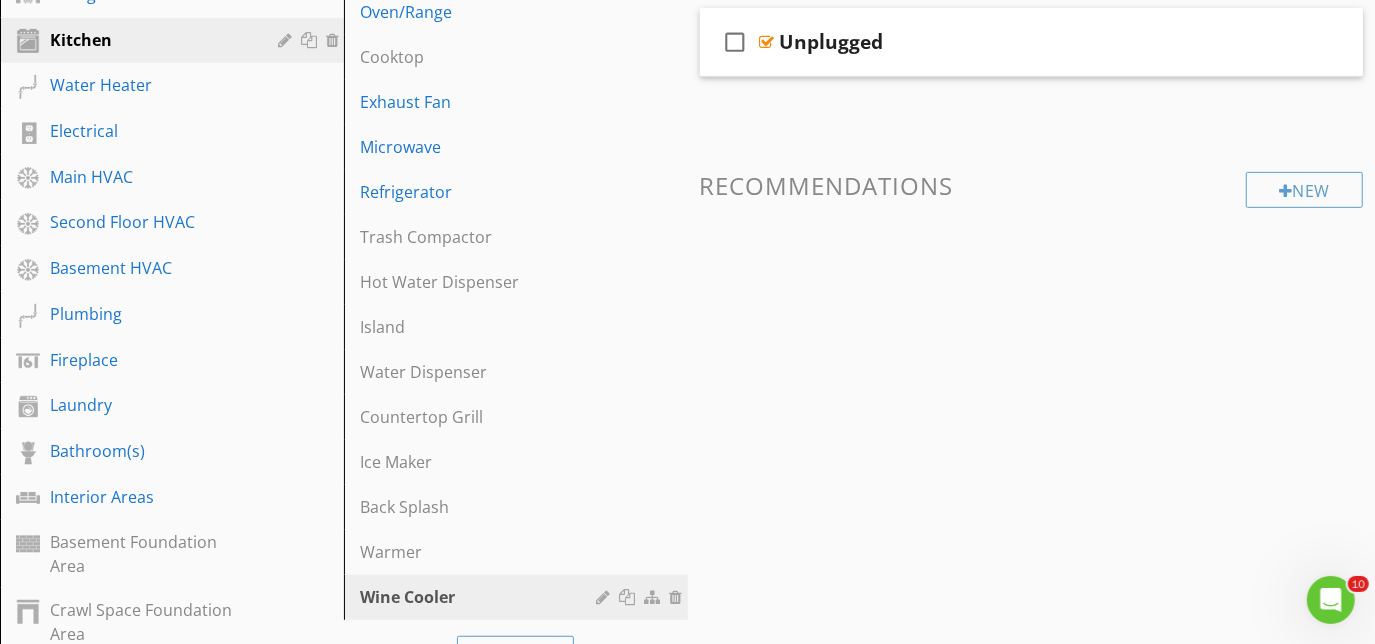 scroll, scrollTop: 363, scrollLeft: 0, axis: vertical 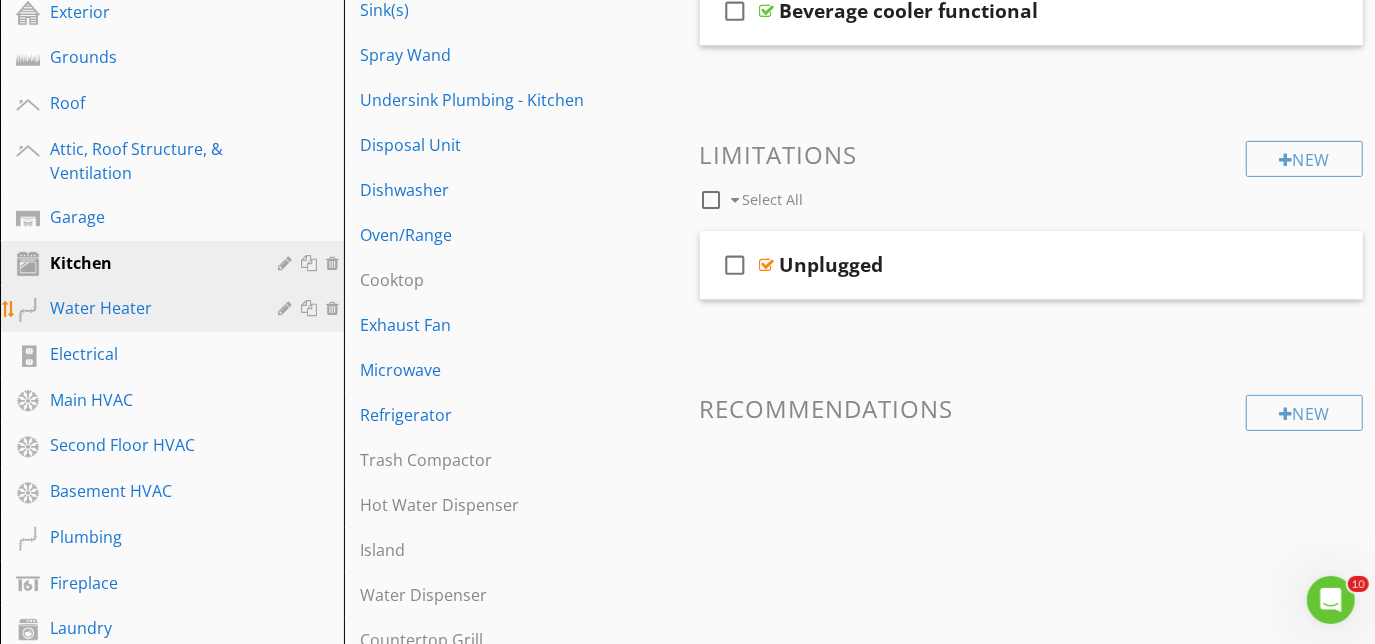 click on "Water Heater" at bounding box center [149, 308] 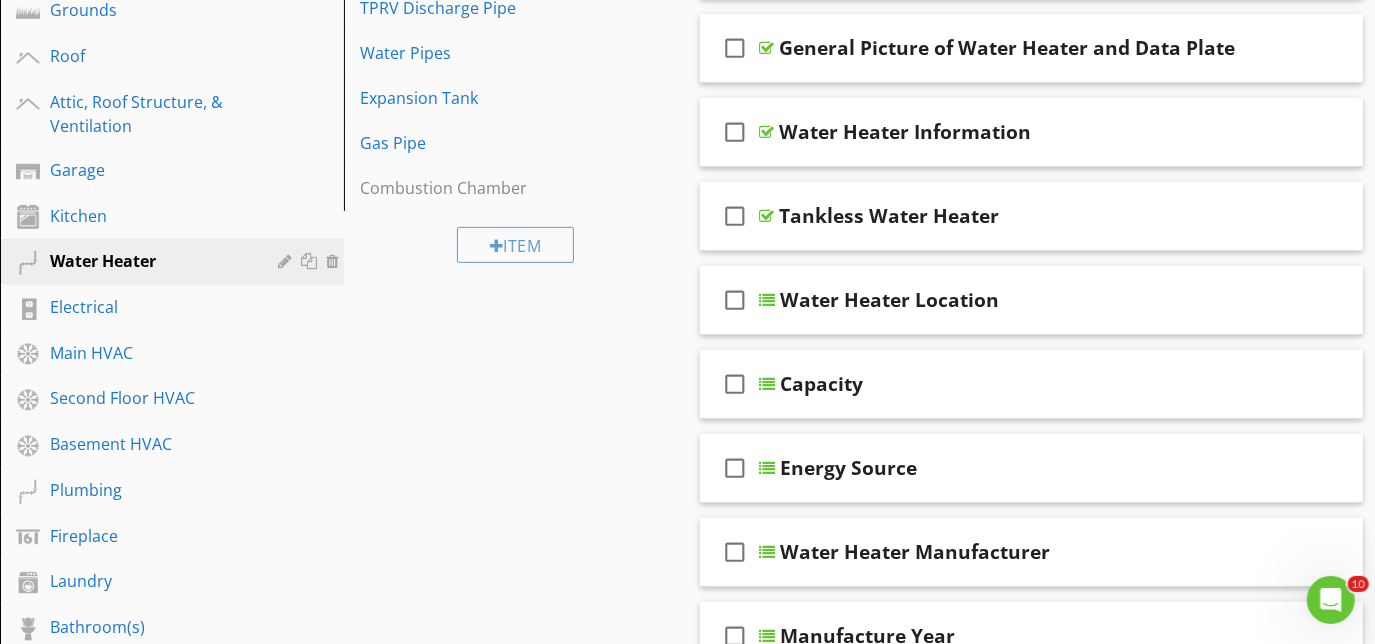 scroll, scrollTop: 181, scrollLeft: 0, axis: vertical 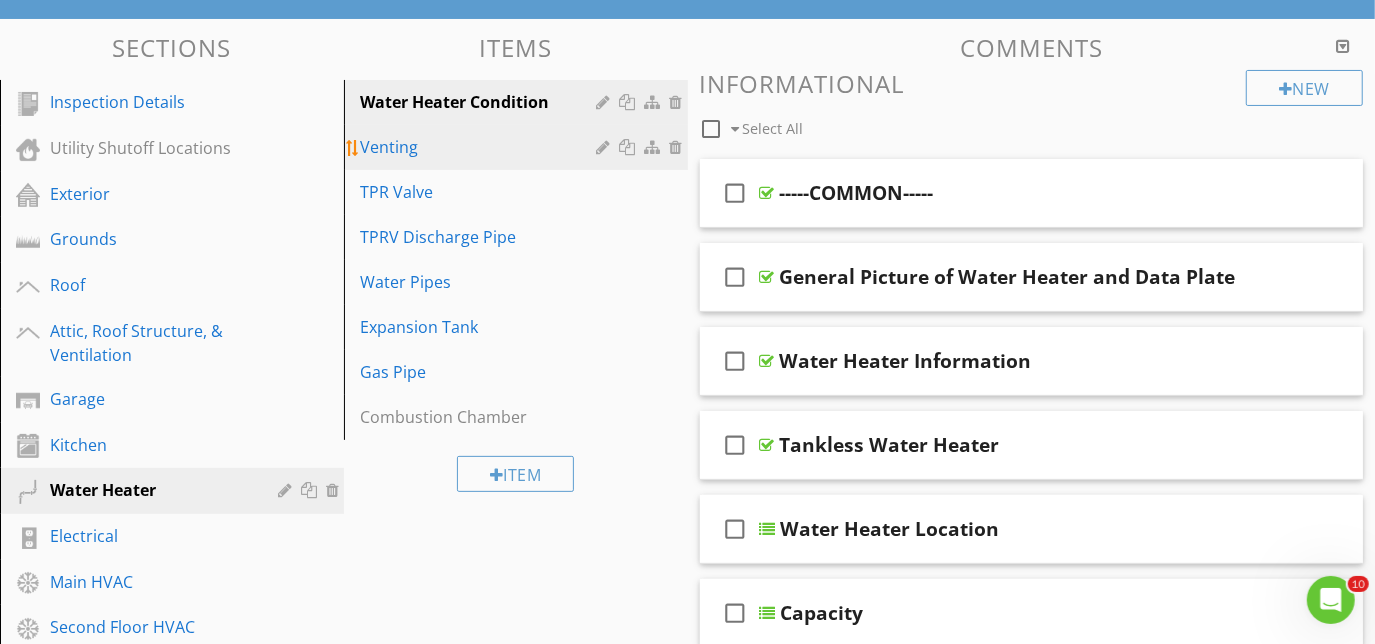 click on "Venting" at bounding box center (481, 147) 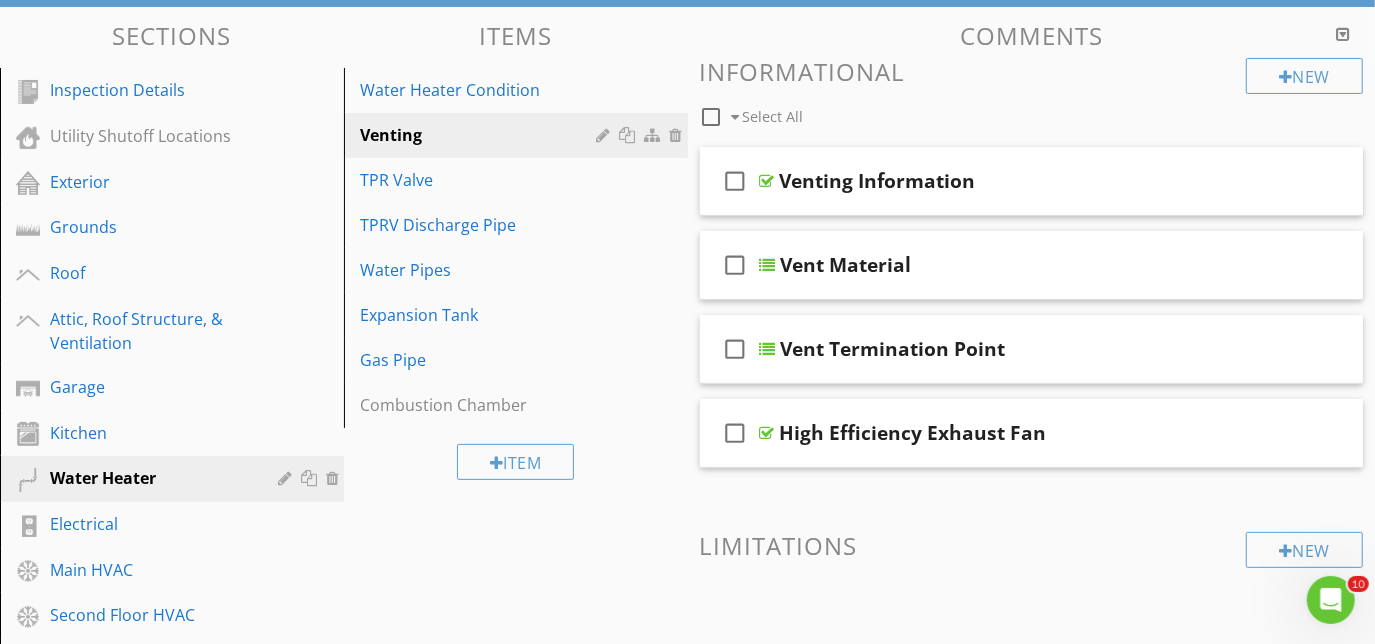 scroll, scrollTop: 181, scrollLeft: 0, axis: vertical 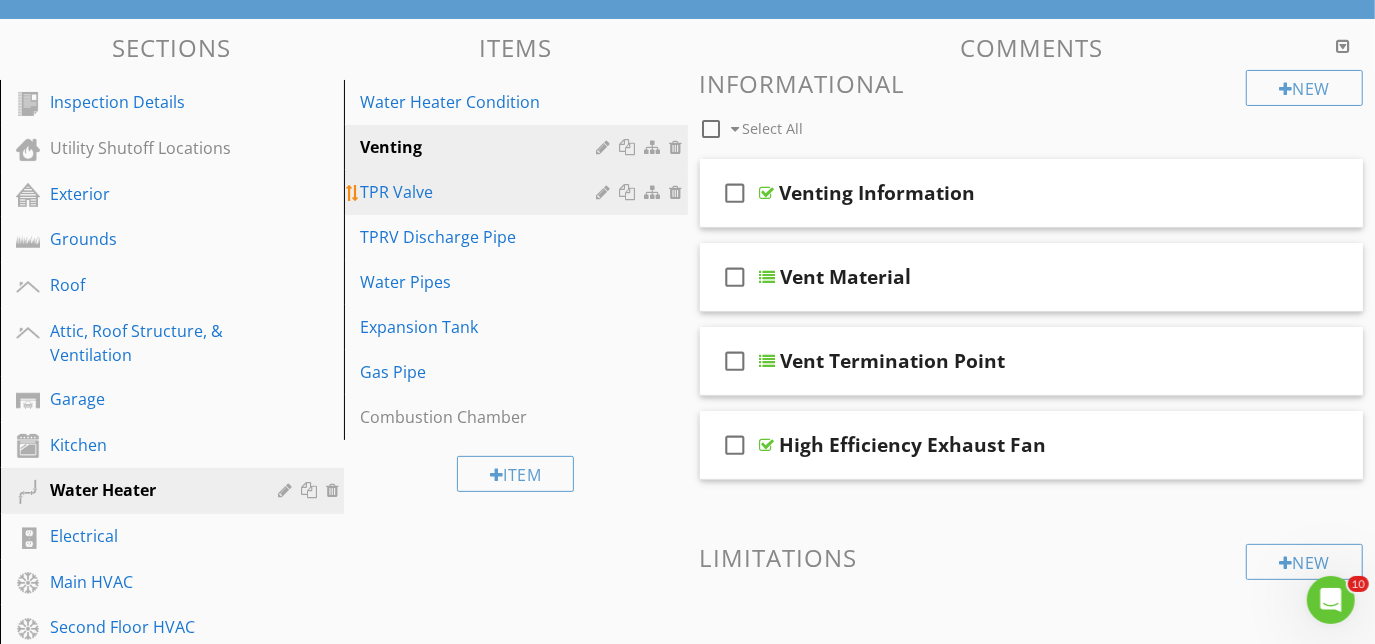 click on "TPR Valve" at bounding box center [481, 192] 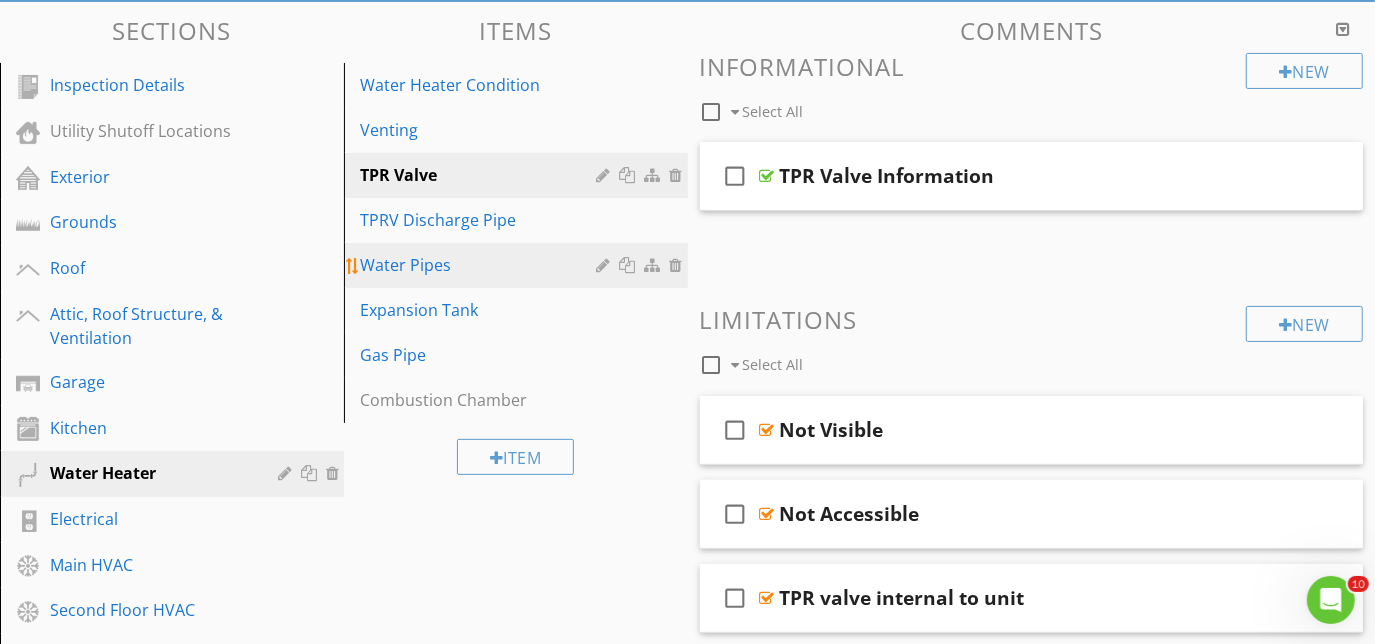 scroll, scrollTop: 181, scrollLeft: 0, axis: vertical 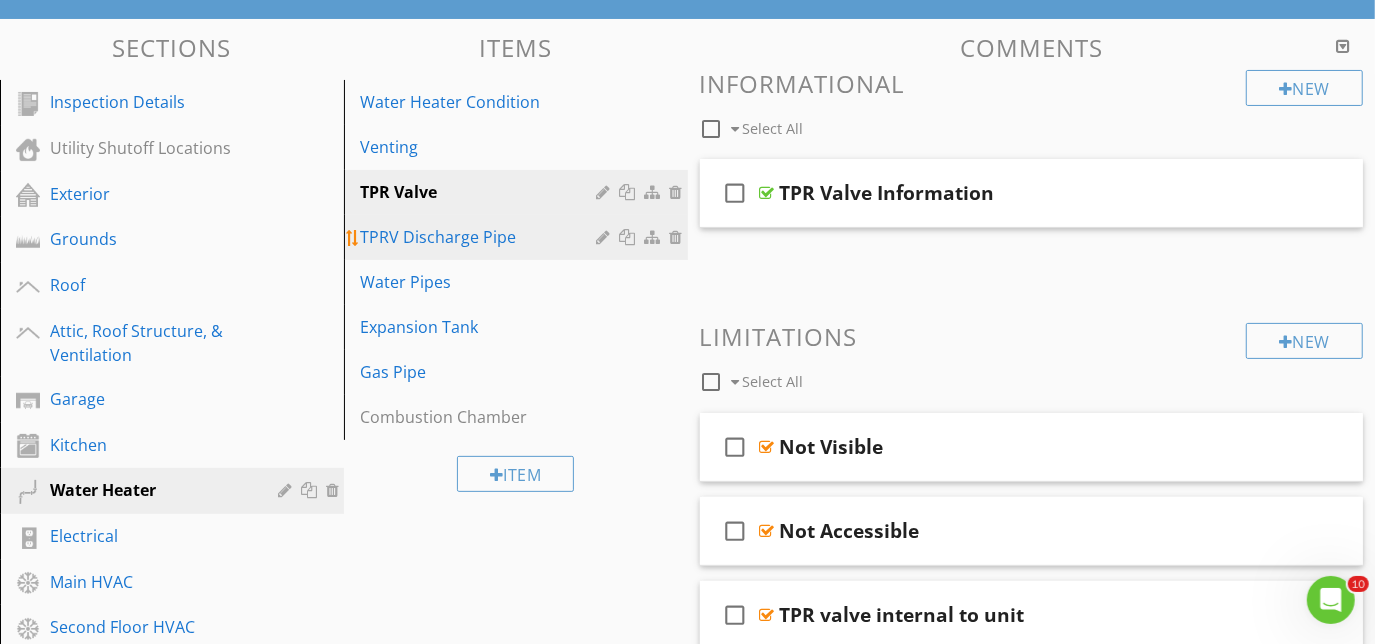 click on "TPRV Discharge Pipe" at bounding box center [481, 237] 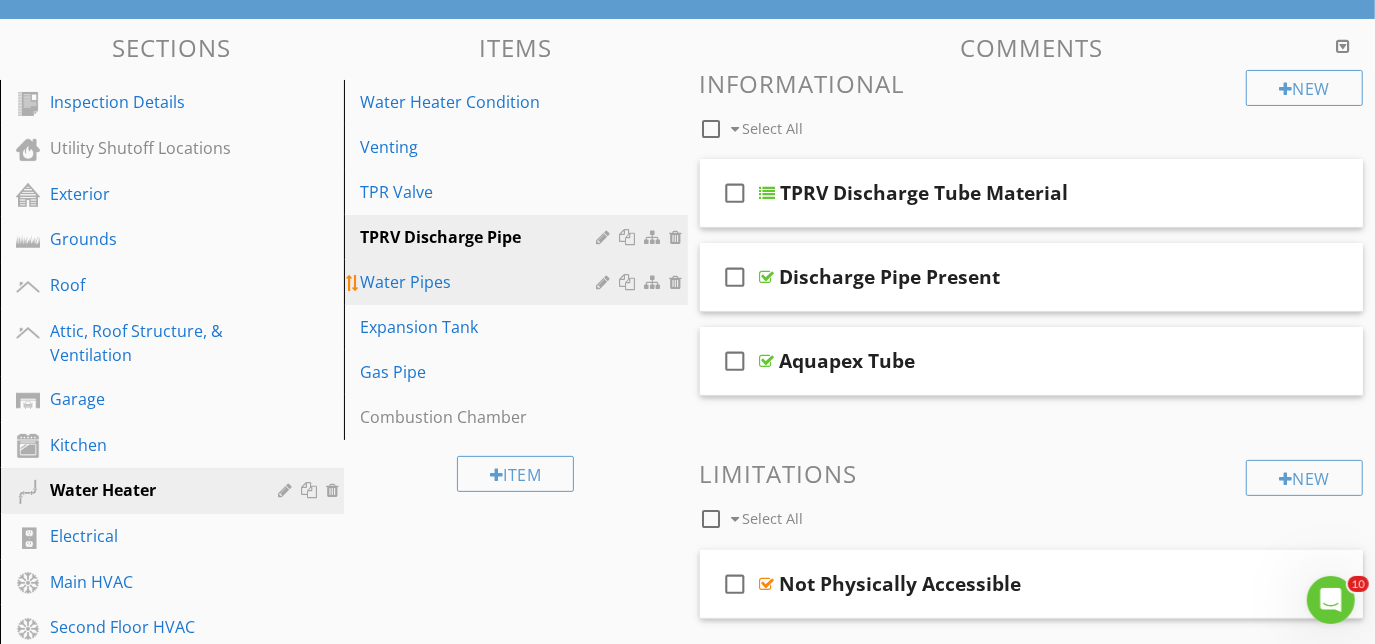click on "Water Pipes" at bounding box center (481, 282) 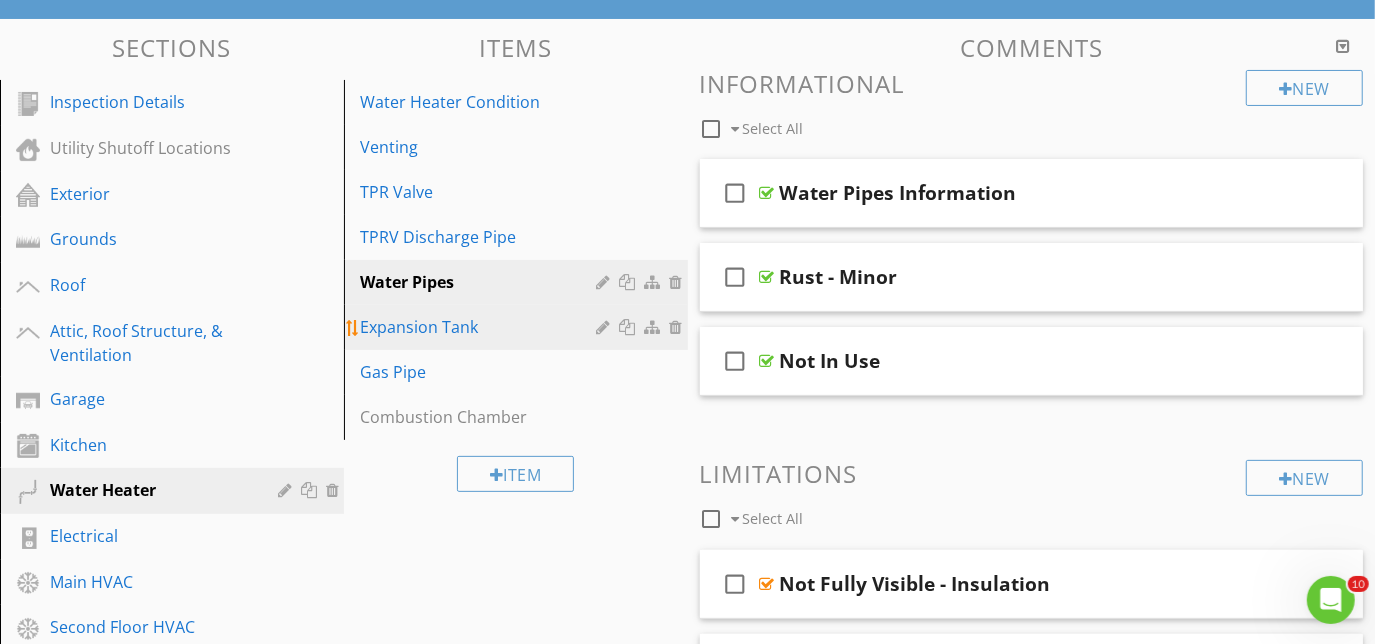 click on "Expansion Tank" at bounding box center [481, 327] 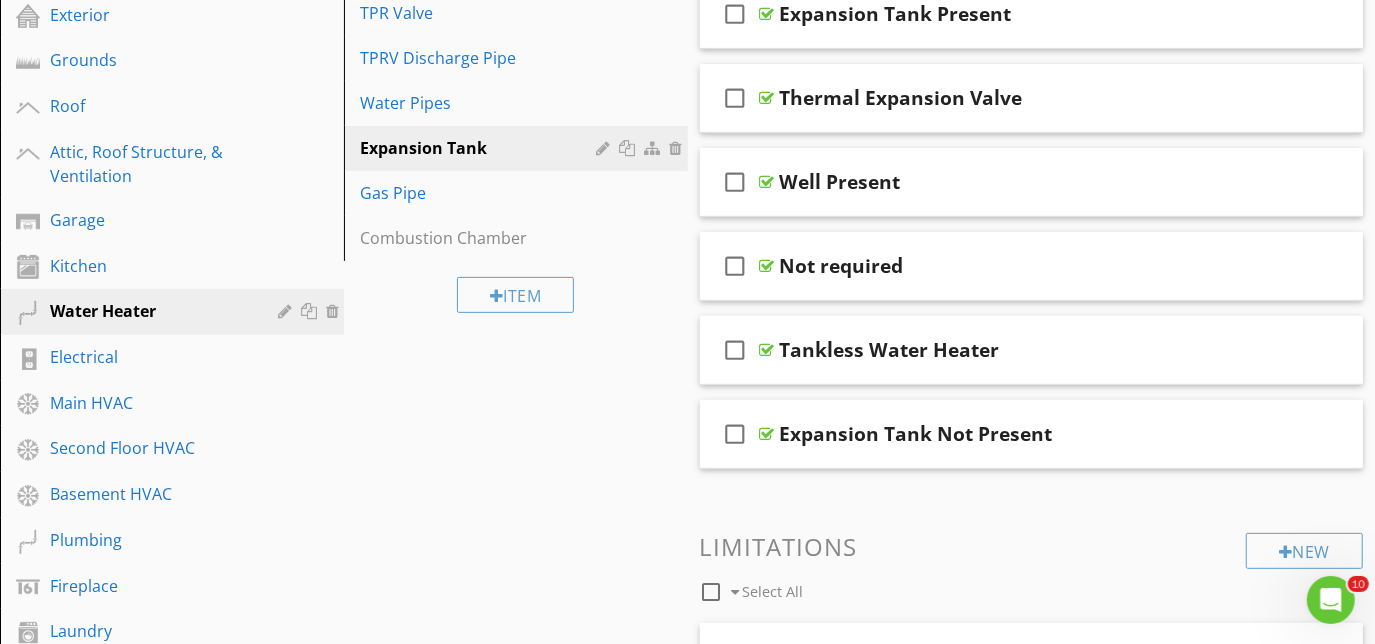 scroll, scrollTop: 363, scrollLeft: 0, axis: vertical 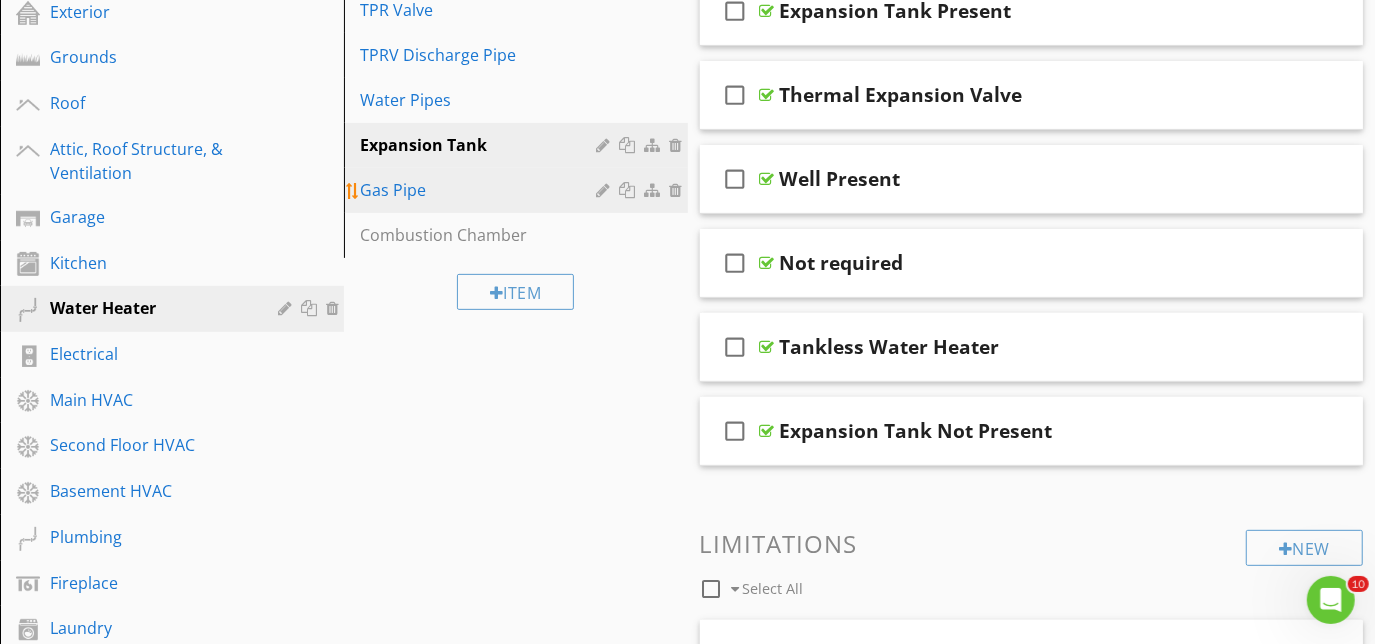 click on "Gas Pipe" at bounding box center (481, 190) 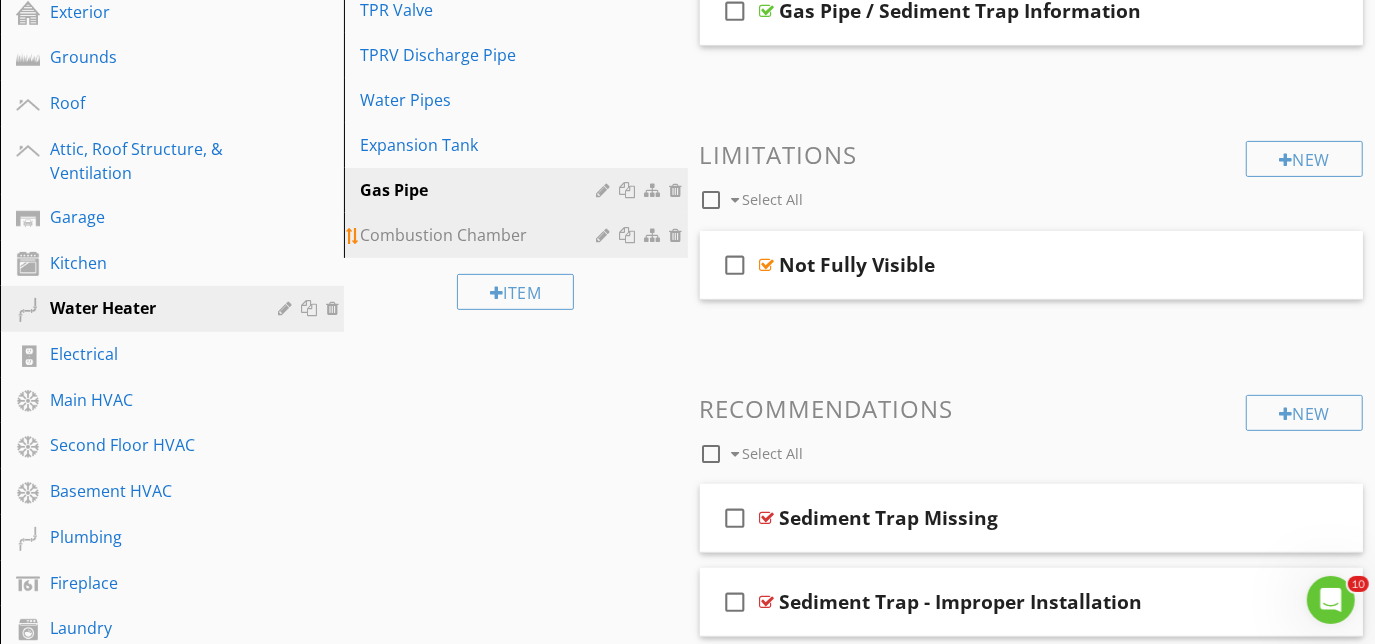 click on "Combustion Chamber" at bounding box center [481, 235] 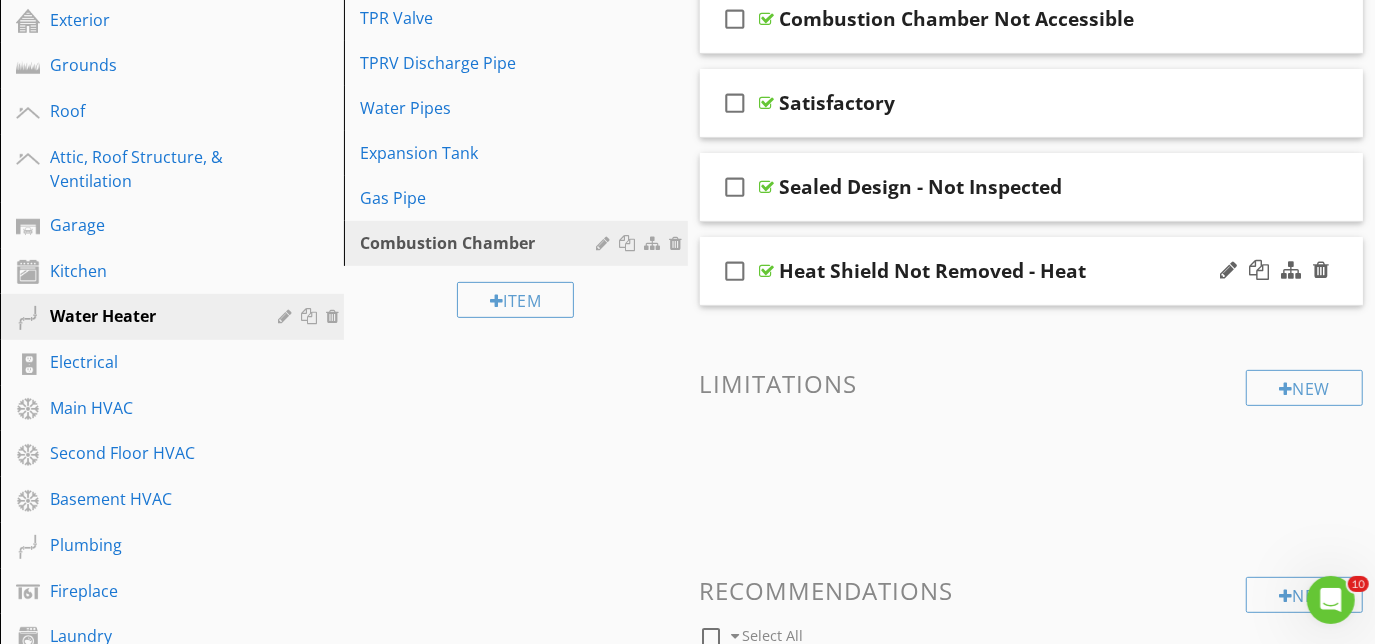 scroll, scrollTop: 363, scrollLeft: 0, axis: vertical 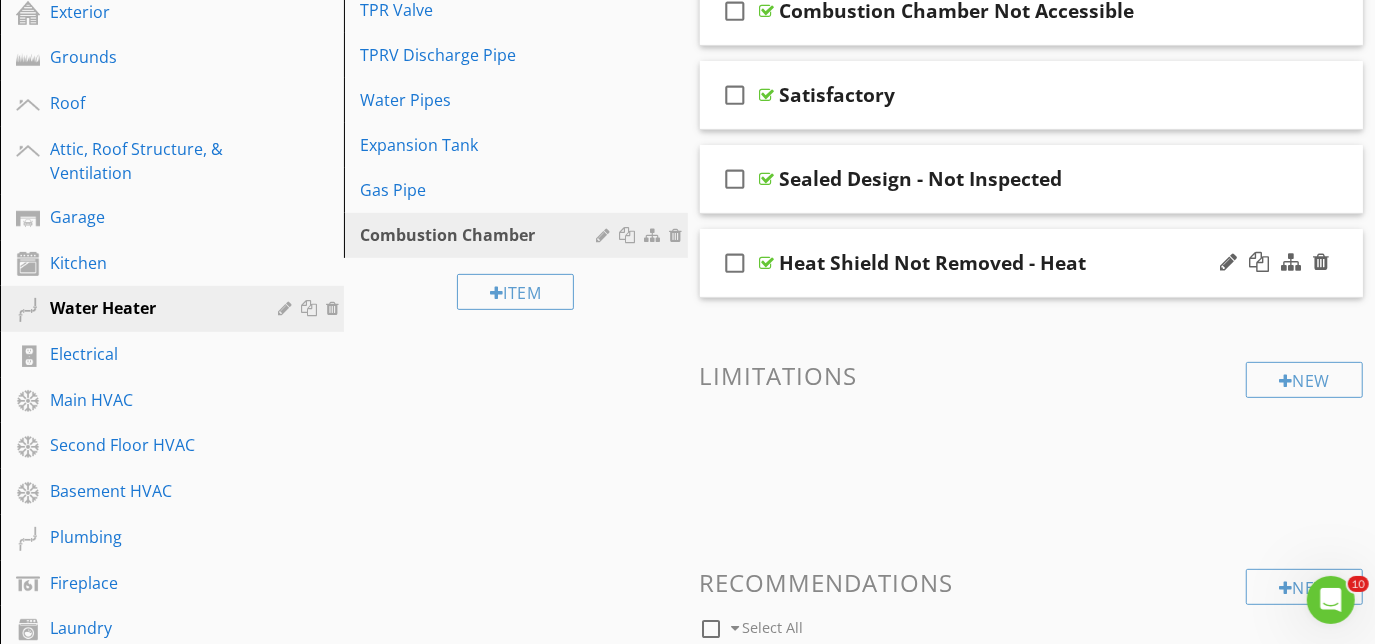 type 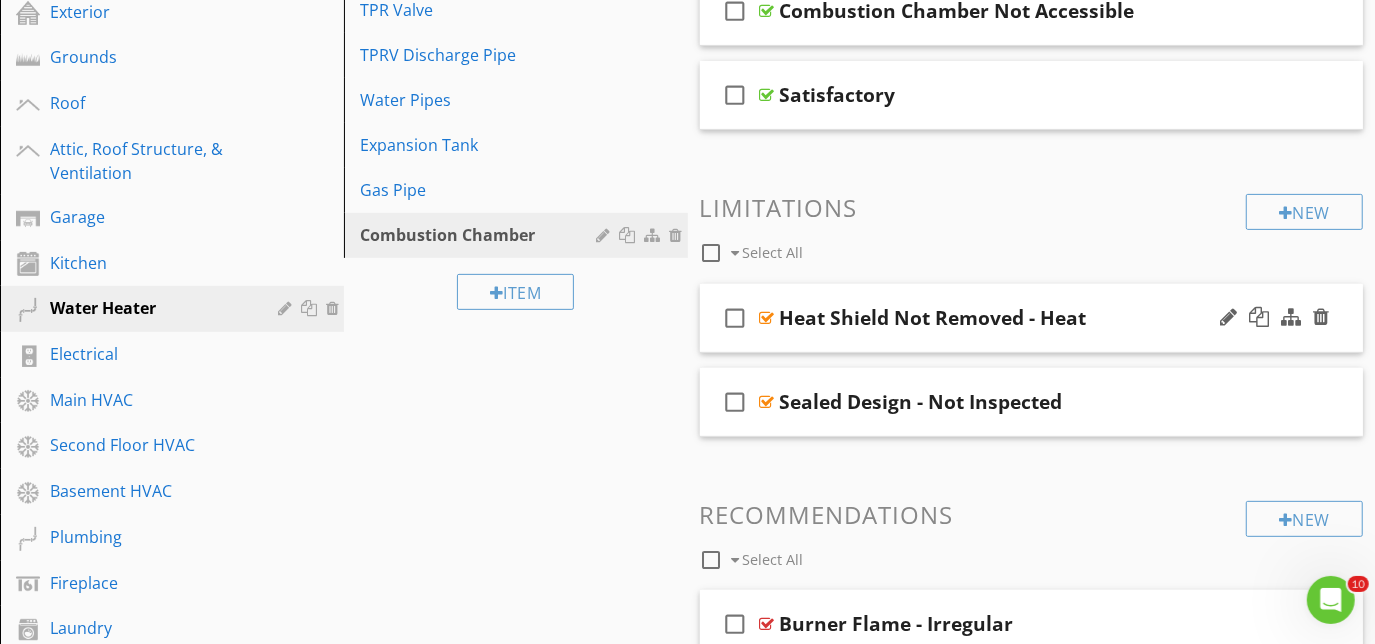 click on "check_box_outline_blank
Heat Shield Not Removed - Heat" at bounding box center (1032, 318) 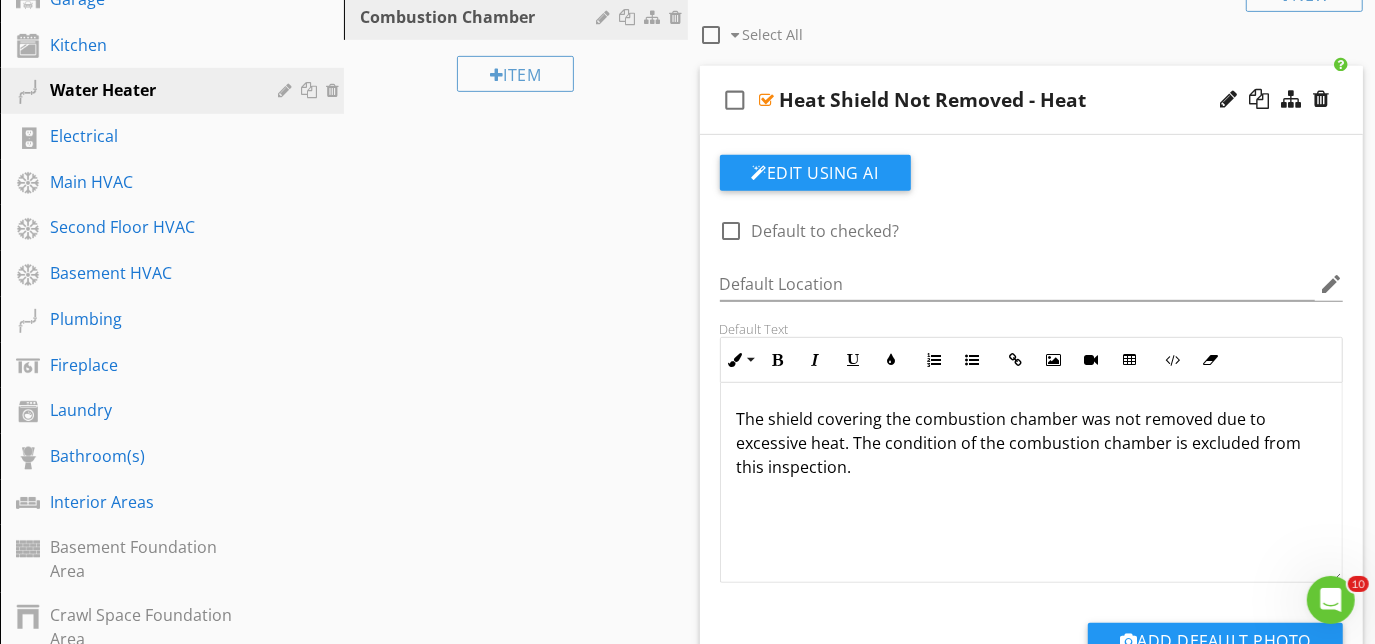 scroll, scrollTop: 545, scrollLeft: 0, axis: vertical 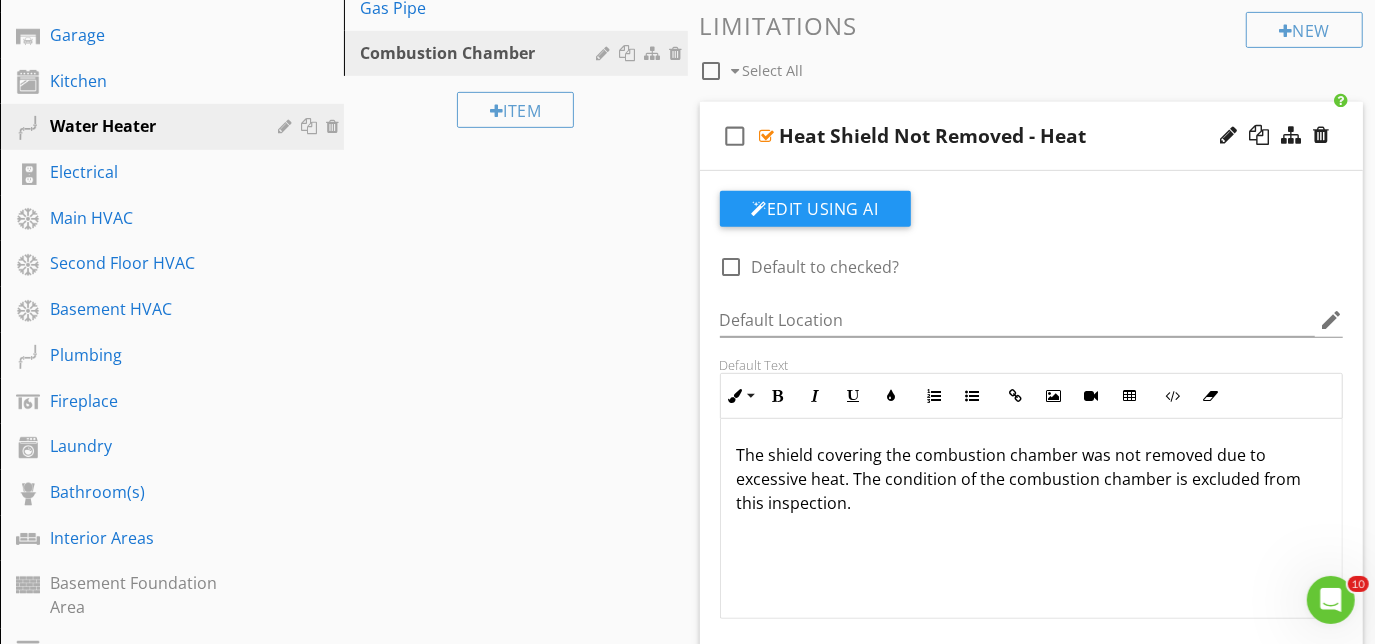 click on "check_box_outline_blank
Heat Shield Not Removed - Heat" at bounding box center (1032, 136) 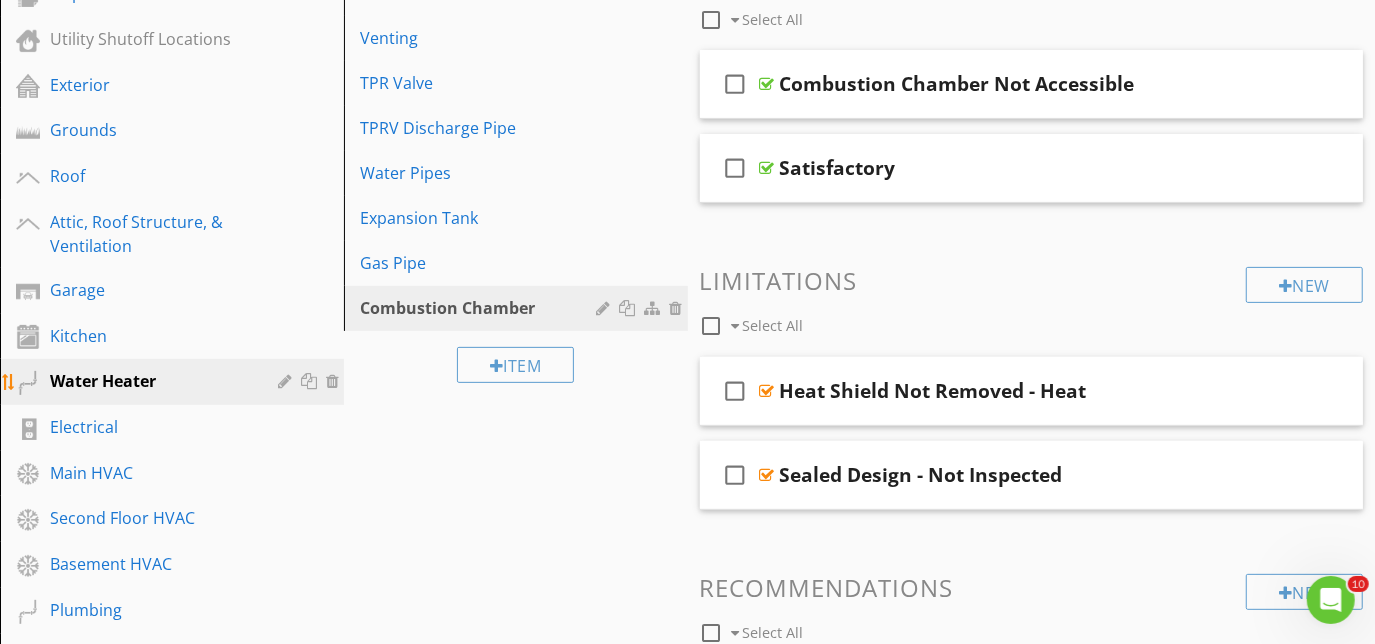 scroll, scrollTop: 454, scrollLeft: 0, axis: vertical 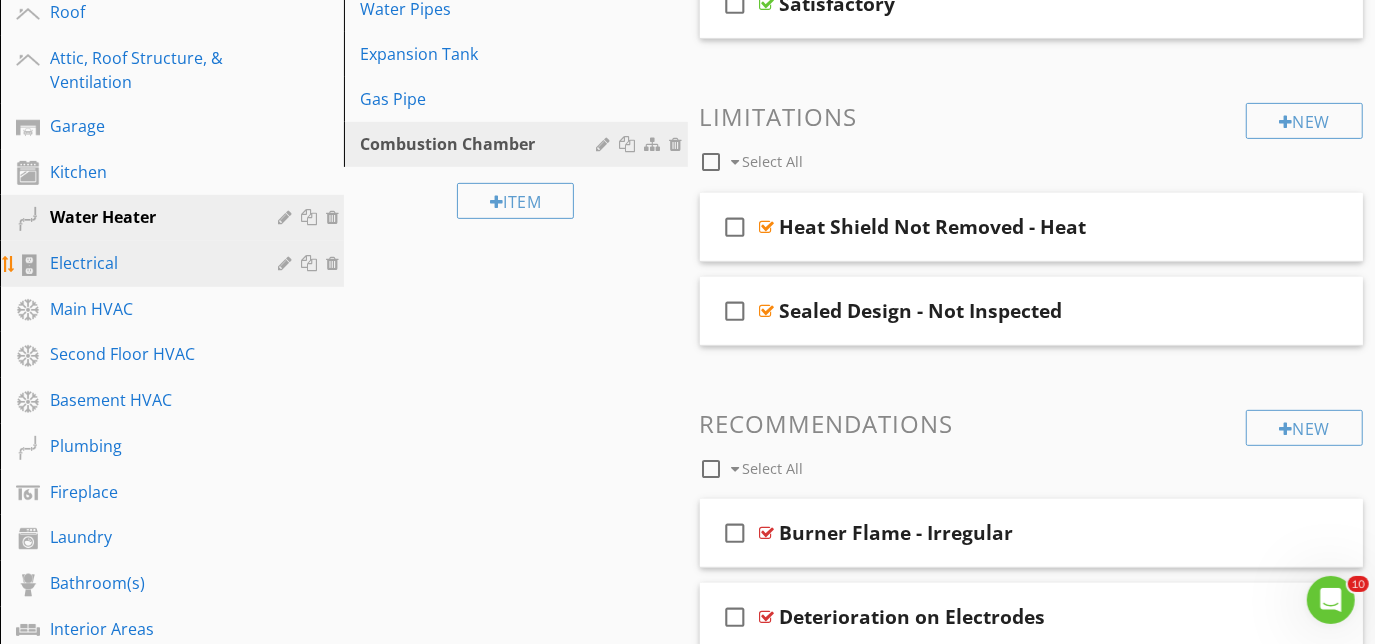 click on "Electrical" at bounding box center (149, 263) 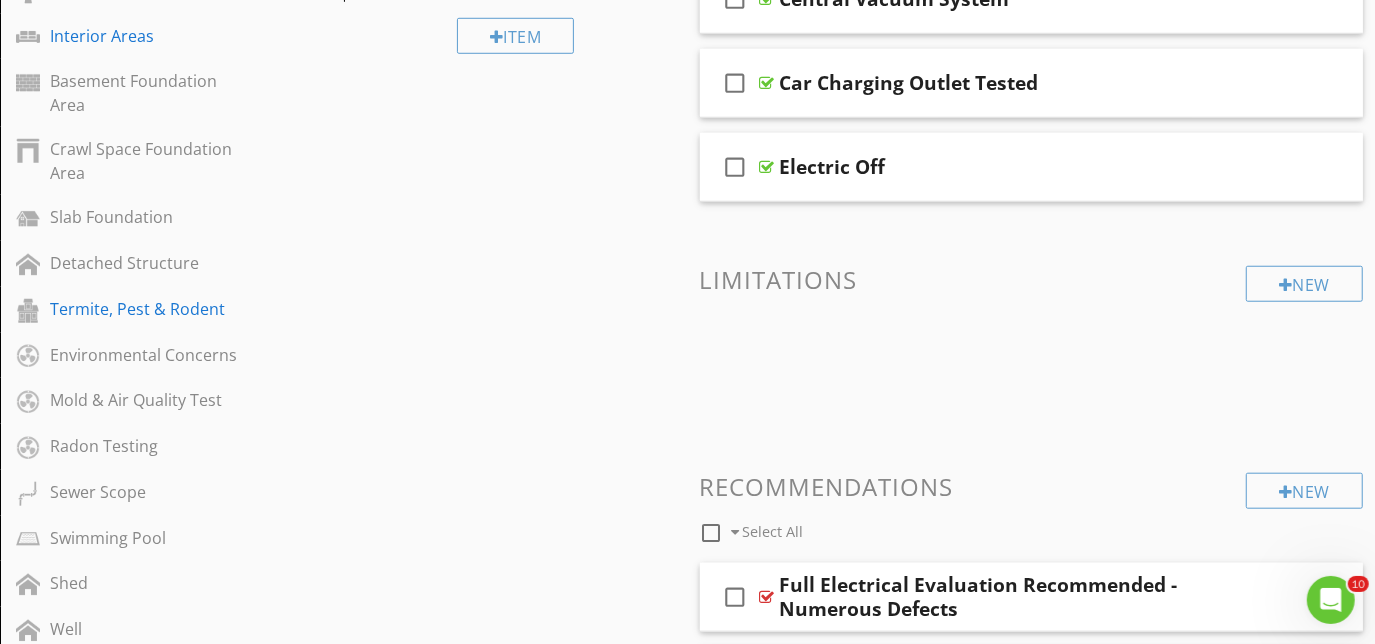 scroll, scrollTop: 1090, scrollLeft: 0, axis: vertical 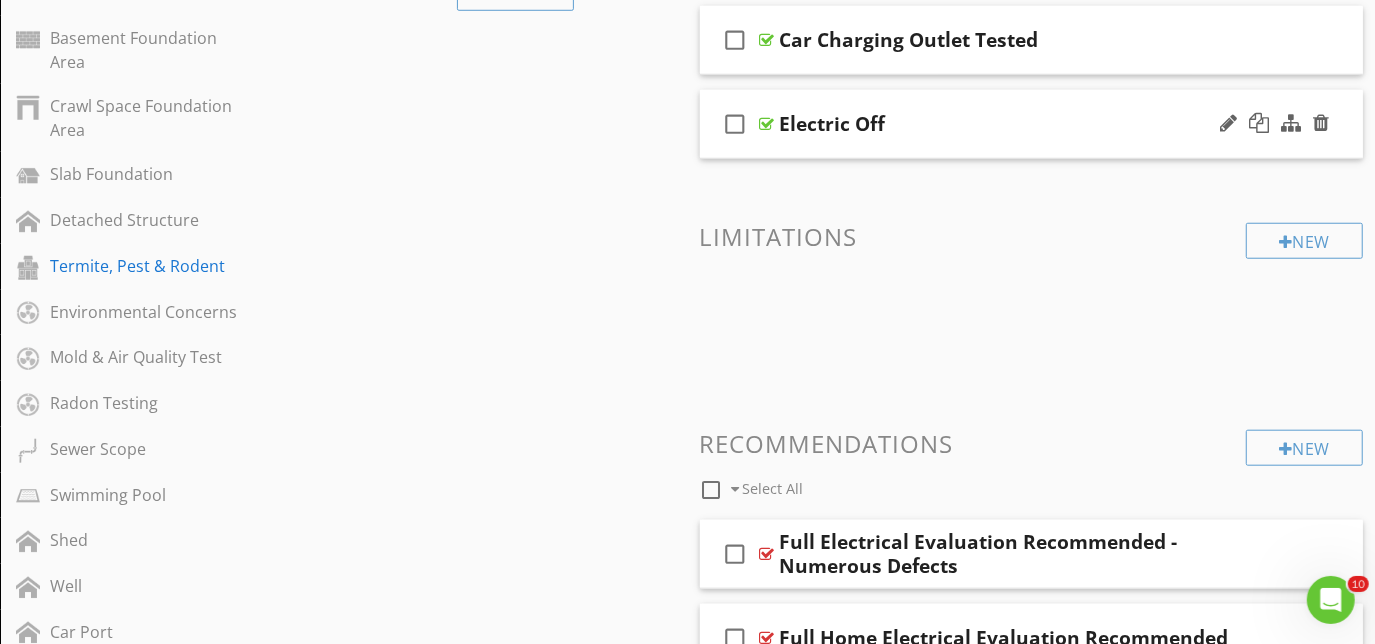type 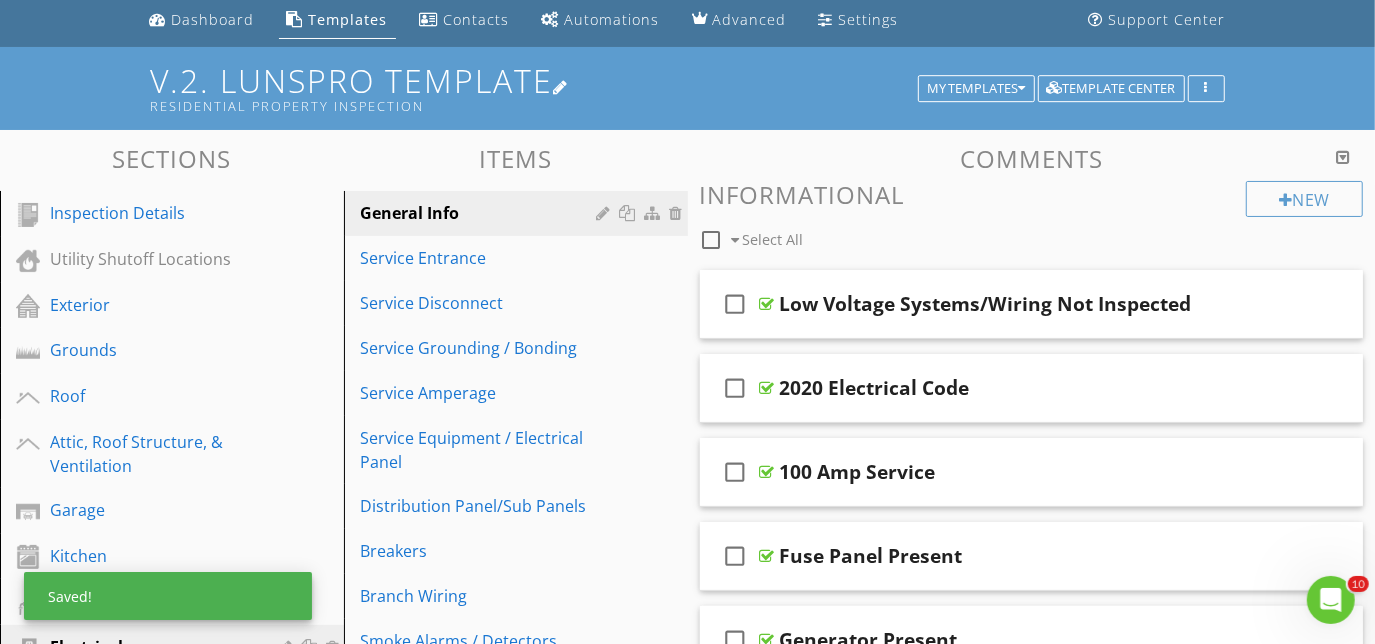 scroll, scrollTop: 181, scrollLeft: 0, axis: vertical 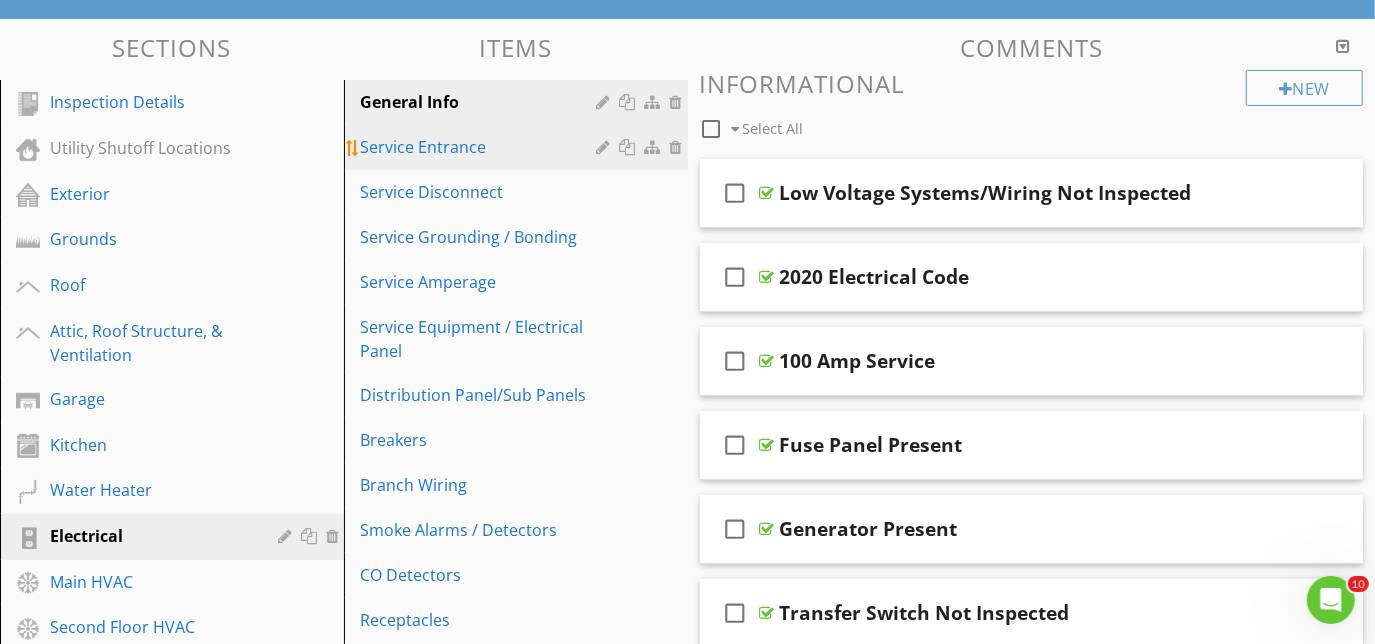 click on "Service Entrance" at bounding box center (481, 147) 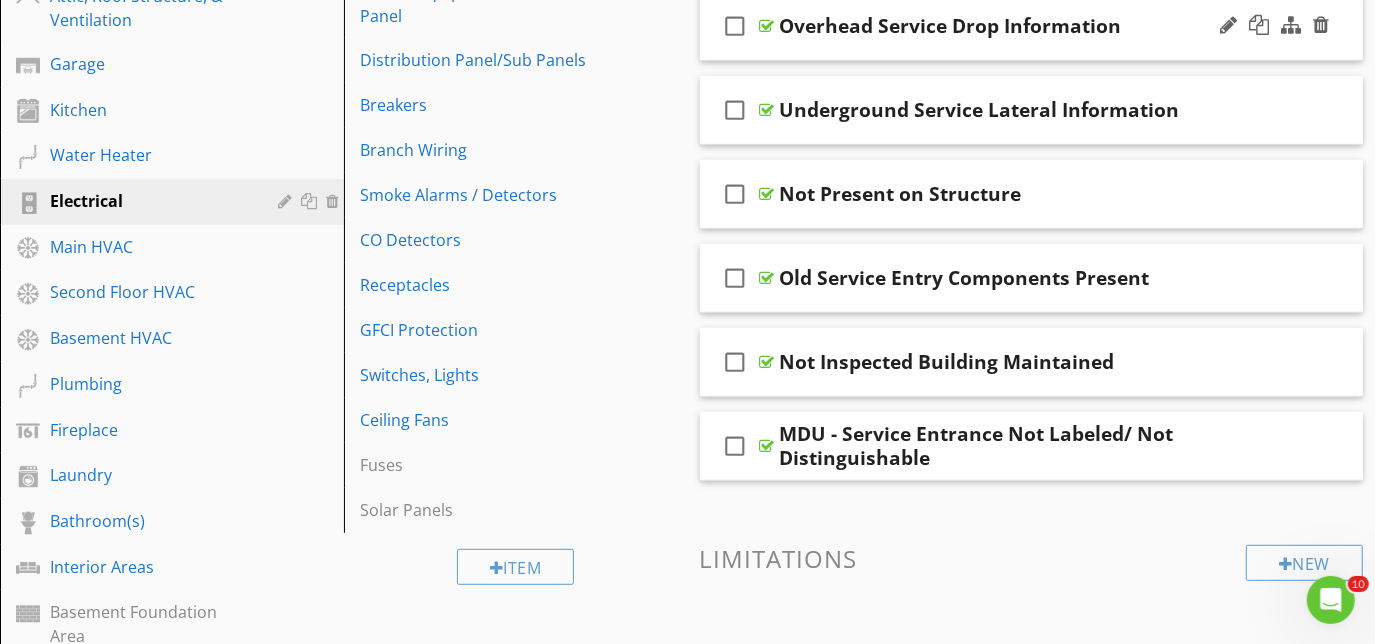 scroll, scrollTop: 545, scrollLeft: 0, axis: vertical 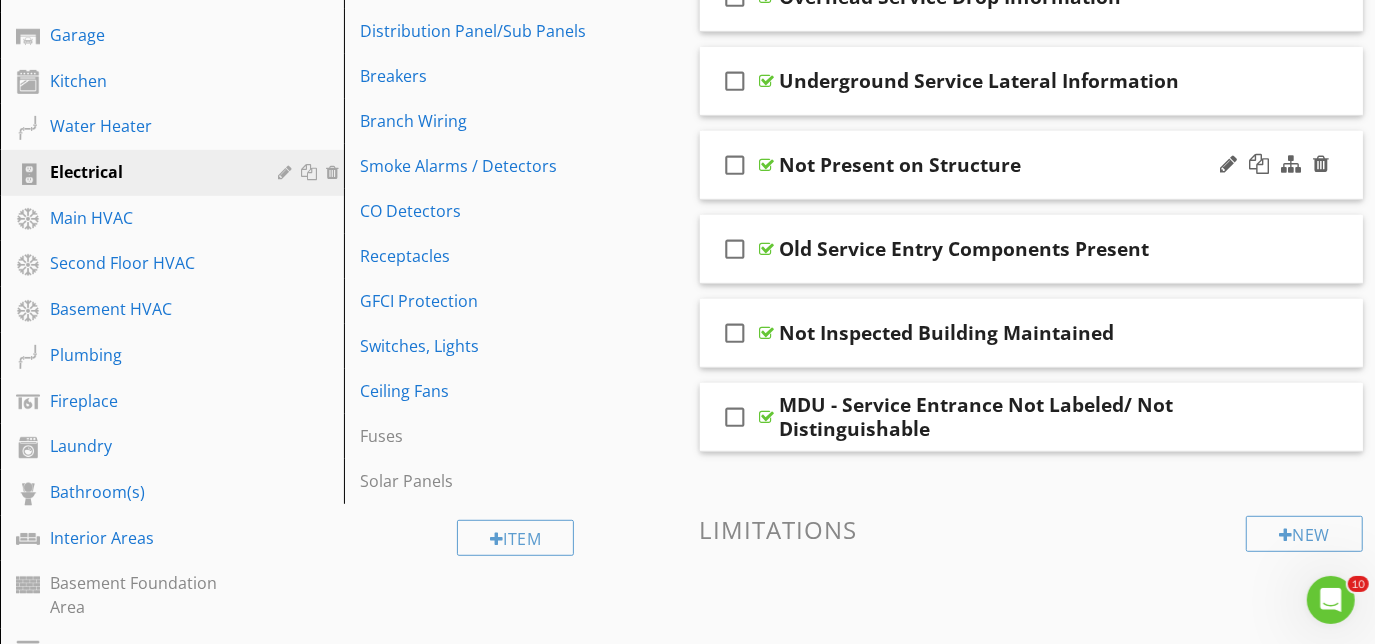 click on "check_box_outline_blank
Not Present on Structure" at bounding box center (1032, 165) 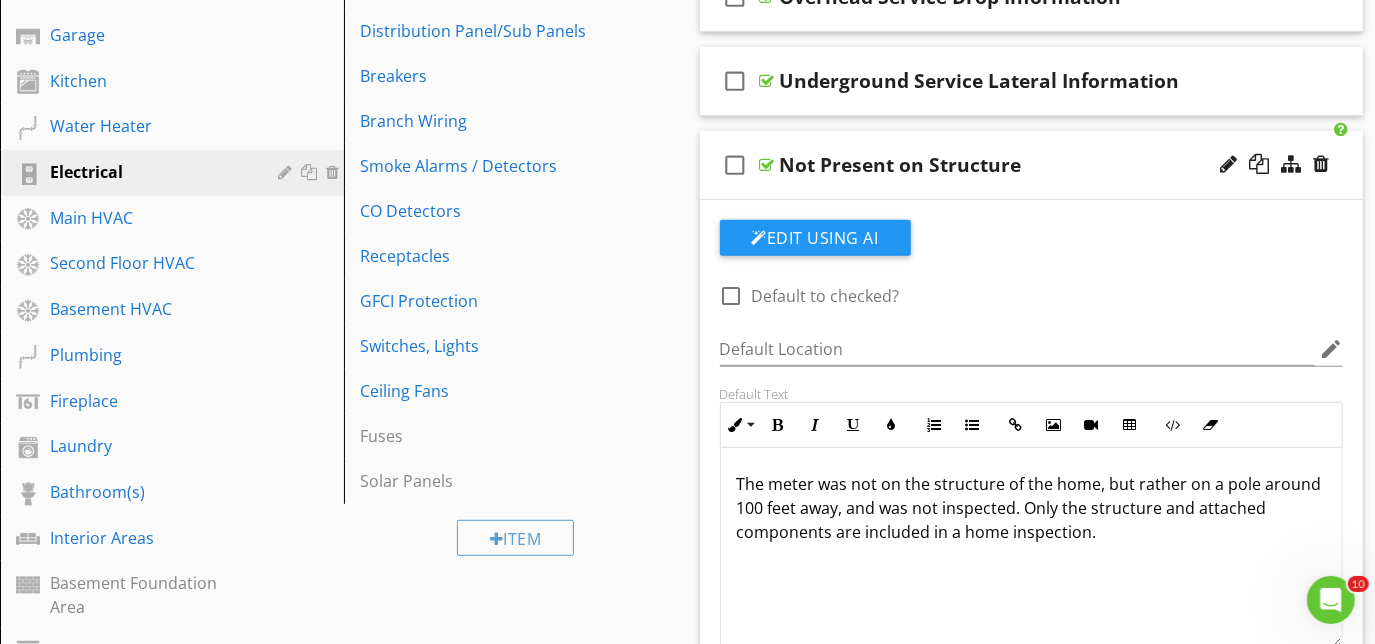 click on "check_box_outline_blank
Not Present on Structure" at bounding box center (1032, 165) 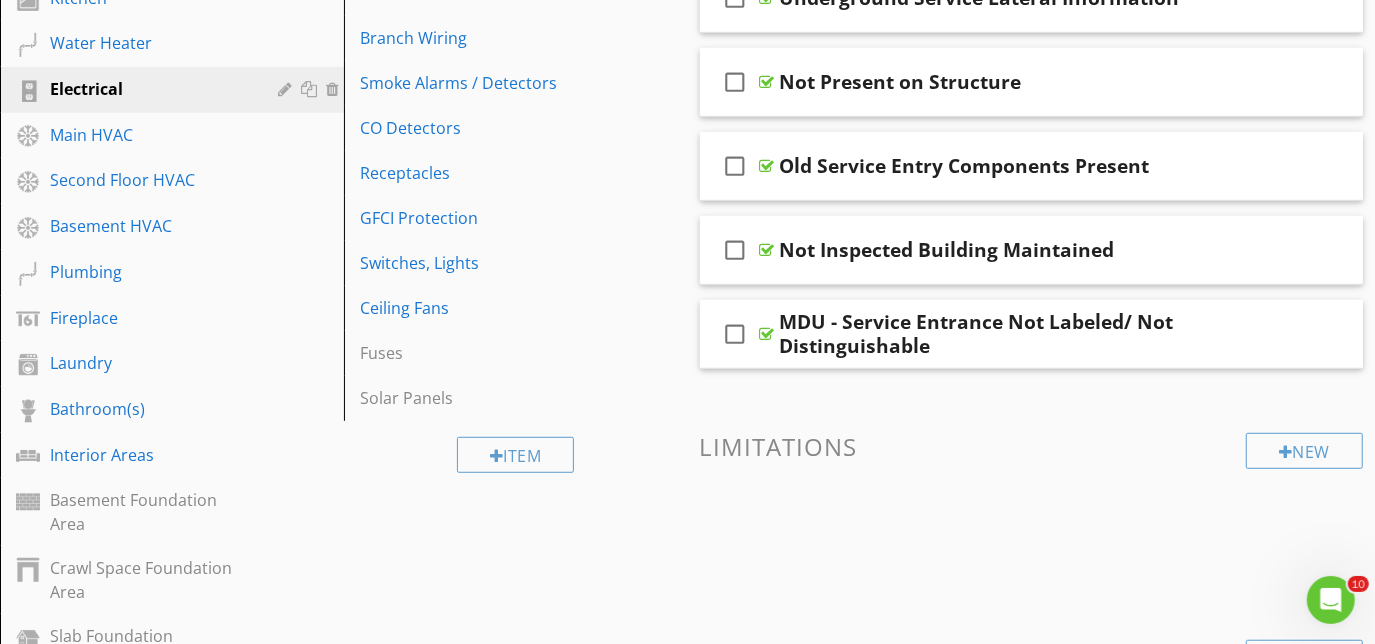 scroll, scrollTop: 818, scrollLeft: 0, axis: vertical 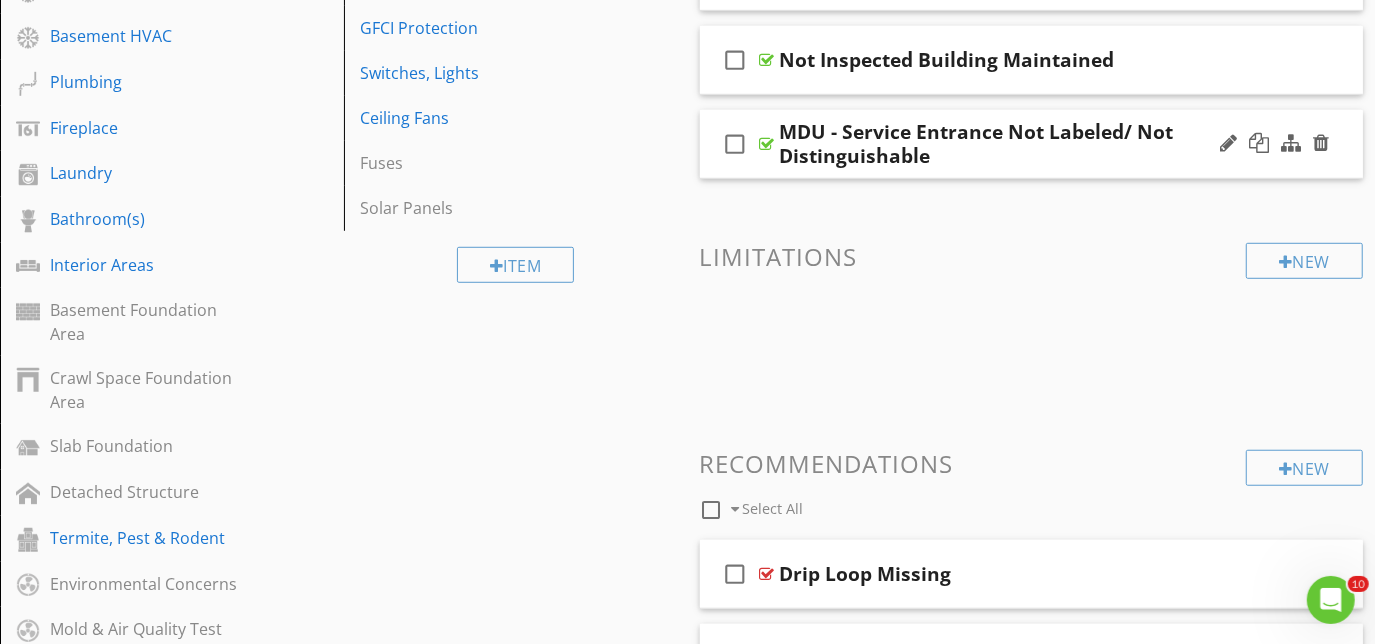 click on "check_box_outline_blank
MDU - Service Entrance Not Labeled/ Not Distinguishable" at bounding box center [1032, 144] 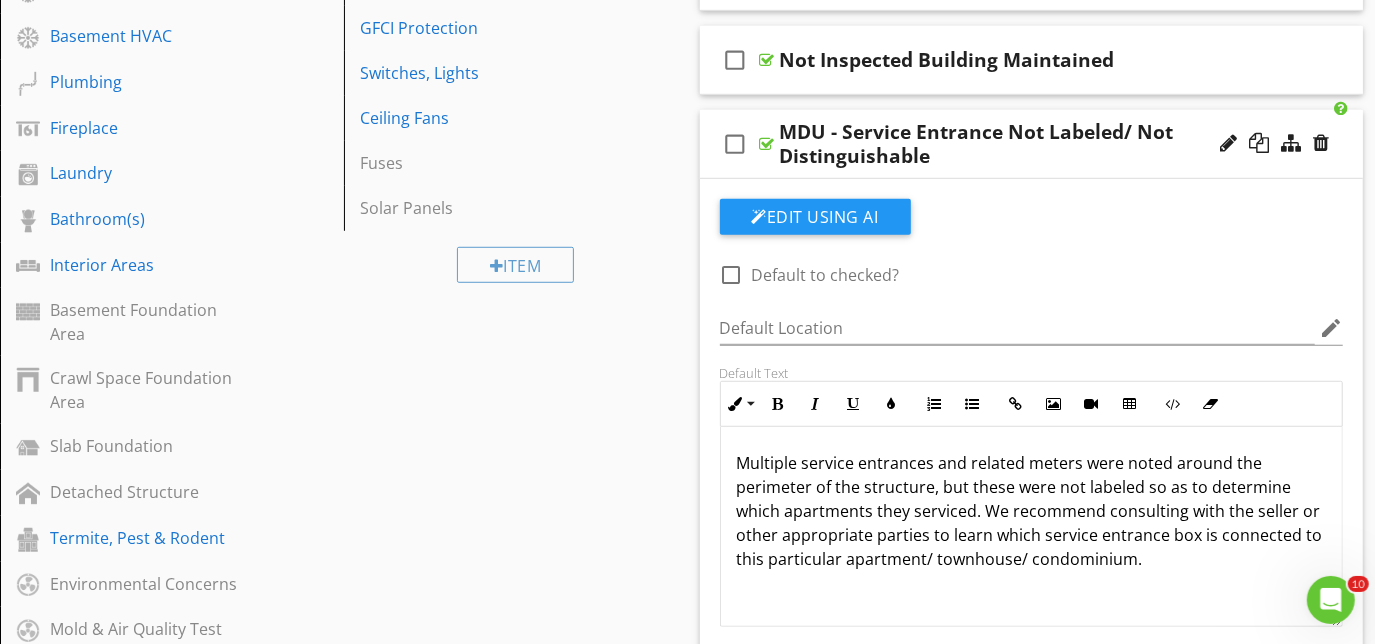 click on "check_box_outline_blank
MDU - Service Entrance Not Labeled/ Not Distinguishable" at bounding box center [1032, 144] 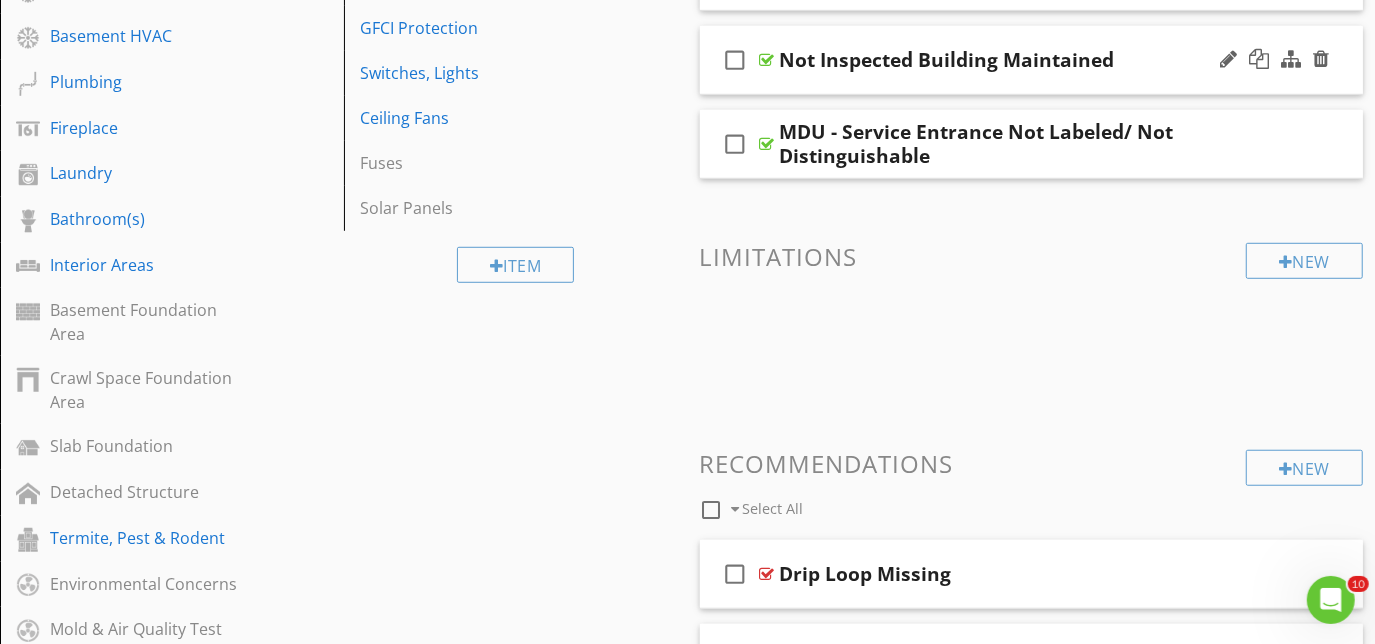 type 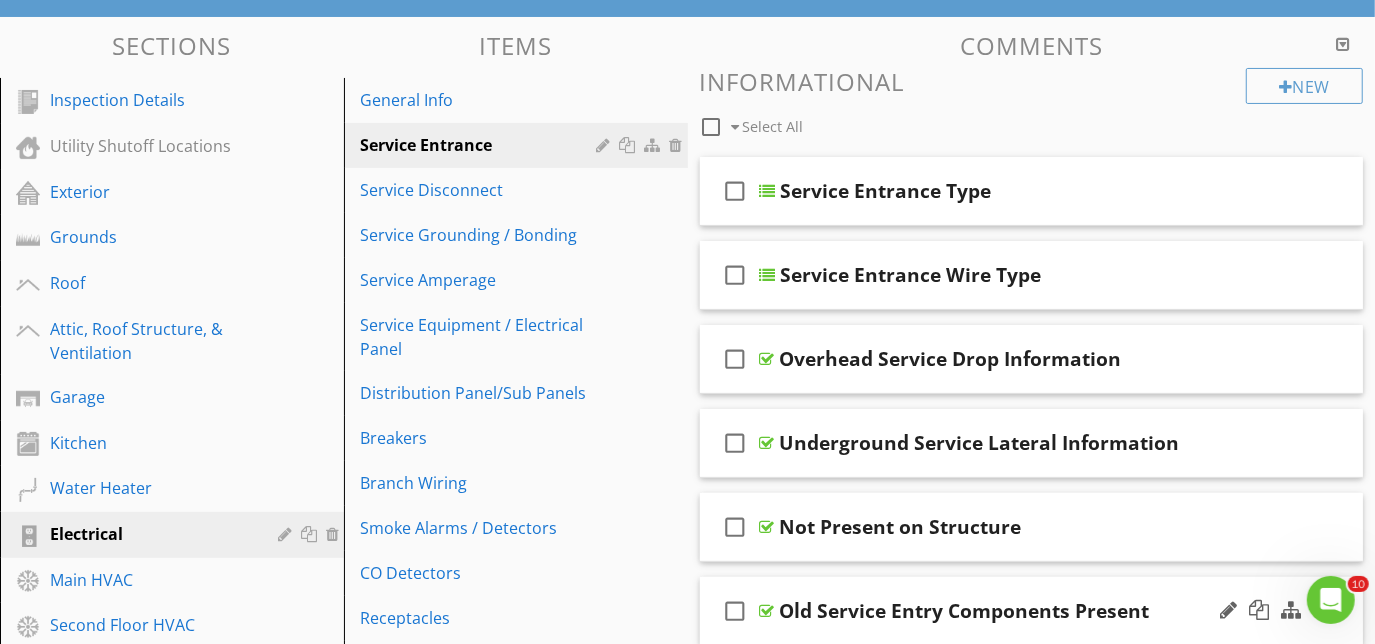 scroll, scrollTop: 272, scrollLeft: 0, axis: vertical 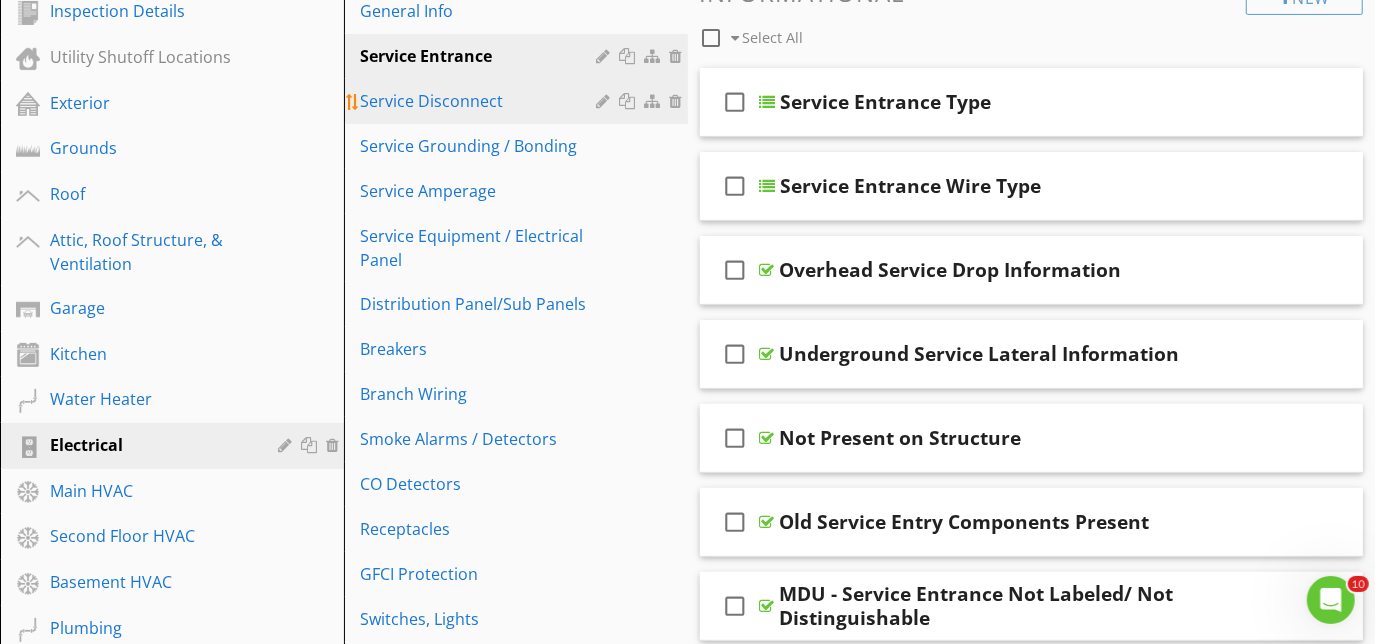 click on "Service Disconnect" at bounding box center (481, 101) 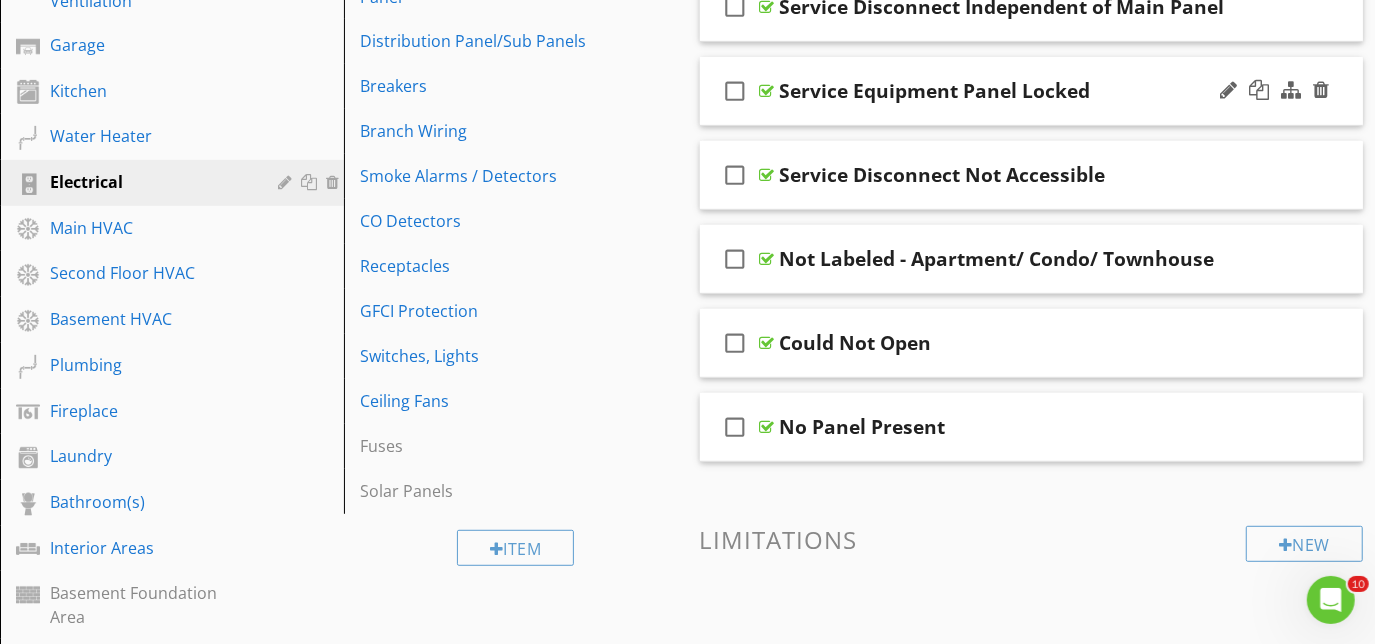 scroll, scrollTop: 545, scrollLeft: 0, axis: vertical 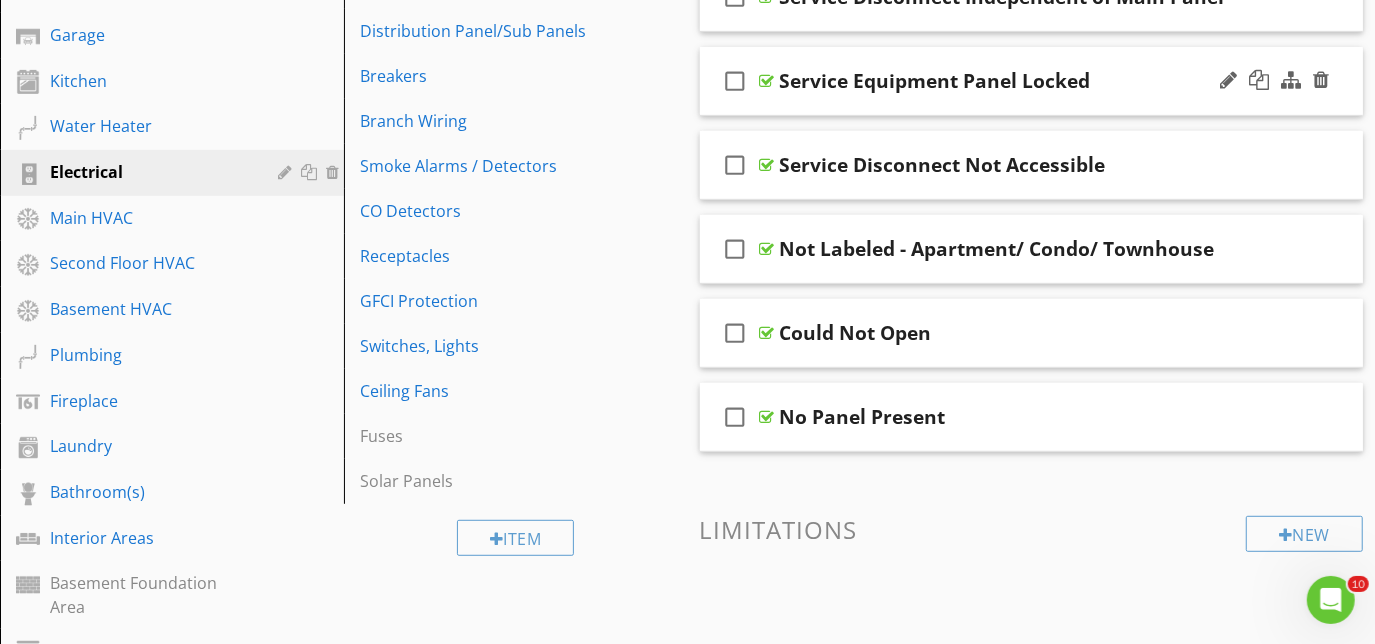 click on "check_box_outline_blank
Service Equipment Panel Locked" at bounding box center (1032, 81) 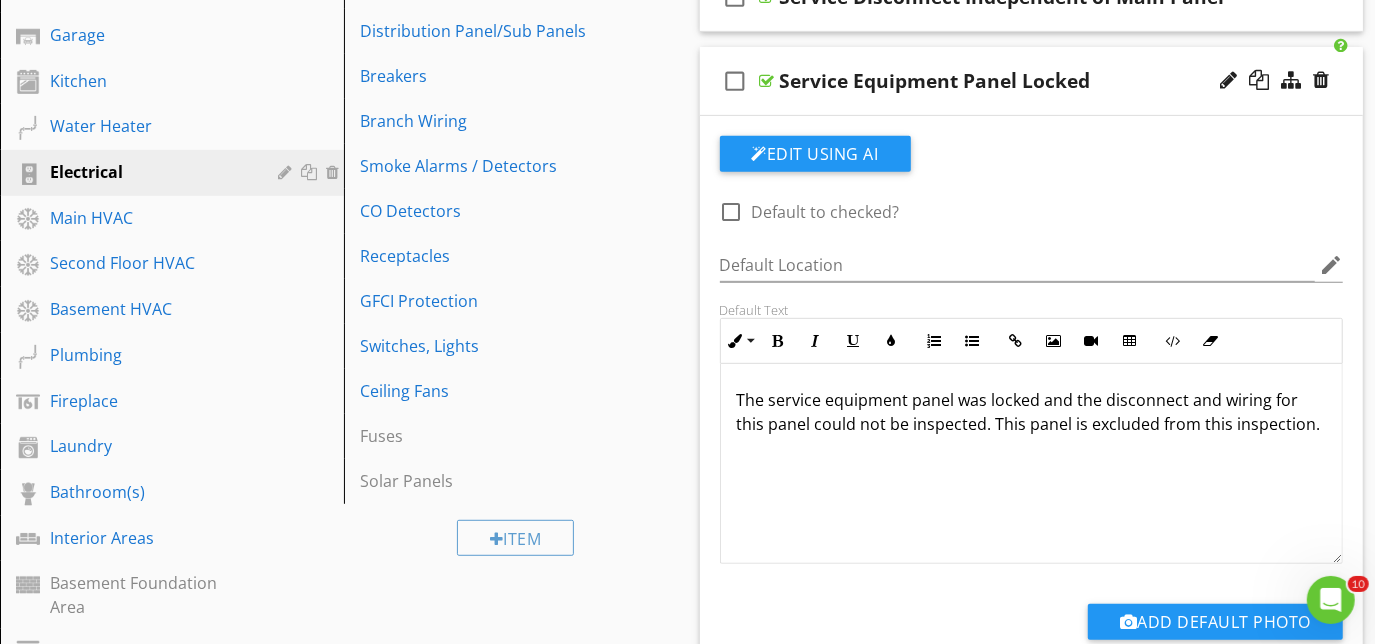 click on "check_box_outline_blank
Service Equipment Panel Locked" at bounding box center [1032, 81] 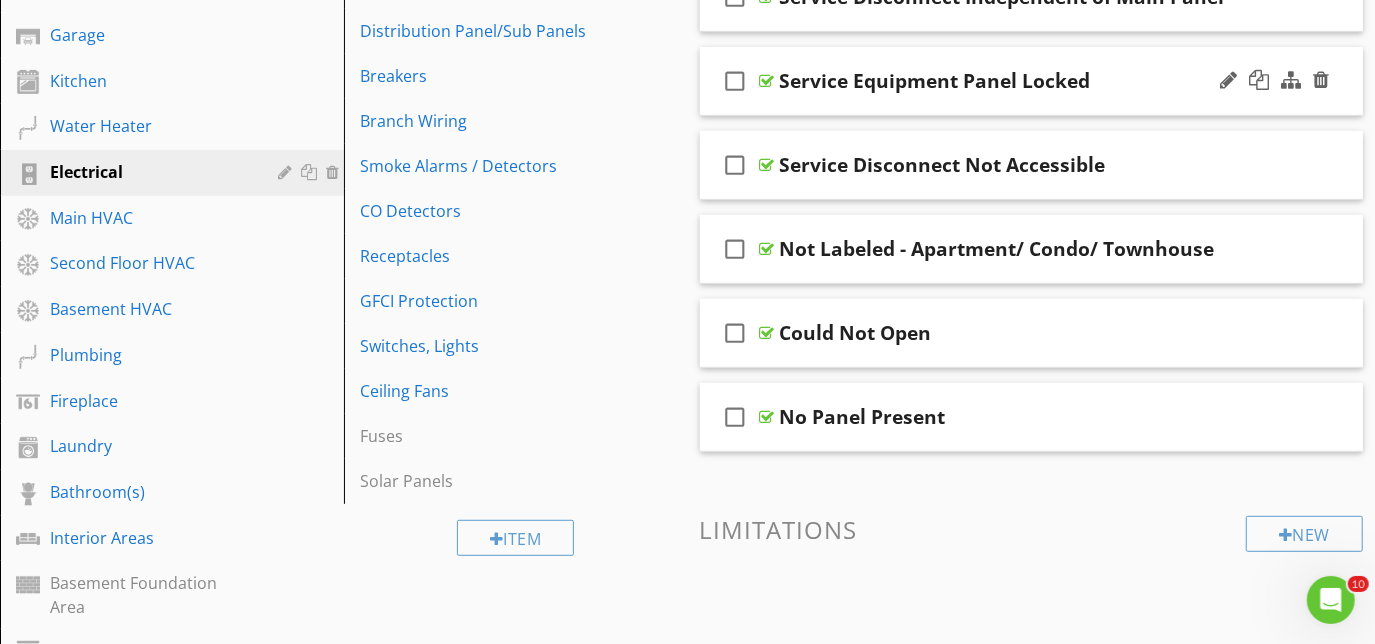 type 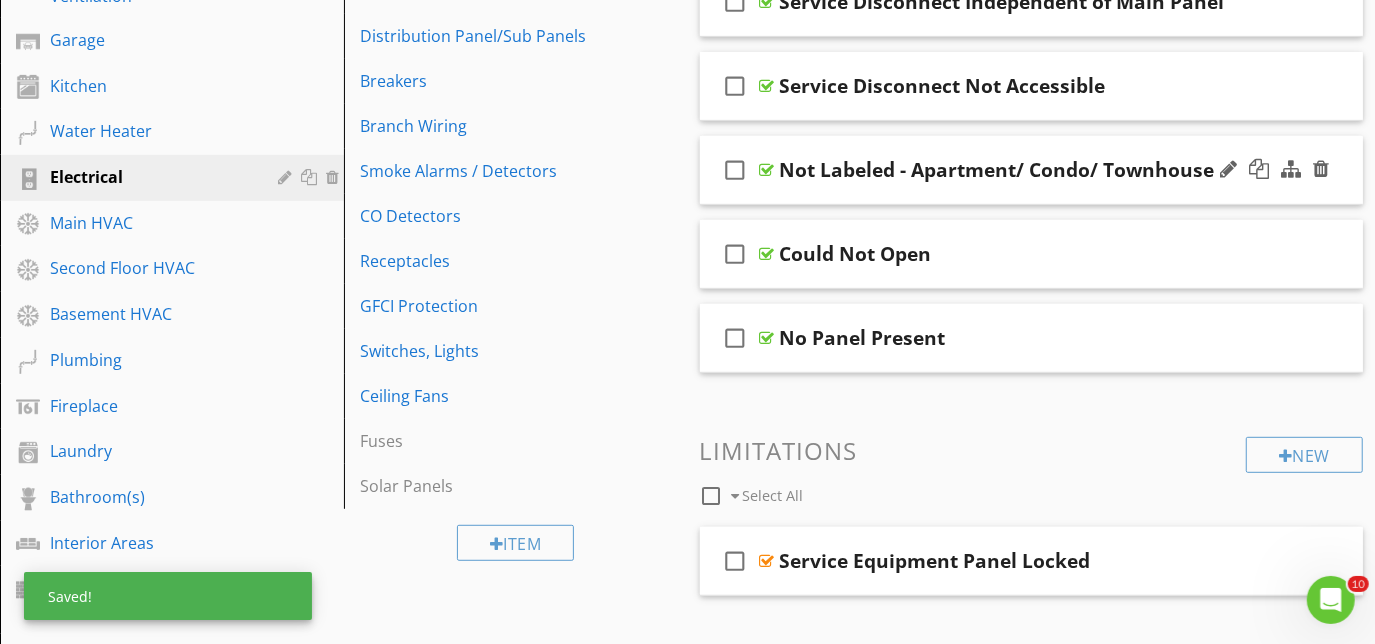 scroll, scrollTop: 454, scrollLeft: 0, axis: vertical 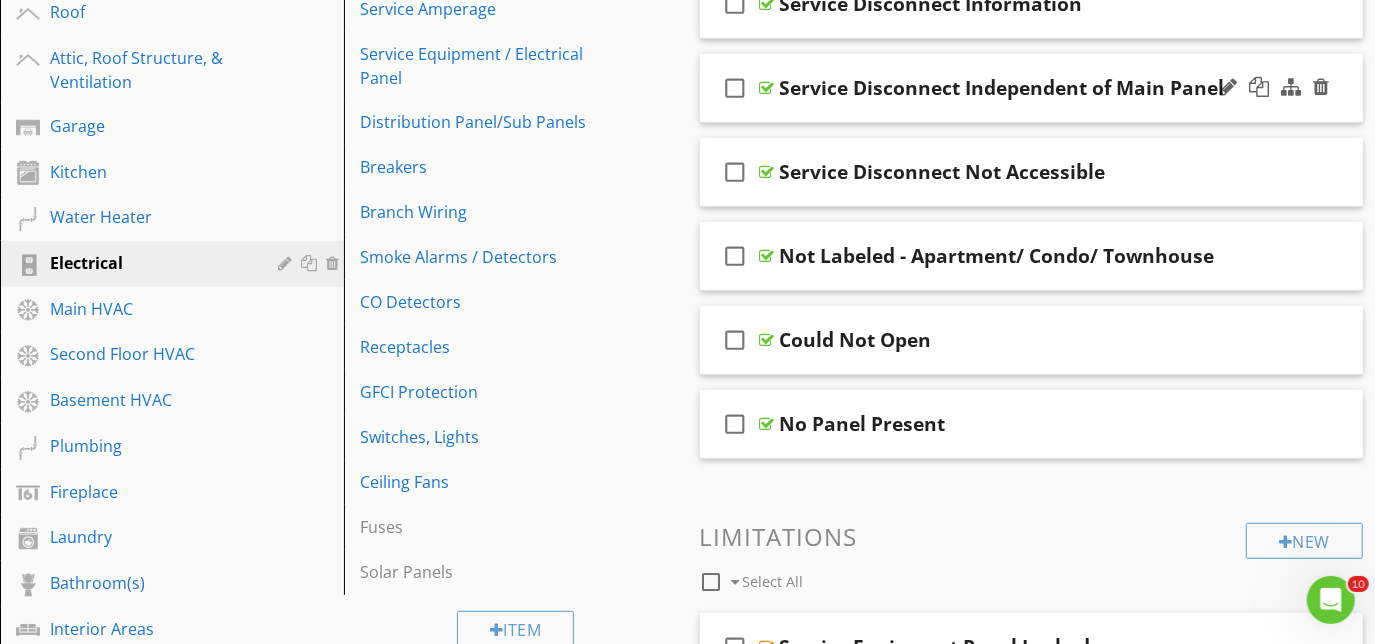 click on "check_box_outline_blank
Service Disconnect Independent of Main Panel" at bounding box center (1032, 88) 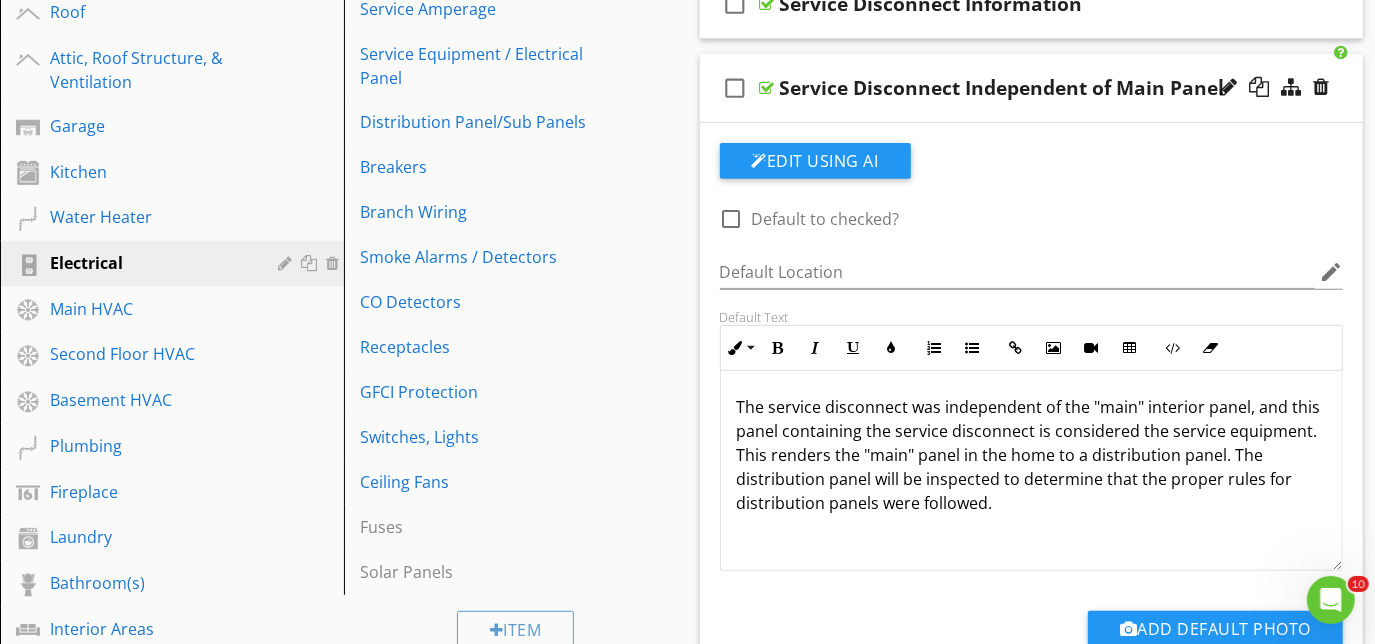 click on "check_box_outline_blank
Service Disconnect Independent of Main Panel" at bounding box center [1032, 88] 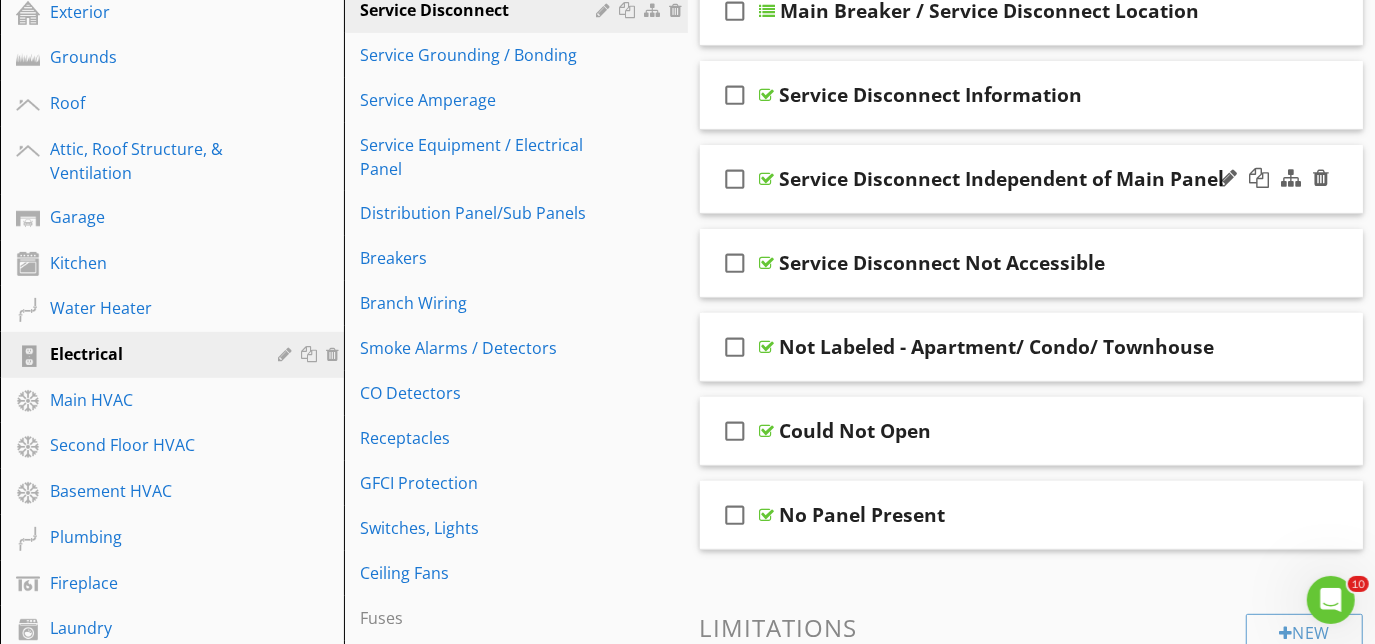 scroll, scrollTop: 454, scrollLeft: 0, axis: vertical 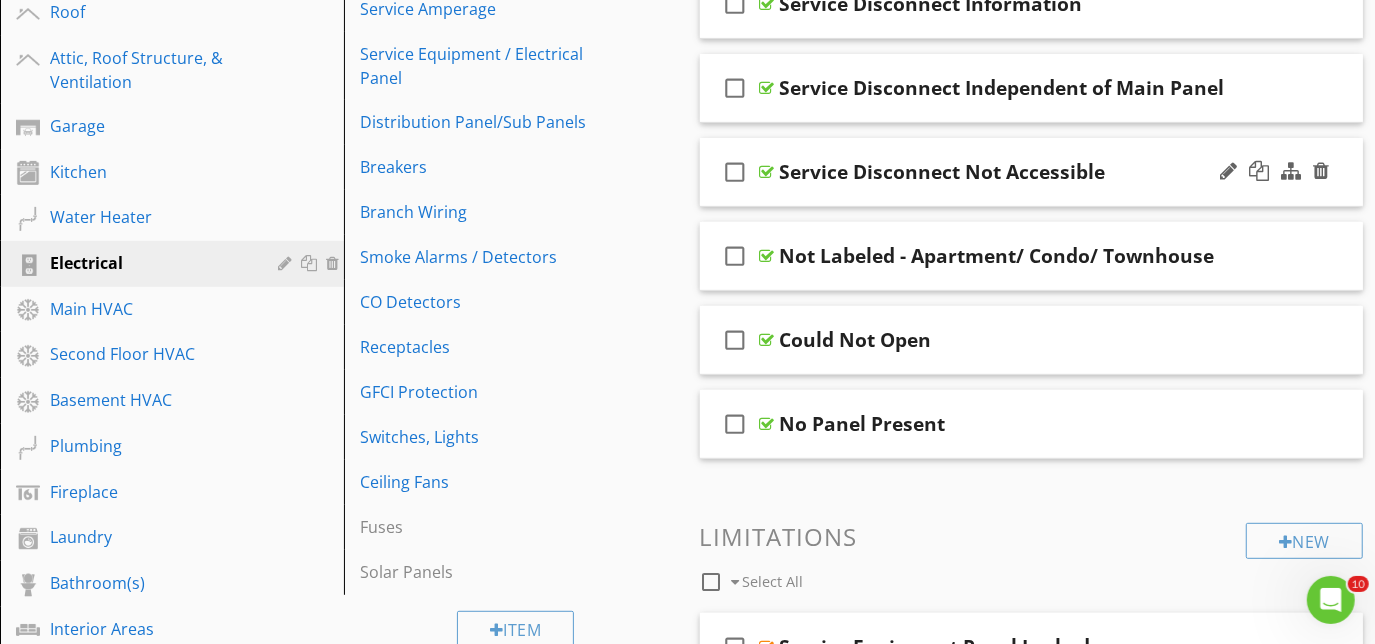 click on "check_box_outline_blank
Service Disconnect Not Accessible" at bounding box center (1032, 172) 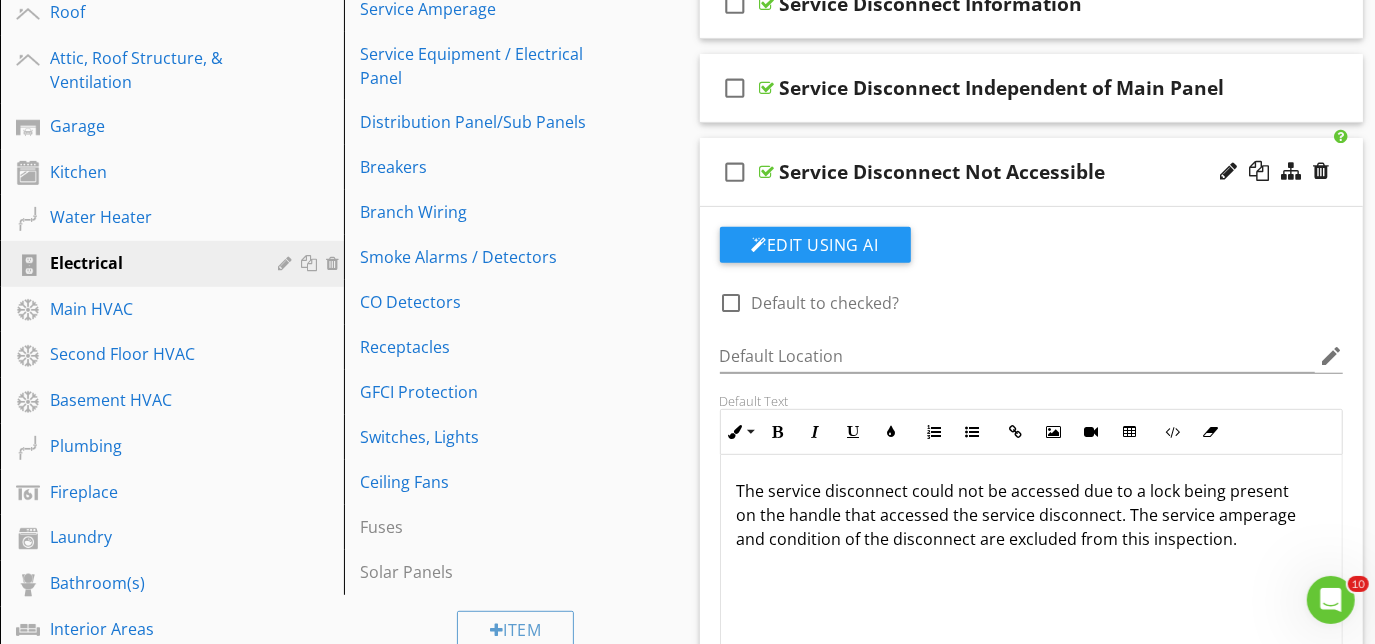 click on "check_box_outline_blank
Service Disconnect Not Accessible" at bounding box center [1032, 172] 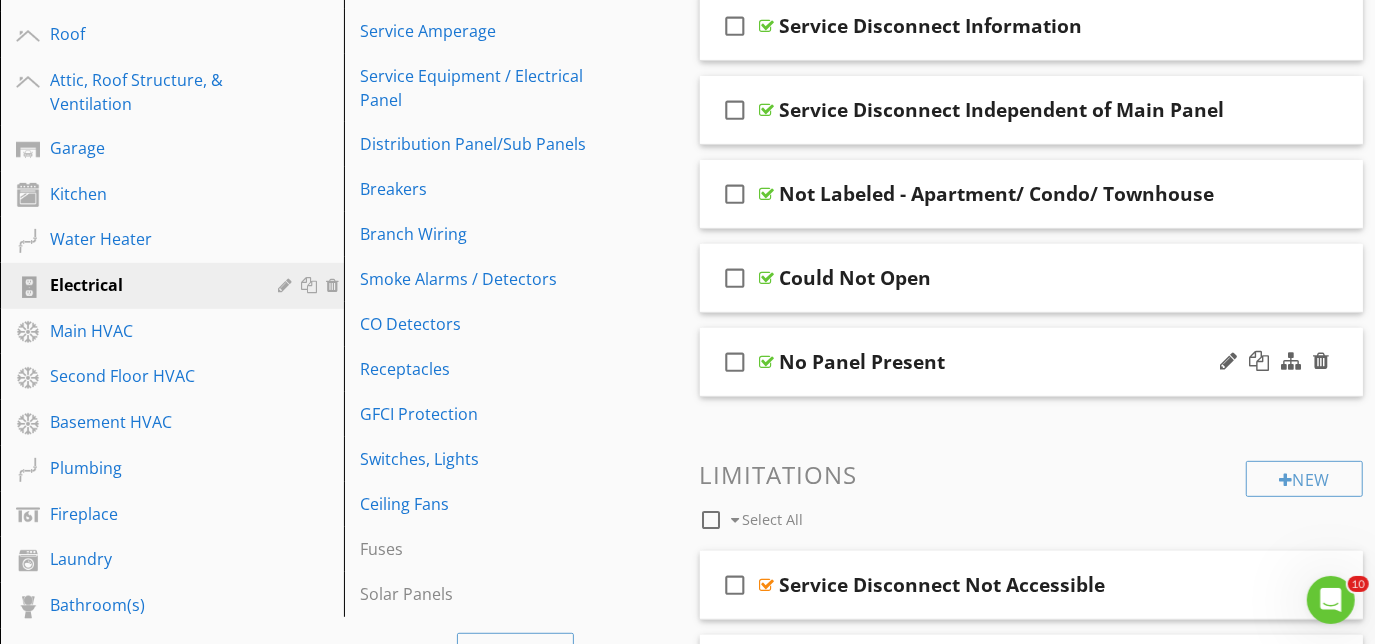 scroll, scrollTop: 457, scrollLeft: 0, axis: vertical 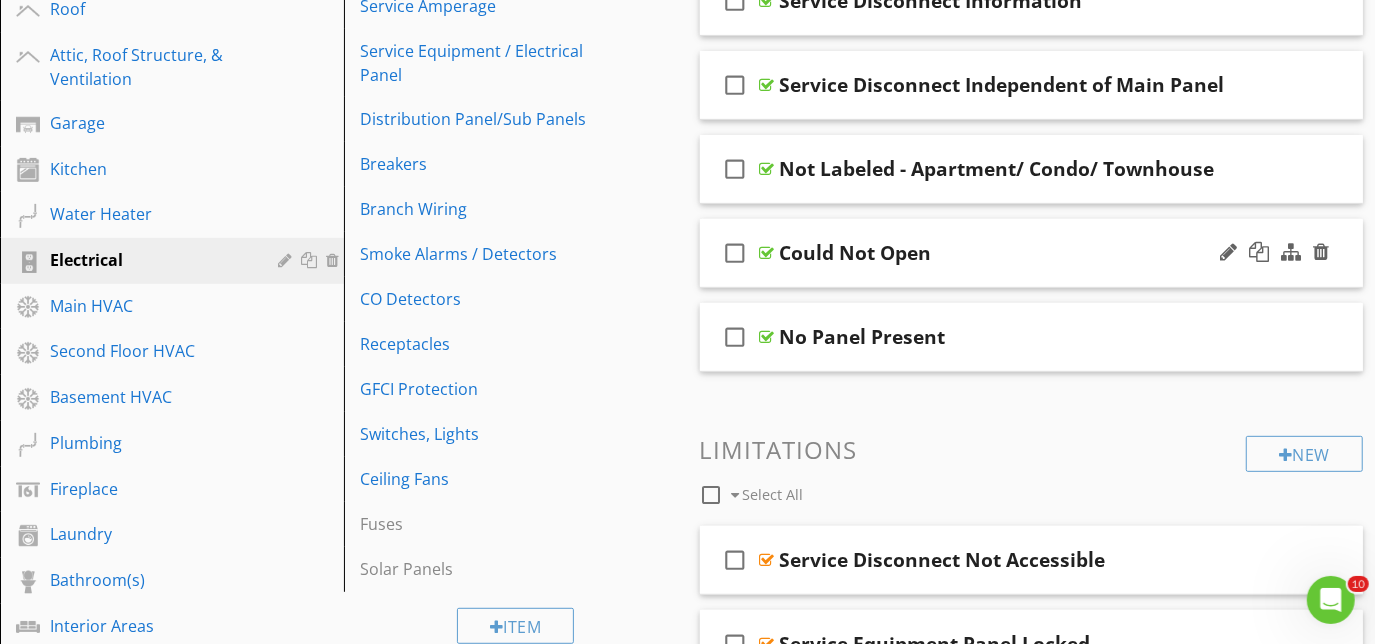 click on "check_box_outline_blank
Could Not Open" at bounding box center (1032, 253) 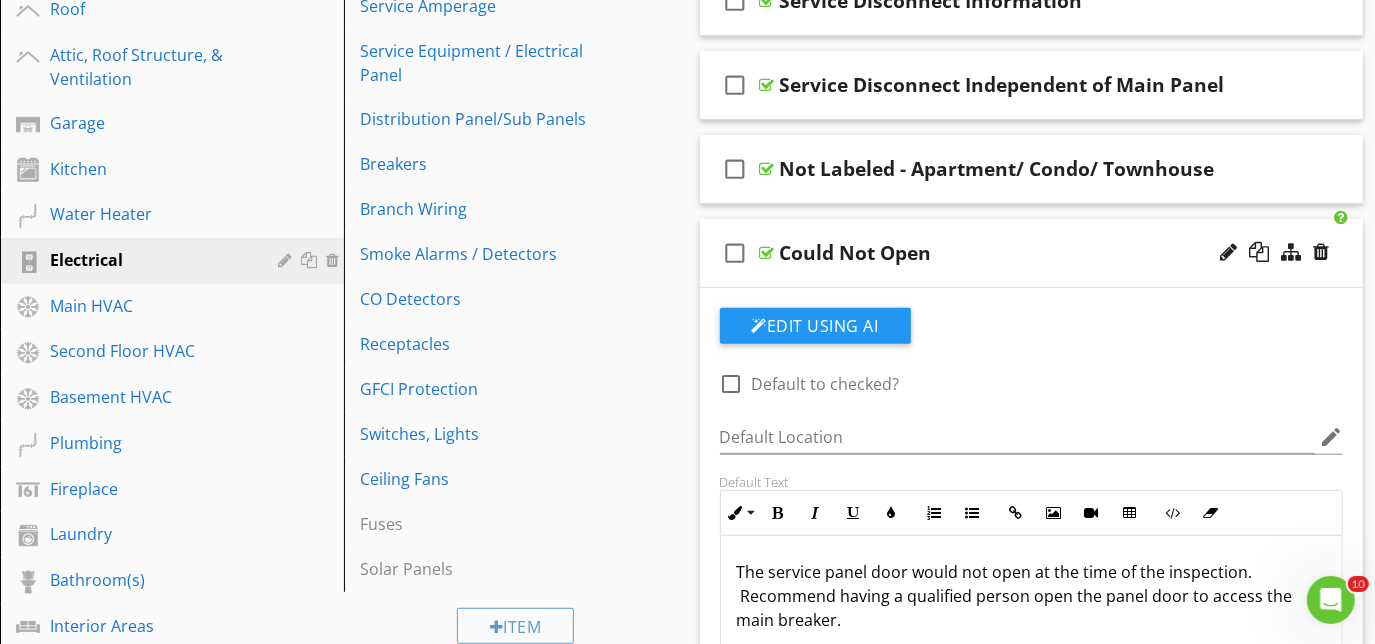 click on "check_box_outline_blank
Could Not Open" at bounding box center (1032, 253) 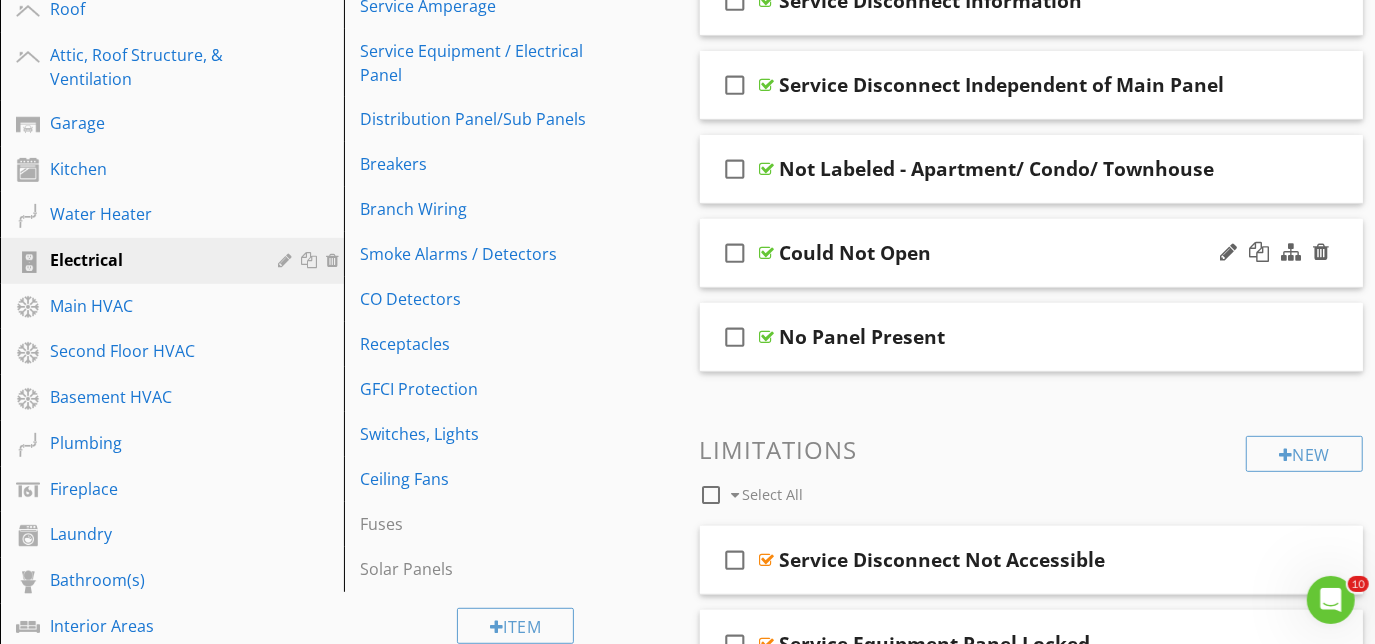 click on "check_box_outline_blank
Could Not Open" at bounding box center (1032, 253) 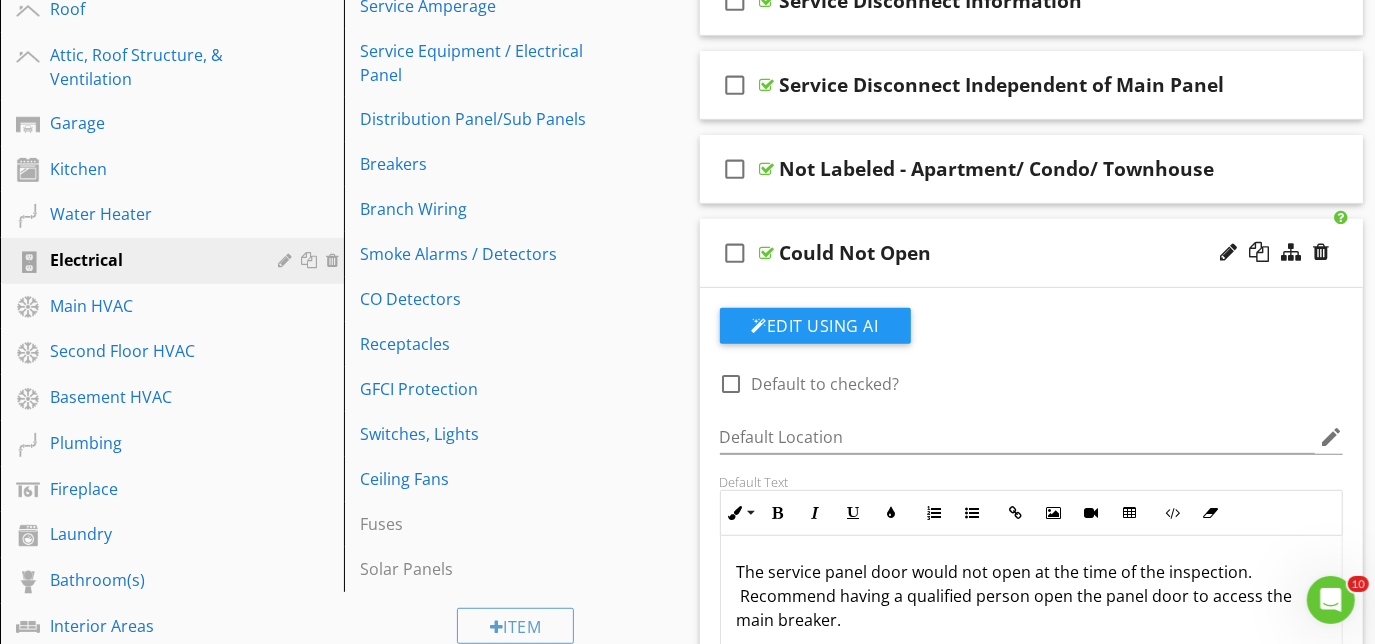 click on "check_box_outline_blank
Could Not Open" at bounding box center (1032, 253) 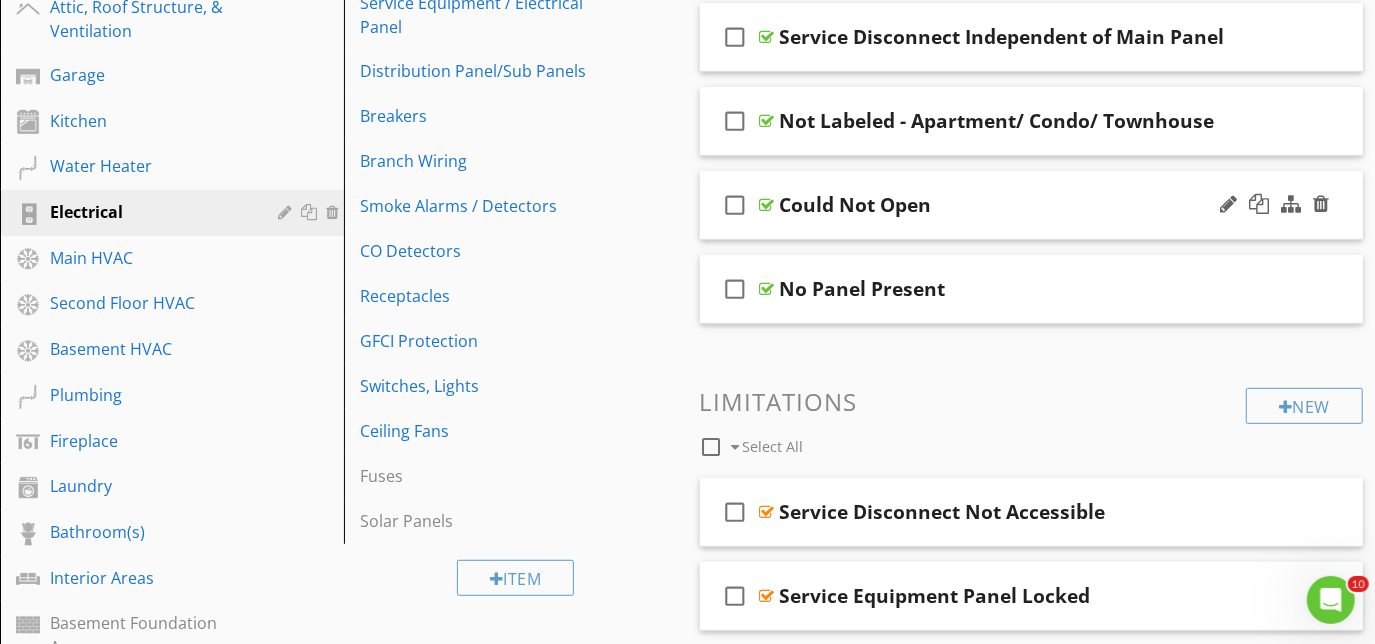 scroll, scrollTop: 548, scrollLeft: 0, axis: vertical 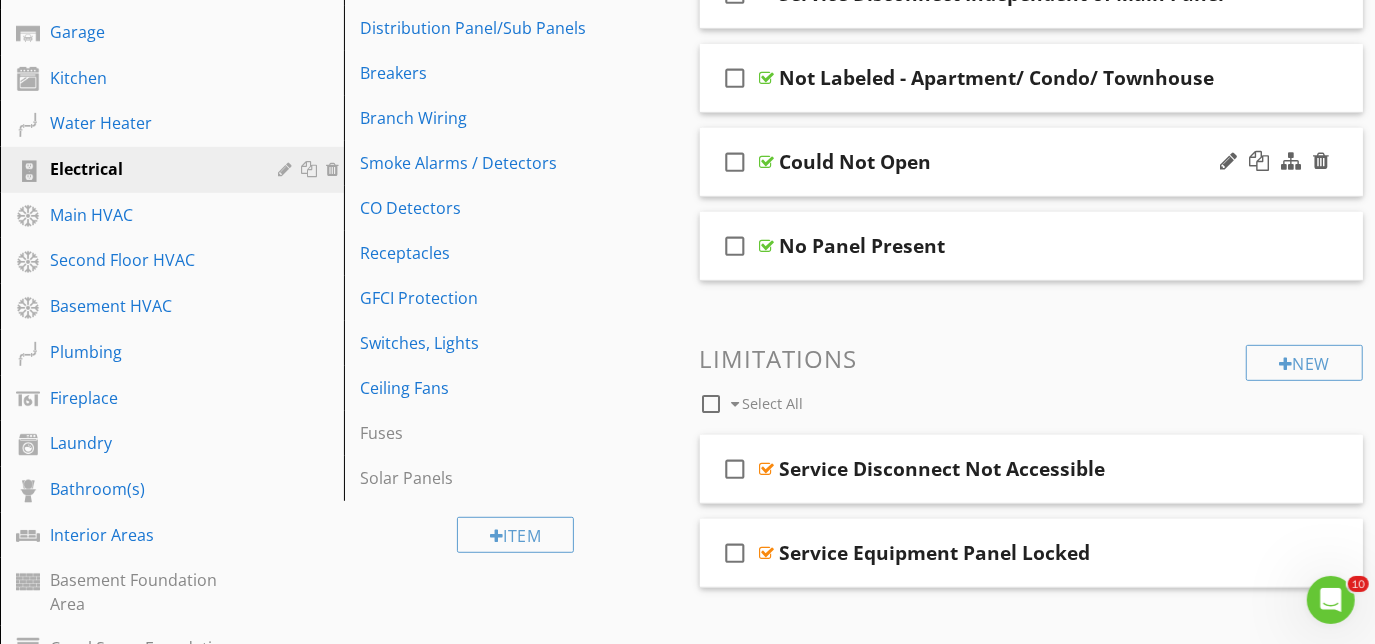 click on "check_box_outline_blank
No Panel Present" at bounding box center (1032, 246) 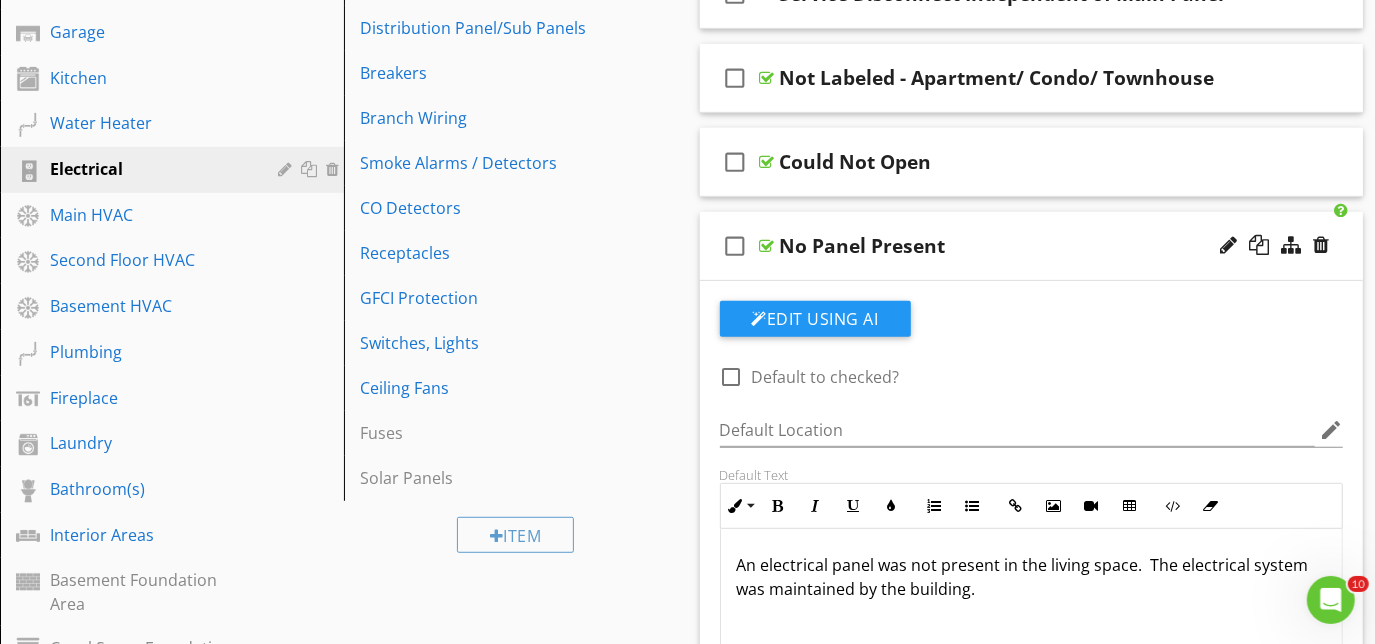 click on "check_box_outline_blank
No Panel Present" at bounding box center [1032, 246] 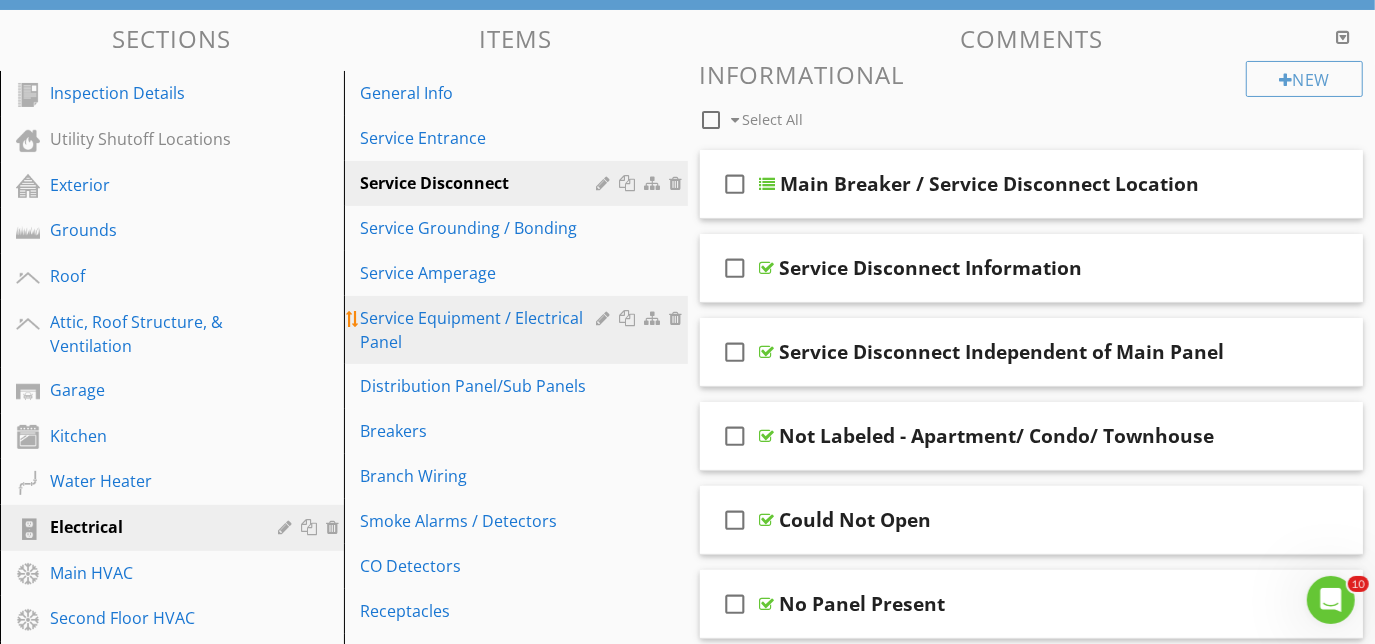 scroll, scrollTop: 184, scrollLeft: 0, axis: vertical 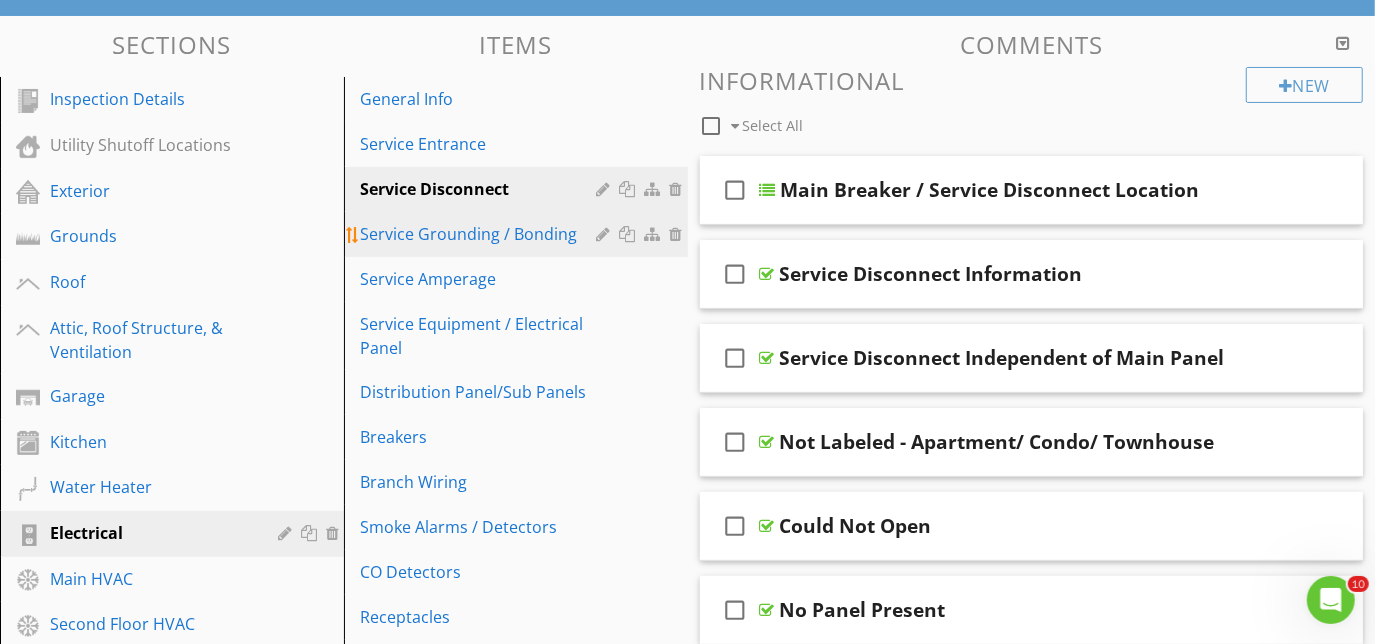 click on "Service Grounding / Bonding" at bounding box center (481, 234) 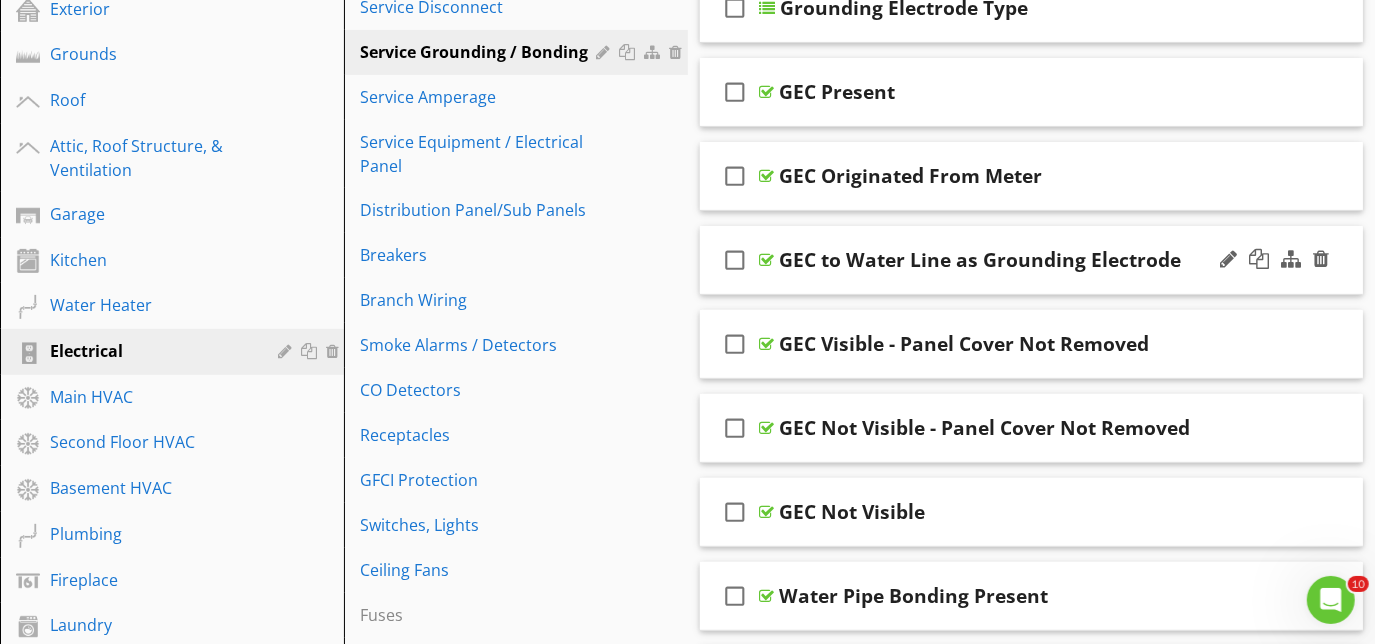 scroll, scrollTop: 457, scrollLeft: 0, axis: vertical 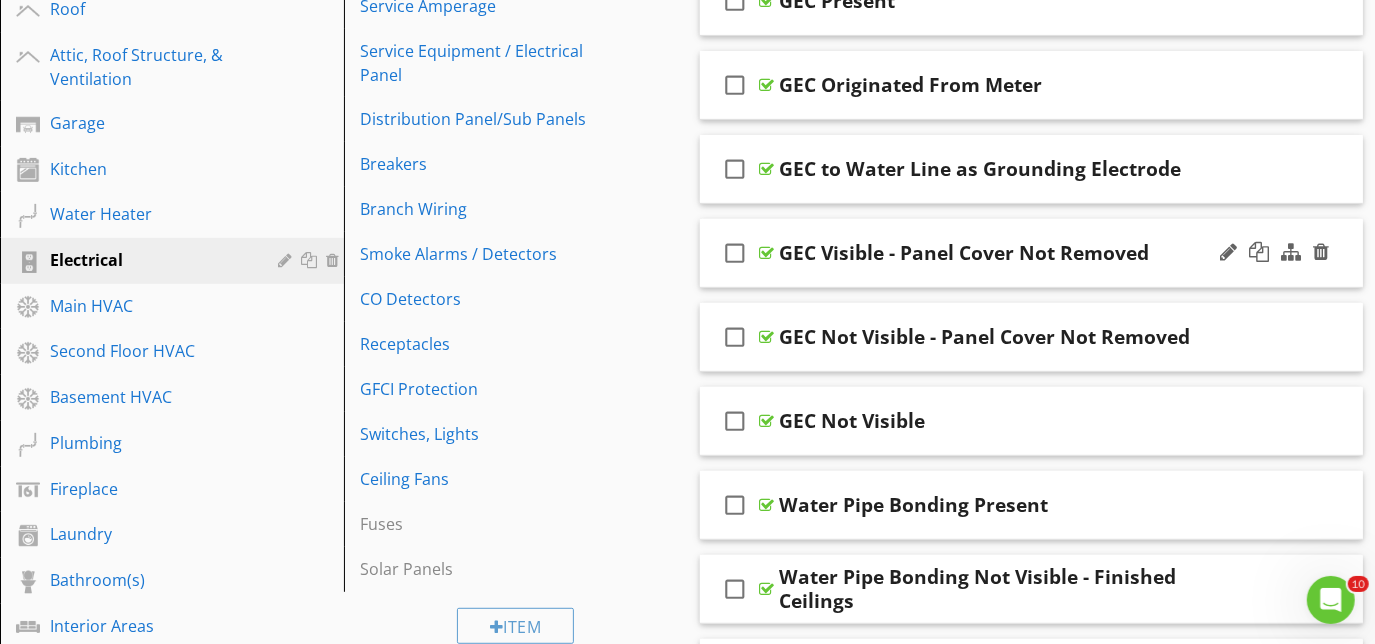 click on "check_box_outline_blank
GEC Visible - Panel Cover Not Removed" at bounding box center (1032, 253) 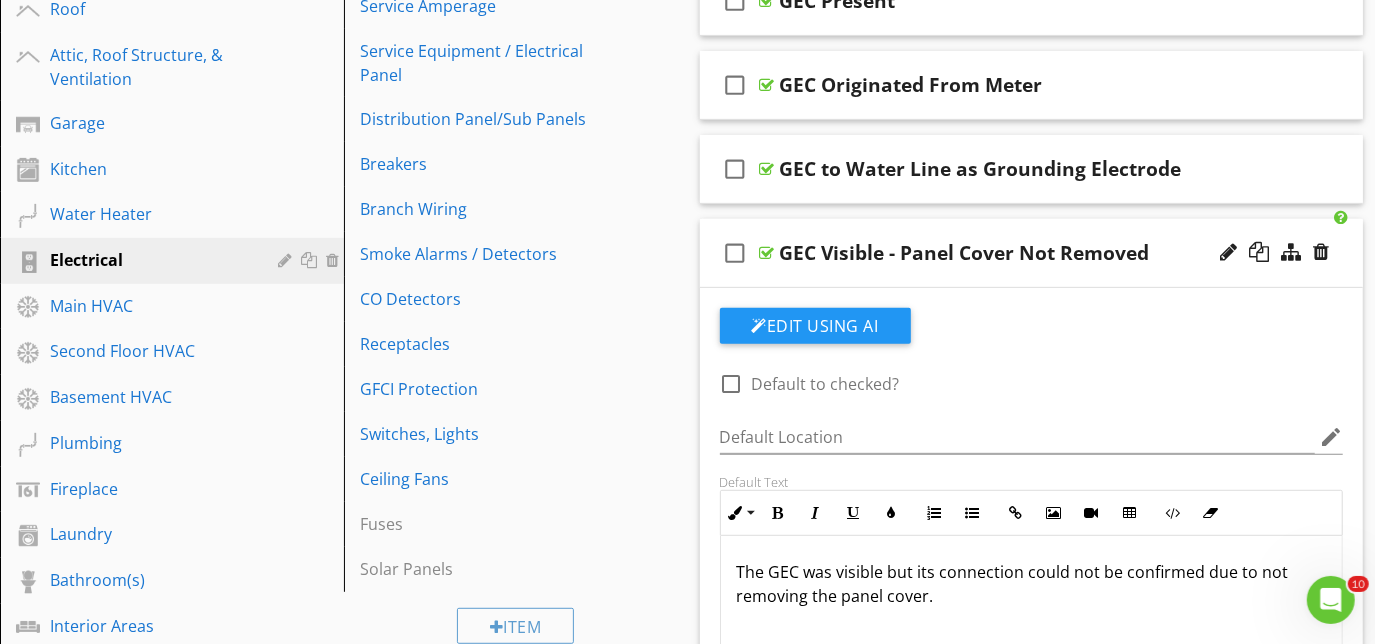 click on "check_box_outline_blank
GEC Visible - Panel Cover Not Removed" at bounding box center (1032, 253) 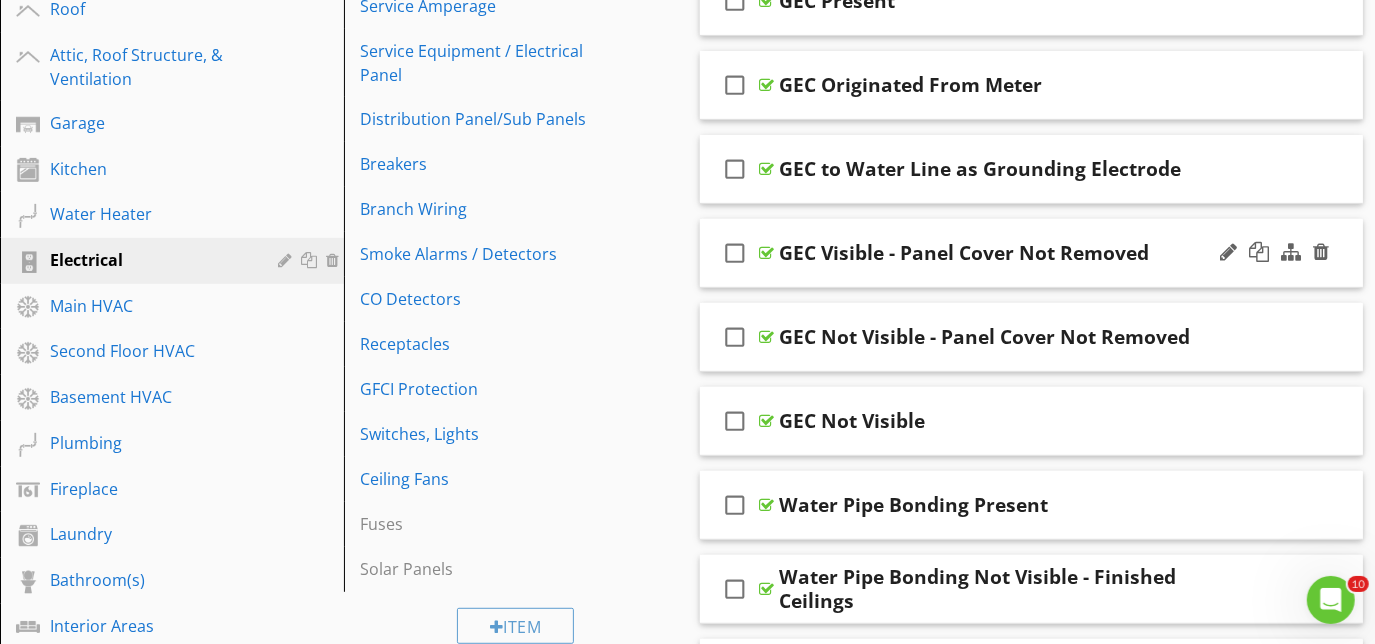 type 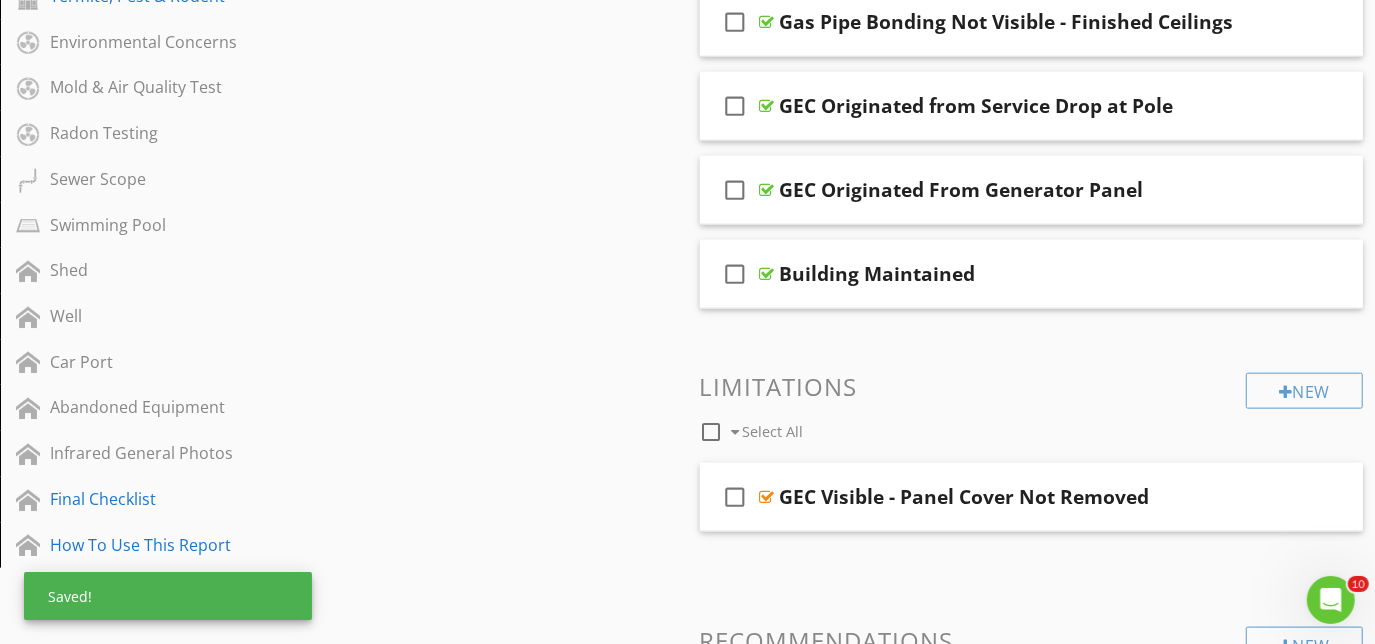 scroll, scrollTop: 1306, scrollLeft: 0, axis: vertical 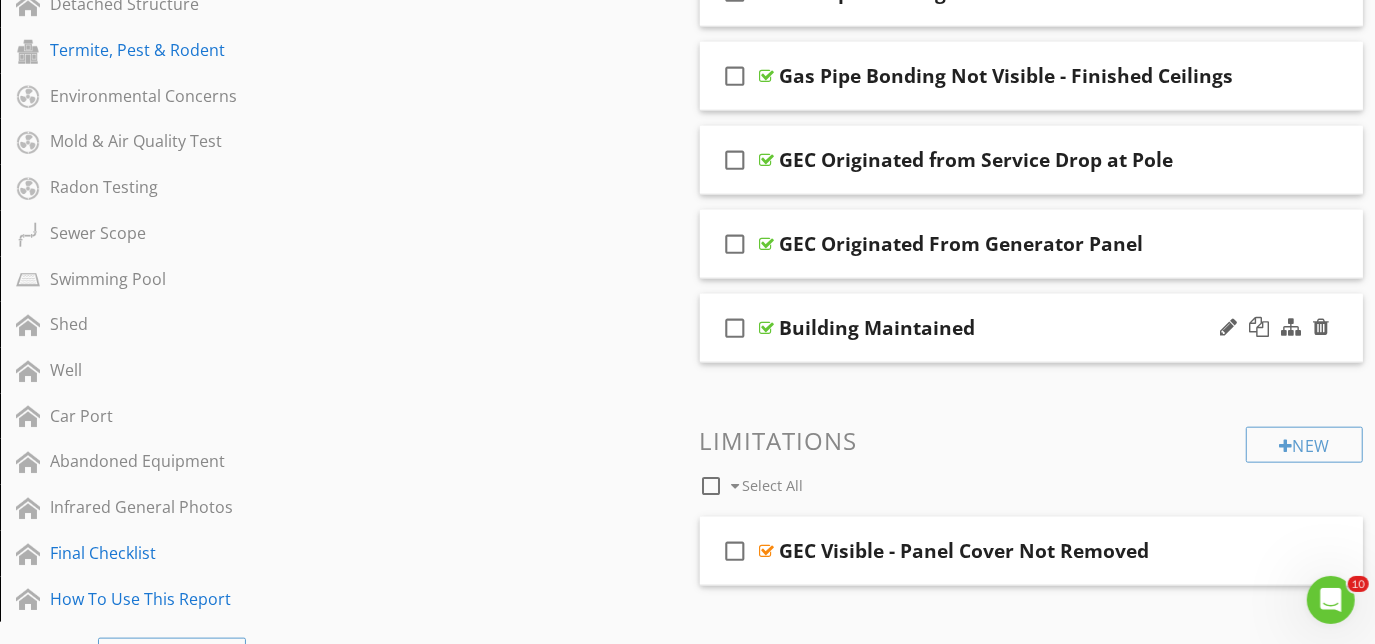 click on "check_box_outline_blank
Building Maintained" at bounding box center (1032, 328) 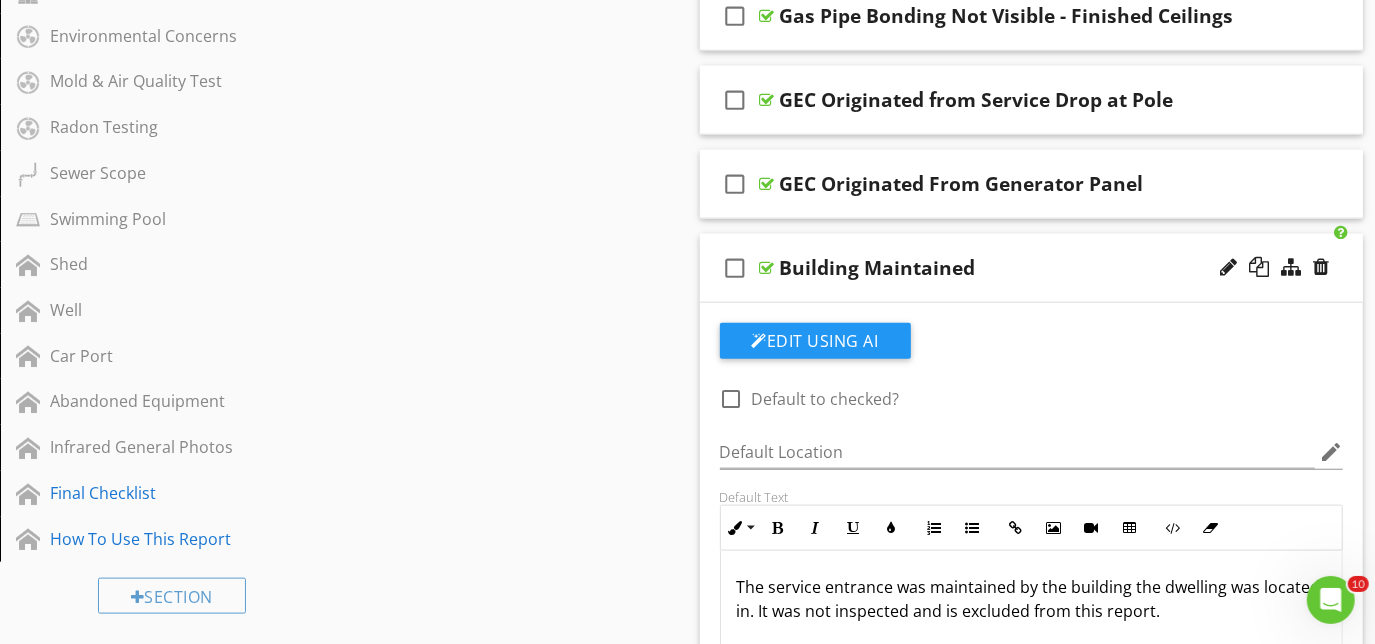 scroll, scrollTop: 1397, scrollLeft: 0, axis: vertical 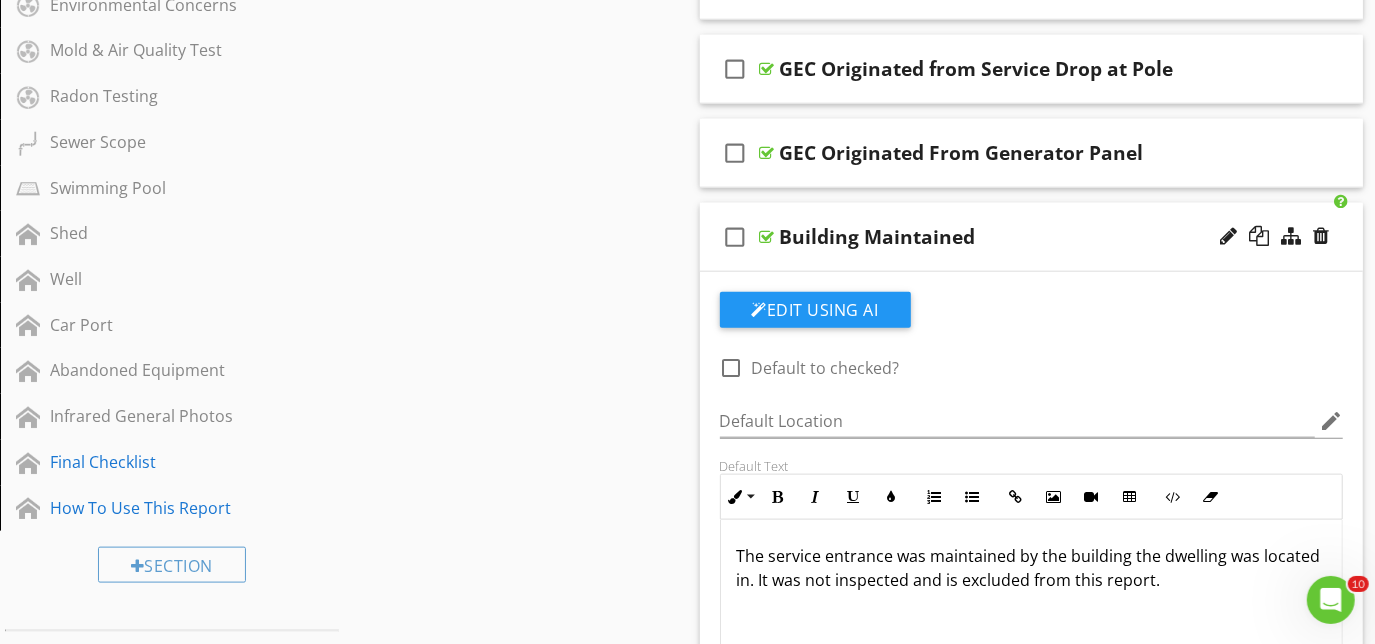 click on "check_box_outline_blank
Building Maintained" at bounding box center [1032, 237] 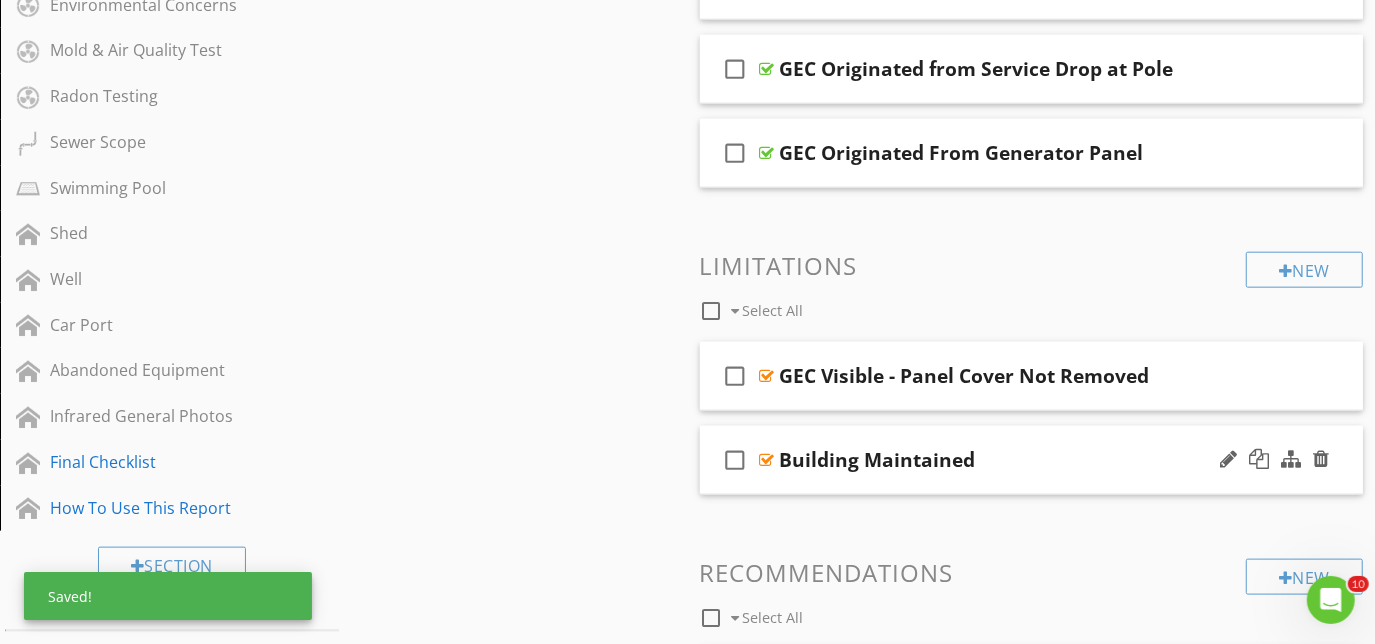 type 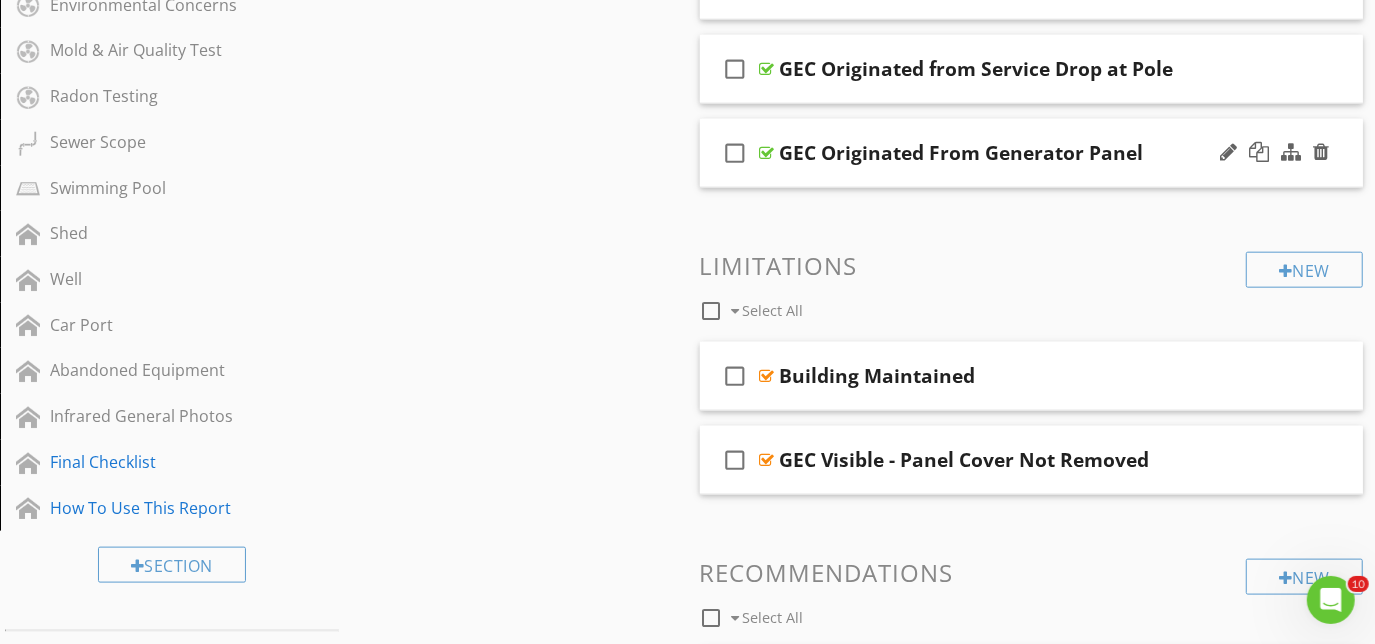 click on "check_box_outline_blank
GEC Originated From Generator Panel" at bounding box center (1032, 153) 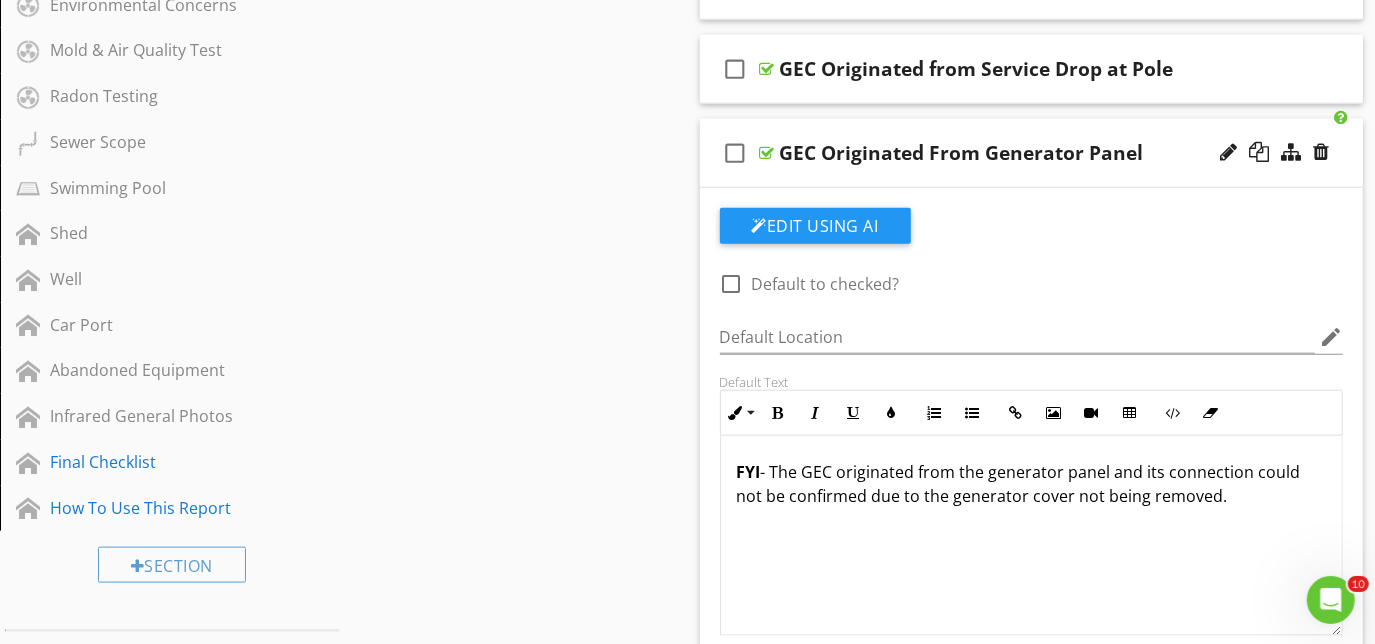 click on "check_box_outline_blank
GEC Originated From Generator Panel" at bounding box center (1032, 153) 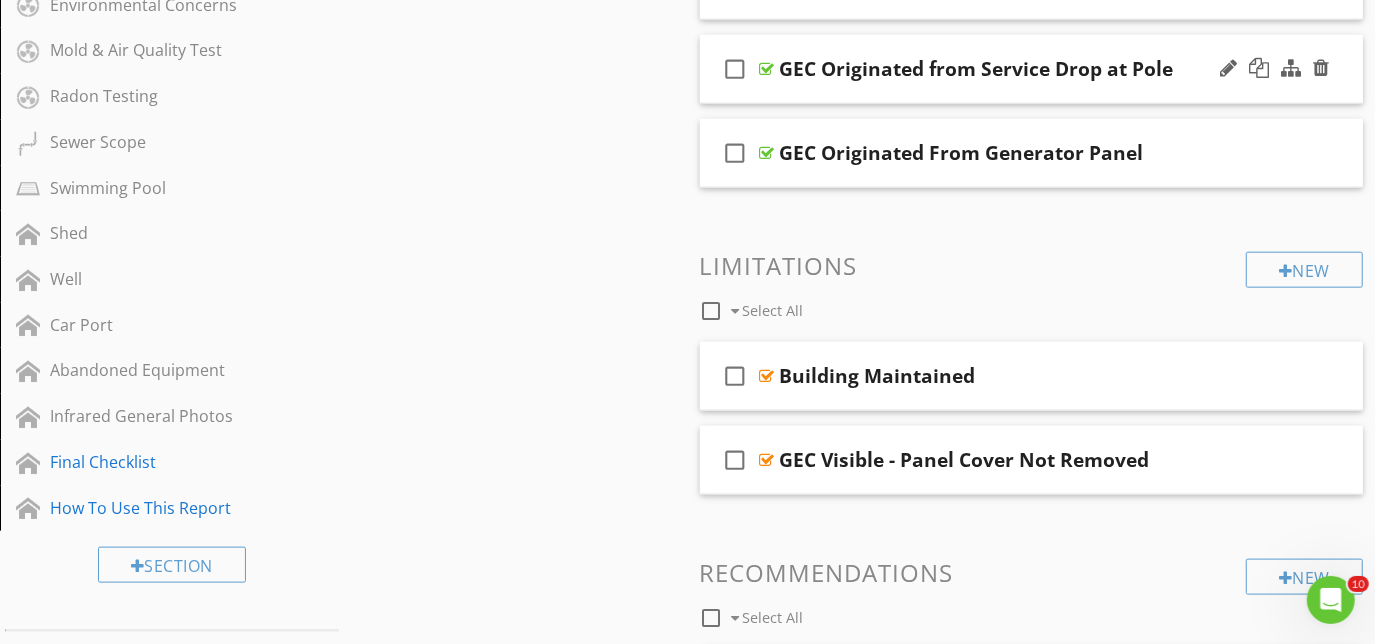 click on "check_box_outline_blank
GEC Originated from Service Drop at Pole" at bounding box center (1032, 69) 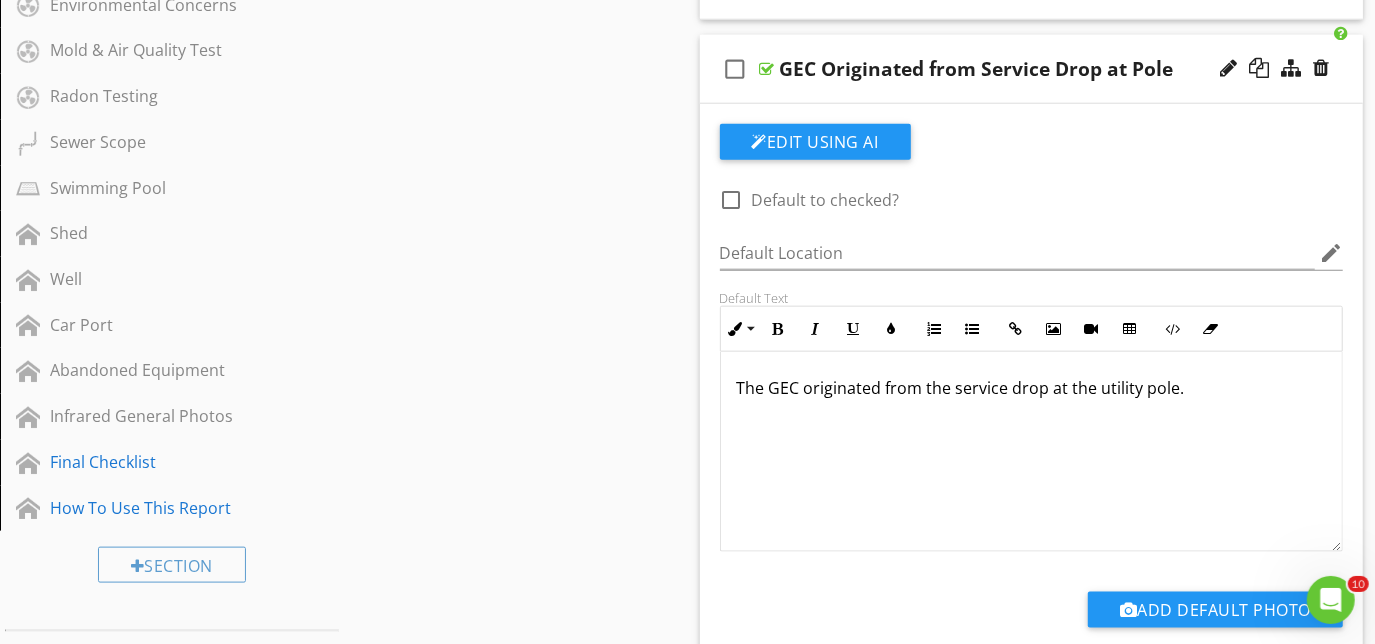 click on "check_box_outline_blank
GEC Originated from Service Drop at Pole" at bounding box center [1032, 69] 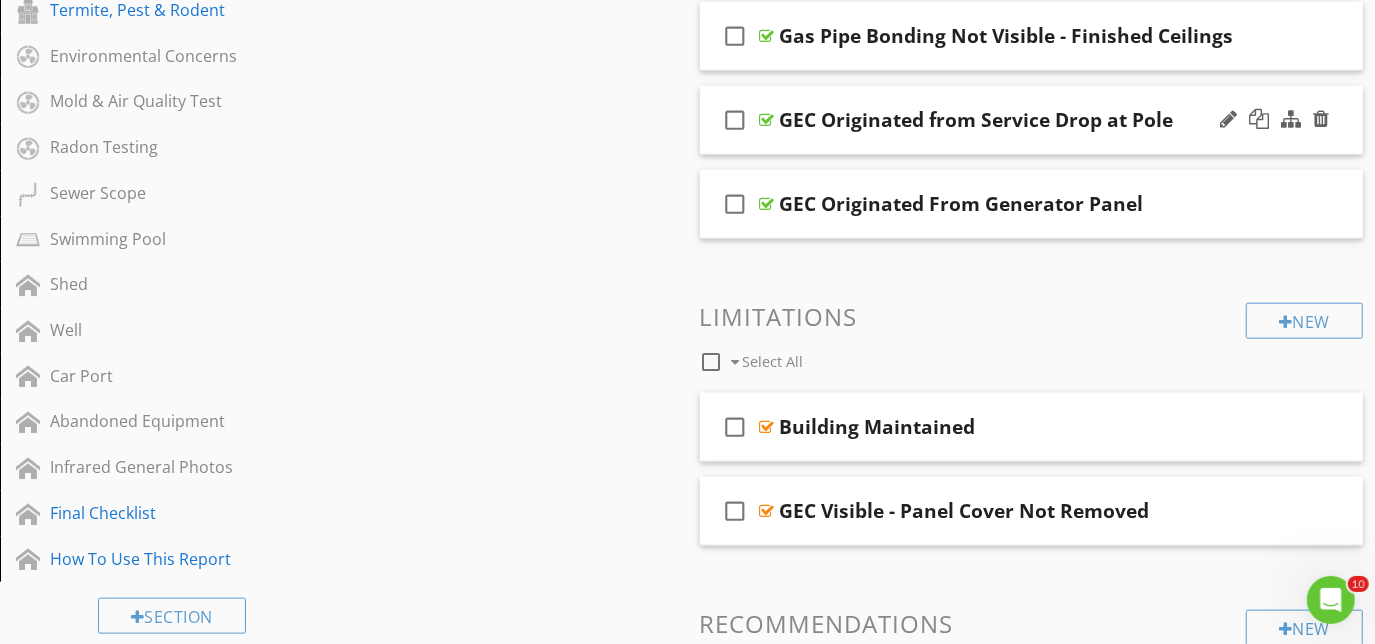scroll, scrollTop: 1306, scrollLeft: 0, axis: vertical 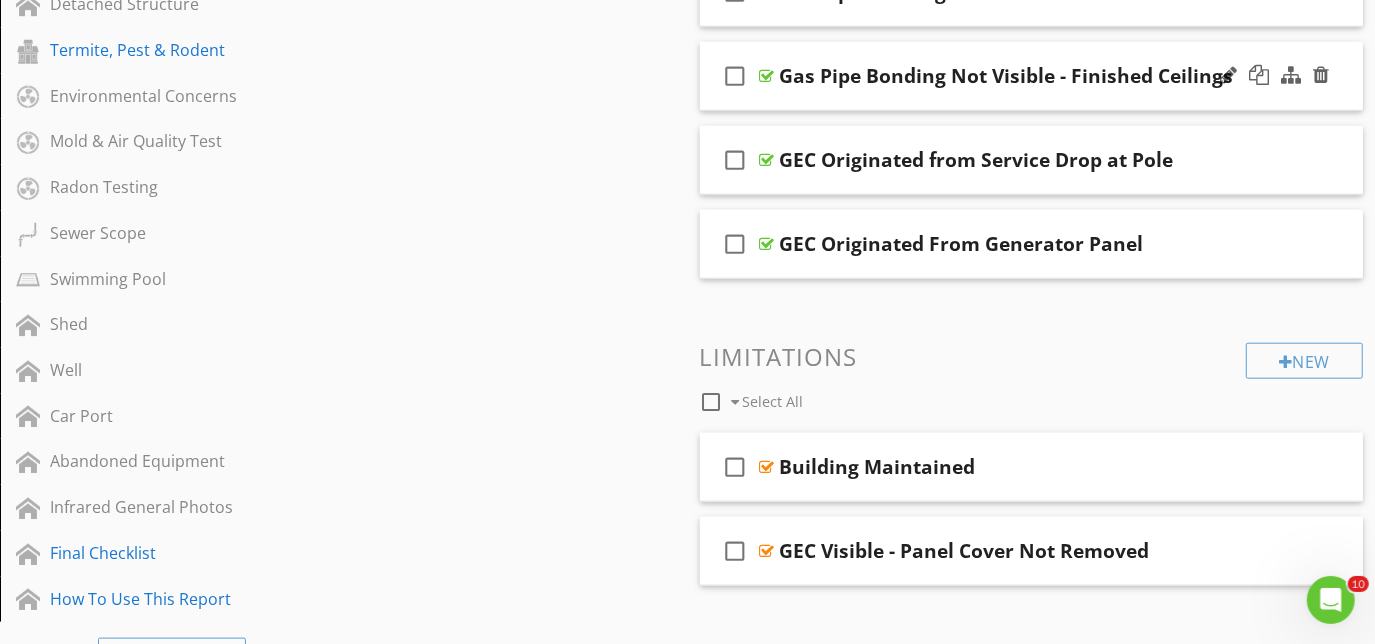 click on "check_box_outline_blank
Gas Pipe Bonding Not Visible - Finished Ceilings" at bounding box center [1032, 76] 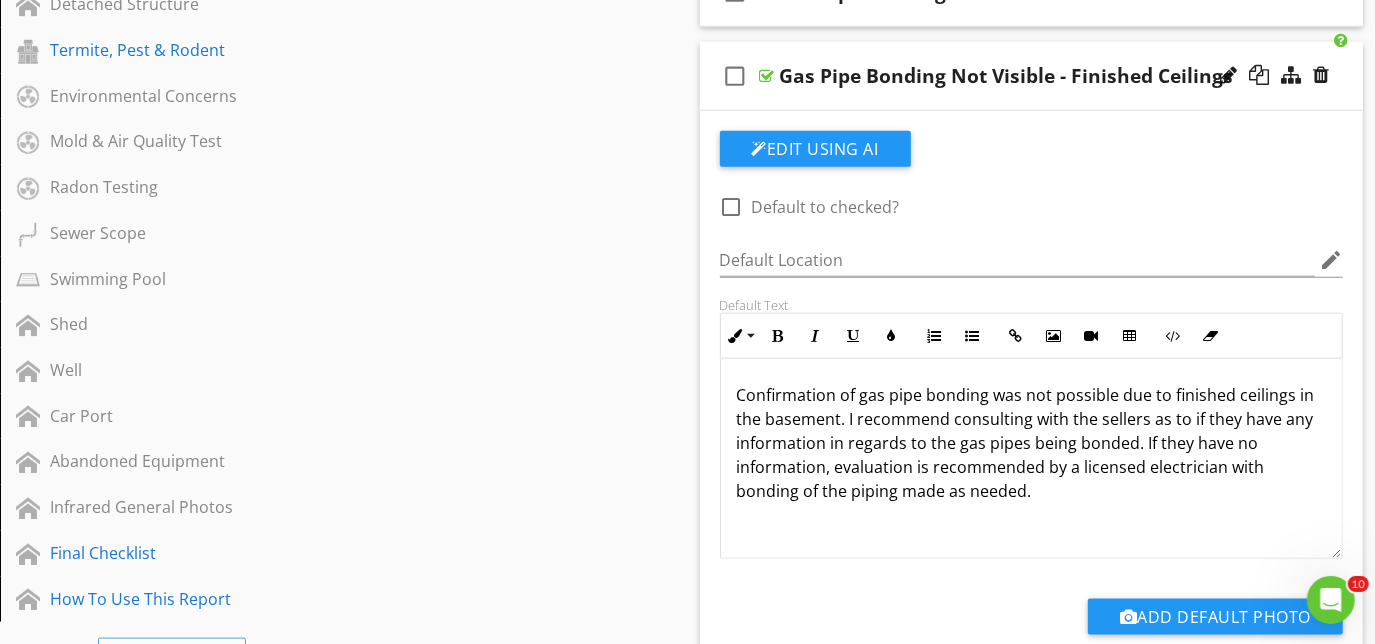 click on "check_box_outline_blank
Gas Pipe Bonding Not Visible - Finished Ceilings" at bounding box center [1032, 76] 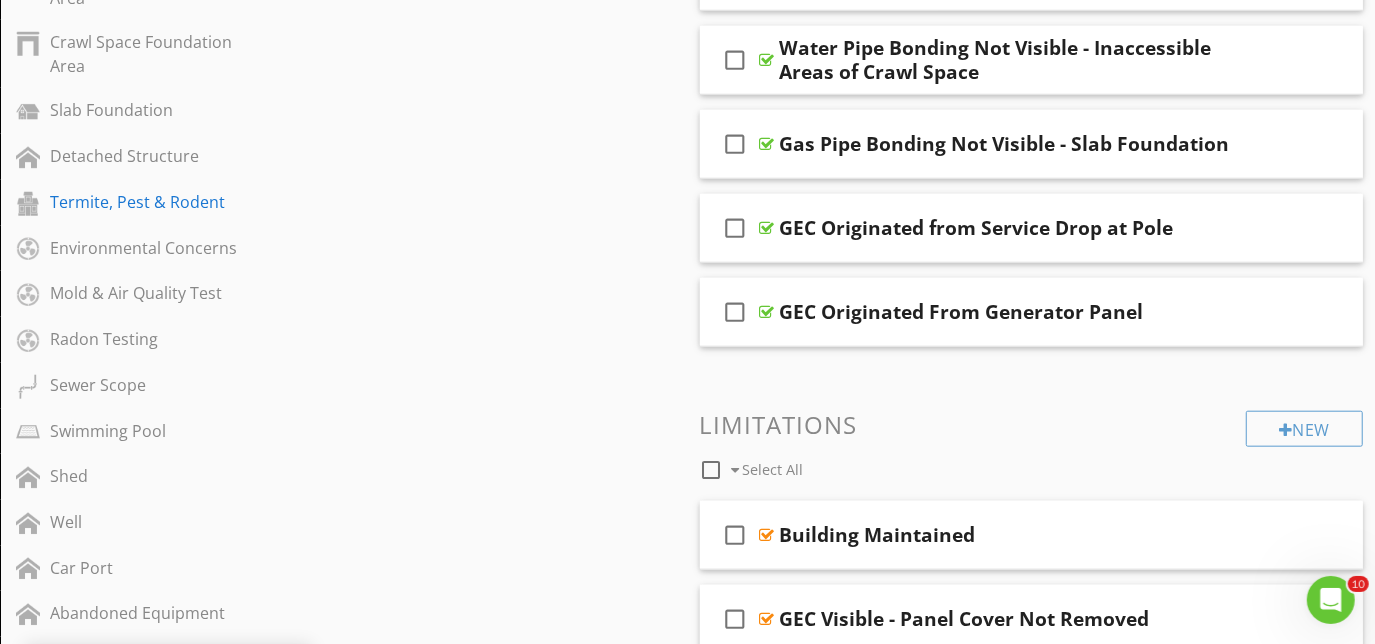 scroll, scrollTop: 1125, scrollLeft: 0, axis: vertical 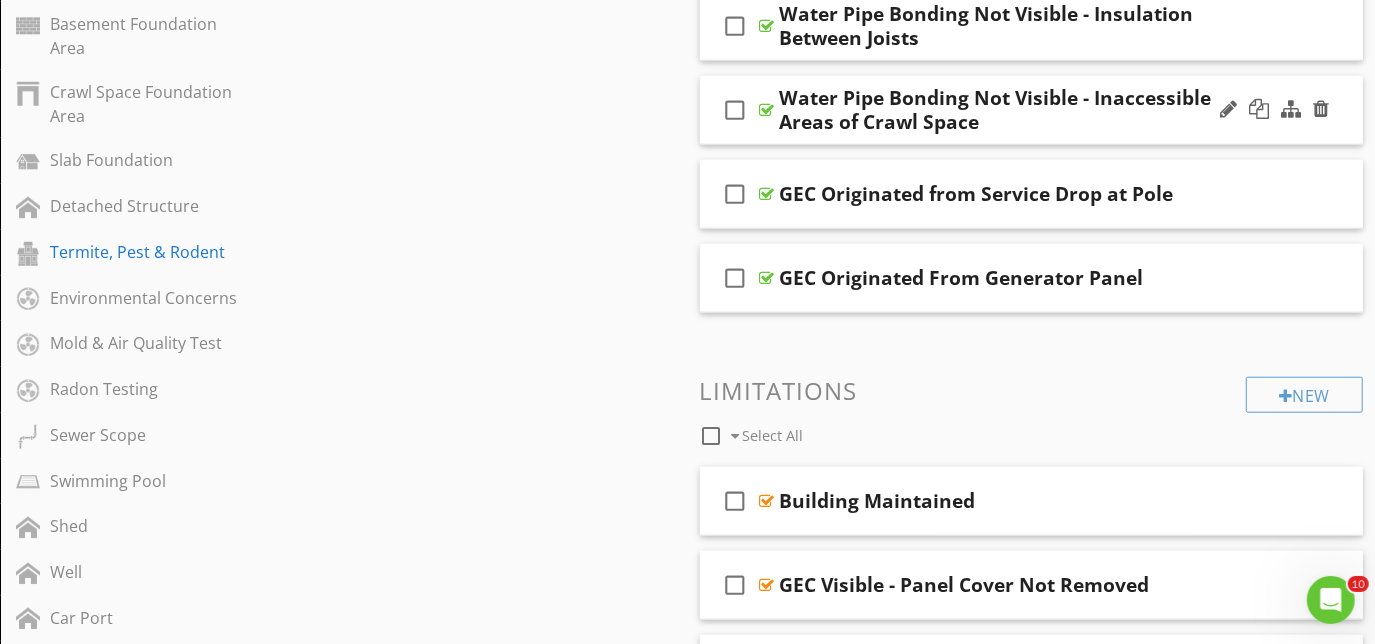 click on "Water Pipe Bonding Not Visible - Inaccessible Areas of Crawl Space" at bounding box center (1014, 110) 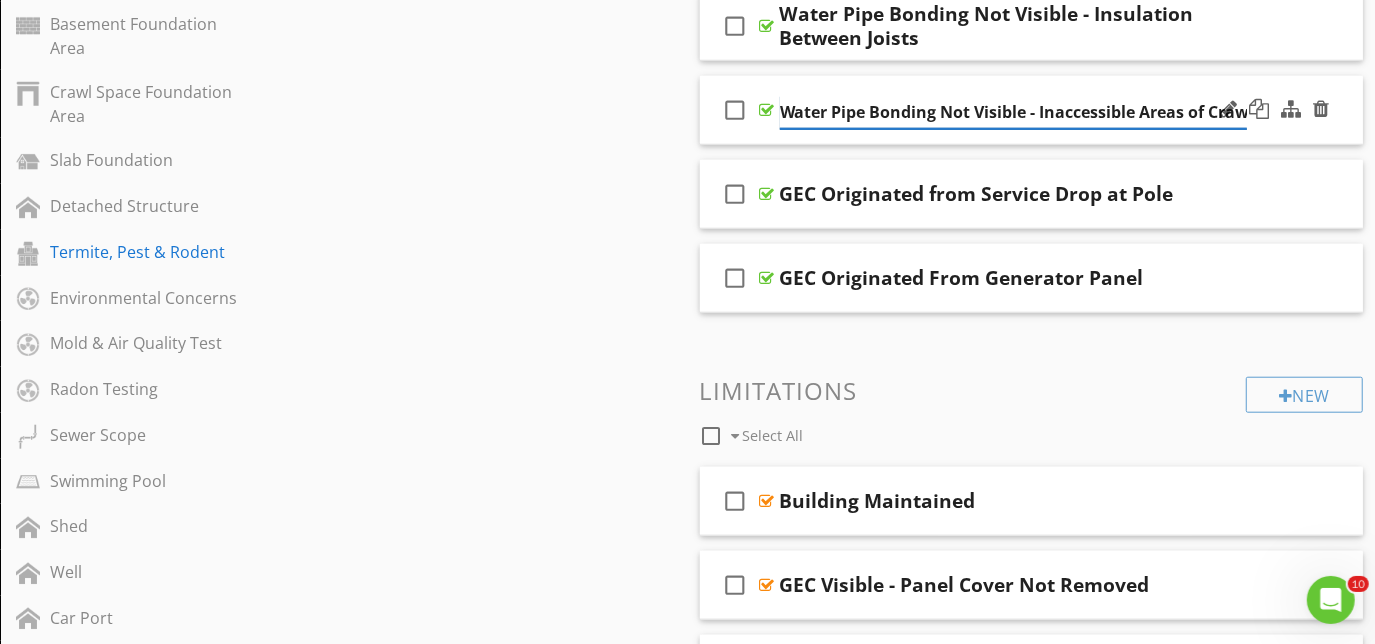 scroll, scrollTop: 0, scrollLeft: 60, axis: horizontal 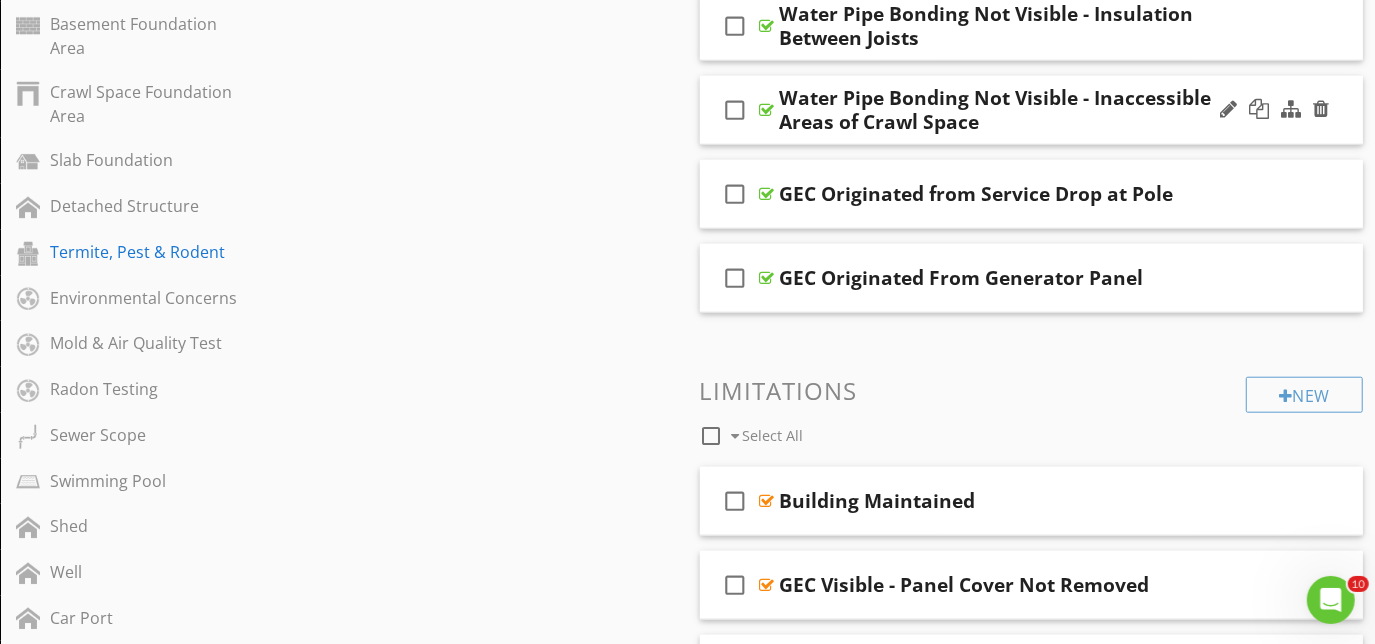 click on "check_box_outline_blank
Water Pipe Bonding Not Visible - Inaccessible Areas of Crawl Space" at bounding box center (1032, 110) 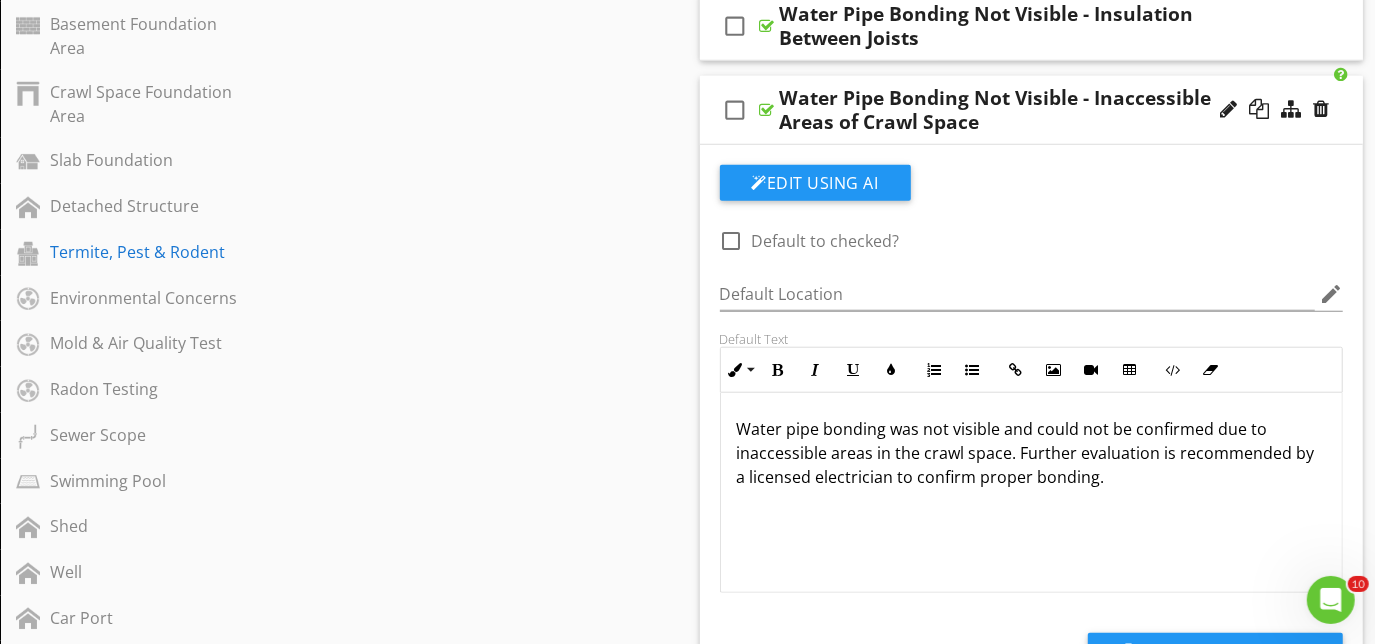 click on "check_box_outline_blank
Water Pipe Bonding Not Visible - Inaccessible Areas of Crawl Space" at bounding box center (1032, 110) 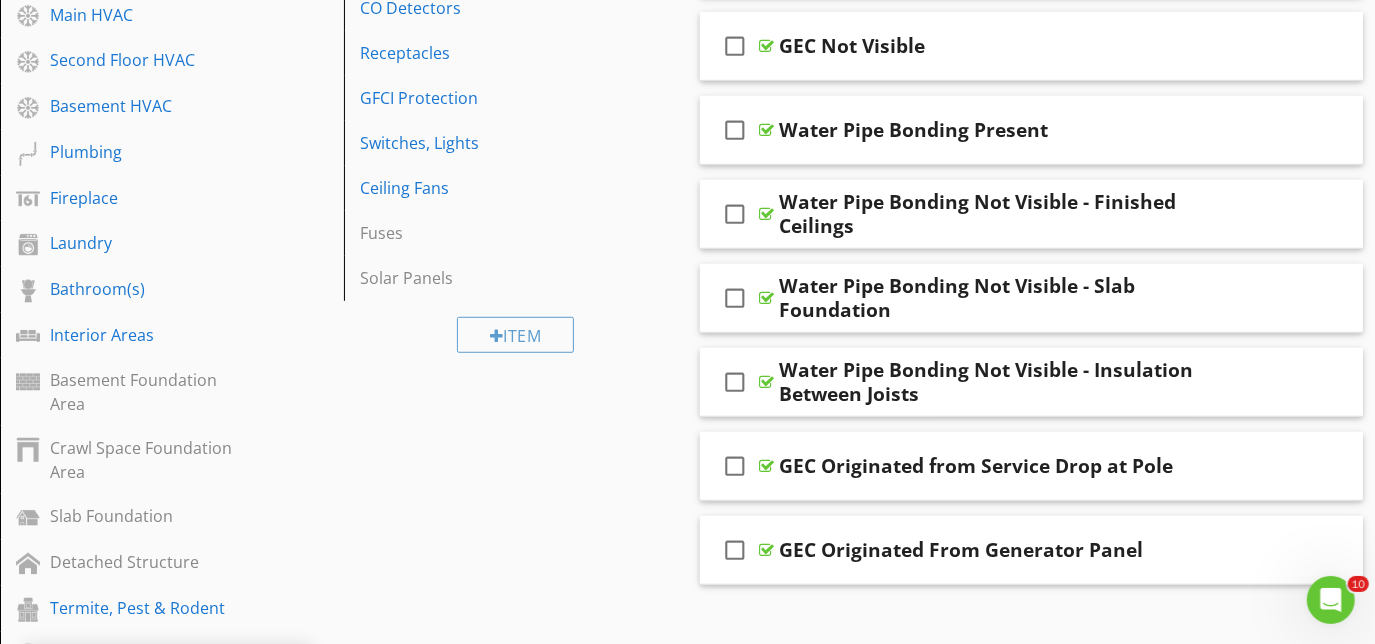 scroll, scrollTop: 740, scrollLeft: 0, axis: vertical 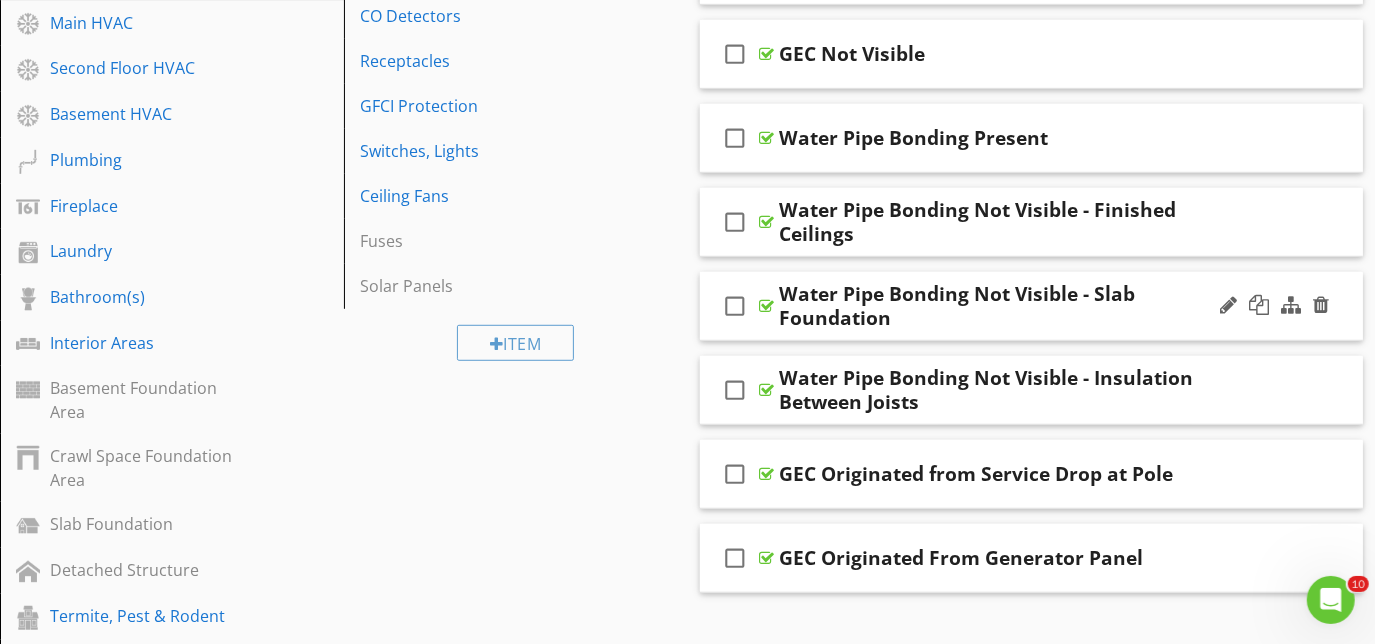 click on "Water Pipe Bonding Not Visible - Slab Foundation" at bounding box center (1014, 306) 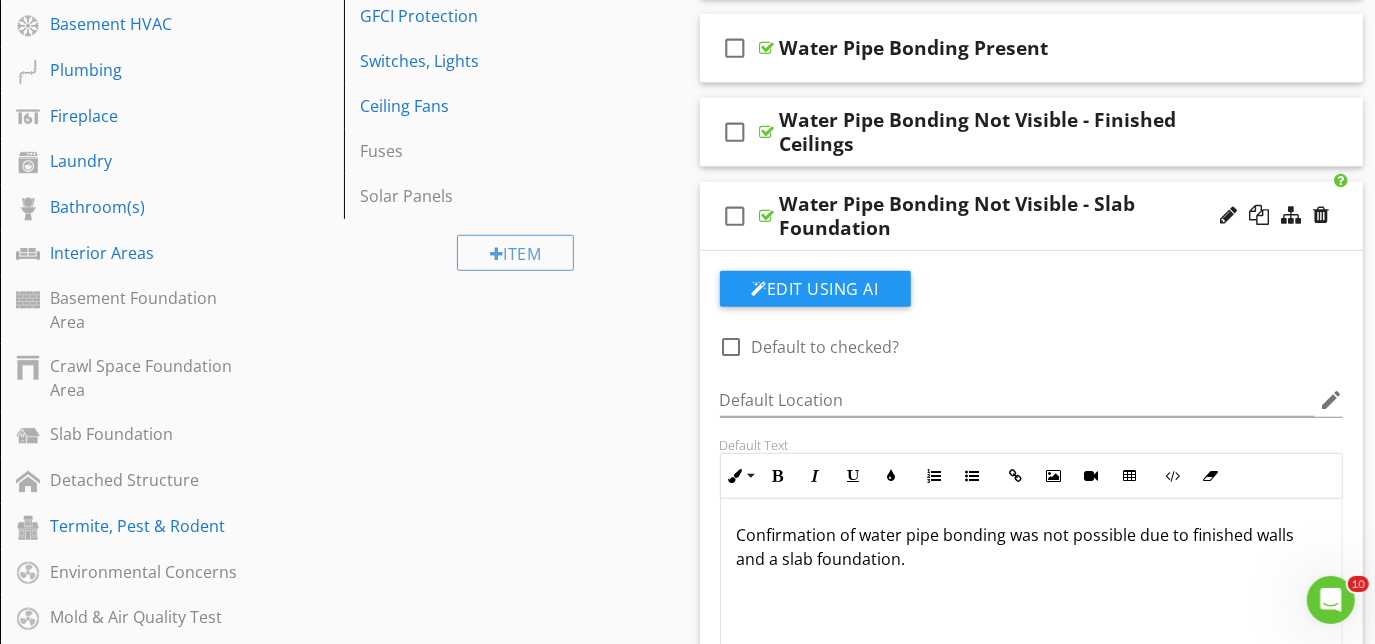 scroll, scrollTop: 831, scrollLeft: 0, axis: vertical 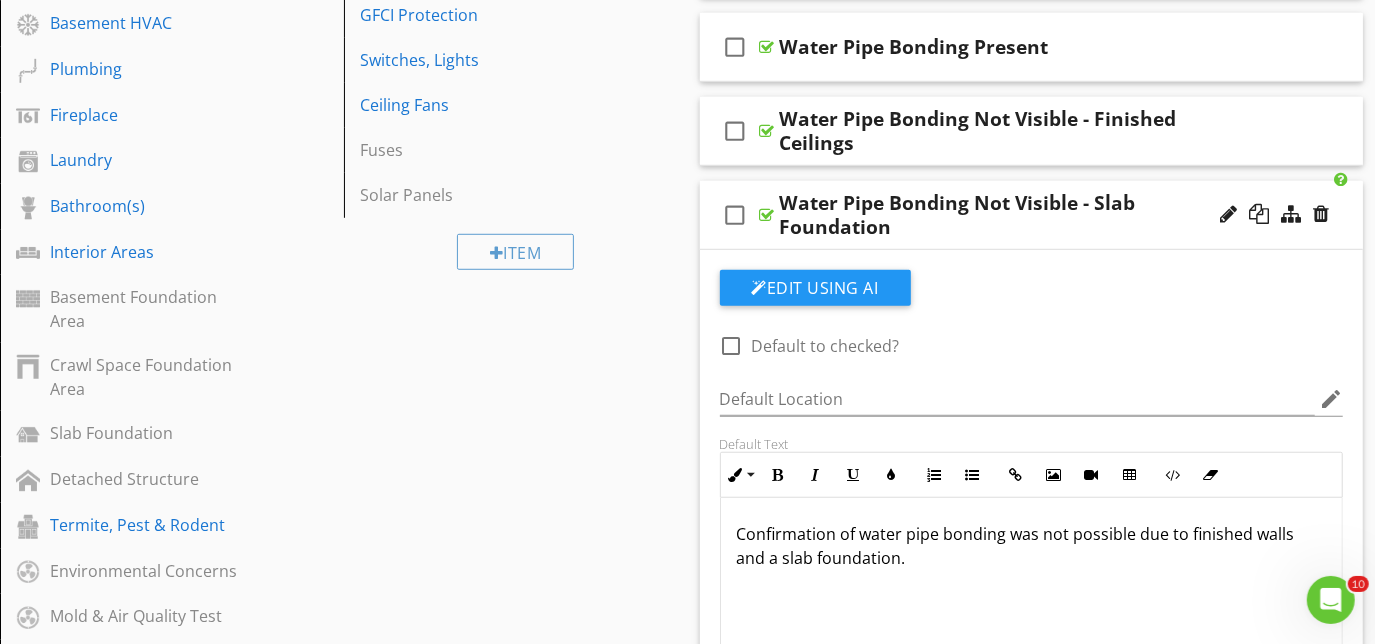 click on "check_box_outline_blank
Water Pipe Bonding Not Visible - Slab Foundation" at bounding box center [1032, 215] 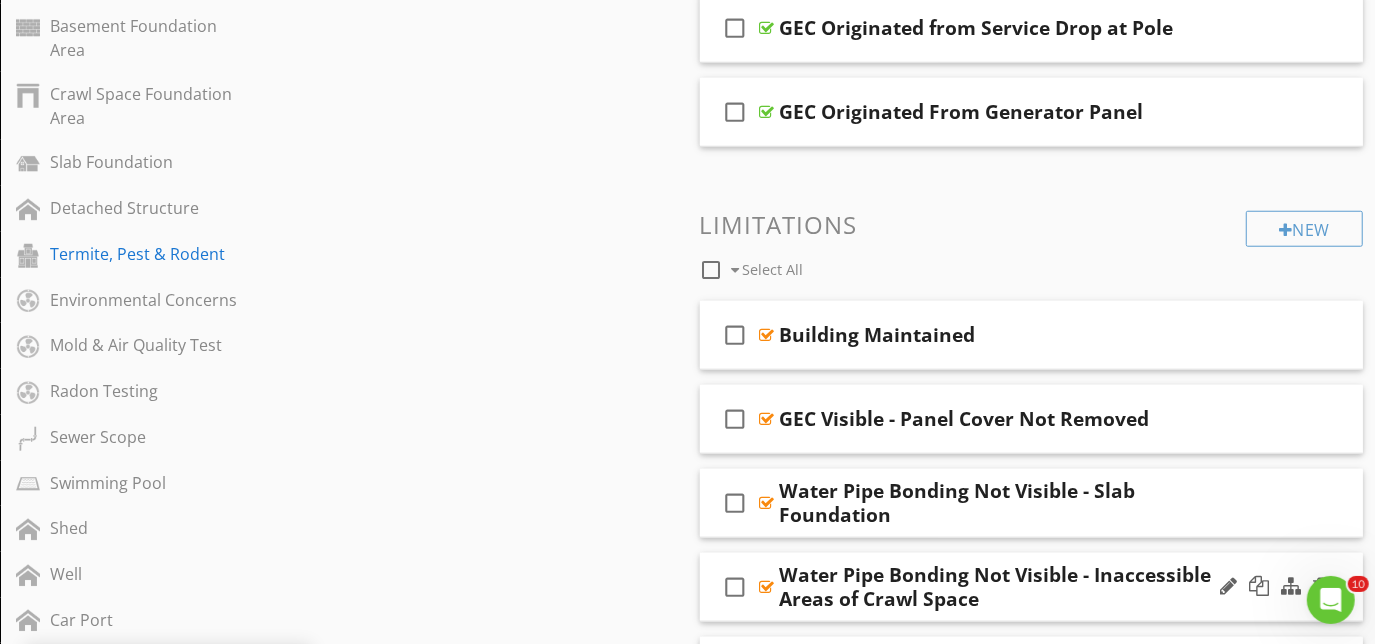 scroll, scrollTop: 882, scrollLeft: 0, axis: vertical 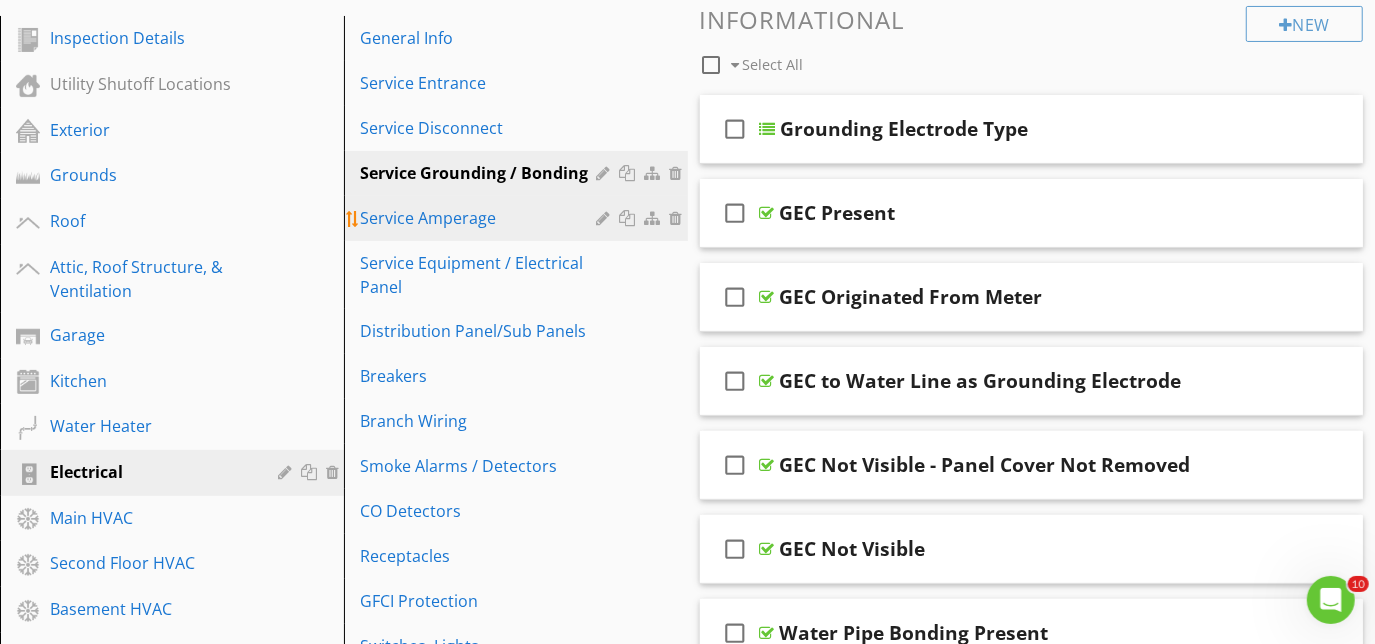 click on "Service Amperage" at bounding box center (481, 218) 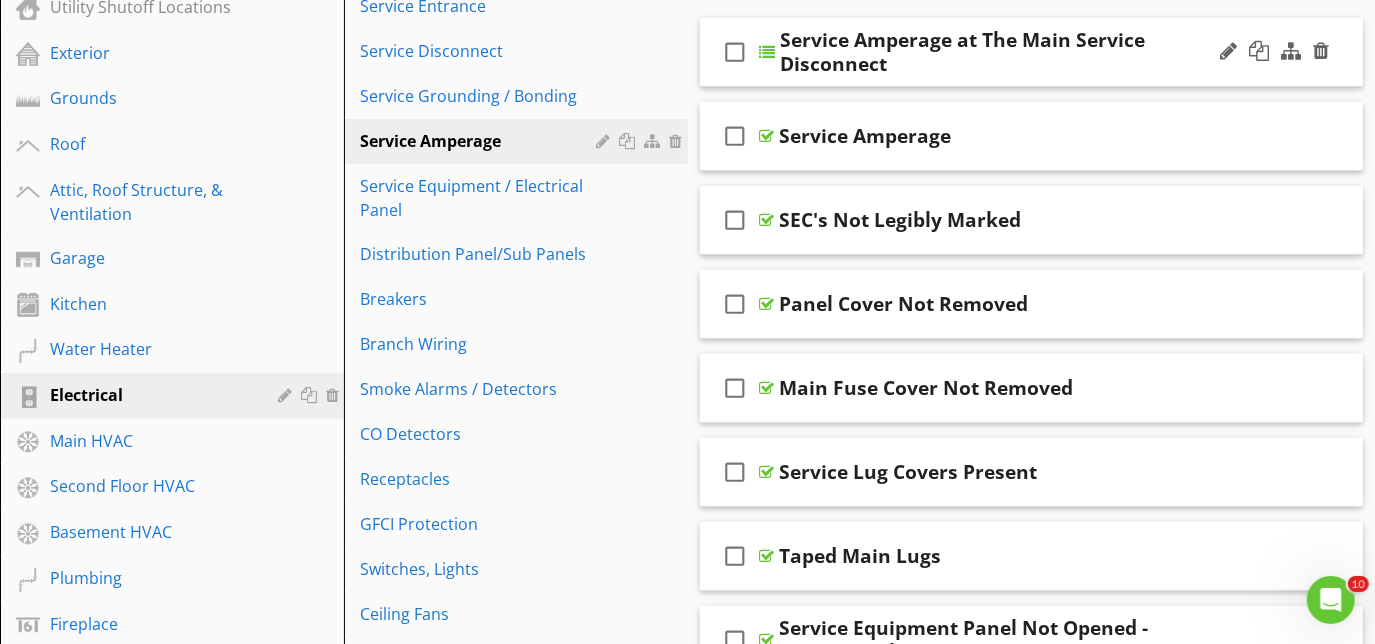 scroll, scrollTop: 427, scrollLeft: 0, axis: vertical 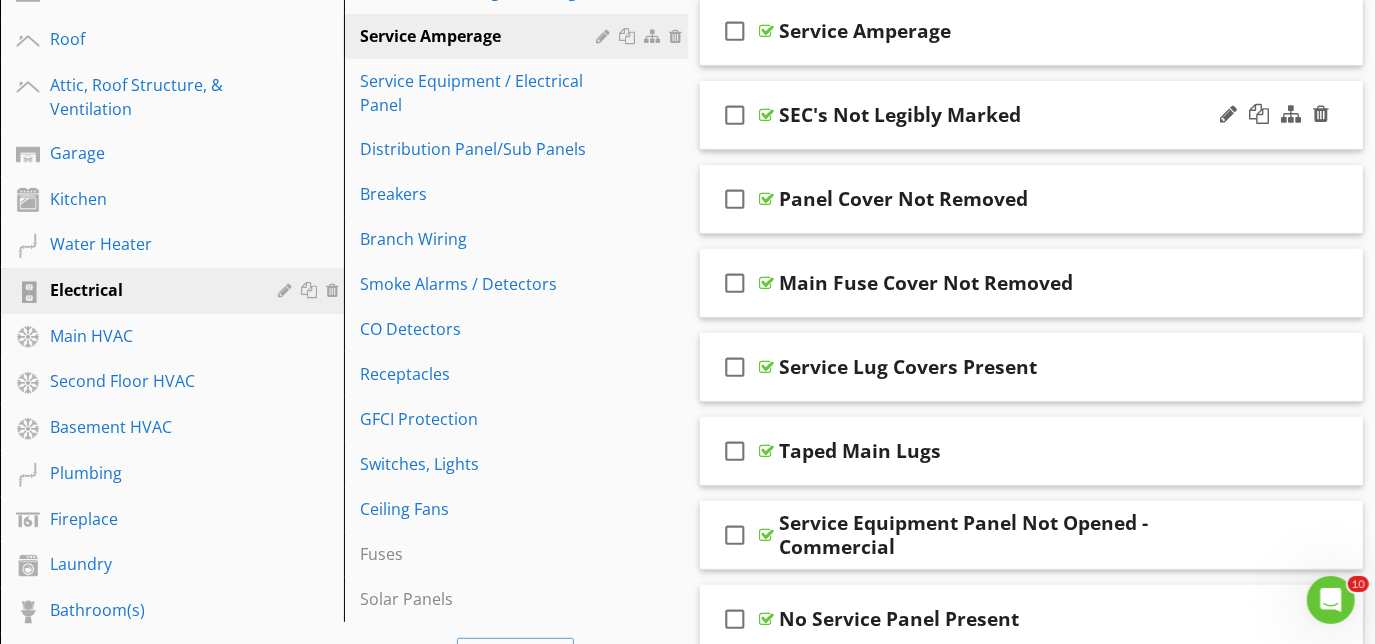 click on "check_box_outline_blank
SEC's Not Legibly Marked" at bounding box center [1032, 115] 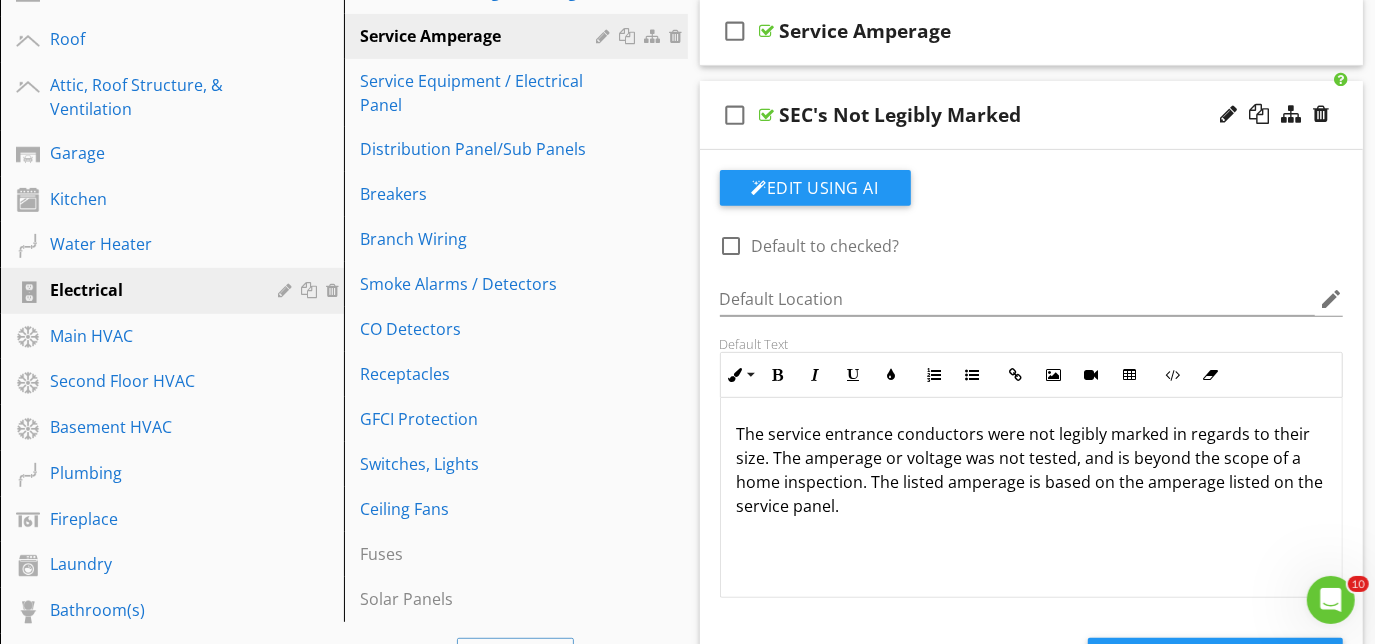 click on "check_box_outline_blank
SEC's Not Legibly Marked" at bounding box center [1032, 115] 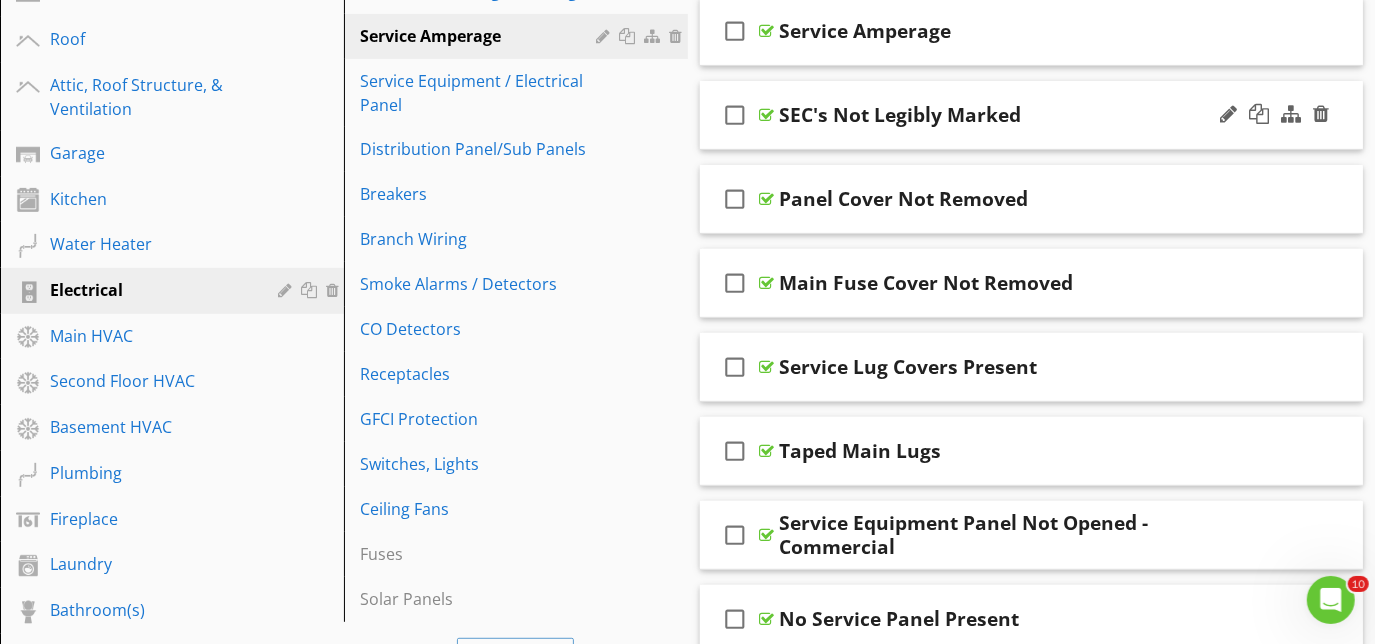 scroll, scrollTop: 518, scrollLeft: 0, axis: vertical 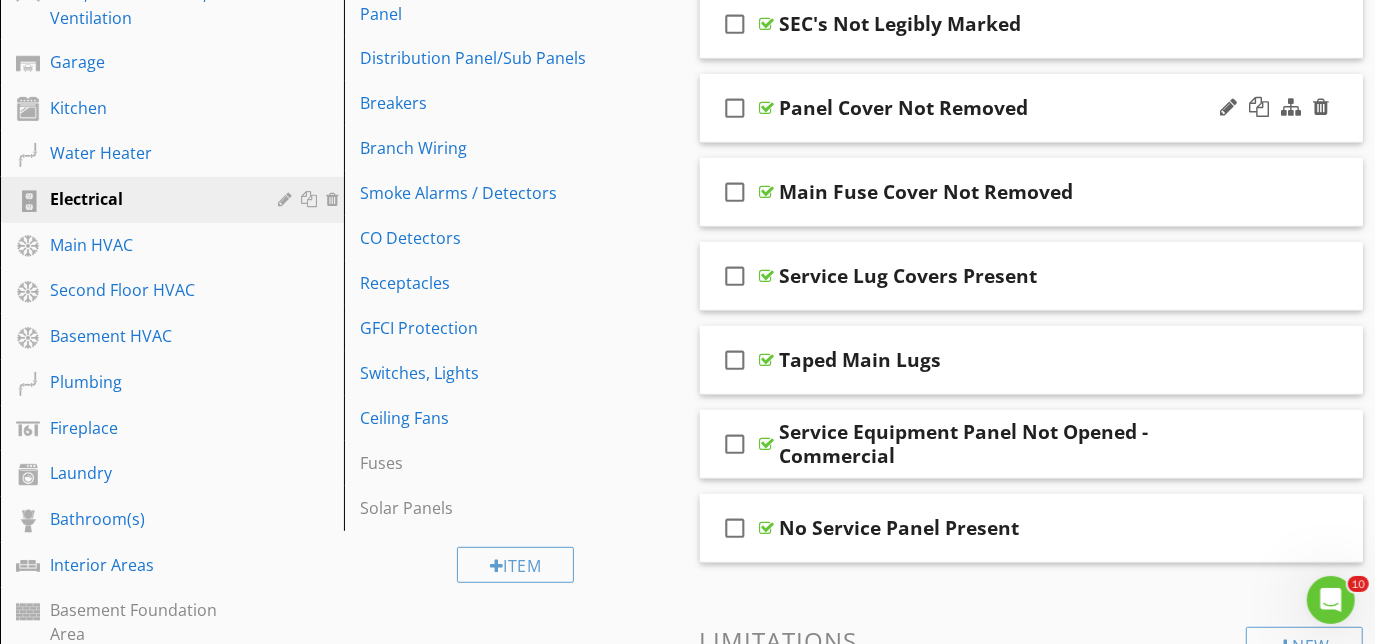 click on "check_box_outline_blank
Panel Cover Not Removed" at bounding box center (1032, 108) 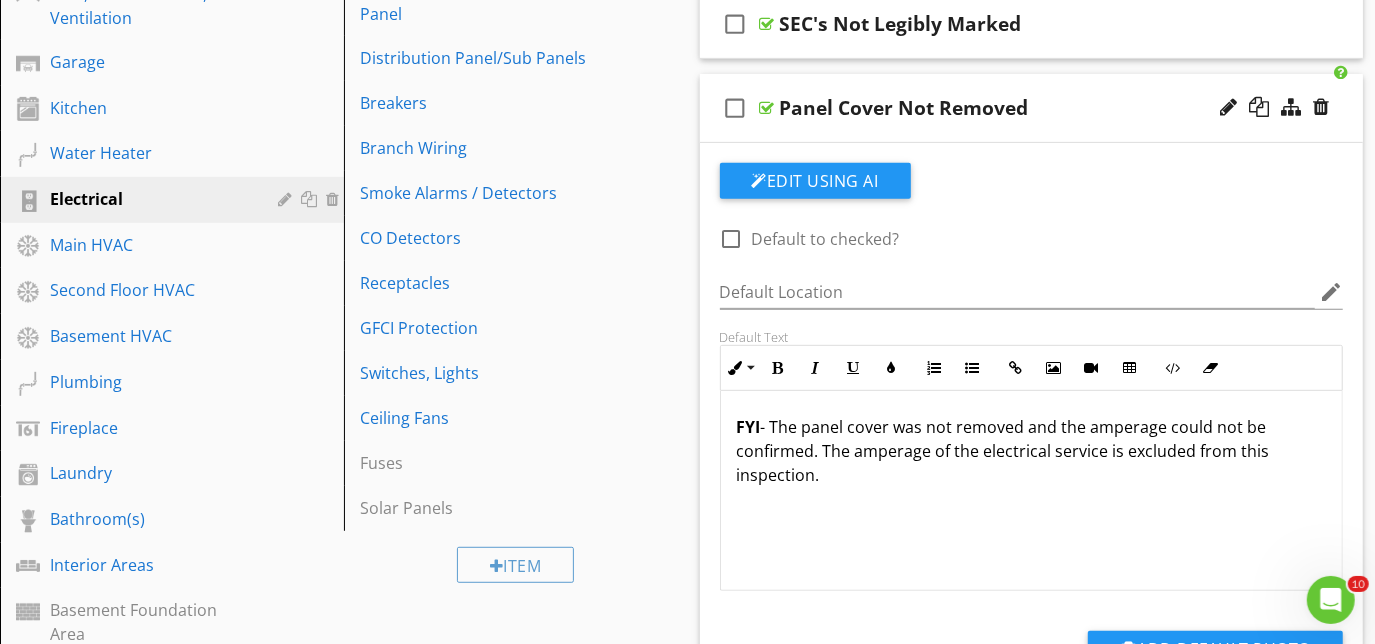 click on "check_box_outline_blank
Panel Cover Not Removed" at bounding box center (1032, 108) 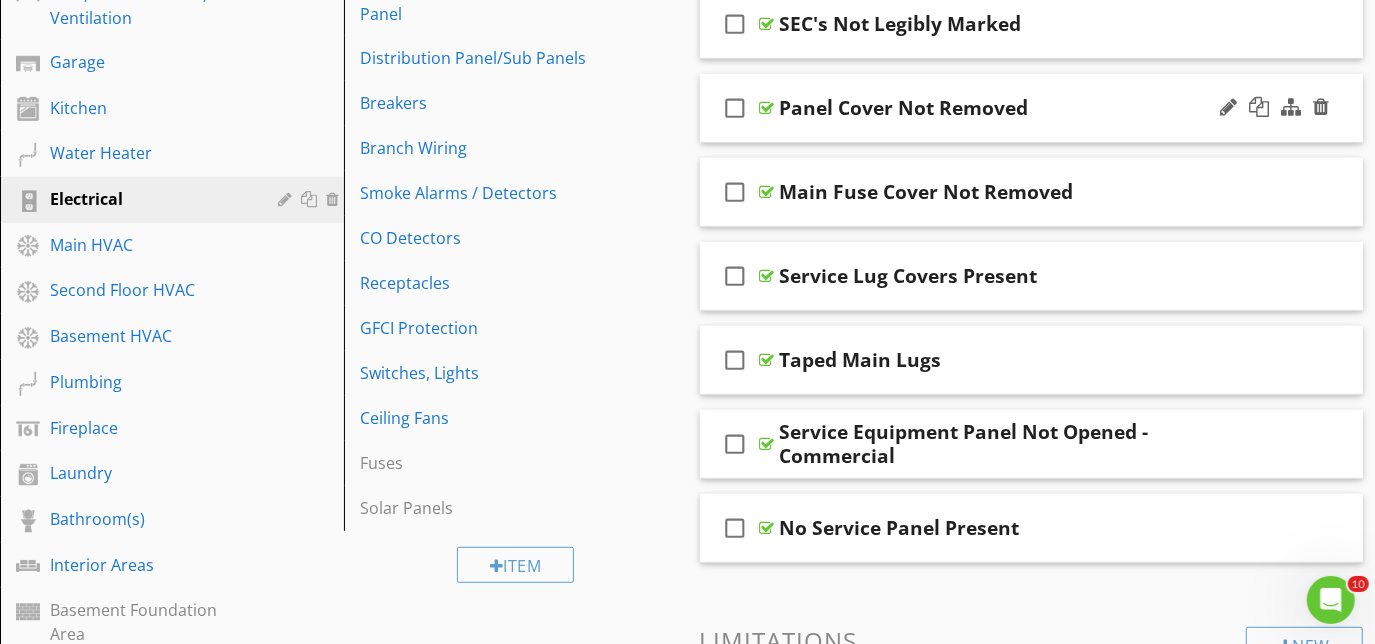 type 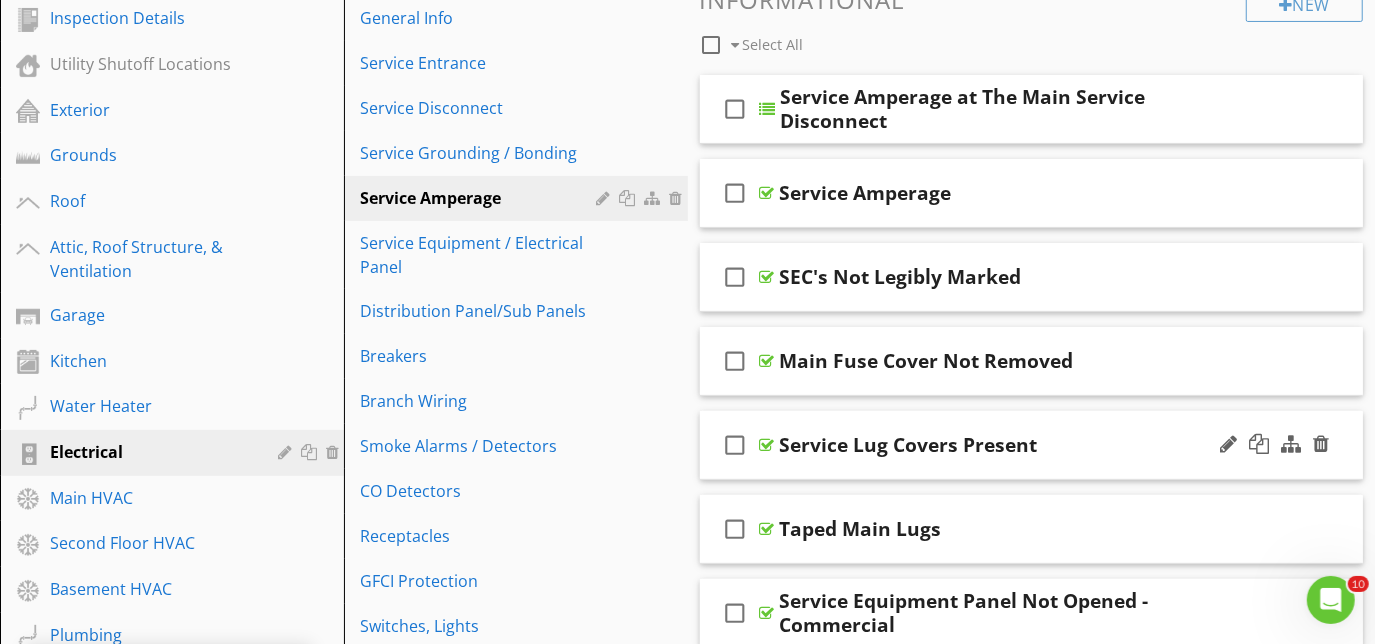 scroll, scrollTop: 447, scrollLeft: 0, axis: vertical 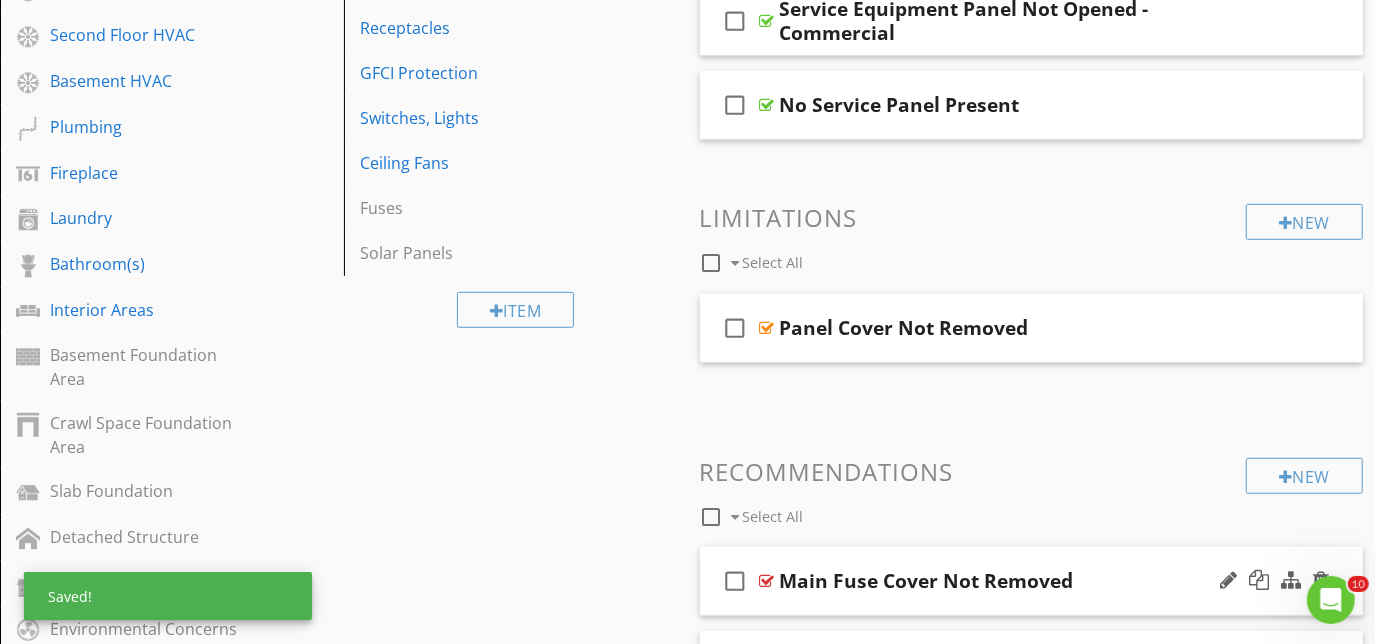 type 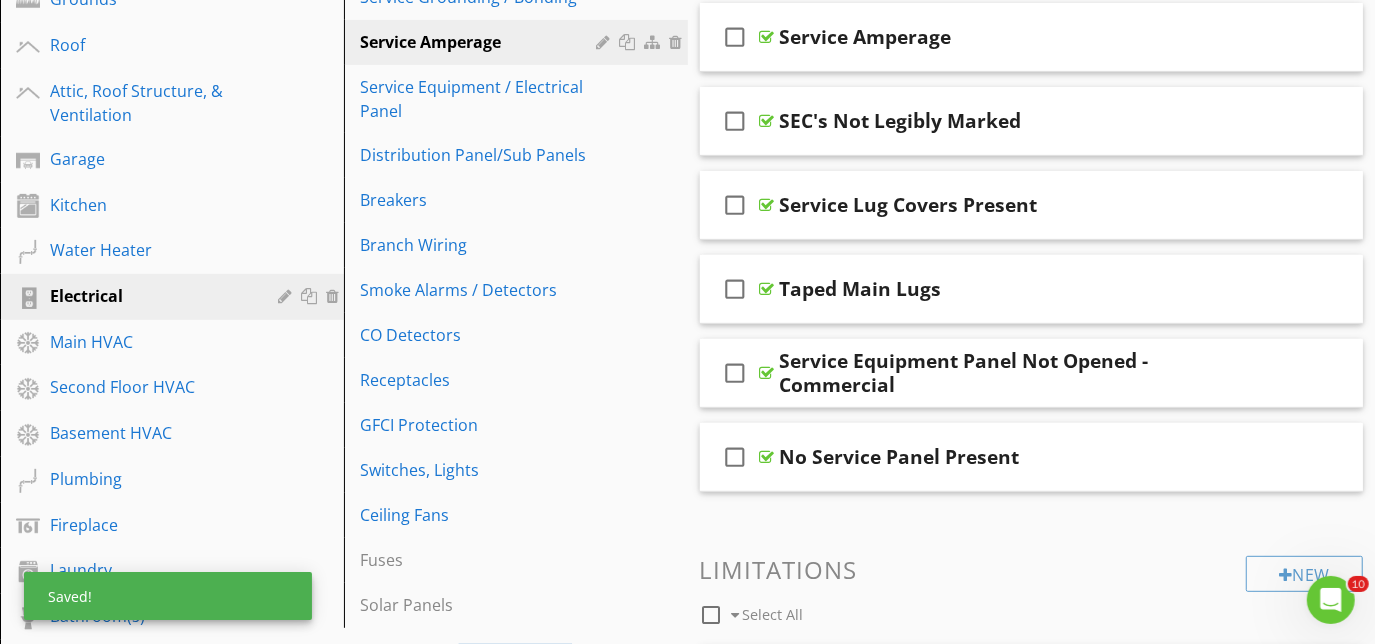 scroll, scrollTop: 410, scrollLeft: 0, axis: vertical 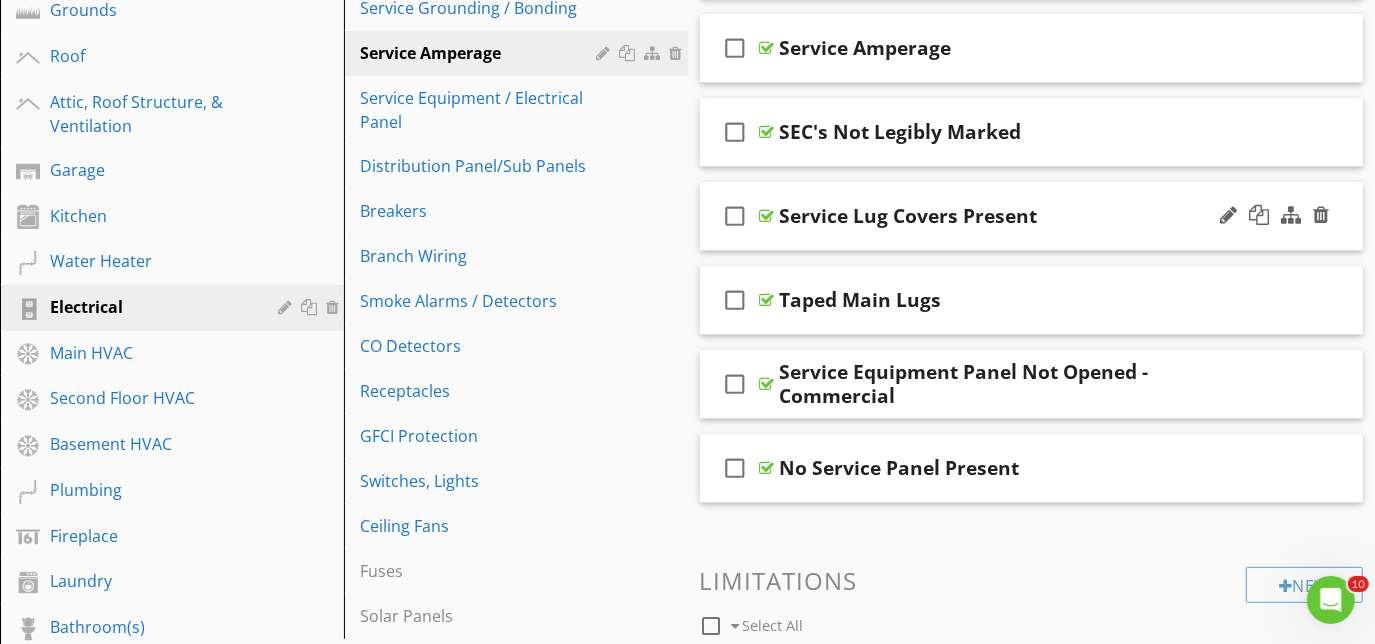 click on "check_box_outline_blank
Service Lug Covers Present" at bounding box center (1032, 216) 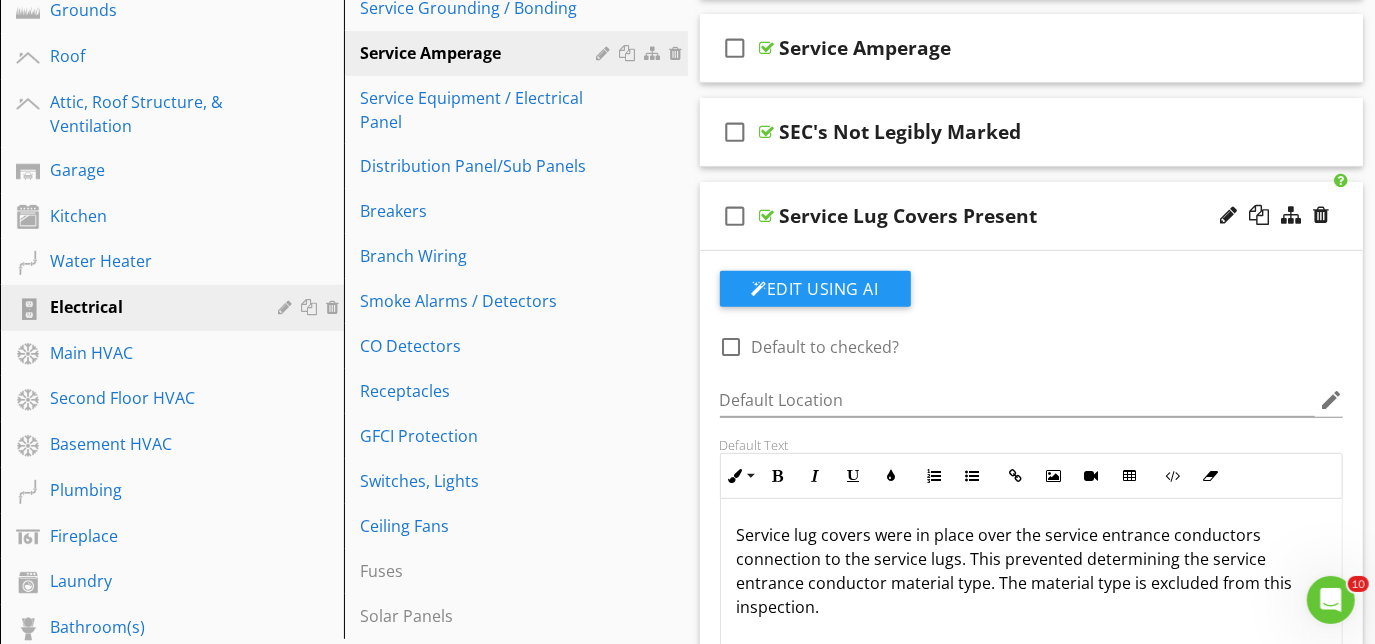 click on "check_box_outline_blank
Service Lug Covers Present" at bounding box center [1032, 216] 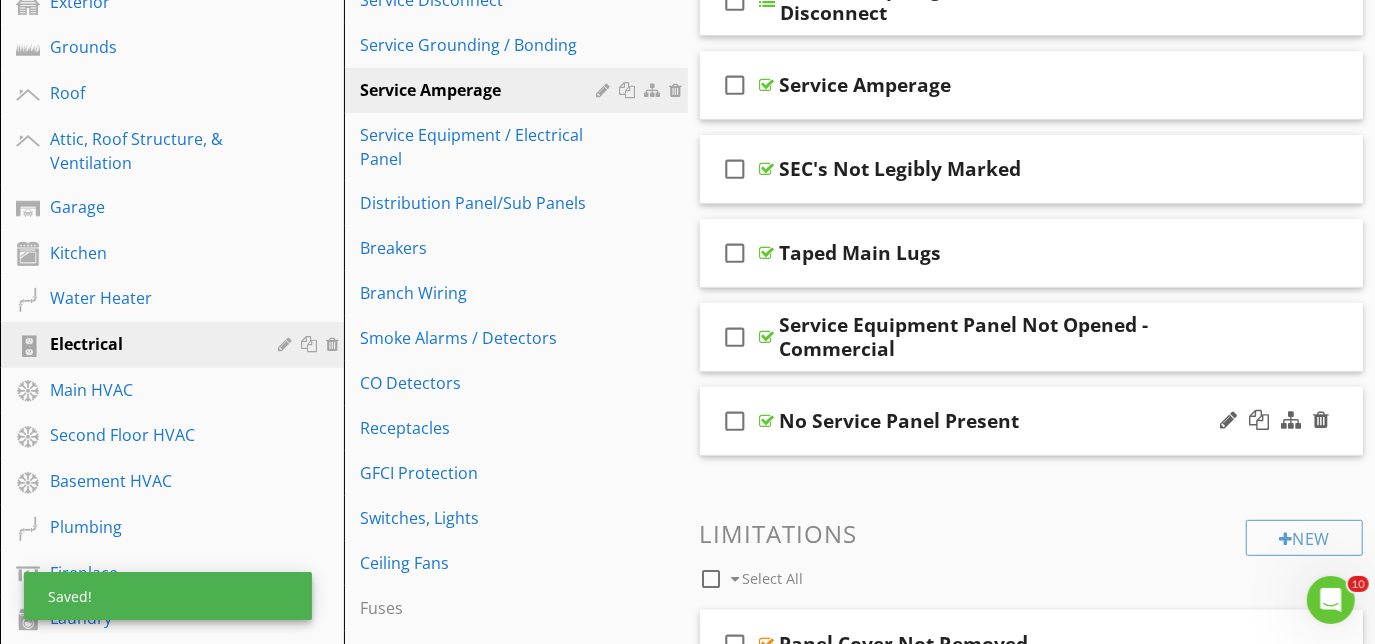 scroll, scrollTop: 343, scrollLeft: 0, axis: vertical 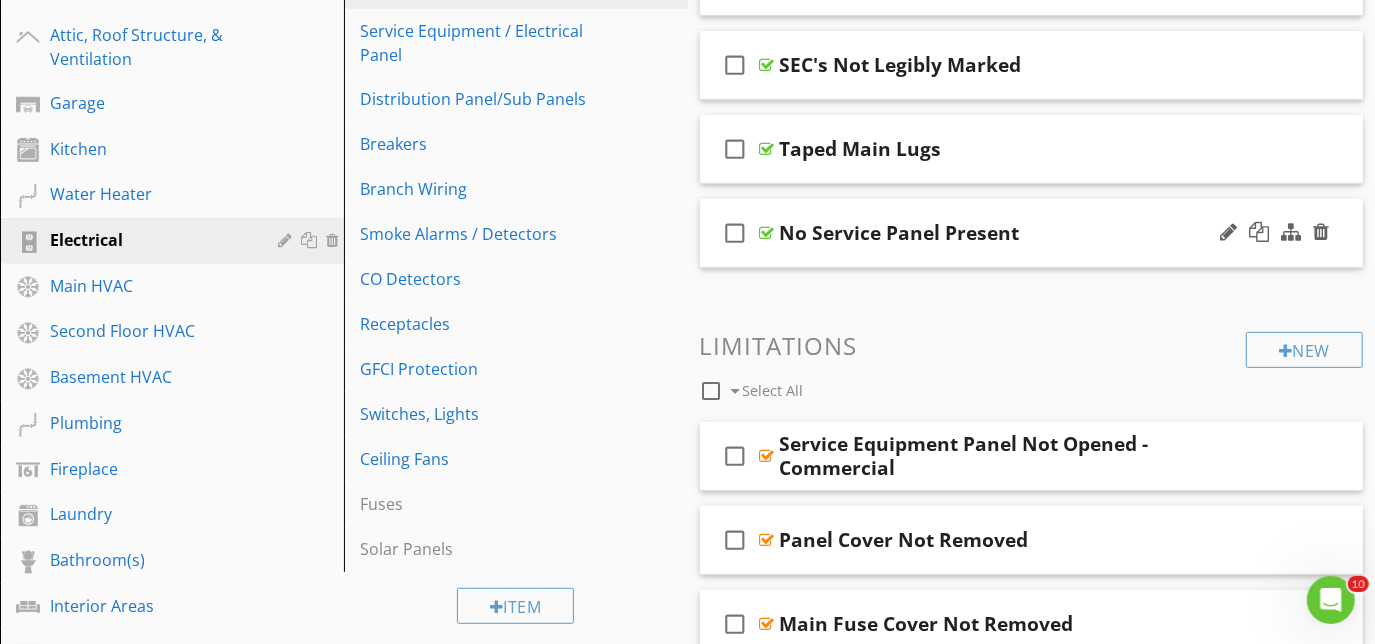 click on "check_box_outline_blank
No Service Panel Present" at bounding box center [1032, 233] 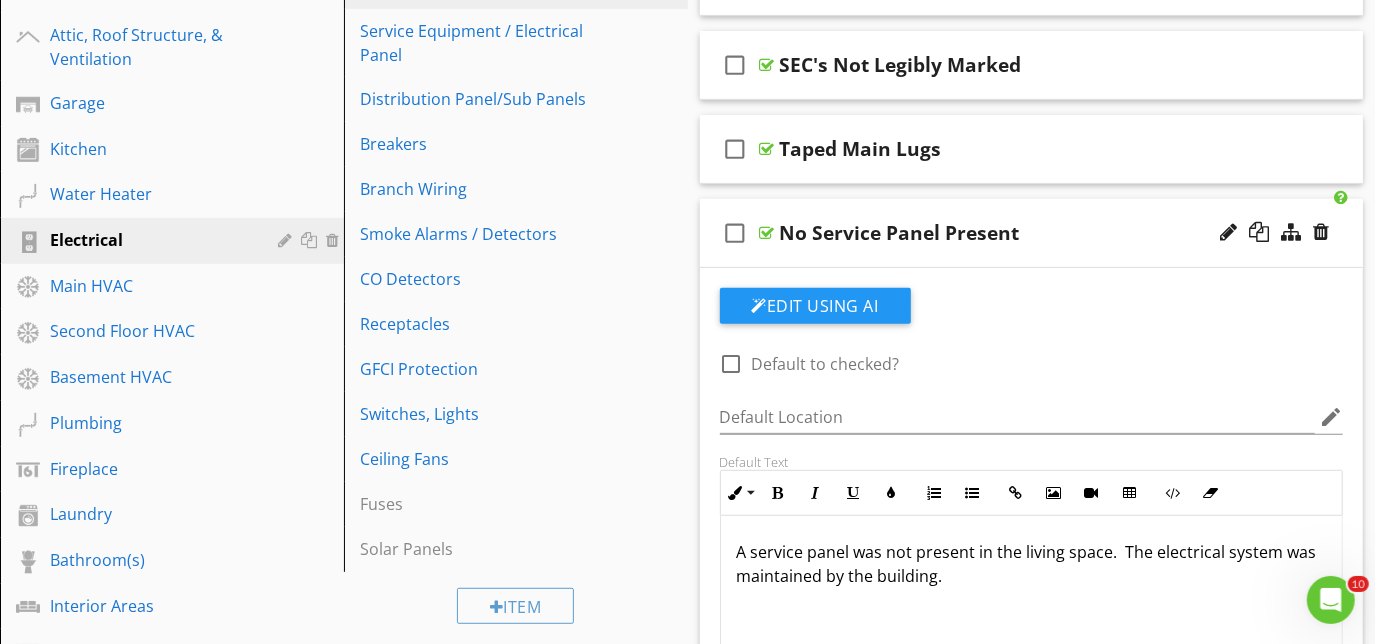 click on "check_box_outline_blank
No Service Panel Present" at bounding box center (1032, 233) 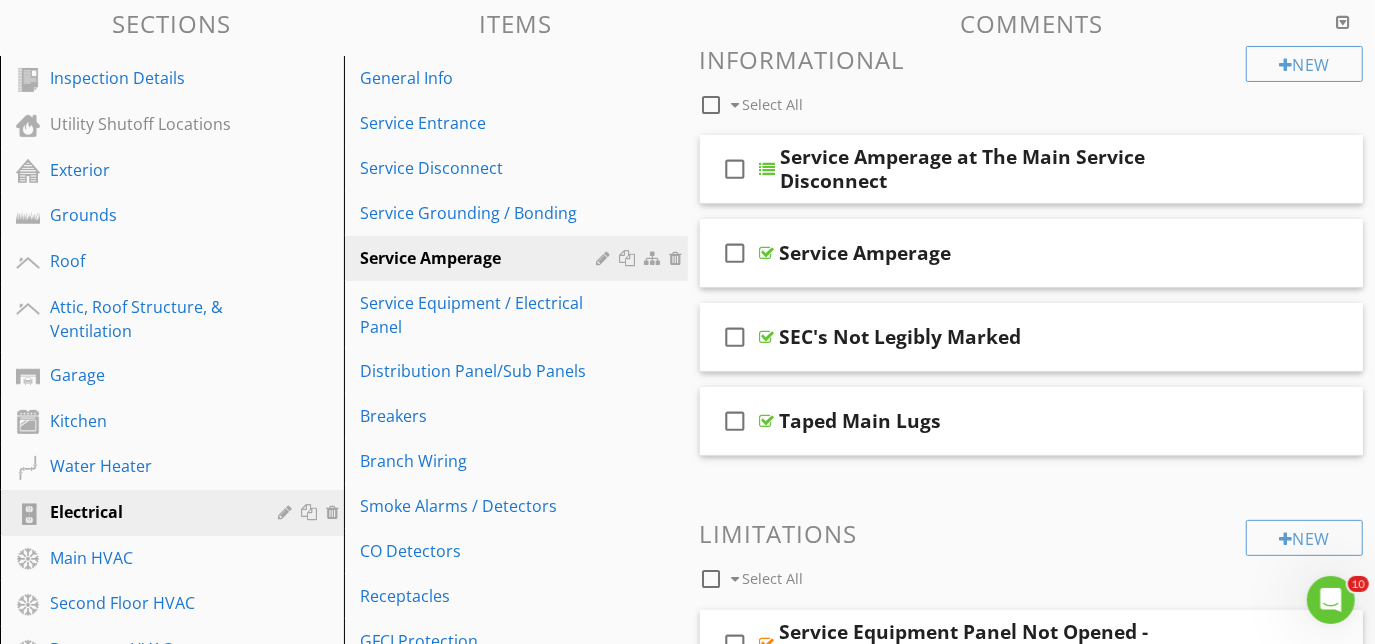 scroll, scrollTop: 205, scrollLeft: 0, axis: vertical 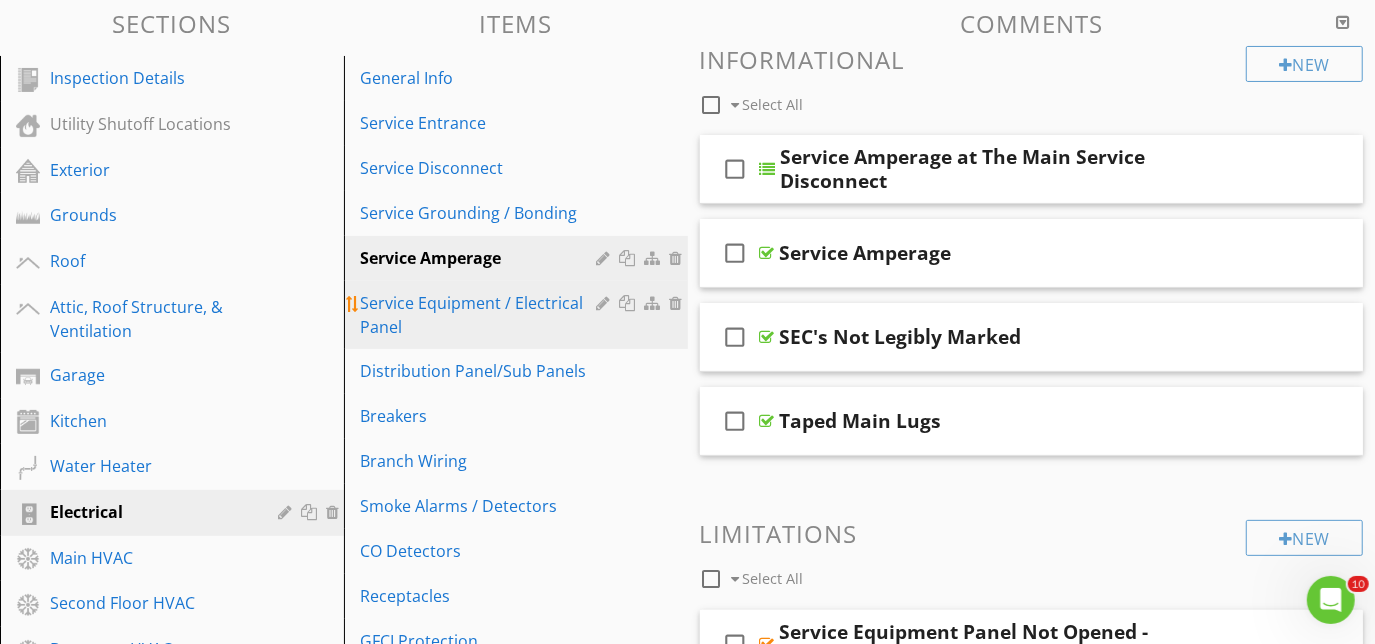 click on "Service Equipment / Electrical Panel" at bounding box center [481, 315] 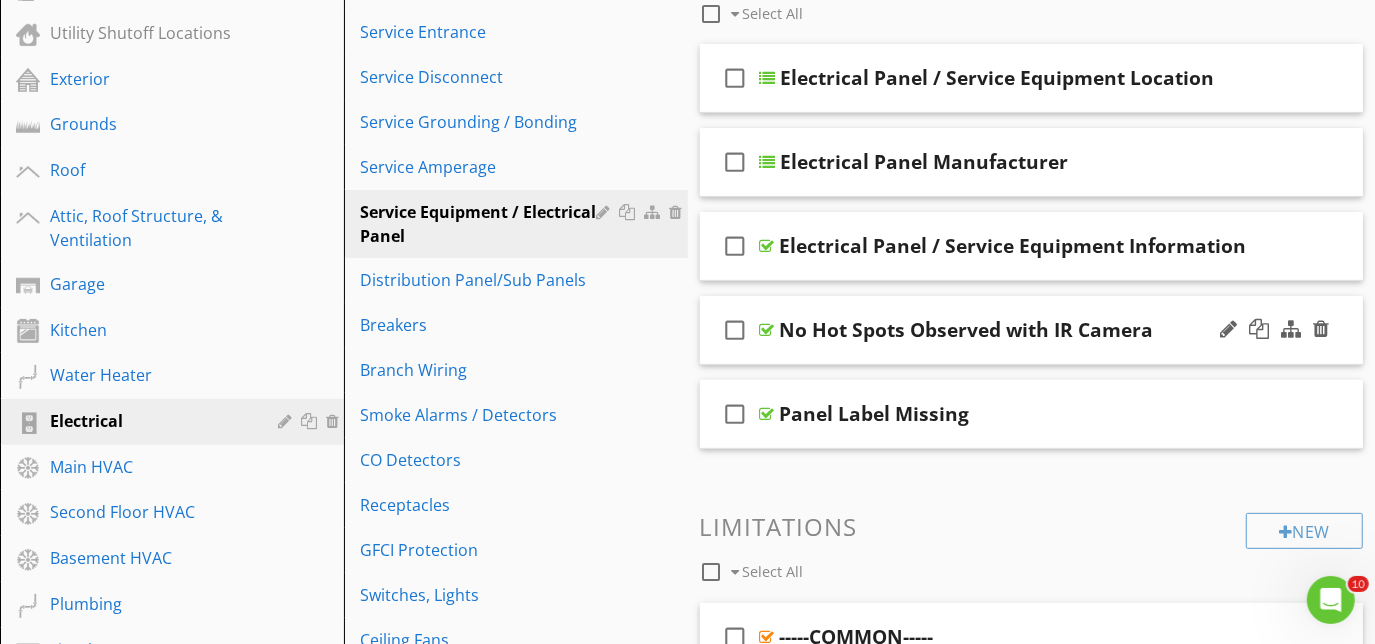 scroll, scrollTop: 386, scrollLeft: 0, axis: vertical 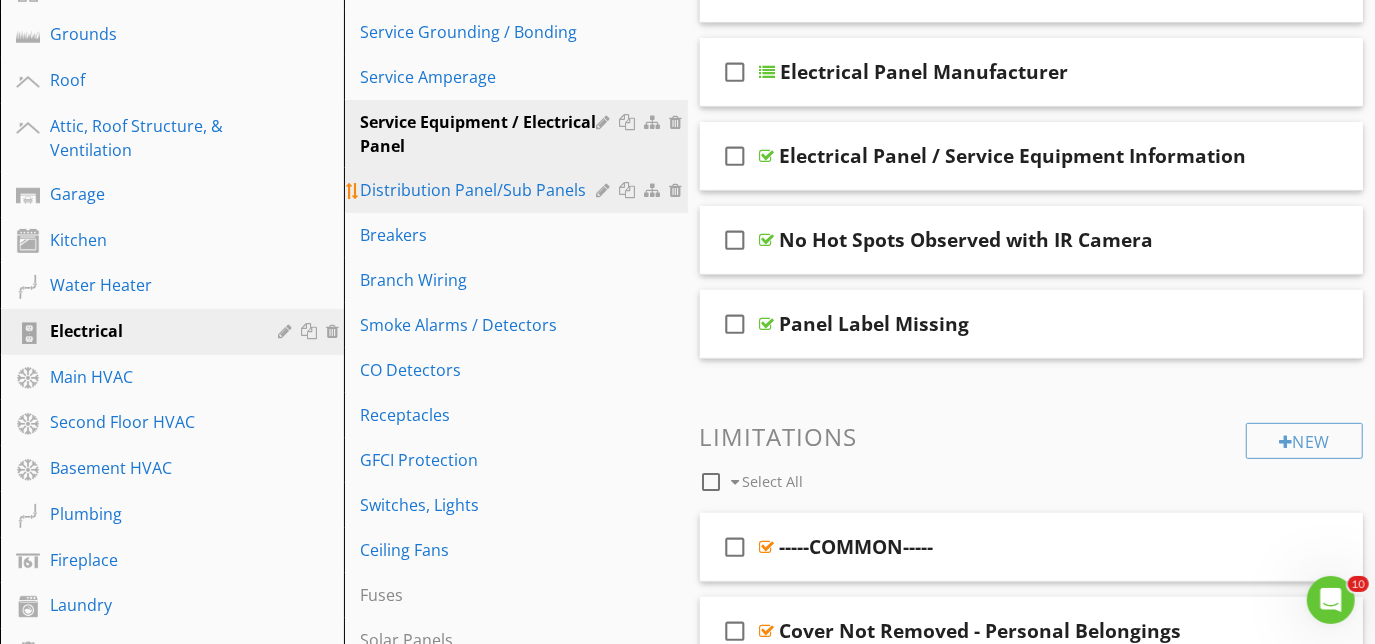 click on "Distribution Panel/Sub Panels" at bounding box center [481, 190] 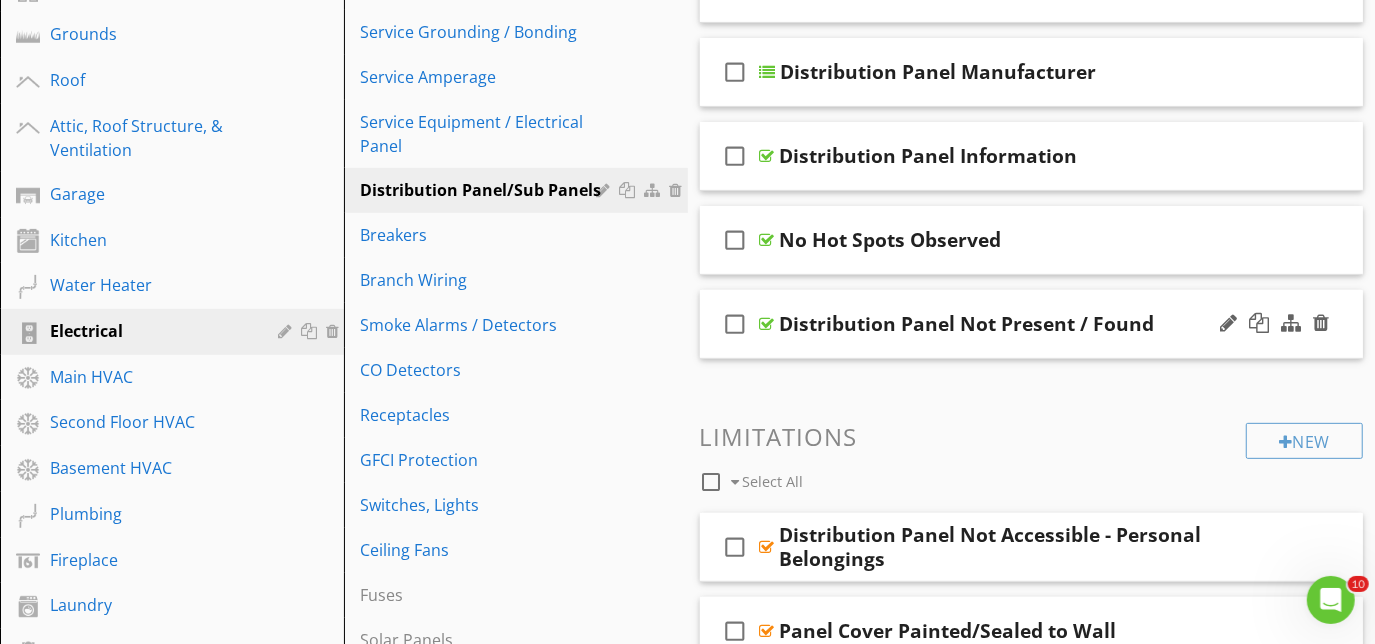 click on "check_box_outline_blank
Distribution Panel Not Present / Found" at bounding box center [1032, 324] 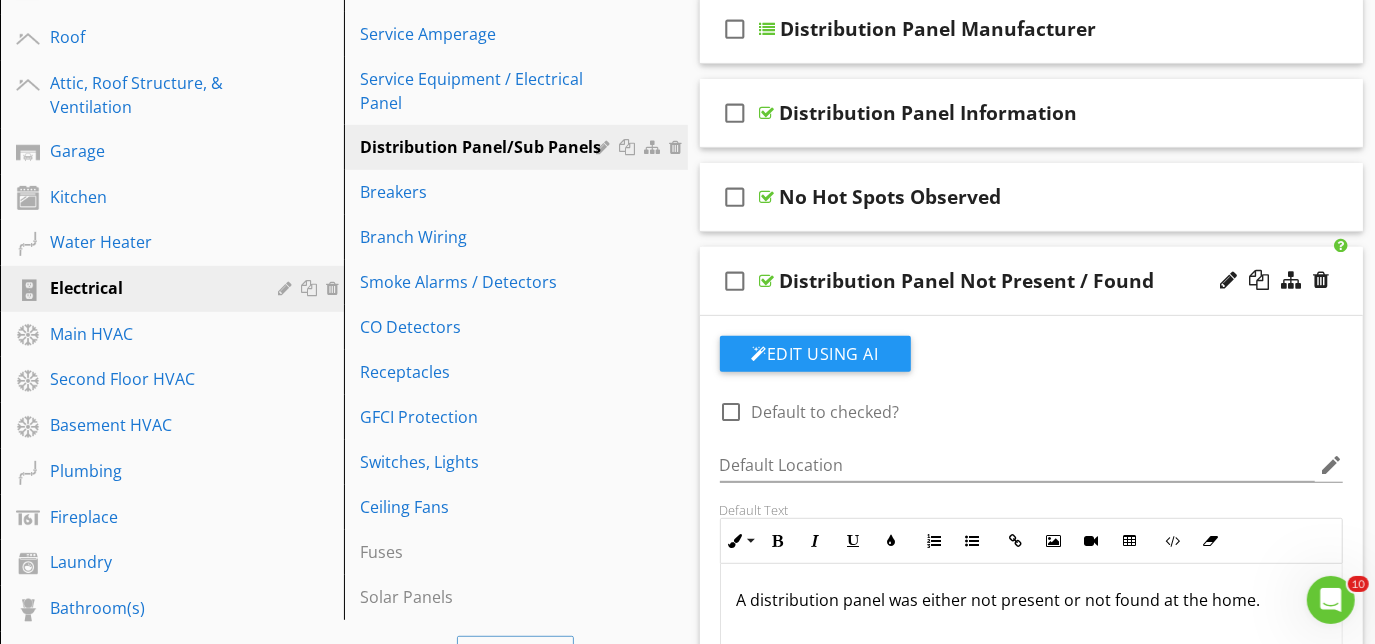 scroll, scrollTop: 386, scrollLeft: 0, axis: vertical 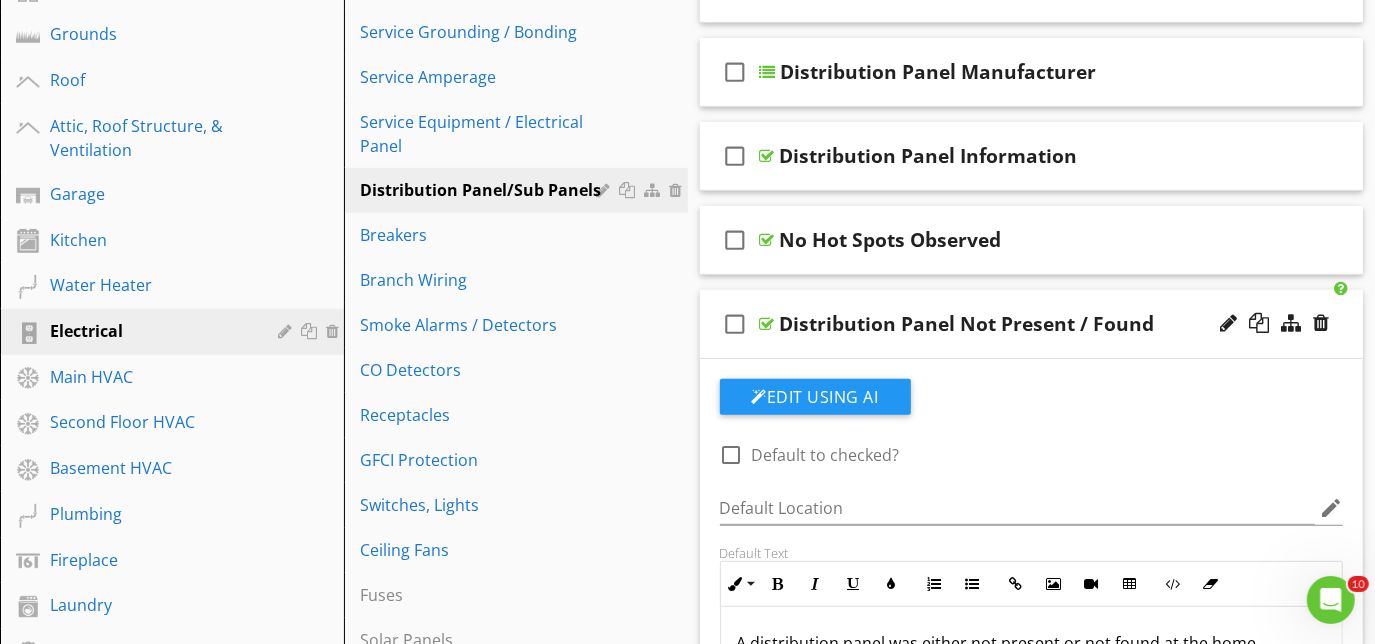 click on "check_box_outline_blank
Distribution Panel Not Present / Found" at bounding box center [1032, 324] 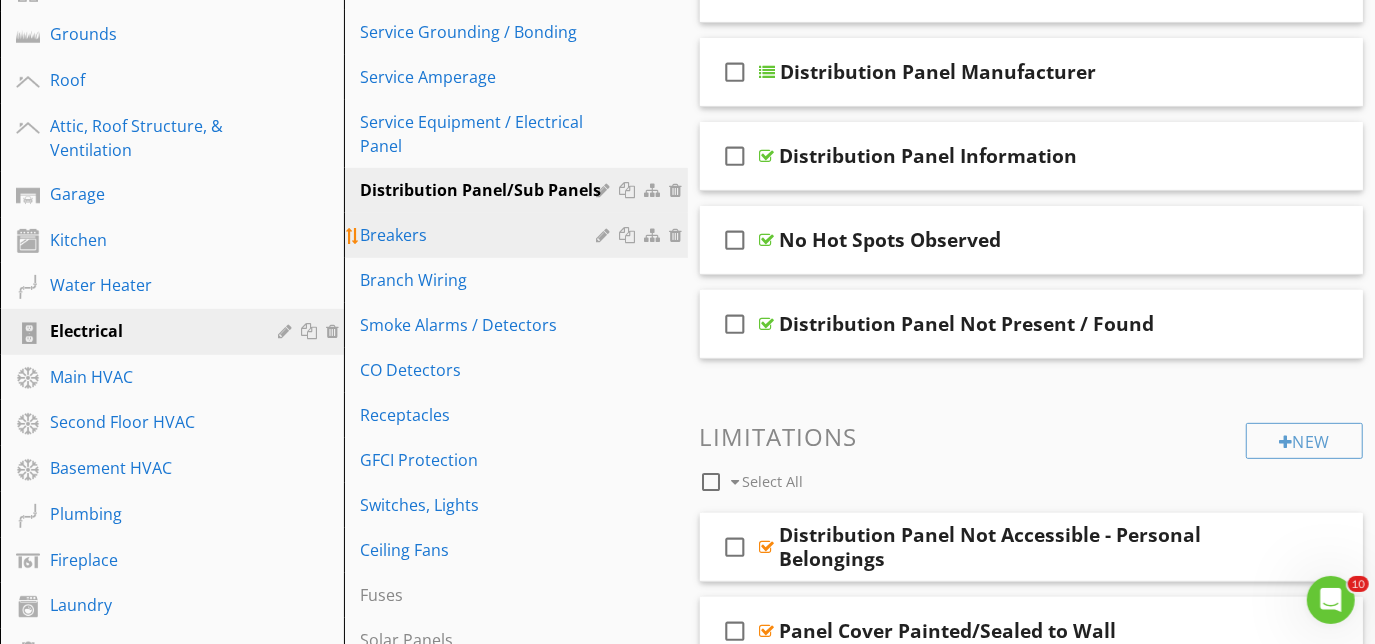 click on "Breakers" at bounding box center (481, 235) 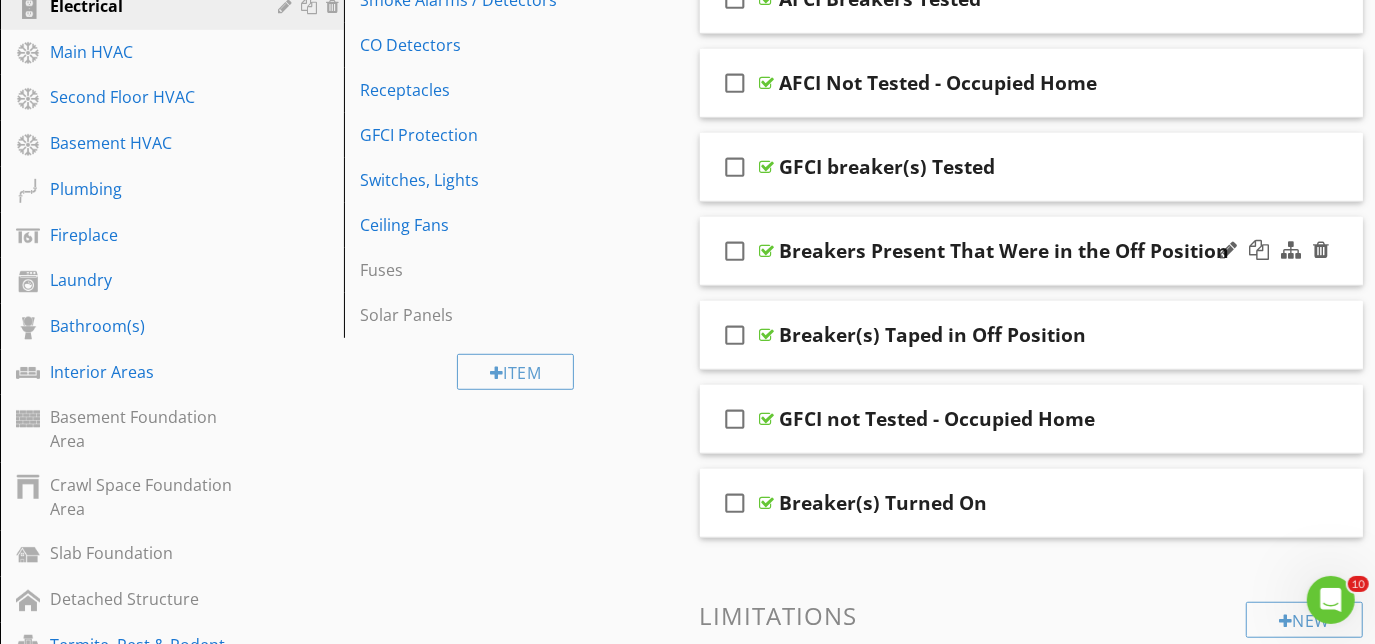 scroll, scrollTop: 750, scrollLeft: 0, axis: vertical 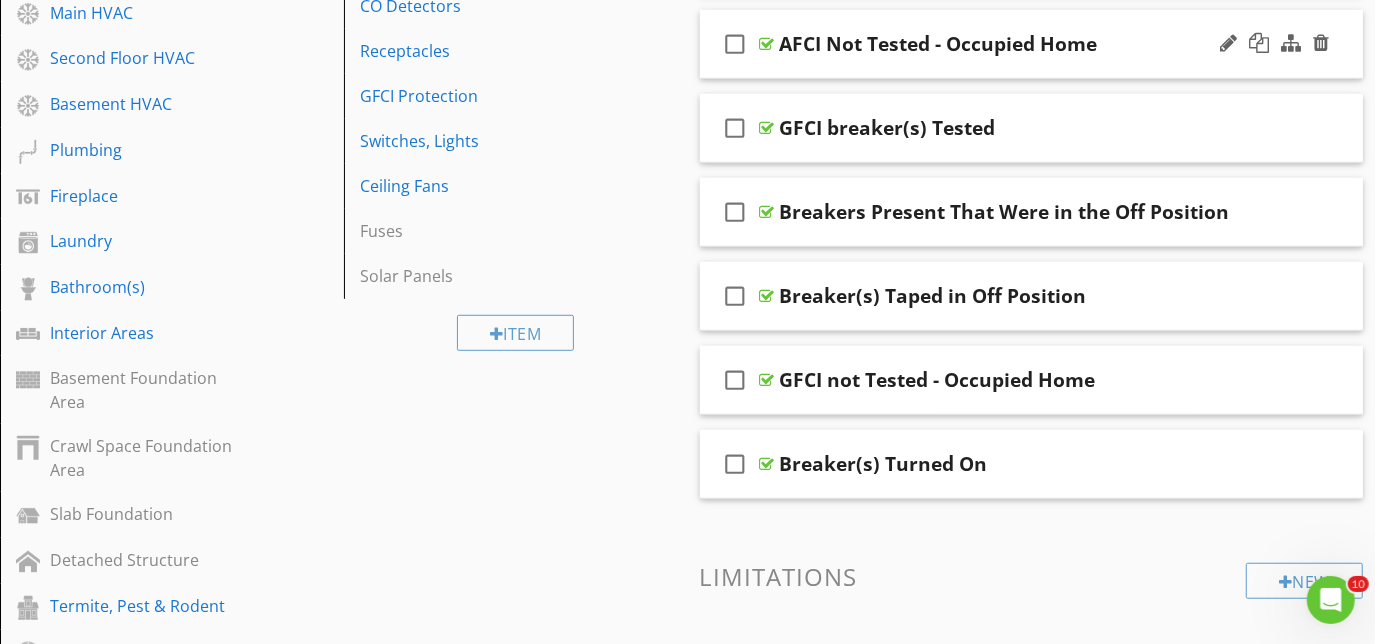 type 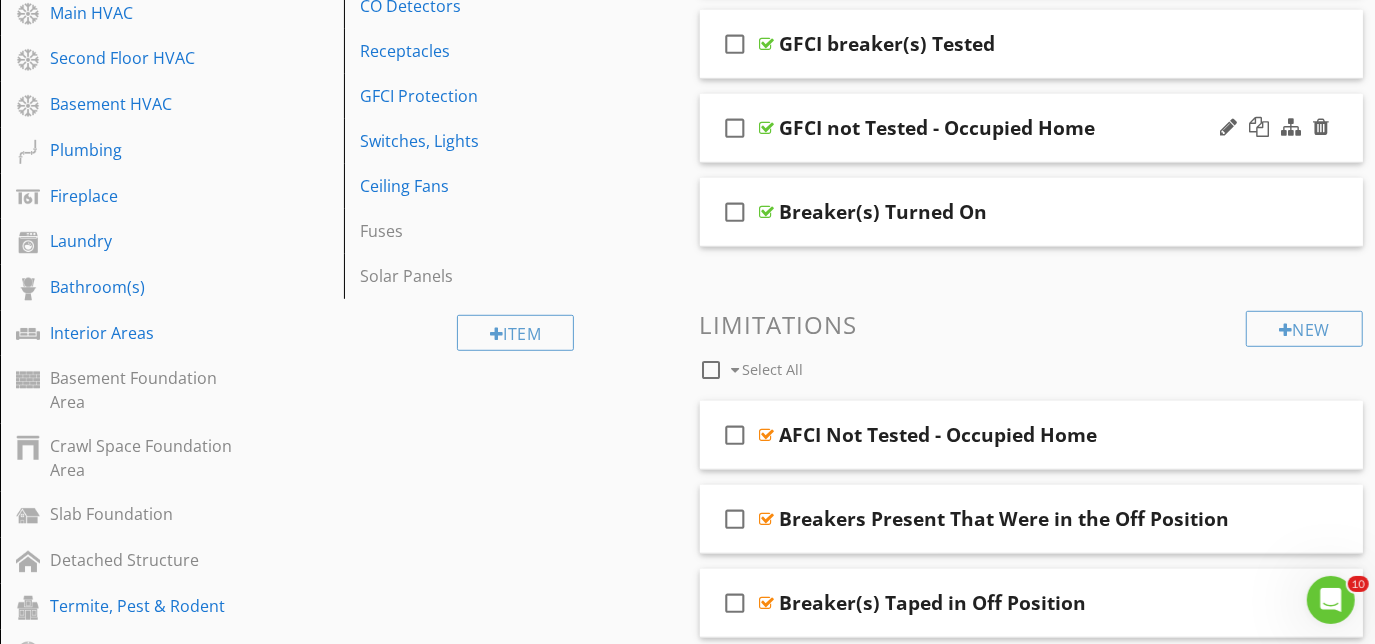 scroll, scrollTop: 659, scrollLeft: 0, axis: vertical 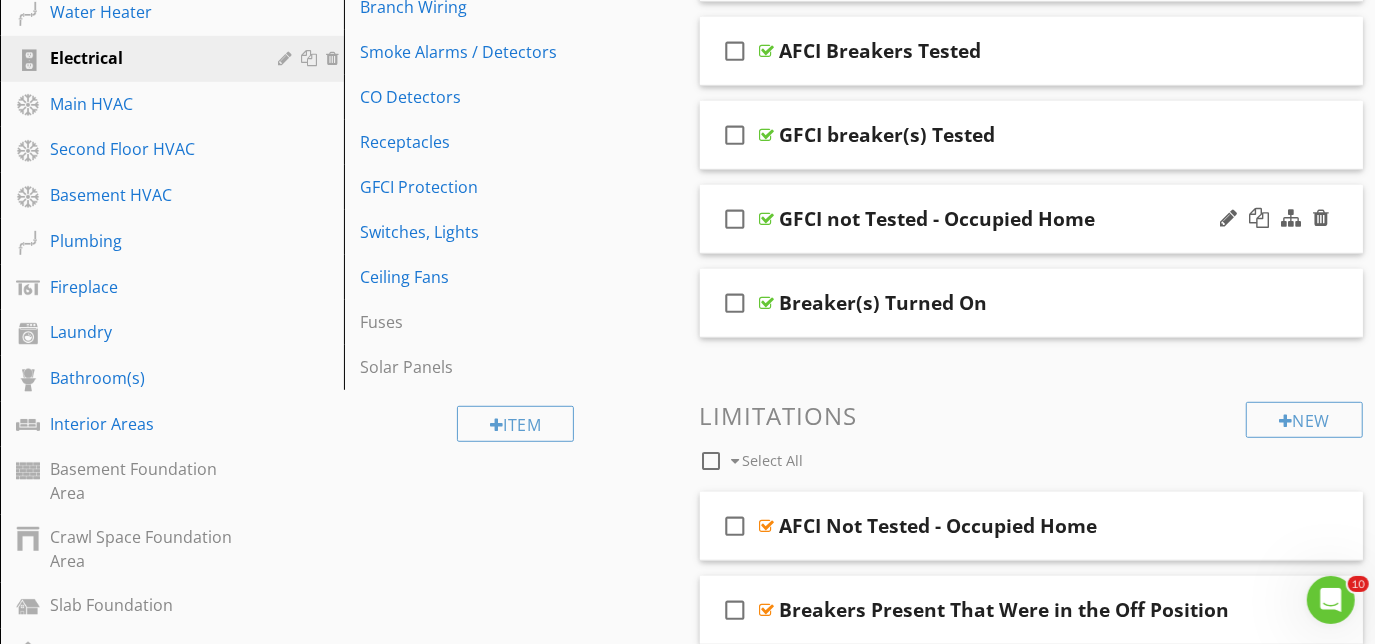 click on "check_box_outline_blank
GFCI not Tested - Occupied Home" at bounding box center (1032, 219) 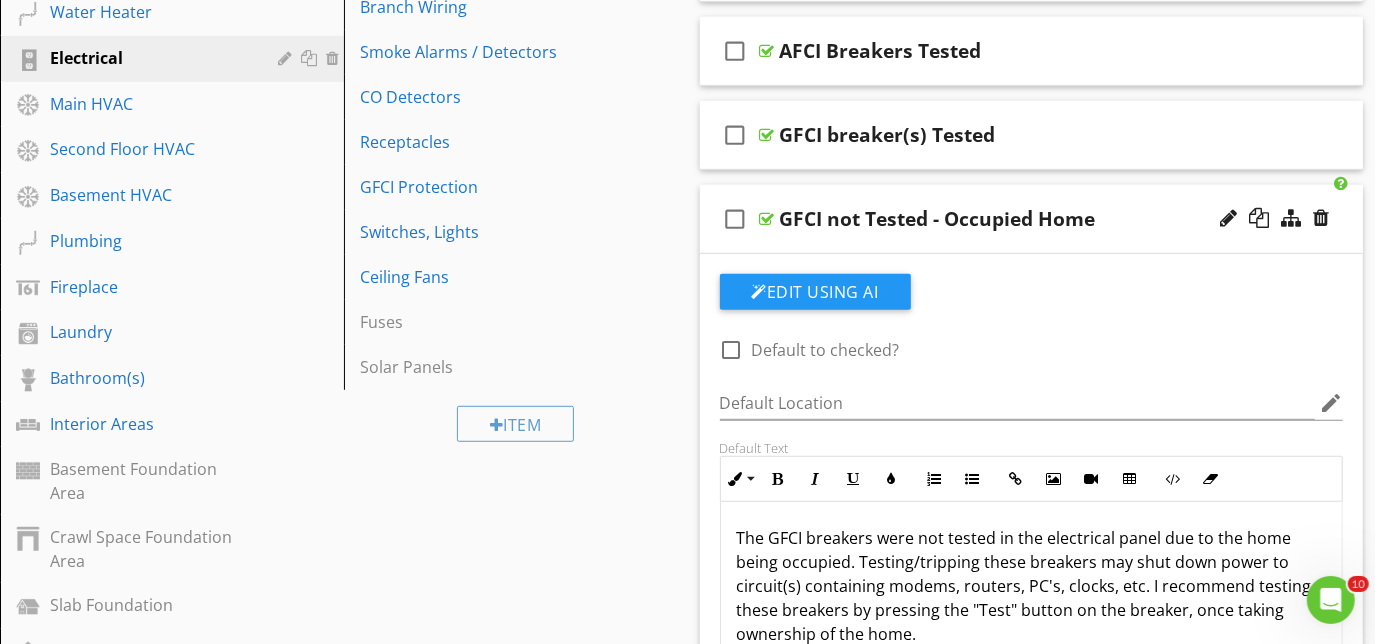 click on "check_box_outline_blank
GFCI not Tested - Occupied Home" at bounding box center [1032, 219] 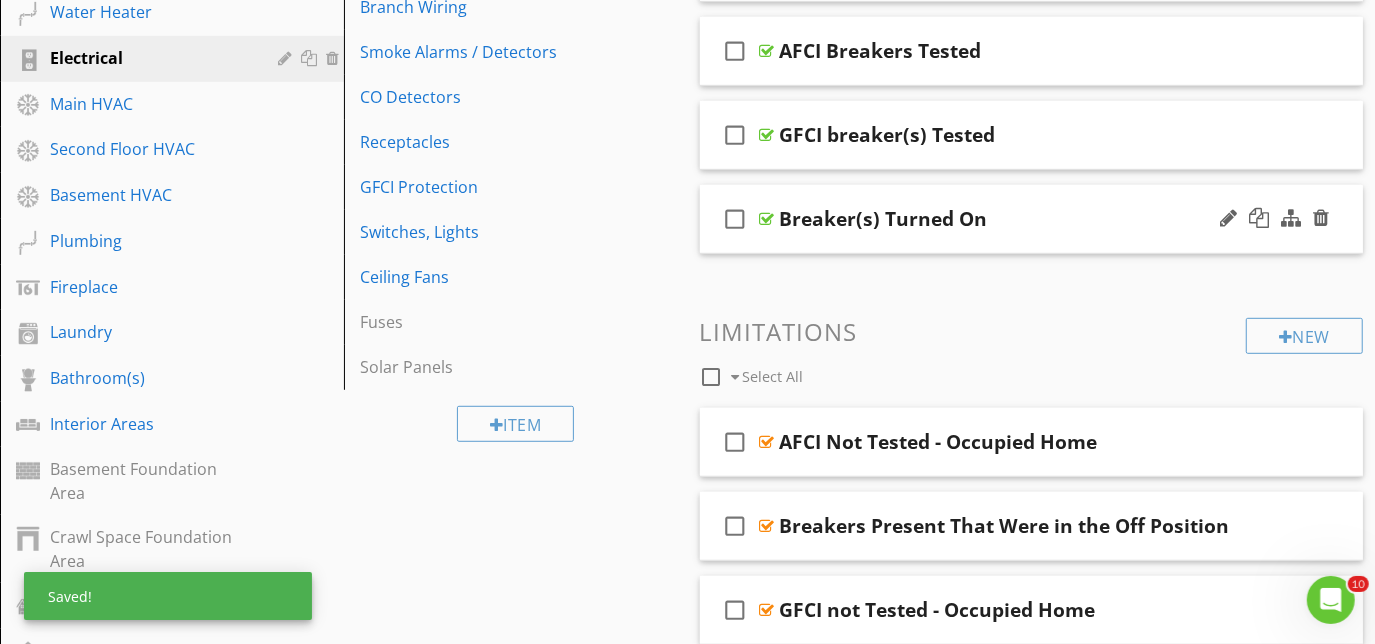 click on "check_box_outline_blank
Breaker(s) Turned On" at bounding box center [1032, 219] 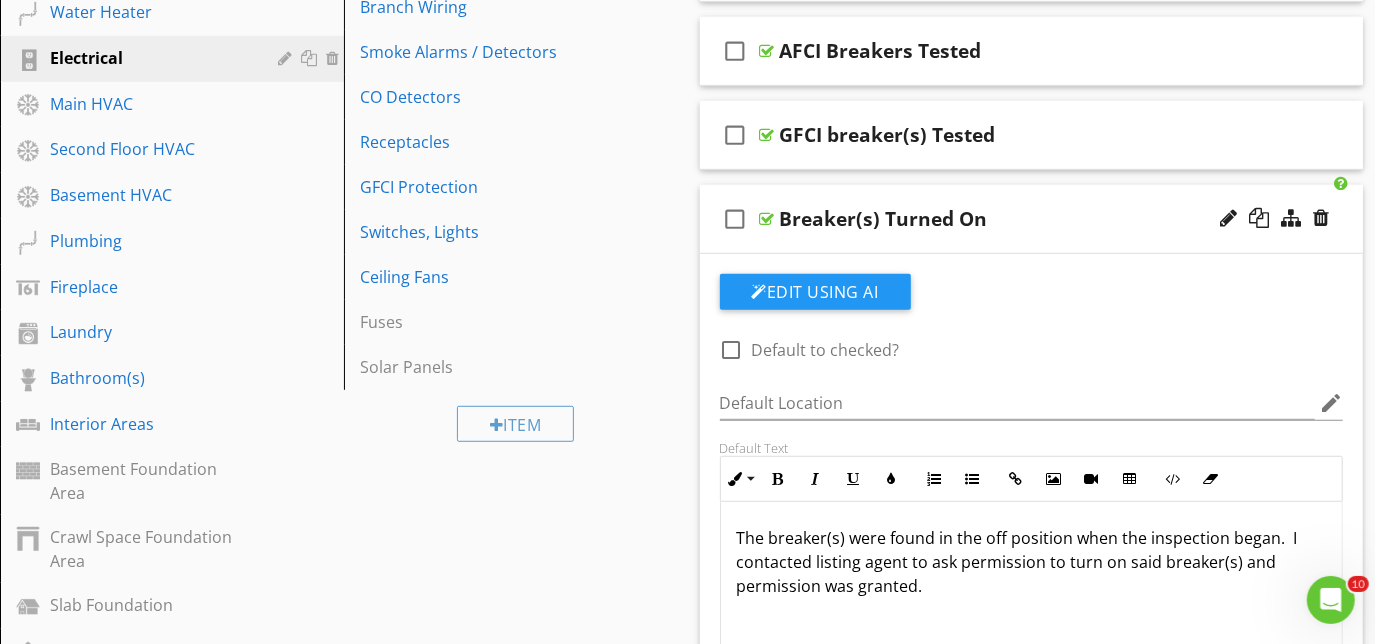 click on "check_box_outline_blank
Breaker(s) Turned On" at bounding box center (1032, 219) 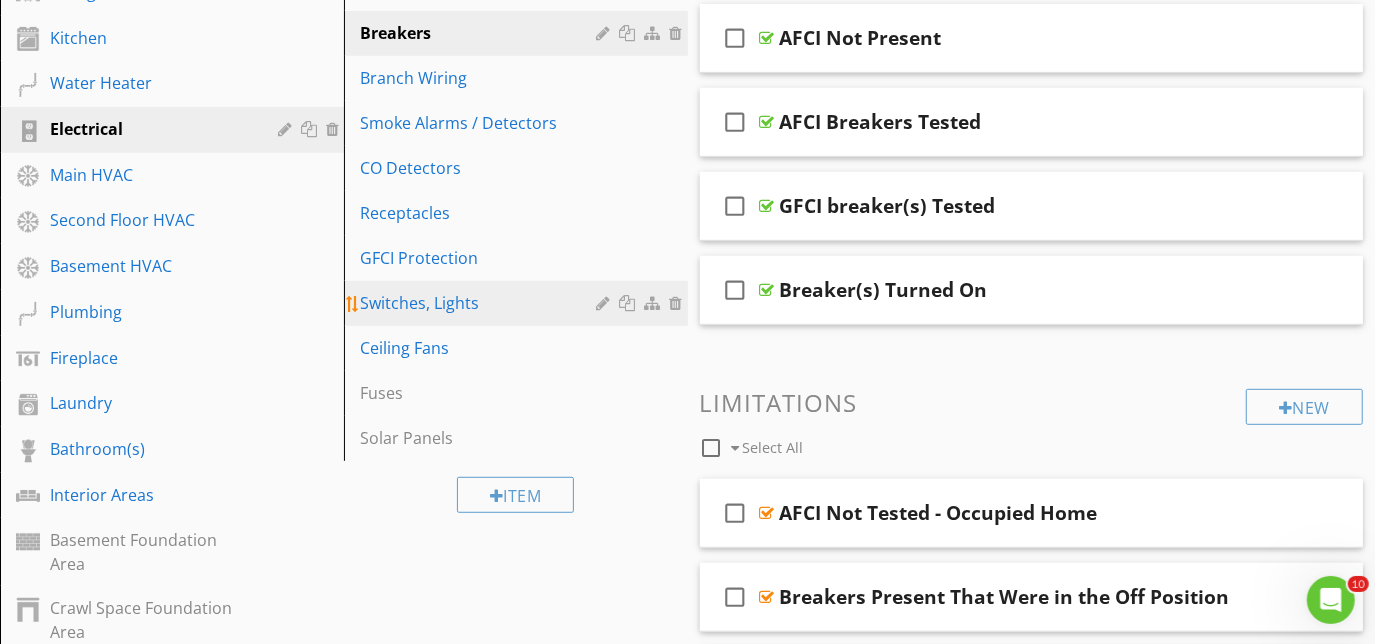 scroll, scrollTop: 477, scrollLeft: 0, axis: vertical 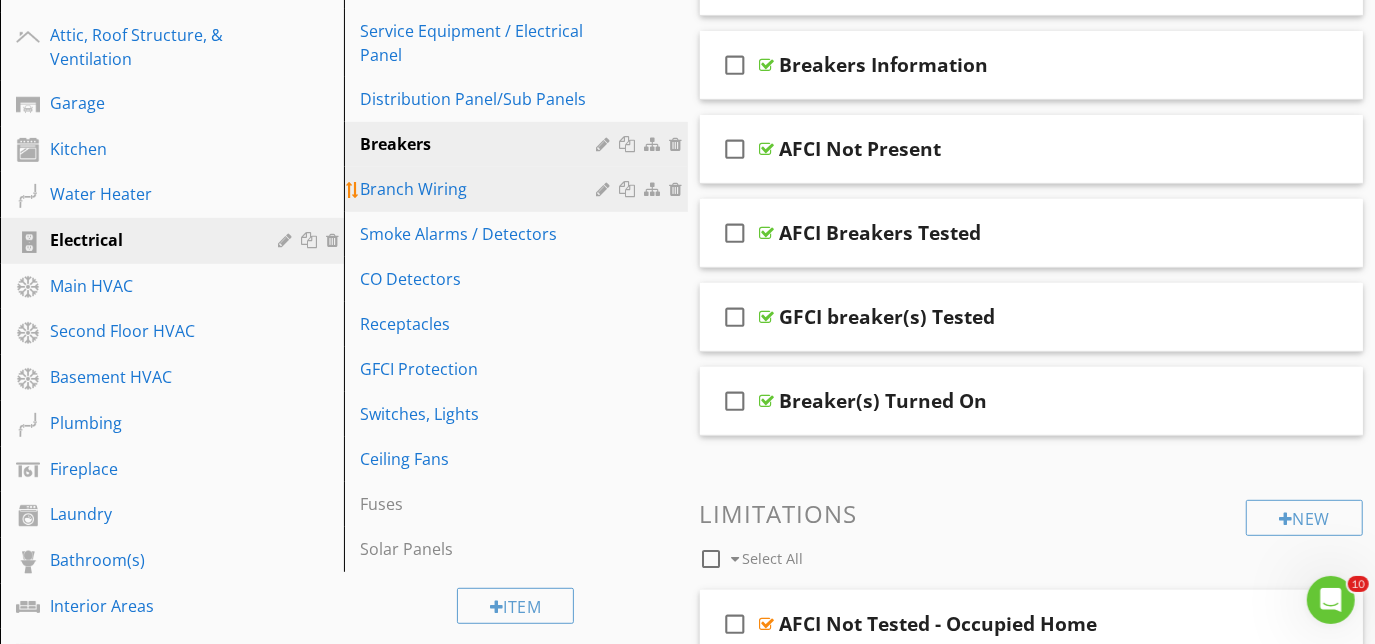click on "Branch Wiring" at bounding box center [481, 189] 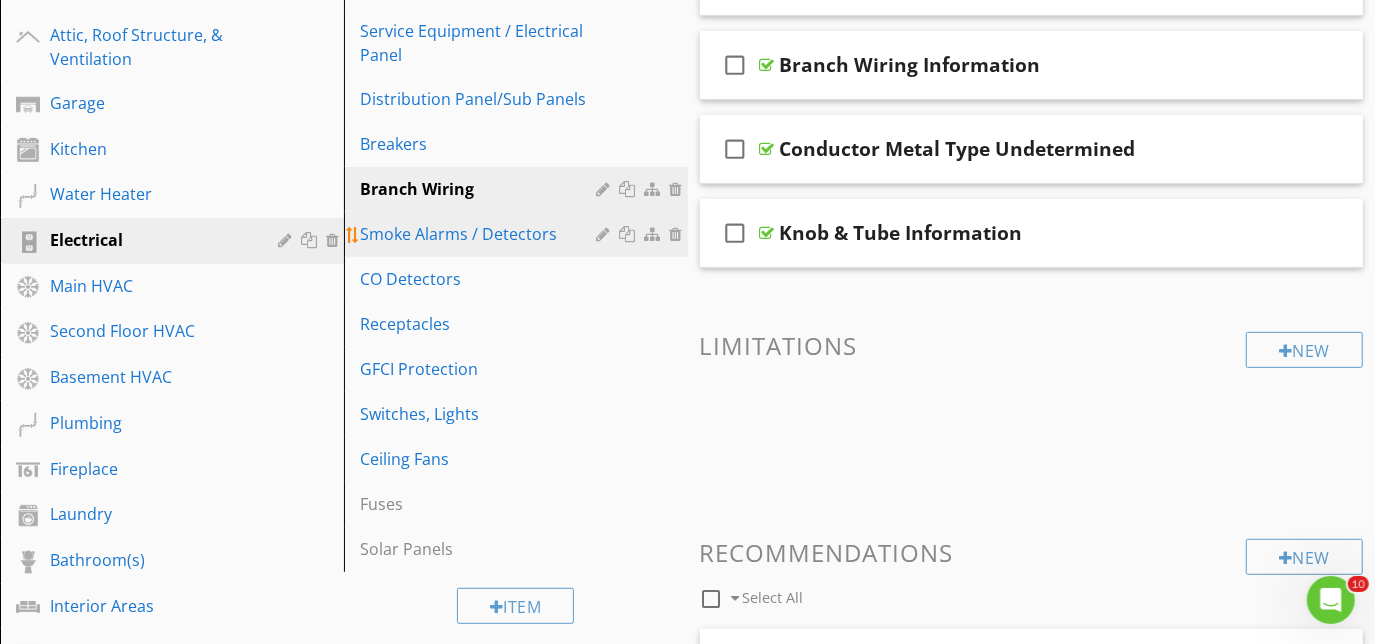 click on "Smoke Alarms / Detectors" at bounding box center [481, 234] 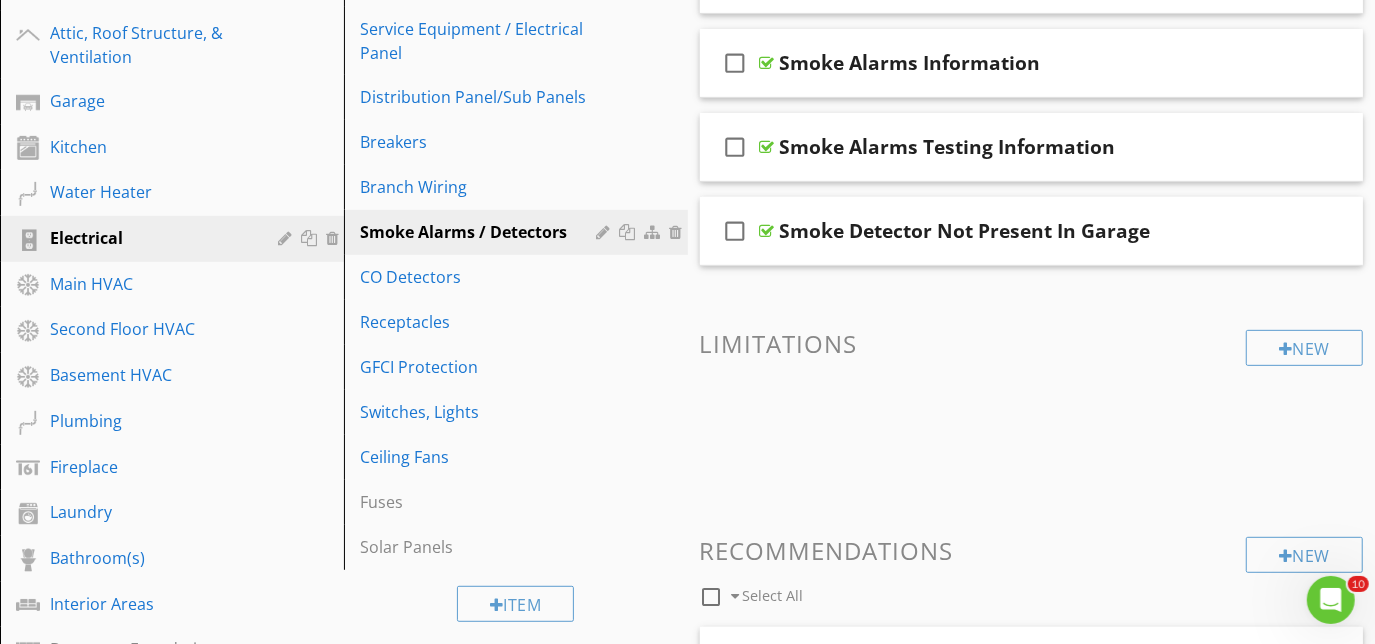 scroll, scrollTop: 477, scrollLeft: 0, axis: vertical 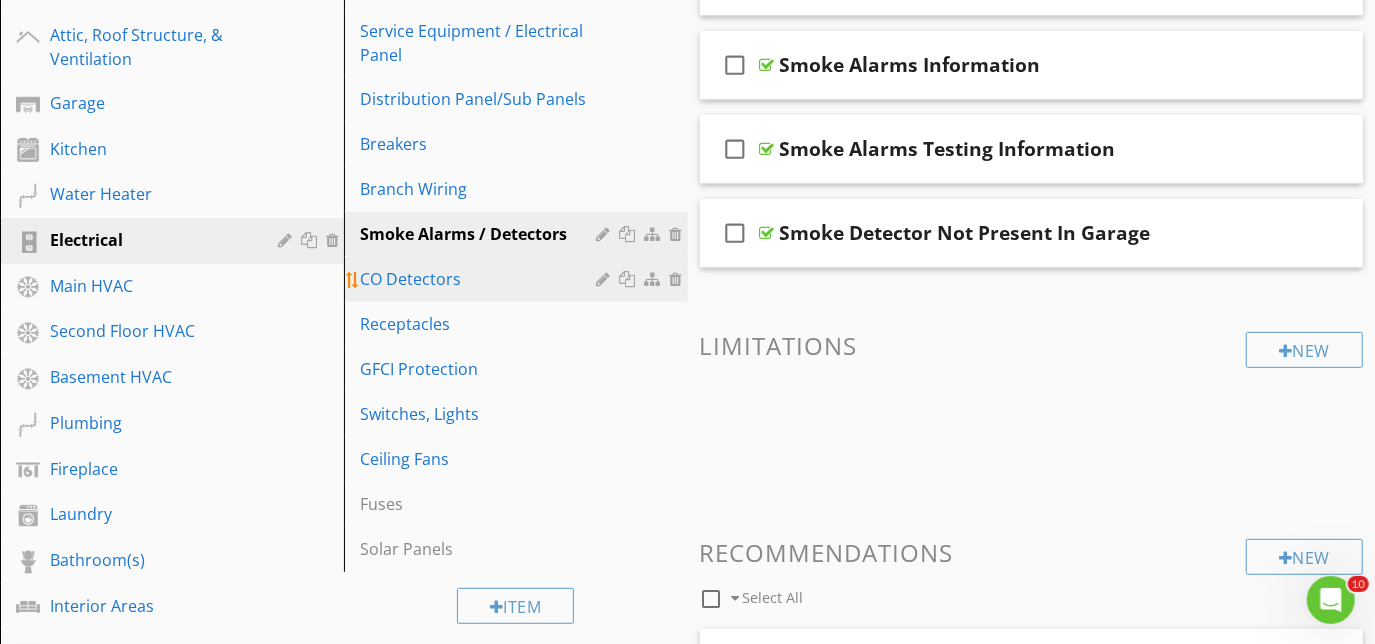click on "CO Detectors" at bounding box center [481, 279] 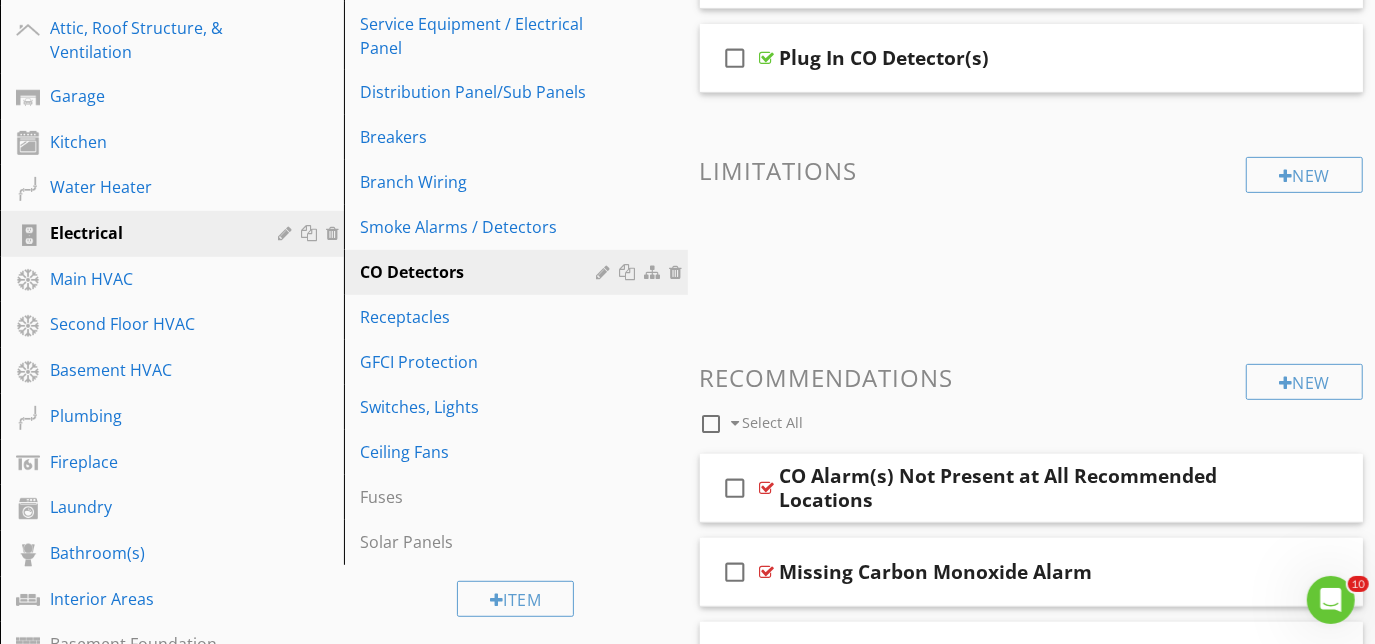 scroll, scrollTop: 659, scrollLeft: 0, axis: vertical 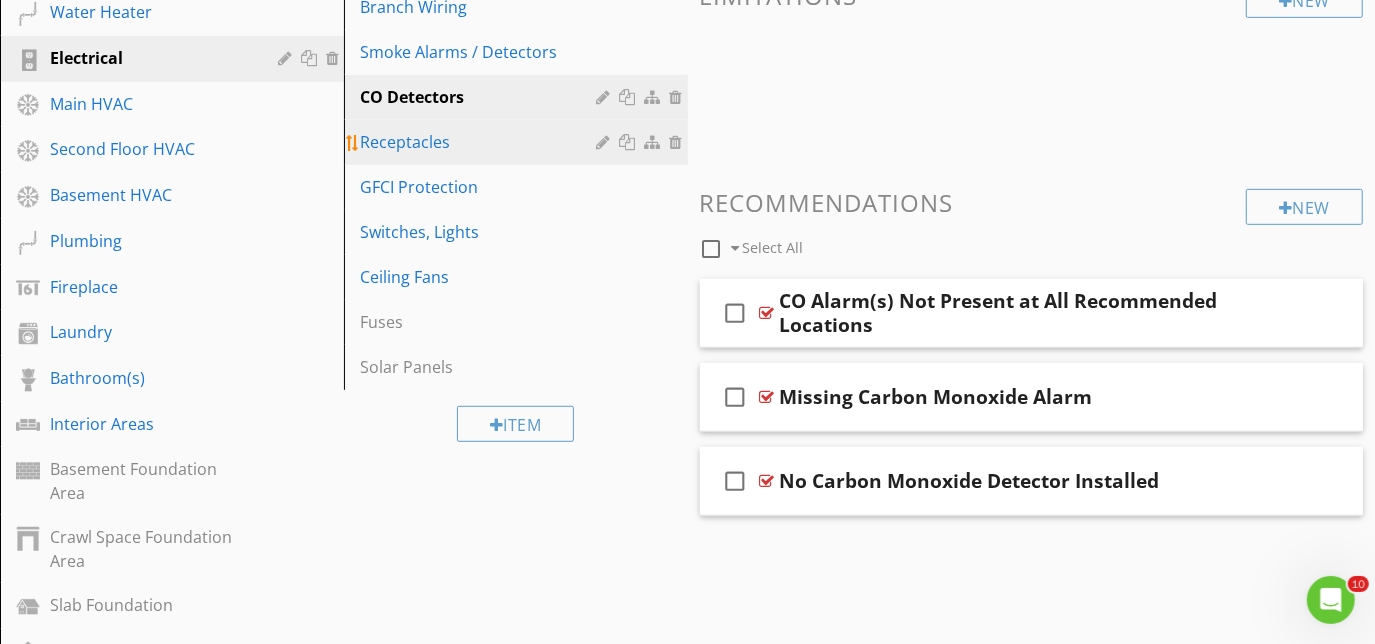 click on "Receptacles" at bounding box center (481, 142) 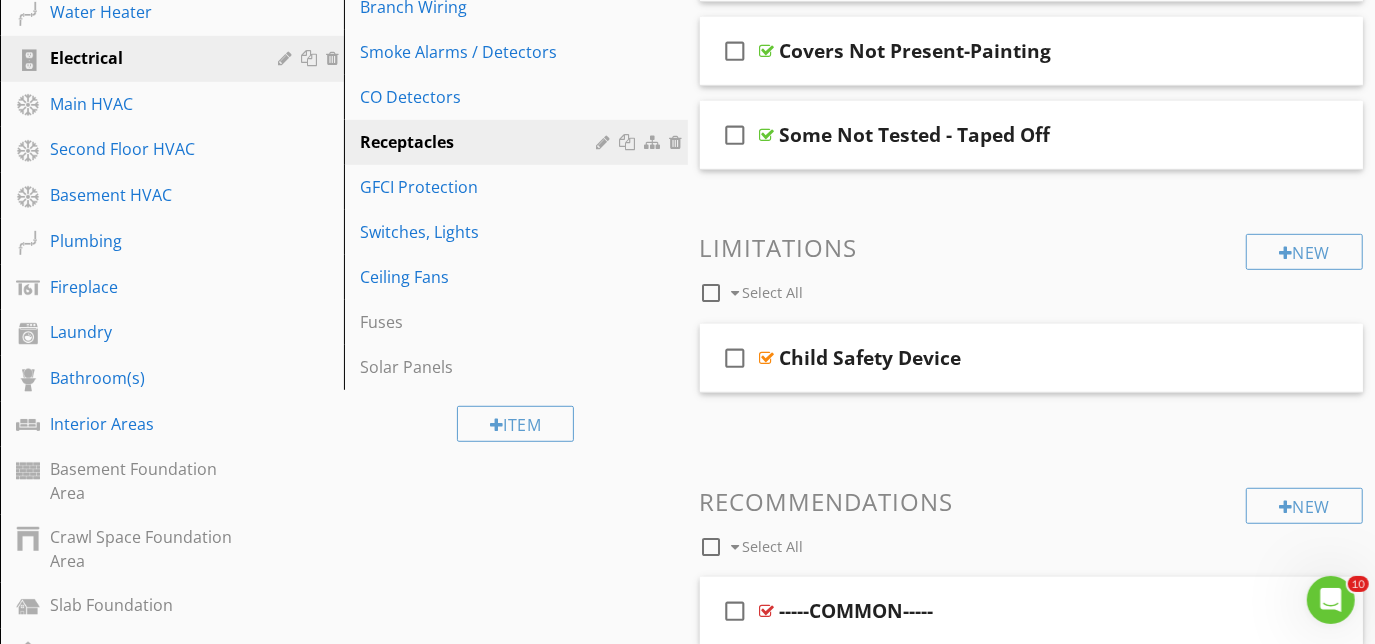 scroll, scrollTop: 568, scrollLeft: 0, axis: vertical 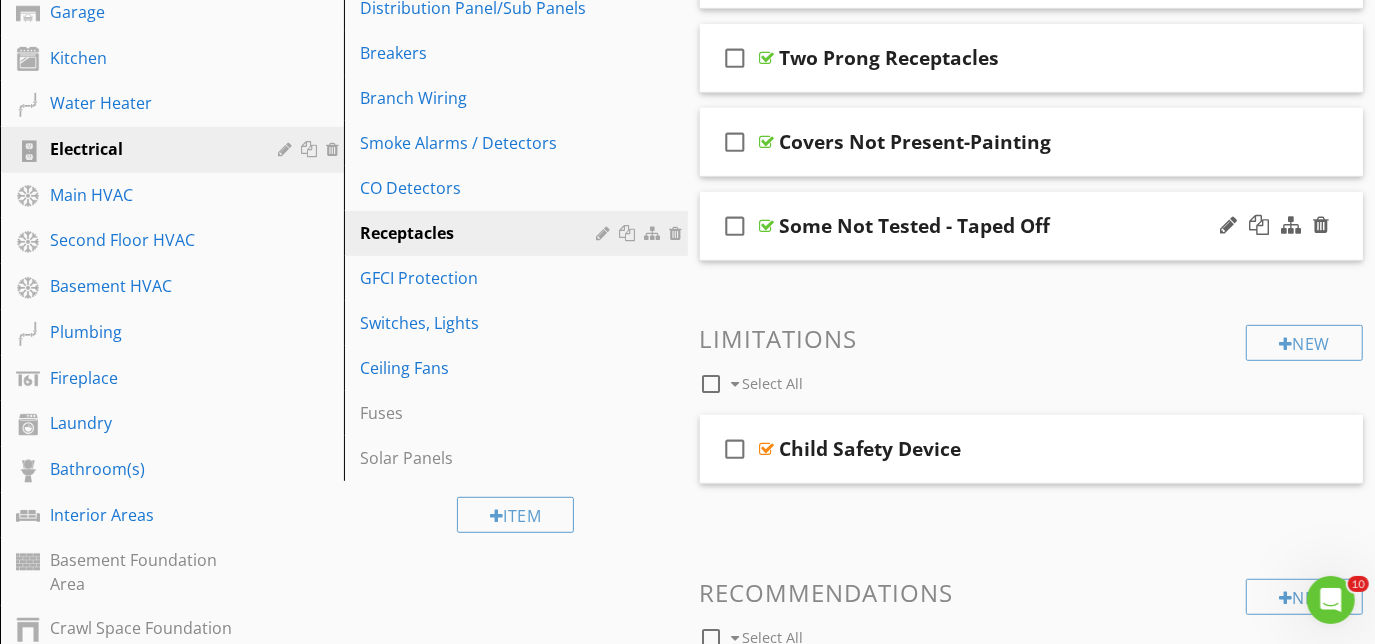 type 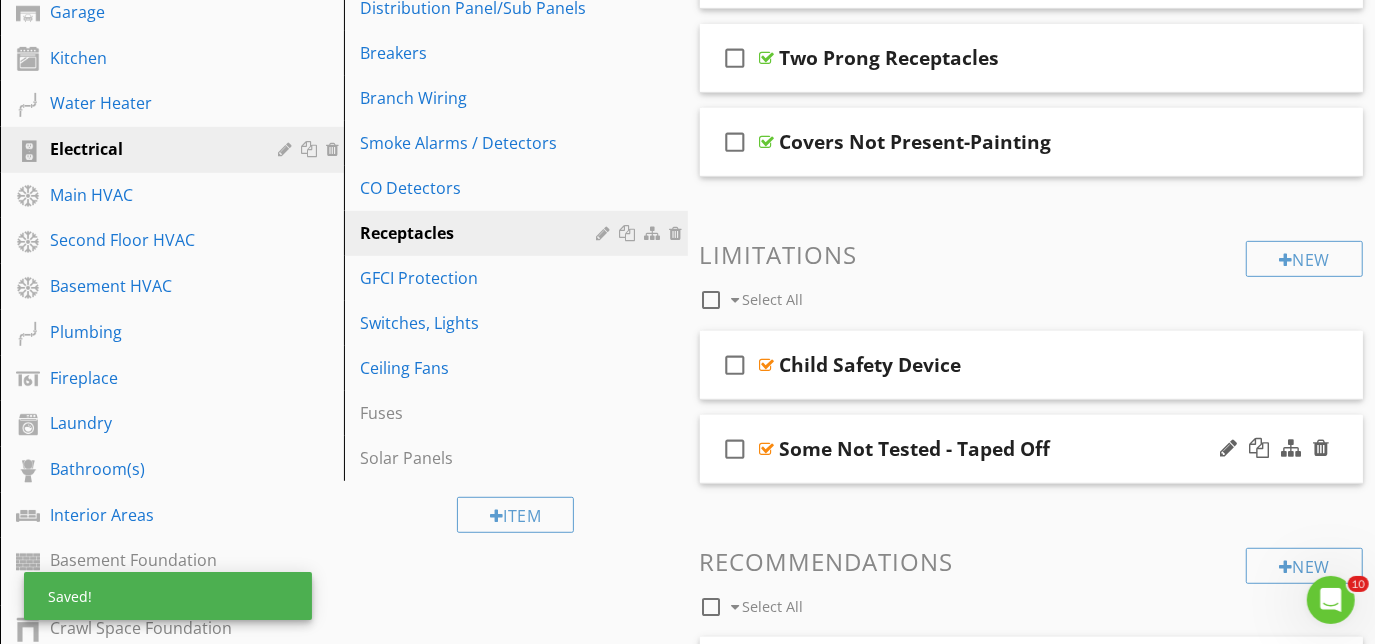 click on "check_box_outline_blank
Some Not Tested - Taped Off" at bounding box center (1032, 449) 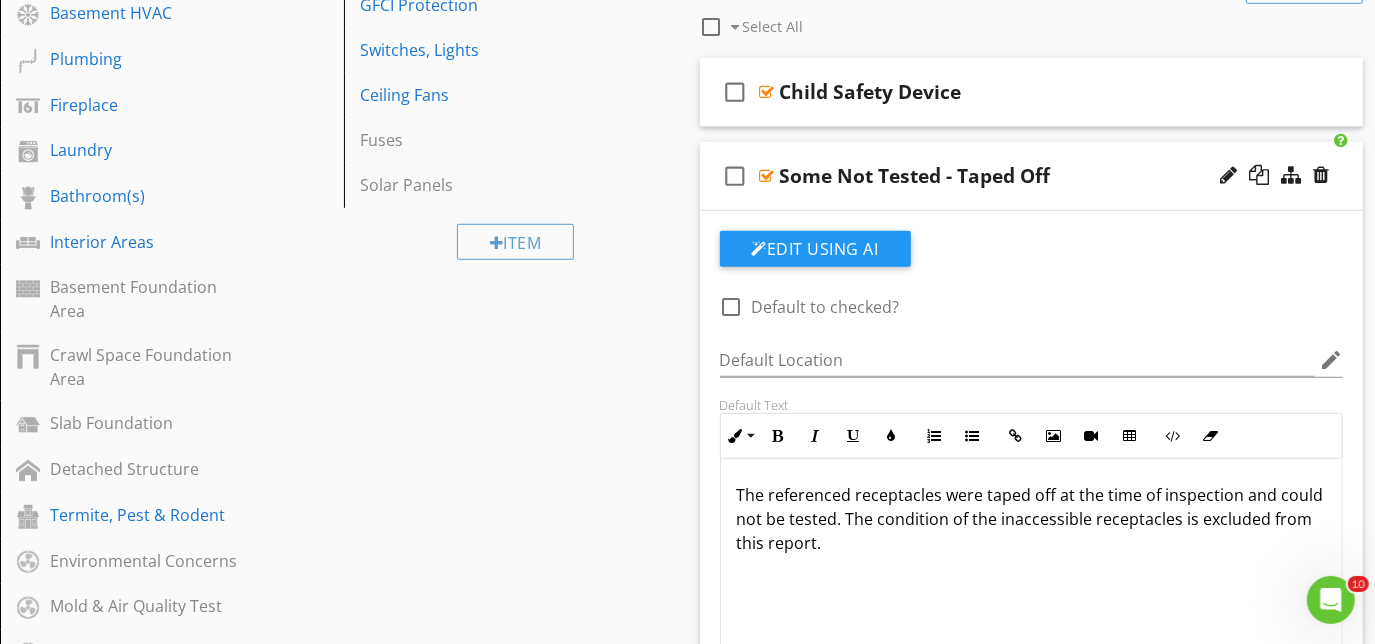 scroll, scrollTop: 750, scrollLeft: 0, axis: vertical 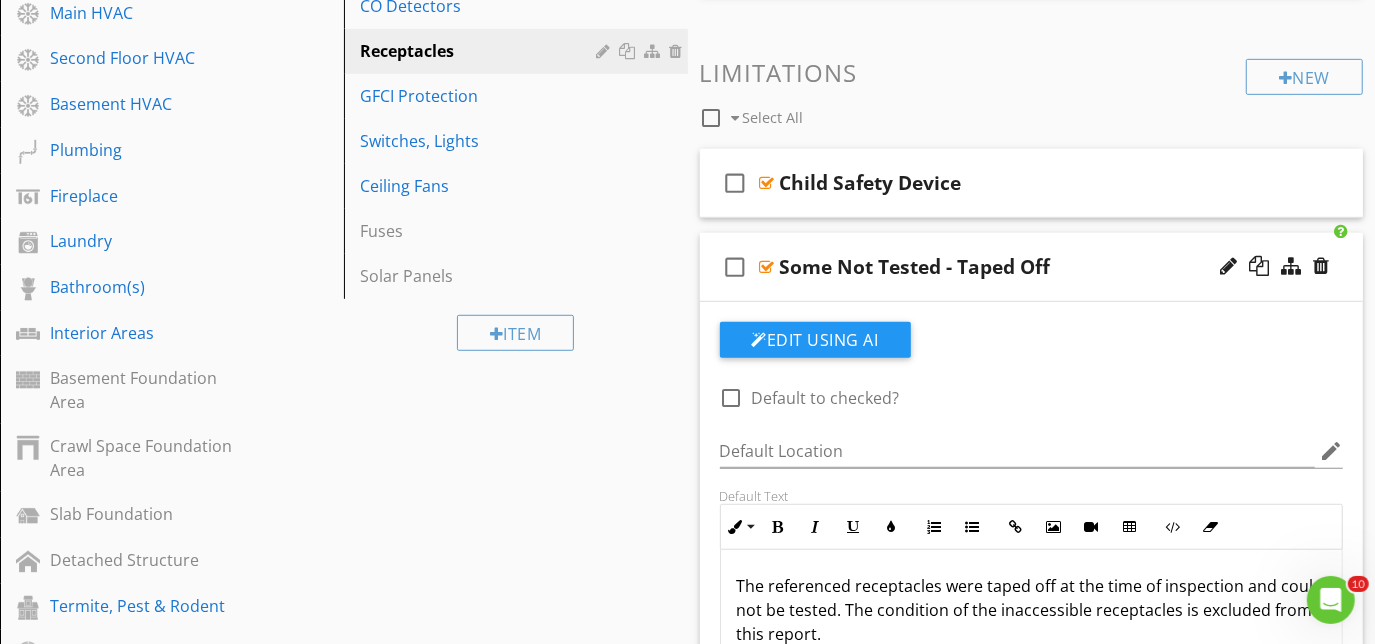click on "check_box_outline_blank
Some Not Tested - Taped Off" at bounding box center [1032, 267] 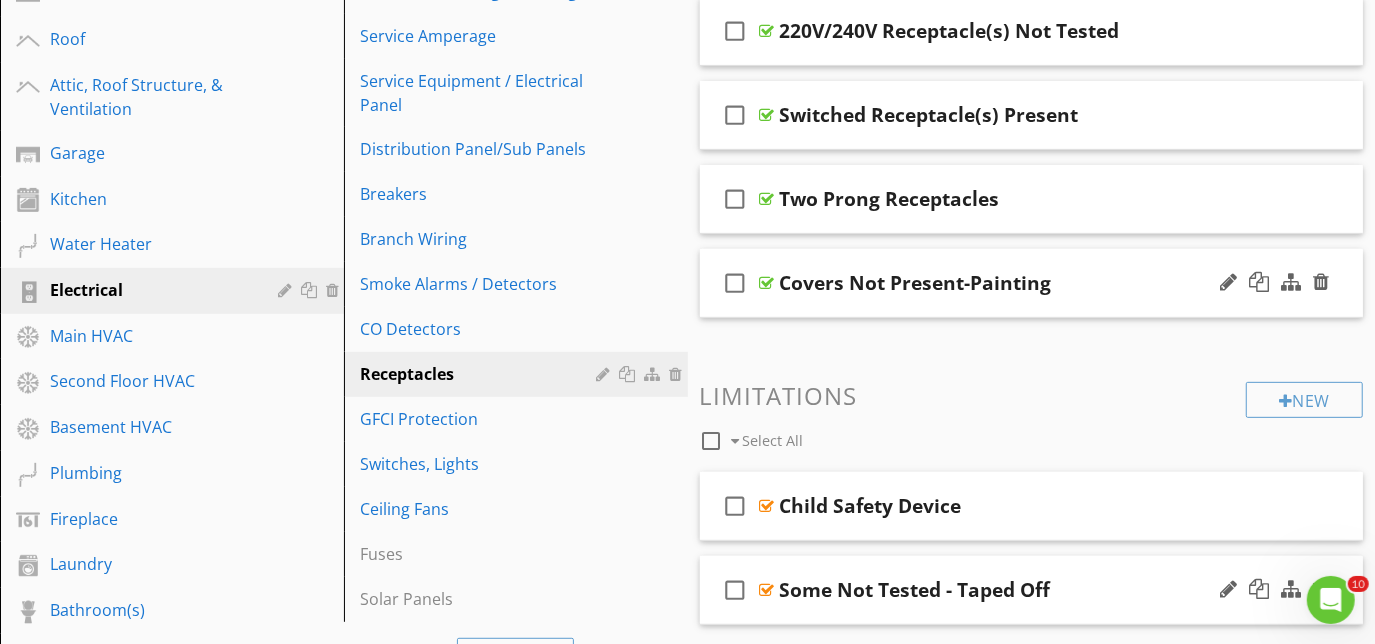 scroll, scrollTop: 386, scrollLeft: 0, axis: vertical 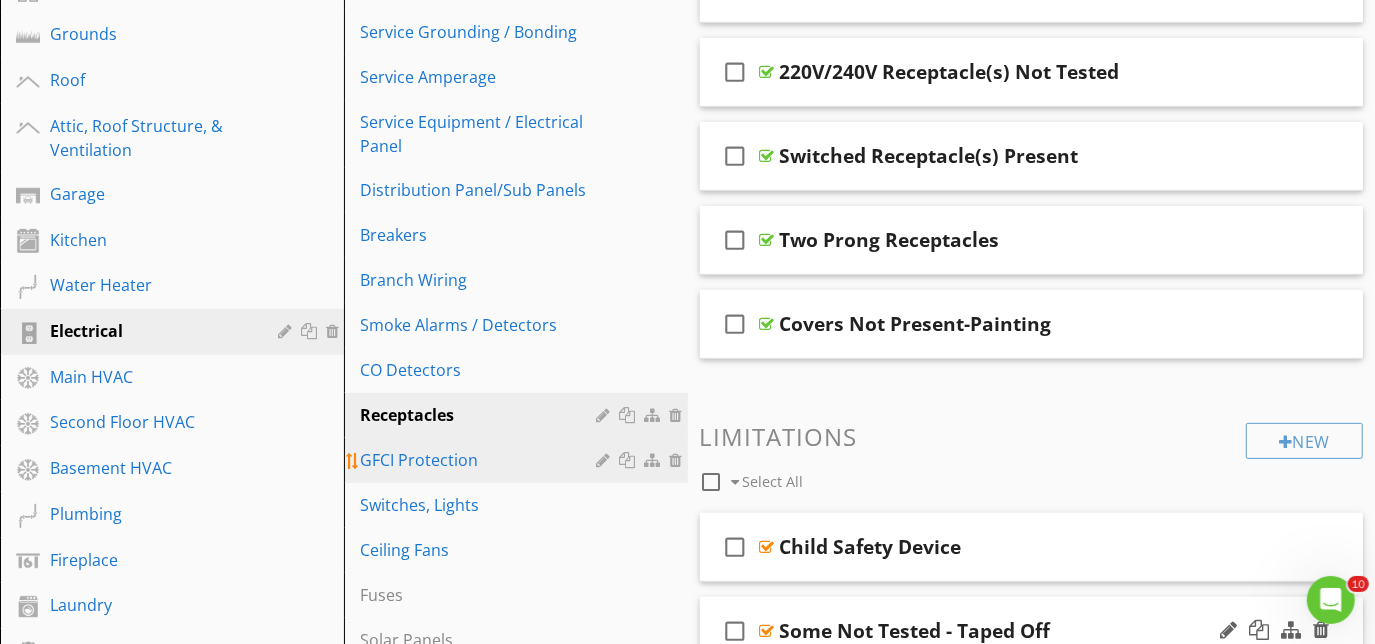 click on "GFCI Protection" at bounding box center (481, 460) 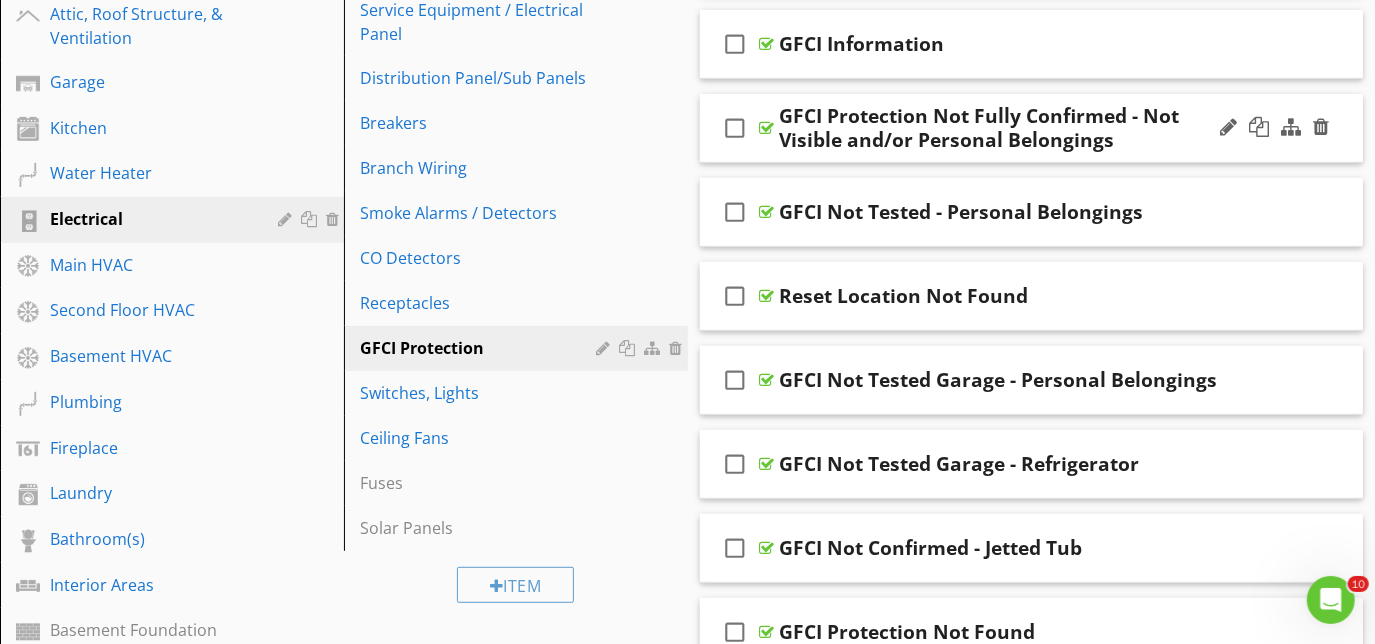 scroll, scrollTop: 477, scrollLeft: 0, axis: vertical 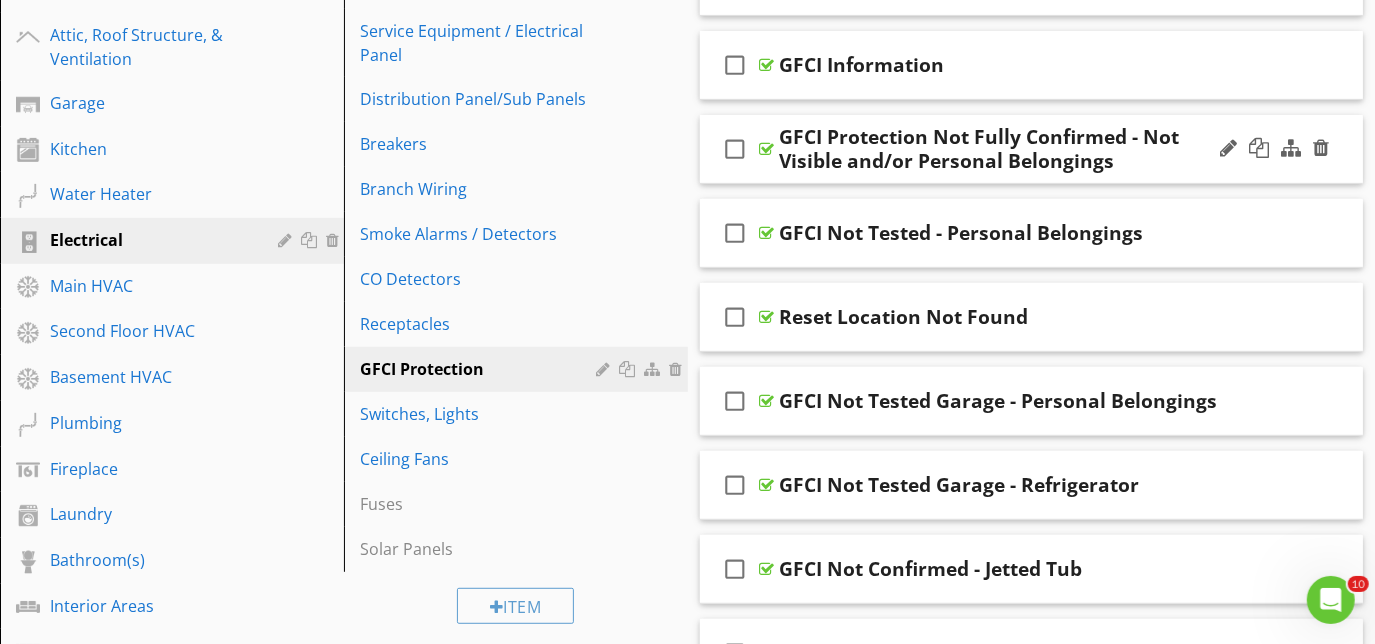 type 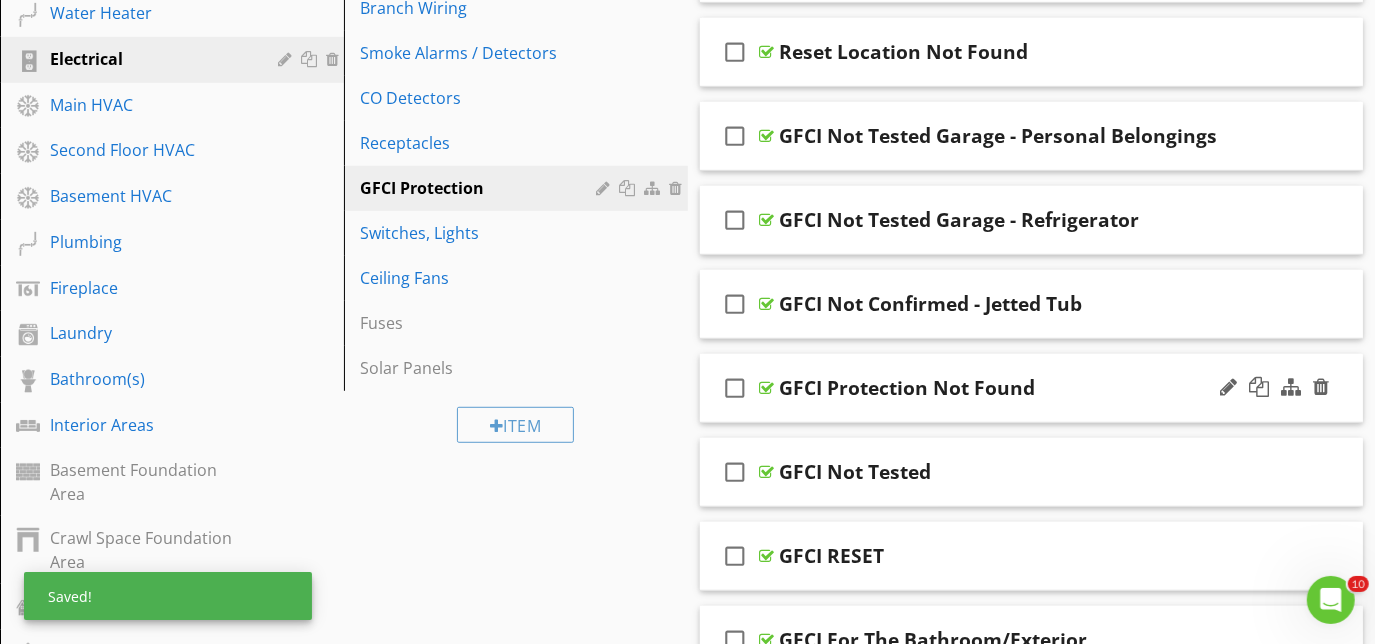 scroll, scrollTop: 397, scrollLeft: 0, axis: vertical 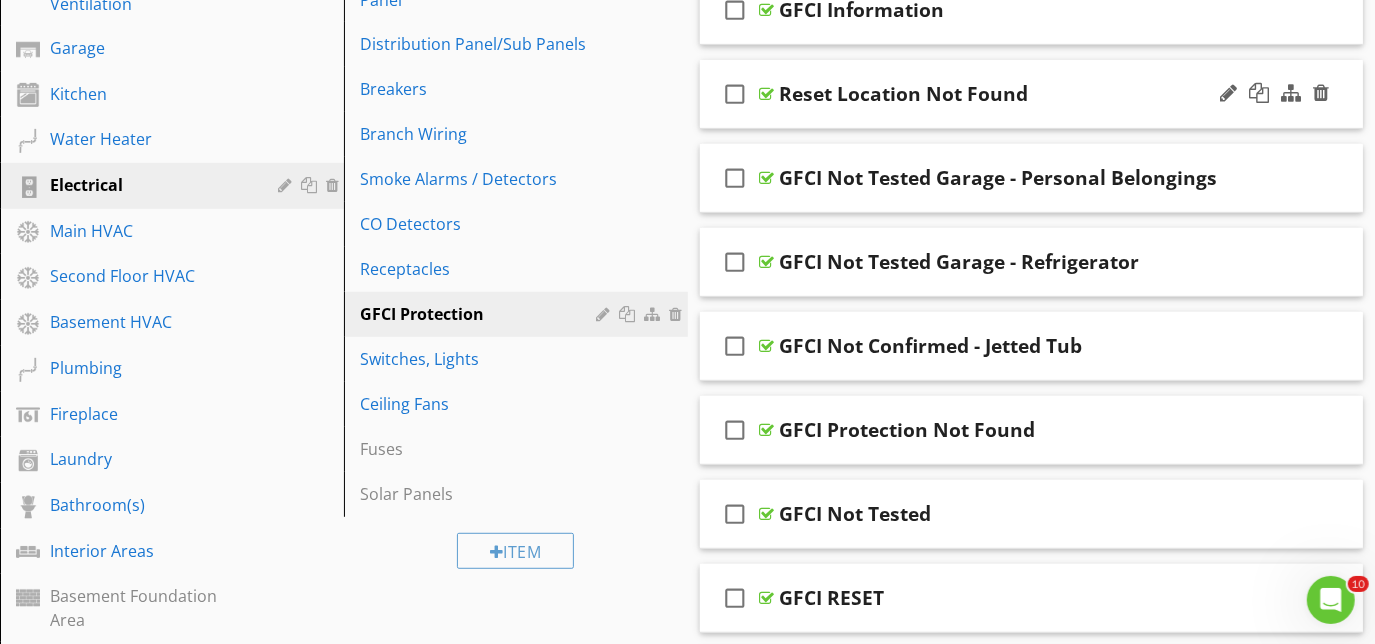 click on "check_box_outline_blank
Reset Location Not Found" at bounding box center (1032, 94) 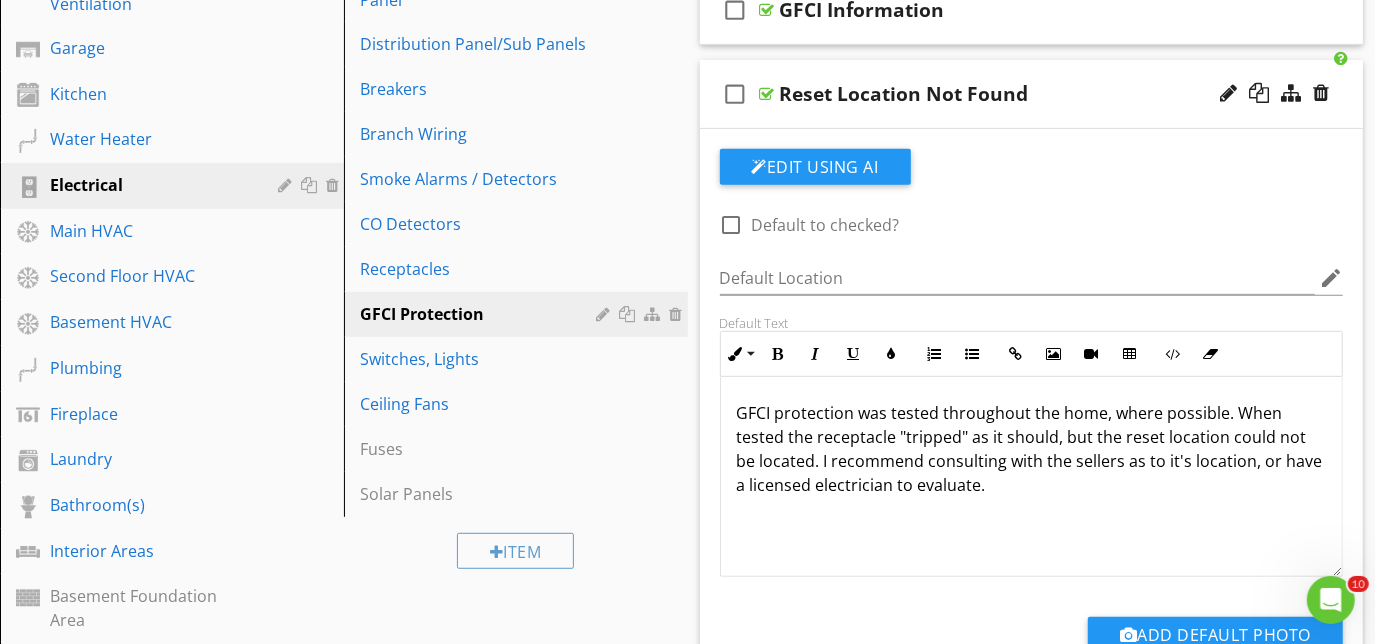click on "check_box_outline_blank
Reset Location Not Found" at bounding box center [1032, 94] 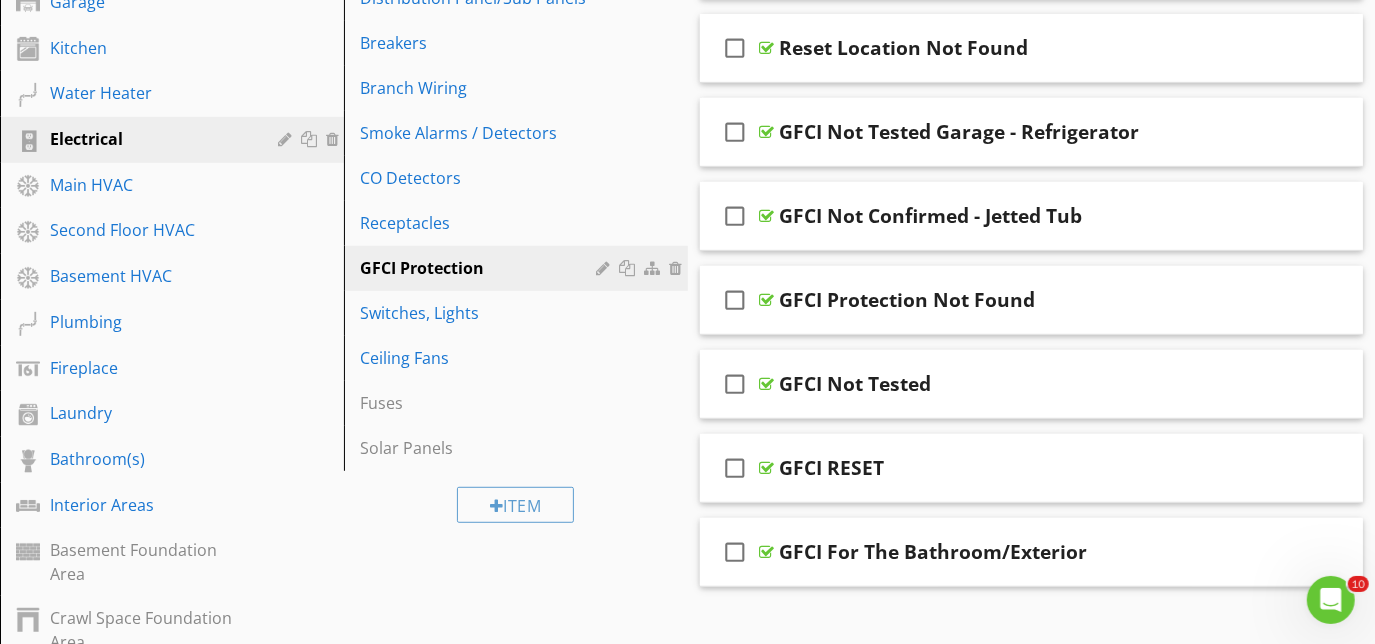 scroll, scrollTop: 546, scrollLeft: 0, axis: vertical 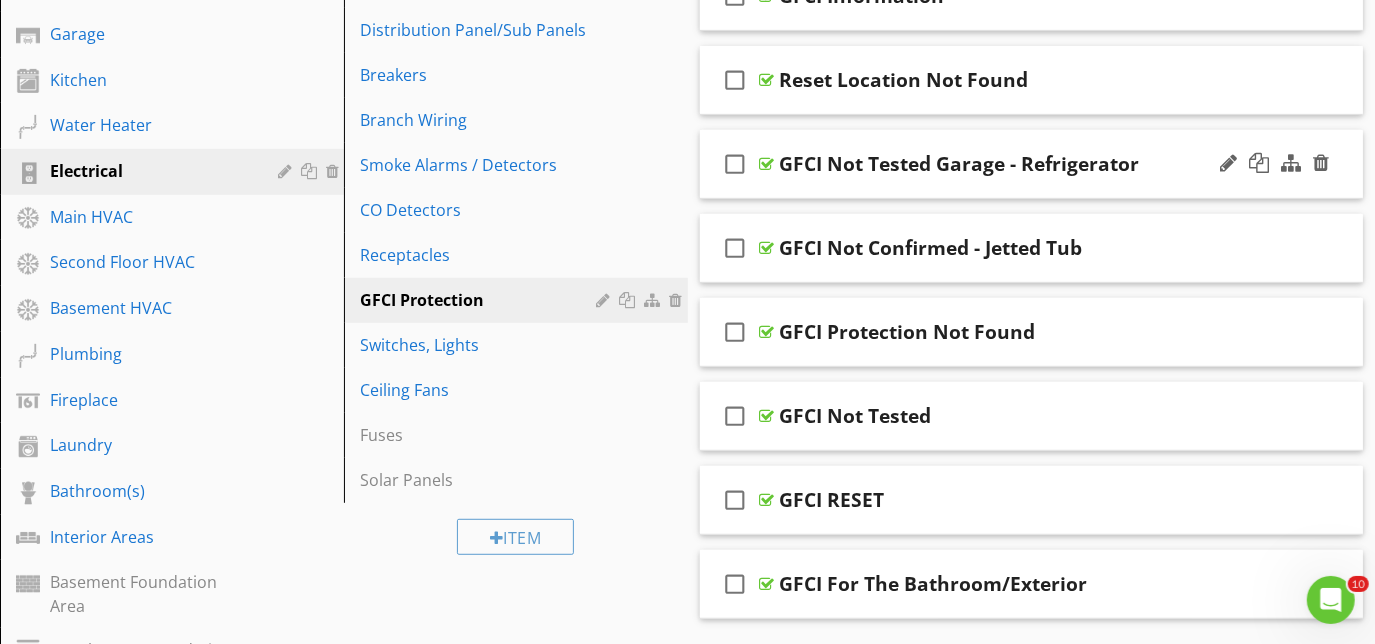 click on "check_box_outline_blank
GFCI Not Tested Garage - Refrigerator" at bounding box center [1032, 164] 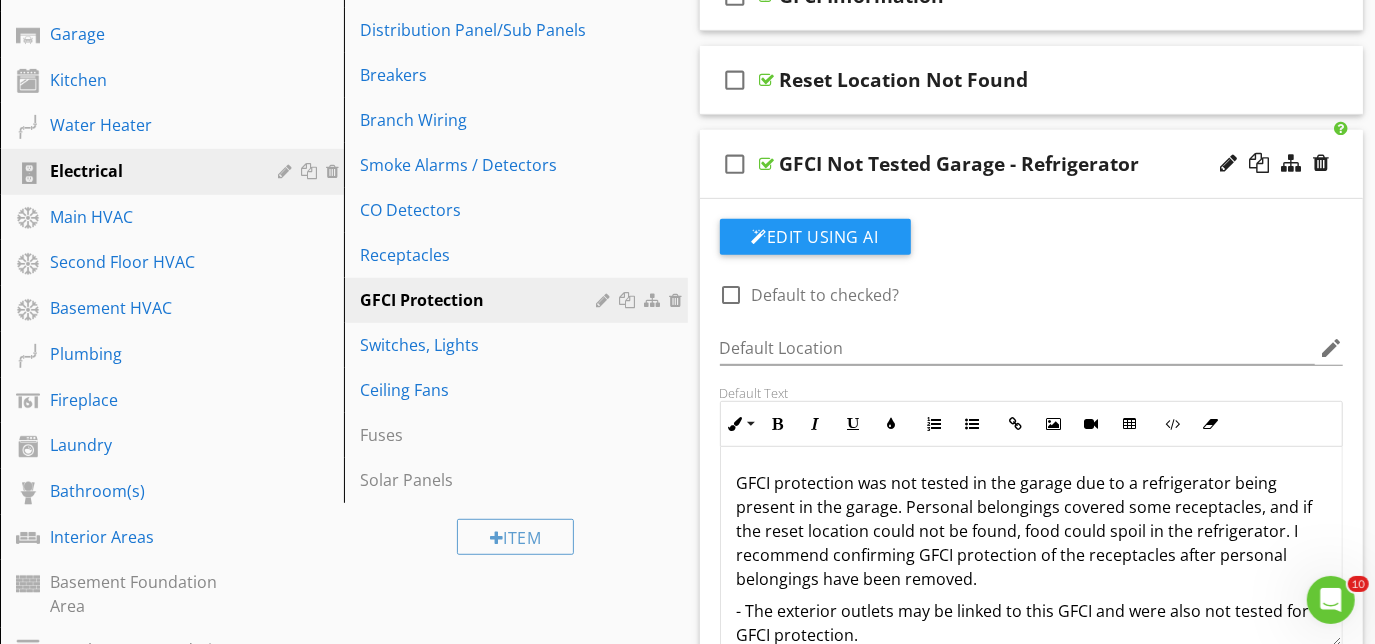click on "check_box_outline_blank
GFCI Not Tested Garage - Refrigerator" at bounding box center (1032, 164) 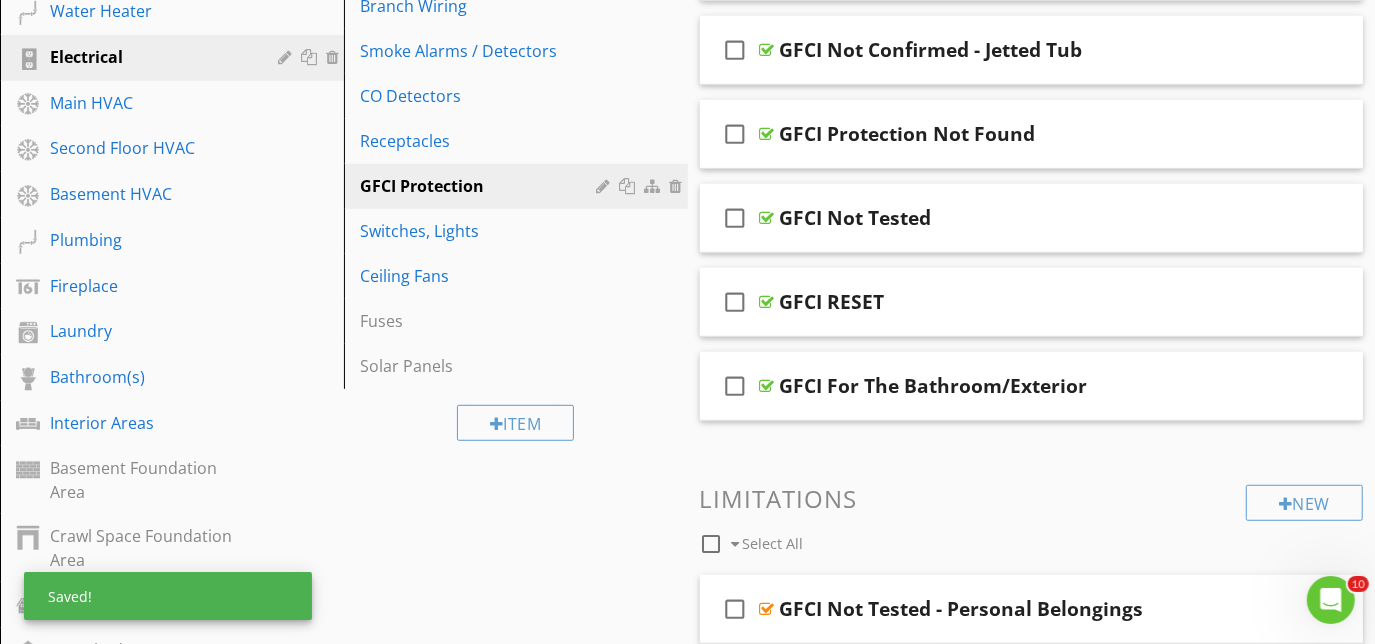 scroll, scrollTop: 626, scrollLeft: 0, axis: vertical 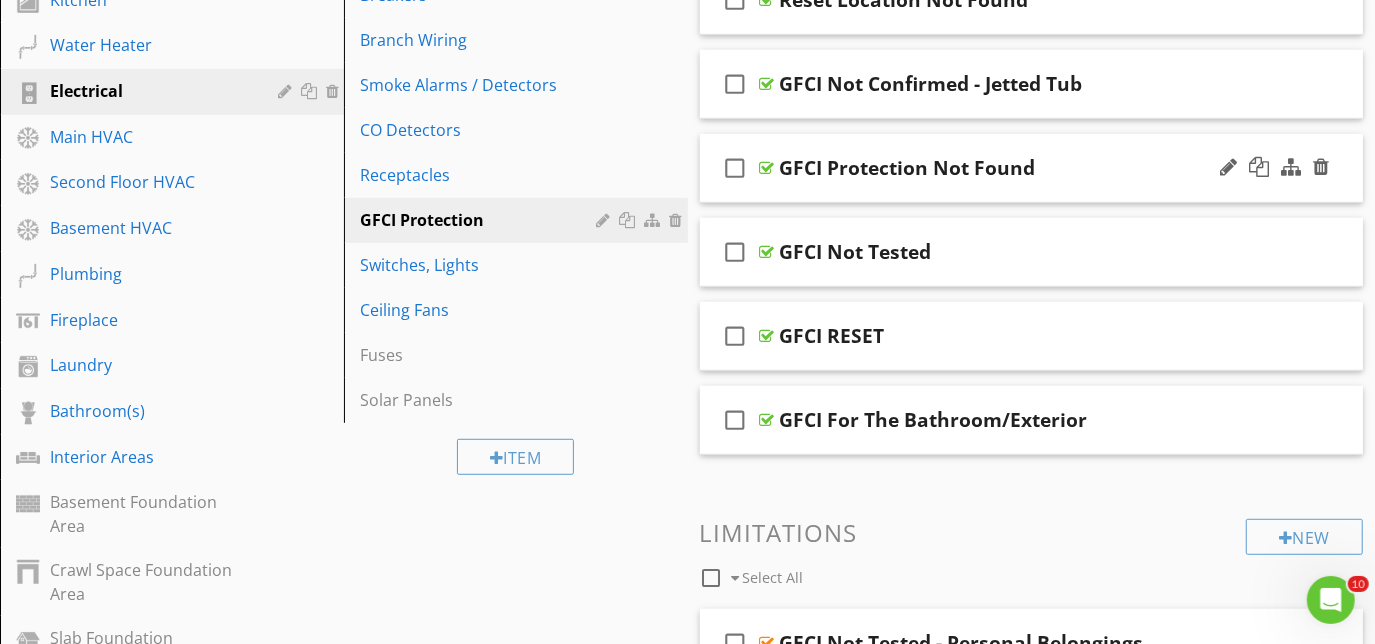 click on "check_box_outline_blank
GFCI Protection Not Found" at bounding box center (1032, 168) 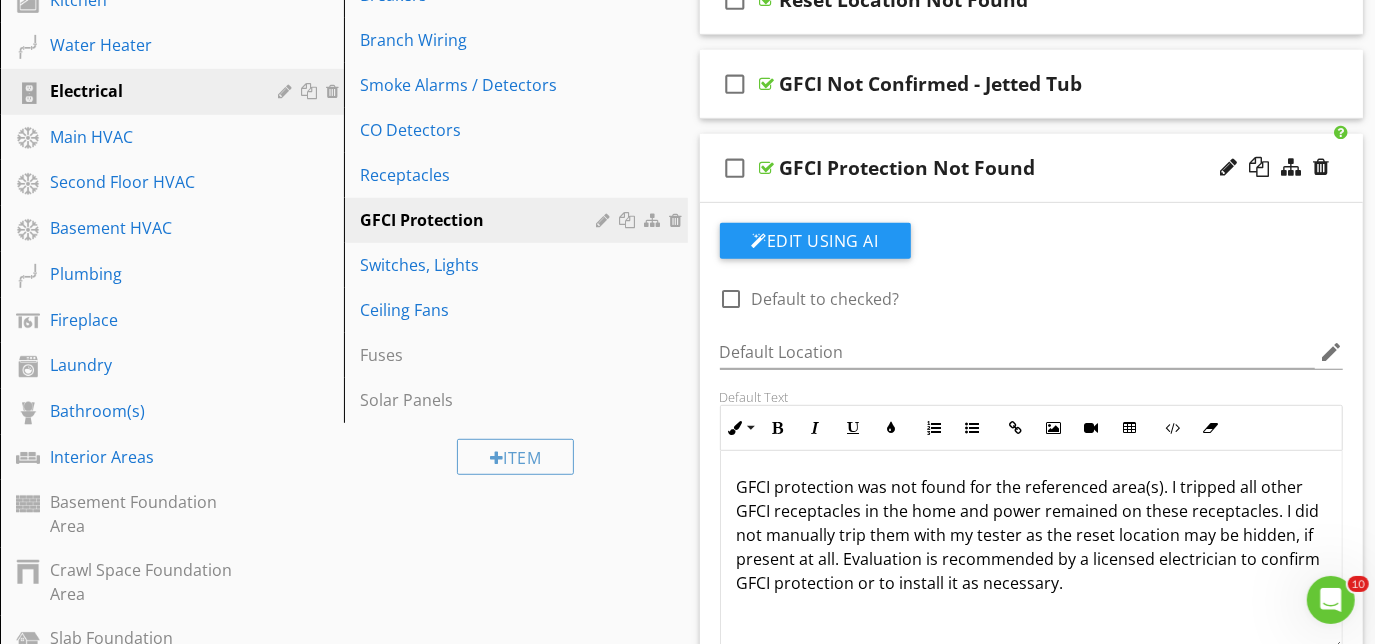 click on "check_box_outline_blank
GFCI Protection Not Found" at bounding box center (1032, 168) 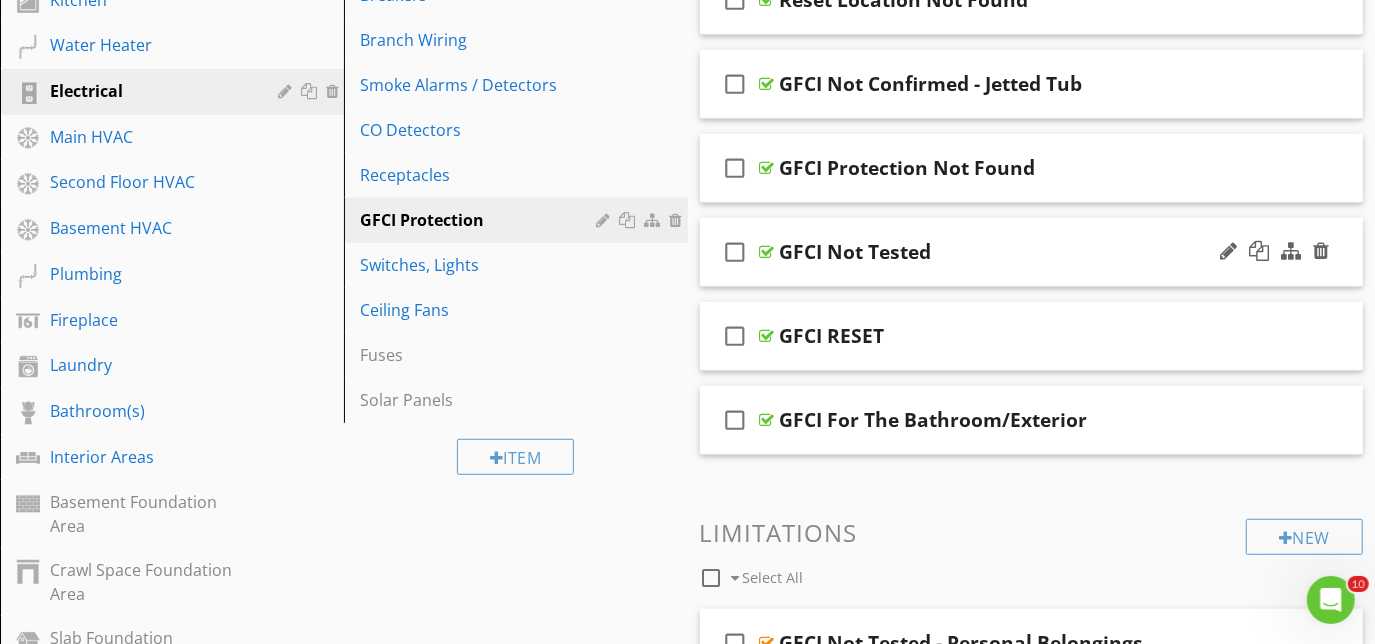click on "check_box_outline_blank
GFCI Not Tested" at bounding box center (1032, 252) 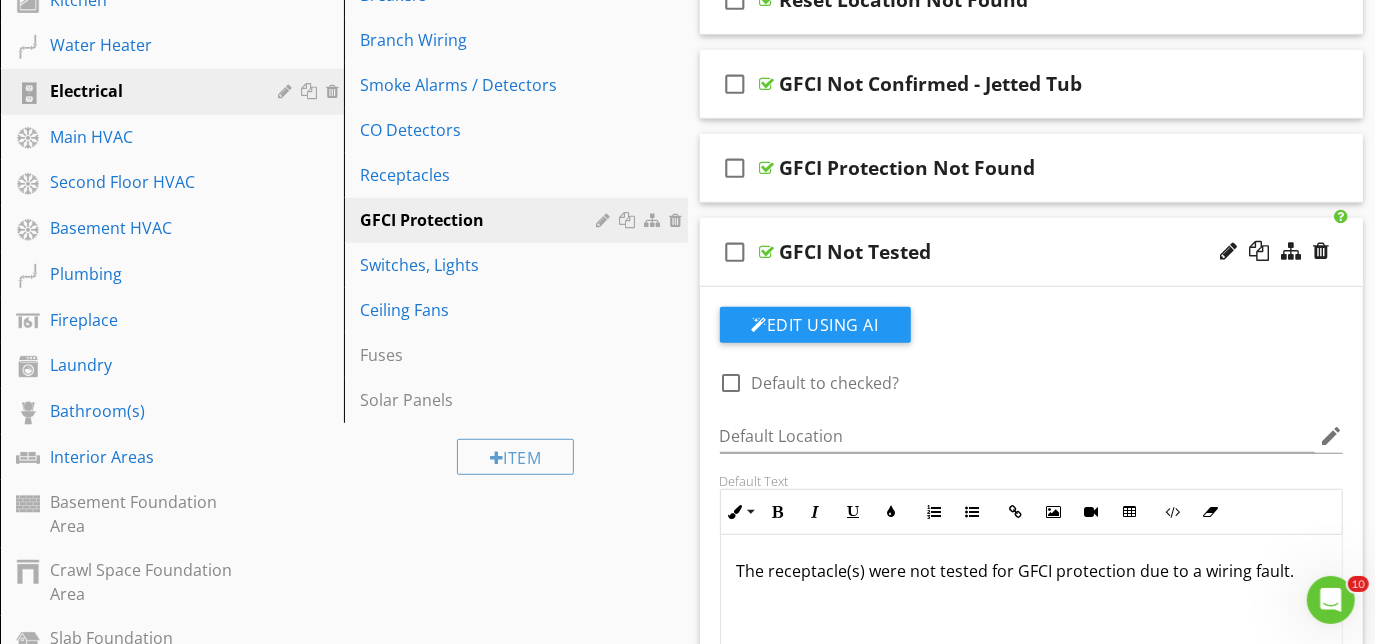 click on "check_box_outline_blank
GFCI Not Tested" at bounding box center [1032, 252] 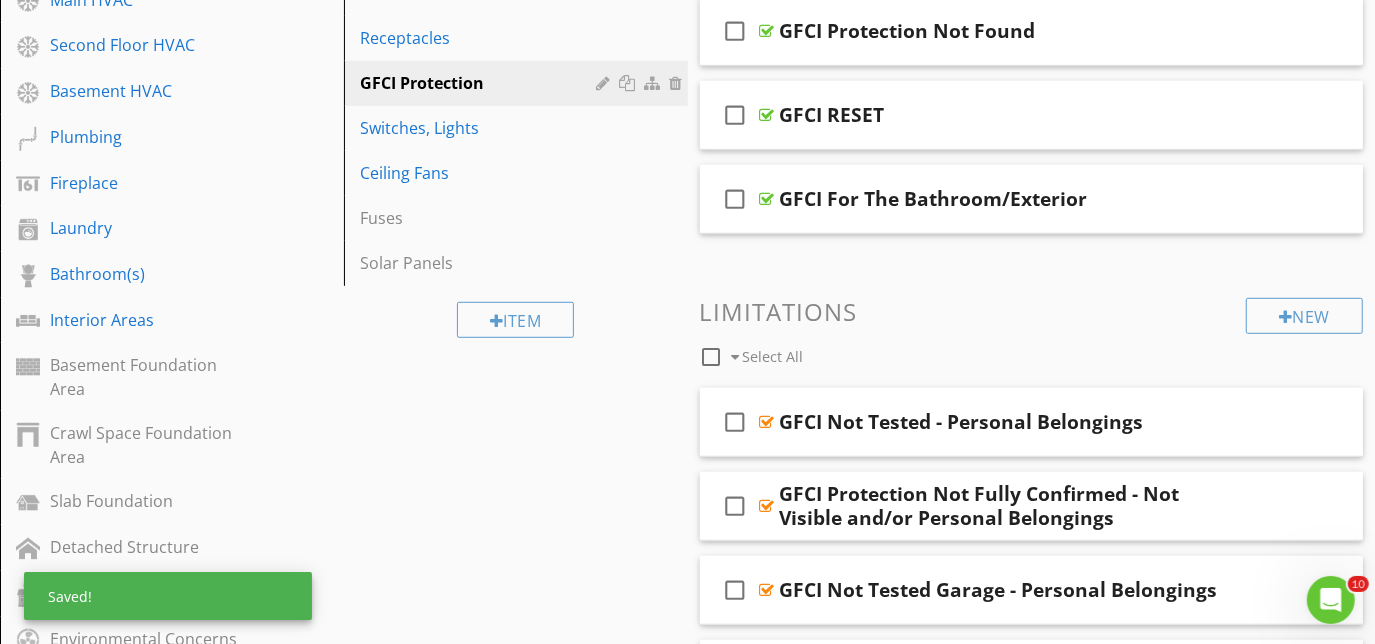 scroll, scrollTop: 733, scrollLeft: 0, axis: vertical 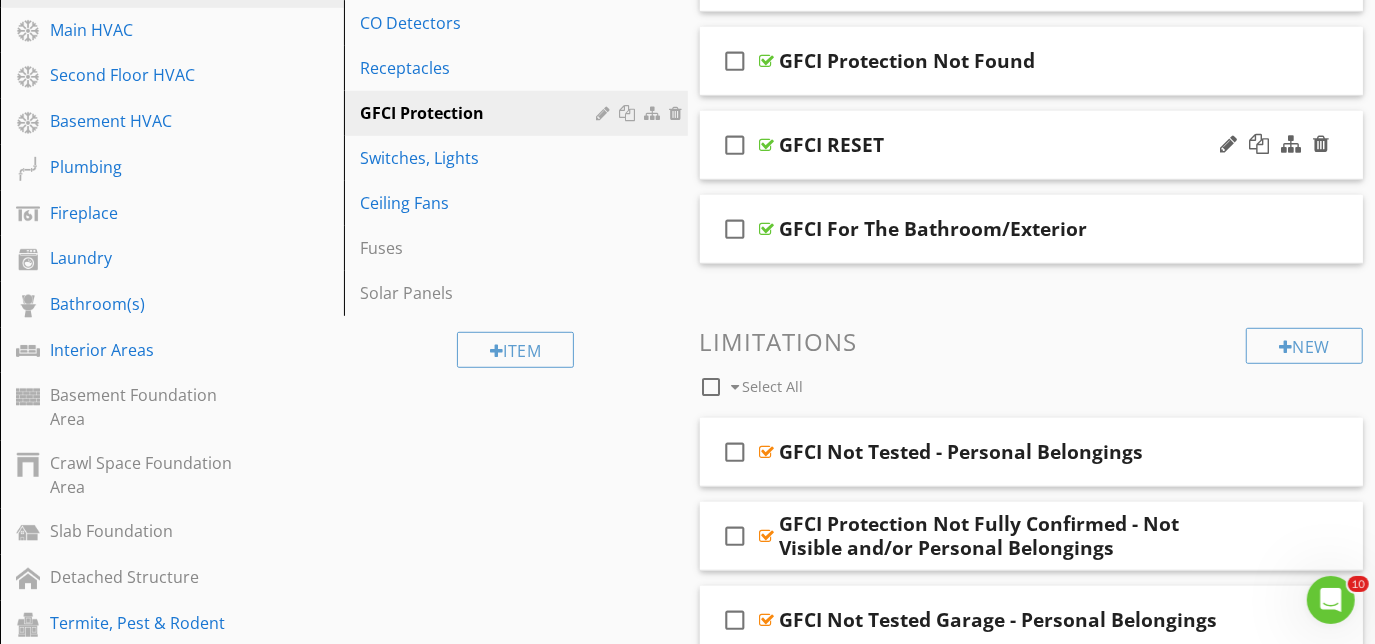 click on "check_box_outline_blank
GFCI RESET" at bounding box center [1032, 145] 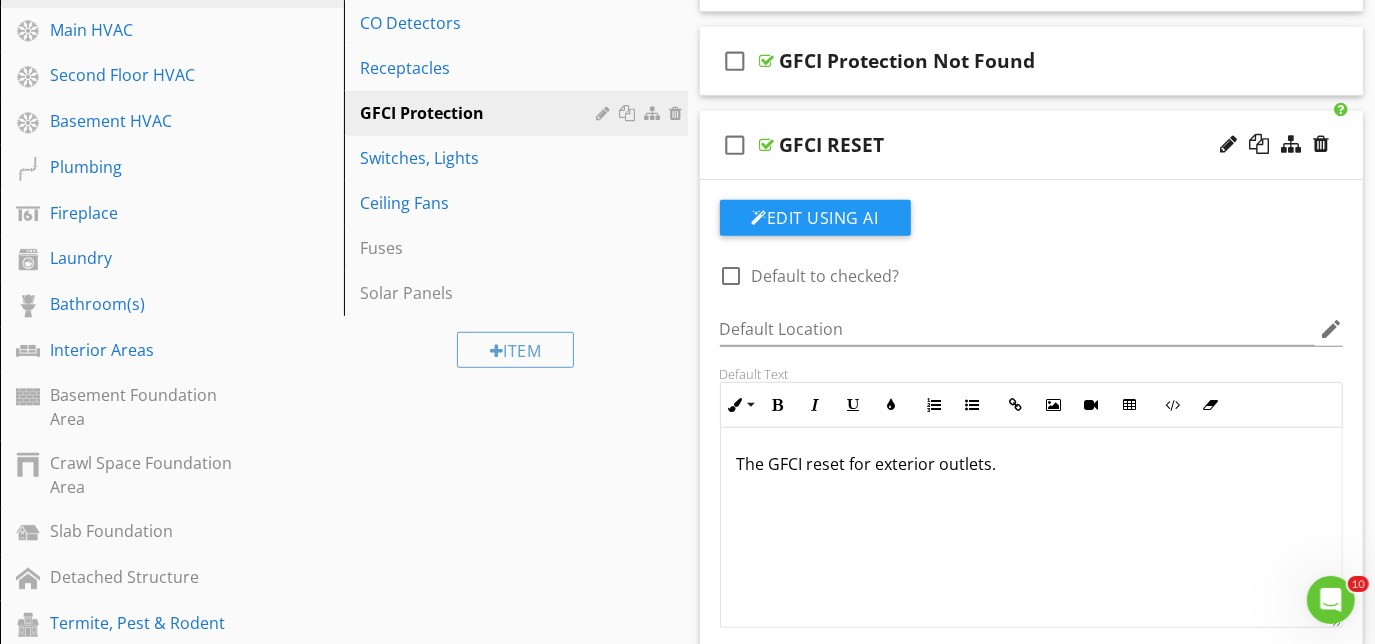 click on "check_box_outline_blank
GFCI RESET" at bounding box center [1032, 145] 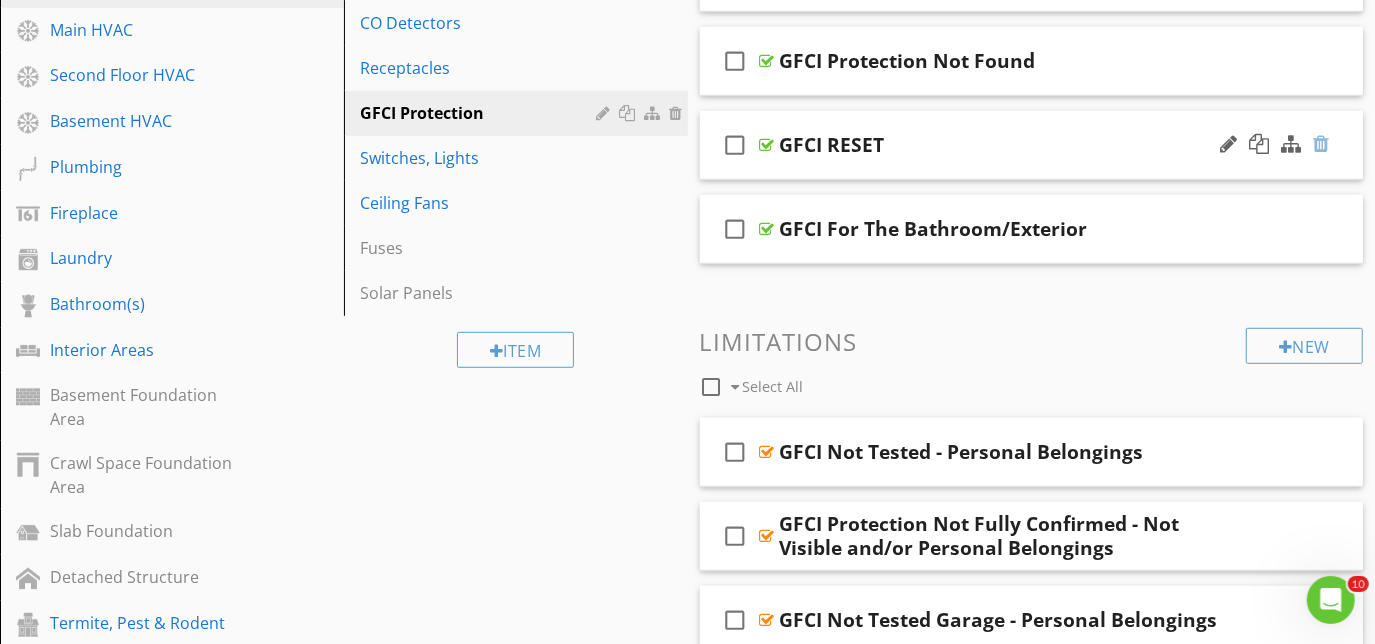 click at bounding box center [1321, 144] 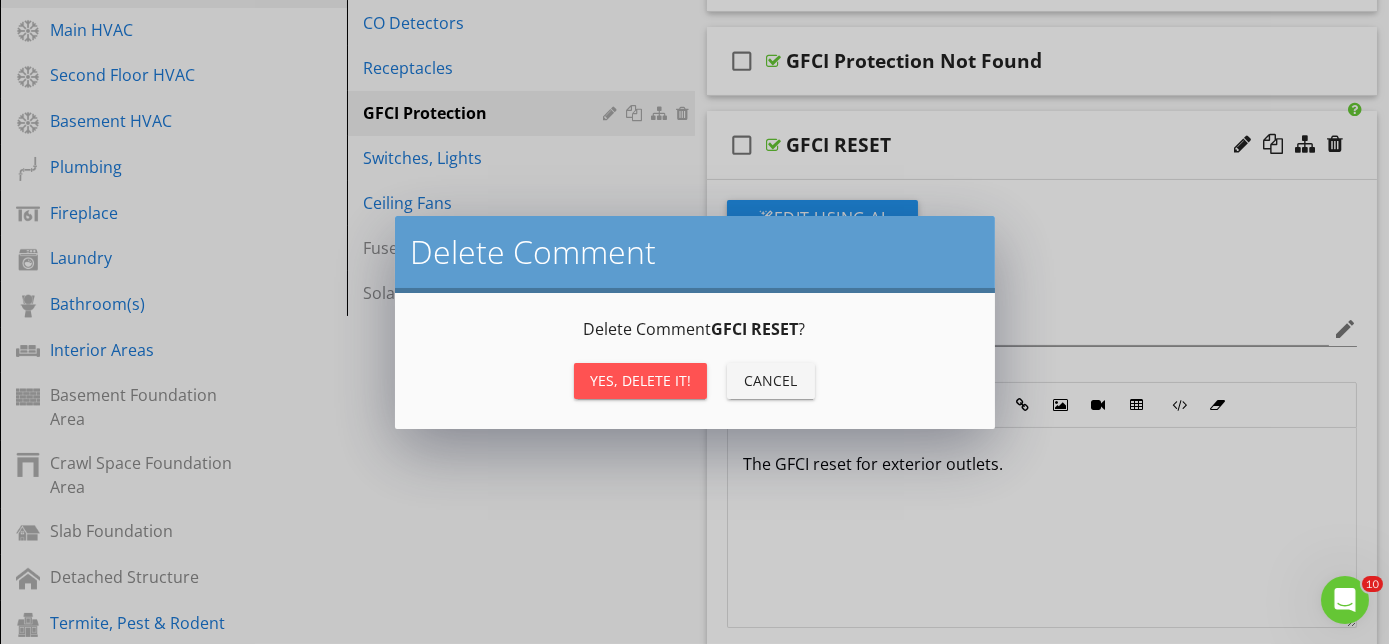 click on "Yes, Delete it!" at bounding box center (640, 380) 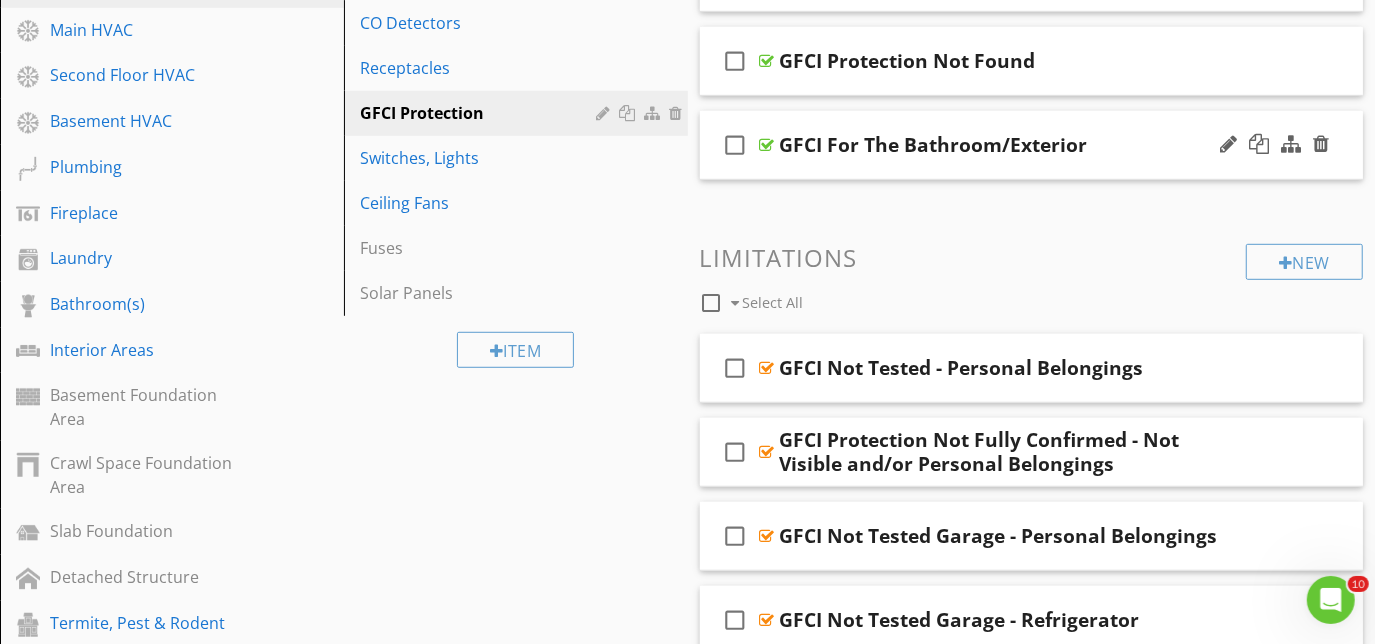 click on "check_box_outline_blank
GFCI For The Bathroom/Exterior" at bounding box center (1032, 145) 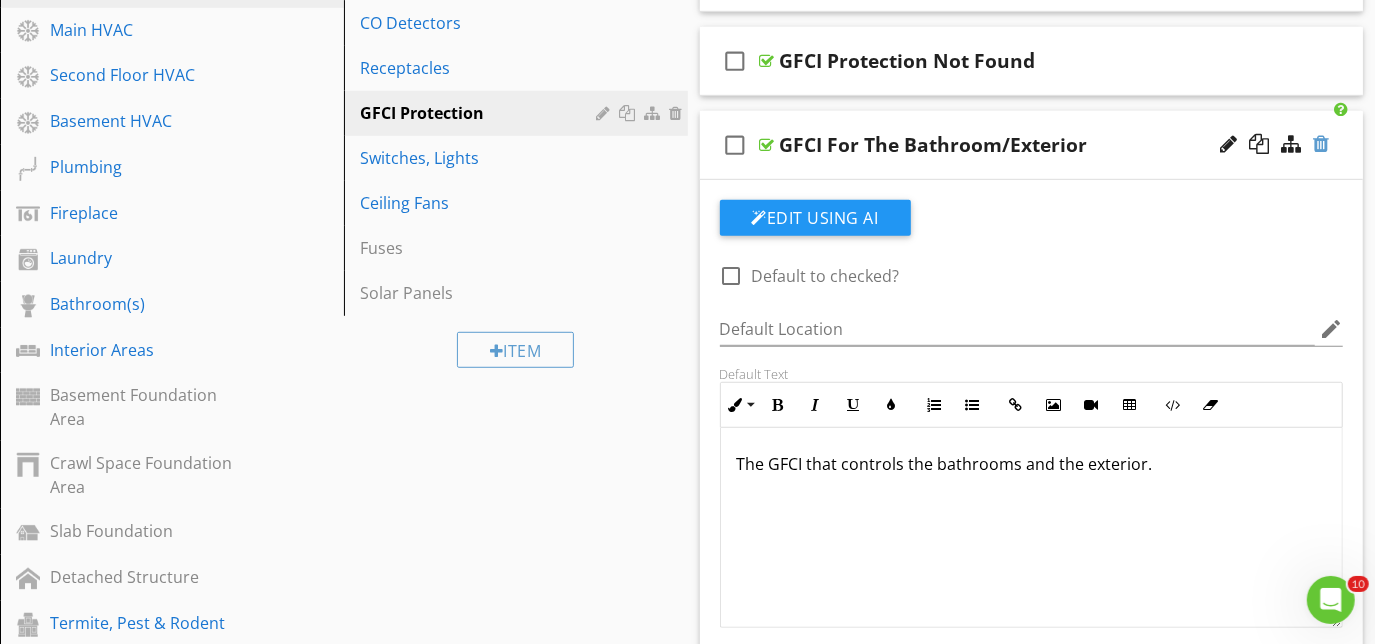 click at bounding box center (1321, 144) 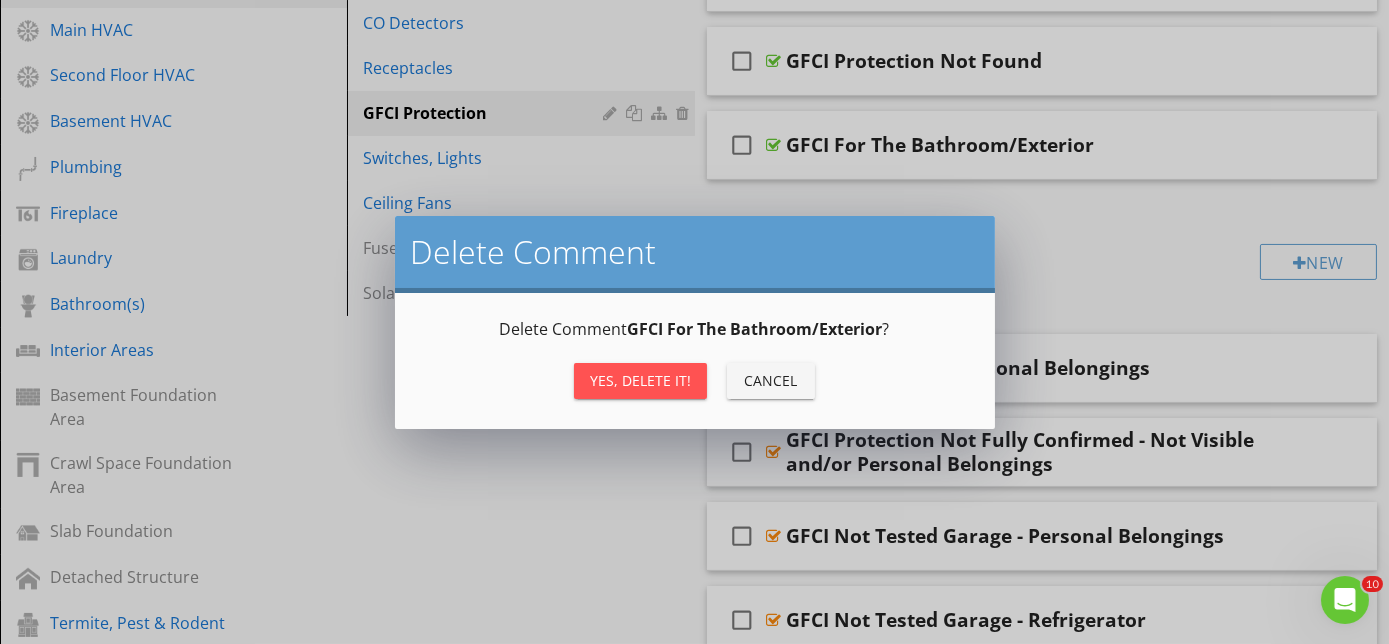click on "Yes, Delete it!" at bounding box center (640, 380) 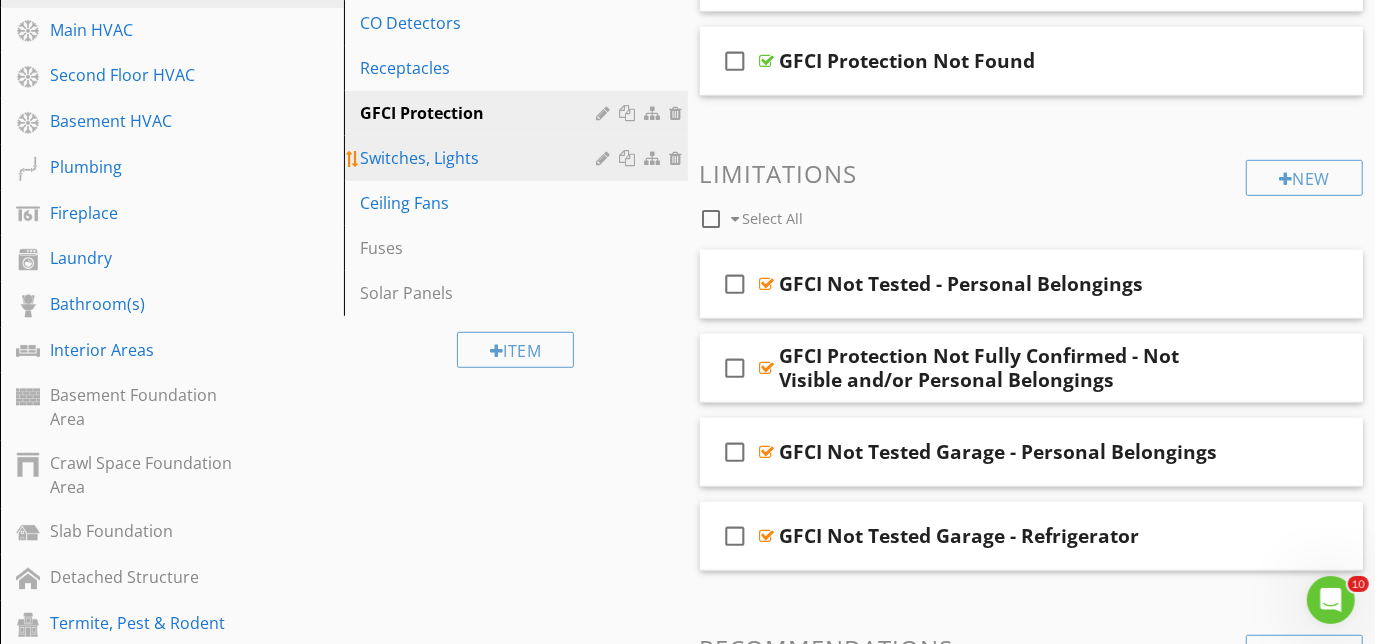 click on "Switches, Lights" at bounding box center [481, 158] 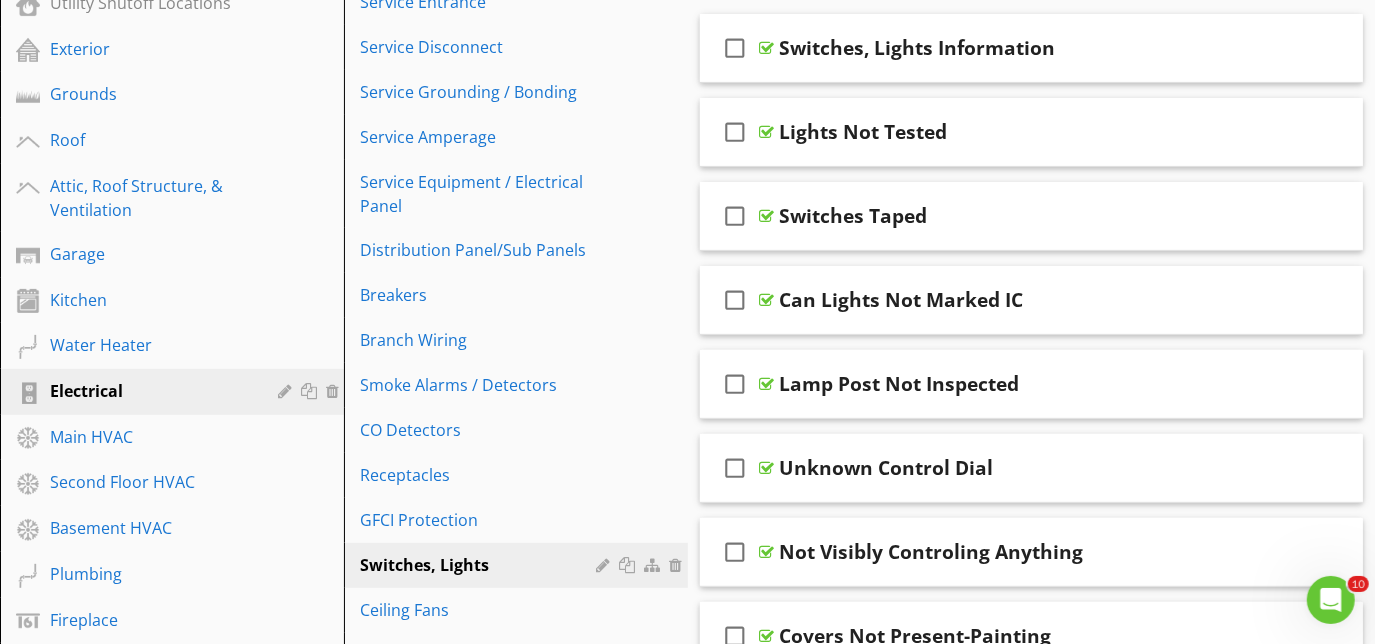 scroll, scrollTop: 370, scrollLeft: 0, axis: vertical 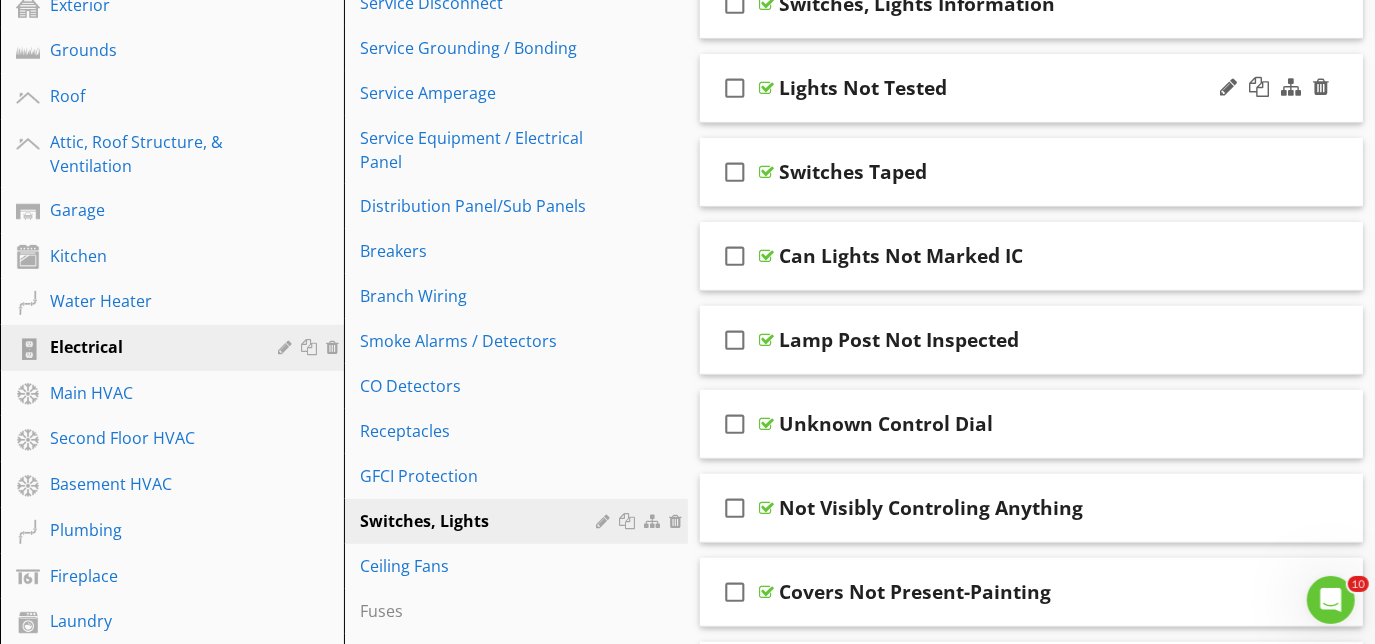 click on "check_box_outline_blank
Lights Not Tested" at bounding box center [1032, 88] 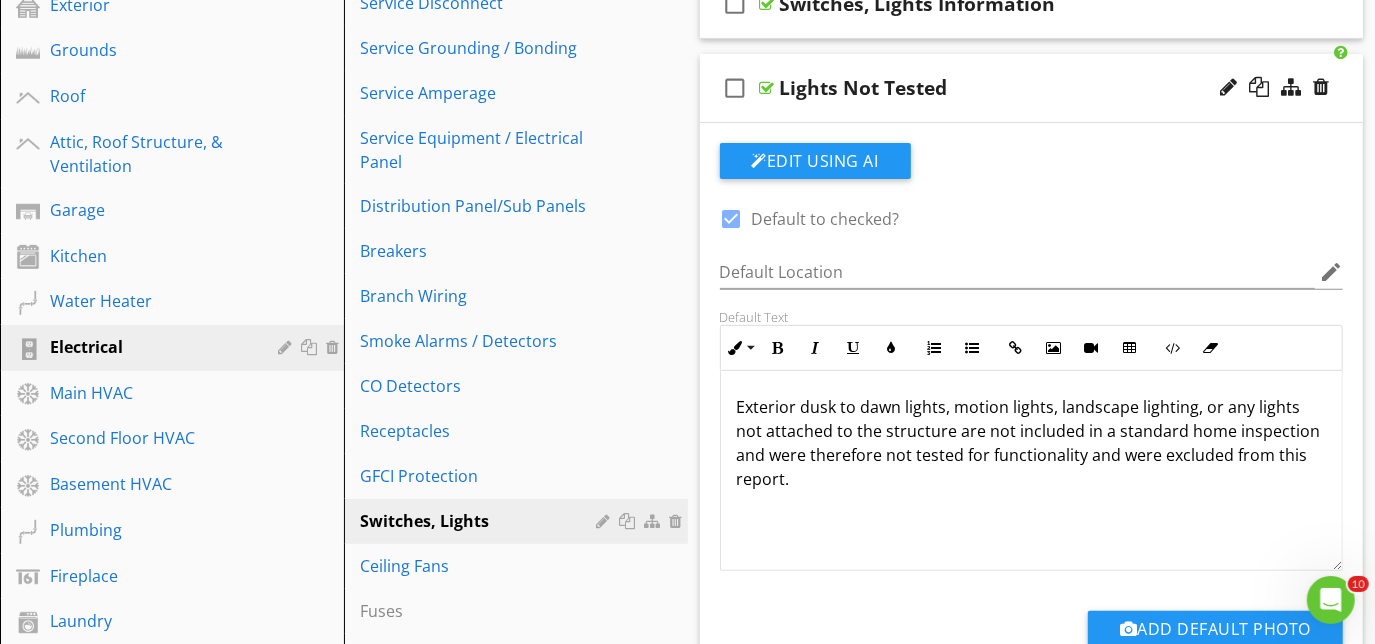 click on "check_box_outline_blank
Lights Not Tested" at bounding box center [1032, 88] 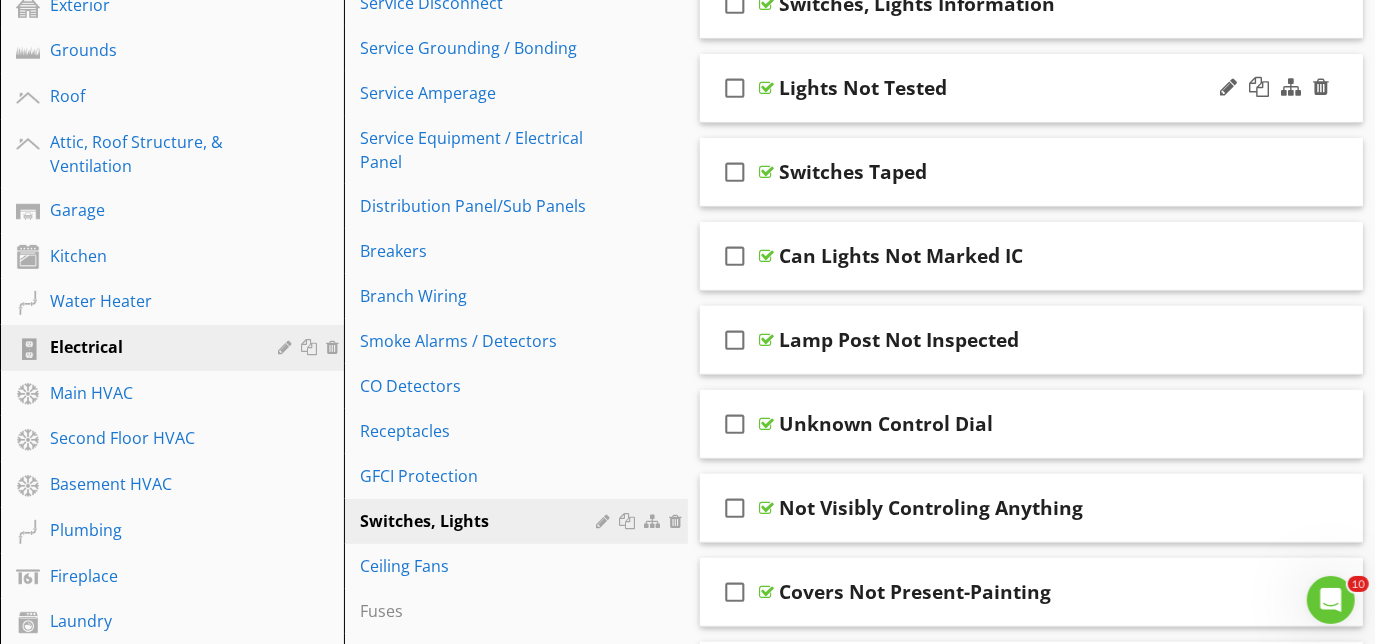 type 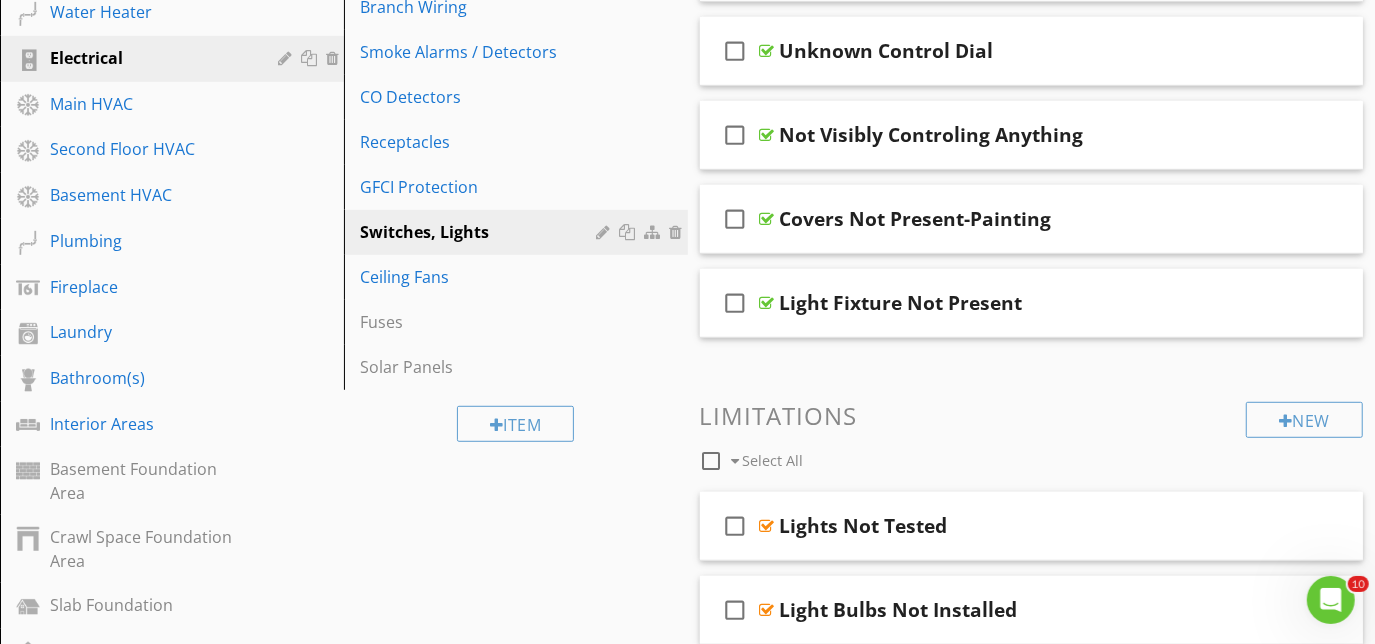scroll, scrollTop: 760, scrollLeft: 0, axis: vertical 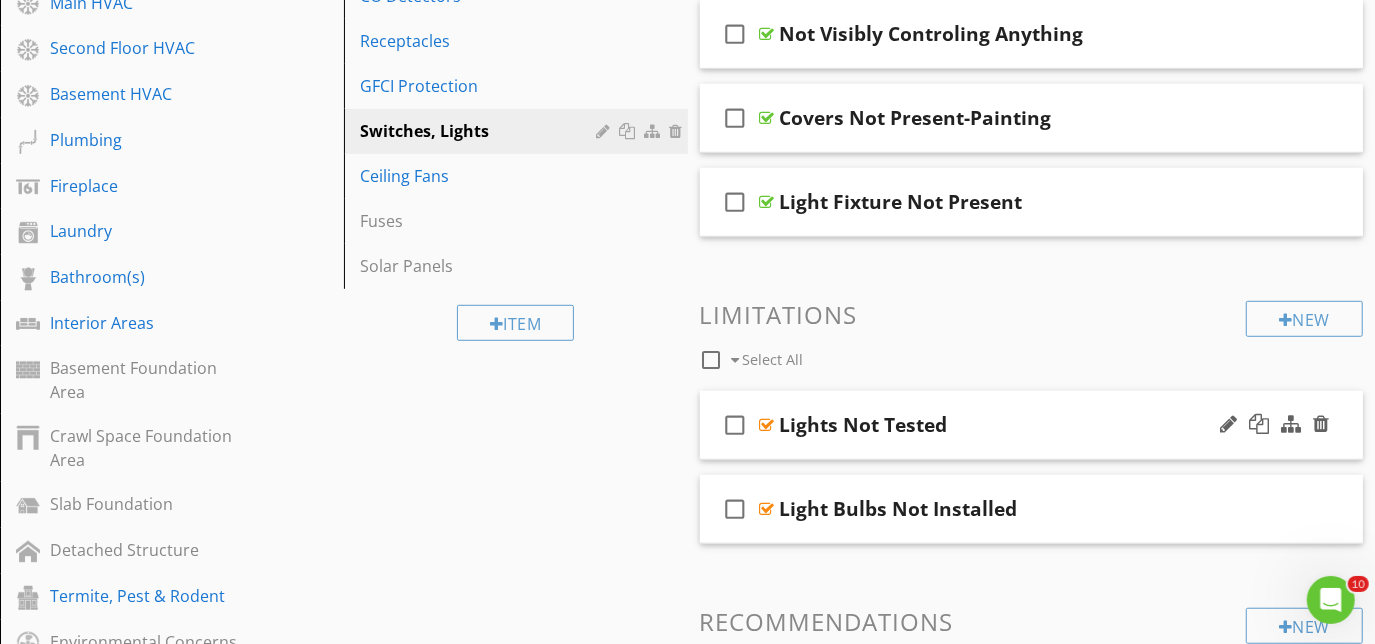 click on "check_box_outline_blank
Lights Not Tested" at bounding box center (1032, 425) 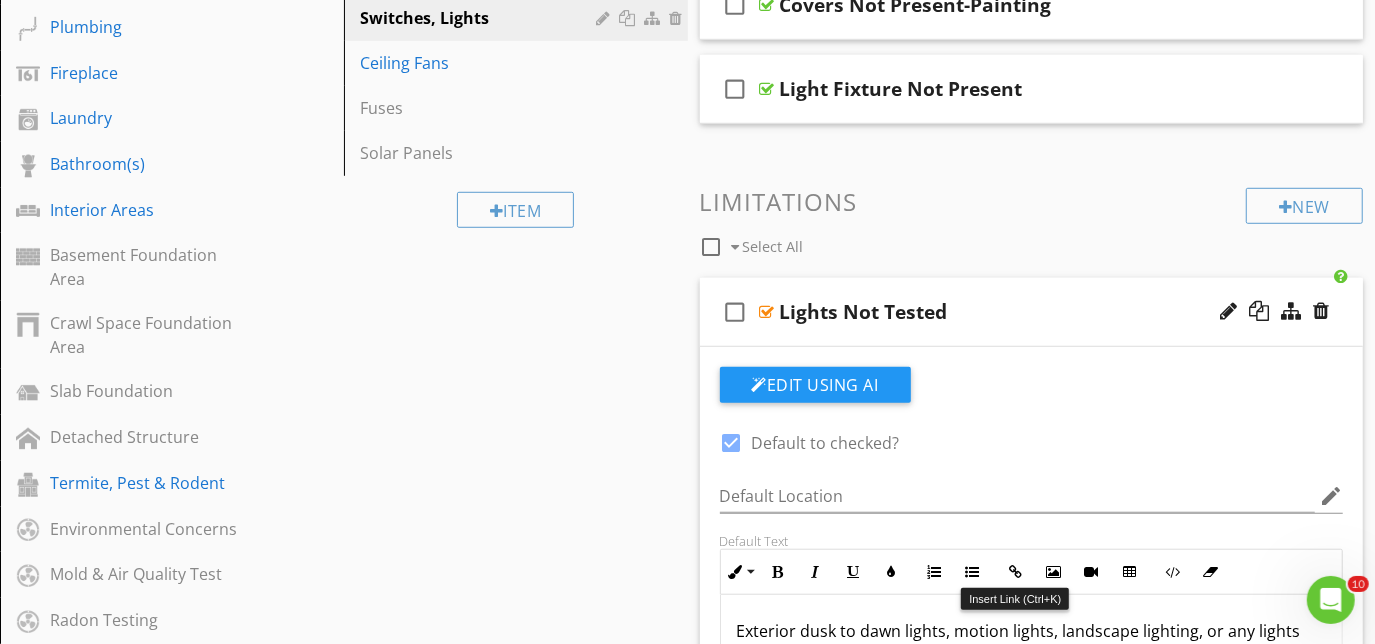 scroll, scrollTop: 851, scrollLeft: 0, axis: vertical 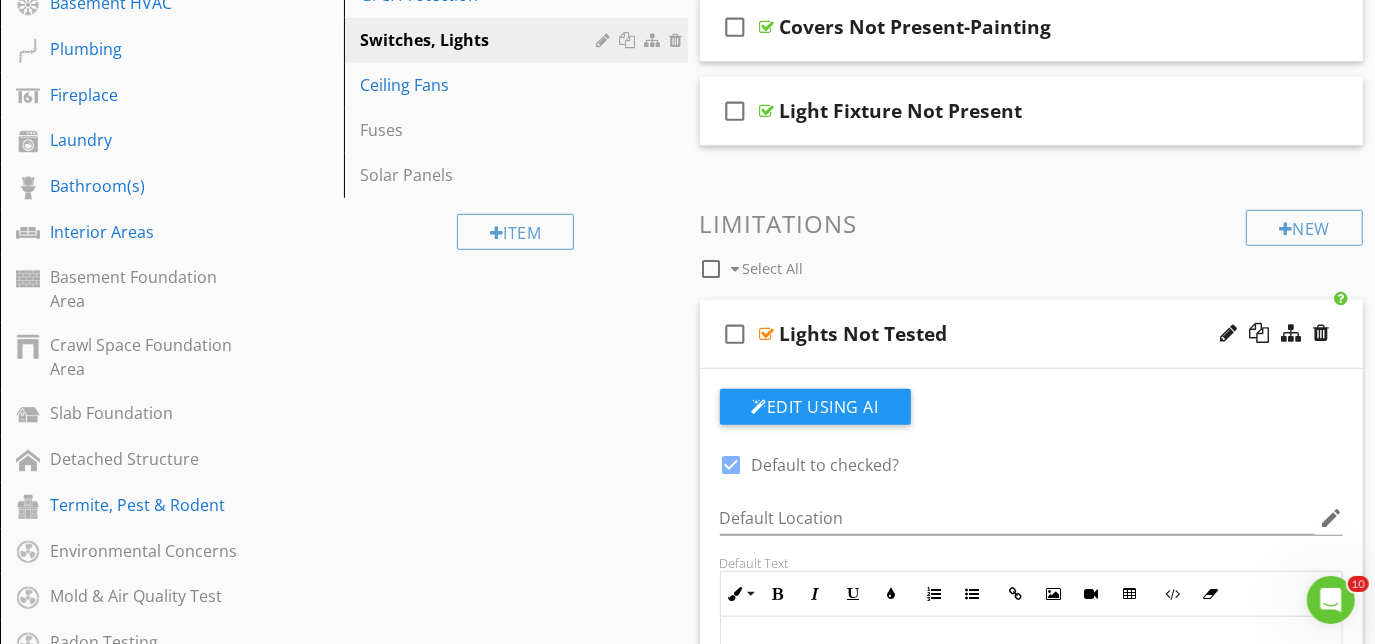 click on "check_box_outline_blank
Lights Not Tested" at bounding box center (1032, 334) 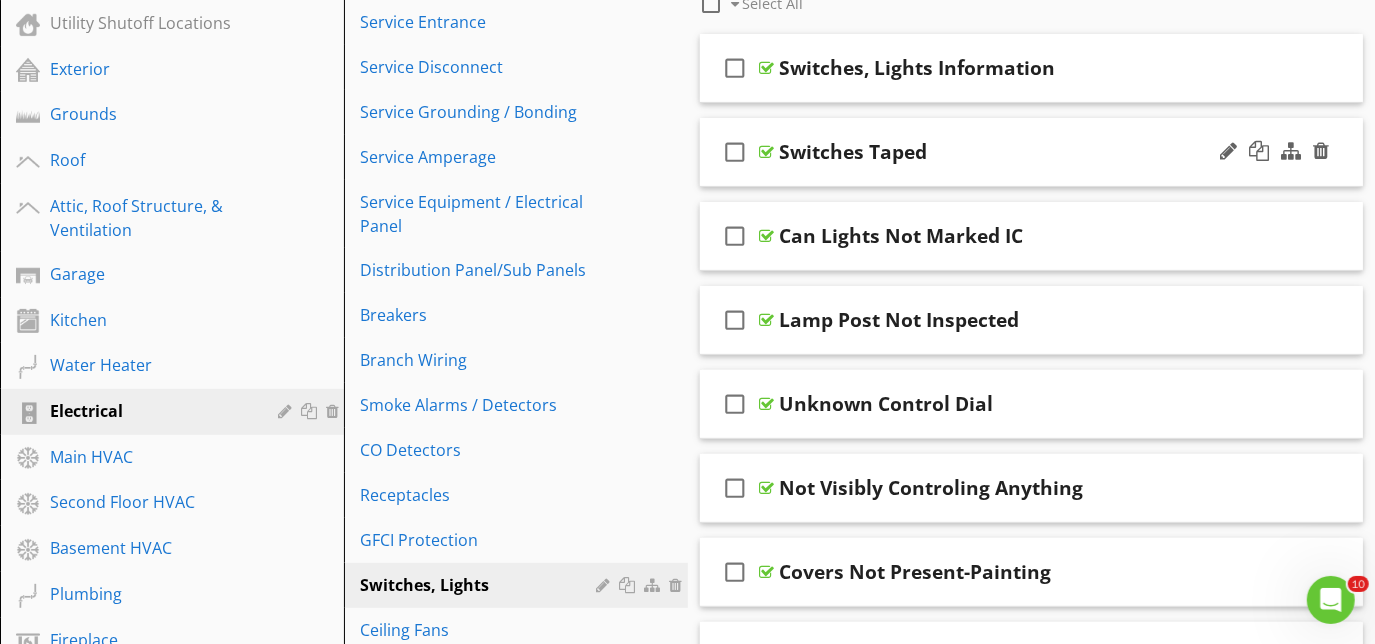 scroll, scrollTop: 397, scrollLeft: 0, axis: vertical 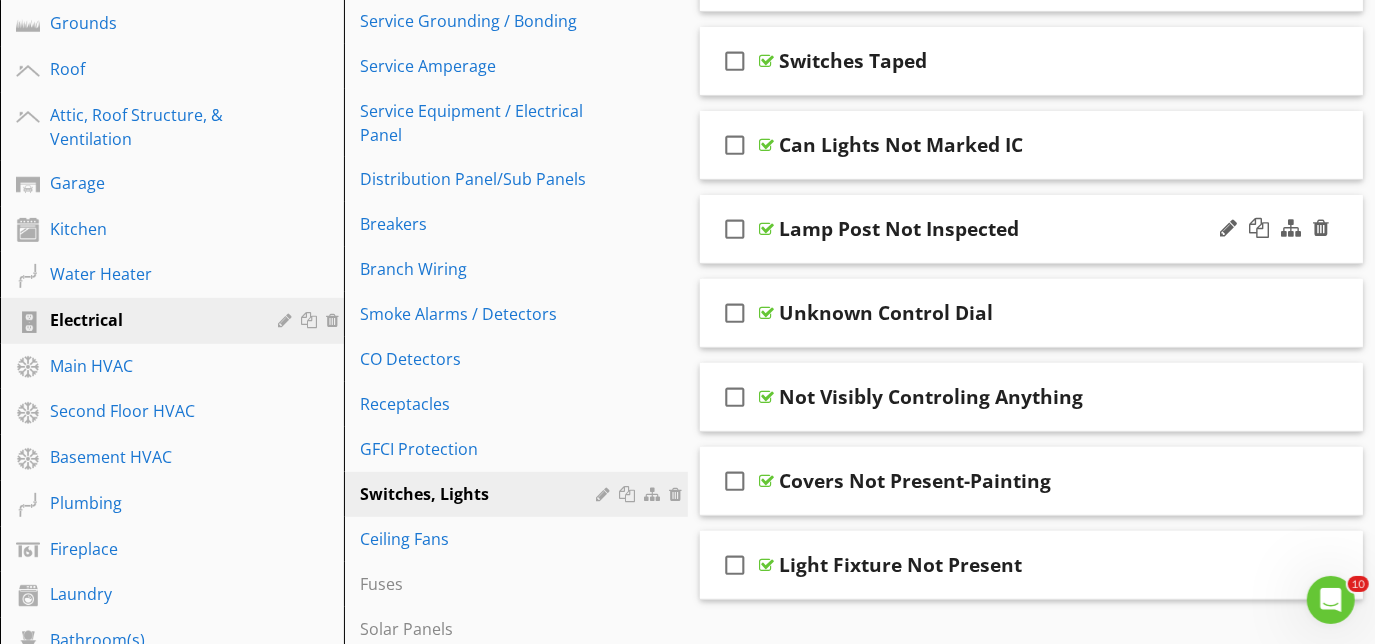 click on "check_box_outline_blank
Lamp Post Not Inspected" at bounding box center [1032, 229] 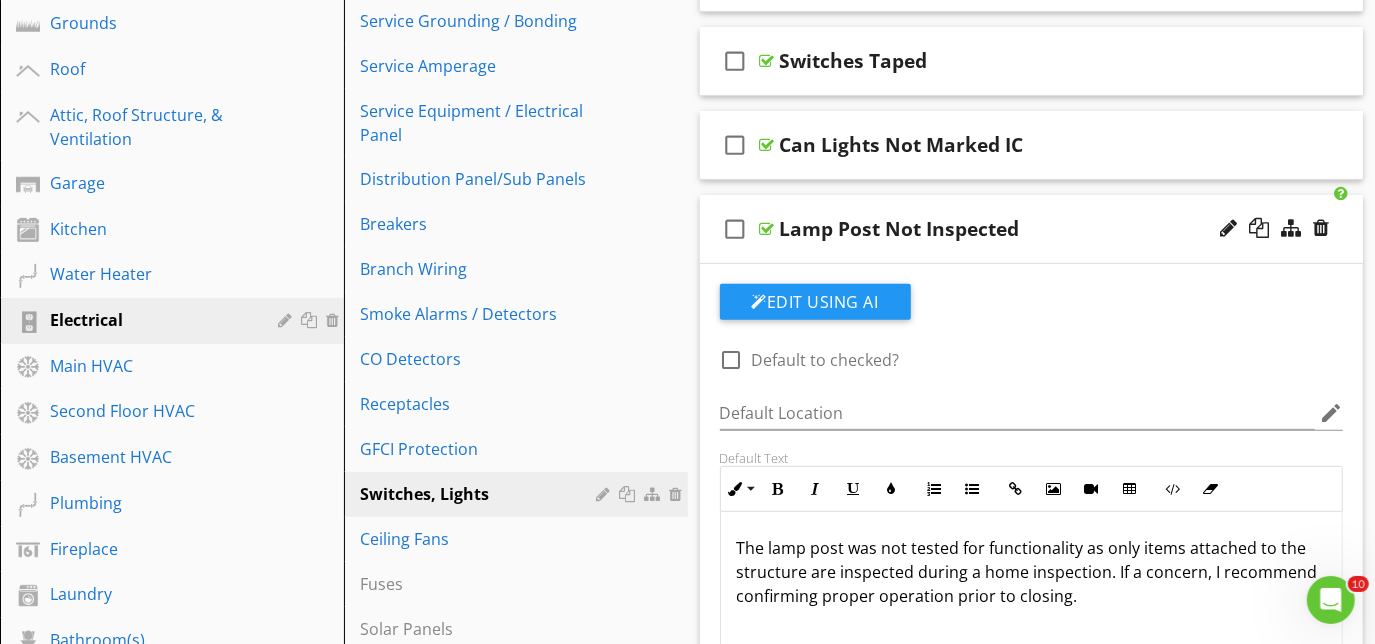 click on "check_box_outline_blank
Lamp Post Not Inspected" at bounding box center (1032, 229) 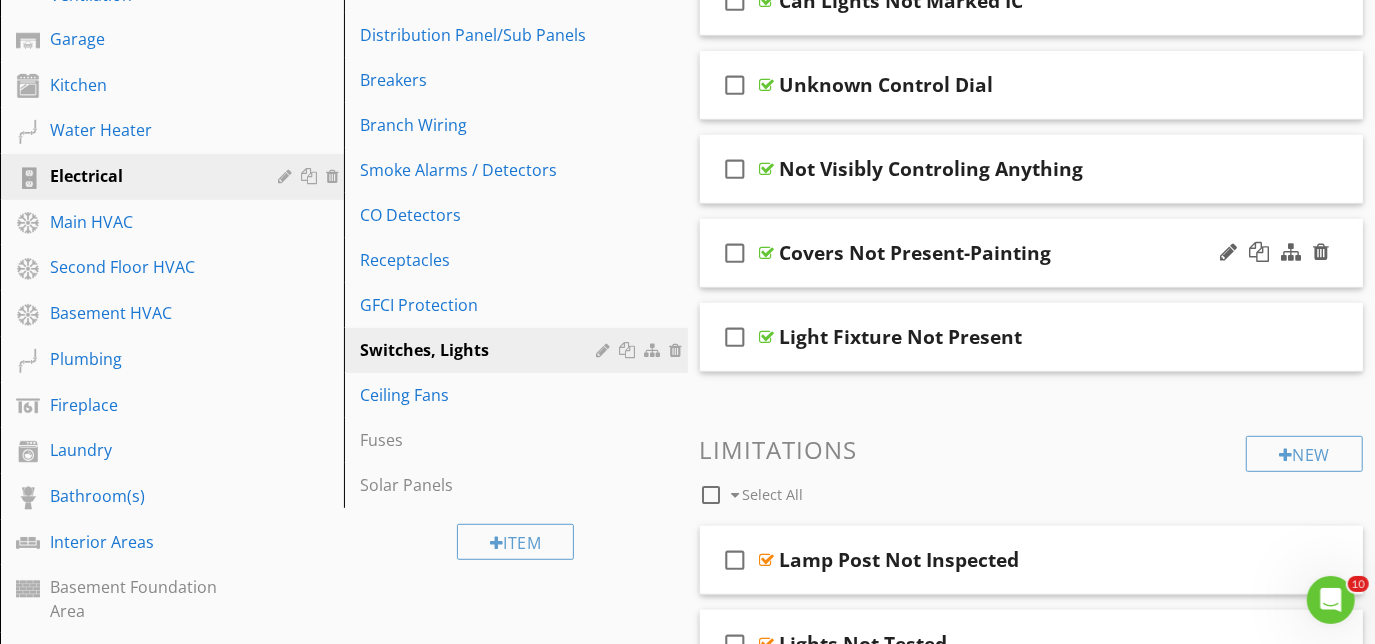 scroll, scrollTop: 359, scrollLeft: 0, axis: vertical 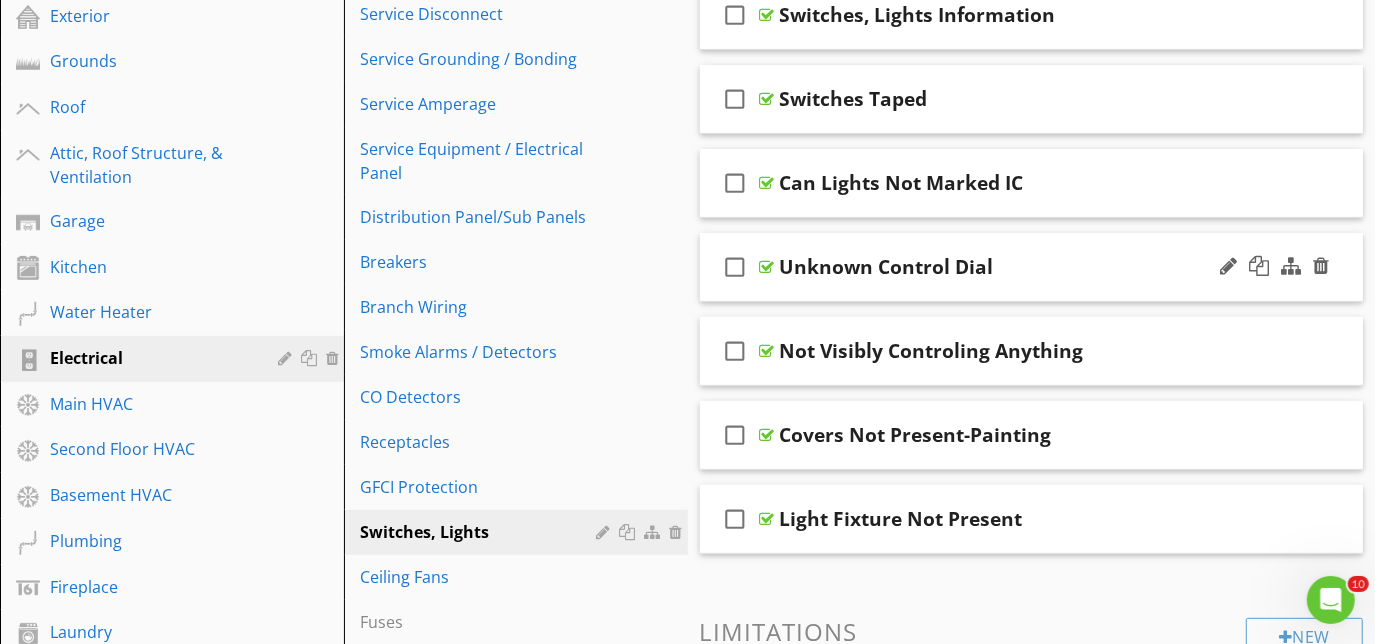 click on "check_box_outline_blank
Unknown Control Dial" at bounding box center [1032, 267] 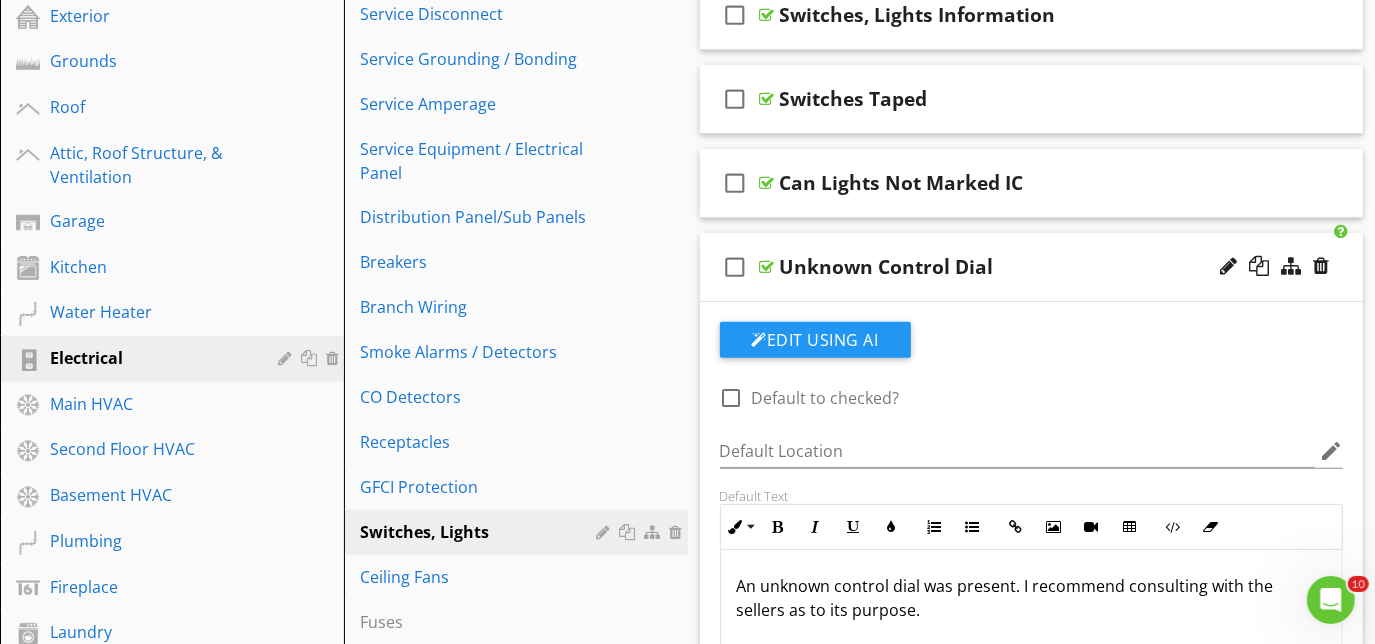 click on "check_box_outline_blank
Unknown Control Dial" at bounding box center (1032, 267) 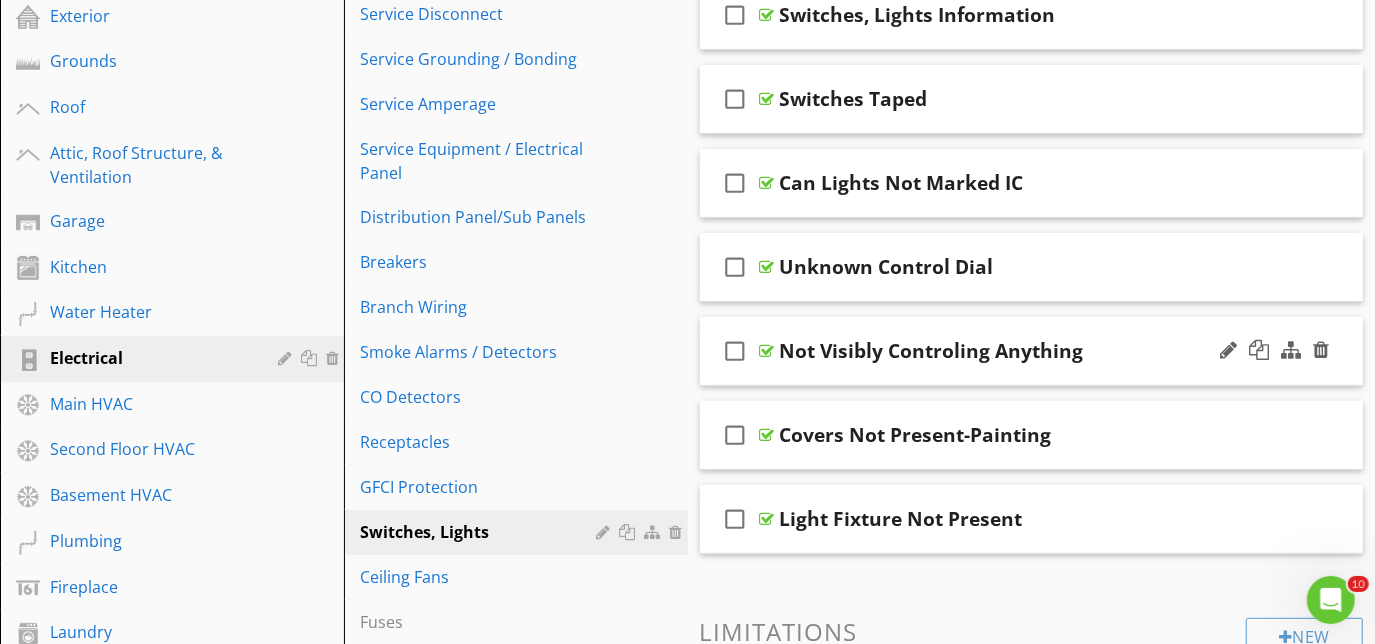 click on "check_box_outline_blank
Not Visibly Controling Anything" at bounding box center (1032, 351) 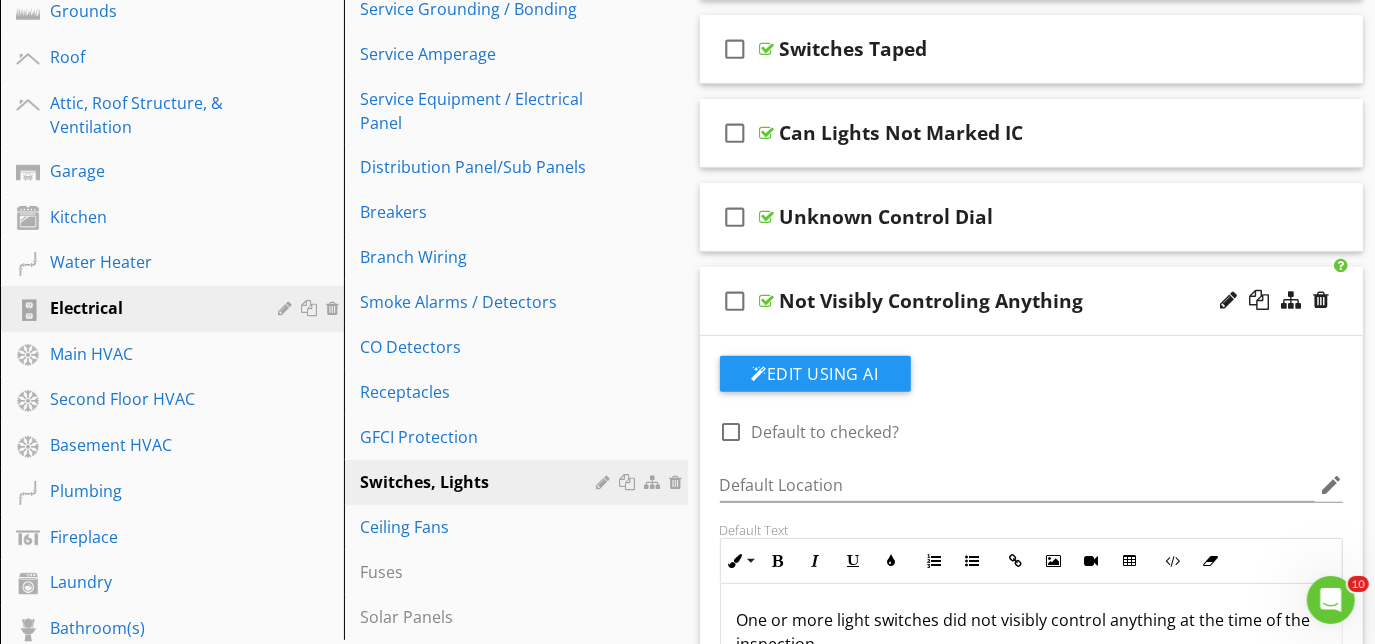 scroll, scrollTop: 450, scrollLeft: 0, axis: vertical 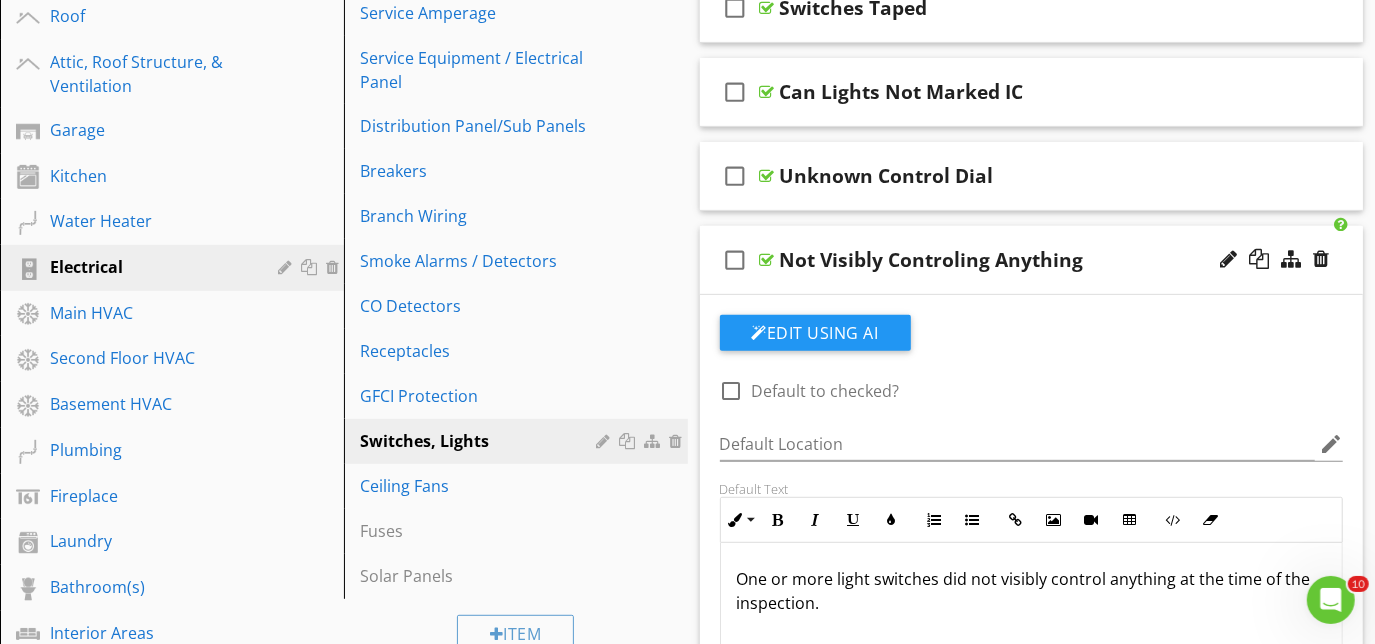 click on "check_box_outline_blank
Not Visibly Controling Anything" at bounding box center (1032, 260) 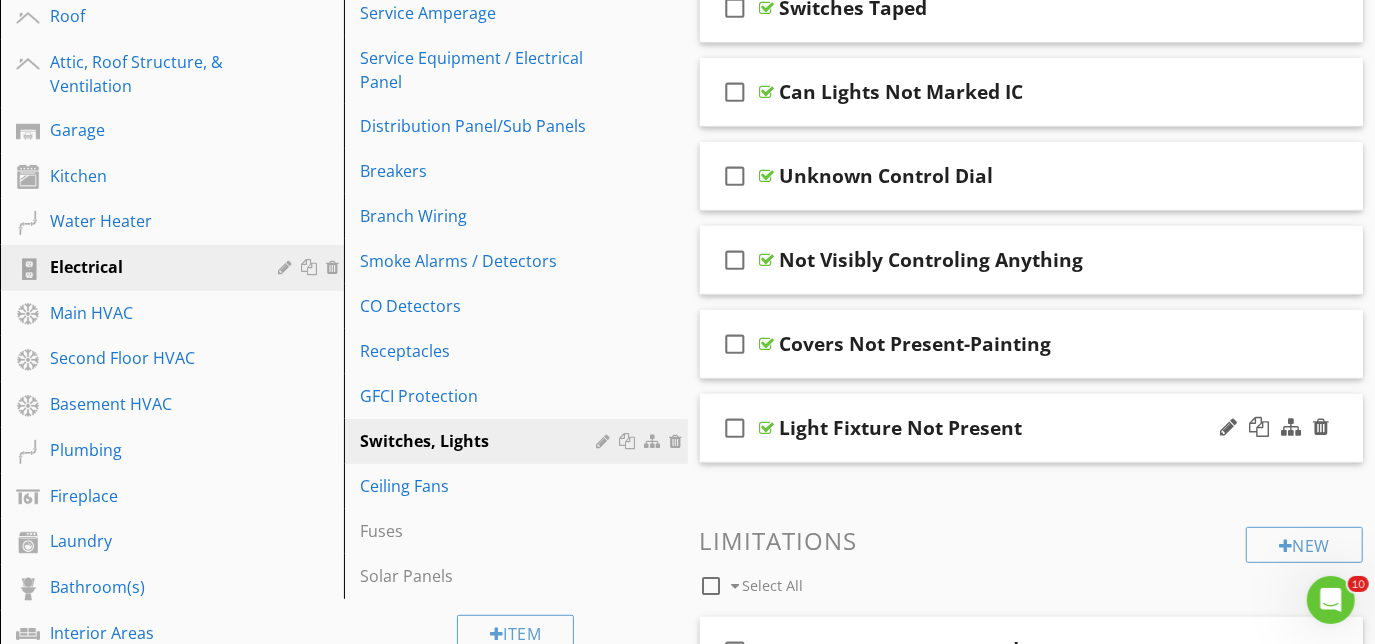 click on "check_box_outline_blank
Light Fixture Not Present" at bounding box center [1032, 428] 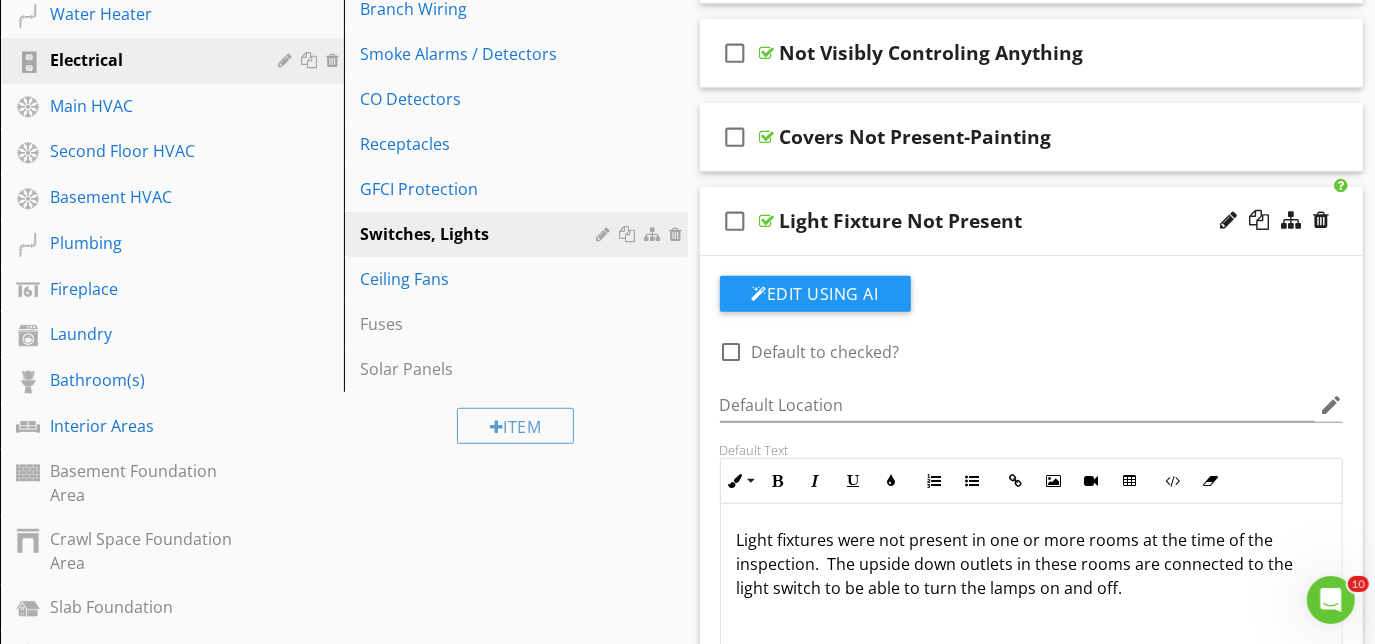 scroll, scrollTop: 541, scrollLeft: 0, axis: vertical 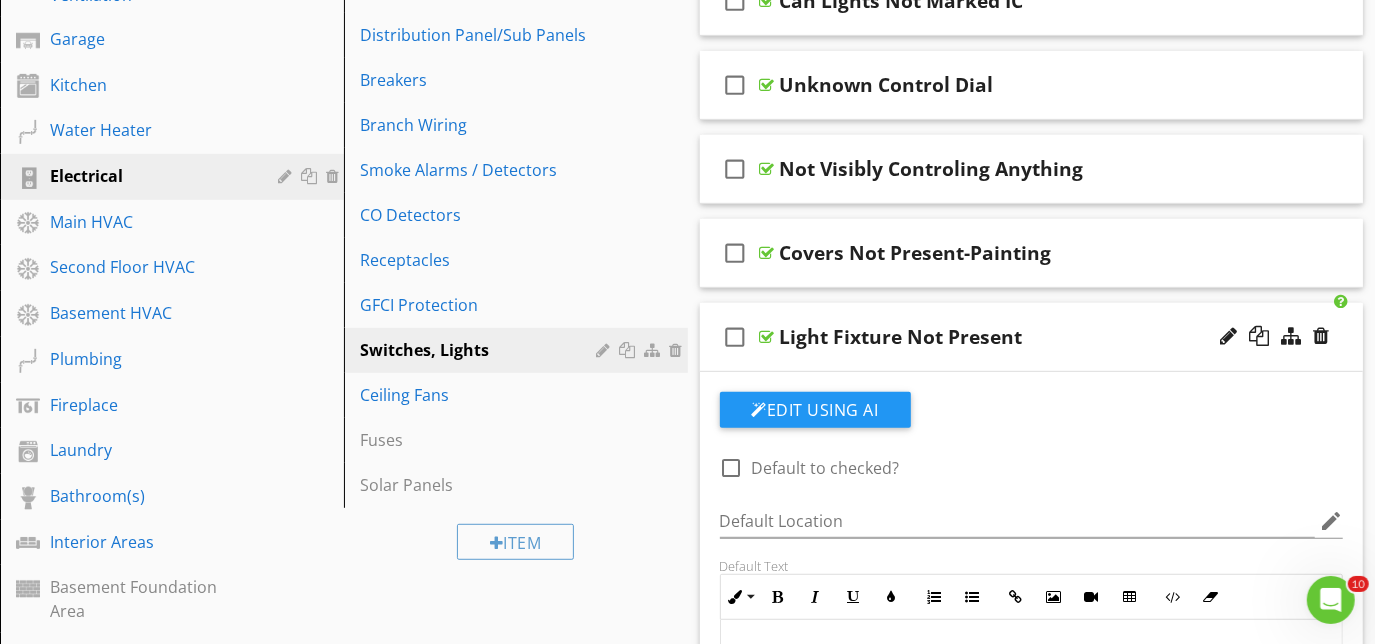 click on "check_box_outline_blank
Light Fixture Not Present" at bounding box center (1032, 337) 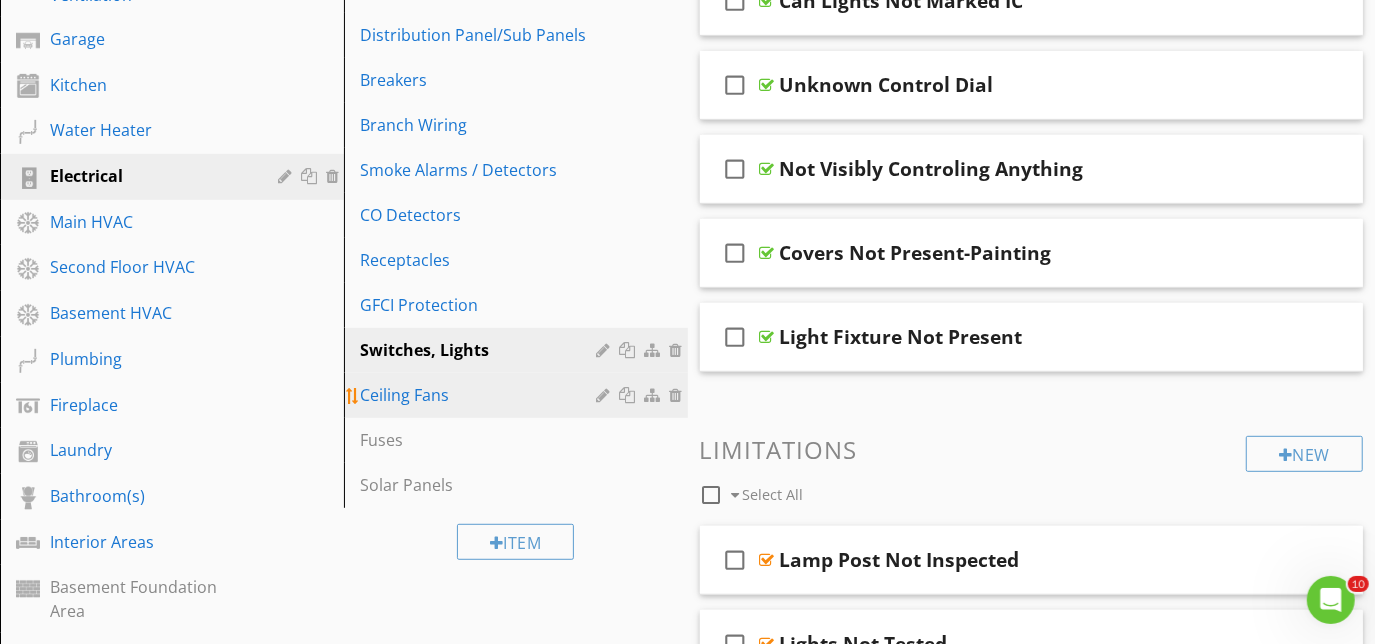 click on "Ceiling Fans" at bounding box center [481, 395] 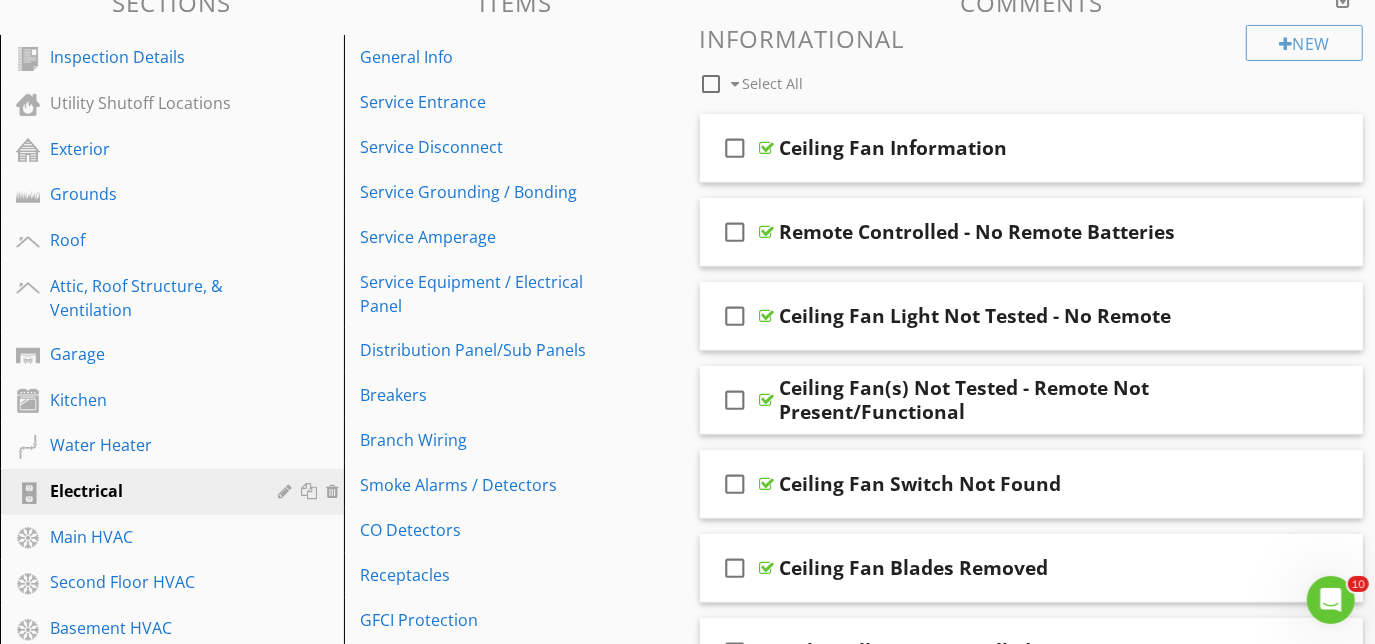 scroll, scrollTop: 268, scrollLeft: 0, axis: vertical 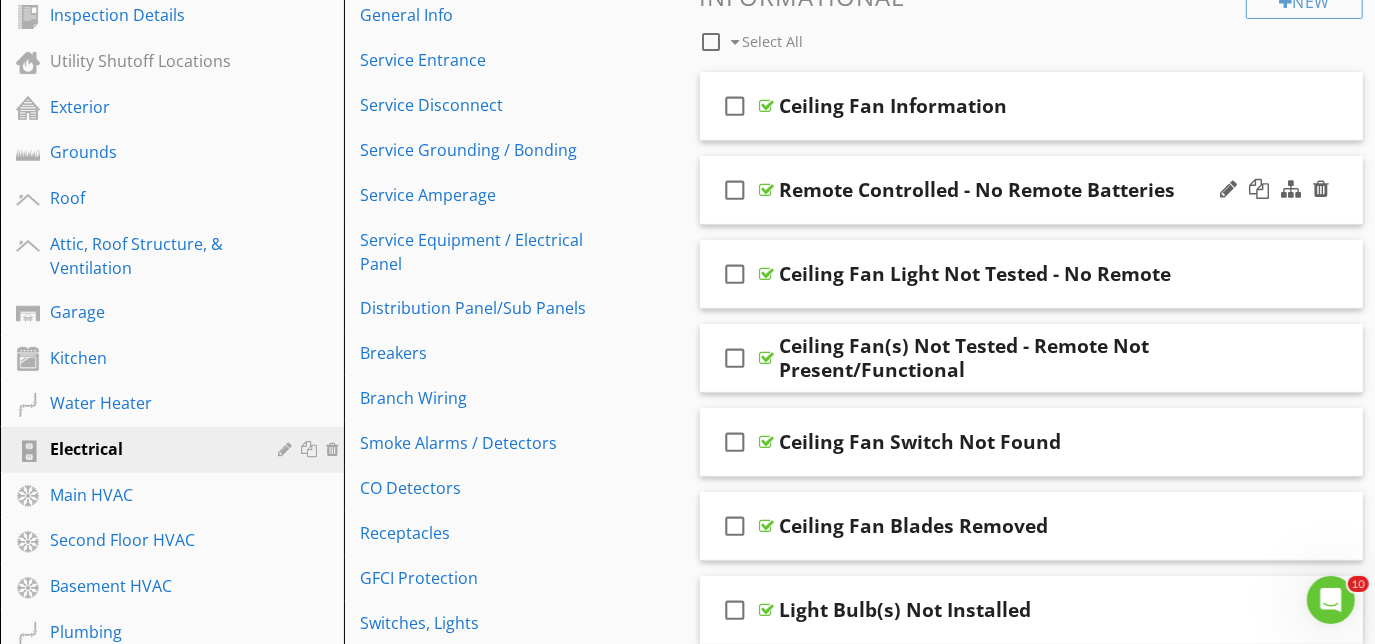click on "check_box_outline_blank
Remote Controlled - No Remote Batteries" at bounding box center [1032, 190] 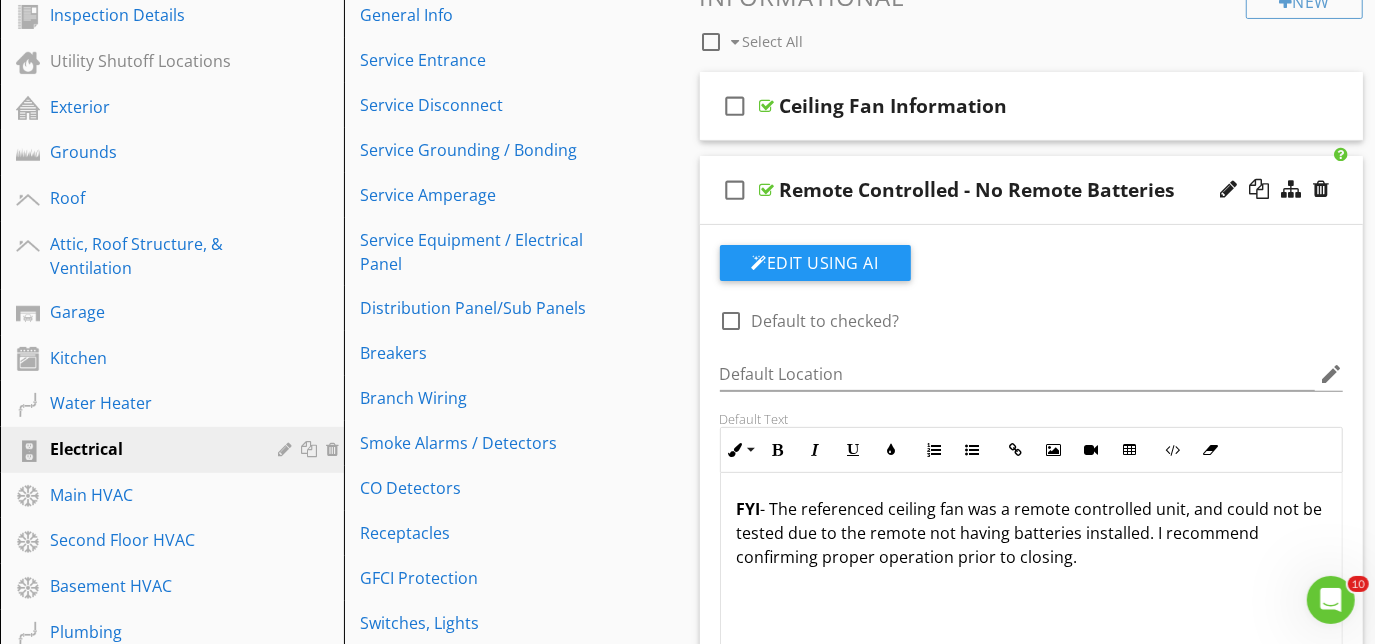 click on "check_box_outline_blank
Remote Controlled - No Remote Batteries" at bounding box center (1032, 190) 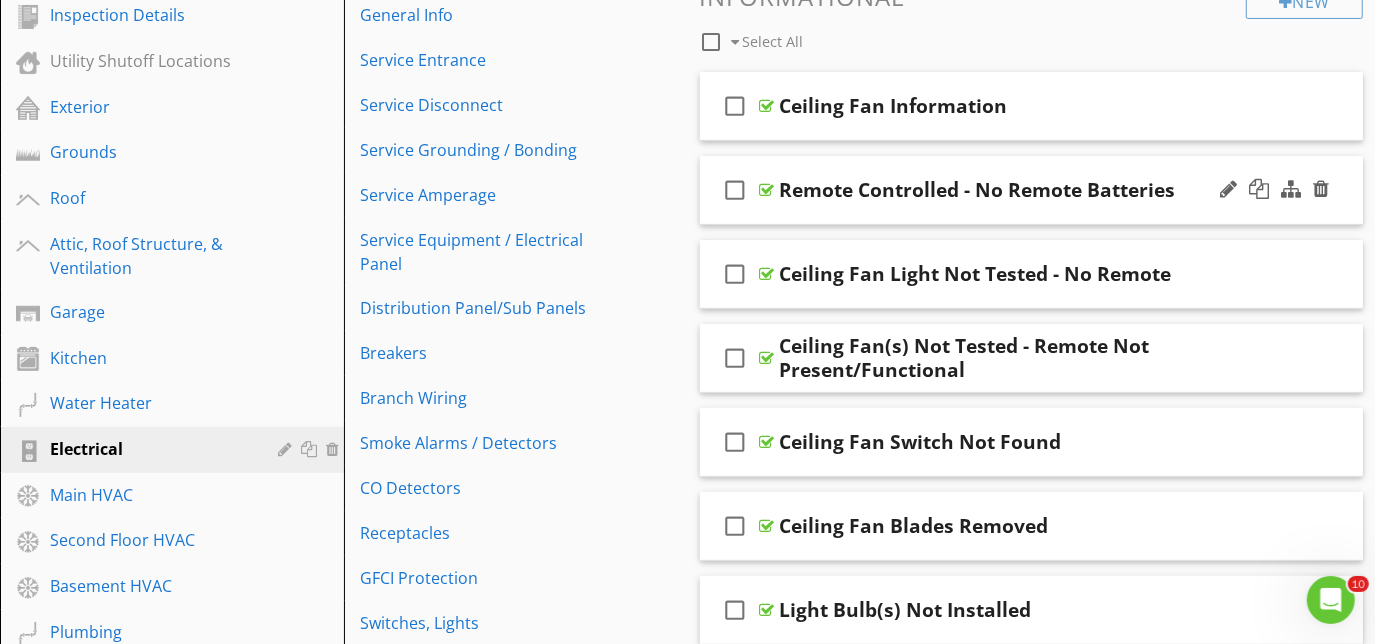type 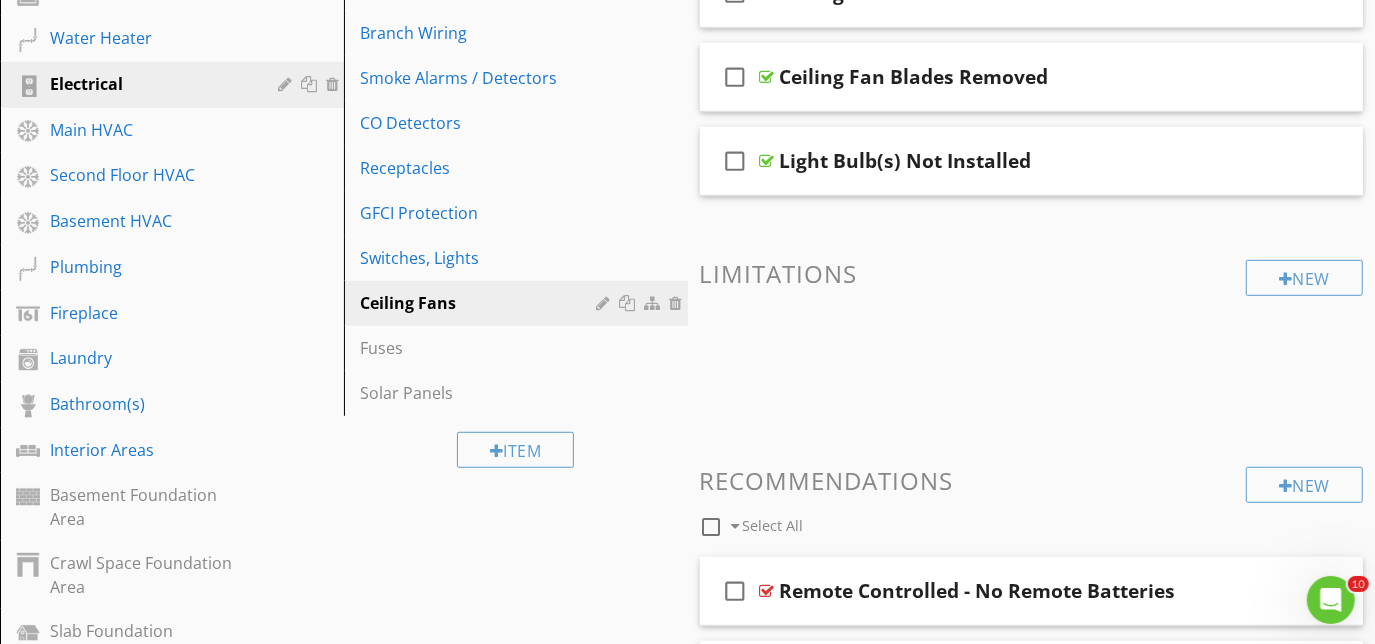 scroll, scrollTop: 639, scrollLeft: 0, axis: vertical 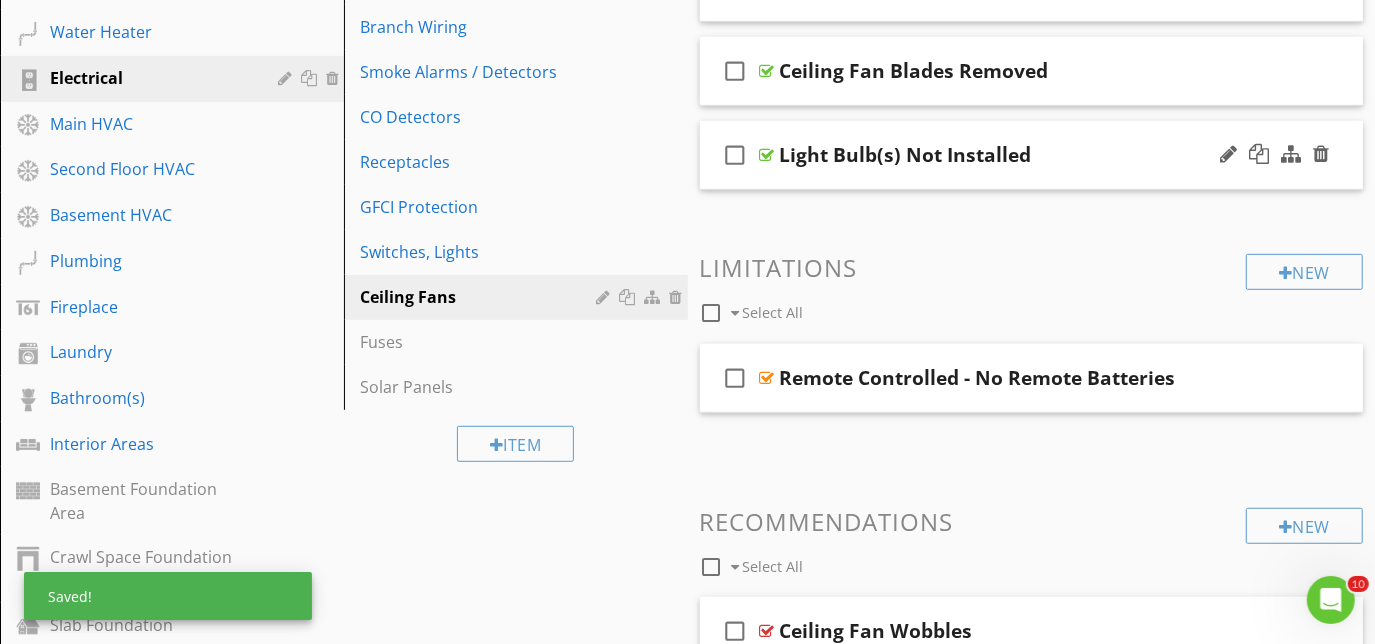 click on "check_box_outline_blank
Light Bulb(s) Not Installed" at bounding box center (1032, 155) 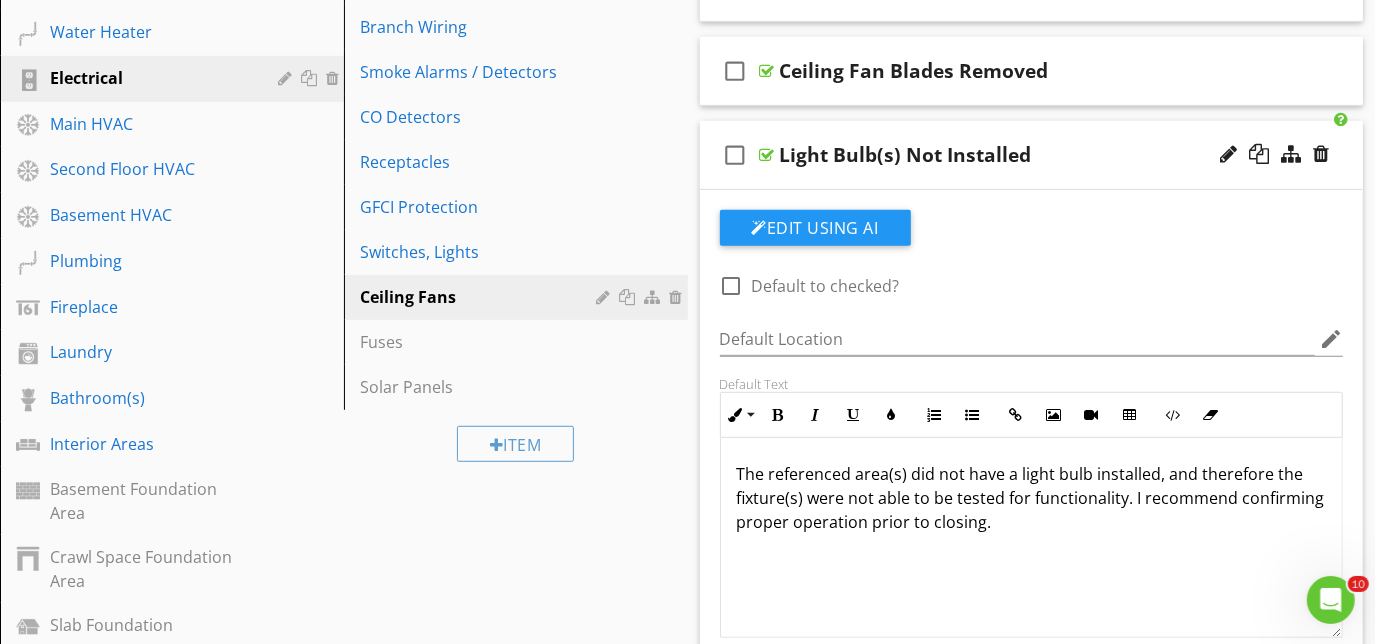 click on "check_box_outline_blank
Light Bulb(s) Not Installed" at bounding box center (1032, 155) 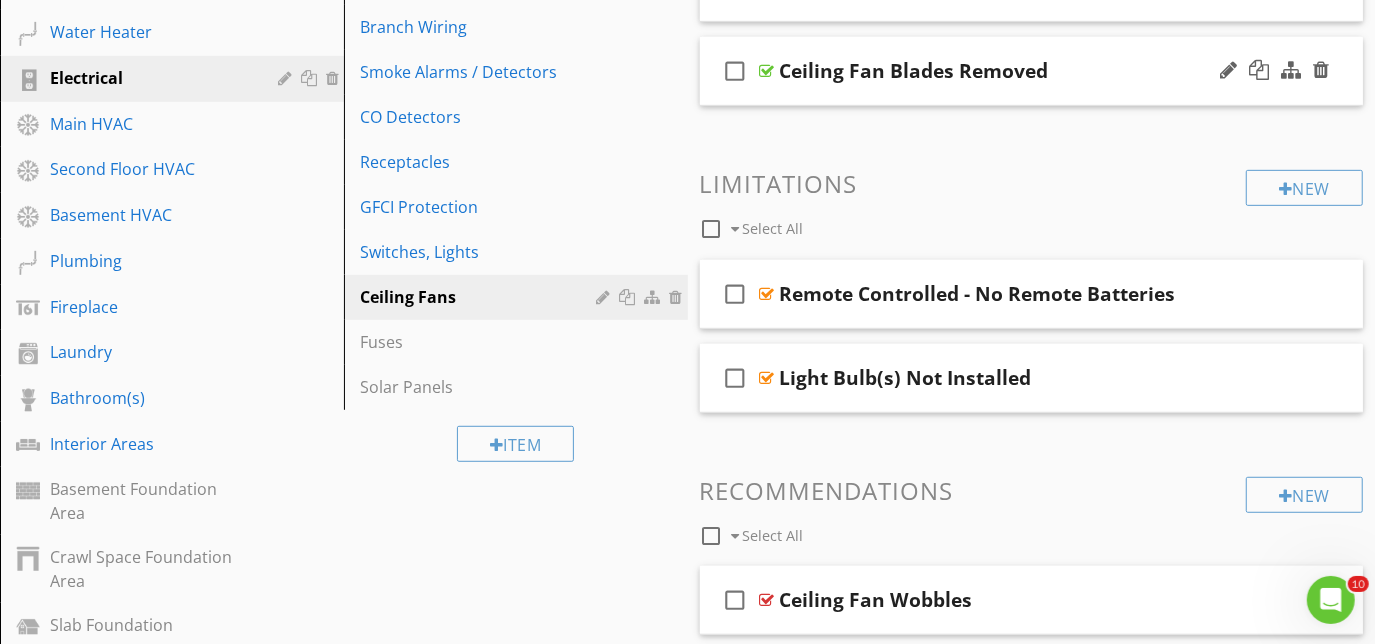click on "check_box_outline_blank
Ceiling Fan Blades Removed" at bounding box center [1032, 71] 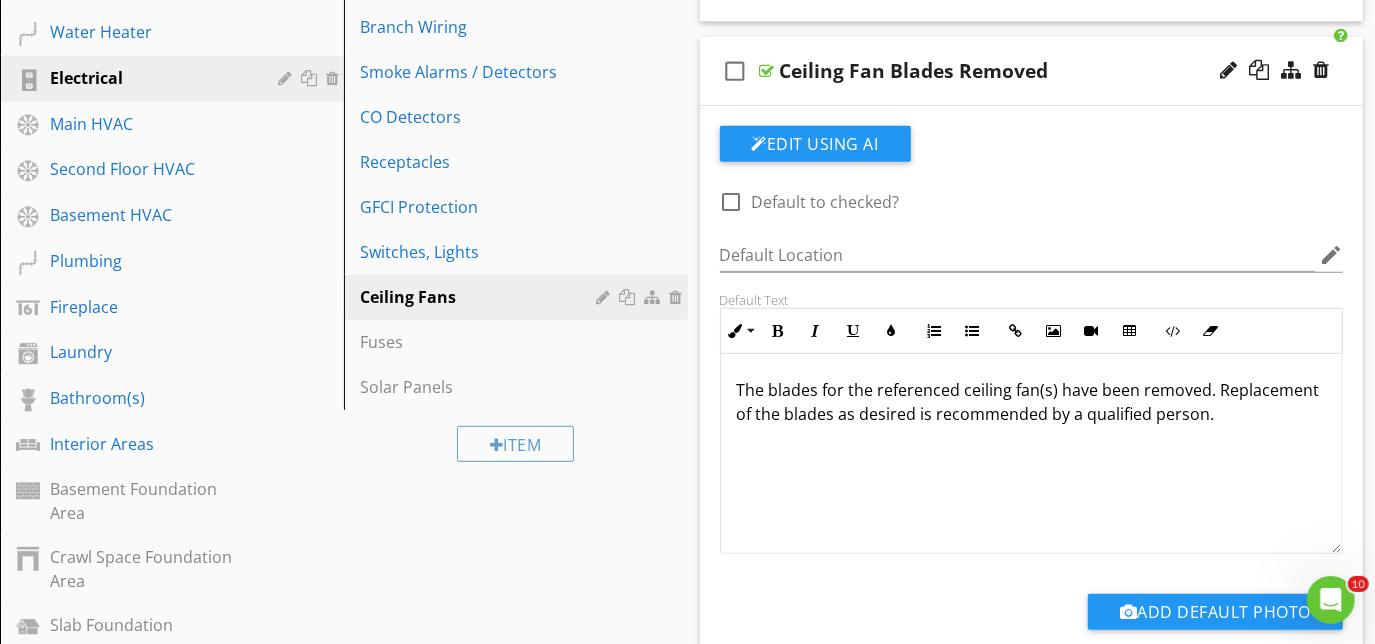 click on "check_box_outline_blank
Ceiling Fan Blades Removed" at bounding box center [1032, 71] 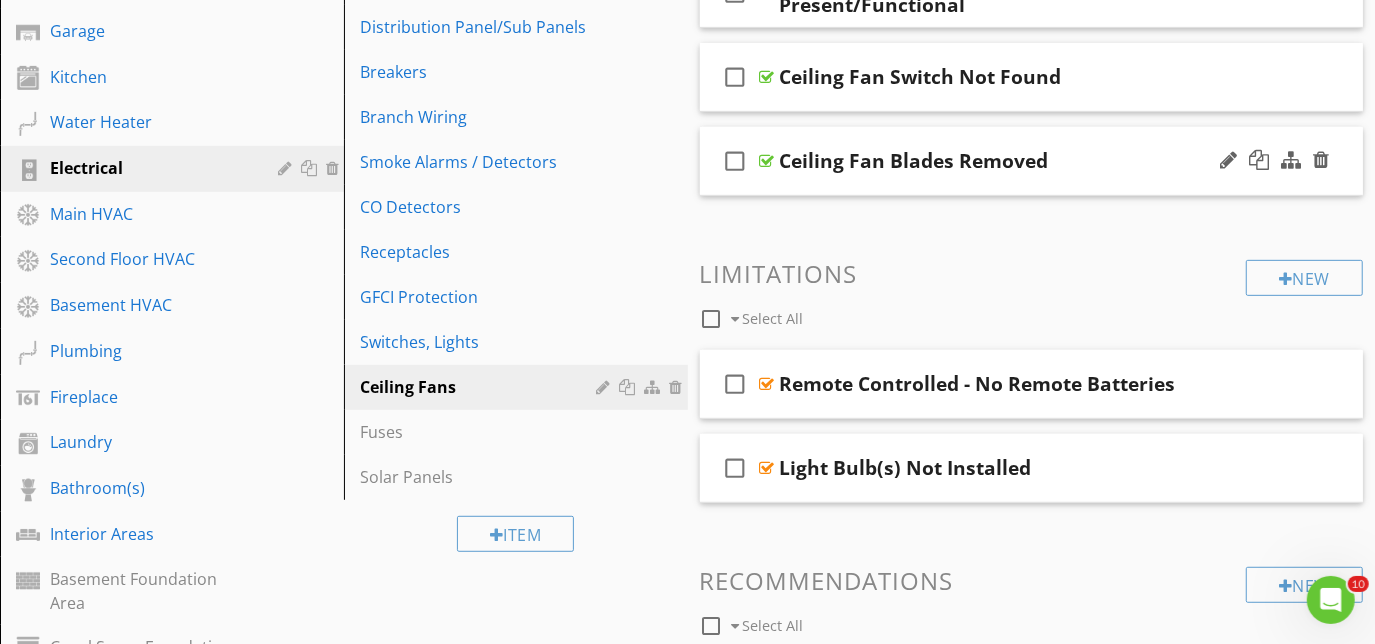 scroll, scrollTop: 548, scrollLeft: 0, axis: vertical 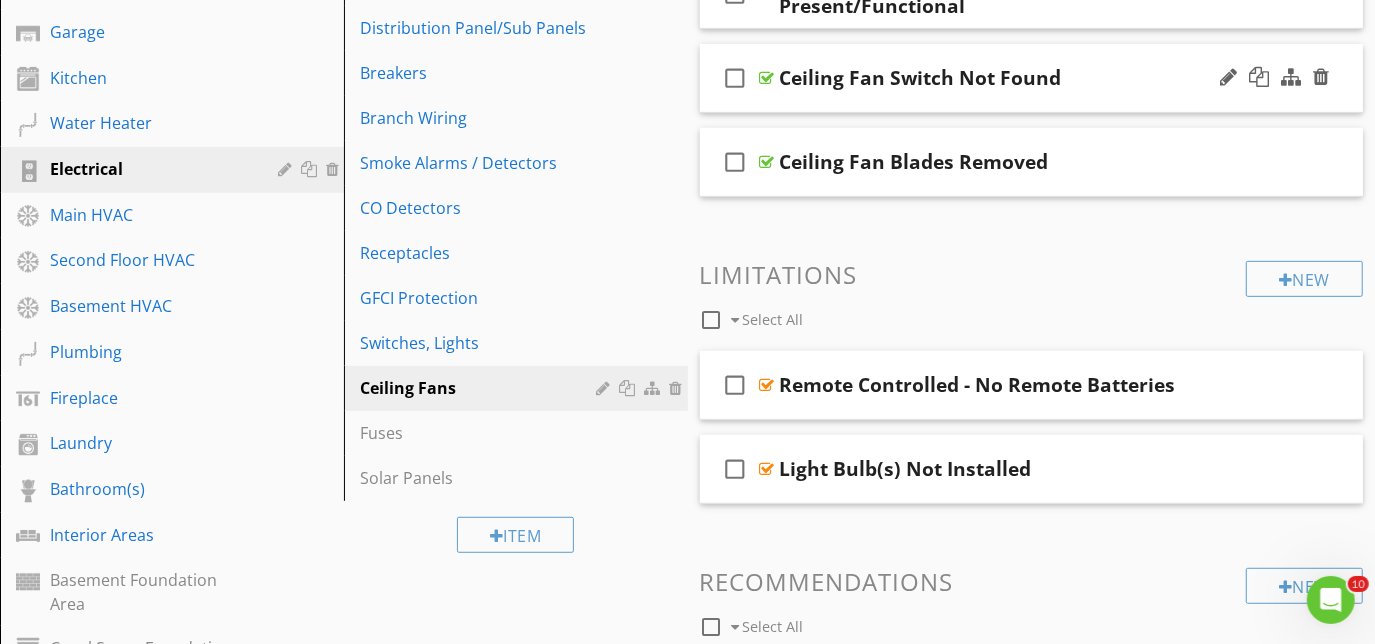 click on "check_box_outline_blank
Ceiling Fan Switch Not Found" at bounding box center [1032, 78] 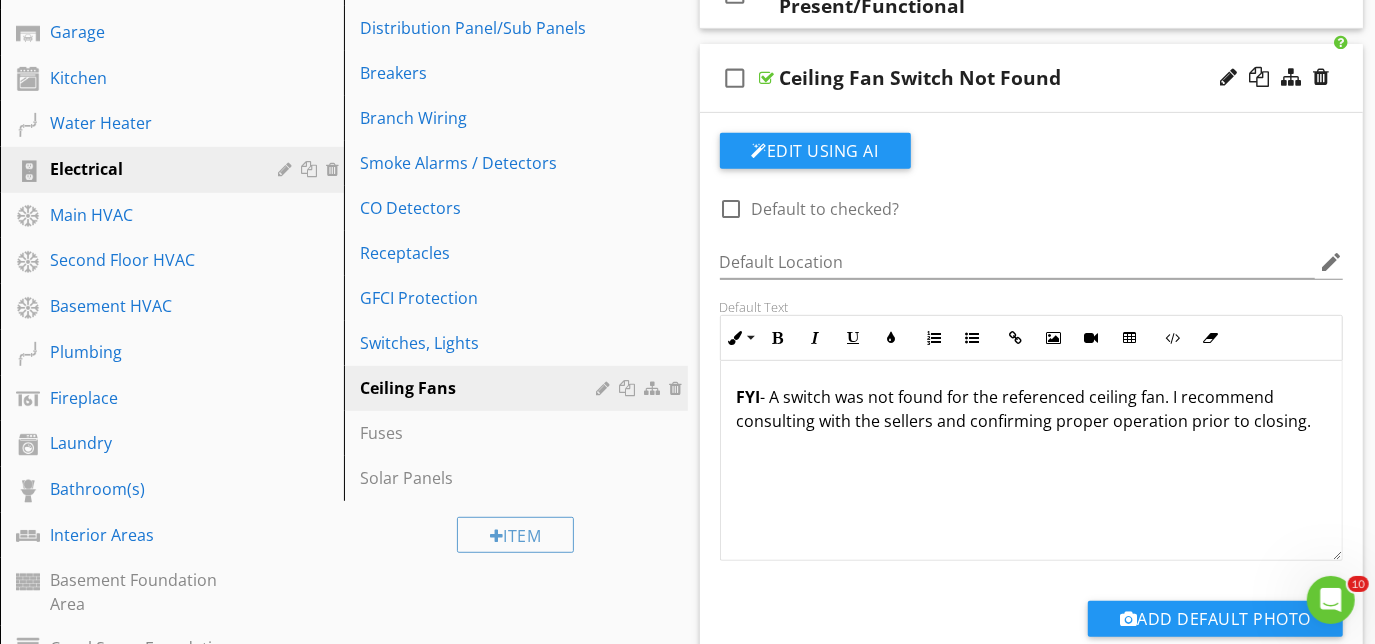 click on "check_box_outline_blank
Ceiling Fan Switch Not Found" at bounding box center (1032, 78) 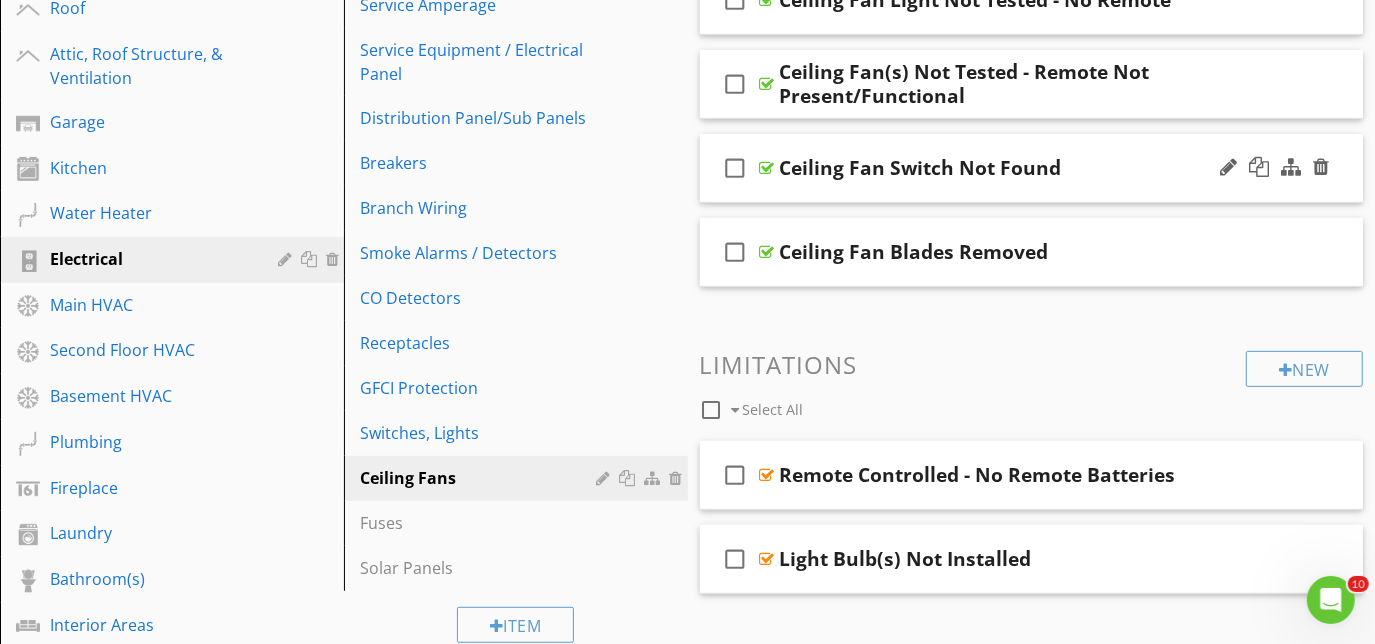 scroll, scrollTop: 457, scrollLeft: 0, axis: vertical 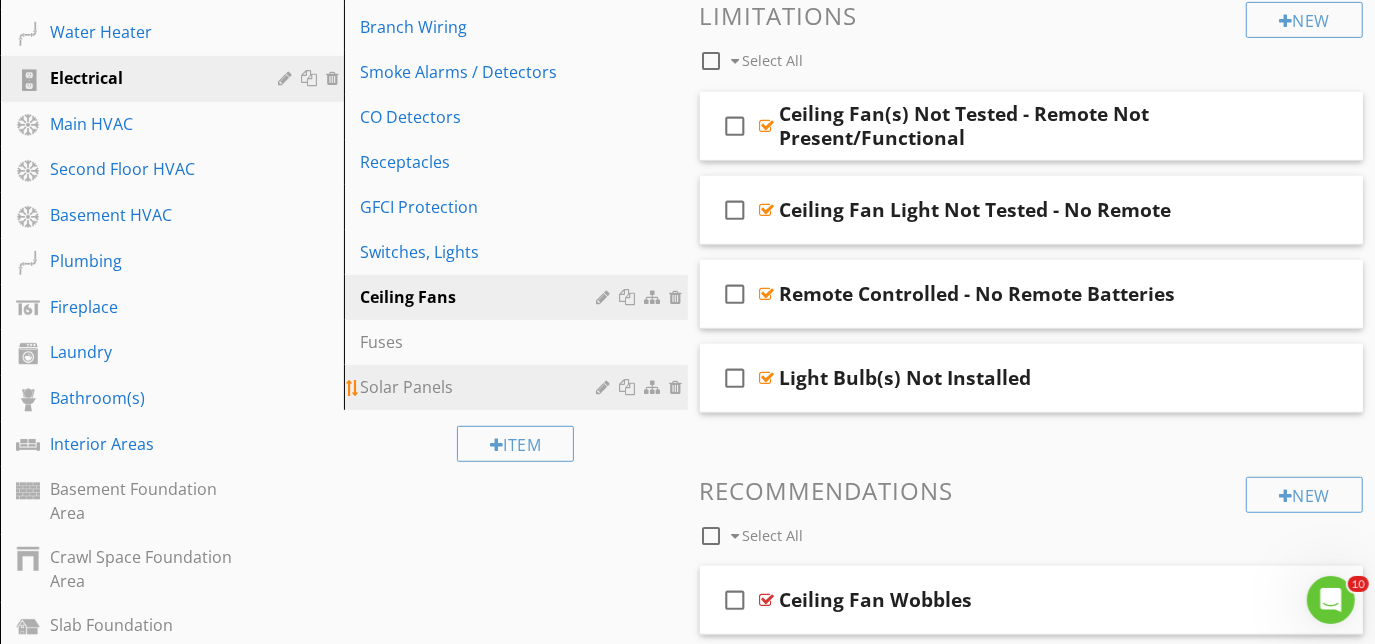 click on "Solar Panels" at bounding box center [481, 387] 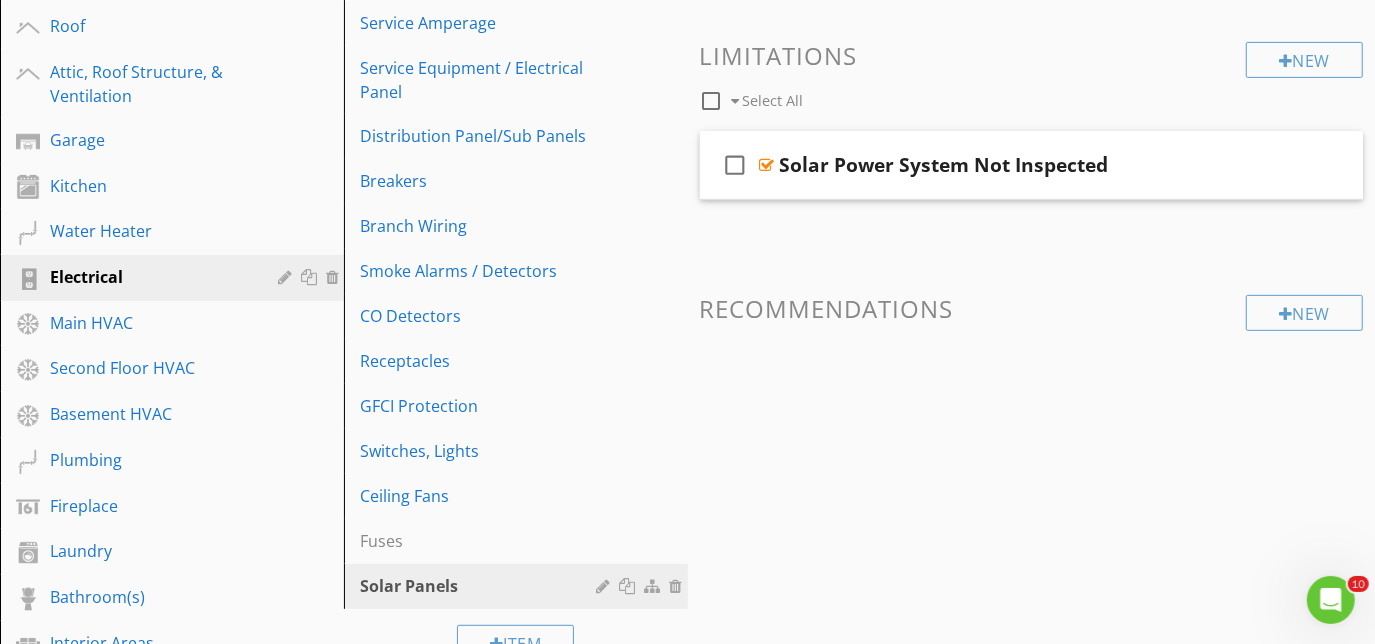 scroll, scrollTop: 548, scrollLeft: 0, axis: vertical 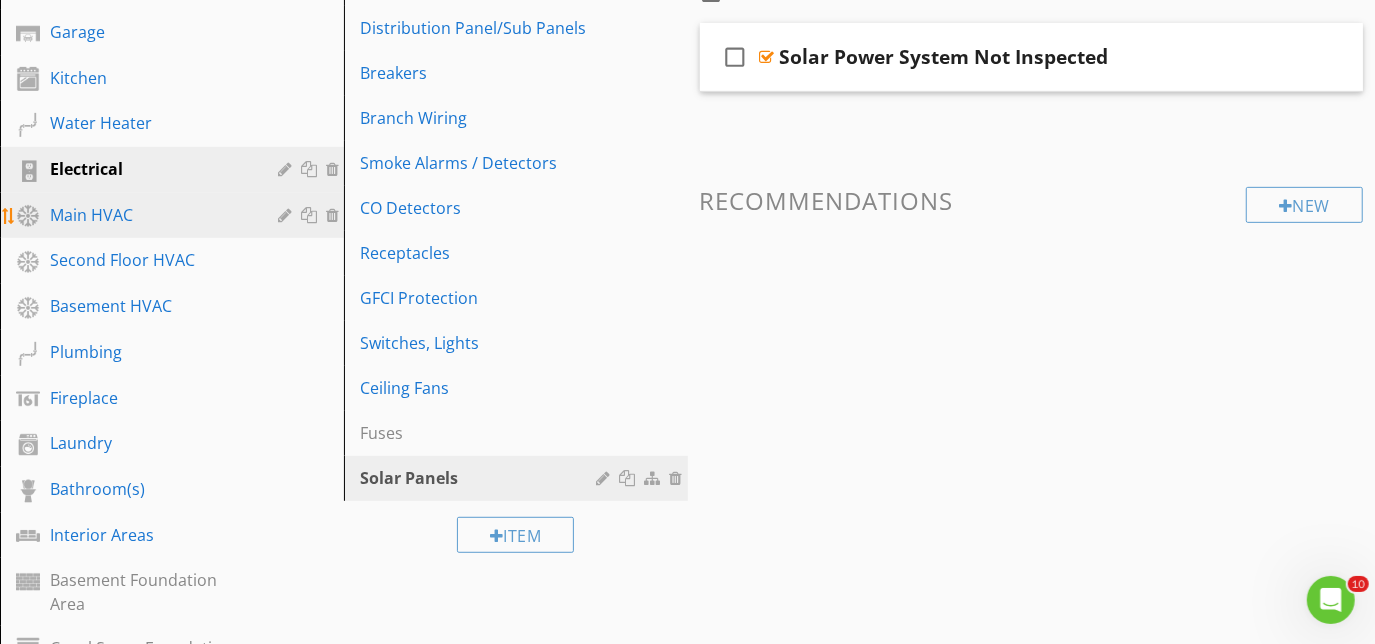 click on "Main HVAC" at bounding box center [149, 215] 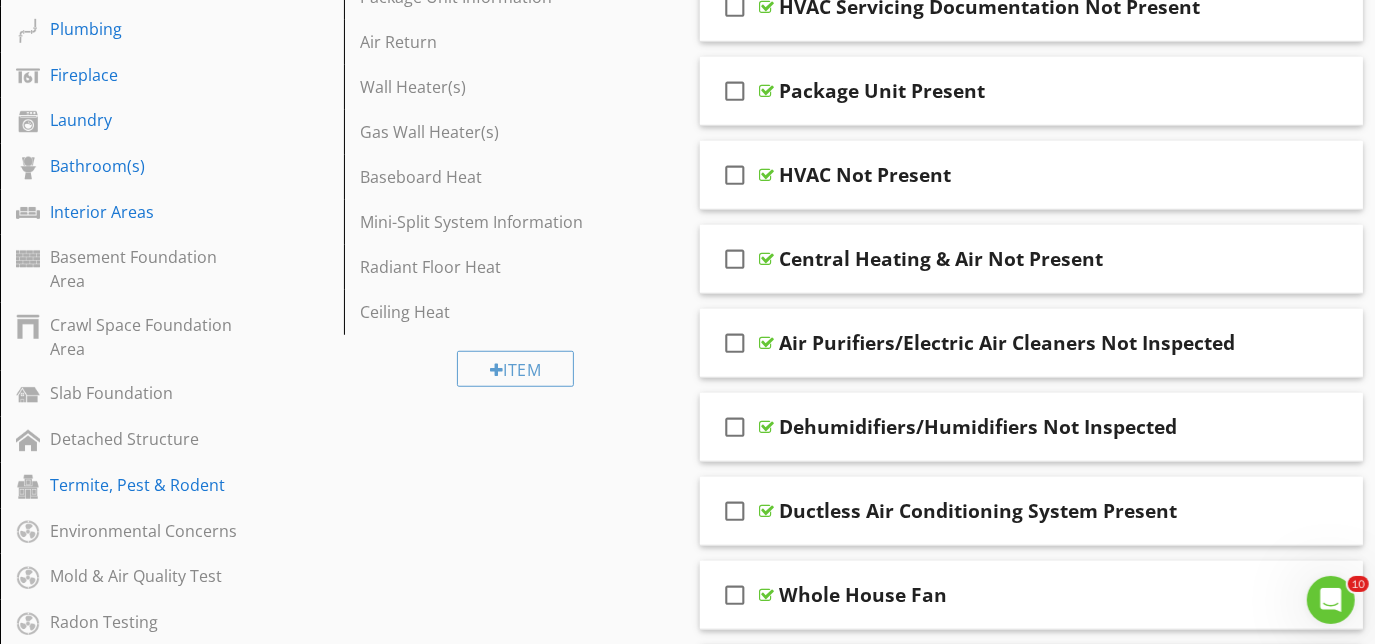 scroll, scrollTop: 912, scrollLeft: 0, axis: vertical 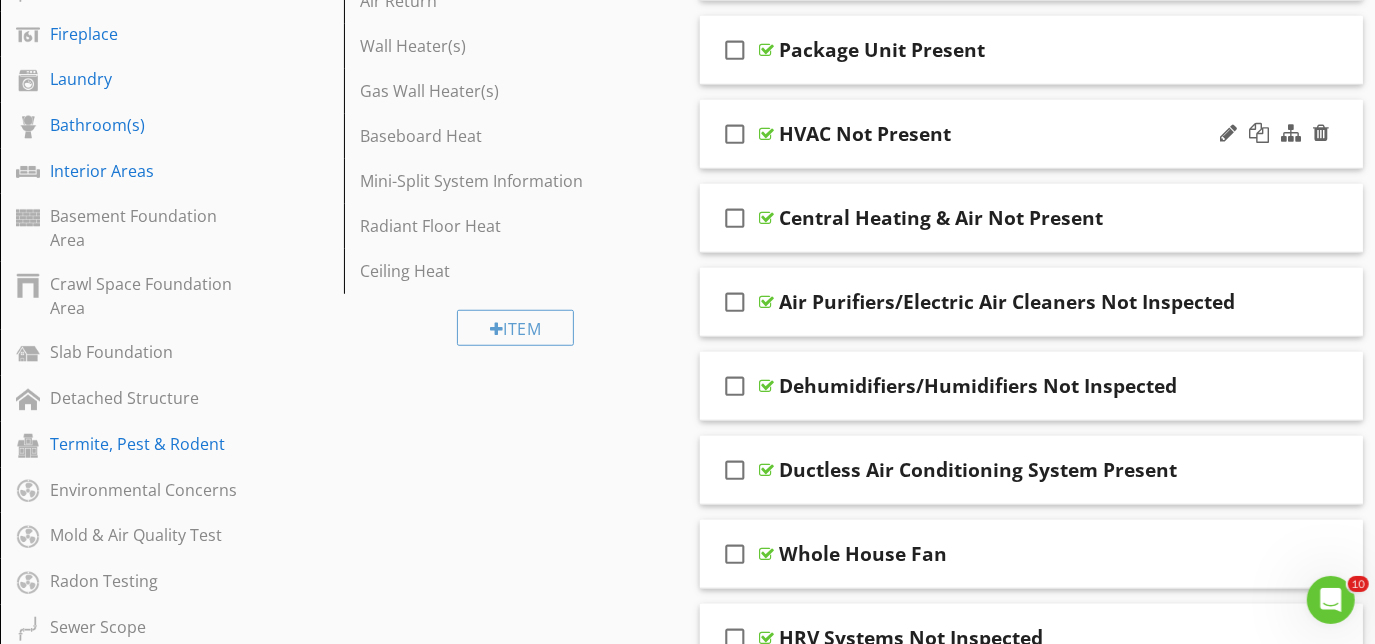 click on "check_box_outline_blank
HVAC Not Present" at bounding box center (1032, 134) 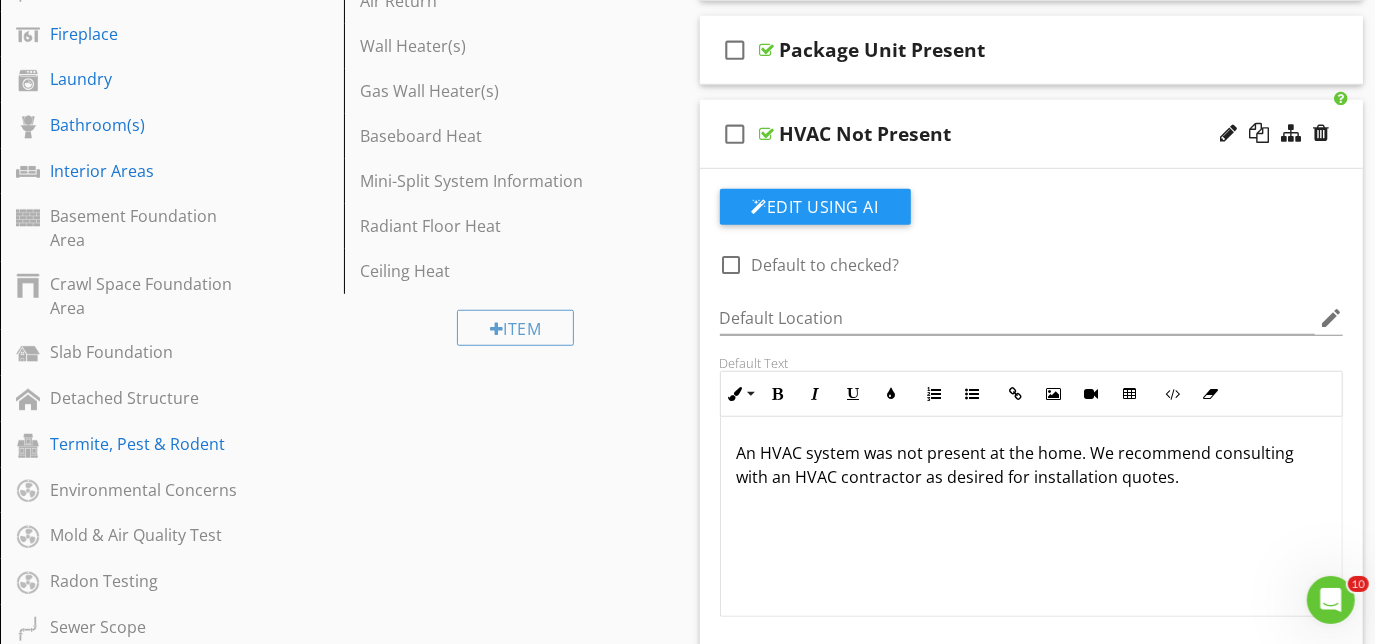 click on "check_box_outline_blank
HVAC Not Present" at bounding box center (1032, 134) 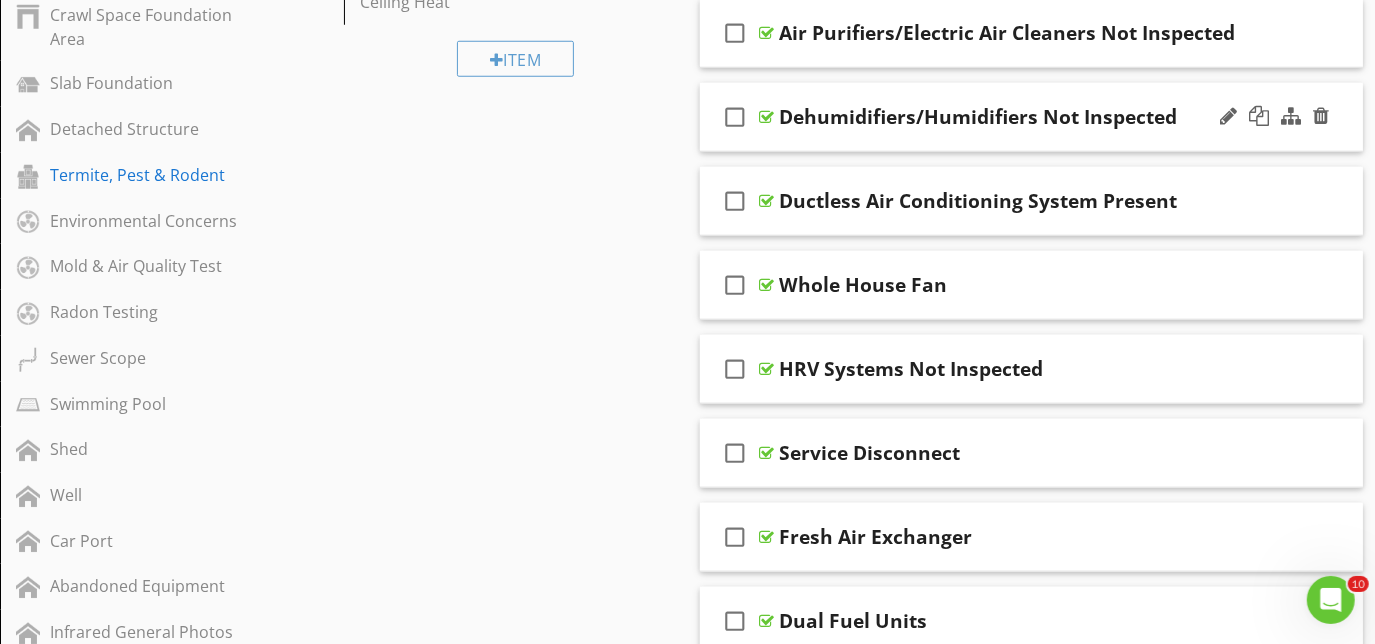 scroll, scrollTop: 1184, scrollLeft: 0, axis: vertical 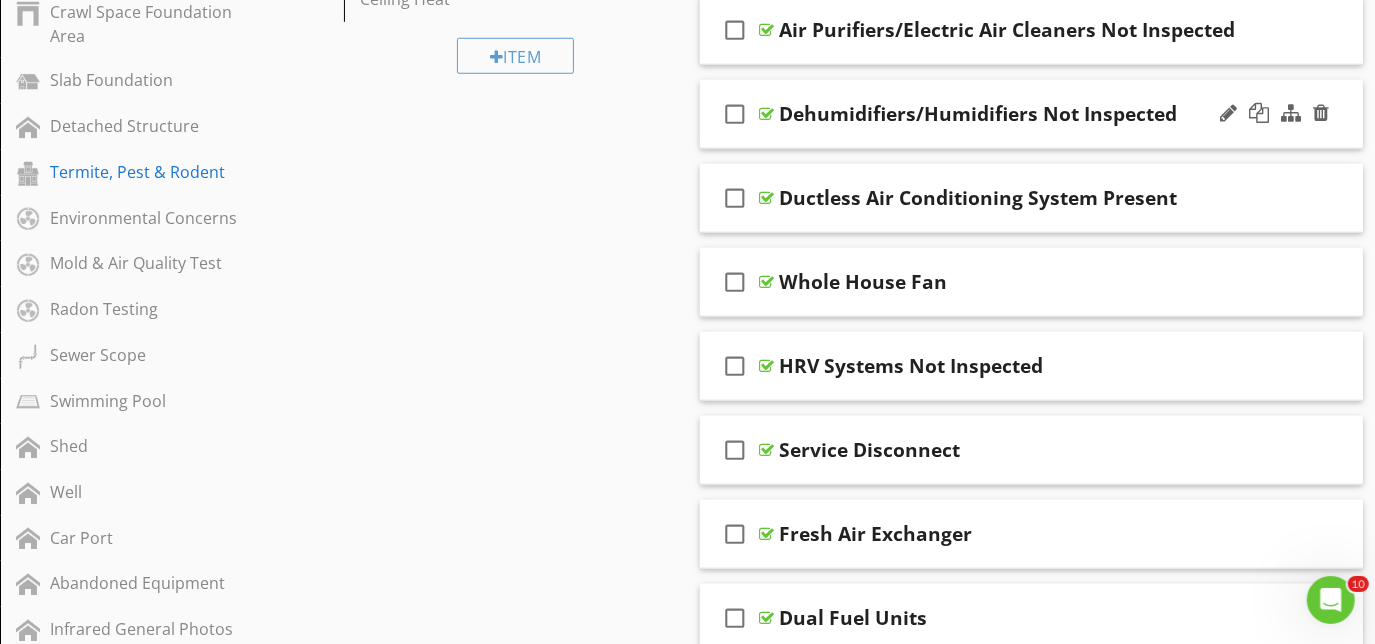 type 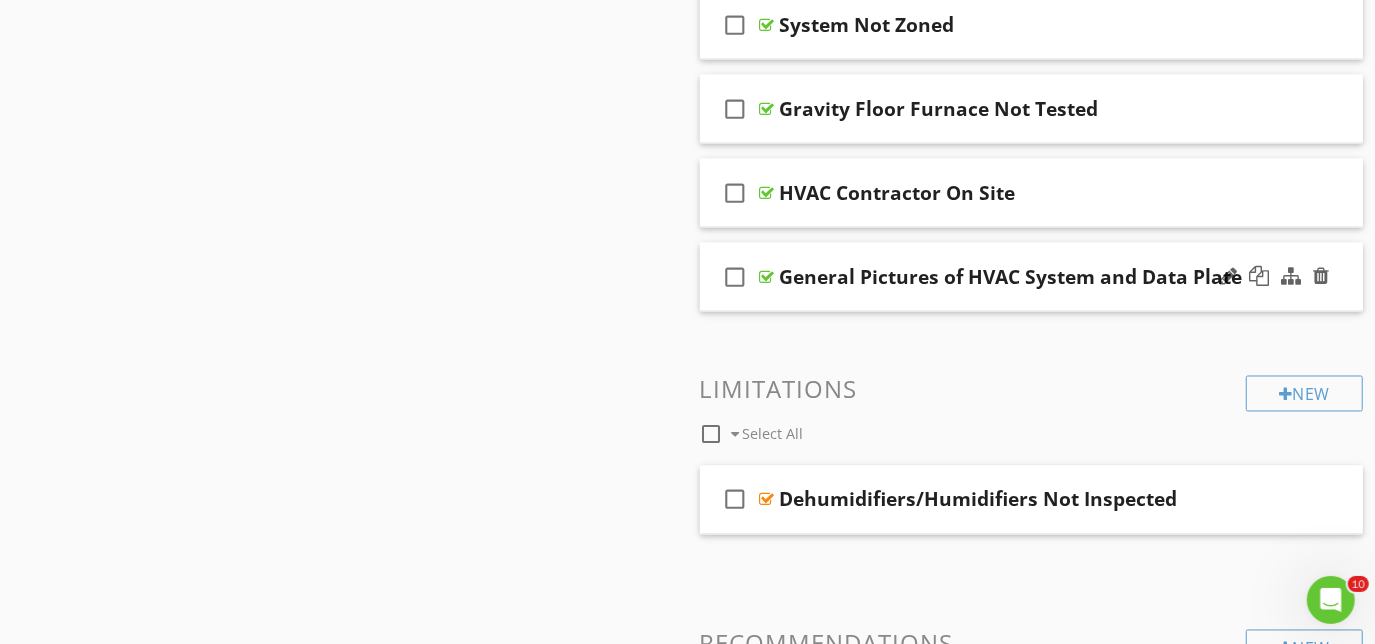 scroll, scrollTop: 2106, scrollLeft: 0, axis: vertical 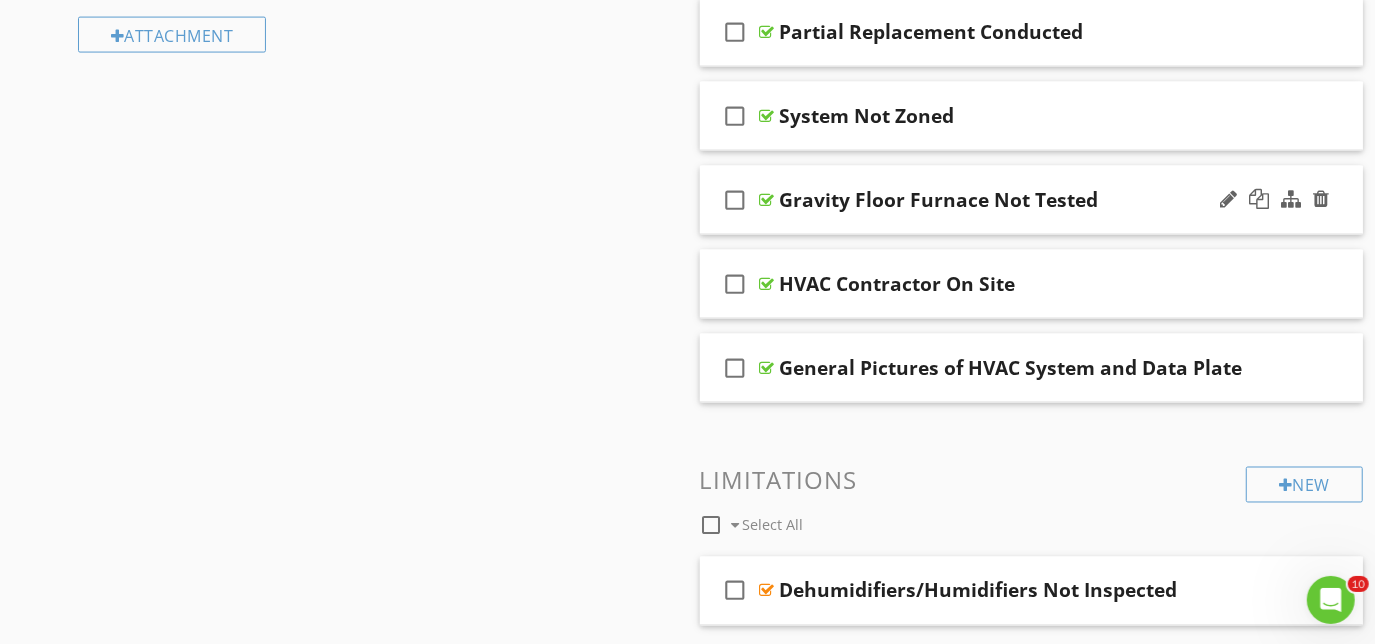click on "check_box_outline_blank
Gravity Floor Furnace Not Tested" at bounding box center (1032, 200) 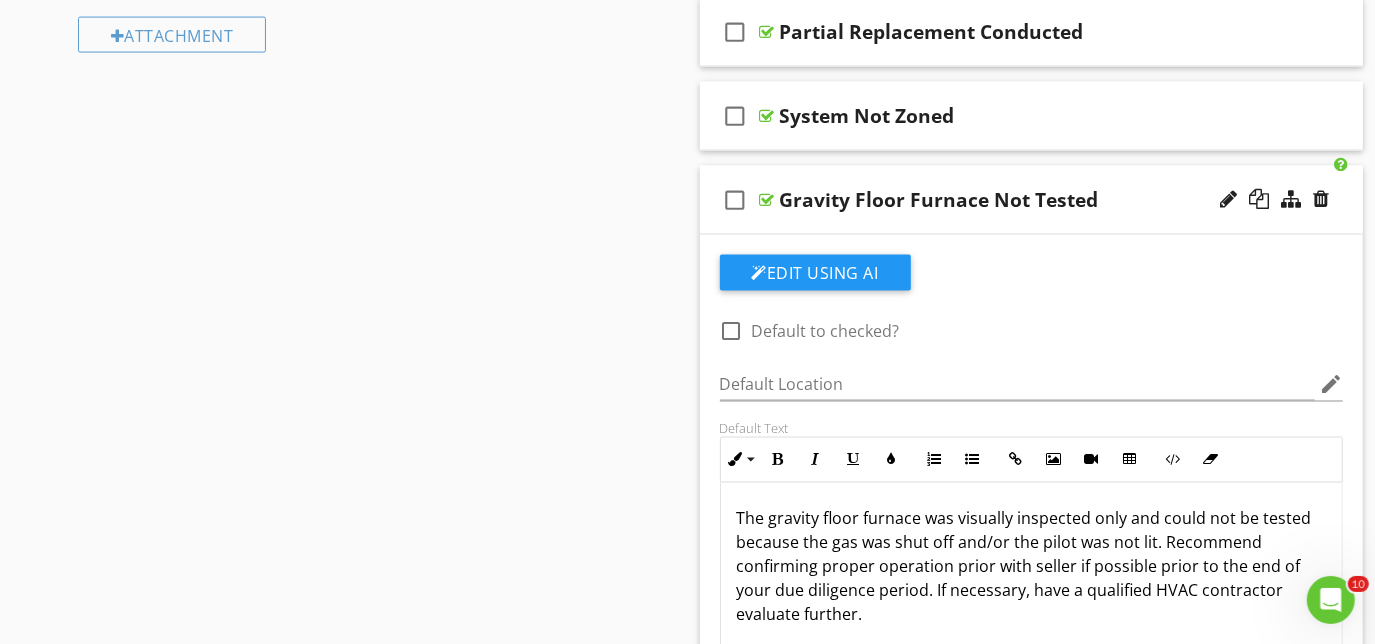 click on "check_box_outline_blank
Gravity Floor Furnace Not Tested" at bounding box center (1032, 200) 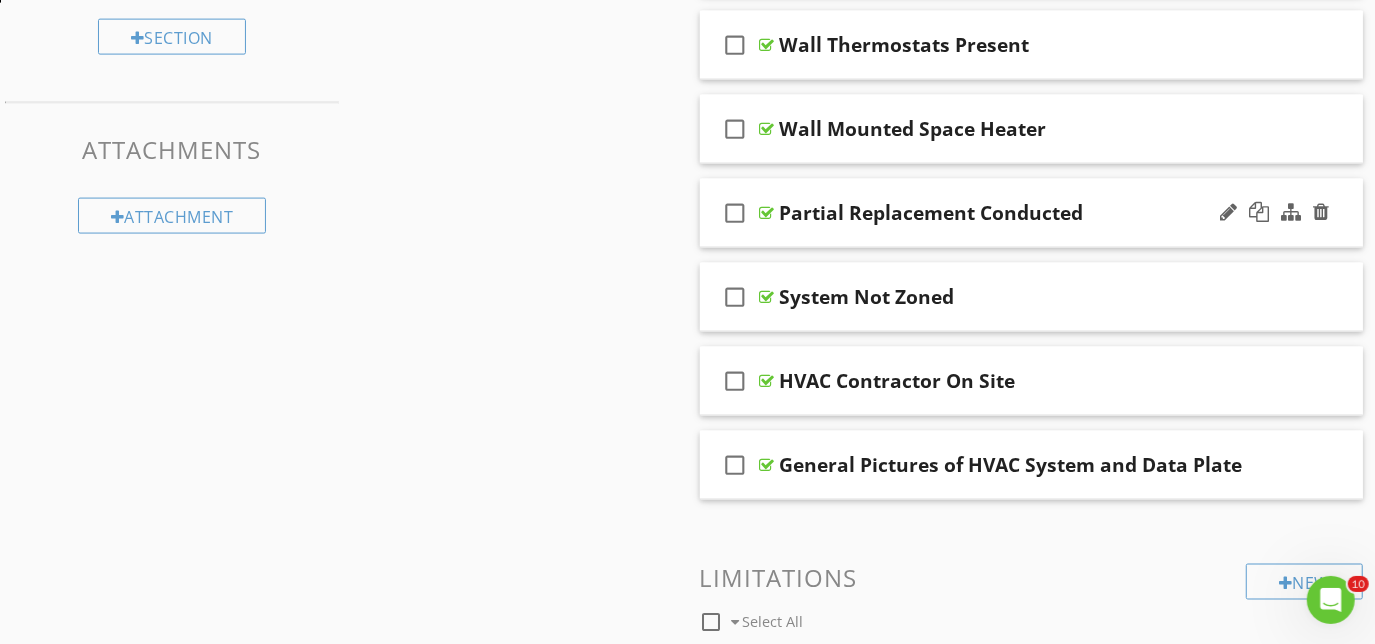 scroll, scrollTop: 1925, scrollLeft: 0, axis: vertical 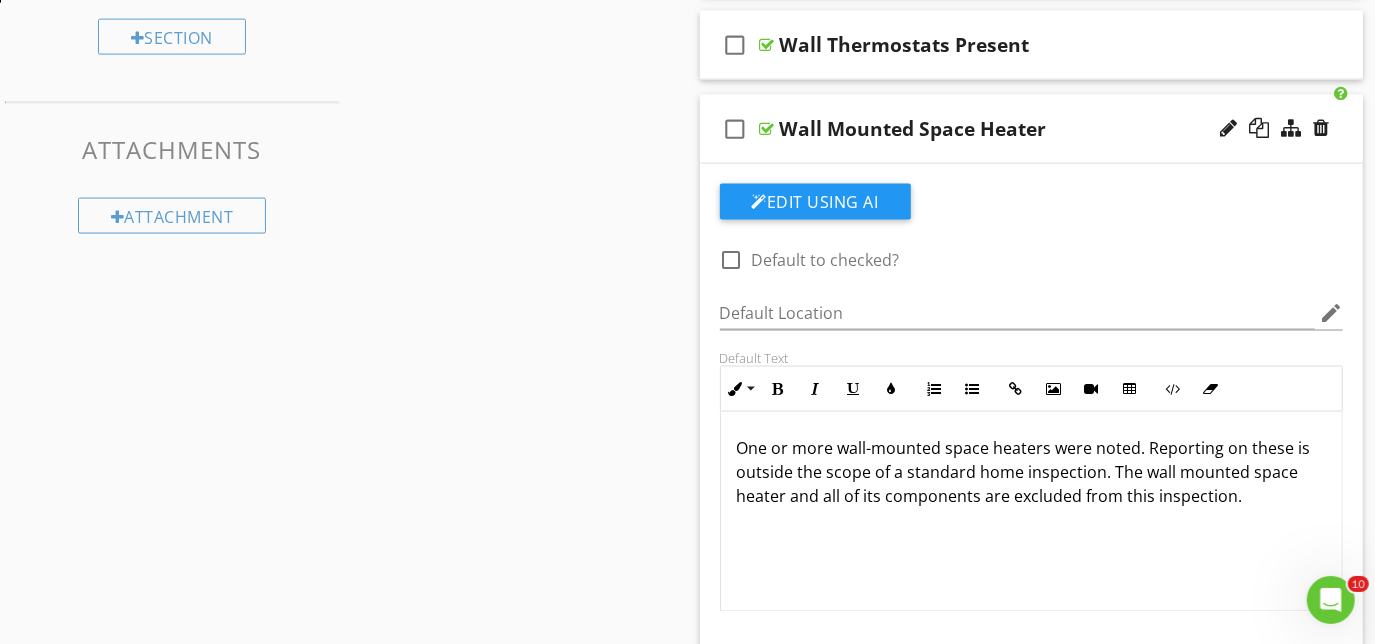 click on "check_box_outline_blank
Wall Mounted Space Heater" at bounding box center [1032, 129] 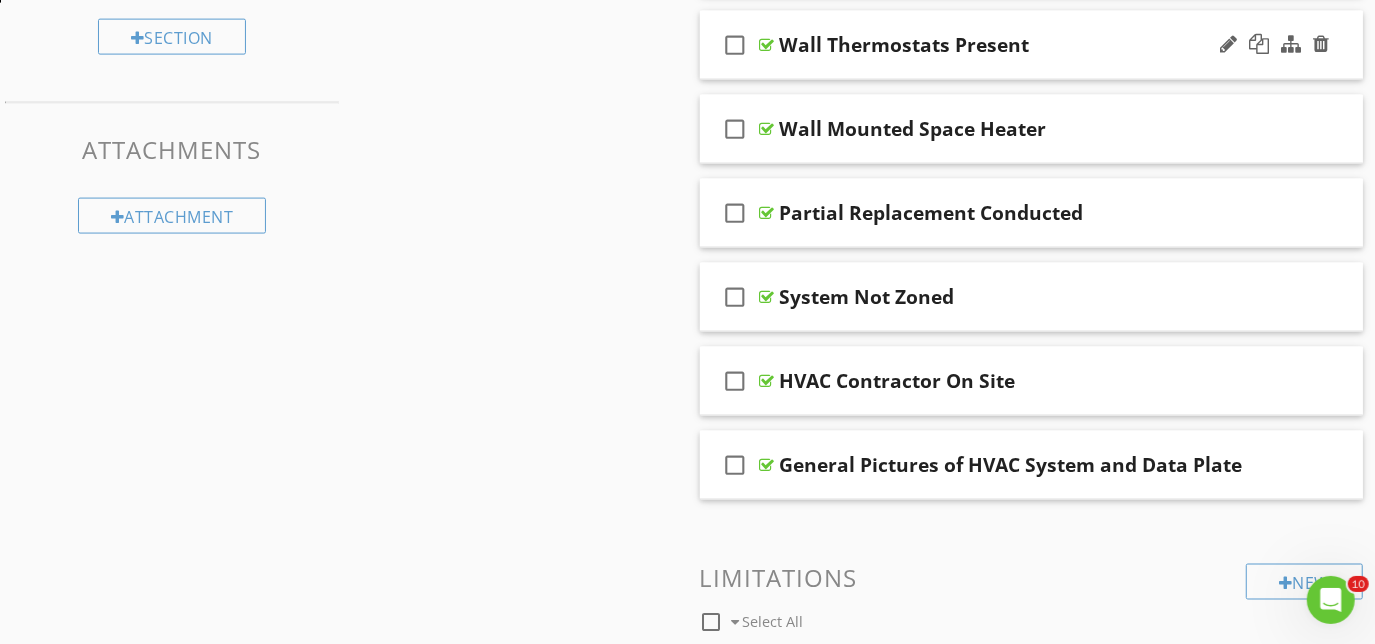 click on "check_box_outline_blank
Wall Thermostats Present" at bounding box center (1032, 45) 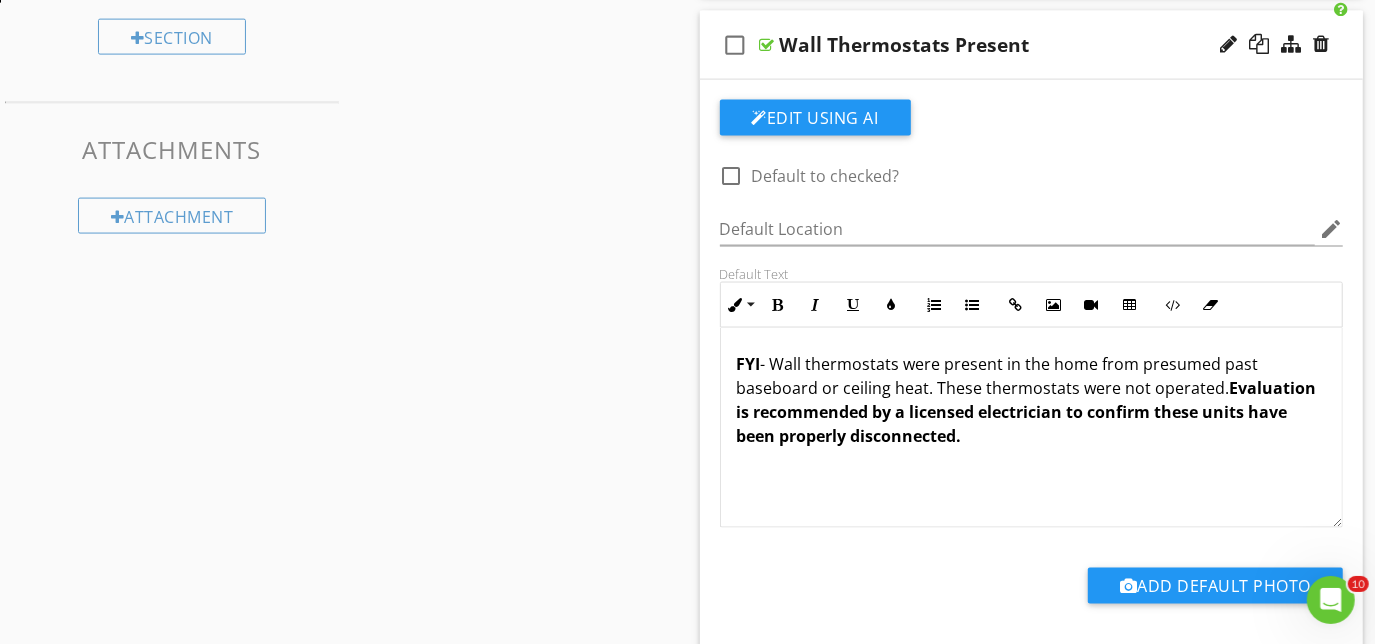 click on "check_box_outline_blank
Wall Thermostats Present" at bounding box center [1032, 45] 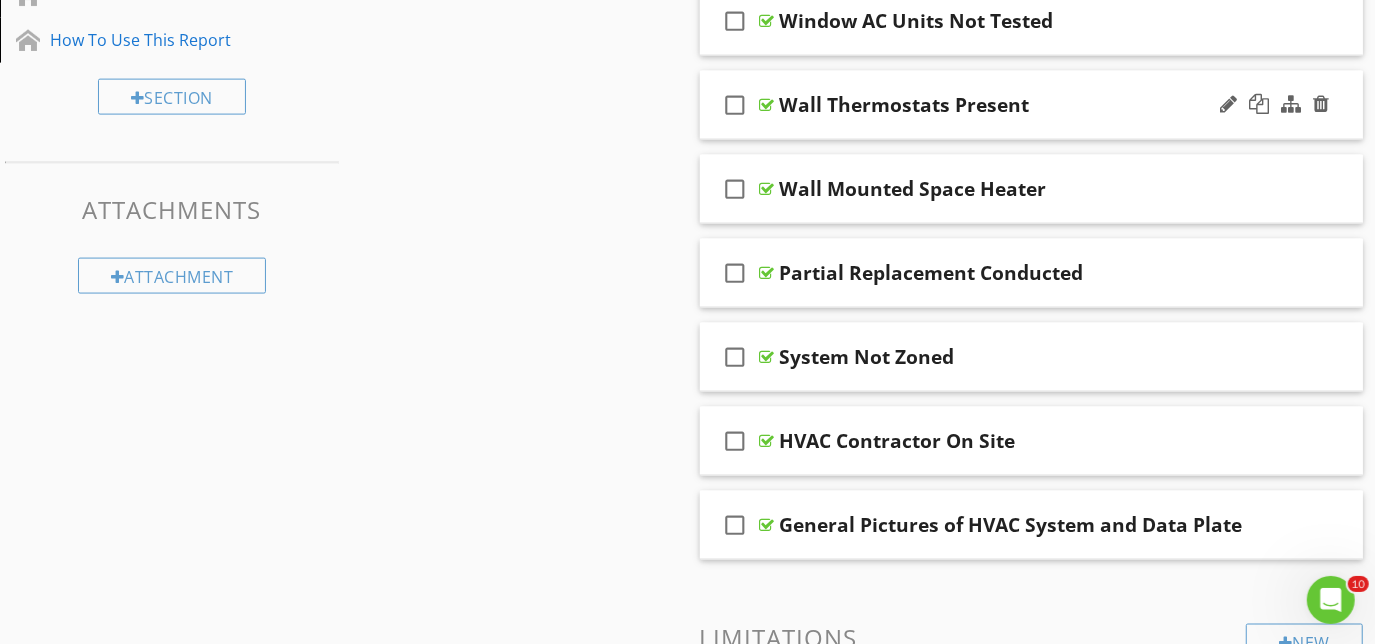 scroll, scrollTop: 1834, scrollLeft: 0, axis: vertical 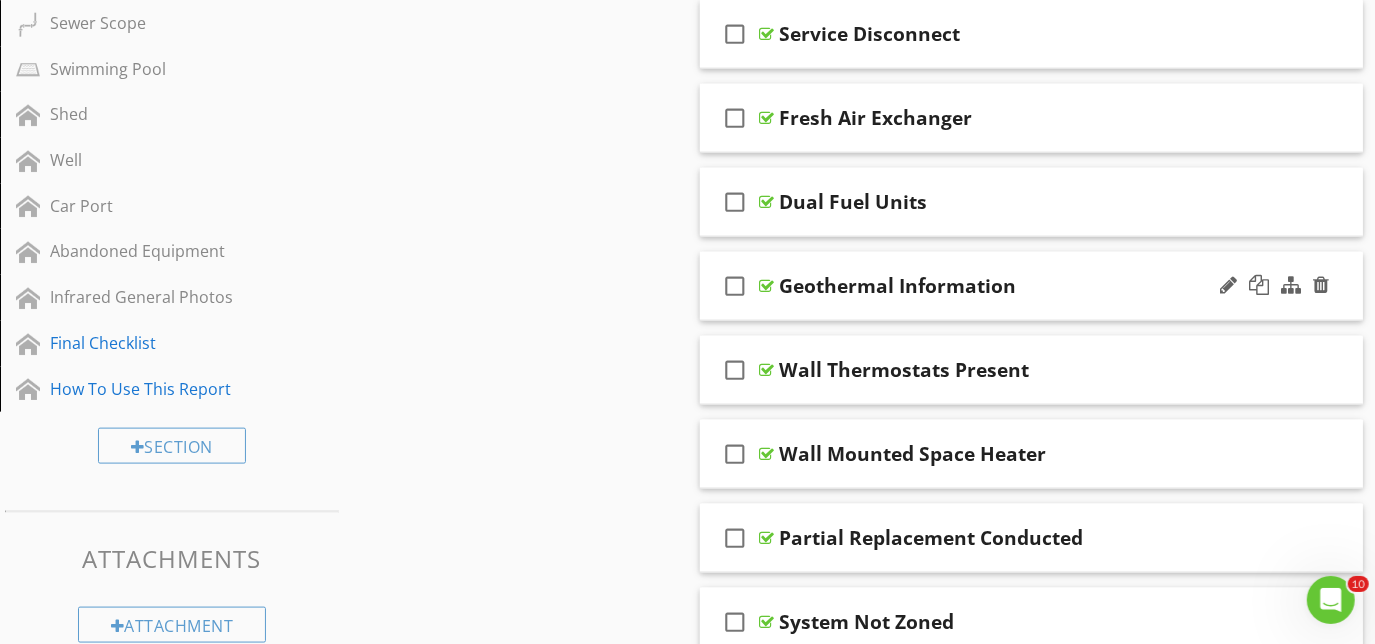 click on "check_box_outline_blank
Geothermal Information" at bounding box center [1032, 286] 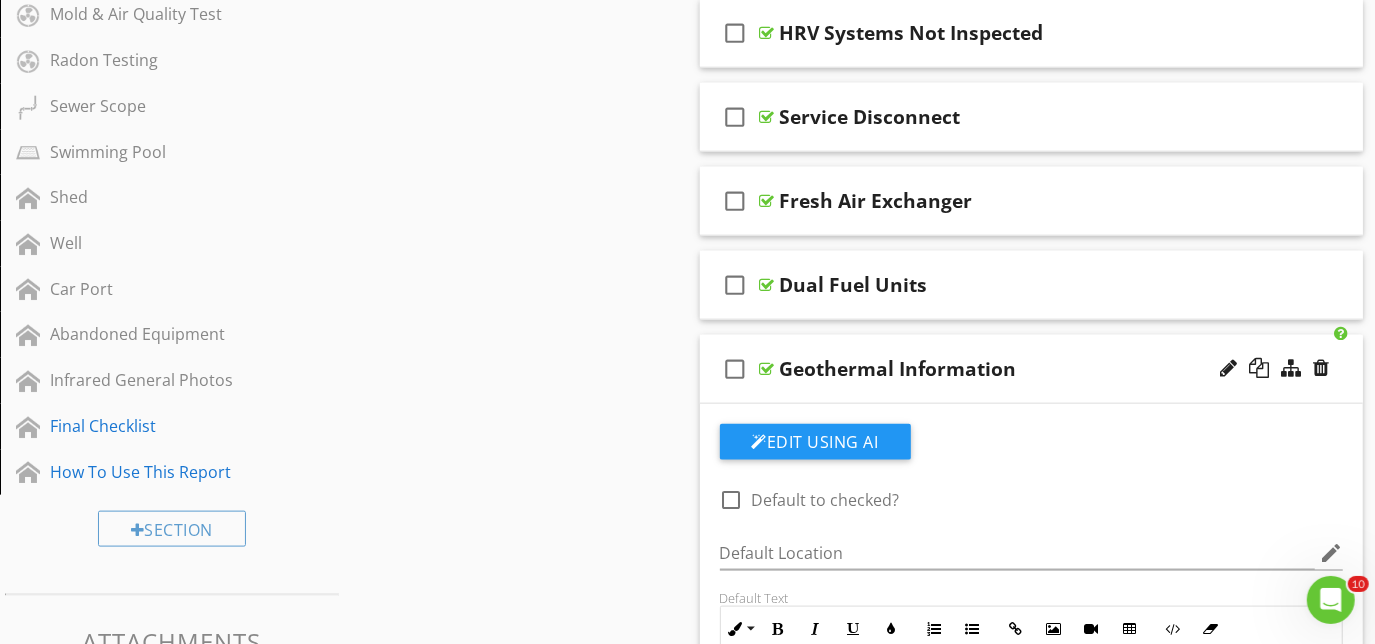 scroll, scrollTop: 1425, scrollLeft: 0, axis: vertical 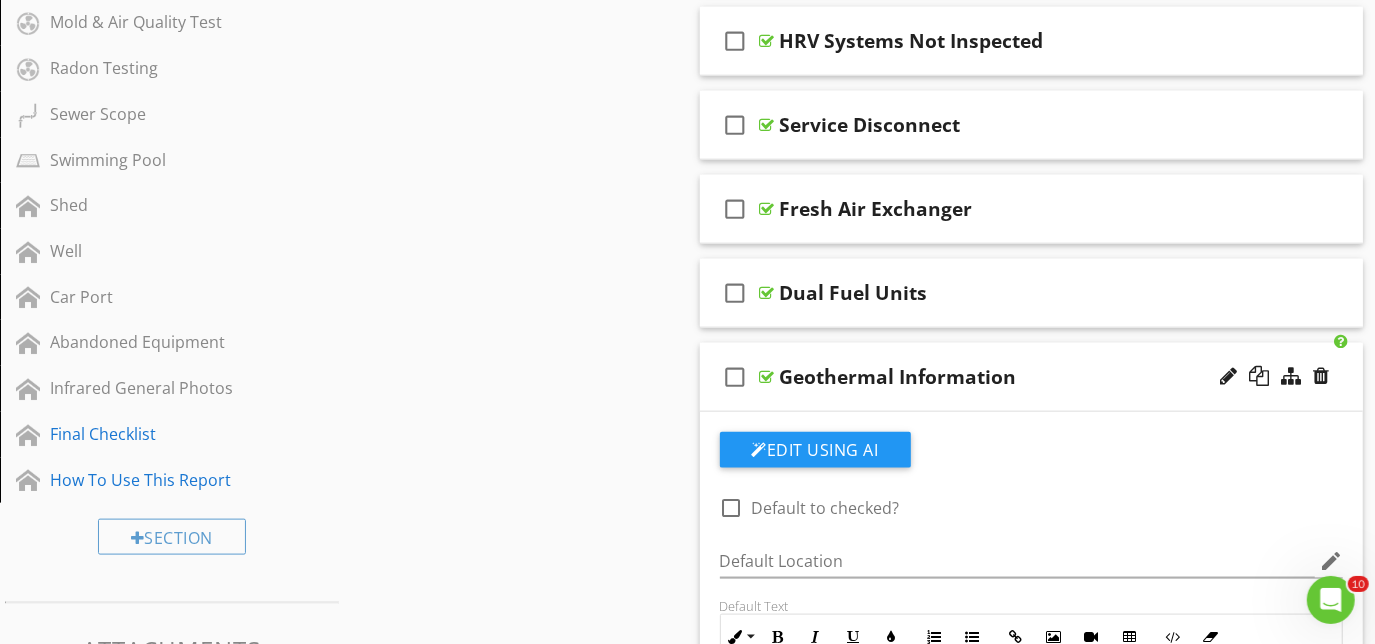click on "check_box_outline_blank
Geothermal Information" at bounding box center [1032, 377] 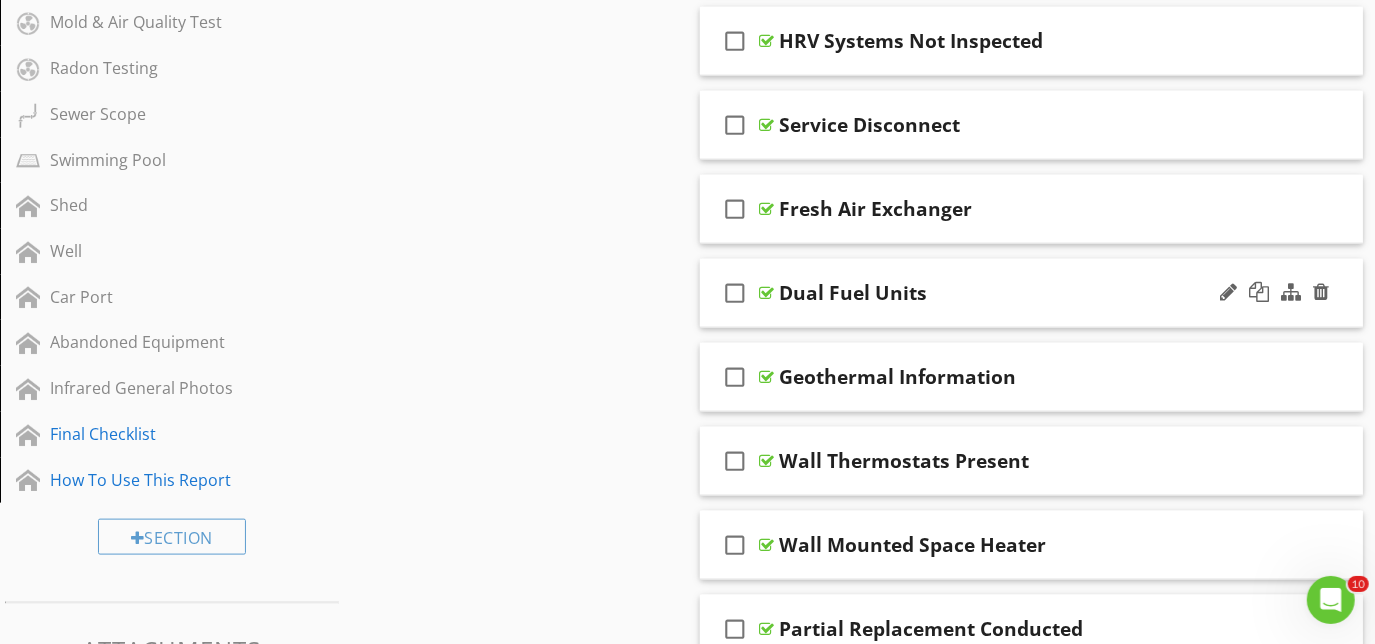 click on "check_box_outline_blank
Dual Fuel Units" at bounding box center [1032, 293] 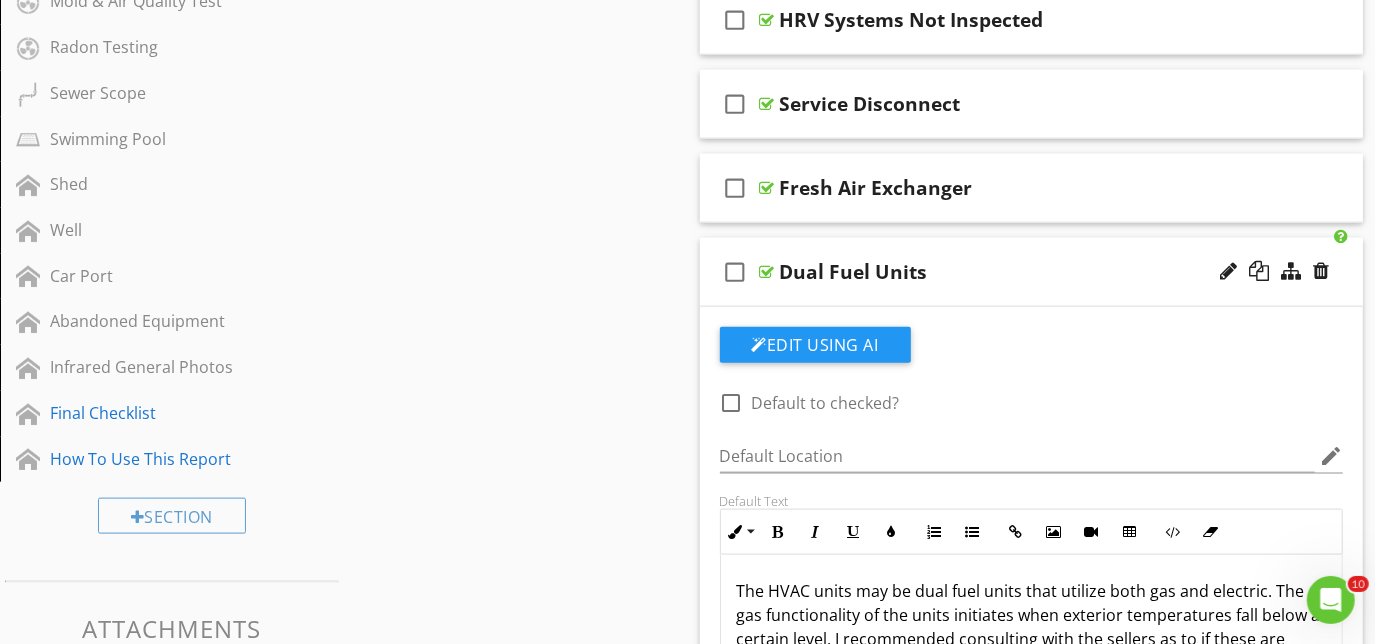 scroll, scrollTop: 1425, scrollLeft: 0, axis: vertical 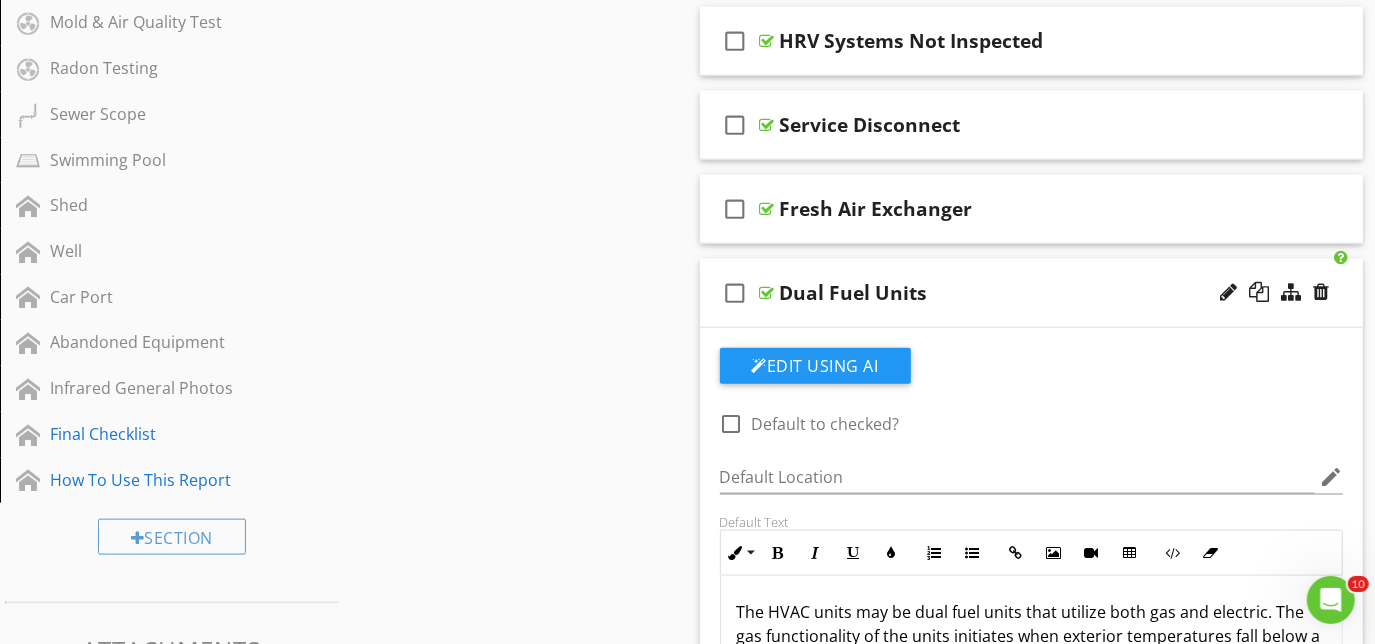 click on "check_box_outline_blank
Dual Fuel Units" at bounding box center (1032, 293) 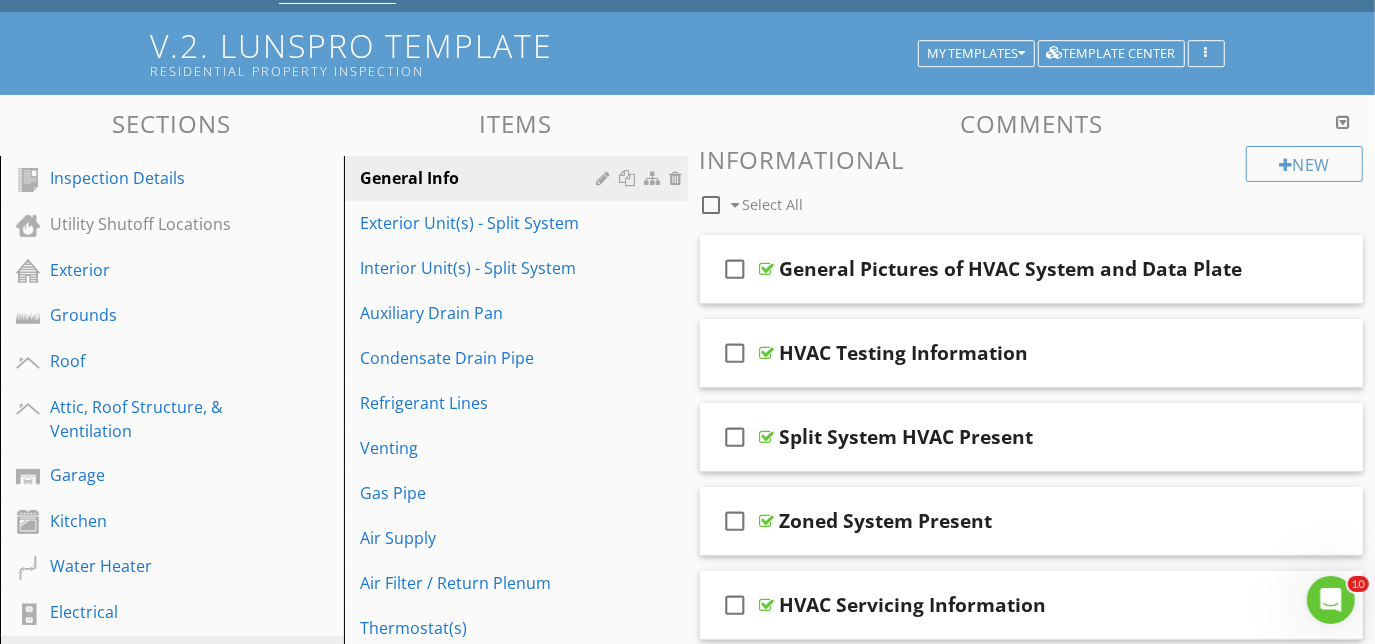 scroll, scrollTop: 61, scrollLeft: 0, axis: vertical 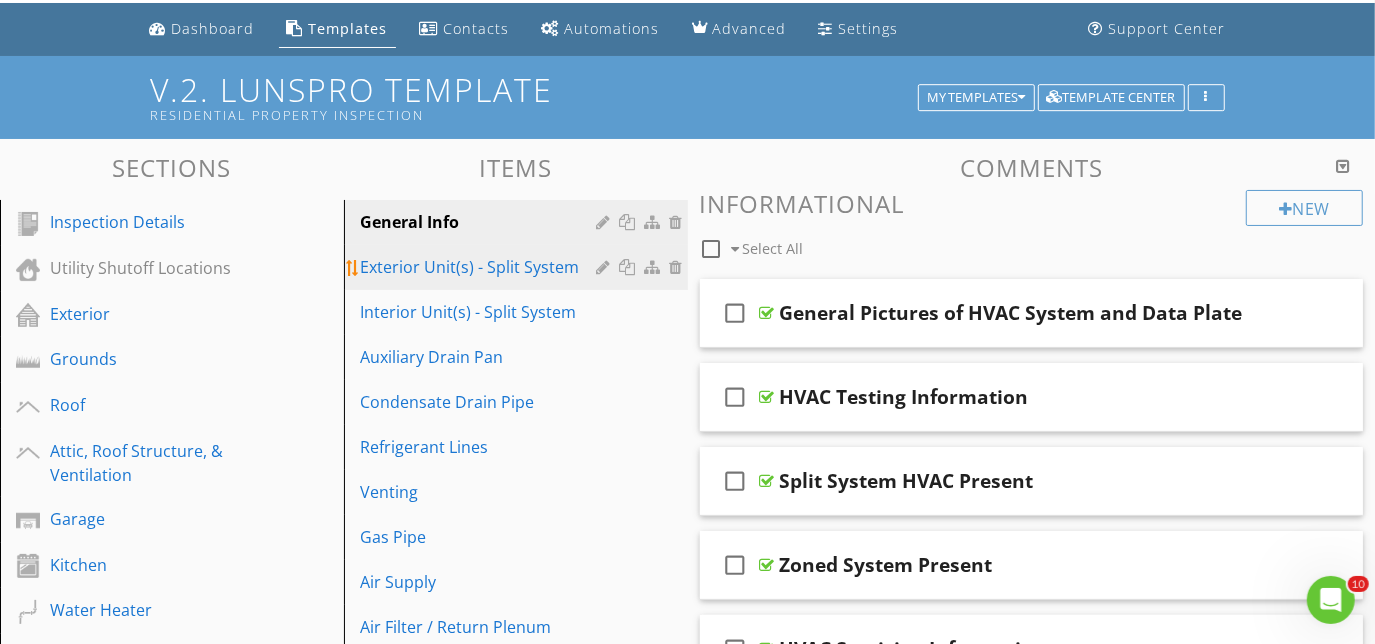 click on "Exterior Unit(s) - Split System" at bounding box center [481, 267] 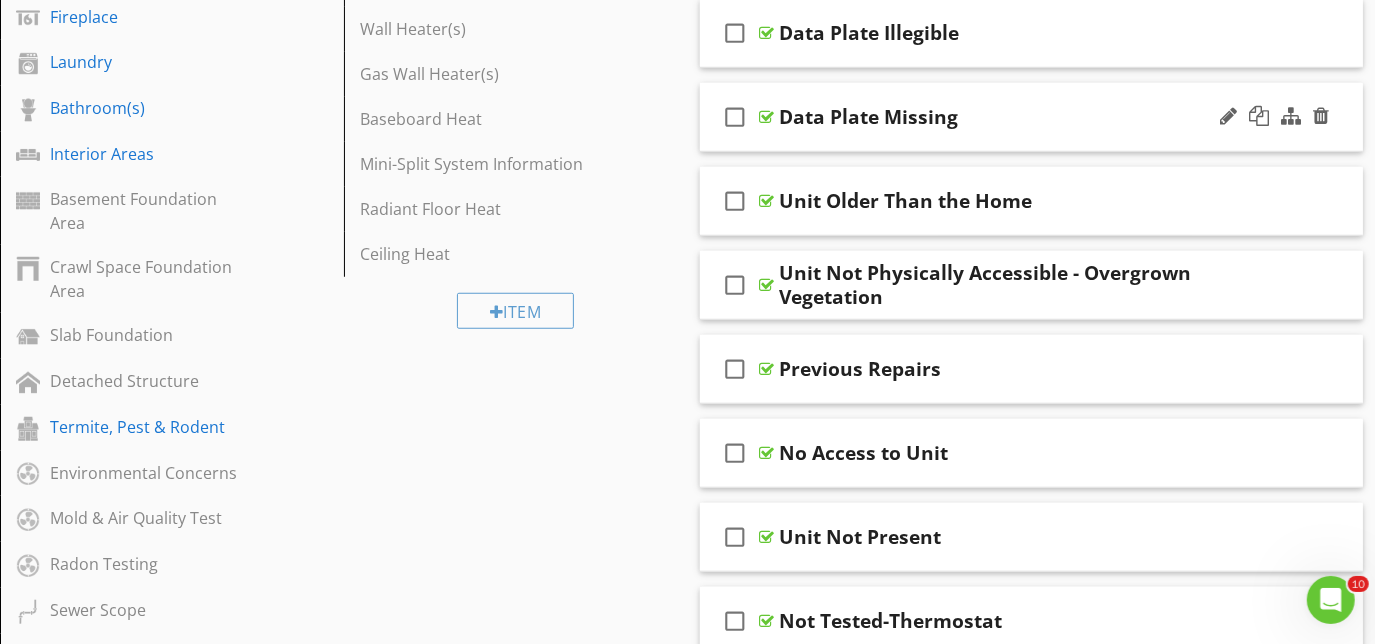 scroll, scrollTop: 970, scrollLeft: 0, axis: vertical 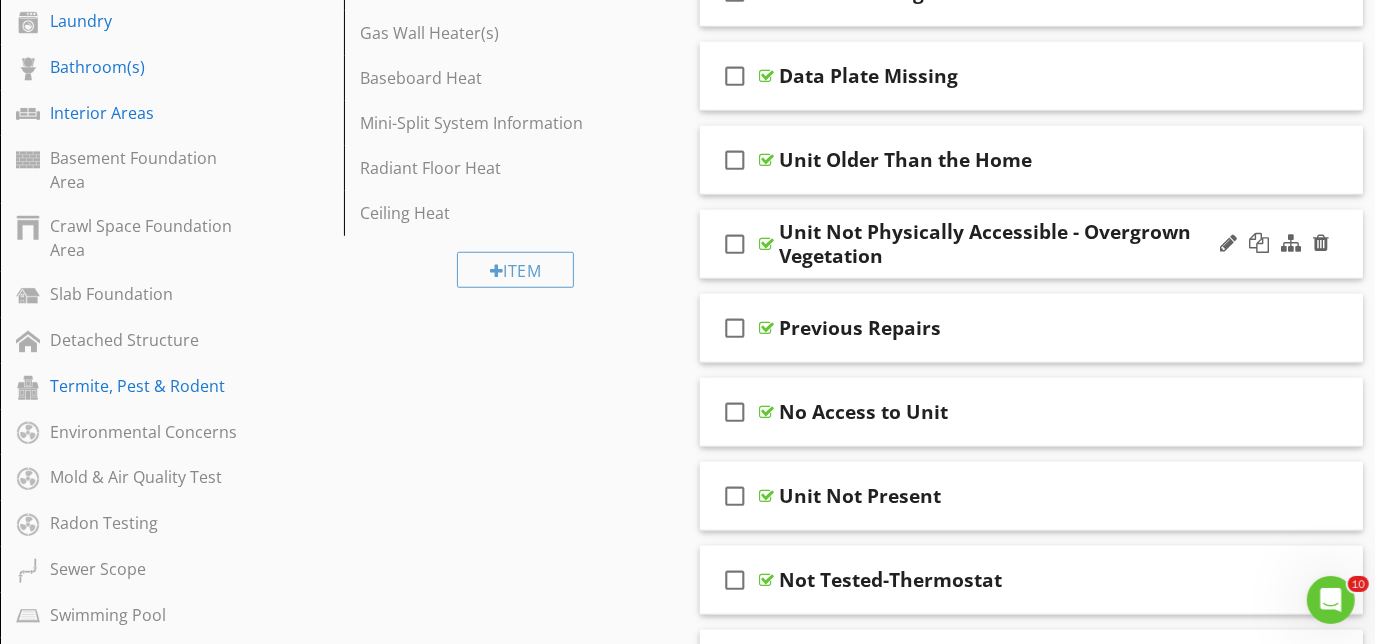 type 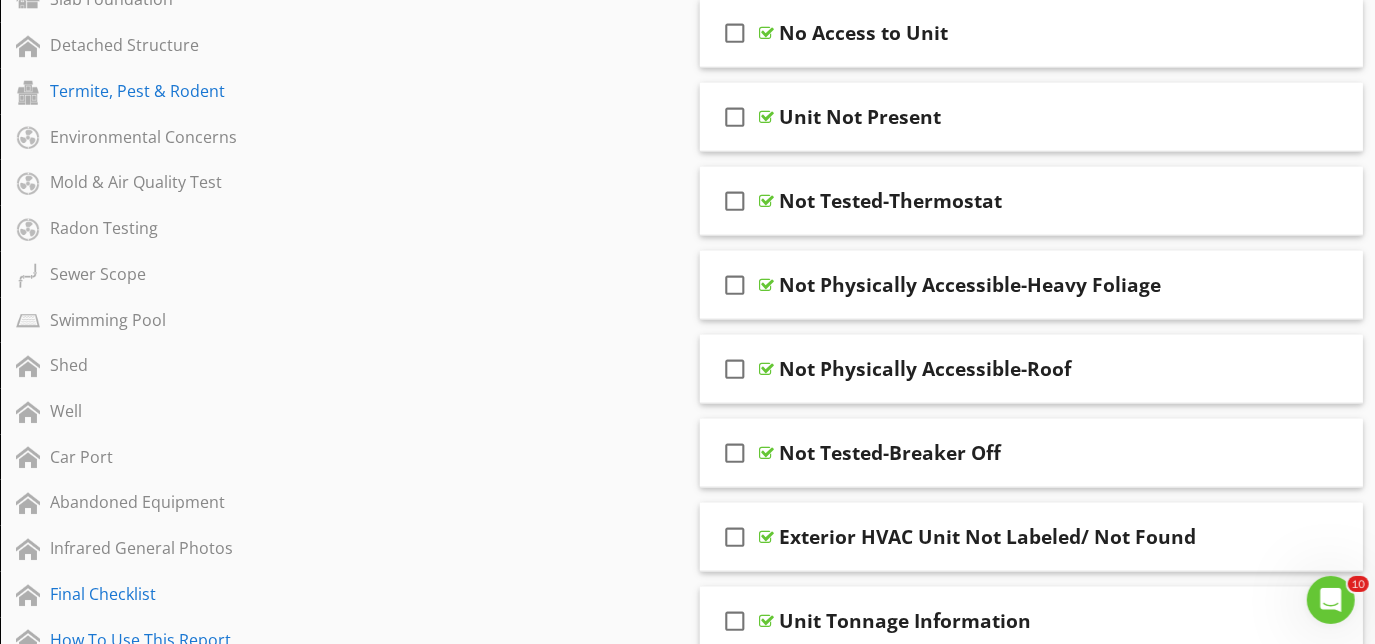 scroll, scrollTop: 1264, scrollLeft: 0, axis: vertical 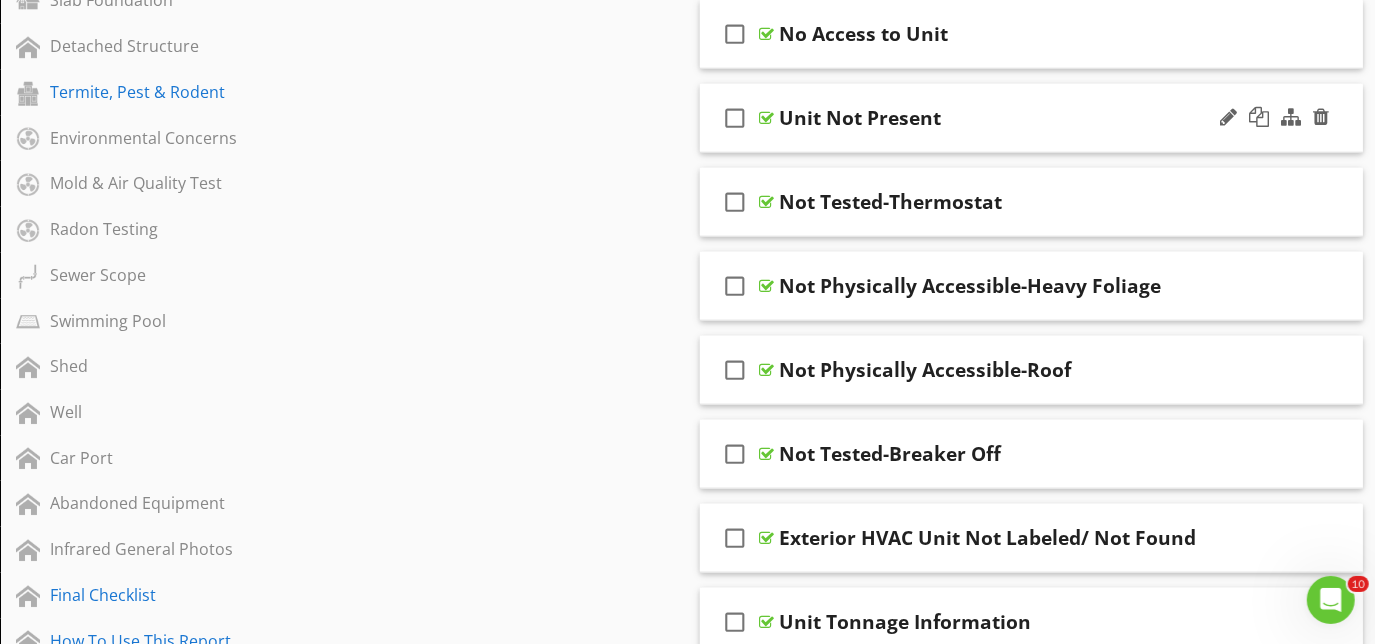 click on "check_box_outline_blank
Unit Not Present" at bounding box center (1032, 118) 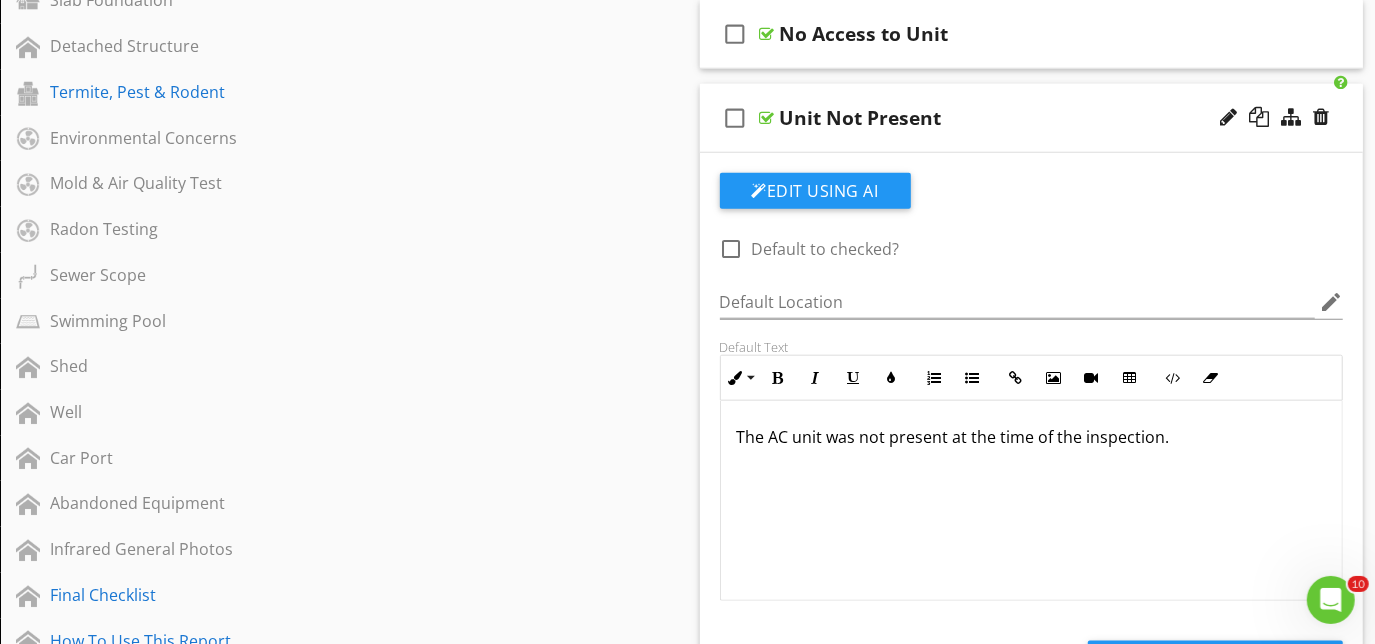 click on "check_box_outline_blank
Unit Not Present" at bounding box center (1032, 118) 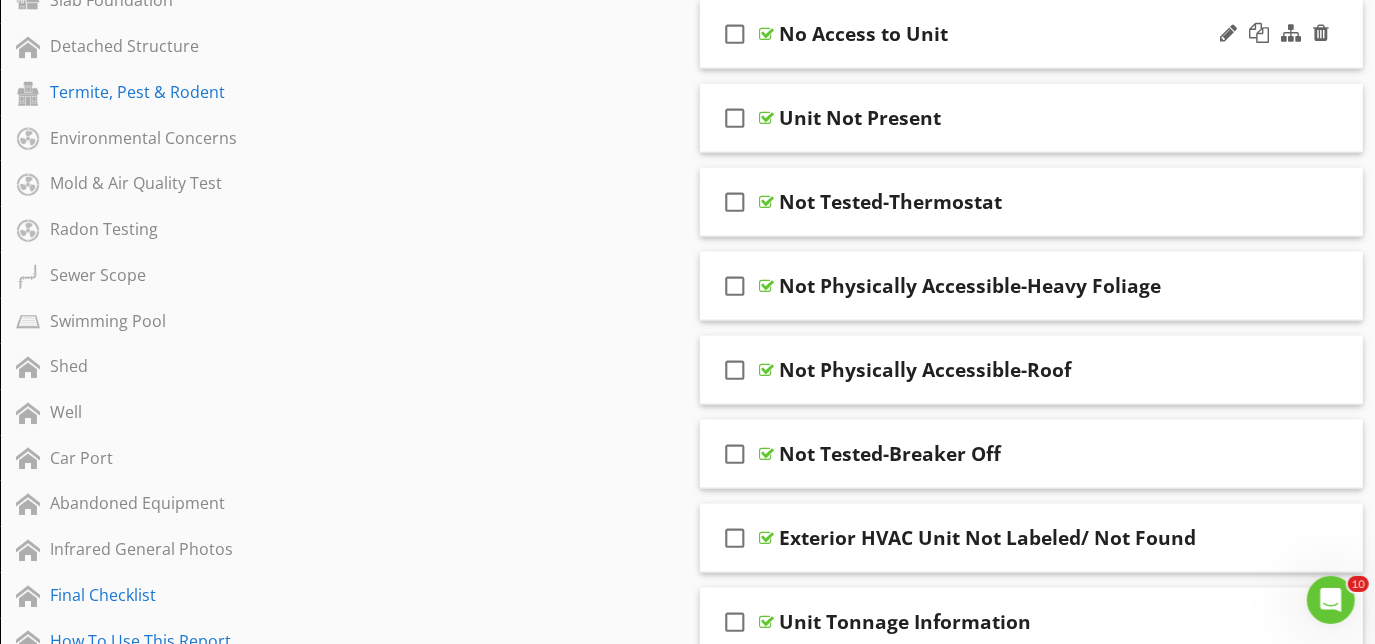 click on "check_box_outline_blank
No Access to Unit" at bounding box center (1032, 34) 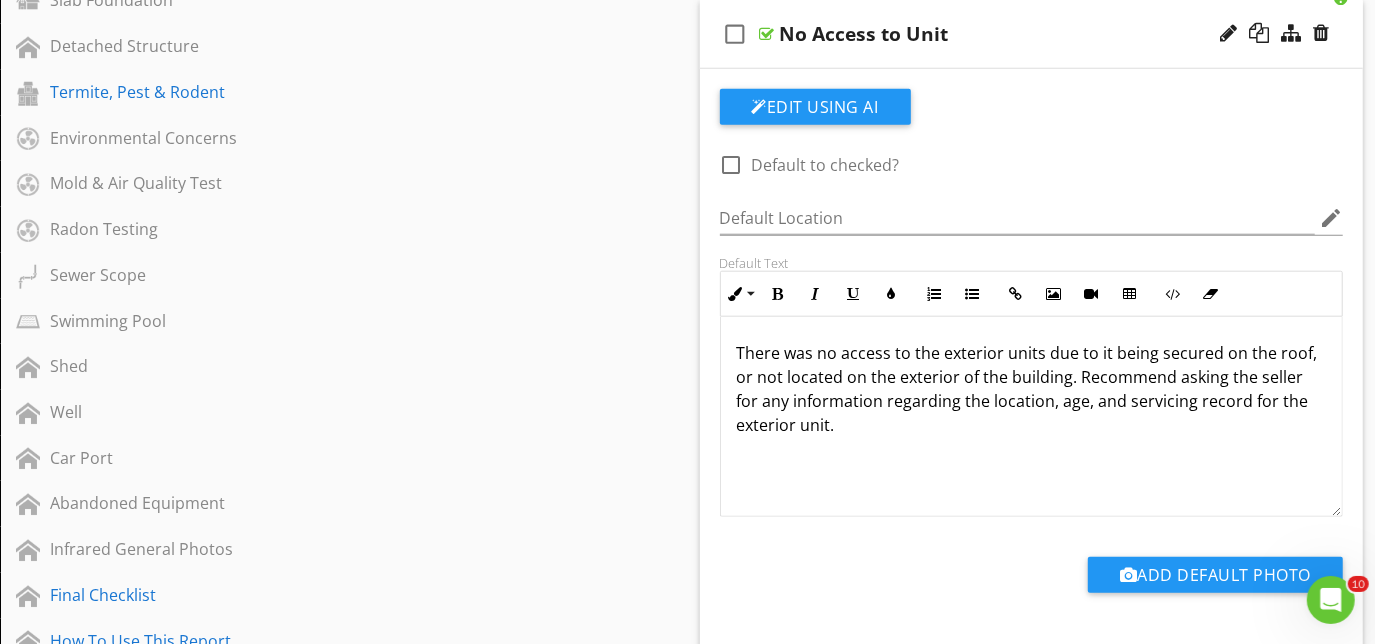 click on "check_box_outline_blank
No Access to Unit" at bounding box center [1032, 34] 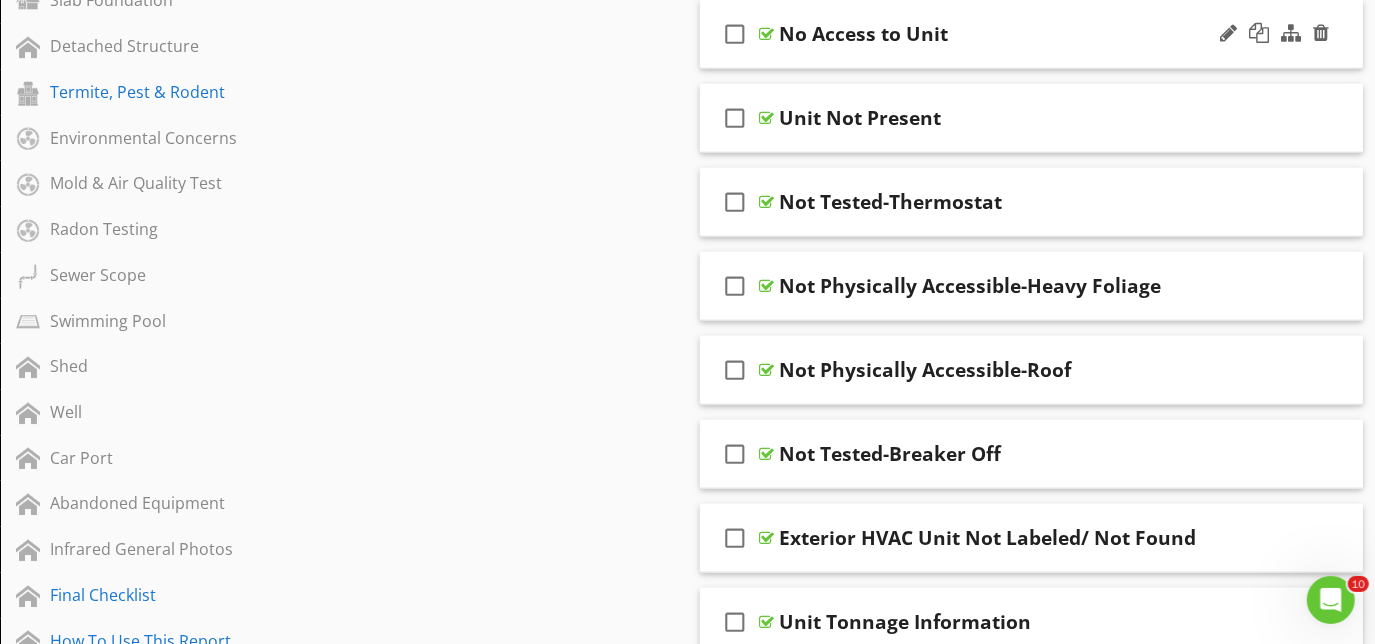 click on "check_box_outline_blank
No Access to Unit" at bounding box center (1032, 34) 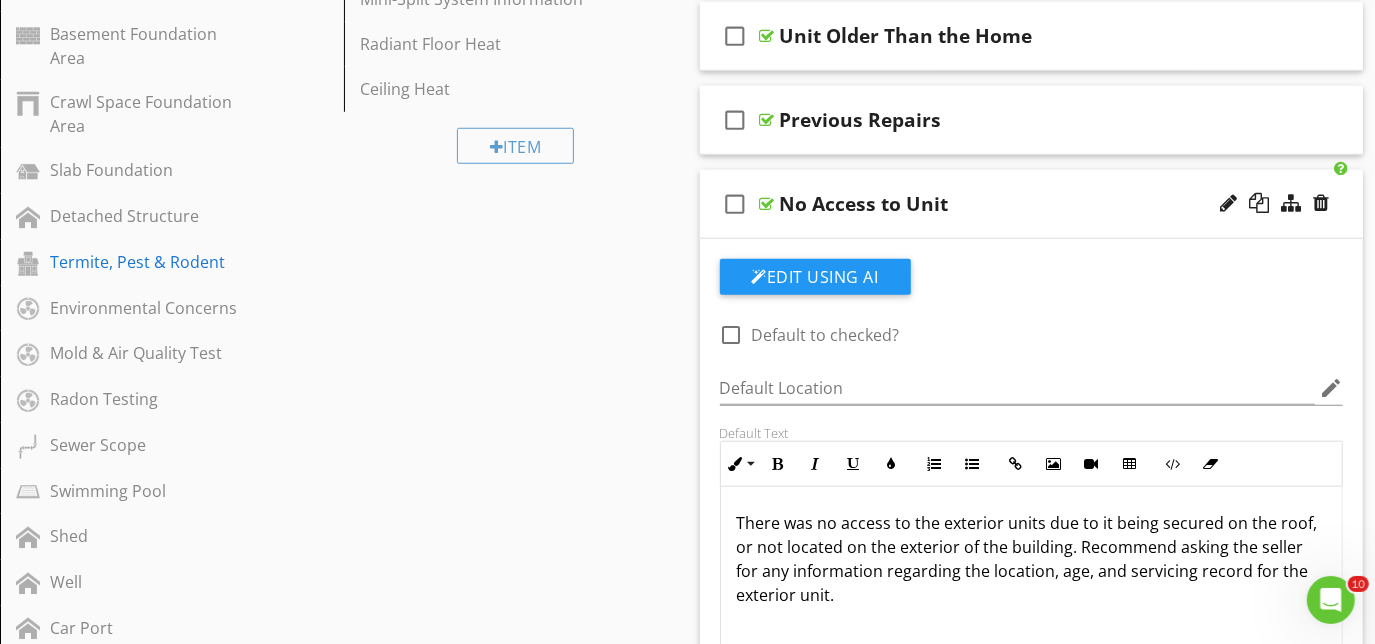 scroll, scrollTop: 1082, scrollLeft: 0, axis: vertical 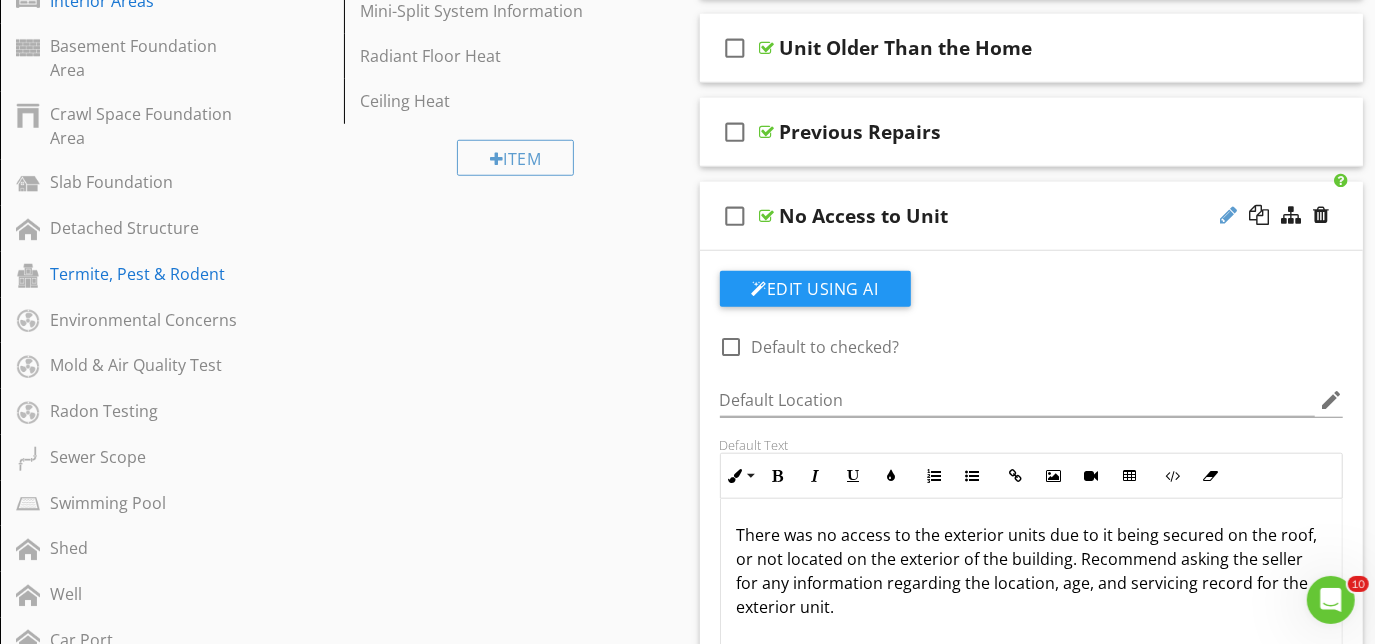 click at bounding box center [1228, 215] 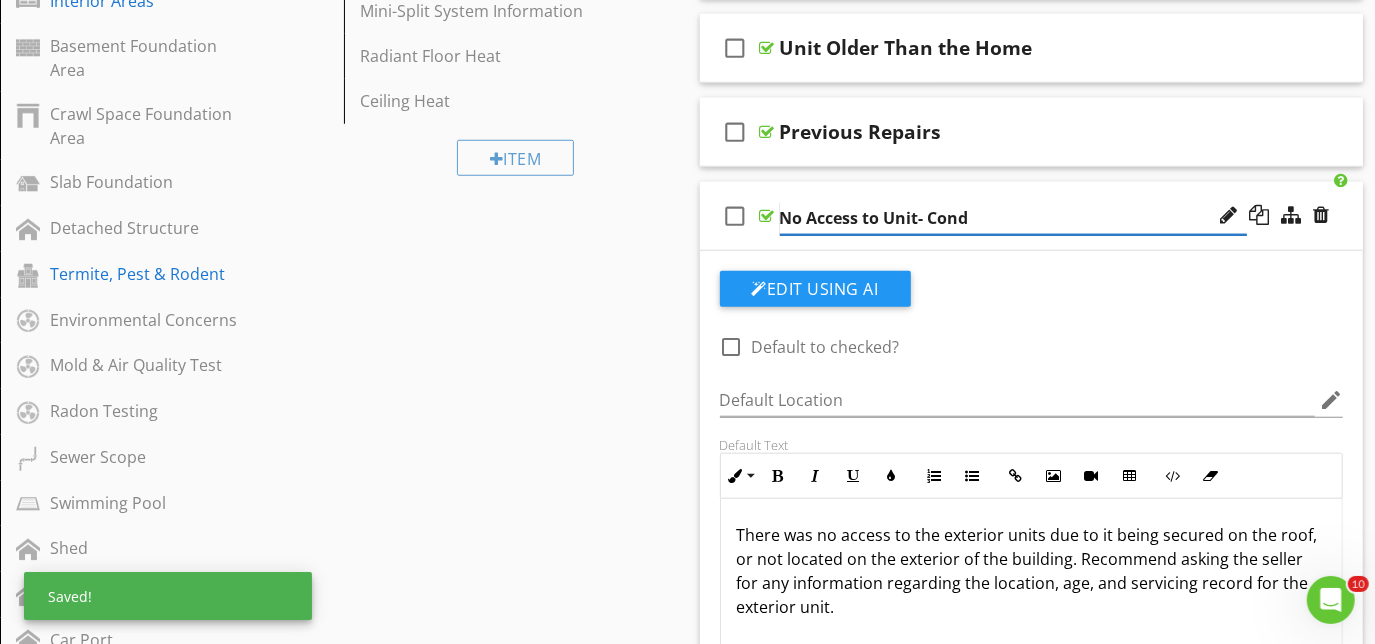 type on "No Access to Unit- Condo" 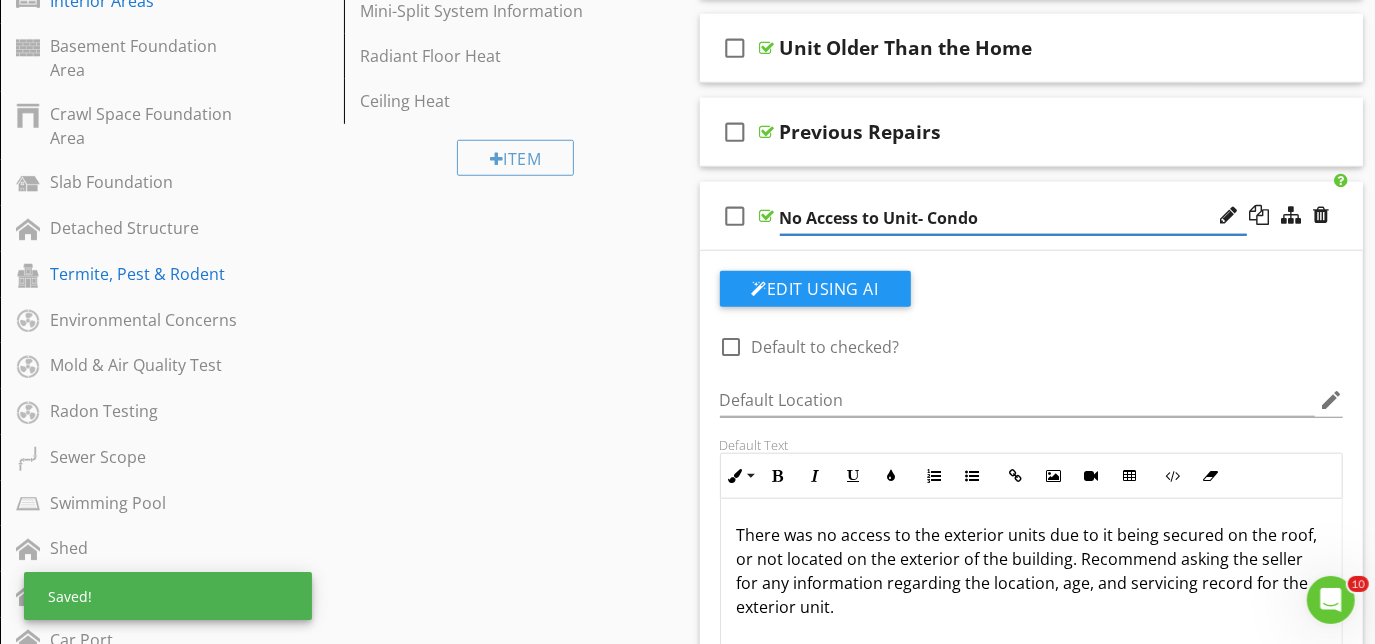 click on "check_box_outline_blank         No Access to Unit- Condo" at bounding box center [1032, 216] 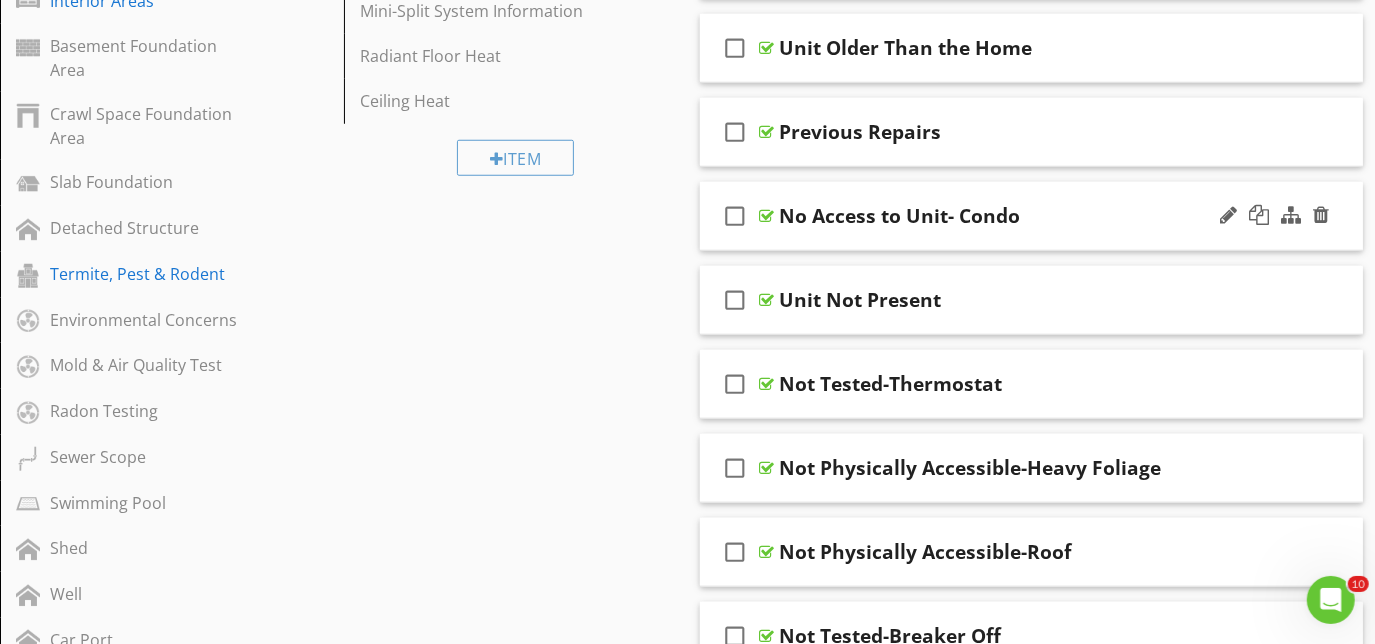 click on "check_box_outline_blank
No Access to Unit- Condo" at bounding box center [1032, 216] 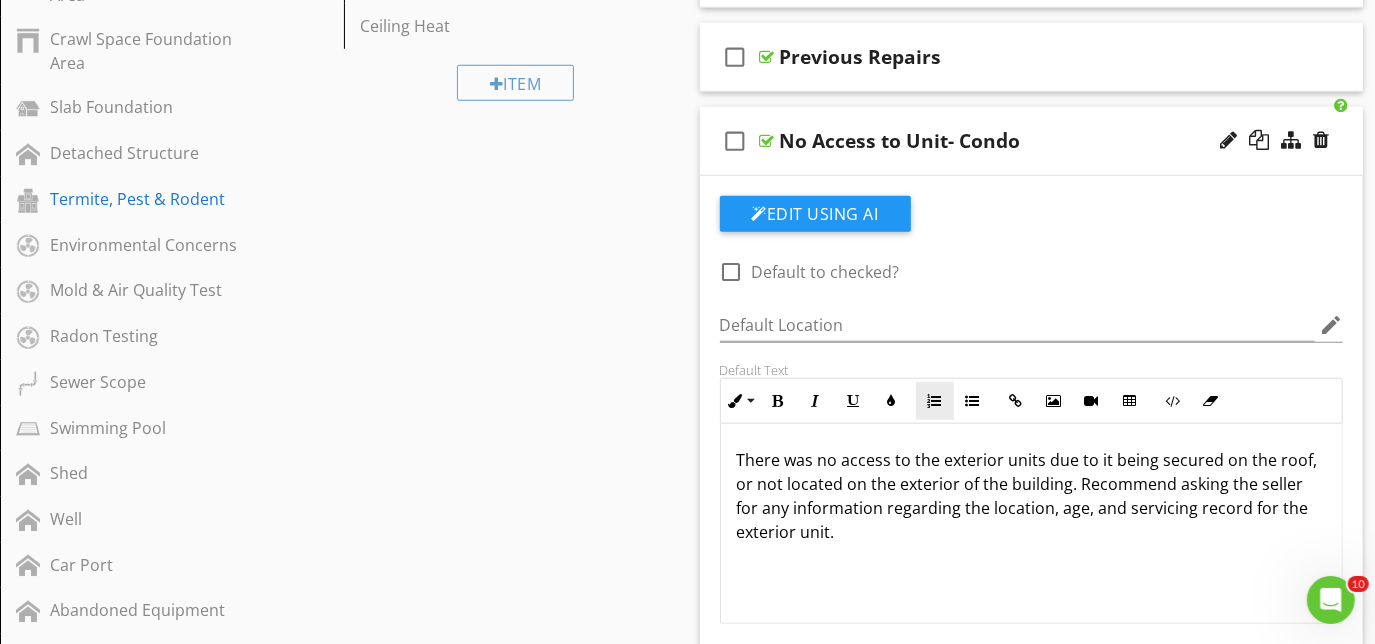 scroll, scrollTop: 1264, scrollLeft: 0, axis: vertical 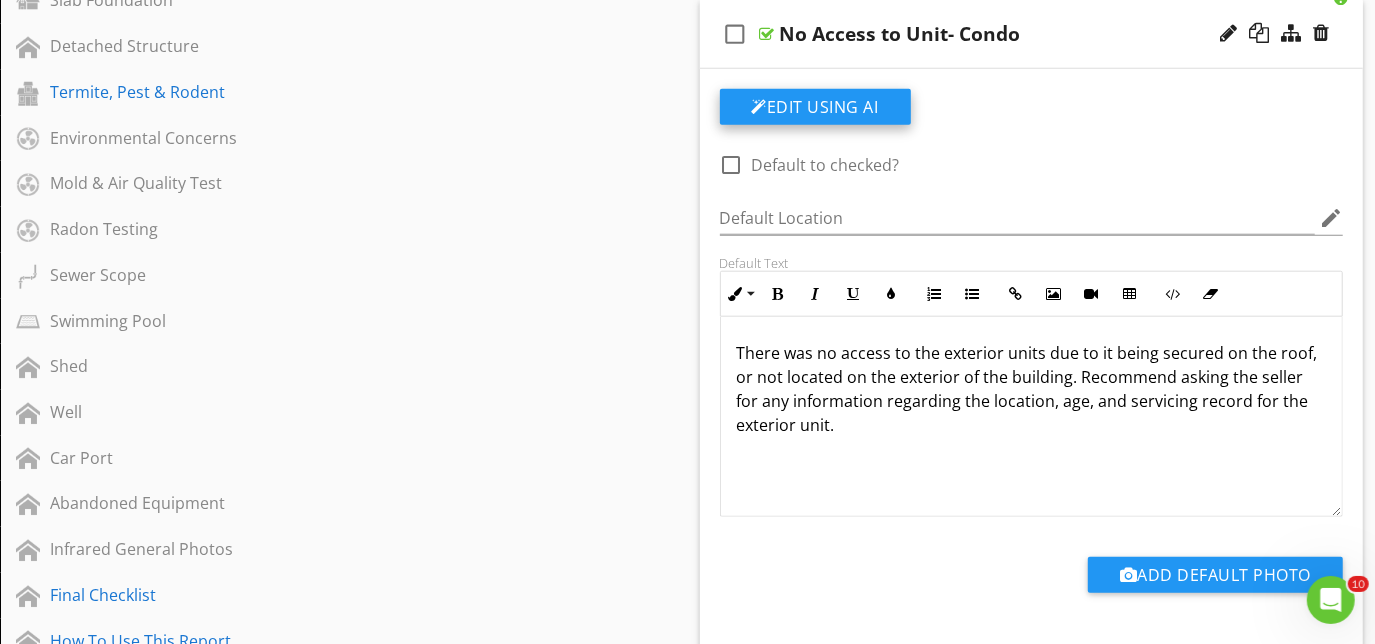 click on "Edit Using AI" at bounding box center (815, 107) 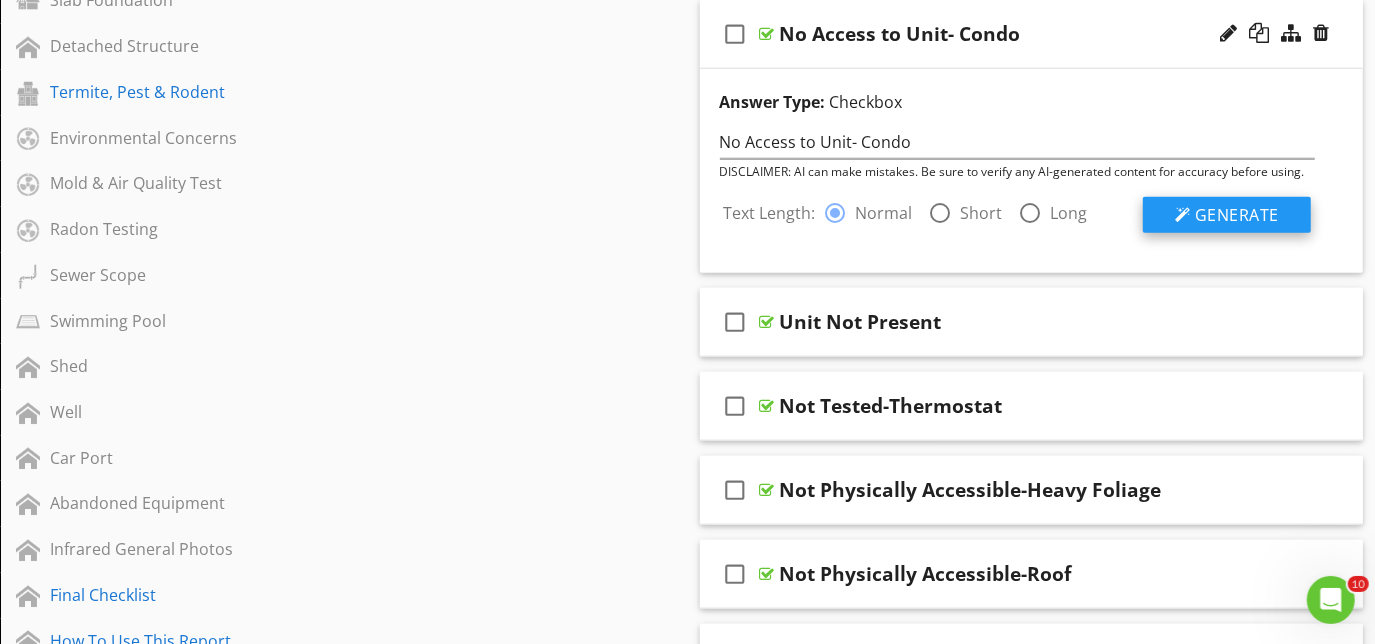 click on "Generate" at bounding box center [1237, 215] 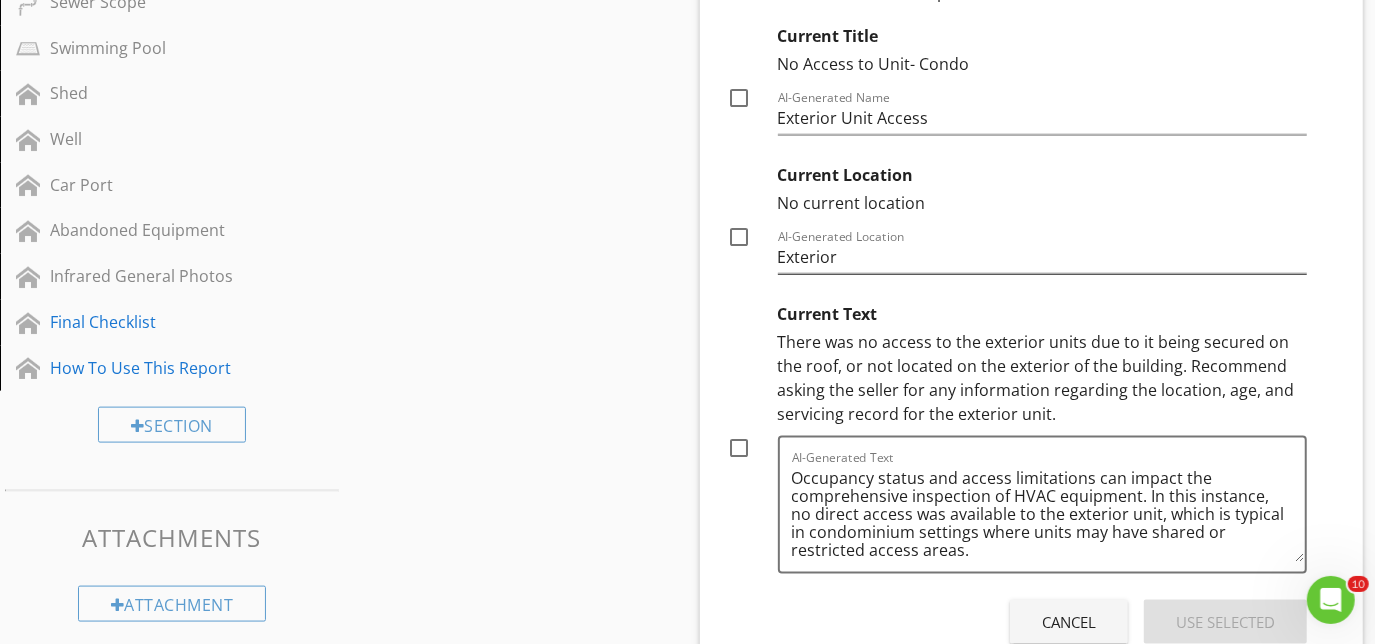 scroll, scrollTop: 1810, scrollLeft: 0, axis: vertical 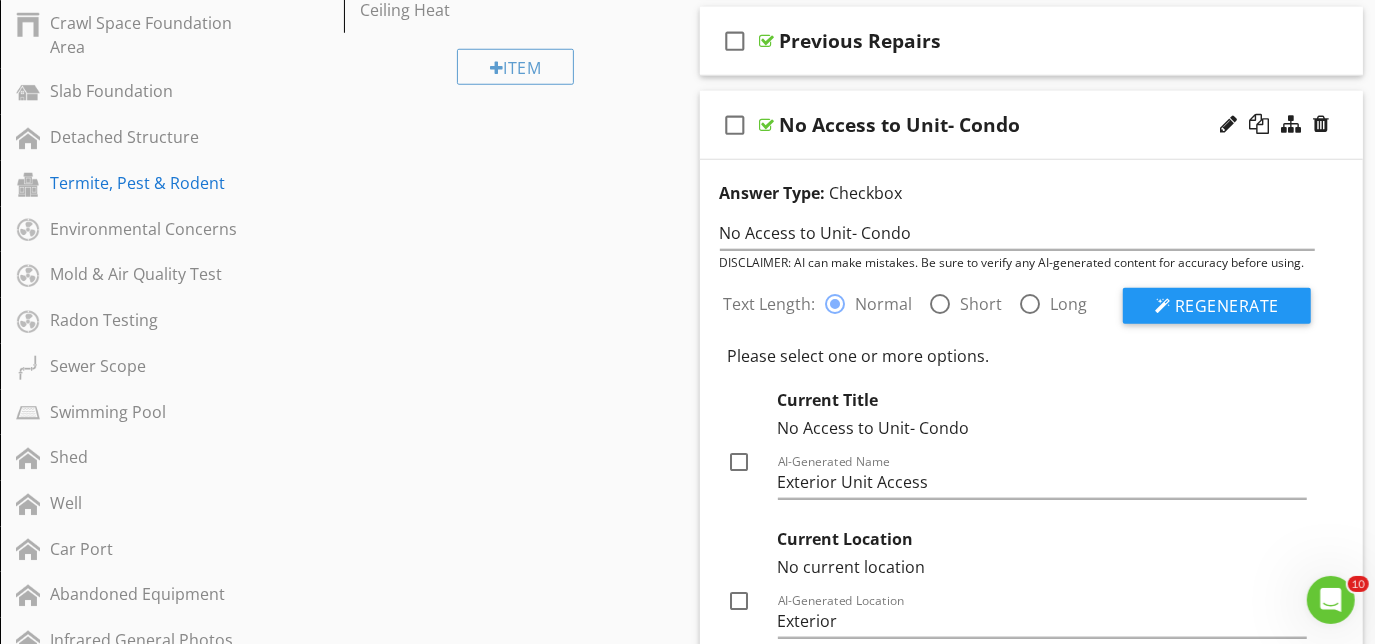 click on "check_box_outline_blank
No Access to Unit- Condo" at bounding box center (1032, 125) 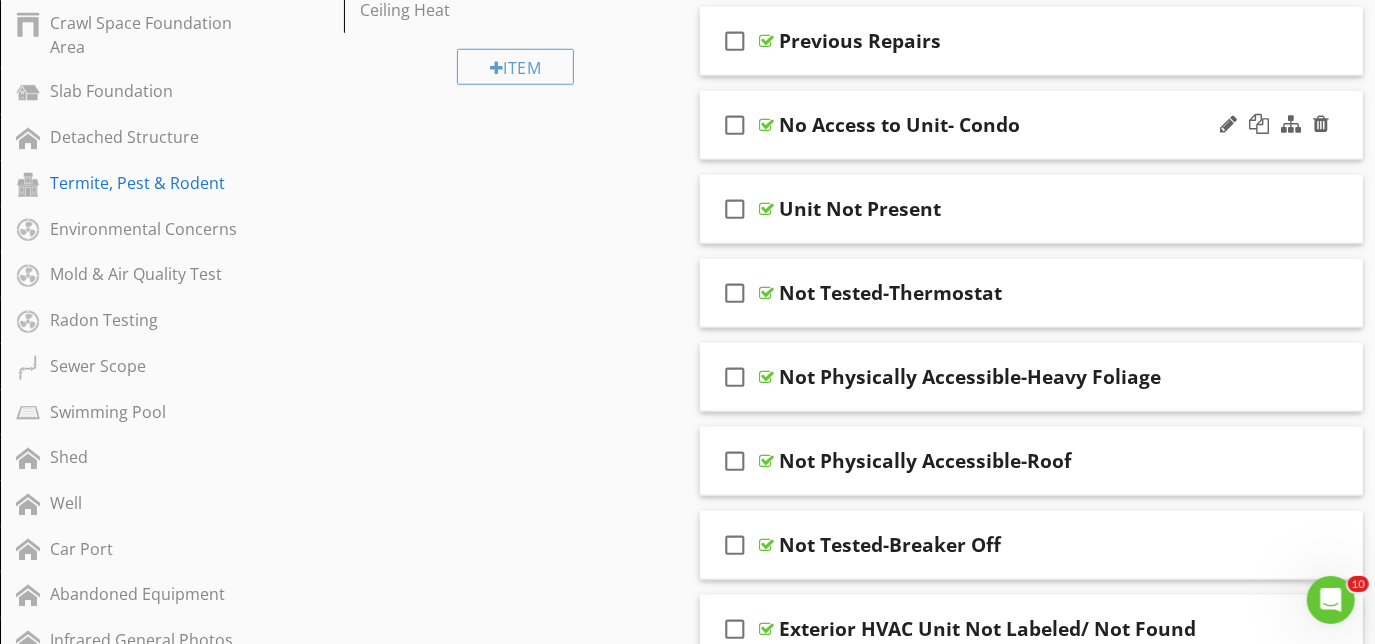 click on "check_box_outline_blank
No Access to Unit- Condo" at bounding box center [1032, 125] 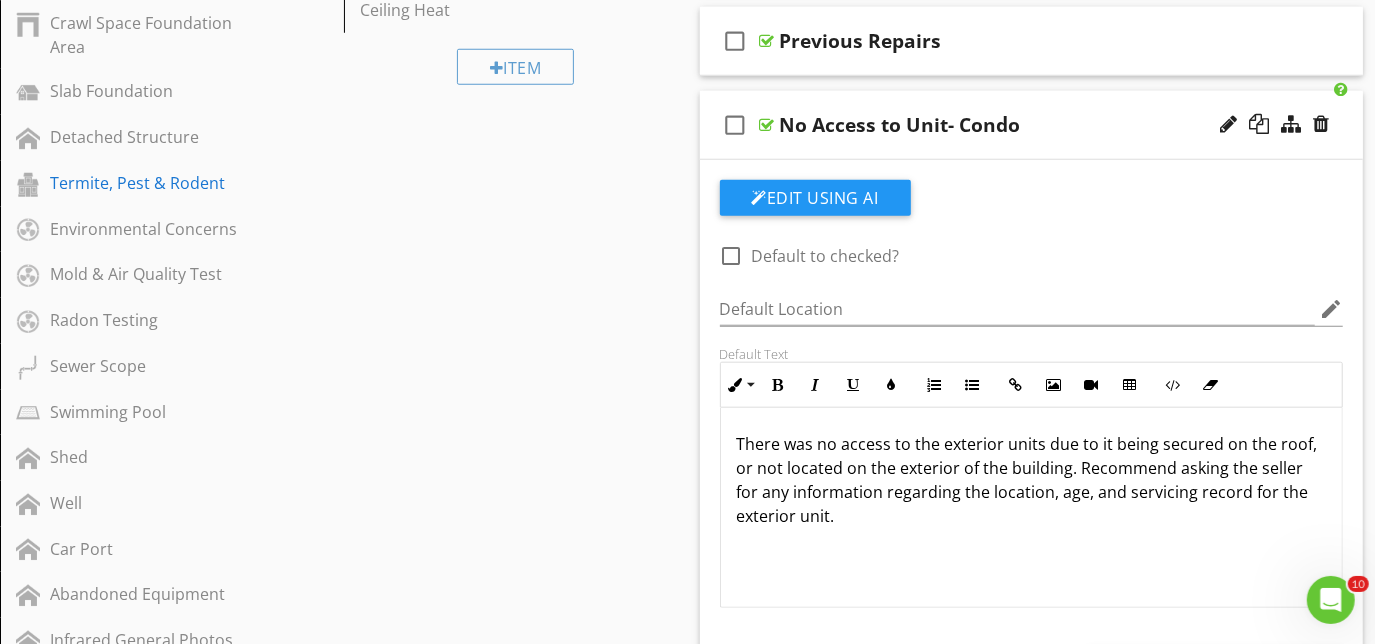 click on "check_box_outline_blank
No Access to Unit- Condo" at bounding box center (1032, 125) 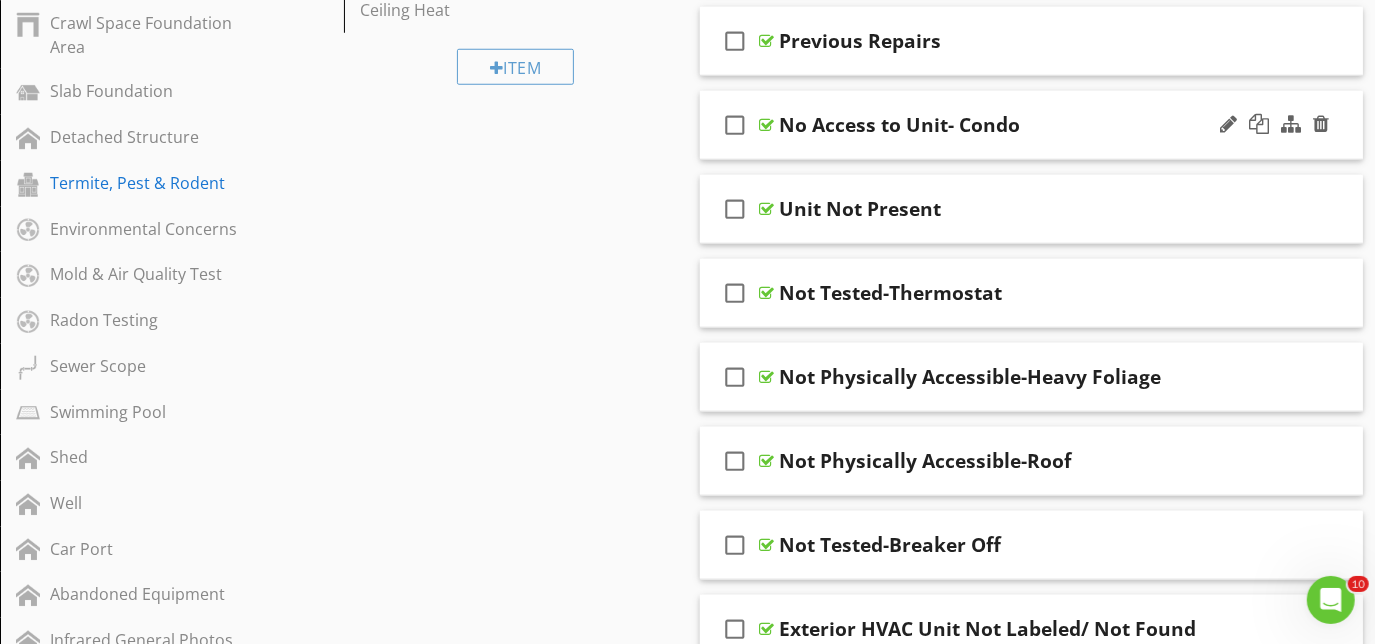 click on "check_box_outline_blank
No Access to Unit- Condo" at bounding box center [1032, 125] 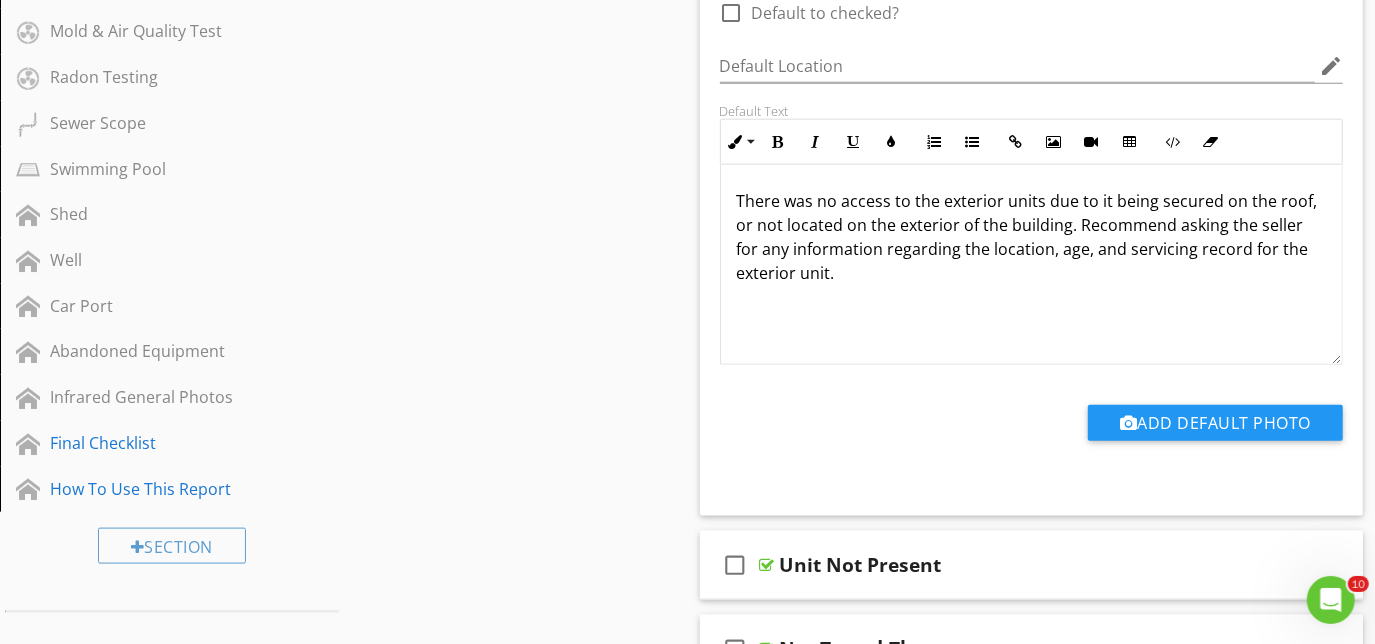 scroll, scrollTop: 1446, scrollLeft: 0, axis: vertical 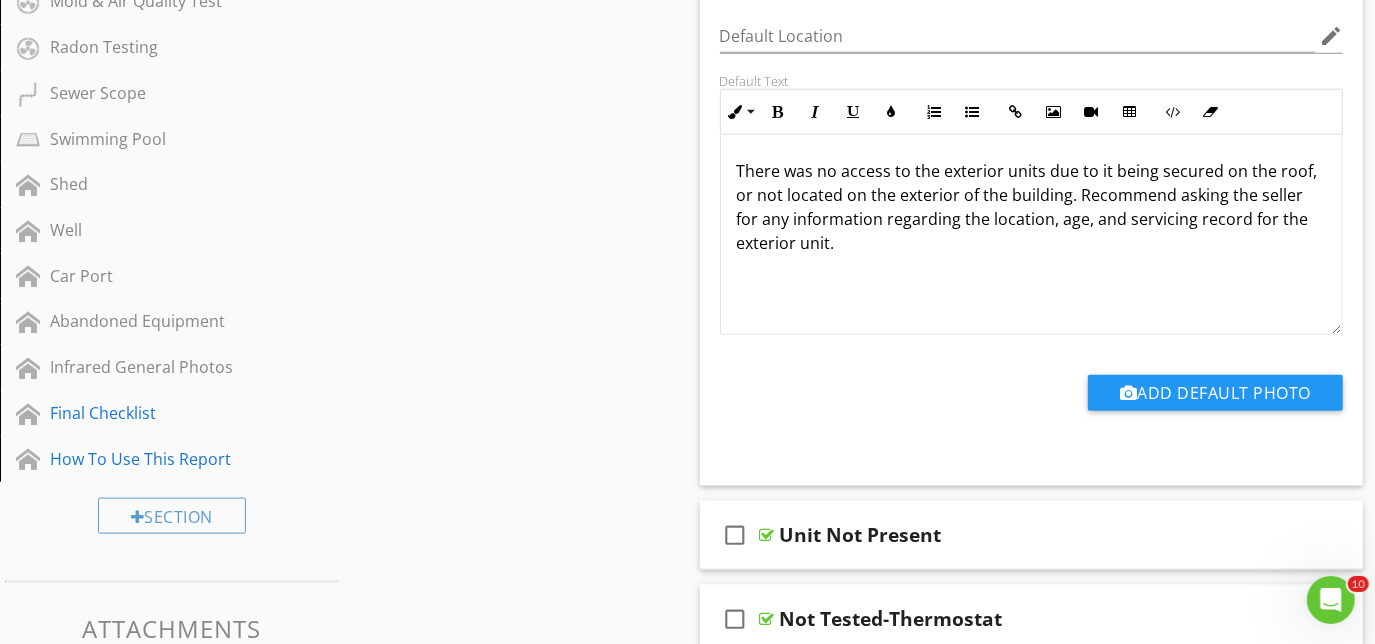click on "There was no access to the exterior units due to it being secured on the roof, or not located on the exterior of the building. Recommend asking the seller for any information regarding the location, age, and servicing record for the exterior unit." at bounding box center [1032, 207] 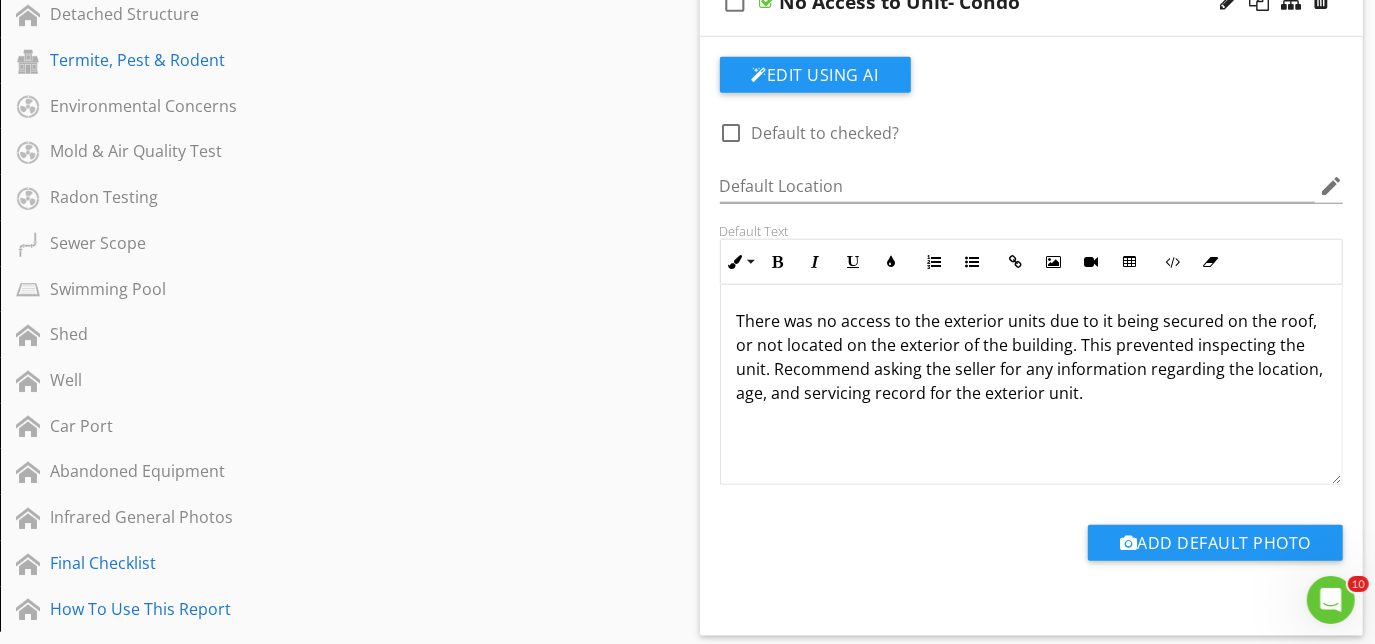 scroll, scrollTop: 1264, scrollLeft: 0, axis: vertical 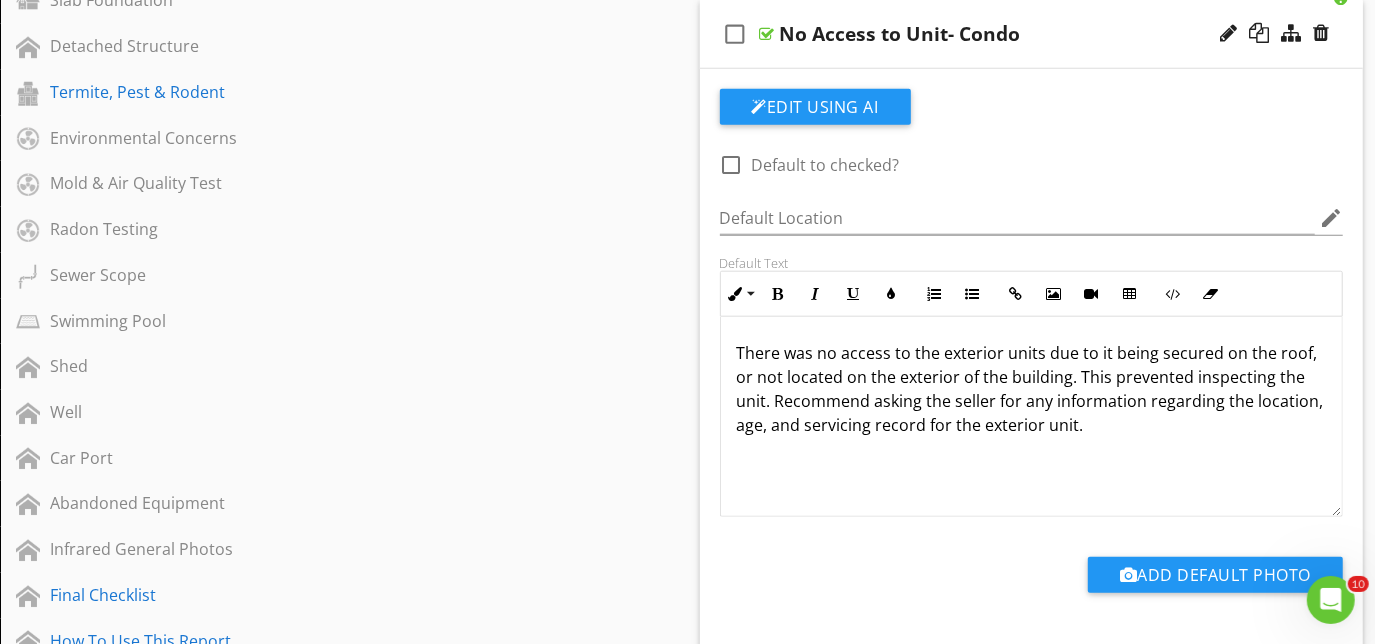 click on "check_box_outline_blank
No Access to Unit- Condo" at bounding box center [1032, 34] 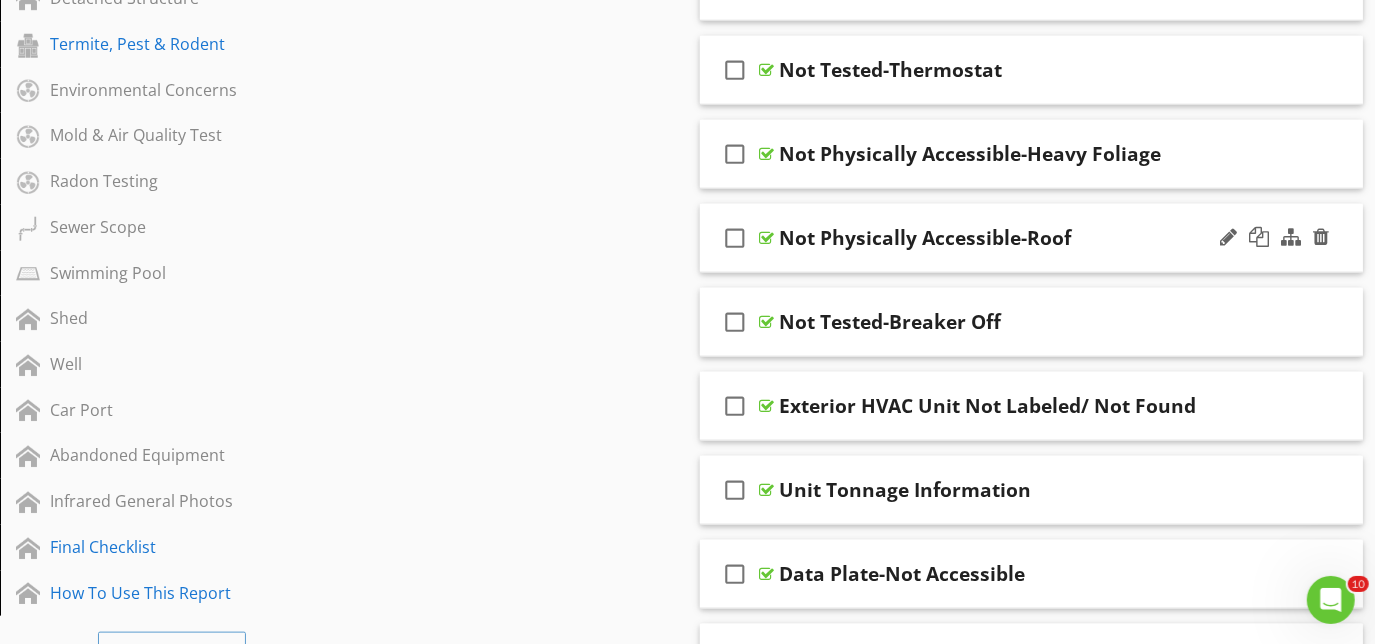 scroll, scrollTop: 1284, scrollLeft: 0, axis: vertical 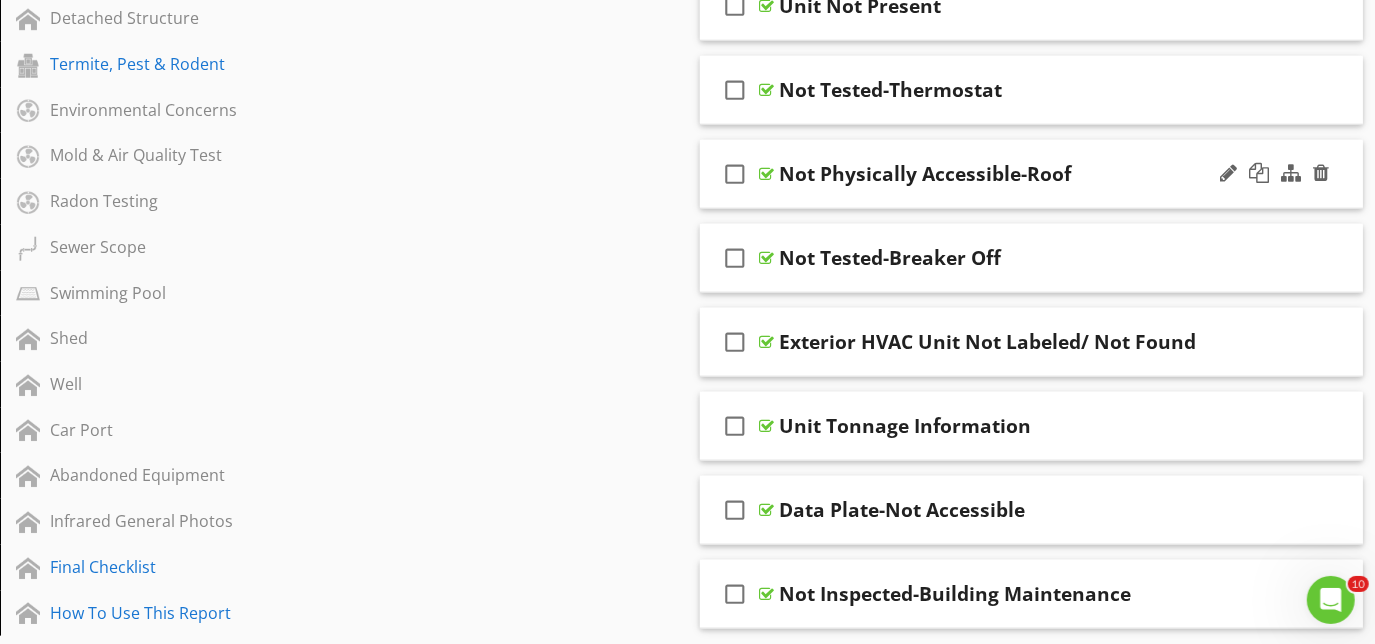 click on "check_box_outline_blank
Not Physically Accessible-Roof" at bounding box center [1032, 174] 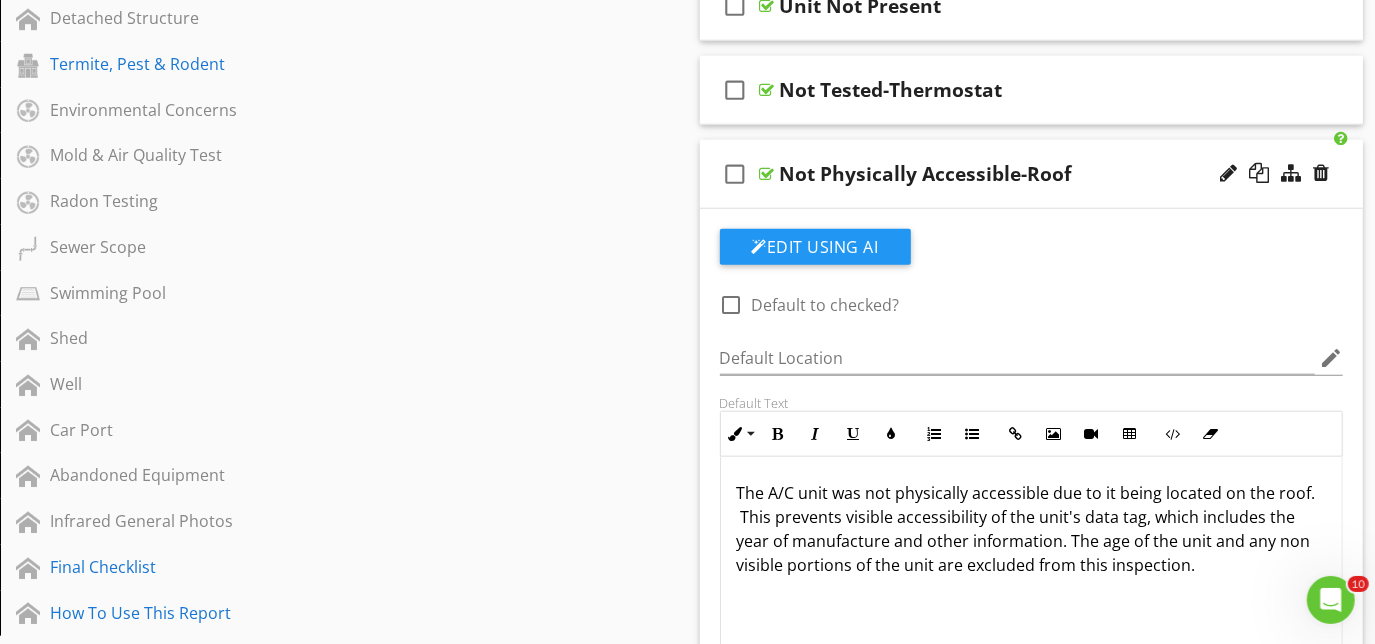 click on "check_box_outline_blank
Not Physically Accessible-Roof" at bounding box center (1032, 174) 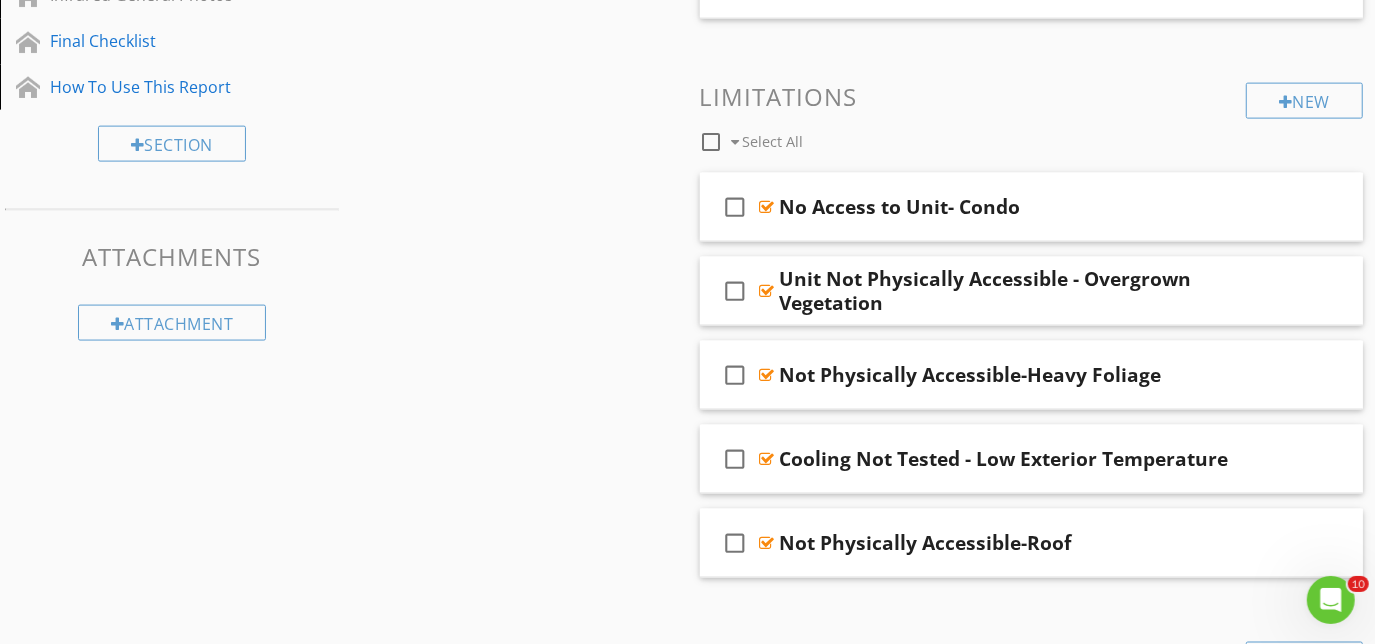 scroll, scrollTop: 1839, scrollLeft: 0, axis: vertical 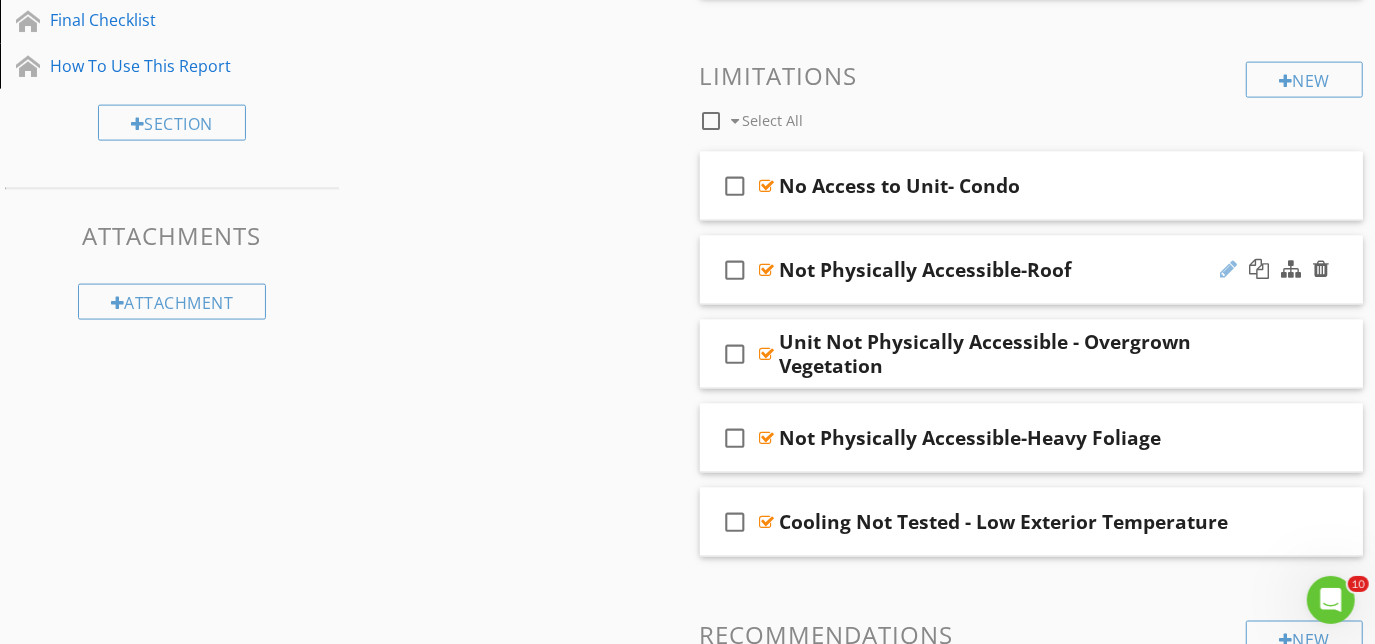 click at bounding box center [1228, 269] 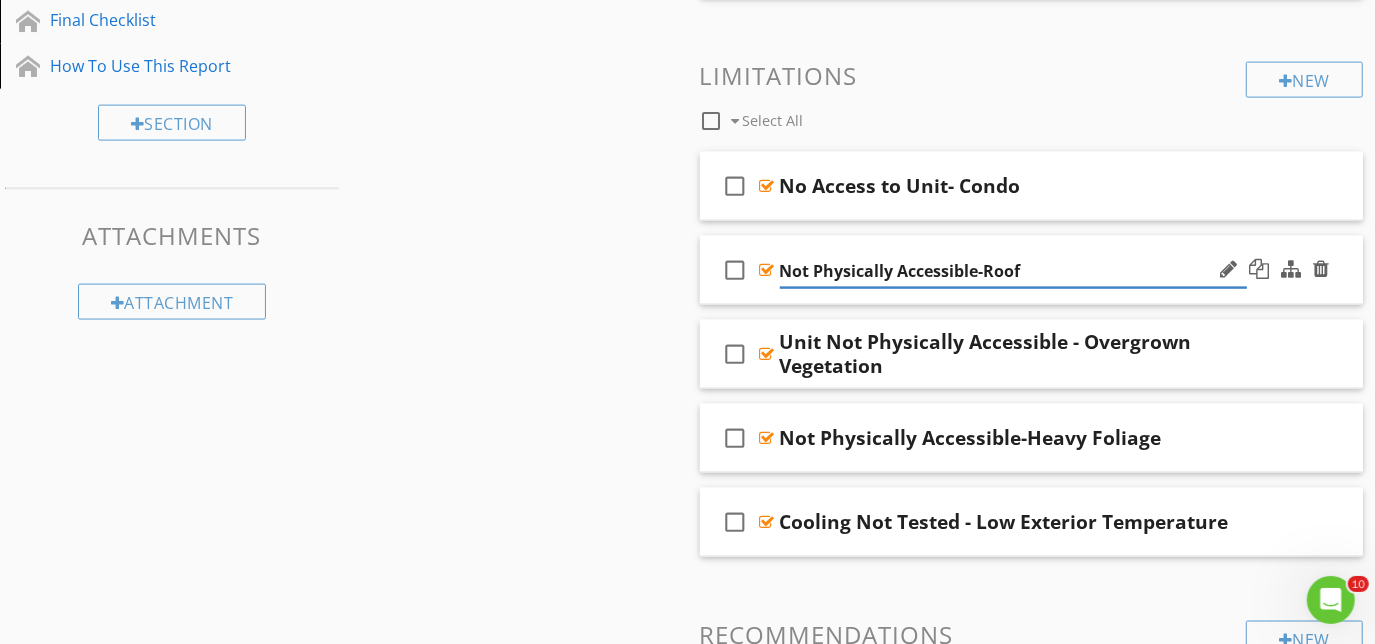 click on "check_box_outline_blank" at bounding box center (736, 270) 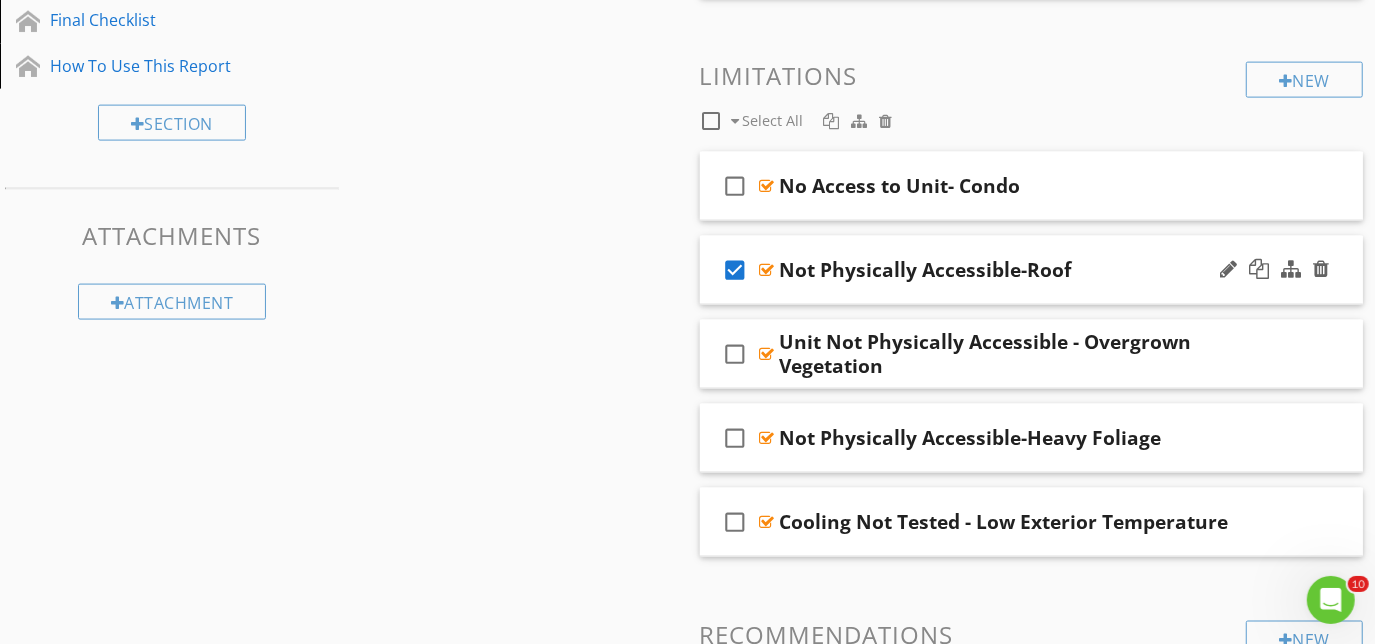 click on "check_box" at bounding box center (736, 270) 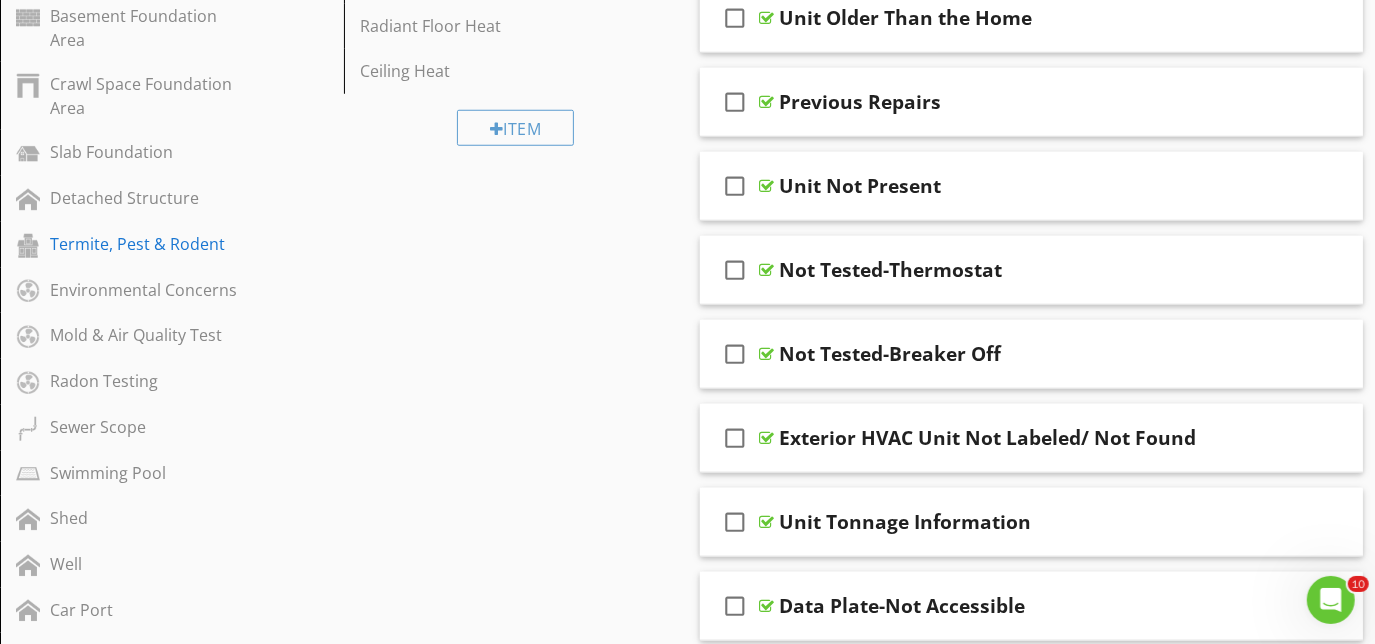 scroll, scrollTop: 1293, scrollLeft: 0, axis: vertical 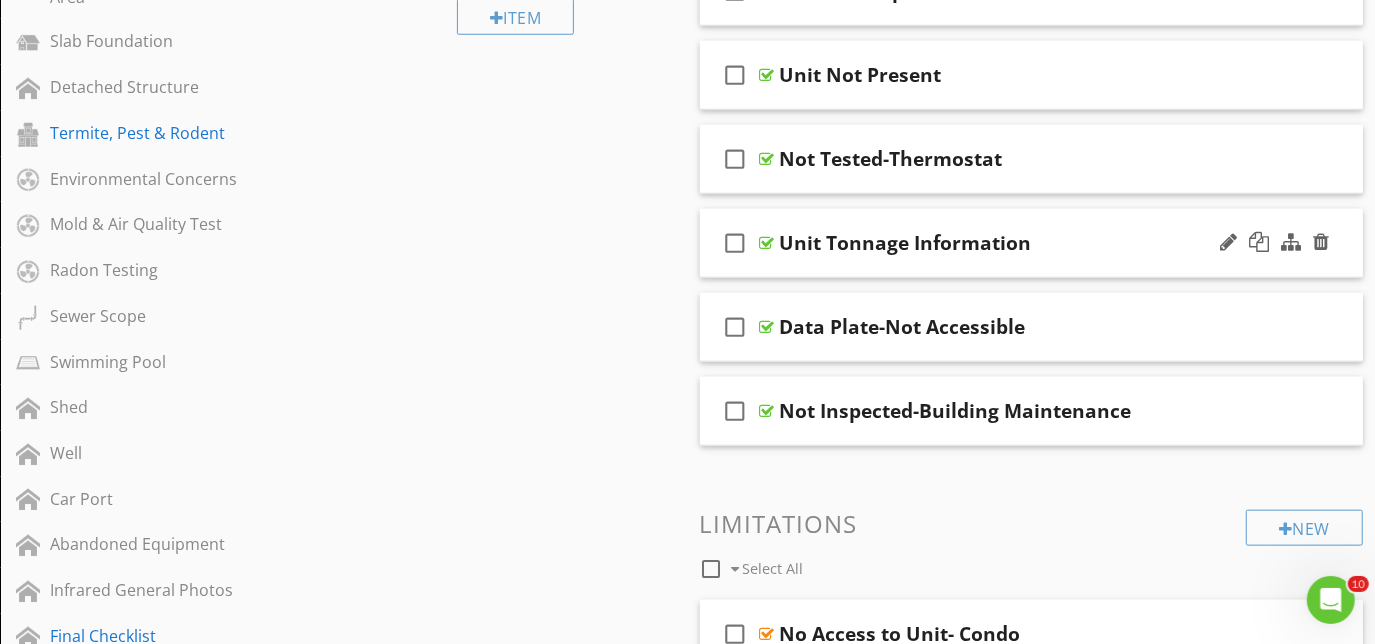 click on "check_box_outline_blank
Unit Tonnage Information" at bounding box center (1032, 243) 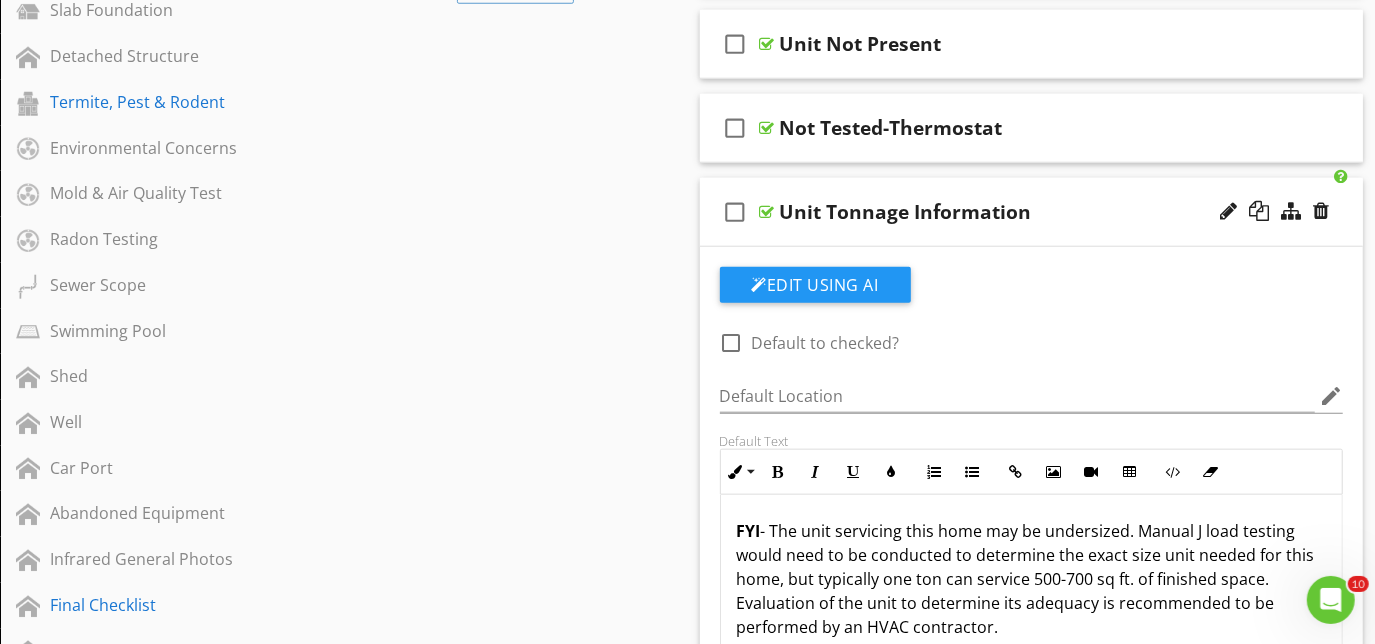 scroll, scrollTop: 1223, scrollLeft: 0, axis: vertical 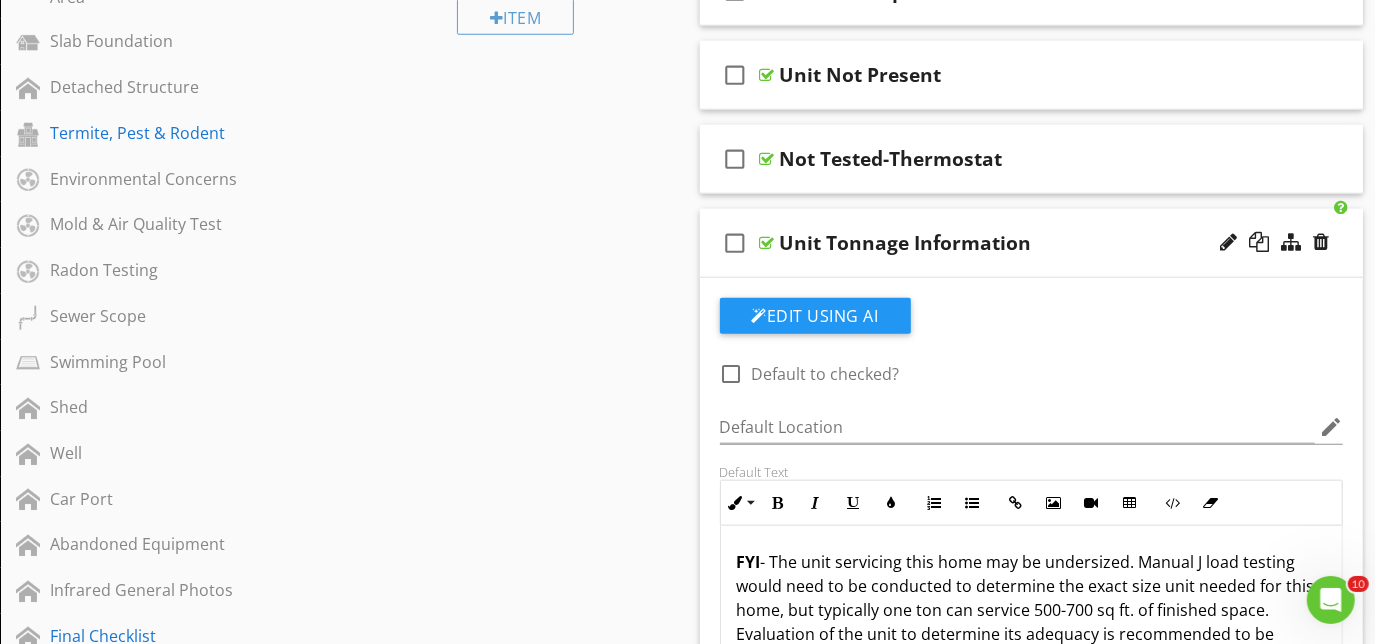 click on "check_box_outline_blank
Unit Tonnage Information" at bounding box center (1032, 243) 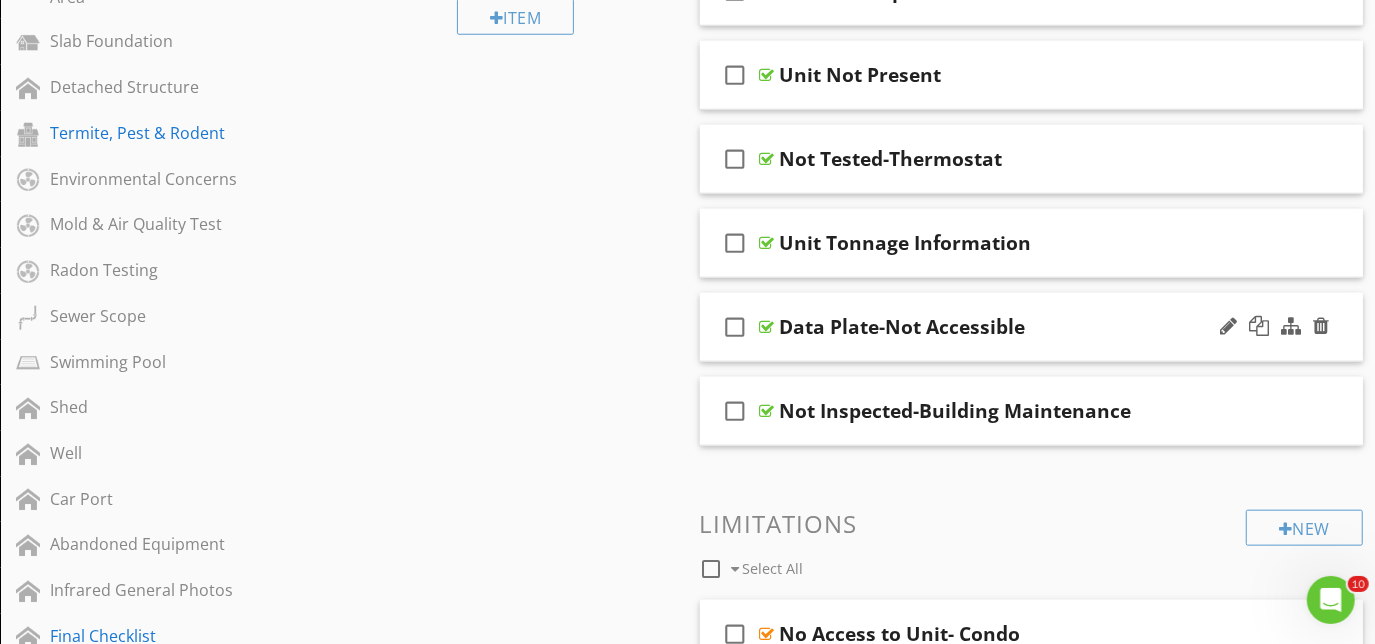 click on "check_box_outline_blank
Data Plate-Not Accessible" at bounding box center (1032, 327) 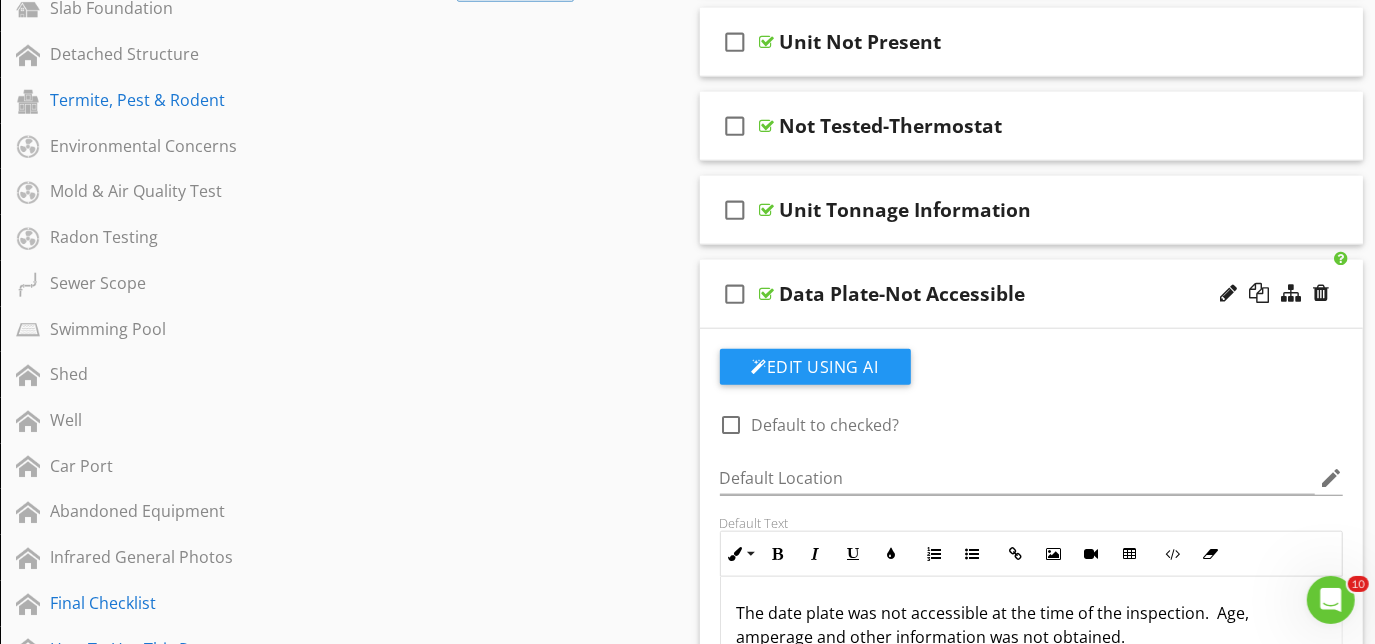 scroll, scrollTop: 1223, scrollLeft: 0, axis: vertical 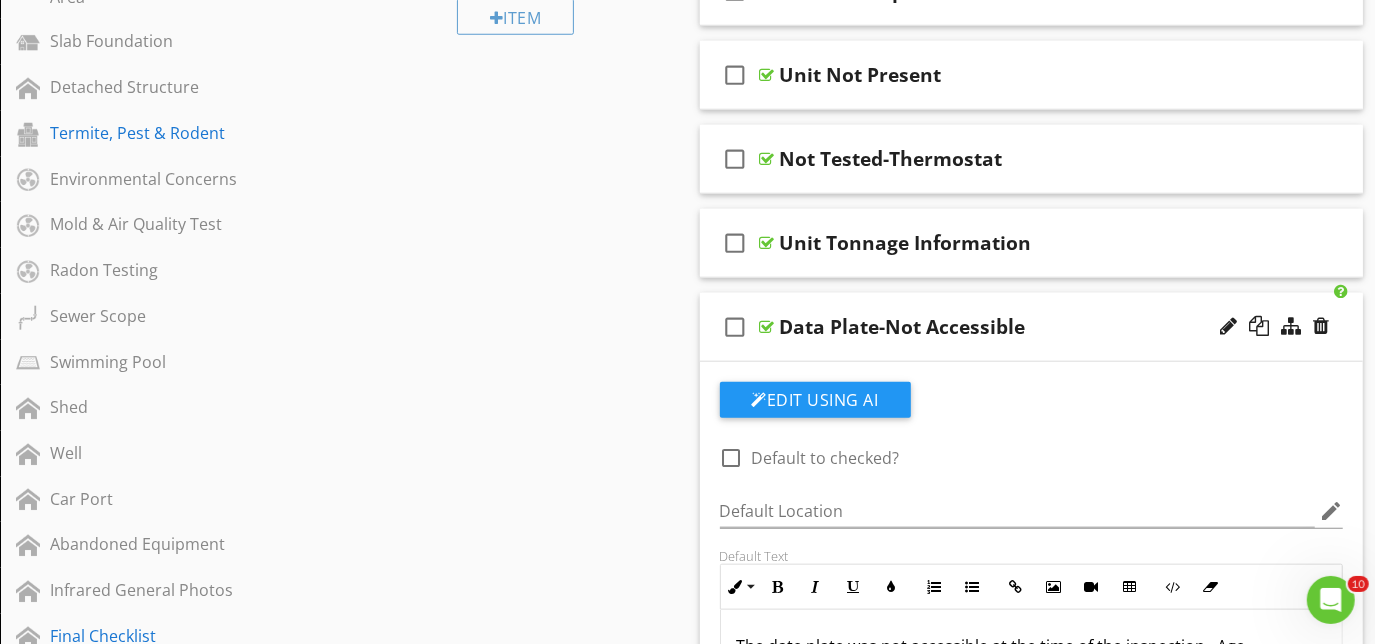 click on "check_box_outline_blank
Data Plate-Not Accessible" at bounding box center (1032, 327) 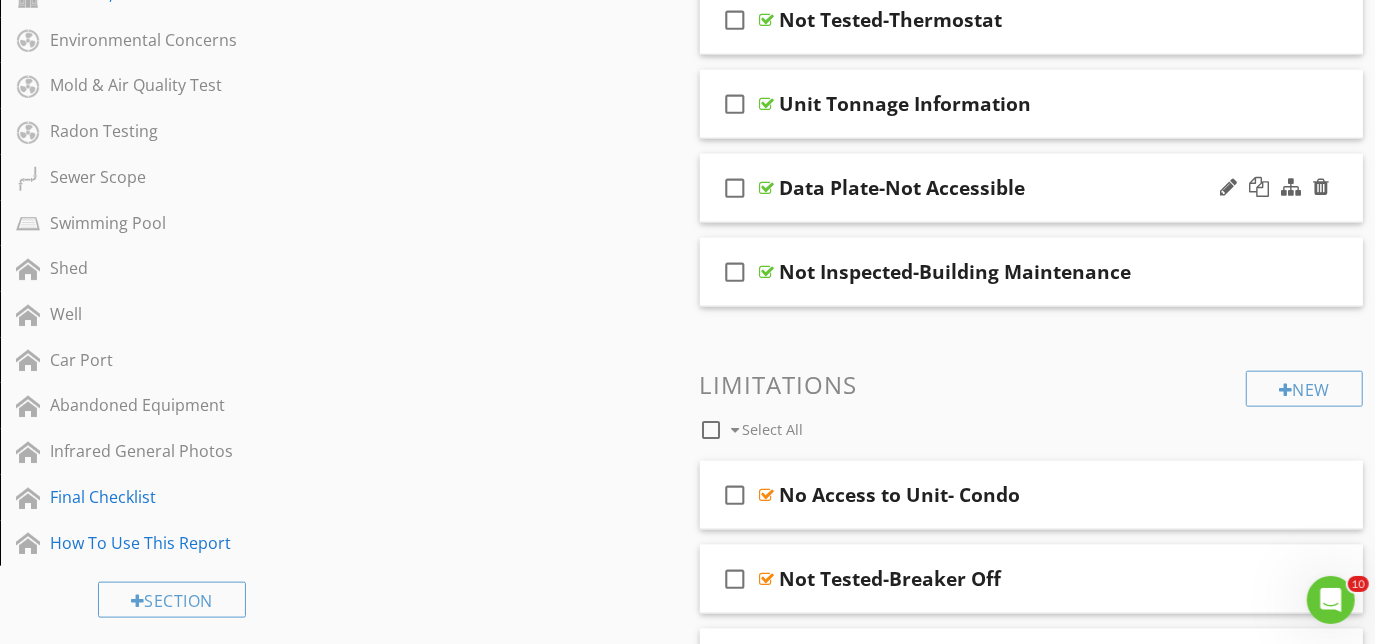 scroll, scrollTop: 1405, scrollLeft: 0, axis: vertical 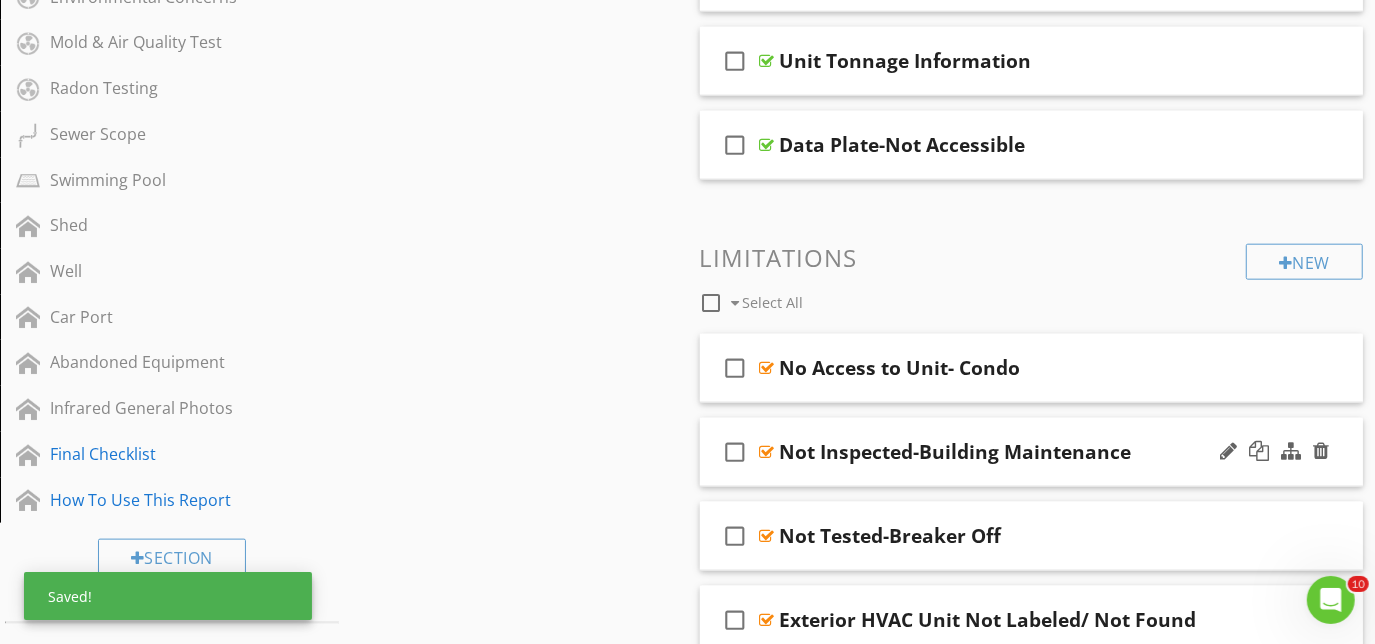 type 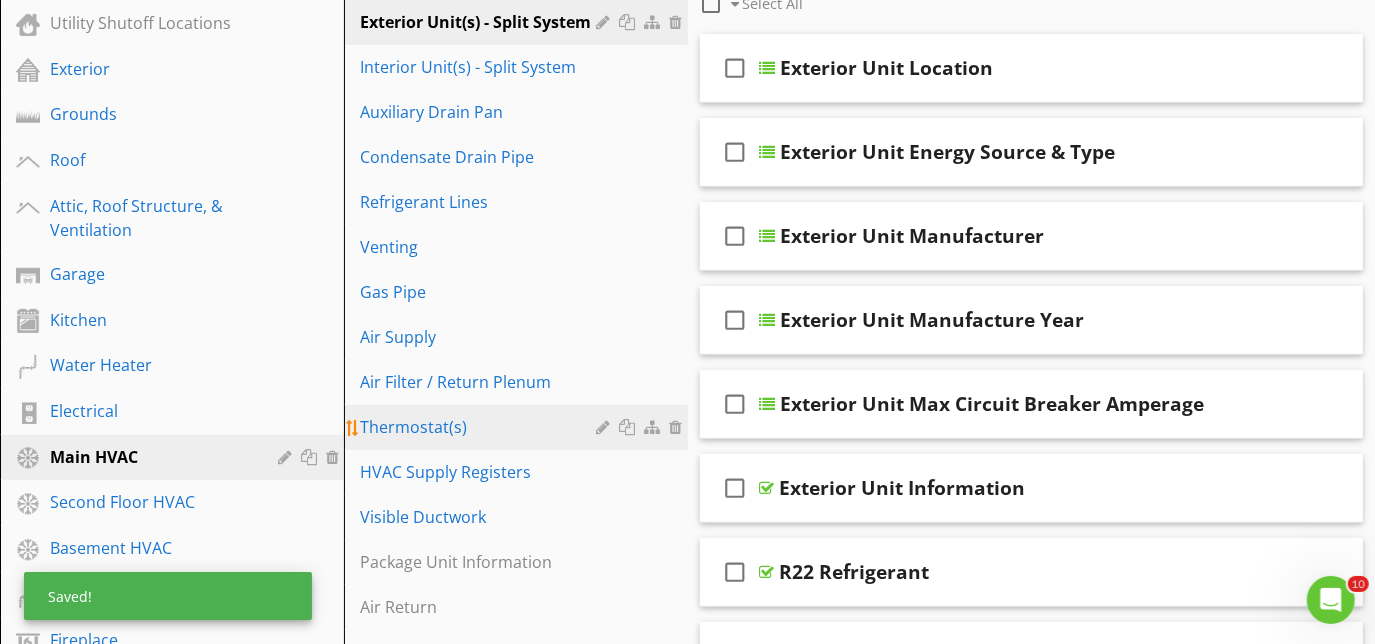 scroll, scrollTop: 132, scrollLeft: 0, axis: vertical 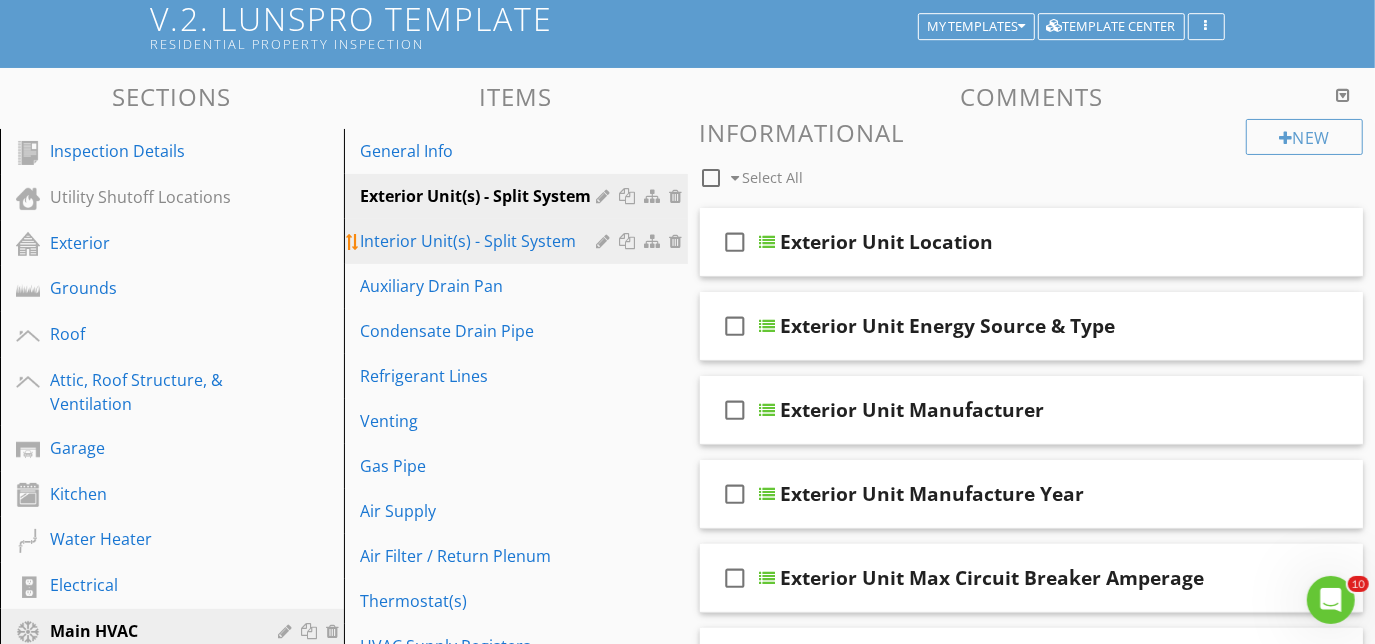 click on "Interior Unit(s) - Split System" at bounding box center (481, 241) 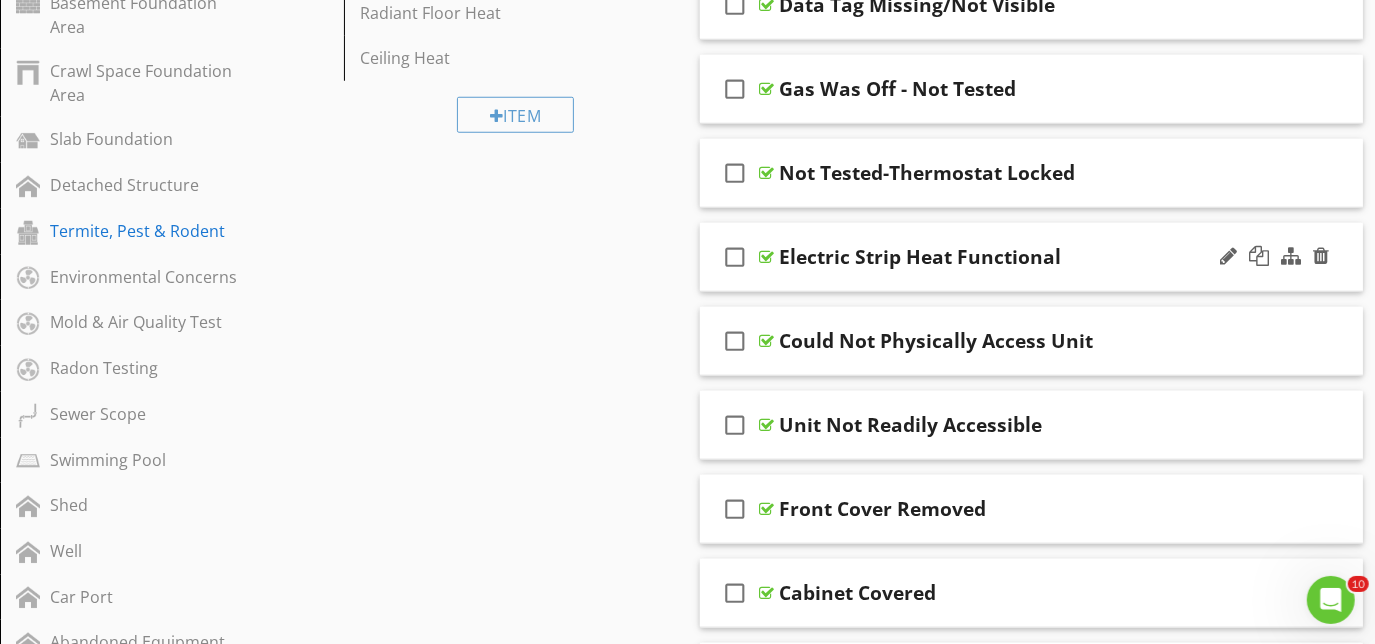 scroll, scrollTop: 1132, scrollLeft: 0, axis: vertical 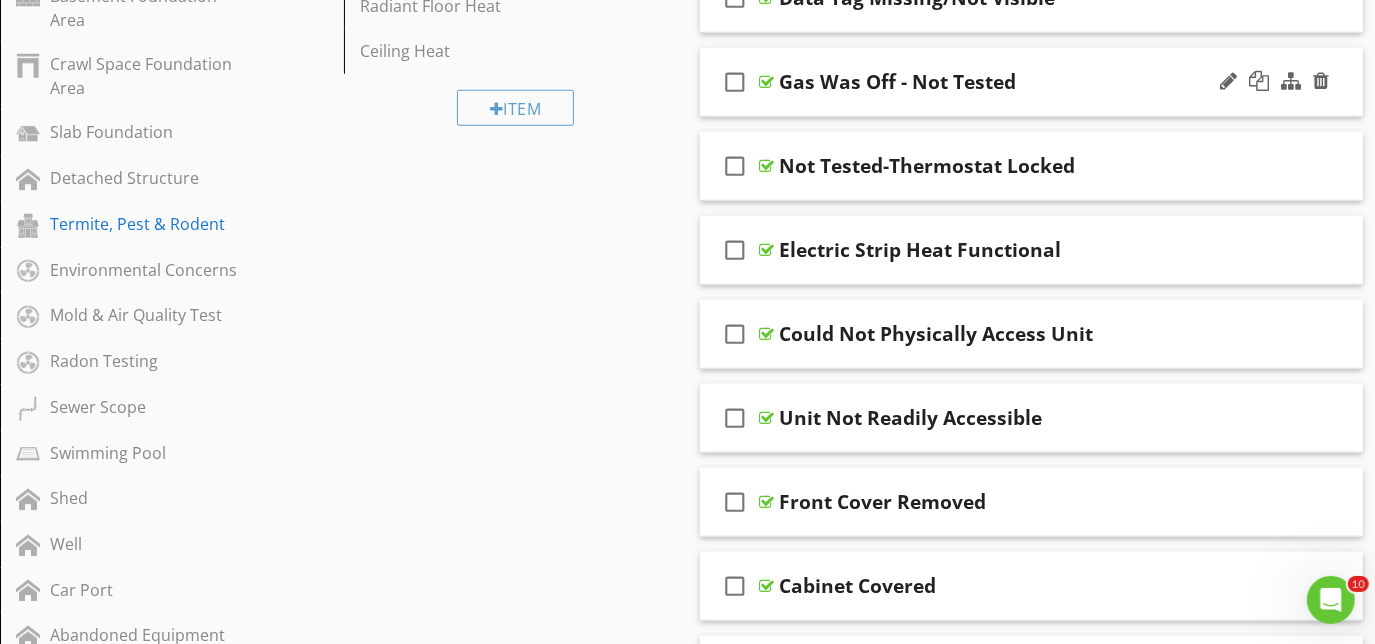 type 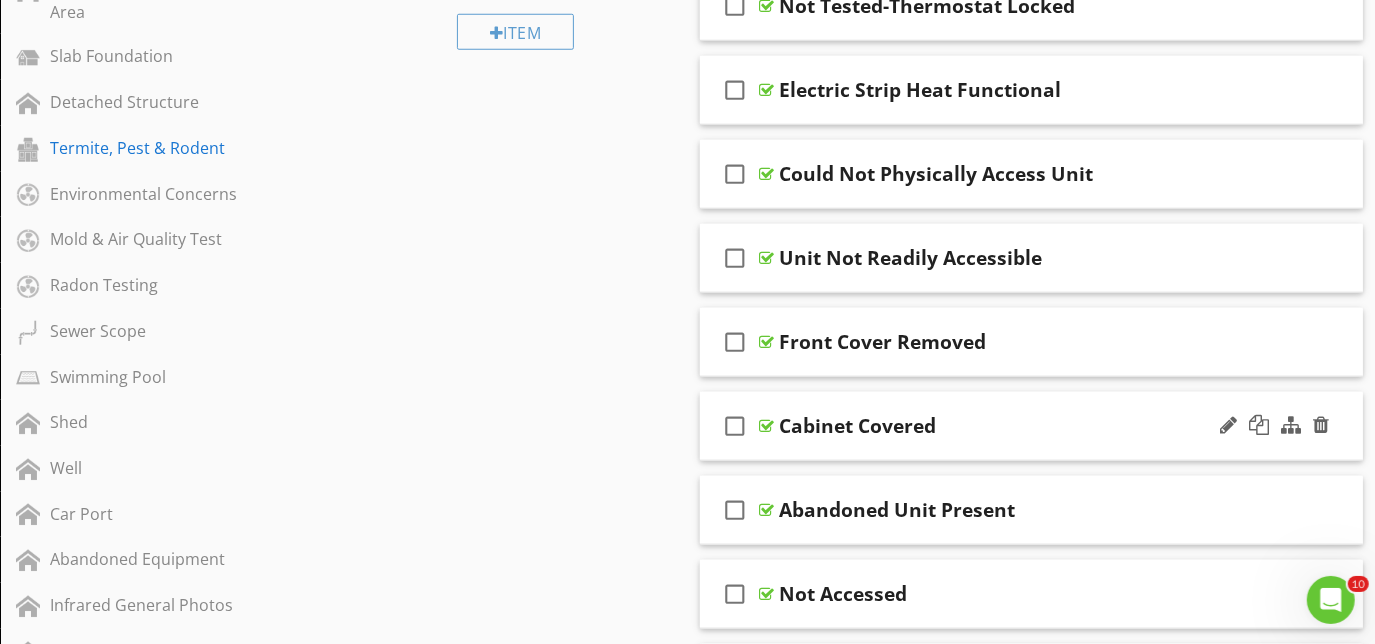 scroll, scrollTop: 1117, scrollLeft: 0, axis: vertical 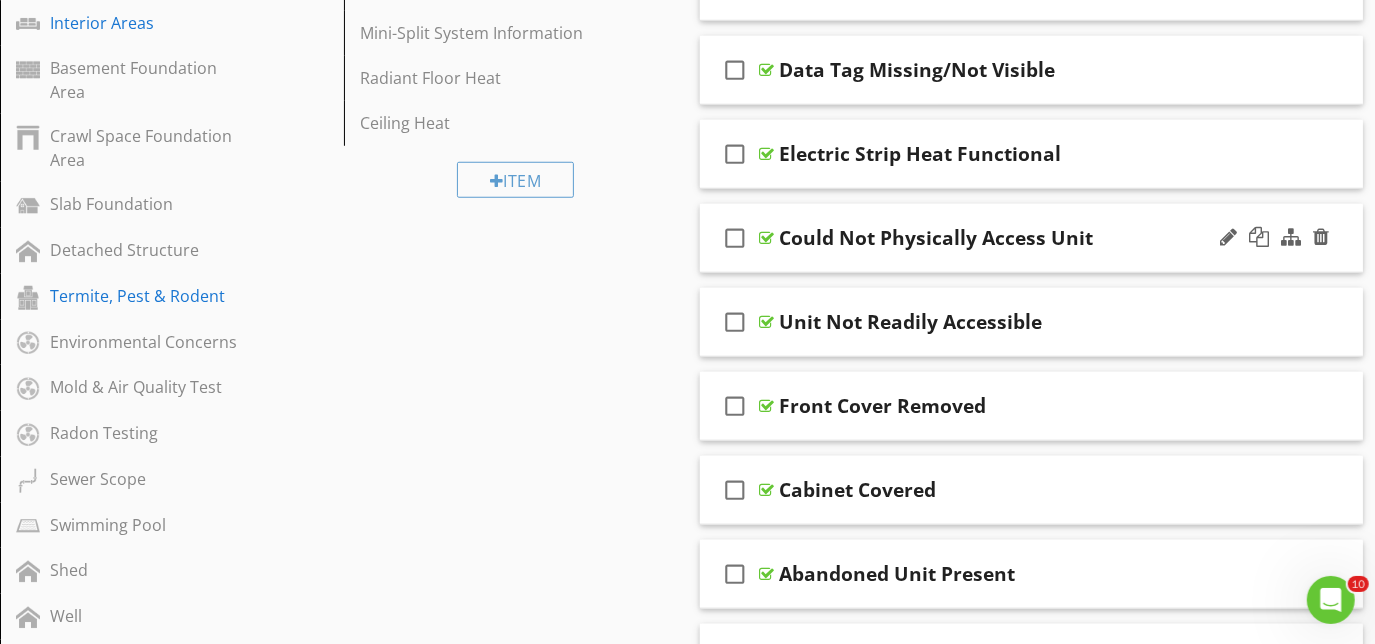 click on "check_box_outline_blank
Could Not Physically Access Unit" at bounding box center (1032, 238) 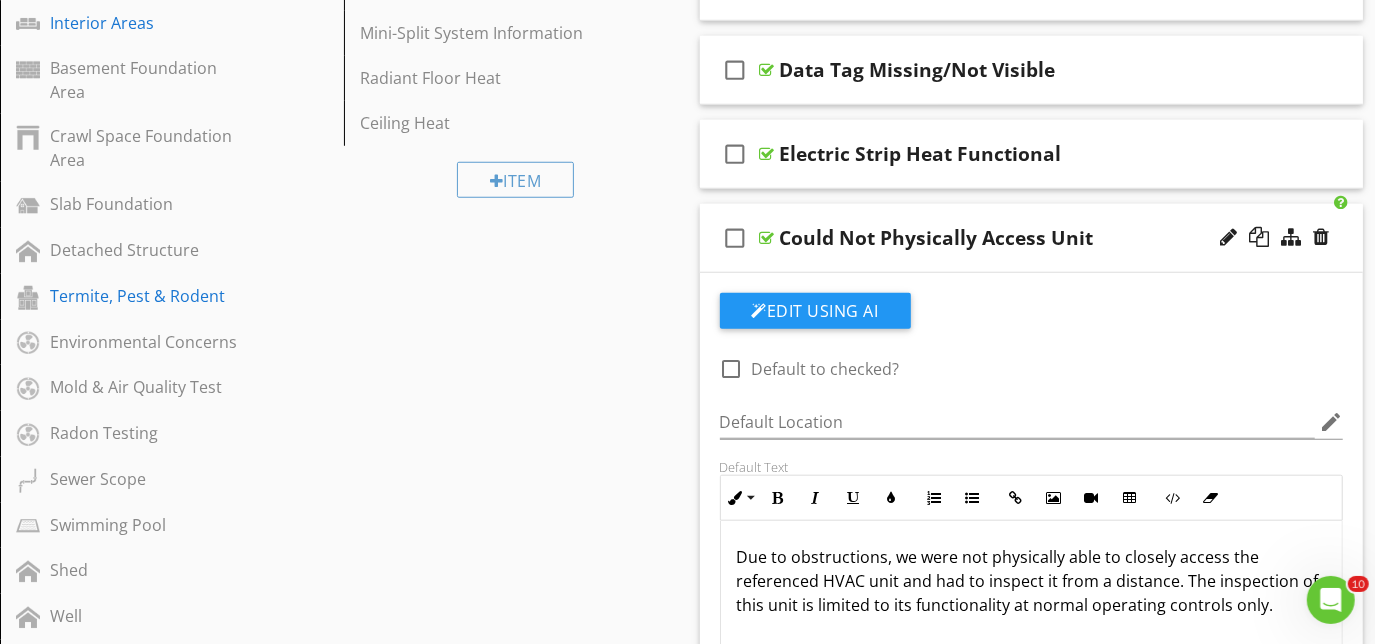 click on "check_box_outline_blank
Could Not Physically Access Unit" at bounding box center (1032, 238) 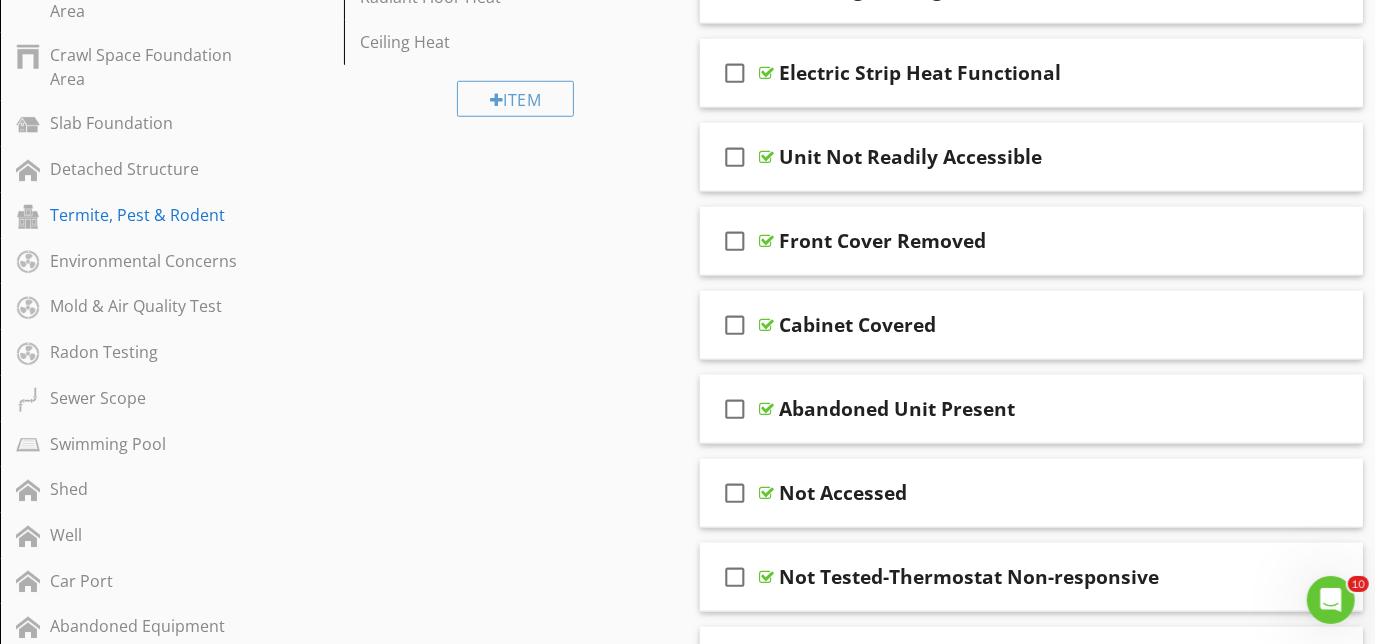 scroll, scrollTop: 1141, scrollLeft: 0, axis: vertical 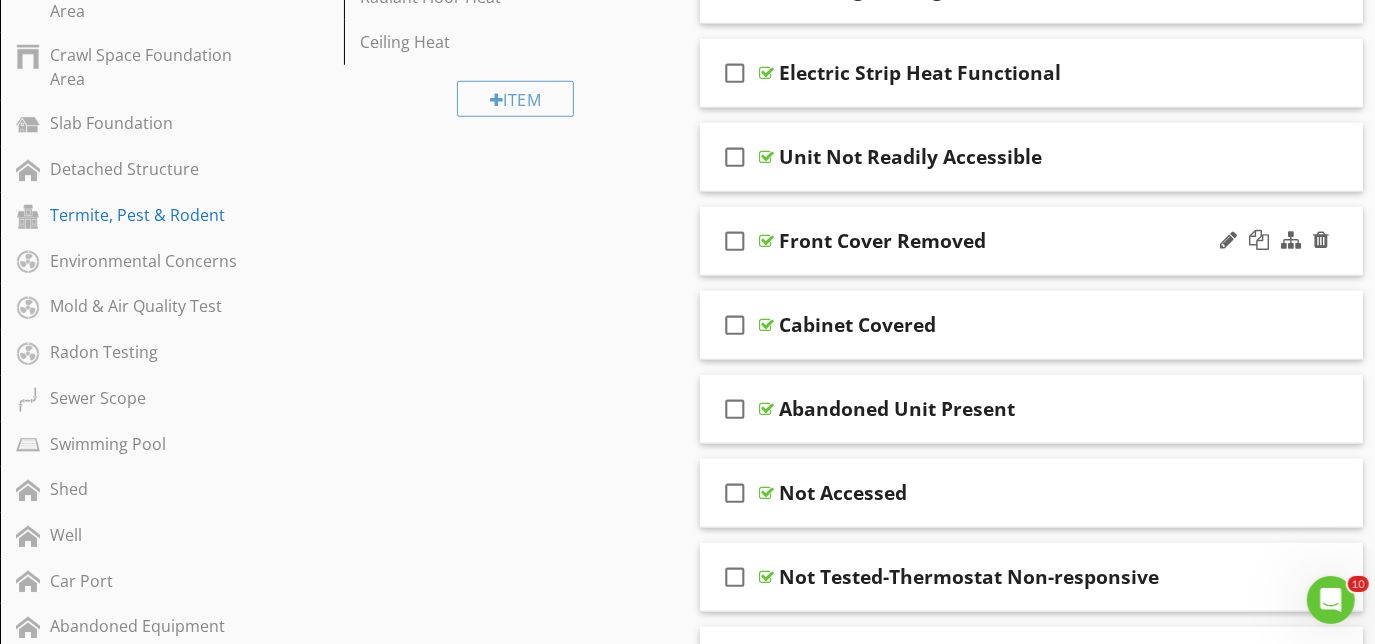 click on "check_box_outline_blank
Front Cover Removed" at bounding box center [1032, 241] 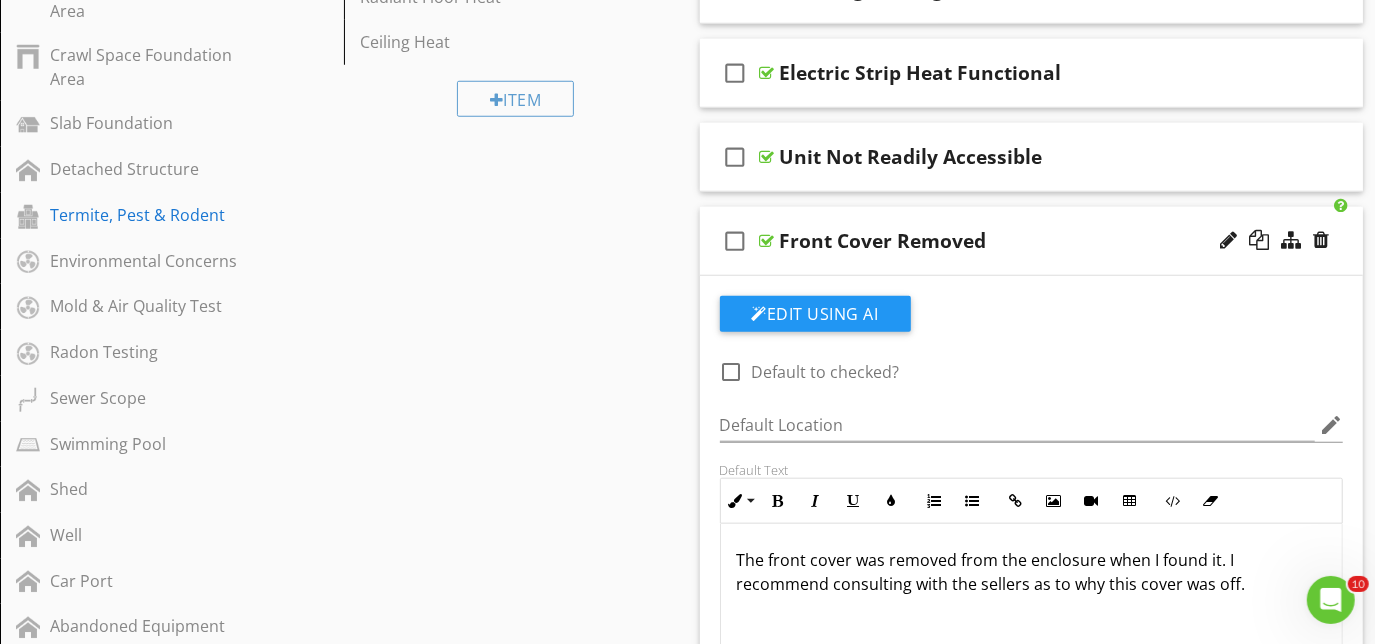 click on "check_box_outline_blank
Front Cover Removed" at bounding box center [1032, 241] 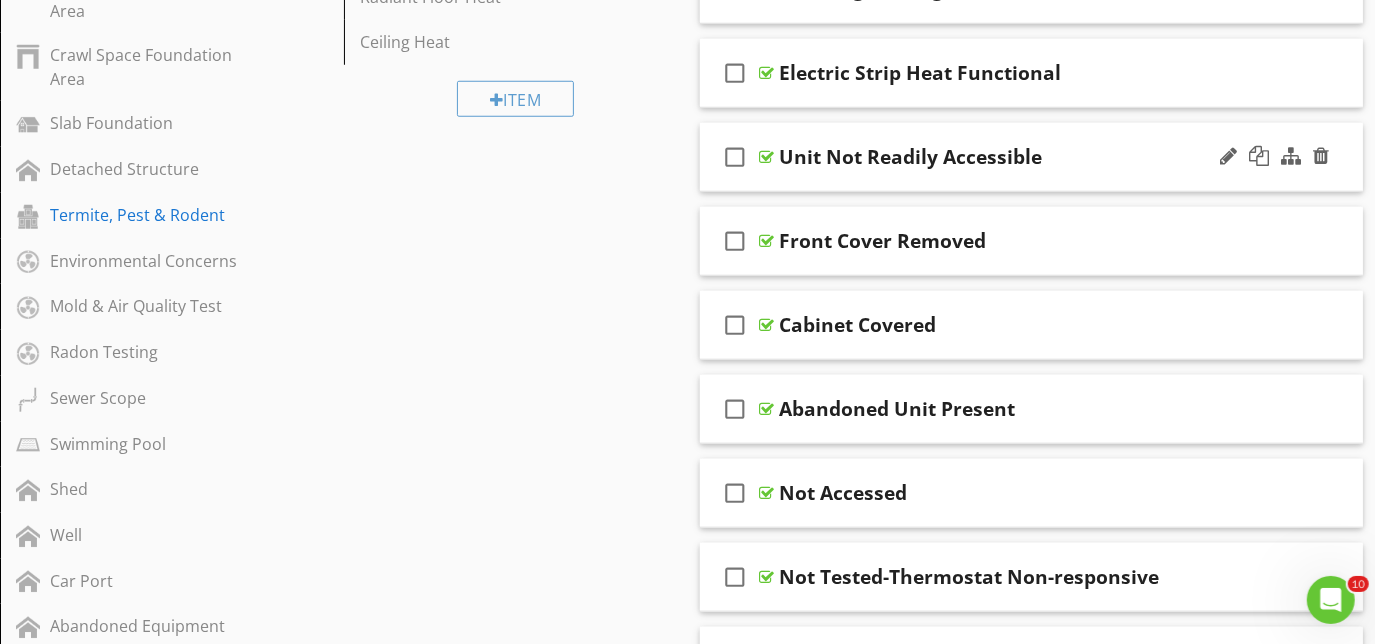 click on "check_box_outline_blank
Unit Not Readily Accessible" at bounding box center (1032, 157) 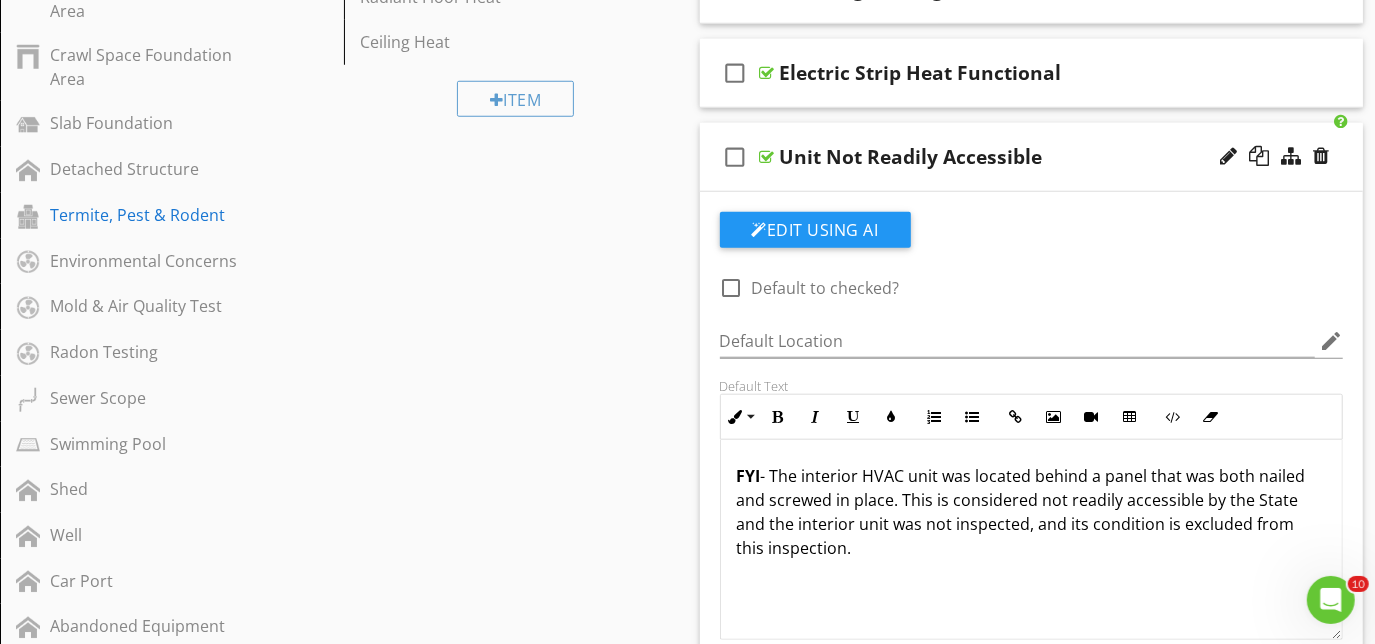 click on "check_box_outline_blank
Unit Not Readily Accessible" at bounding box center (1032, 157) 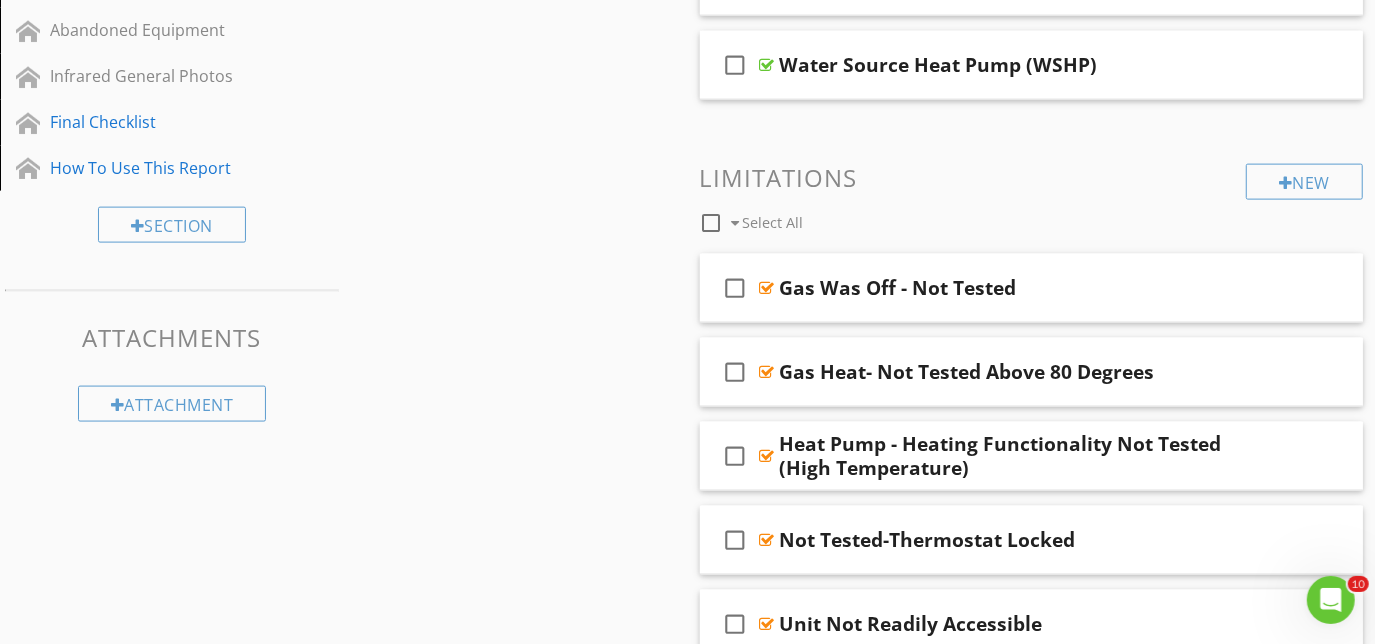 scroll, scrollTop: 1771, scrollLeft: 0, axis: vertical 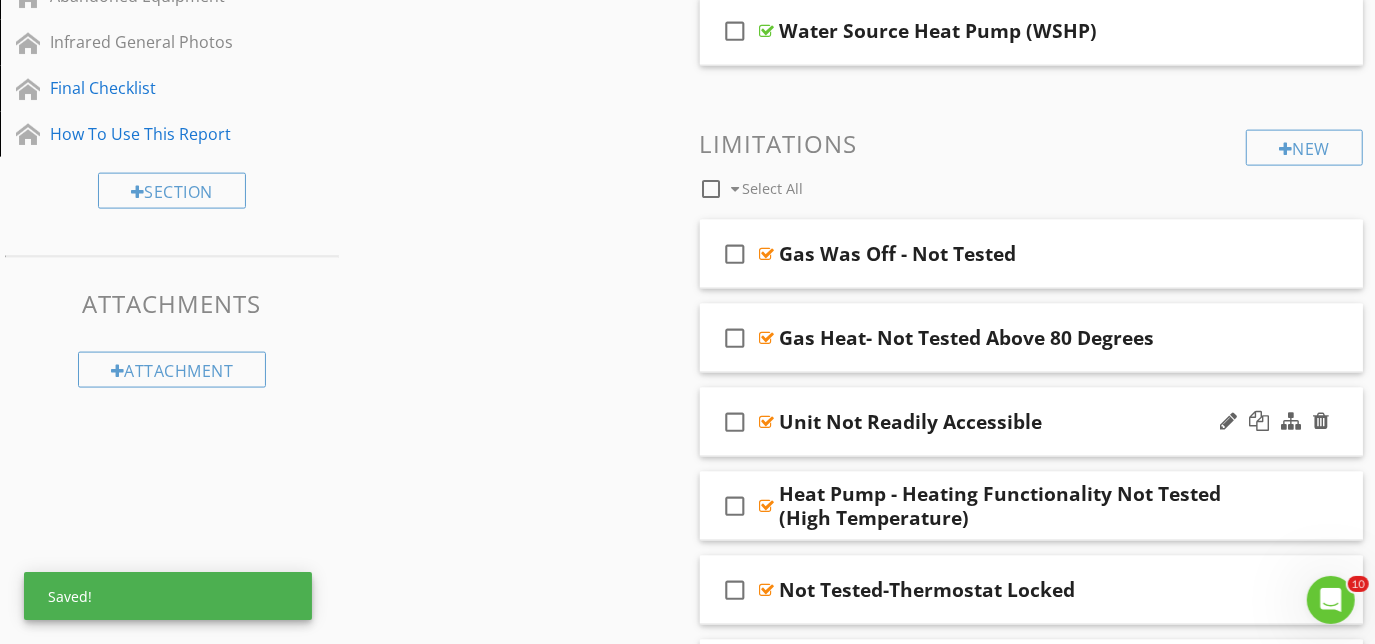 type 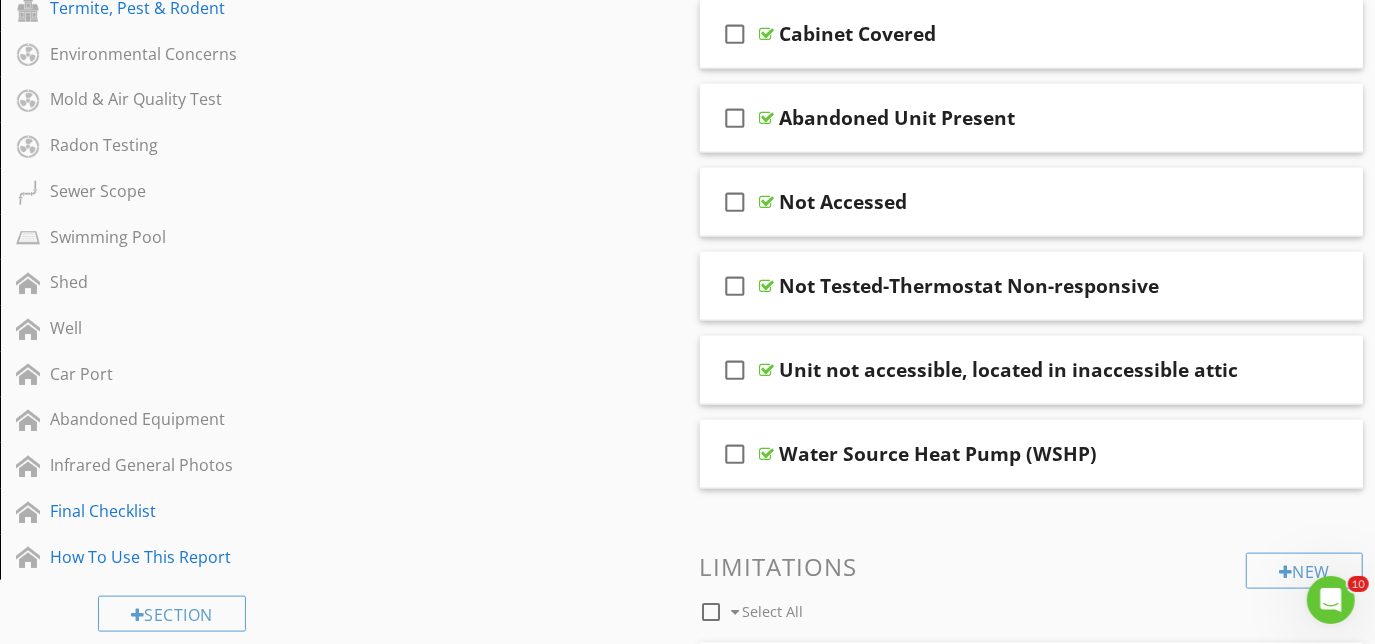 scroll, scrollTop: 1317, scrollLeft: 0, axis: vertical 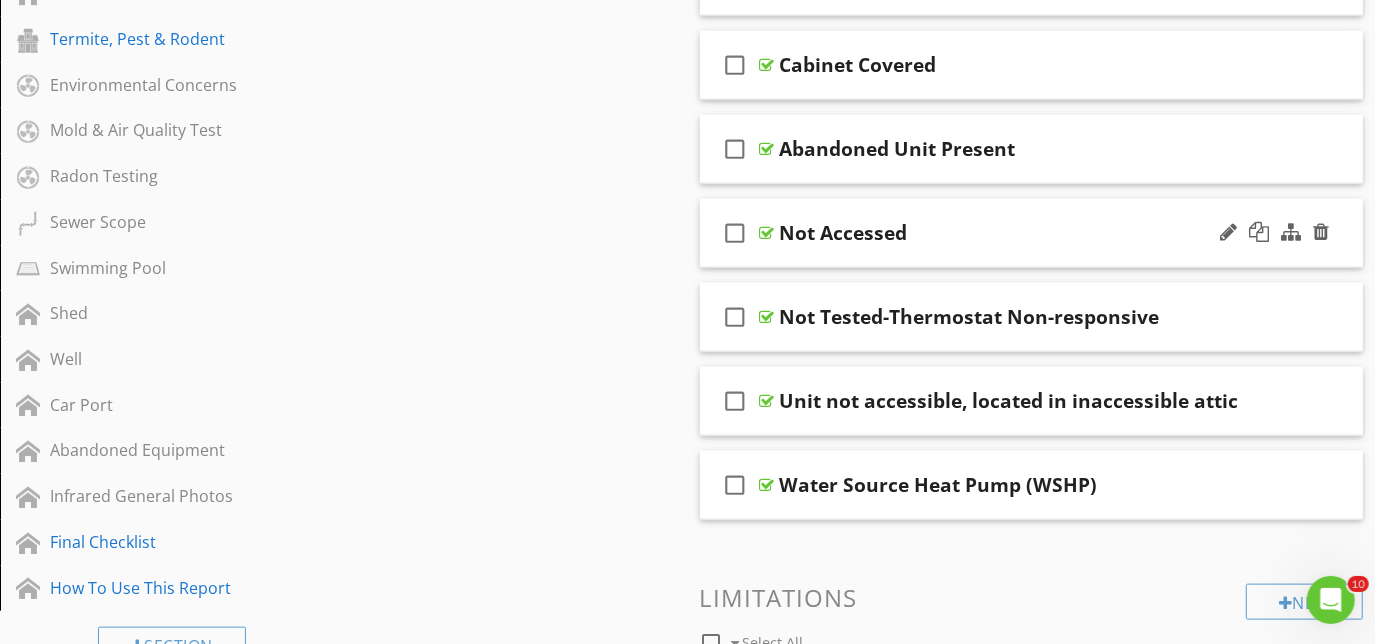 click on "check_box_outline_blank
Not Accessed" at bounding box center (1032, 233) 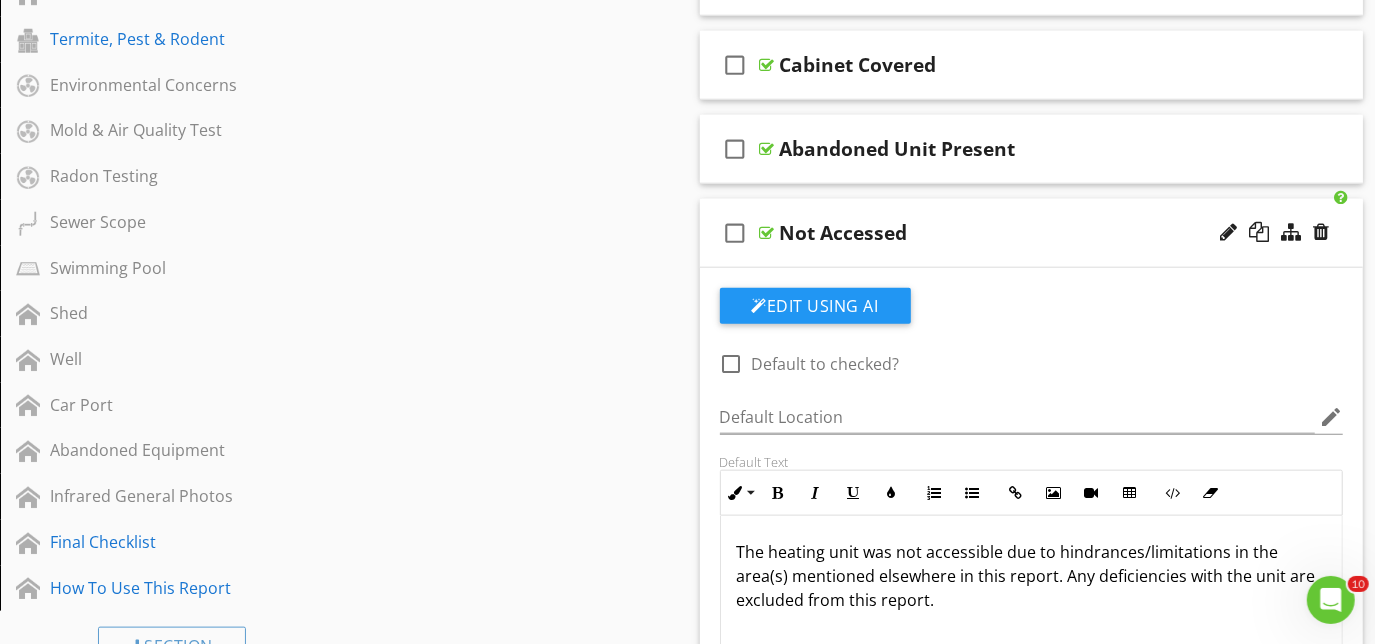 click on "check_box_outline_blank
Not Accessed" at bounding box center (1032, 233) 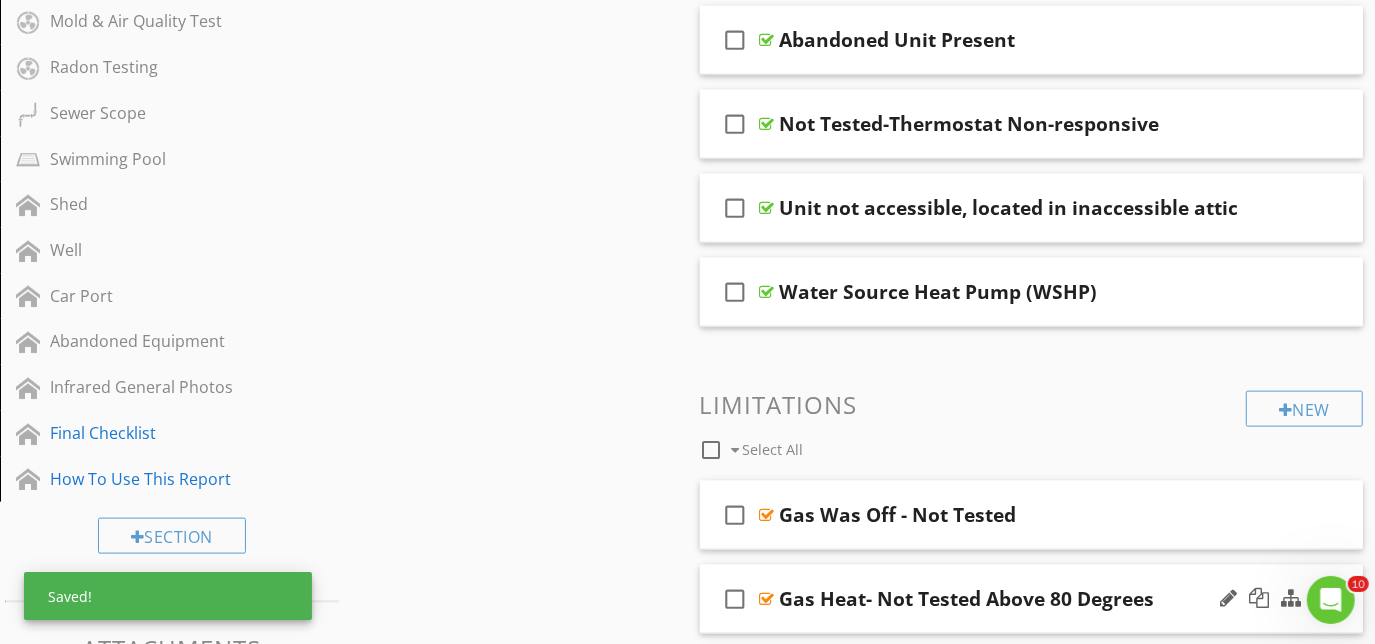 scroll, scrollTop: 1400, scrollLeft: 0, axis: vertical 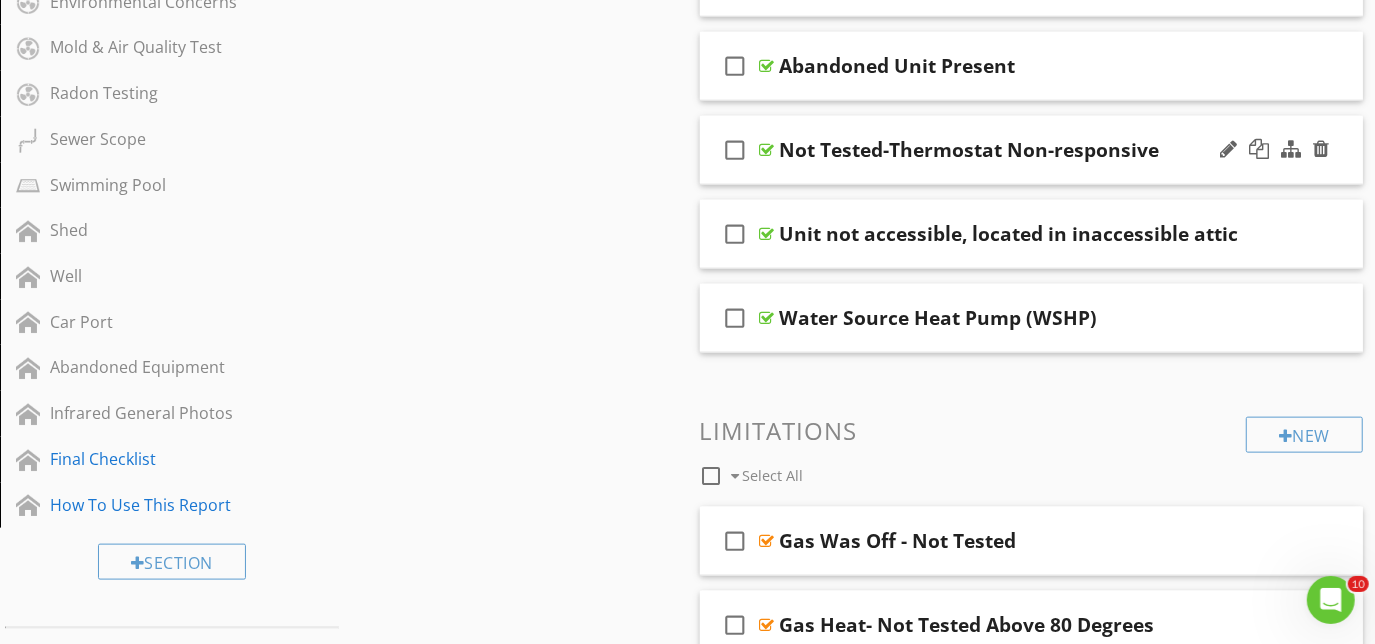 click on "check_box_outline_blank
Not Tested-Thermostat Non-responsive" at bounding box center (1032, 150) 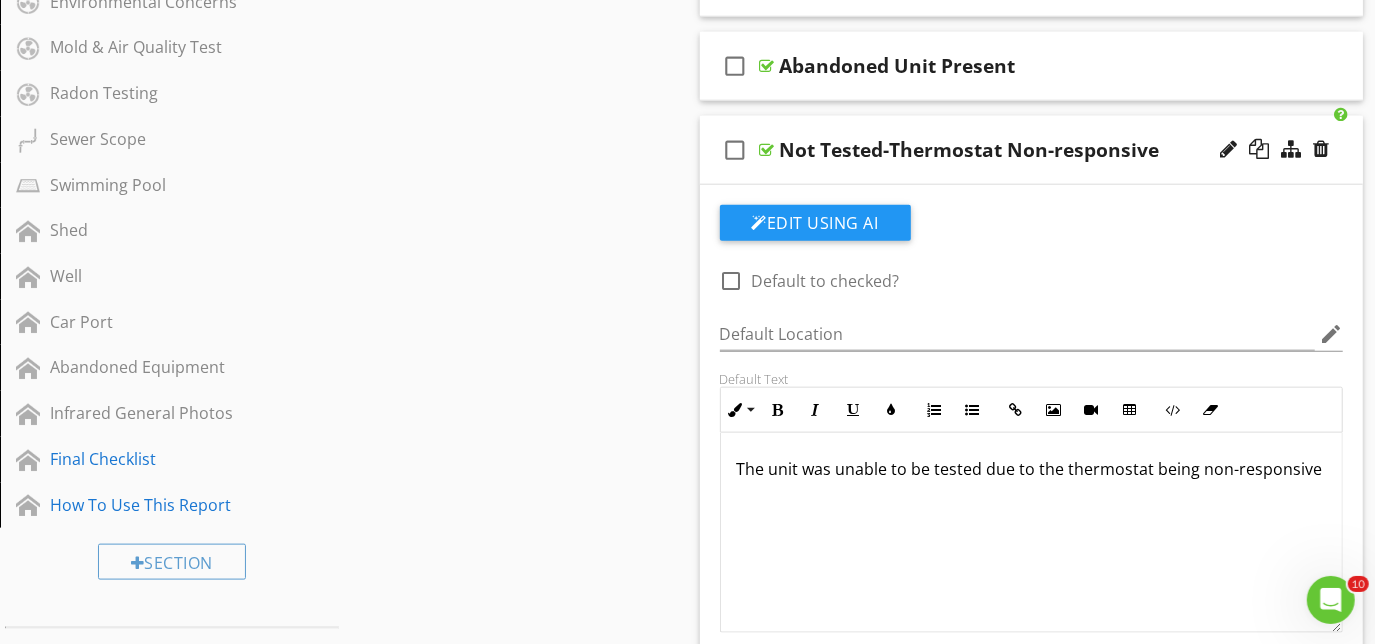 click on "check_box_outline_blank
Not Tested-Thermostat Non-responsive" at bounding box center [1032, 150] 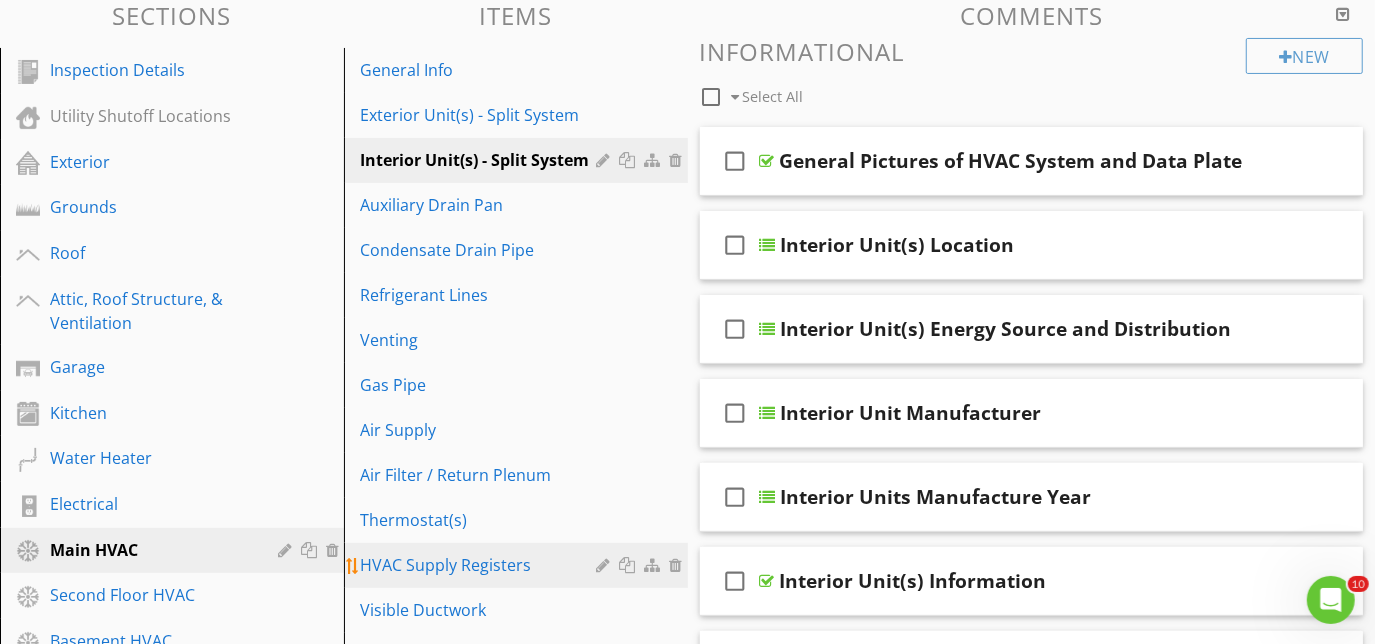 scroll, scrollTop: 178, scrollLeft: 0, axis: vertical 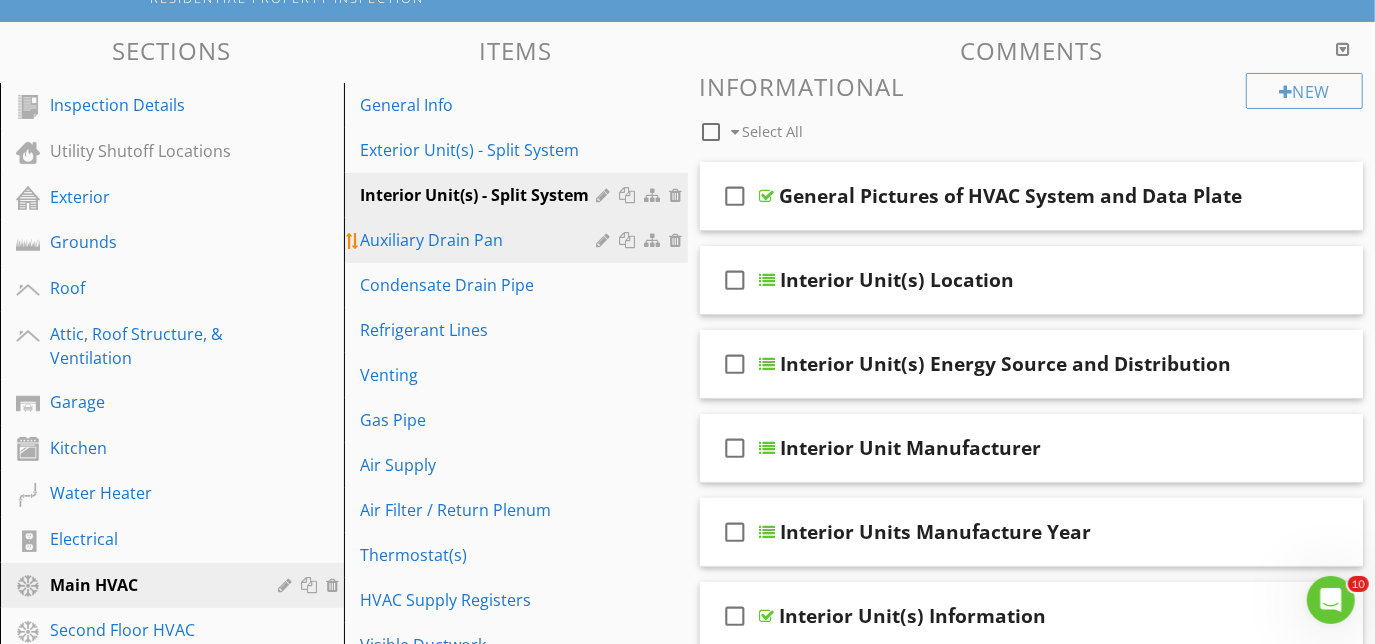 click on "Auxiliary Drain Pan" at bounding box center (481, 240) 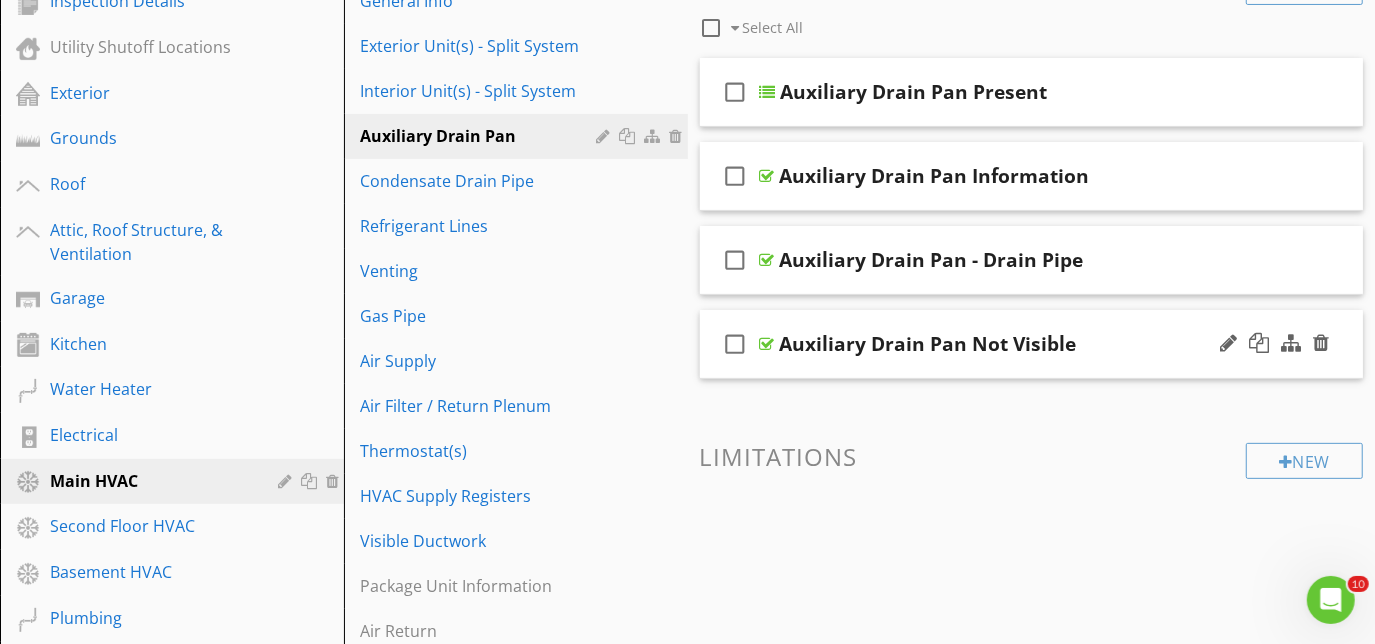 scroll, scrollTop: 451, scrollLeft: 0, axis: vertical 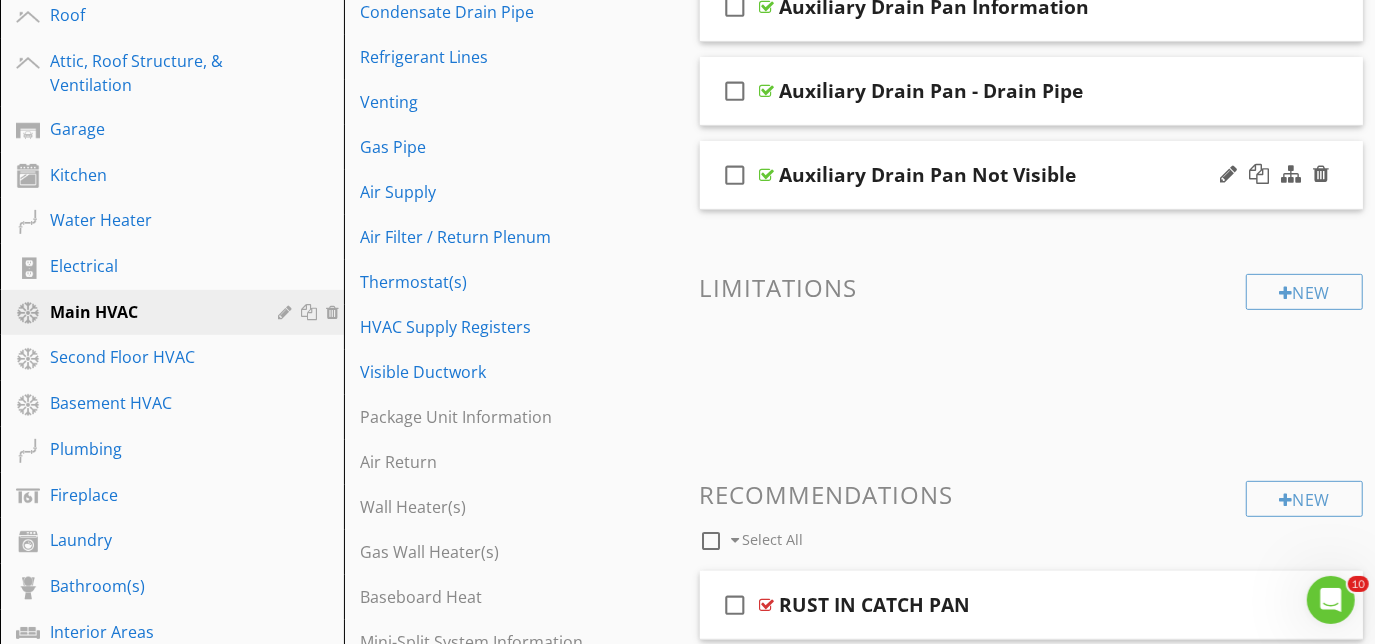 type 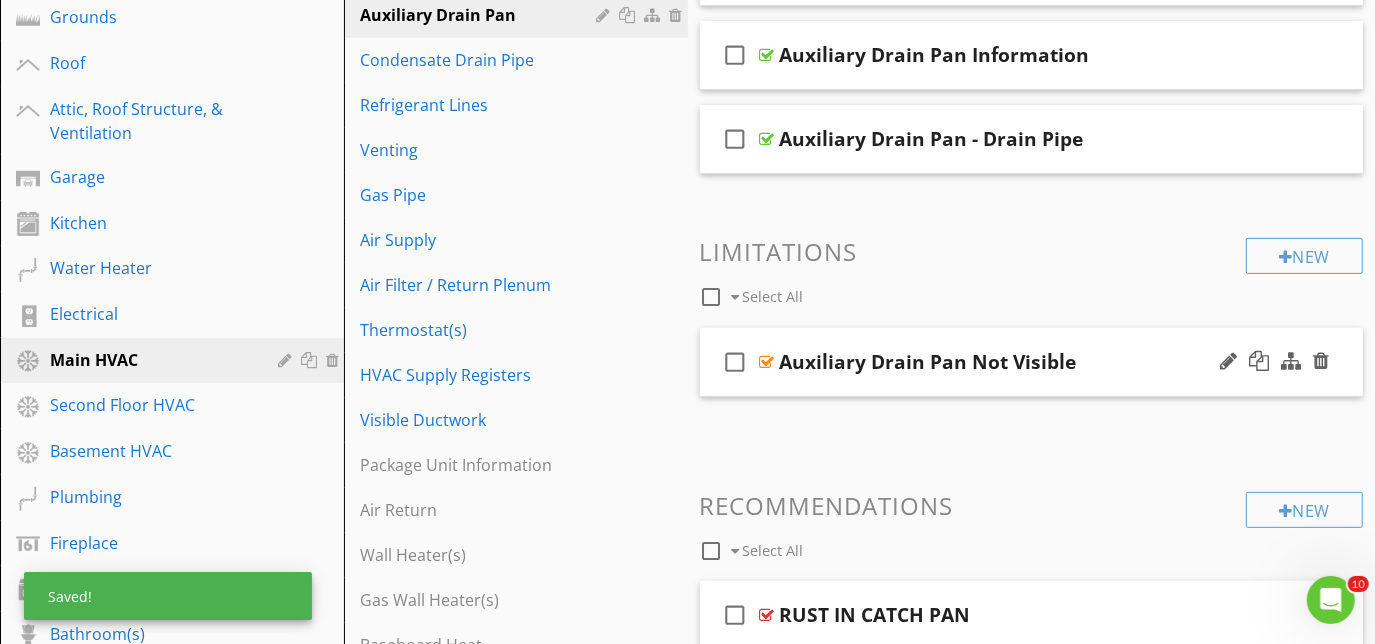 scroll, scrollTop: 360, scrollLeft: 0, axis: vertical 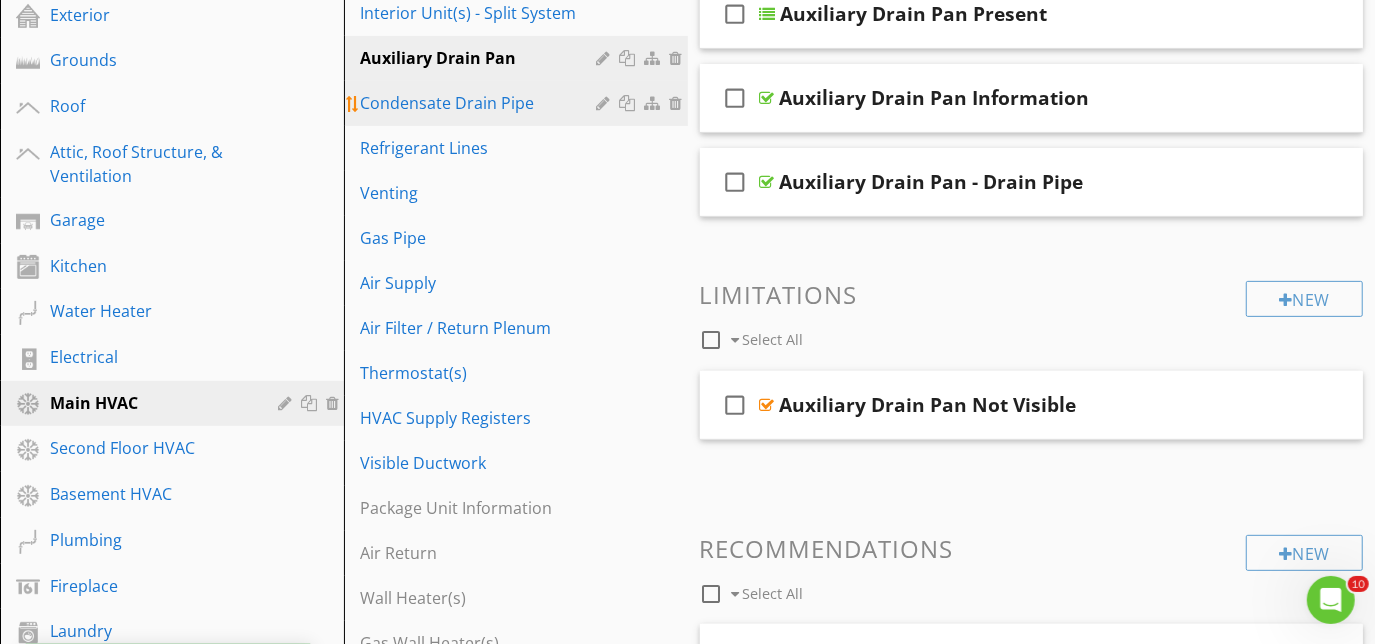 click on "Condensate Drain Pipe" at bounding box center (481, 103) 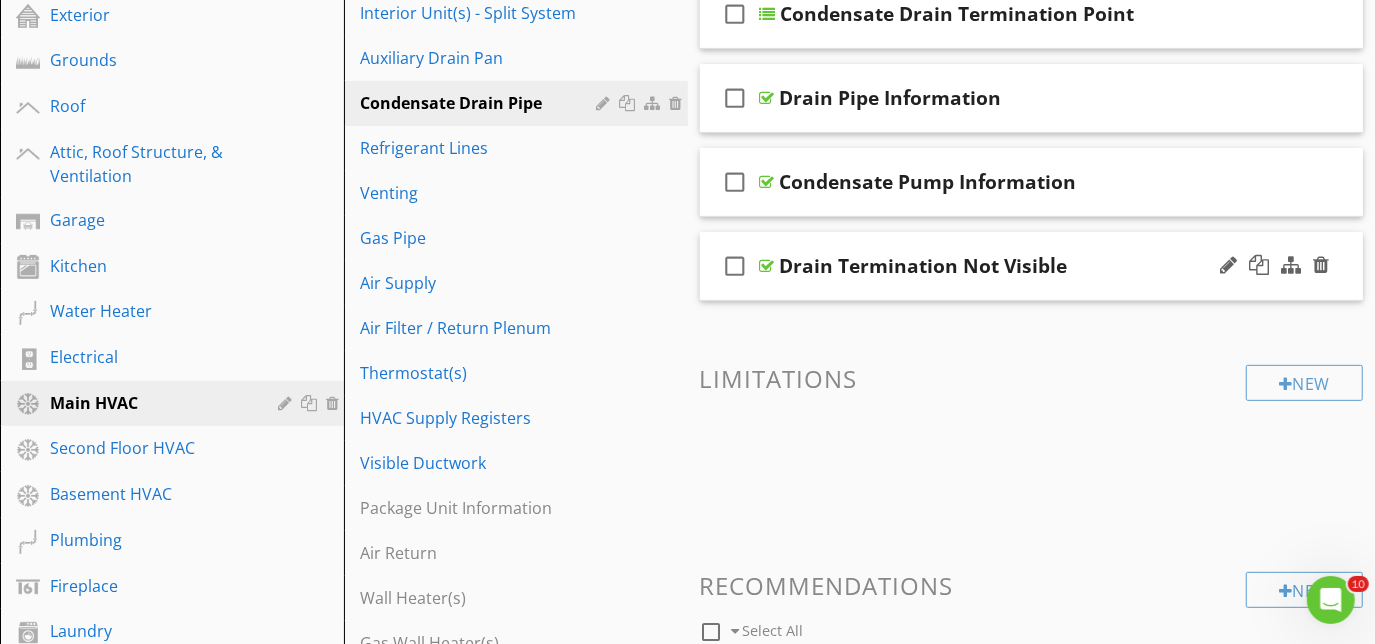 type 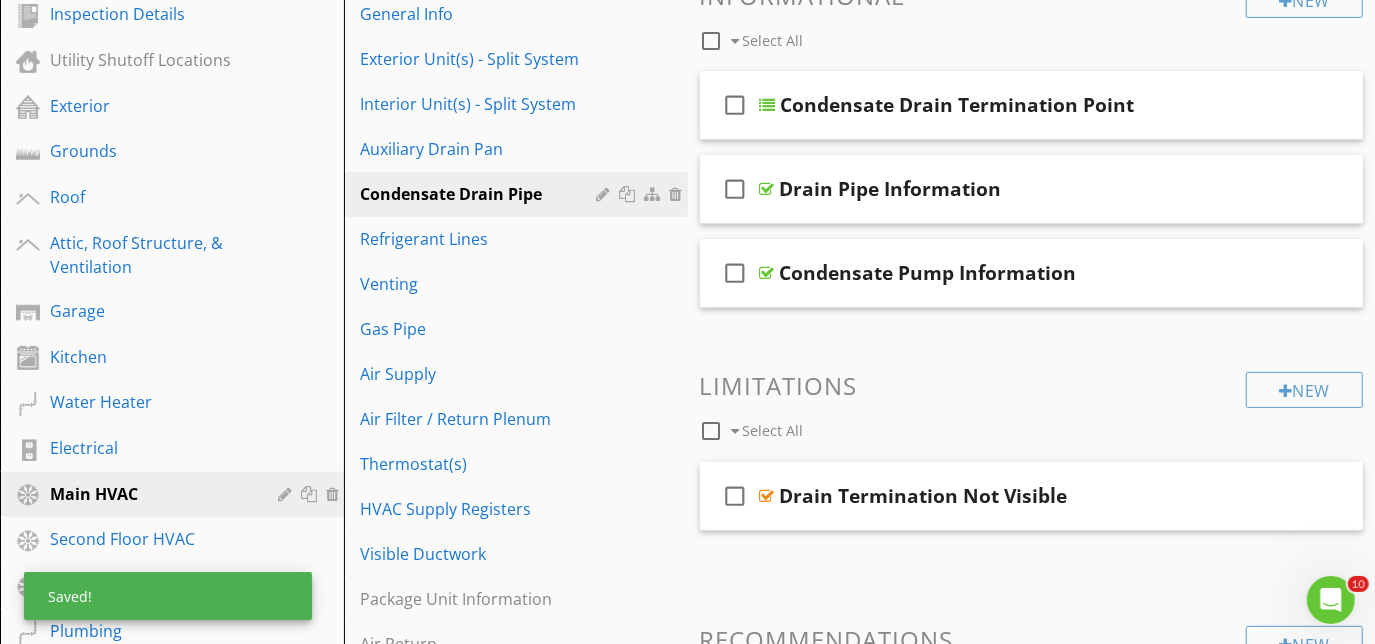 scroll, scrollTop: 360, scrollLeft: 0, axis: vertical 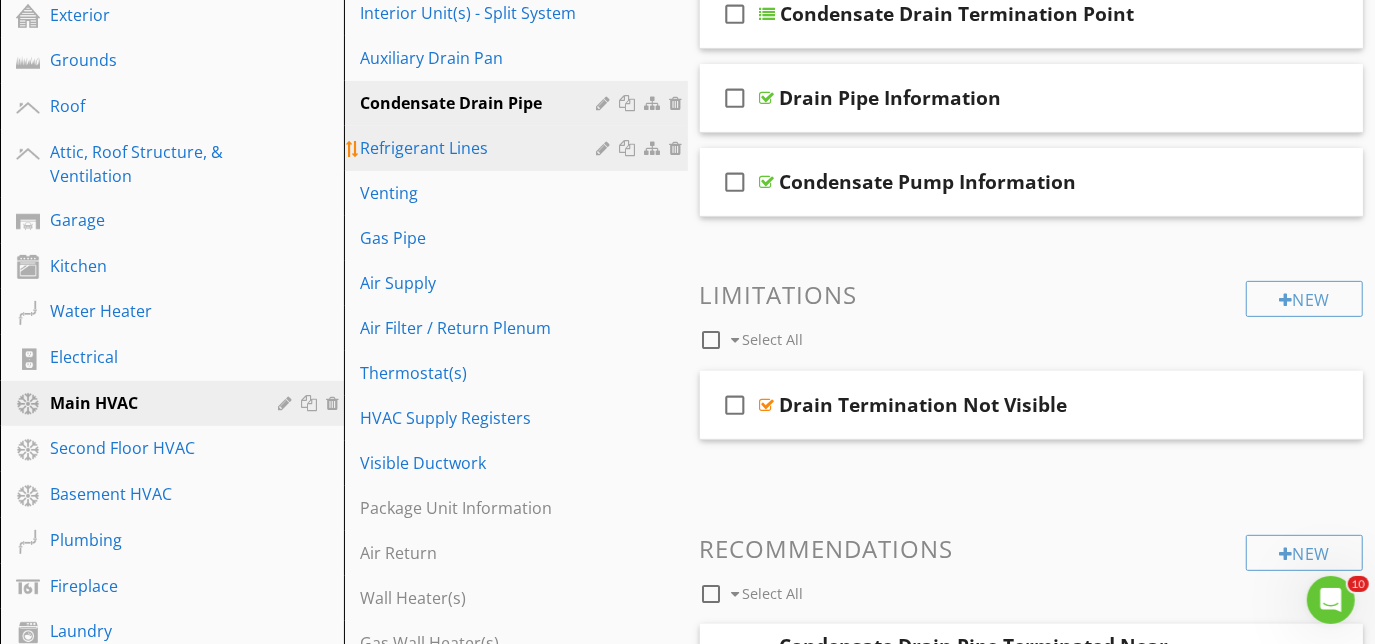 click on "Refrigerant Lines" at bounding box center [481, 148] 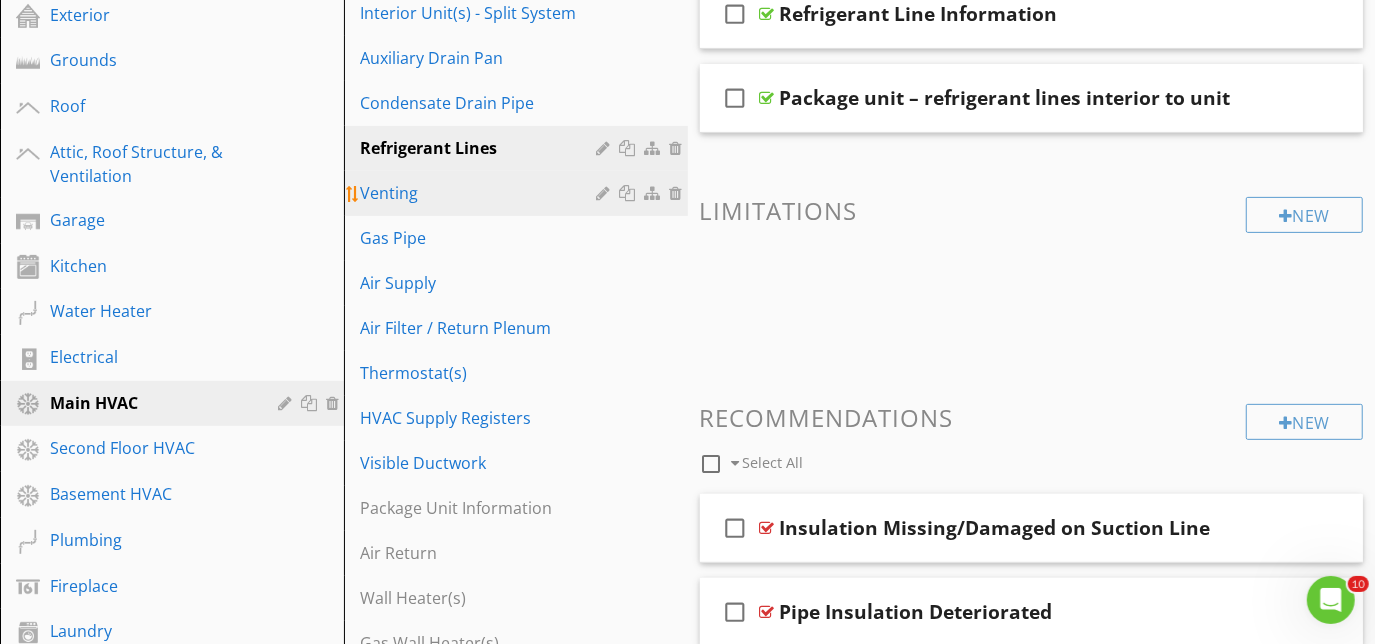 click on "Venting" at bounding box center [481, 193] 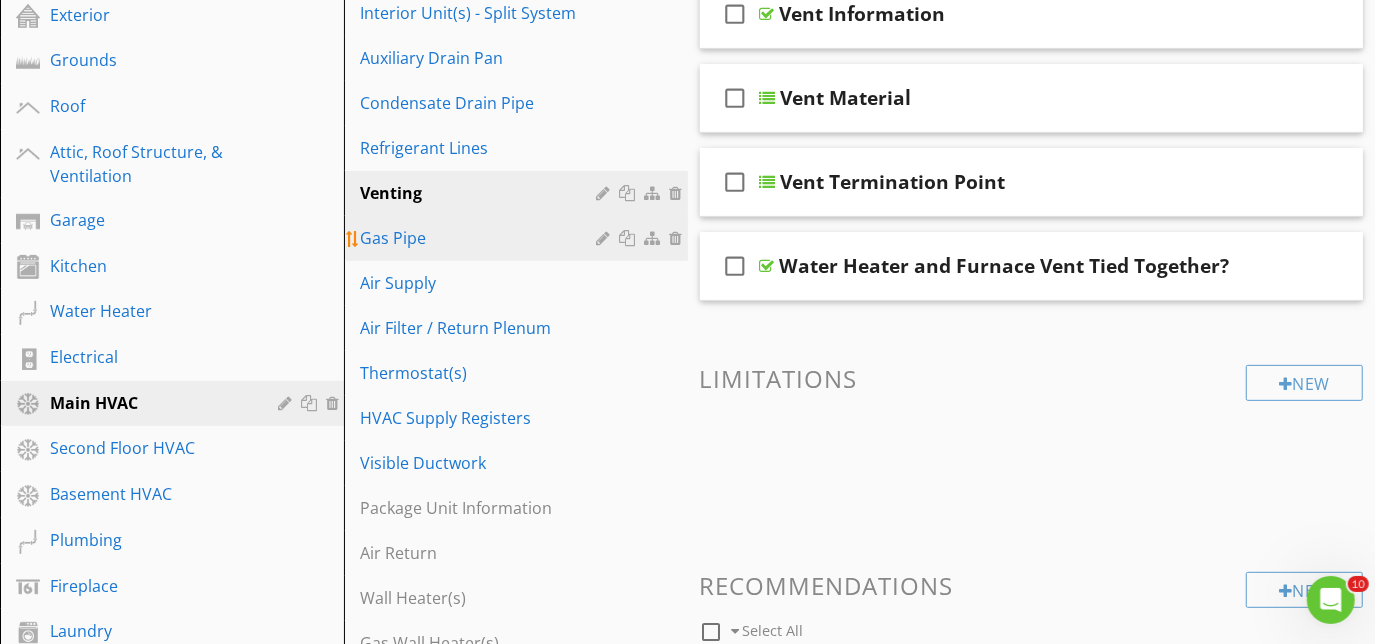 click on "Gas Pipe" at bounding box center [481, 238] 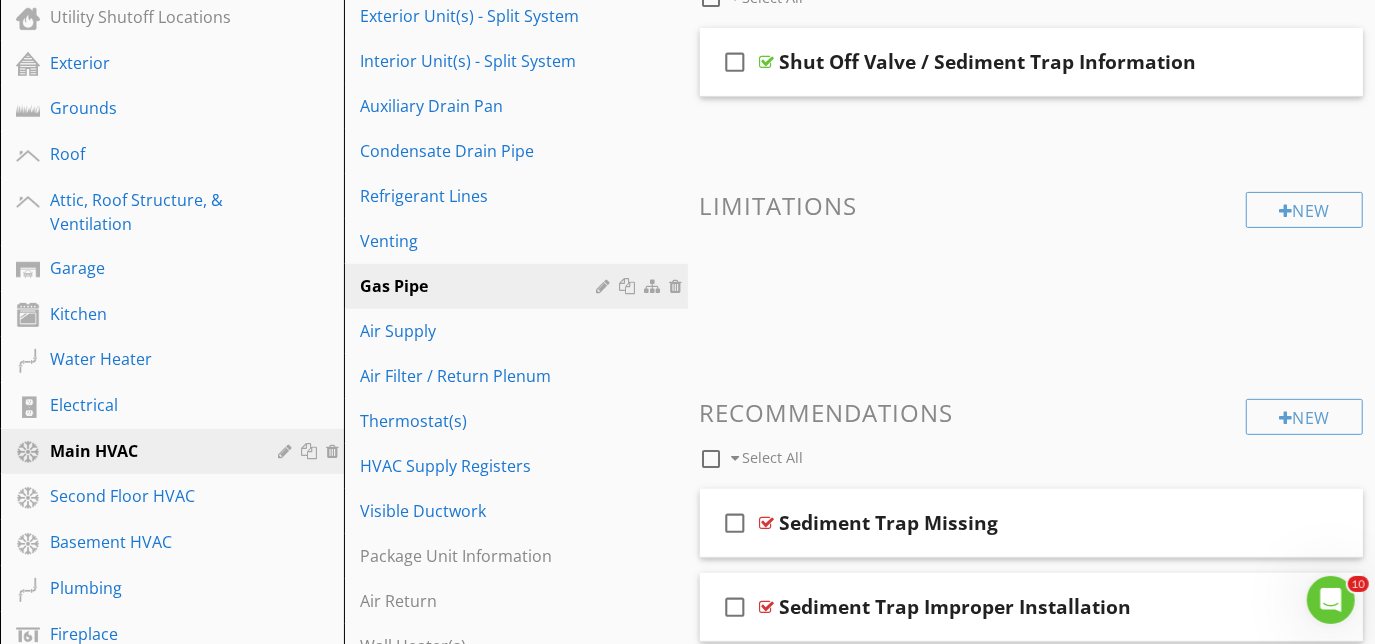 scroll, scrollTop: 451, scrollLeft: 0, axis: vertical 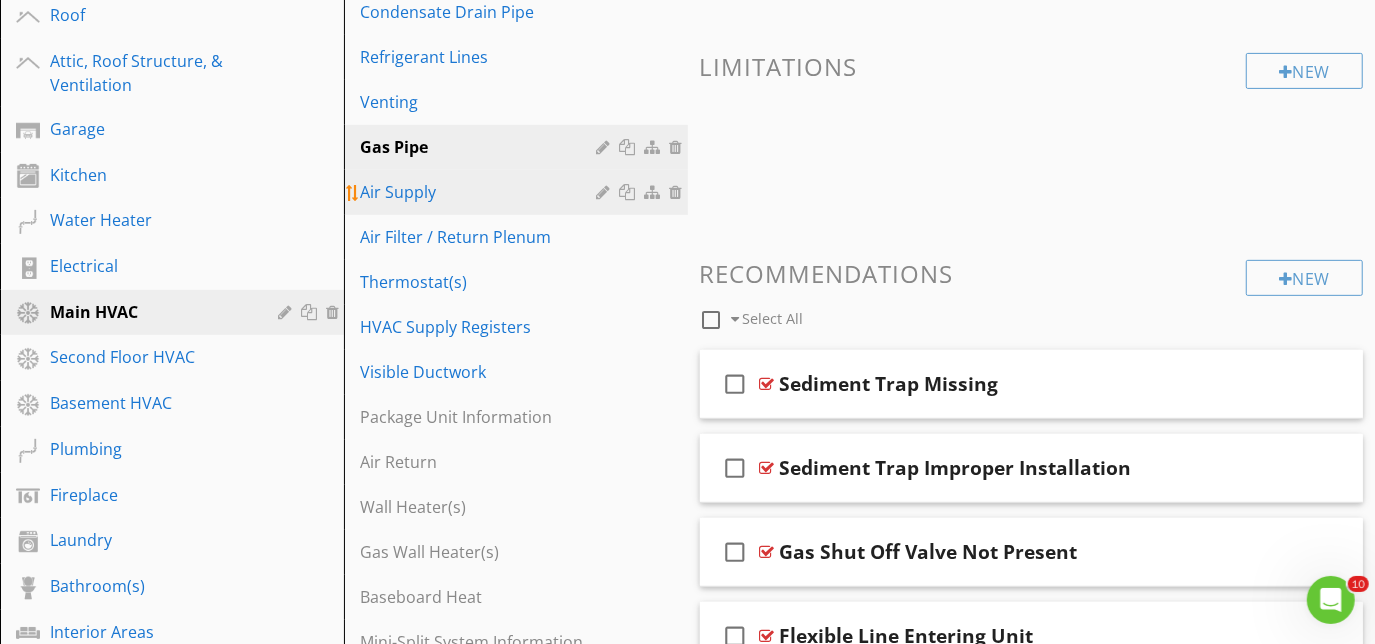 click on "Air Supply" at bounding box center (481, 192) 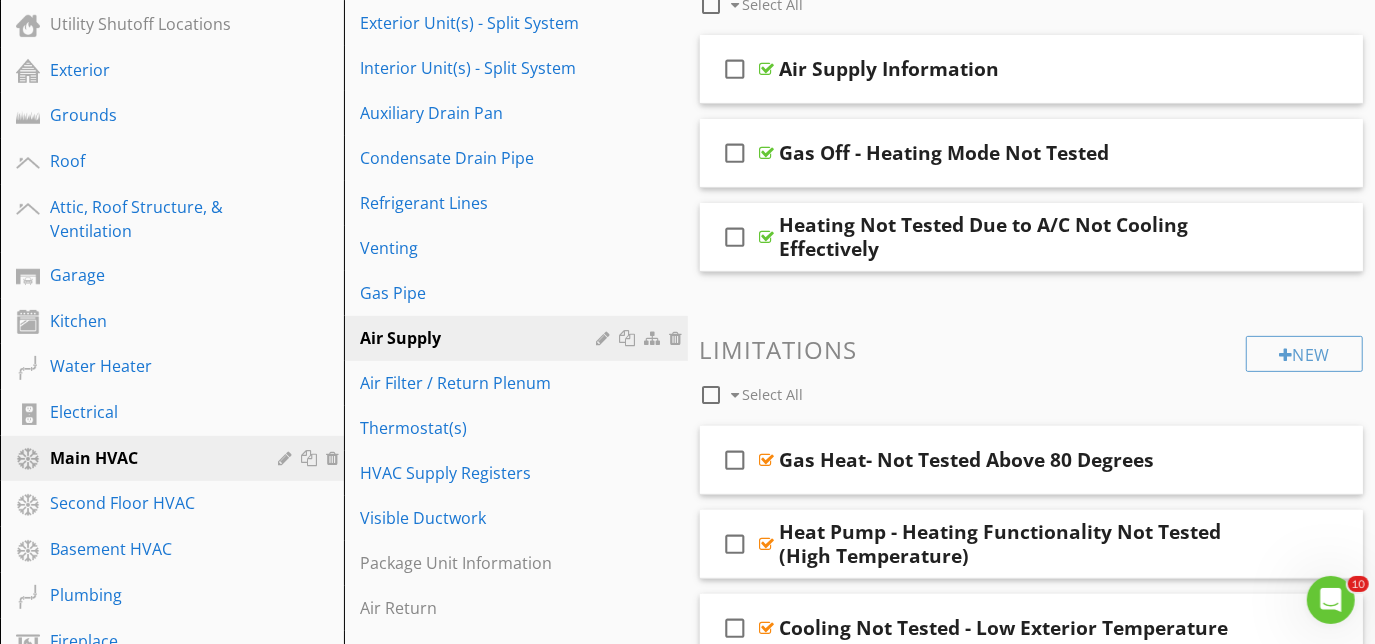 scroll, scrollTop: 360, scrollLeft: 0, axis: vertical 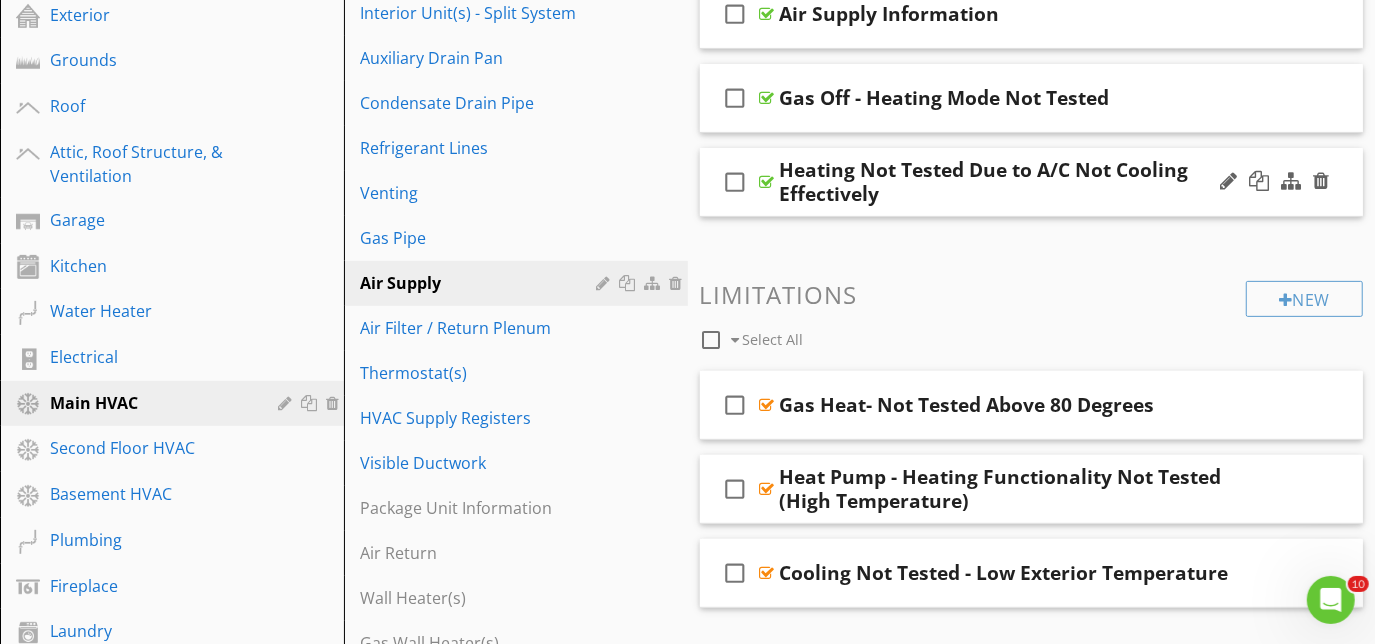 type 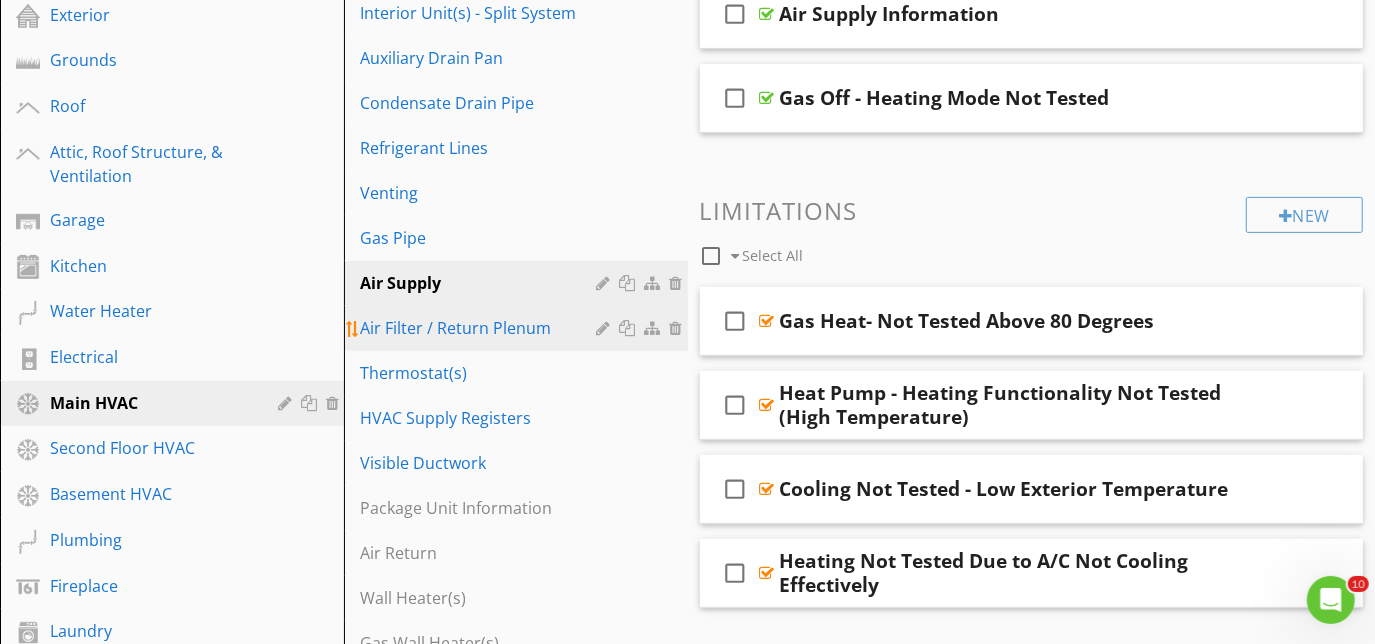 click on "Air Filter / Return Plenum" at bounding box center (481, 328) 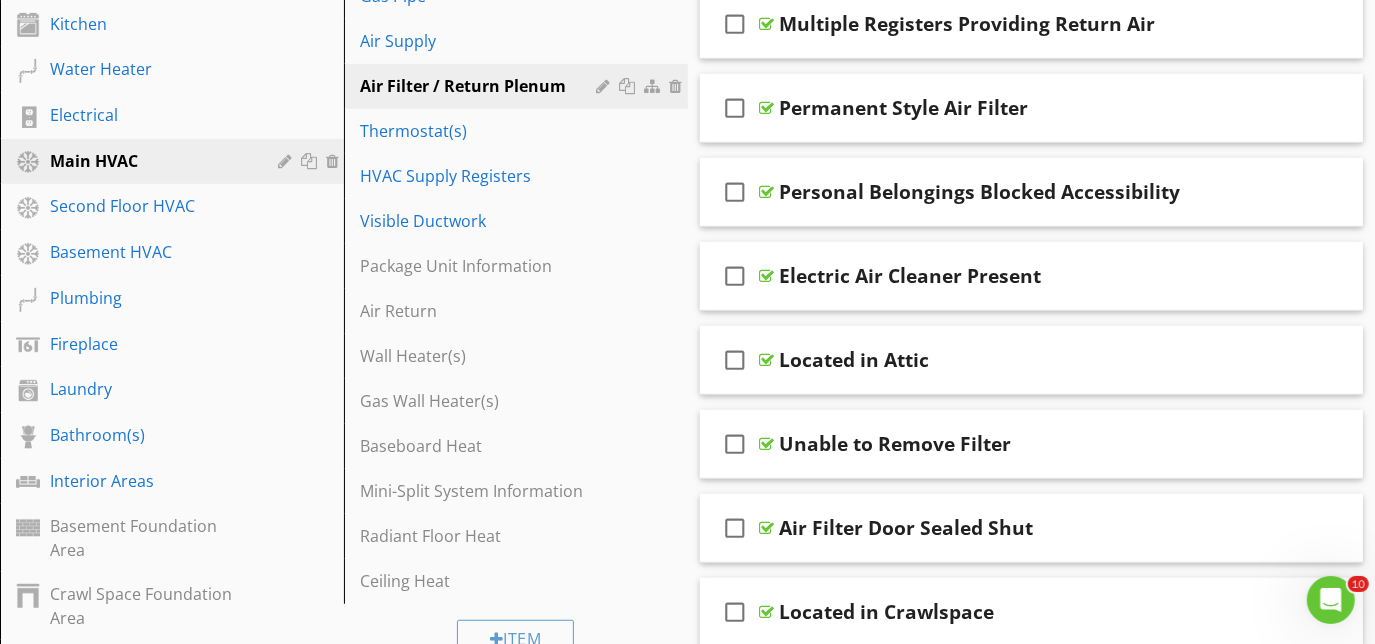 scroll, scrollTop: 633, scrollLeft: 0, axis: vertical 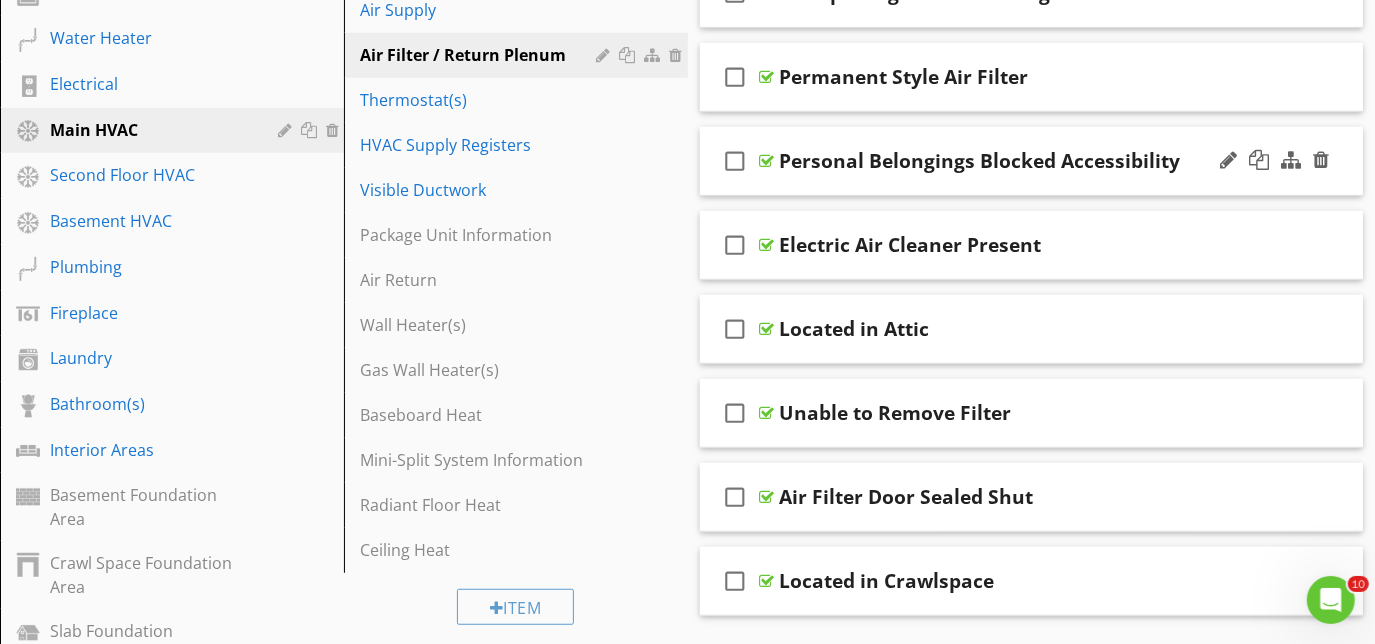 type 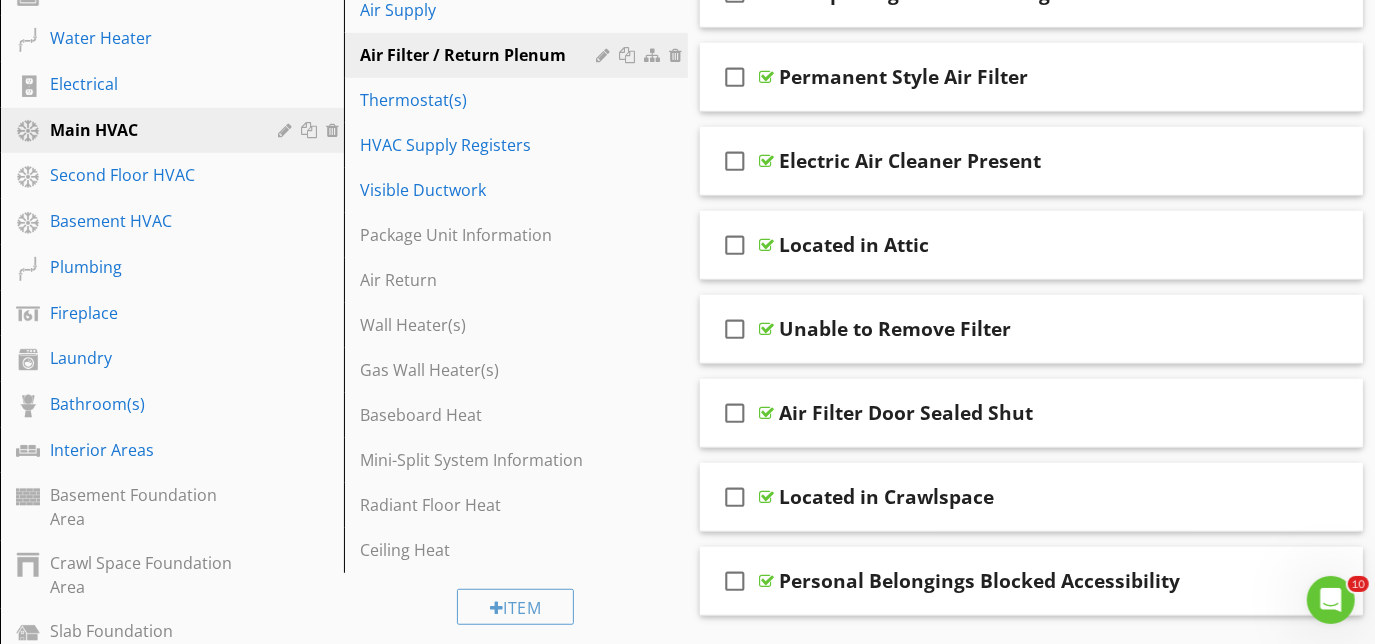 scroll, scrollTop: 749, scrollLeft: 0, axis: vertical 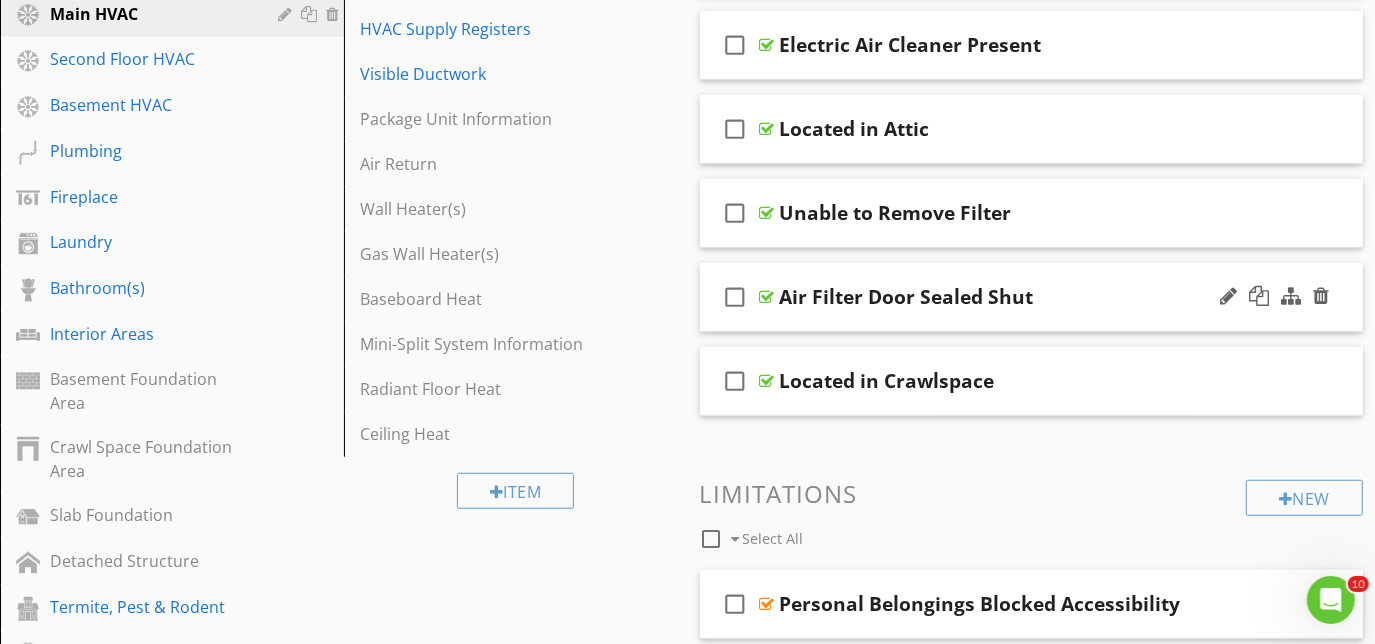 click on "check_box_outline_blank
Air Filter Door Sealed Shut" at bounding box center [1032, 297] 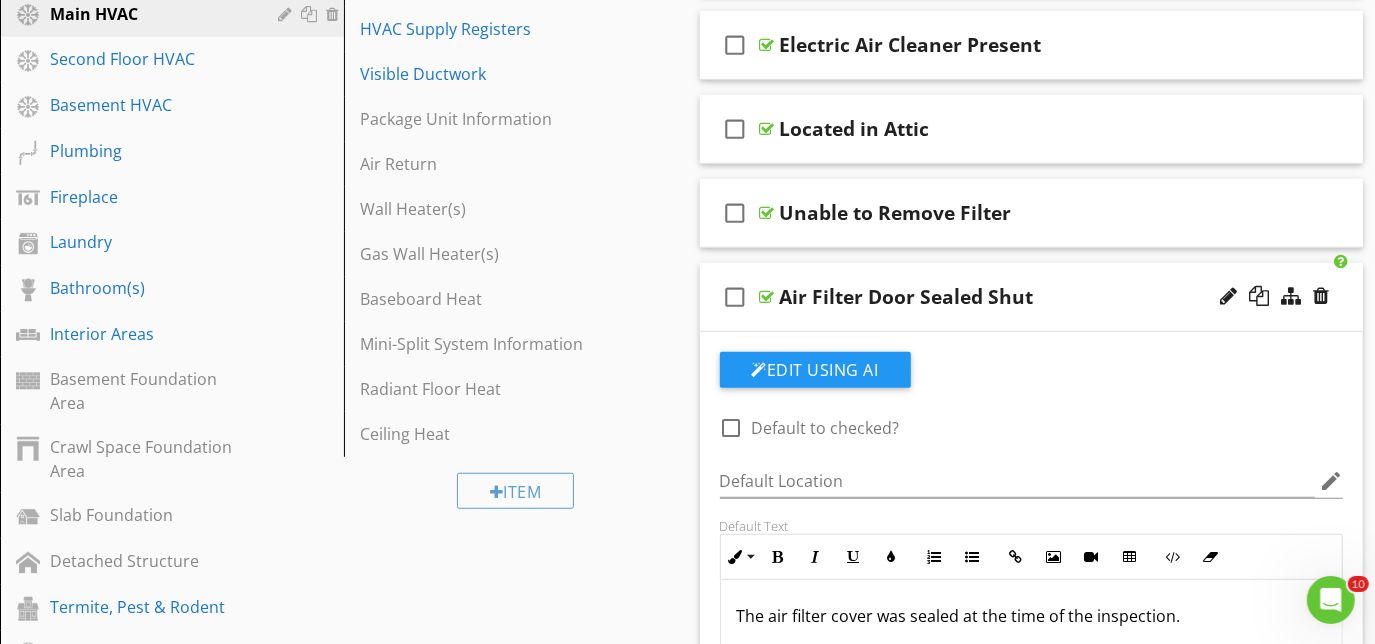click on "check_box_outline_blank
Air Filter Door Sealed Shut" at bounding box center (1032, 297) 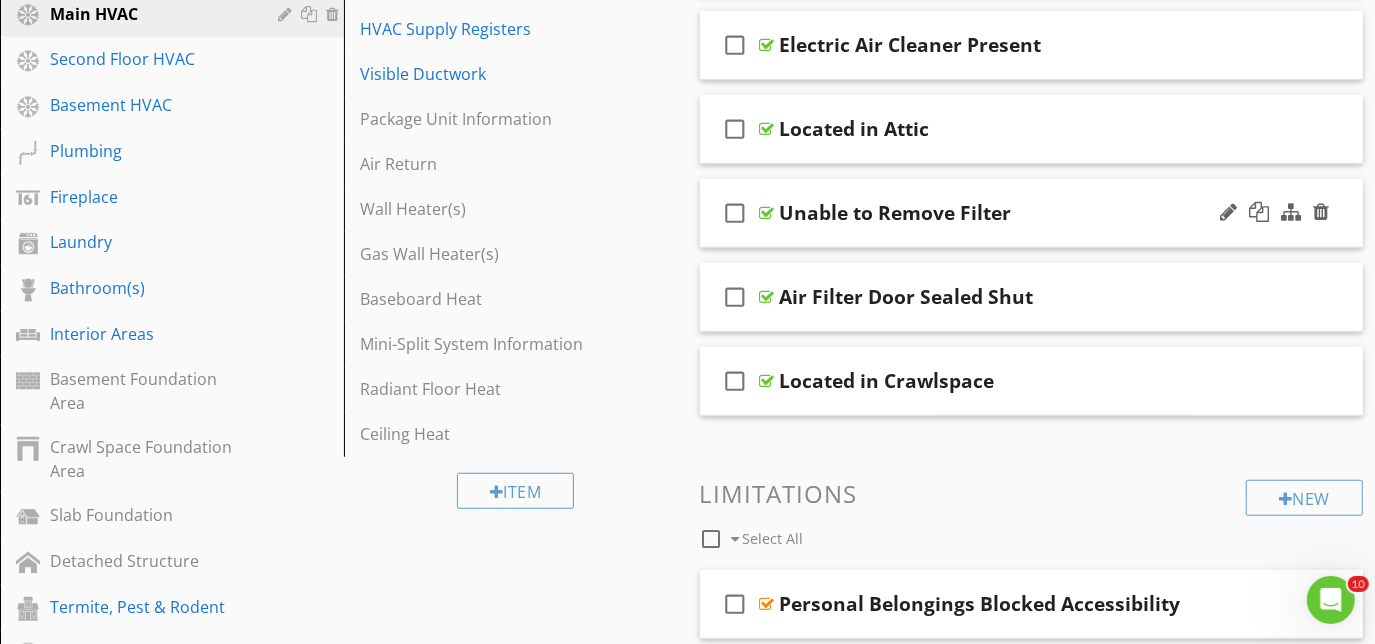 click on "check_box_outline_blank
Unable to Remove Filter" at bounding box center (1032, 213) 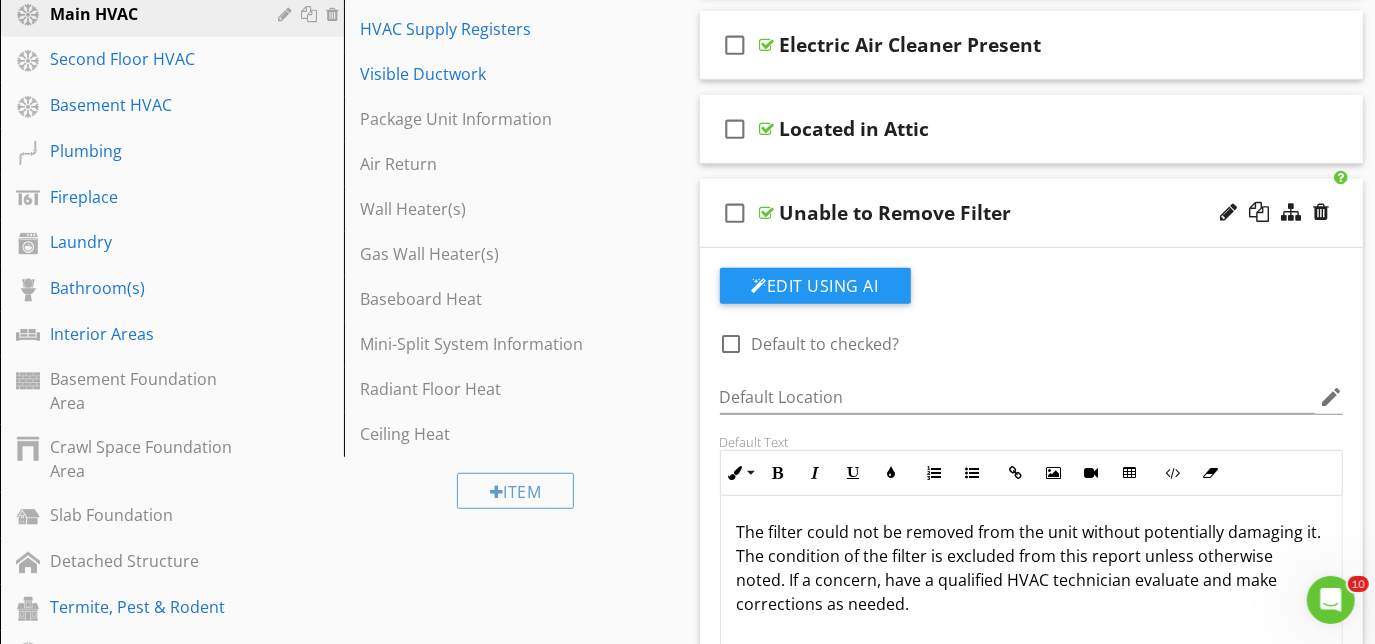 click on "check_box_outline_blank
Unable to Remove Filter" at bounding box center [1032, 213] 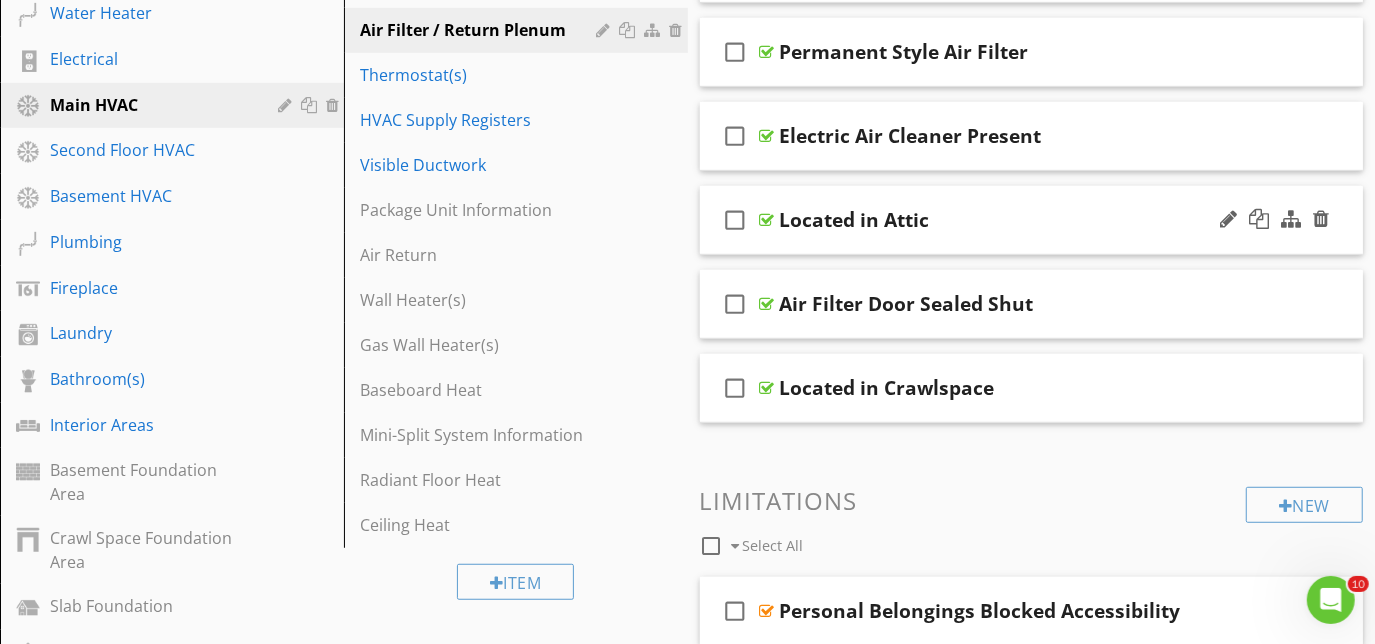 scroll, scrollTop: 567, scrollLeft: 0, axis: vertical 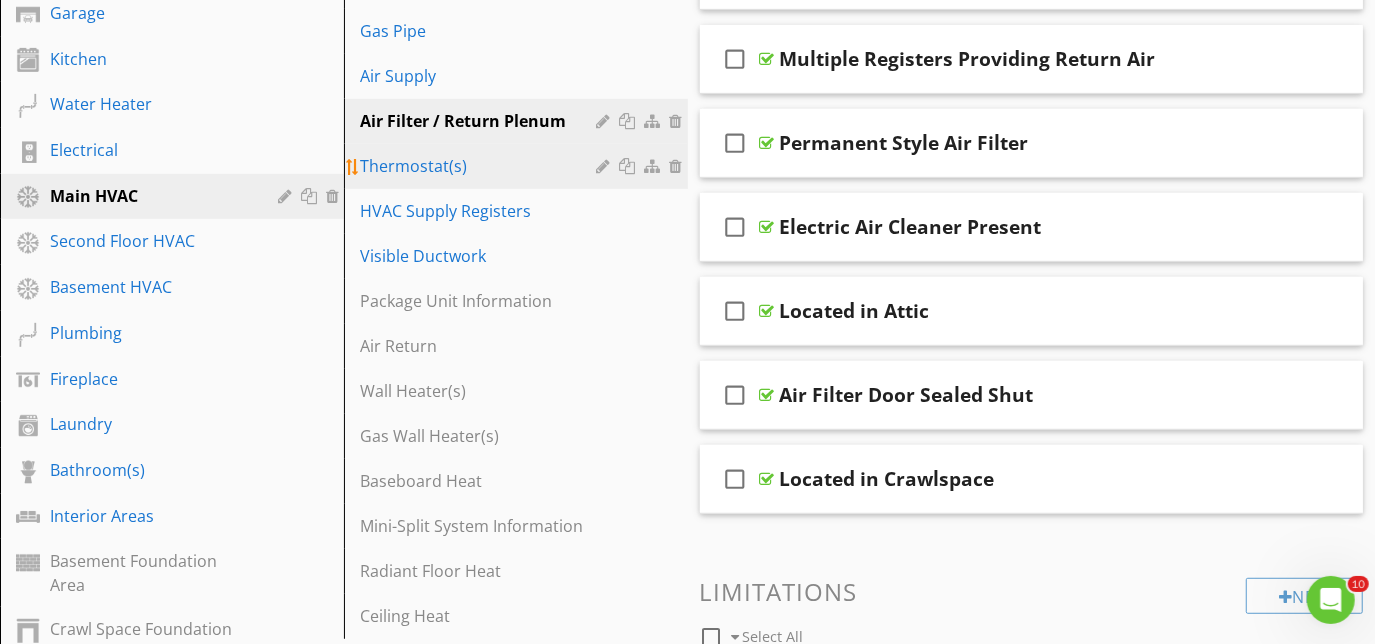 click on "Thermostat(s)" at bounding box center [481, 166] 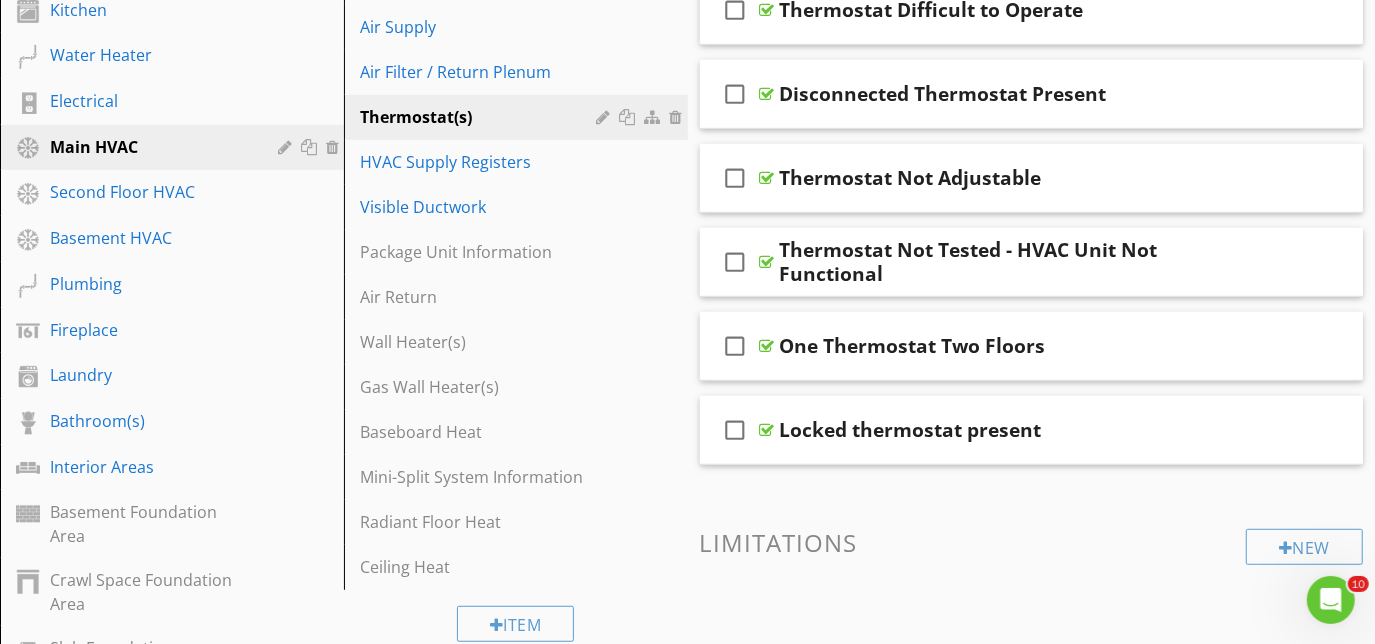 scroll, scrollTop: 658, scrollLeft: 0, axis: vertical 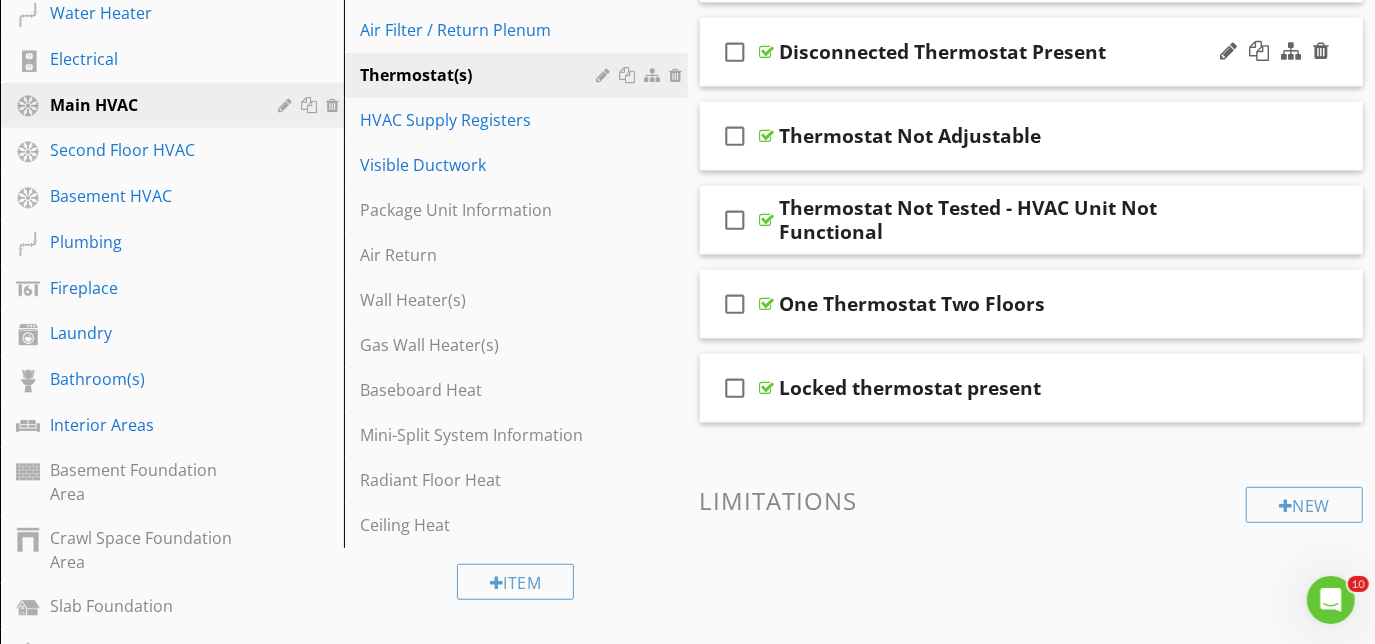 click on "check_box_outline_blank
Disconnected Thermostat Present" at bounding box center [1032, 52] 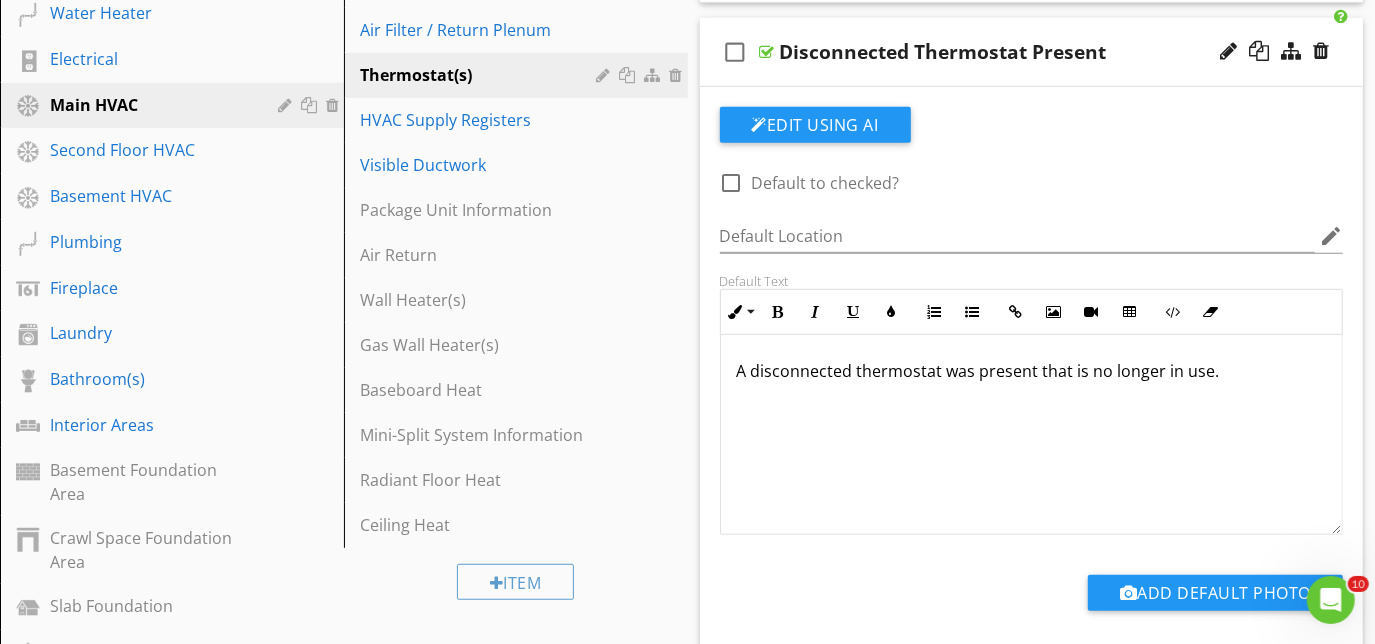 click on "check_box_outline_blank
Disconnected Thermostat Present" at bounding box center (1032, 52) 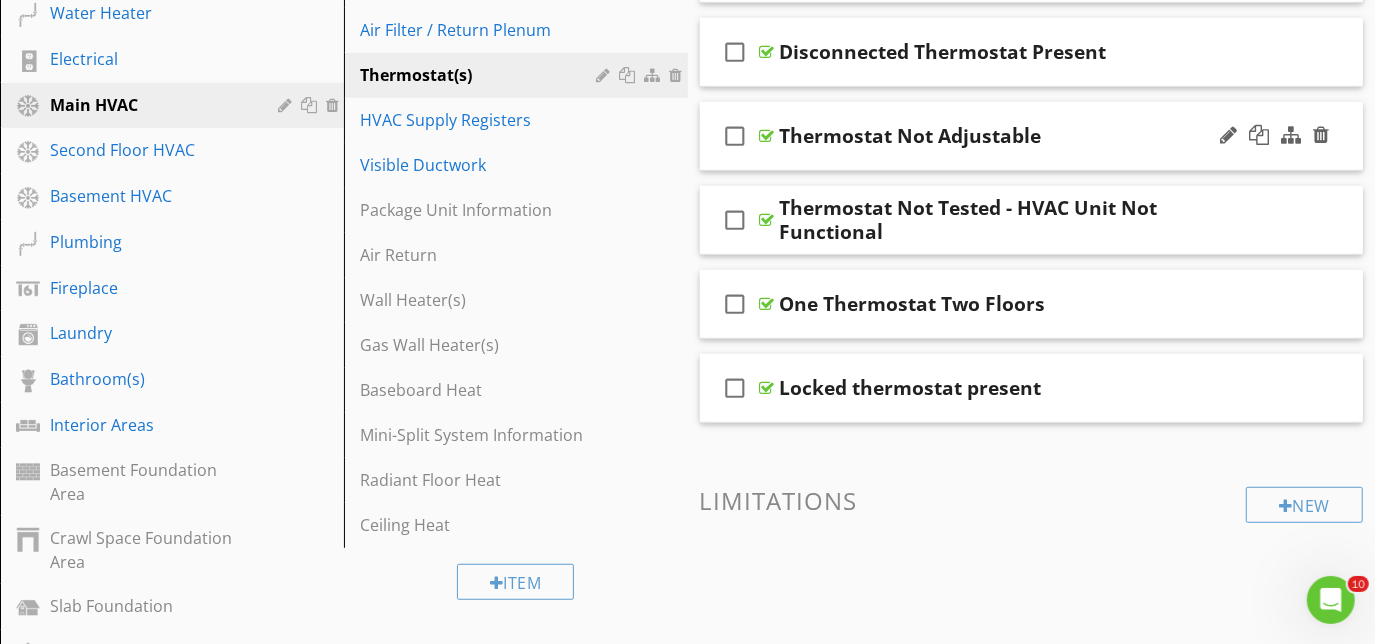 click on "check_box_outline_blank
Thermostat Not Adjustable" at bounding box center (1032, 136) 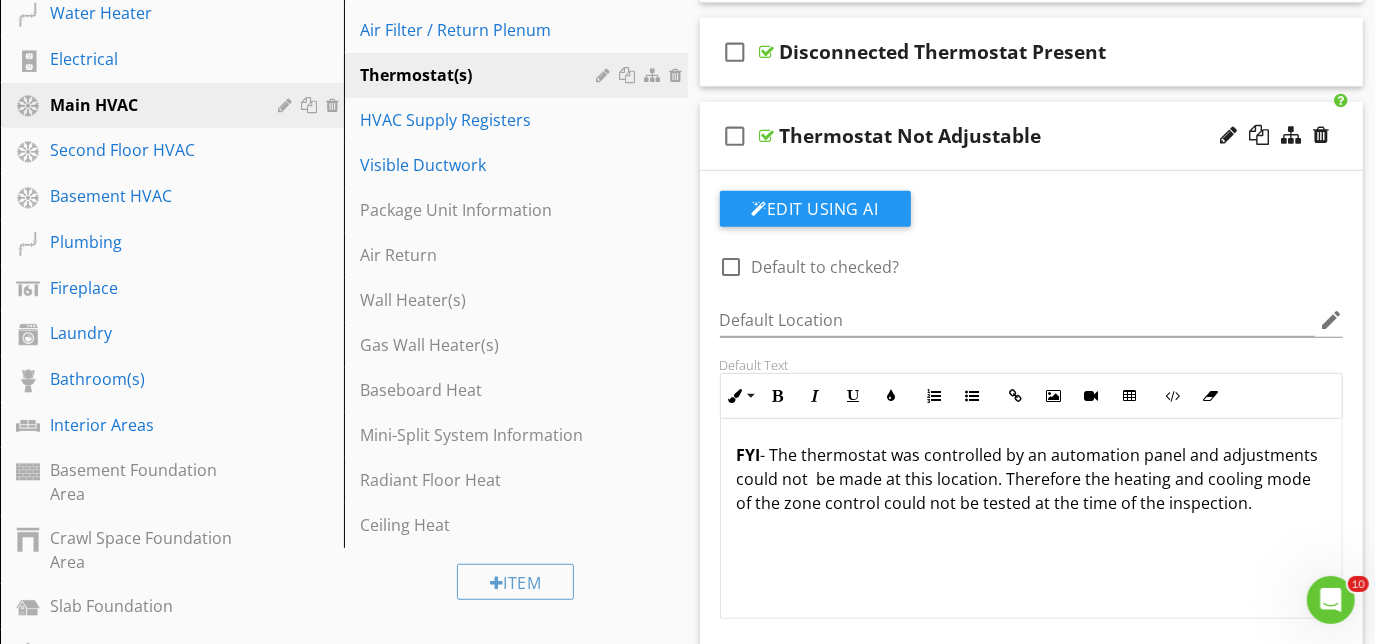 click on "check_box_outline_blank
Thermostat Not Adjustable" at bounding box center (1032, 136) 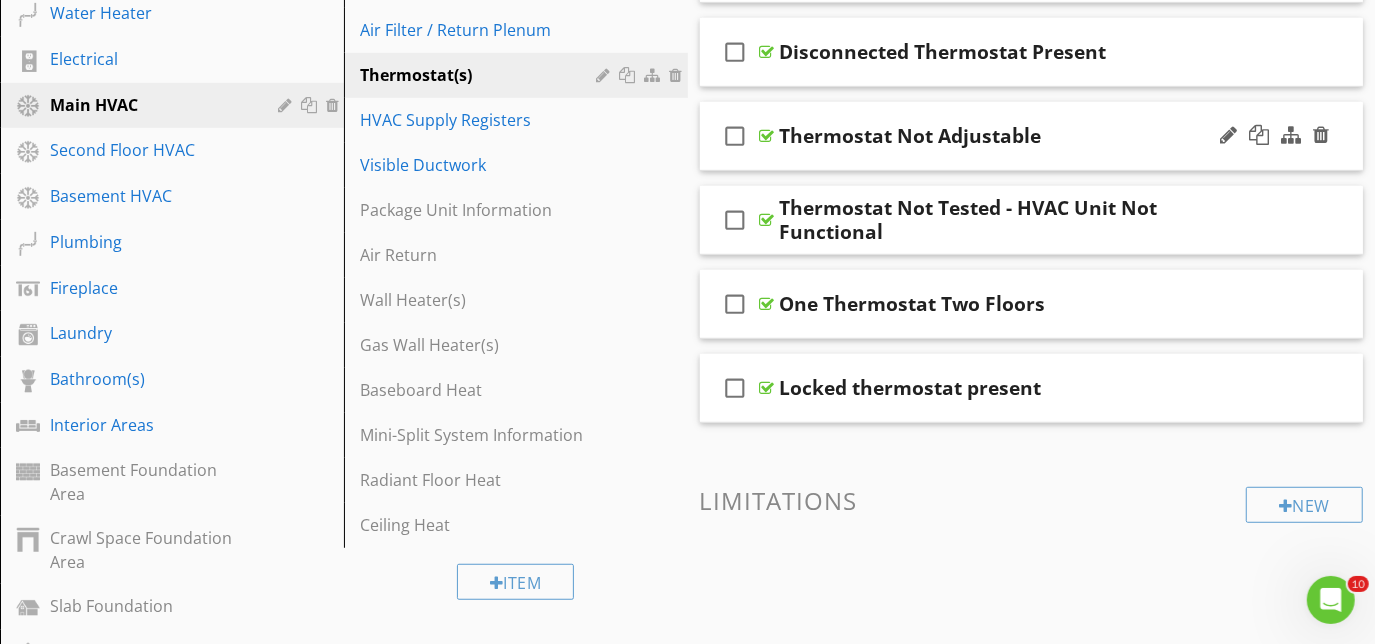 type 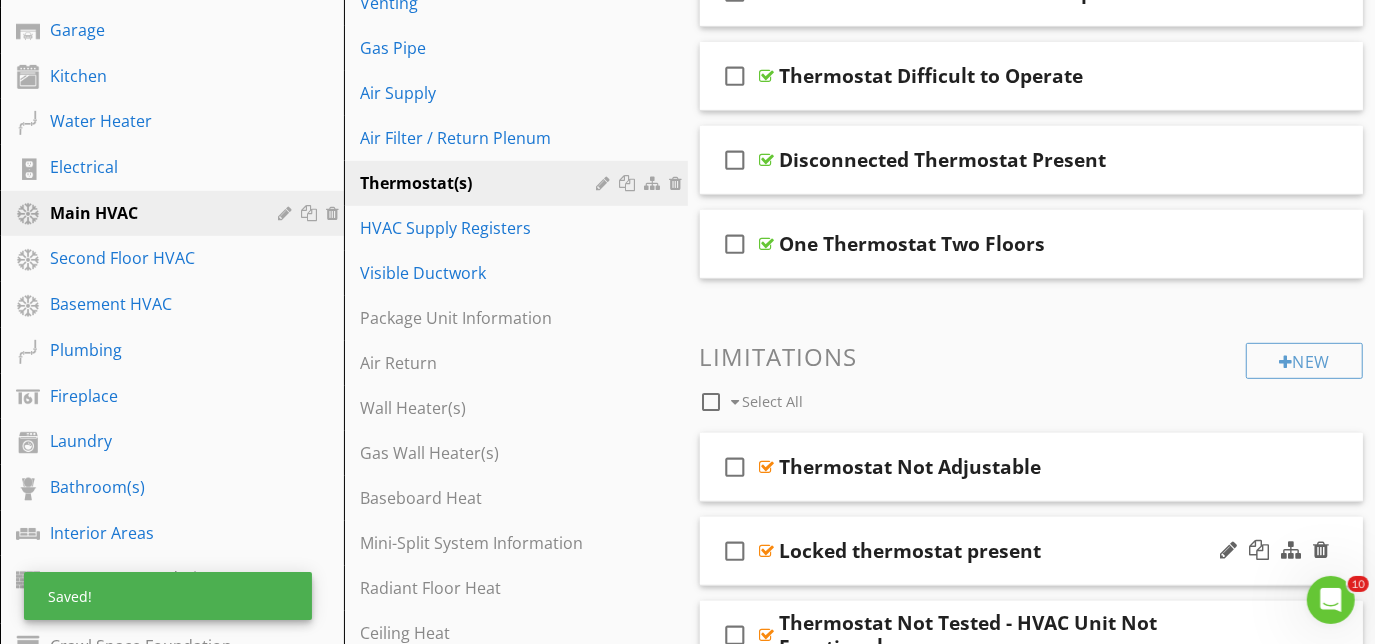 scroll, scrollTop: 476, scrollLeft: 0, axis: vertical 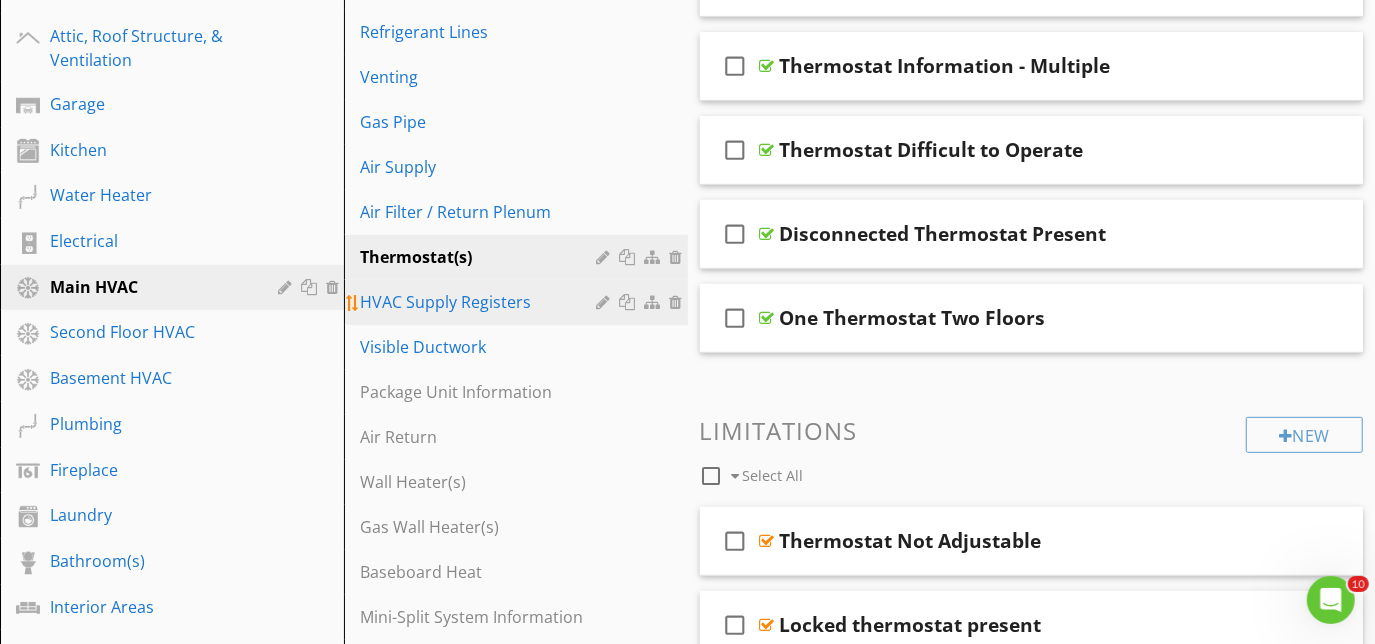 click on "HVAC Supply Registers" at bounding box center (481, 302) 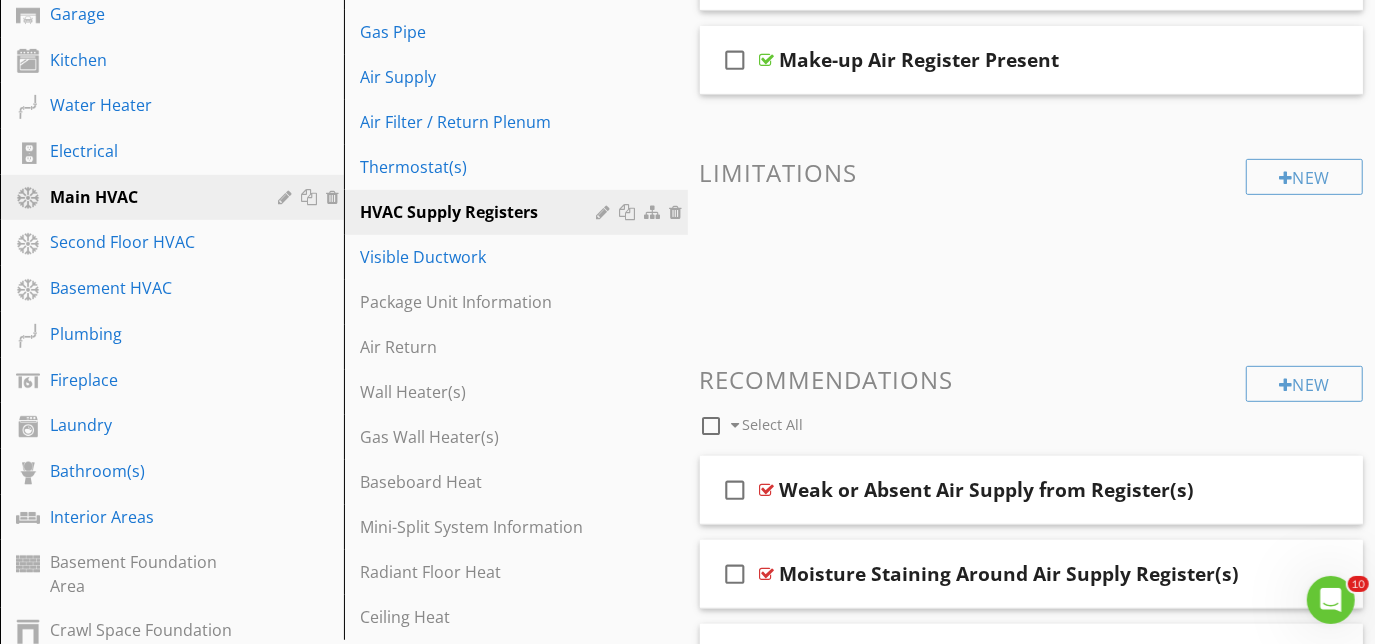 scroll, scrollTop: 567, scrollLeft: 0, axis: vertical 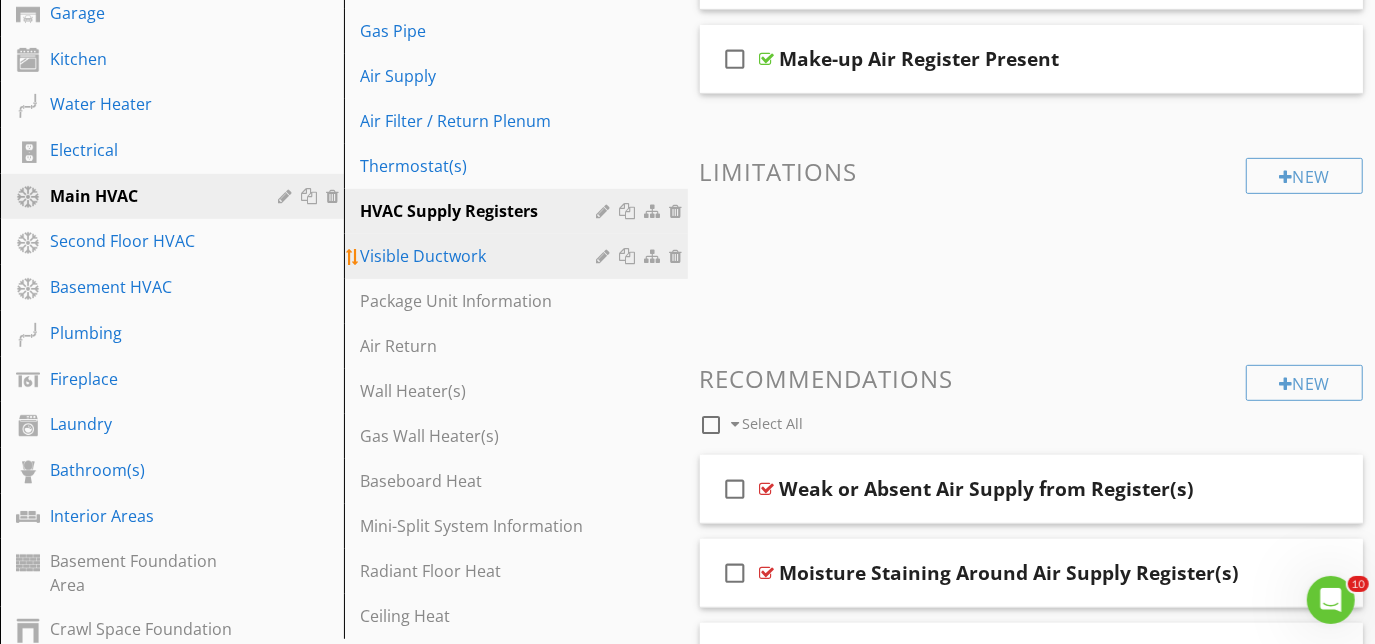 click on "Visible Ductwork" at bounding box center [481, 256] 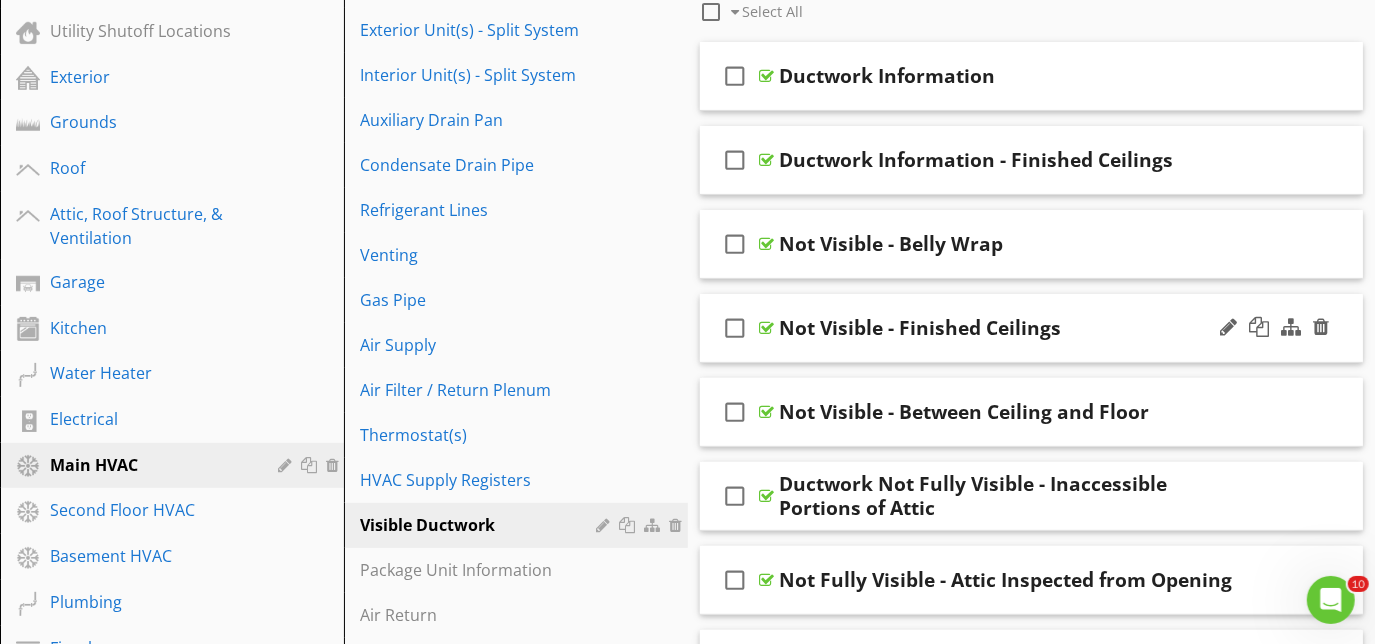 scroll, scrollTop: 203, scrollLeft: 0, axis: vertical 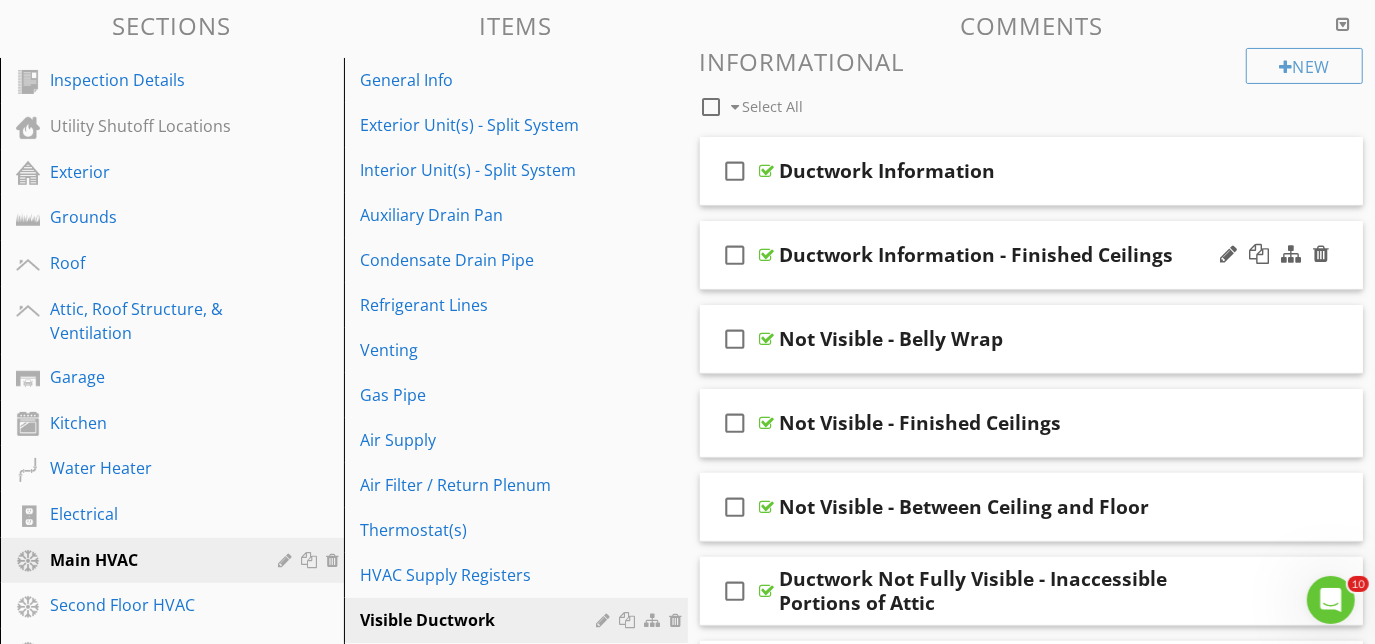 click on "check_box_outline_blank
Ductwork Information - Finished Ceilings" at bounding box center [1032, 255] 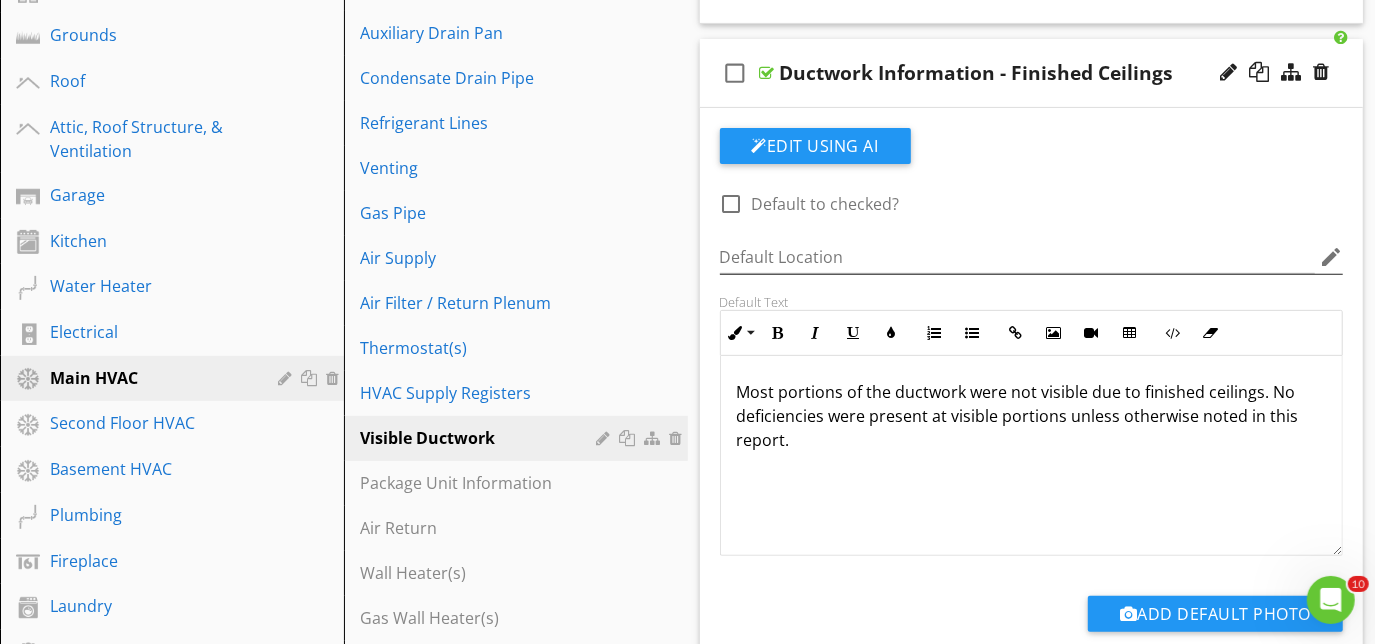 scroll, scrollTop: 294, scrollLeft: 0, axis: vertical 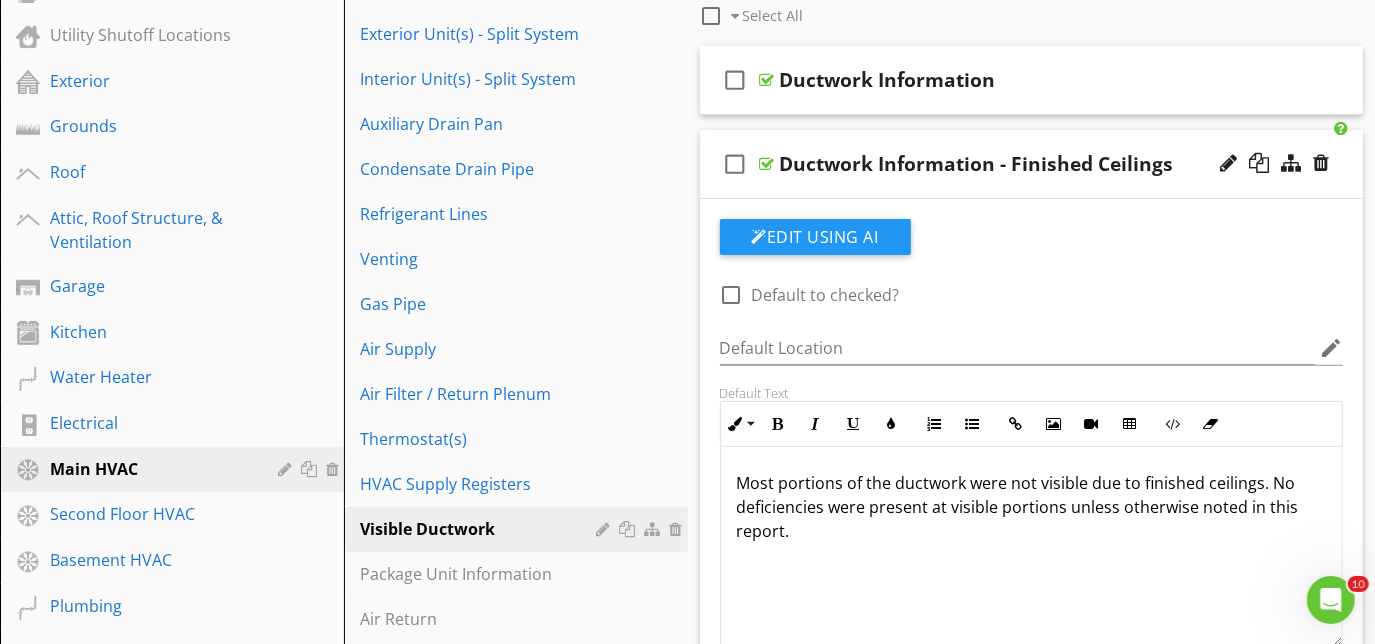 click on "check_box_outline_blank
Ductwork Information - Finished Ceilings" at bounding box center (1032, 164) 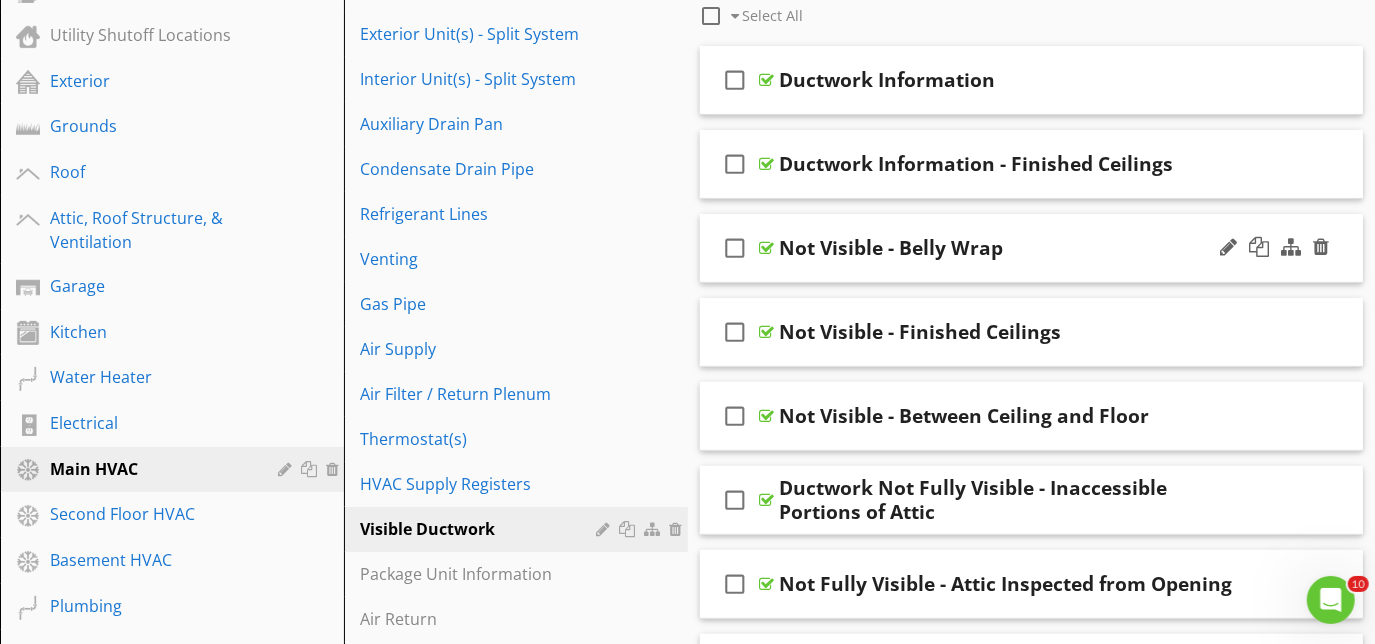 scroll, scrollTop: 385, scrollLeft: 0, axis: vertical 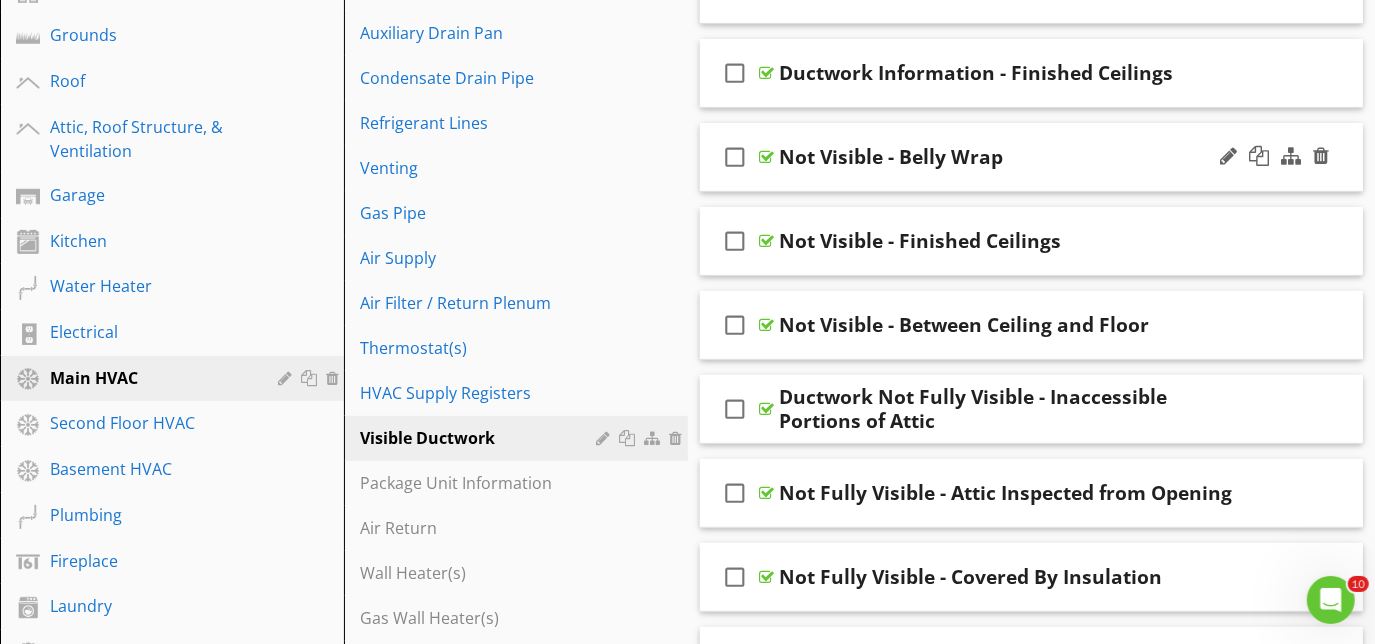 type 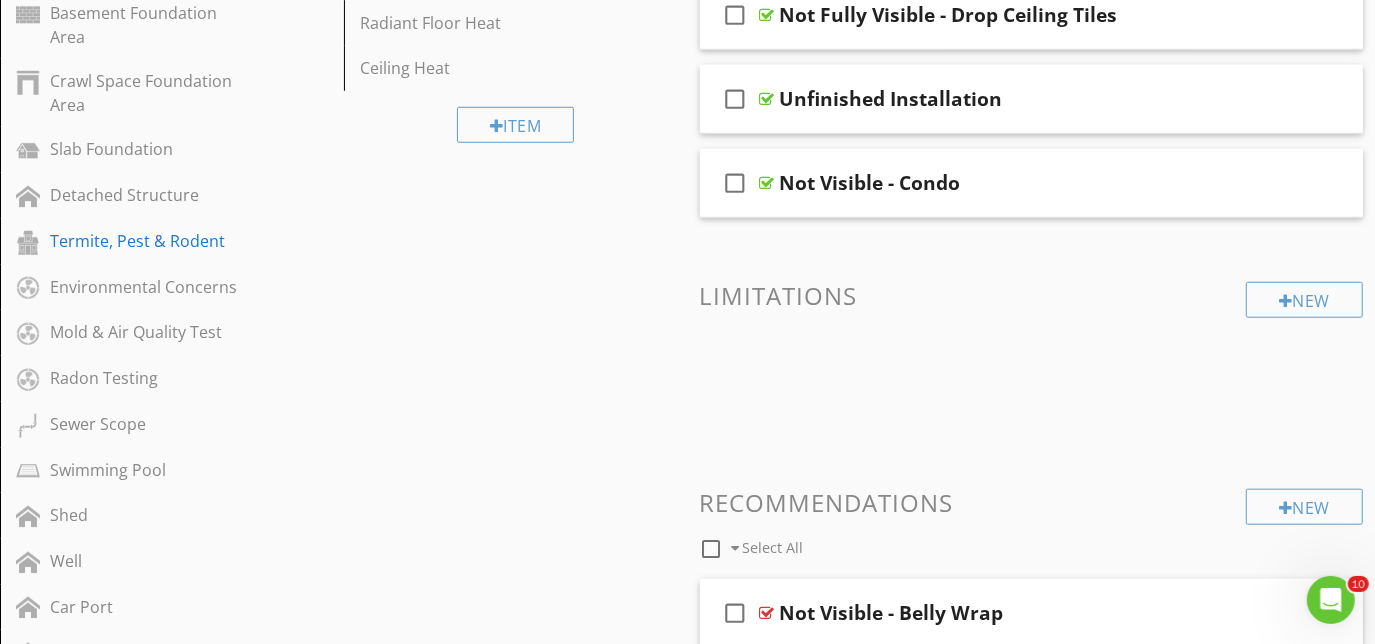 scroll, scrollTop: 1183, scrollLeft: 0, axis: vertical 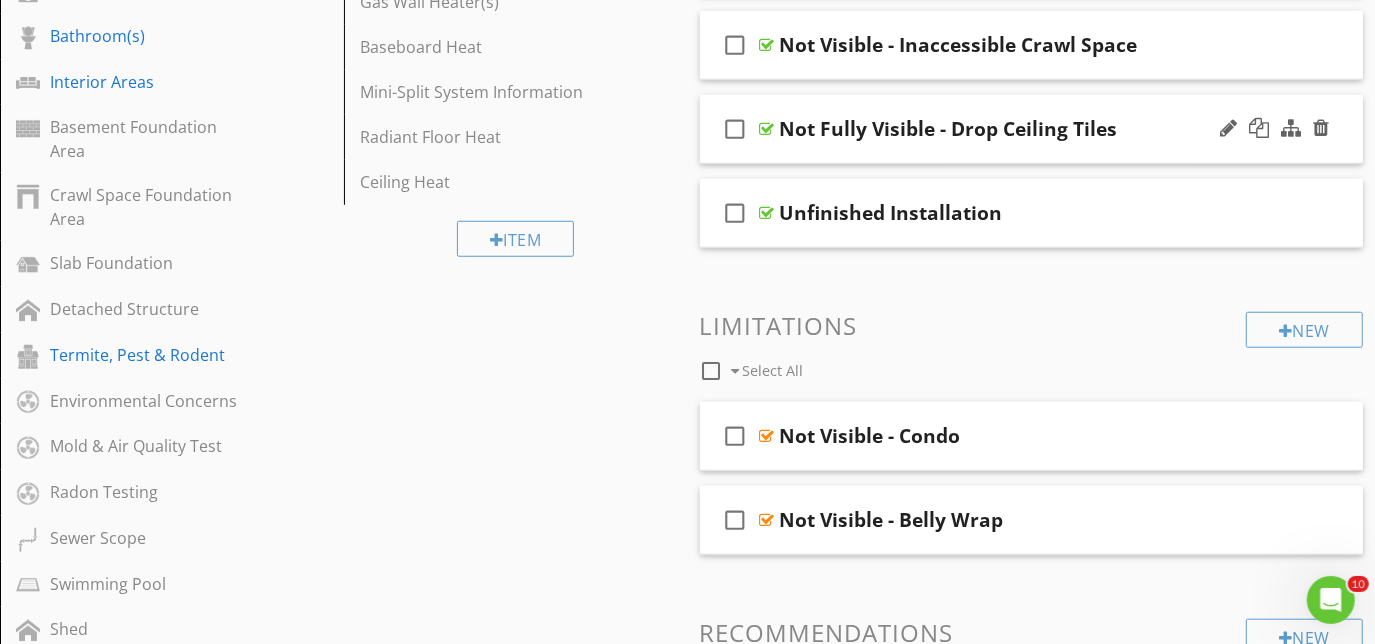 click on "check_box_outline_blank
Not Fully Visible - Drop Ceiling Tiles" at bounding box center (1032, 129) 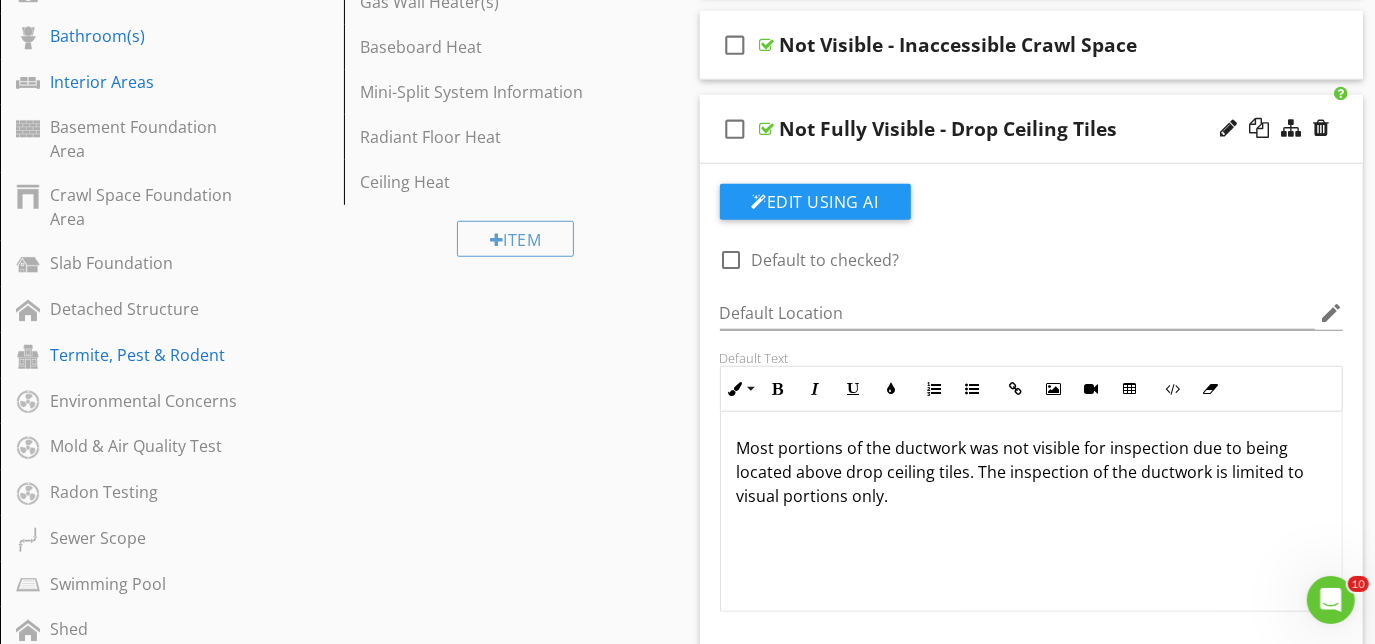 click on "check_box_outline_blank
Not Fully Visible - Drop Ceiling Tiles" at bounding box center (1032, 129) 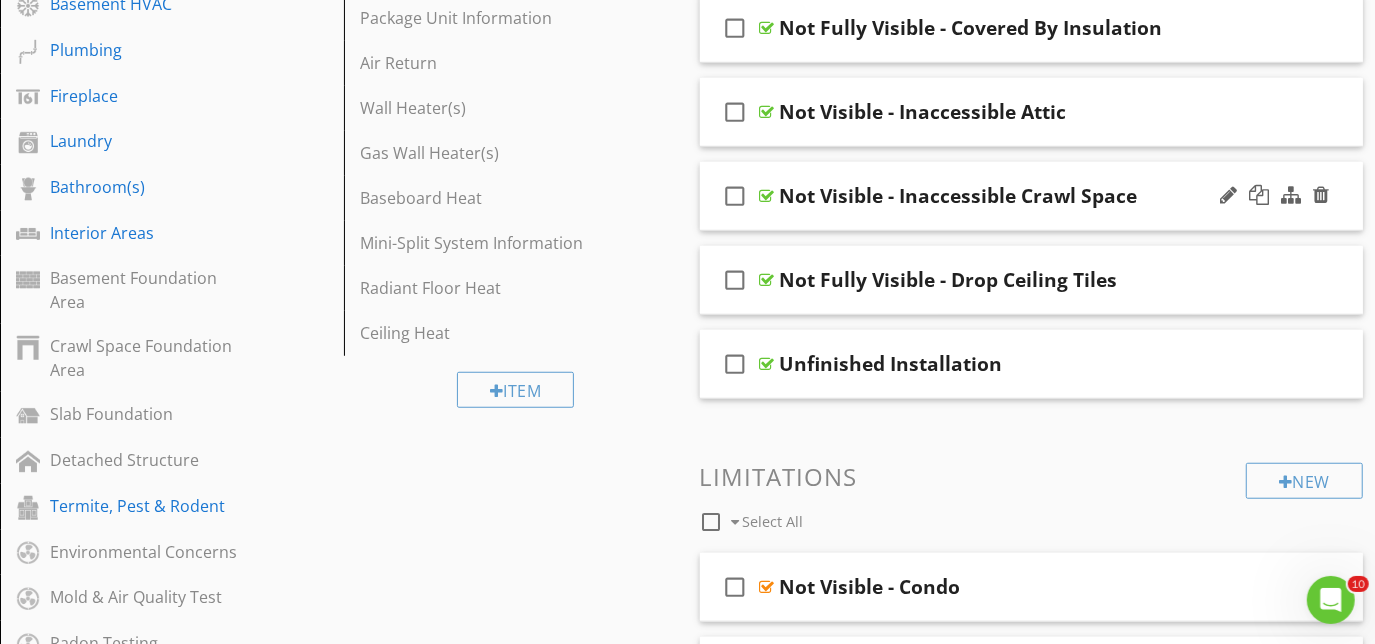 scroll, scrollTop: 819, scrollLeft: 0, axis: vertical 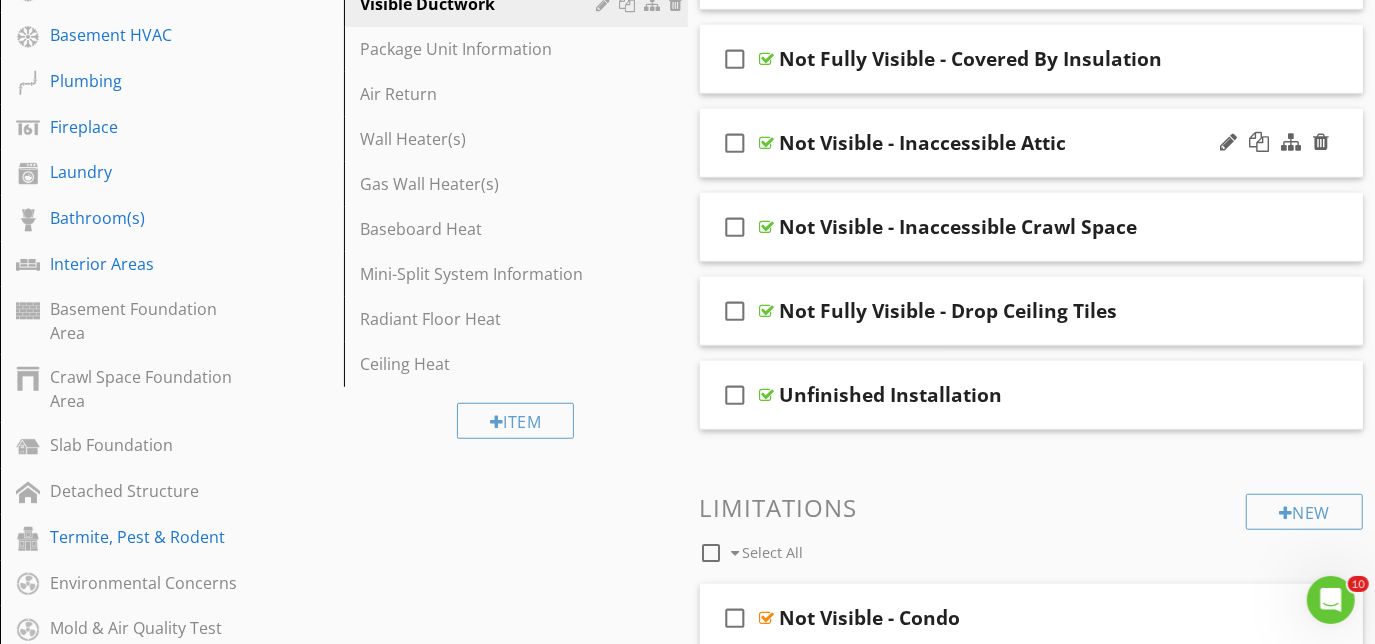 click on "check_box_outline_blank
Not Visible - Inaccessible Attic" at bounding box center (1032, 143) 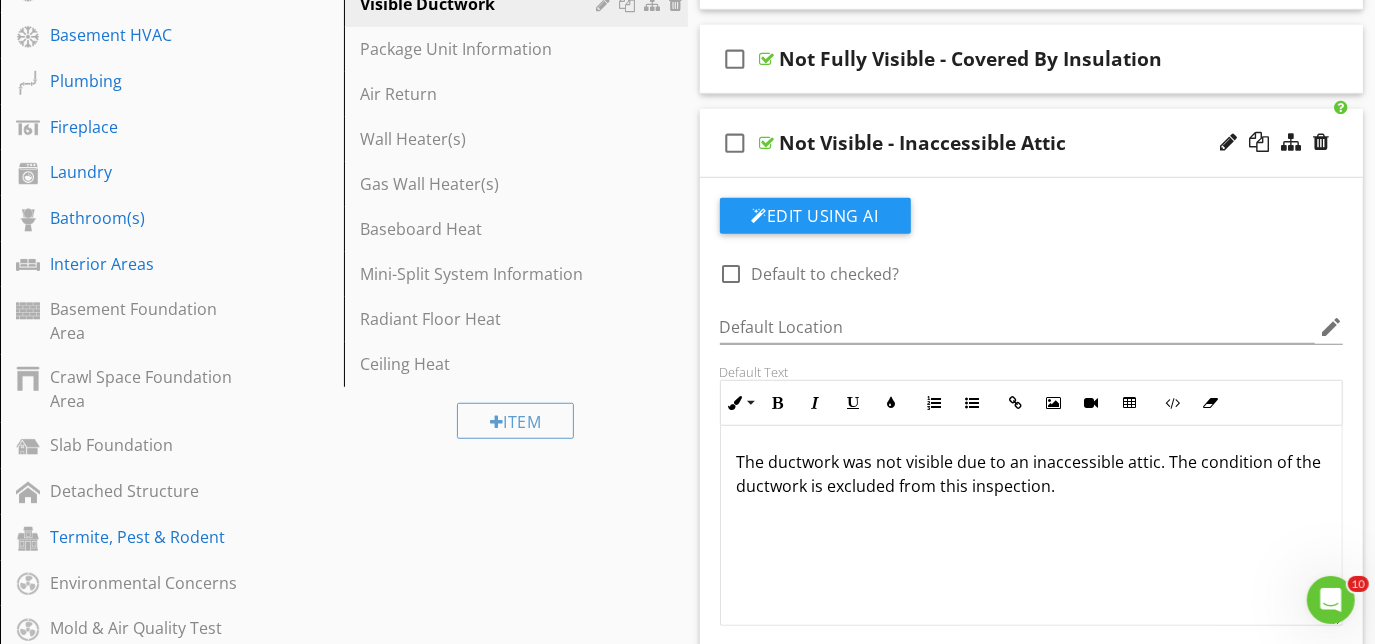 click on "check_box_outline_blank
Not Visible - Inaccessible Attic" at bounding box center [1032, 143] 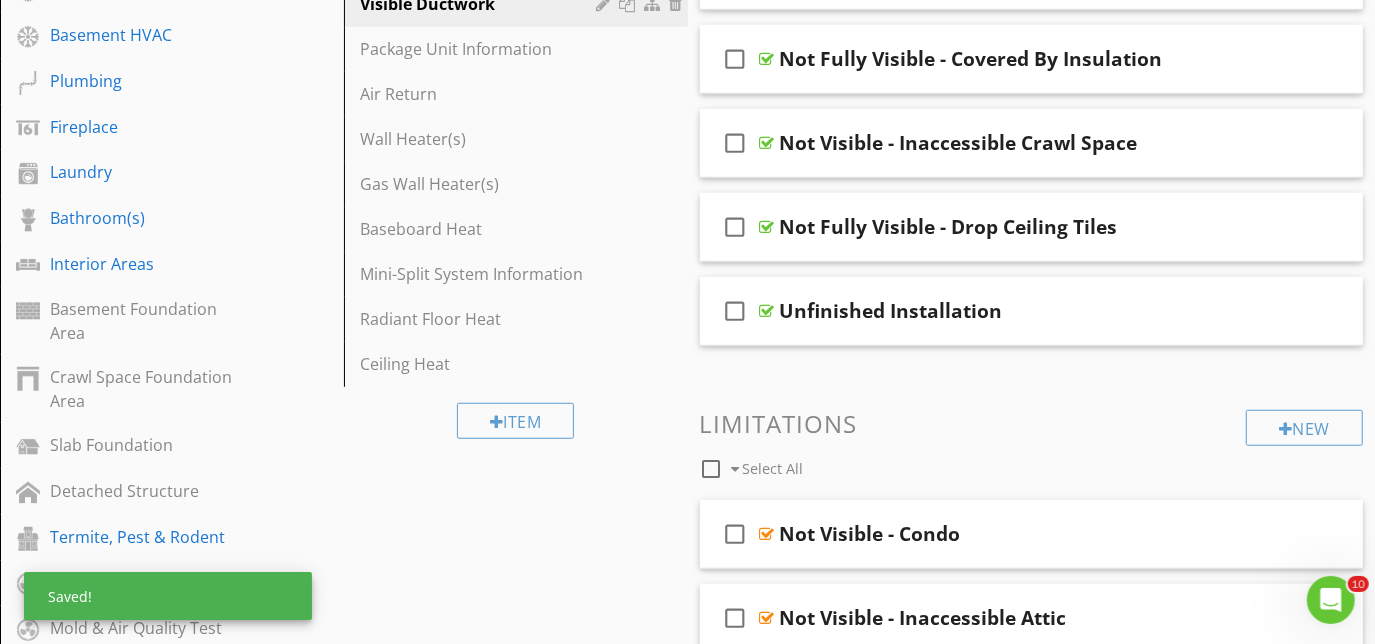 scroll, scrollTop: 1001, scrollLeft: 0, axis: vertical 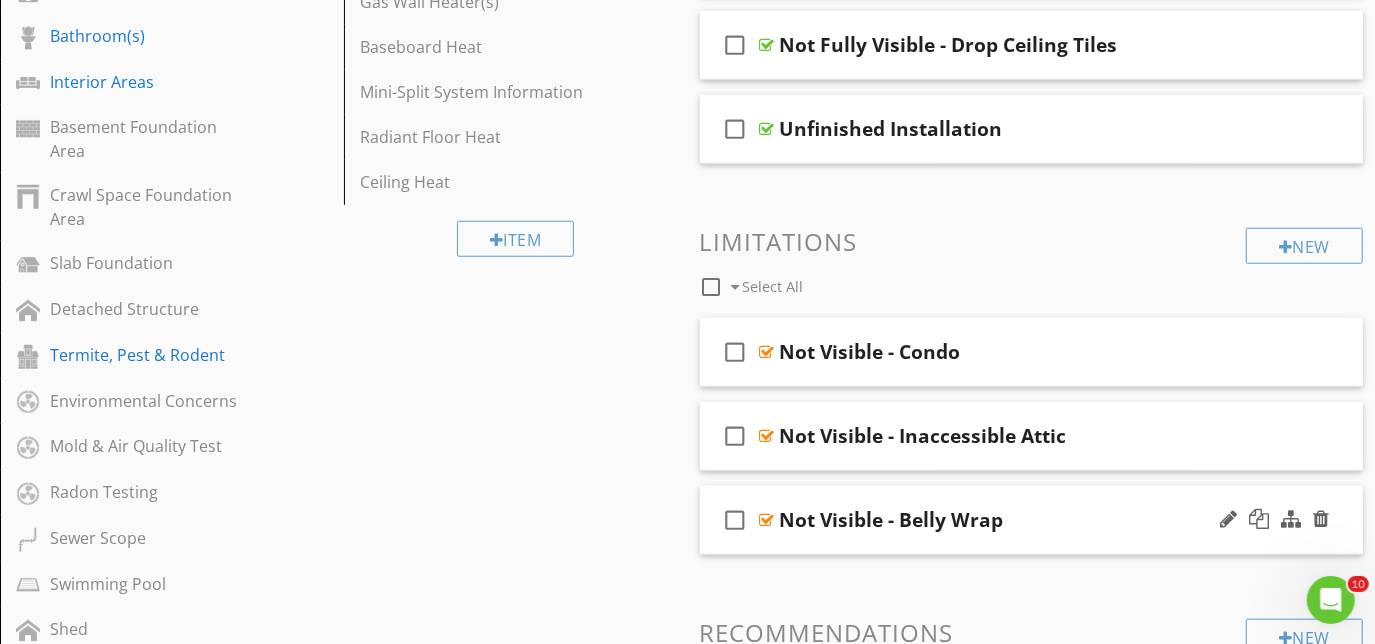 type 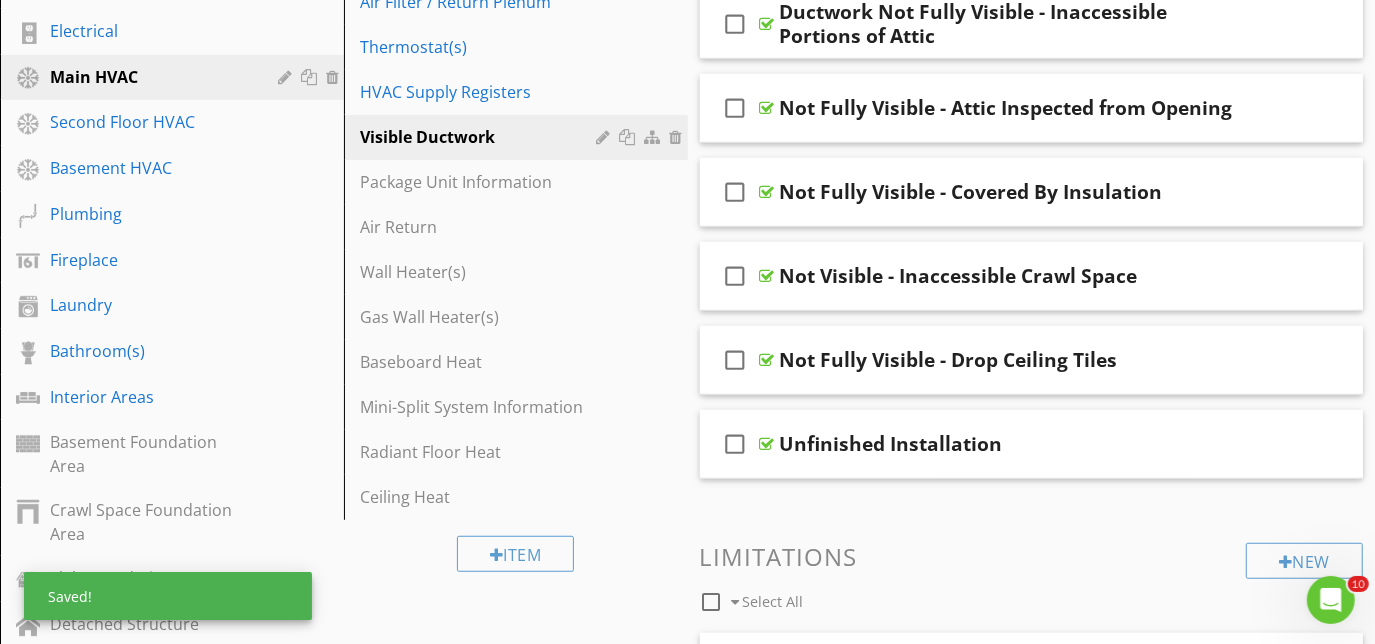 scroll, scrollTop: 637, scrollLeft: 0, axis: vertical 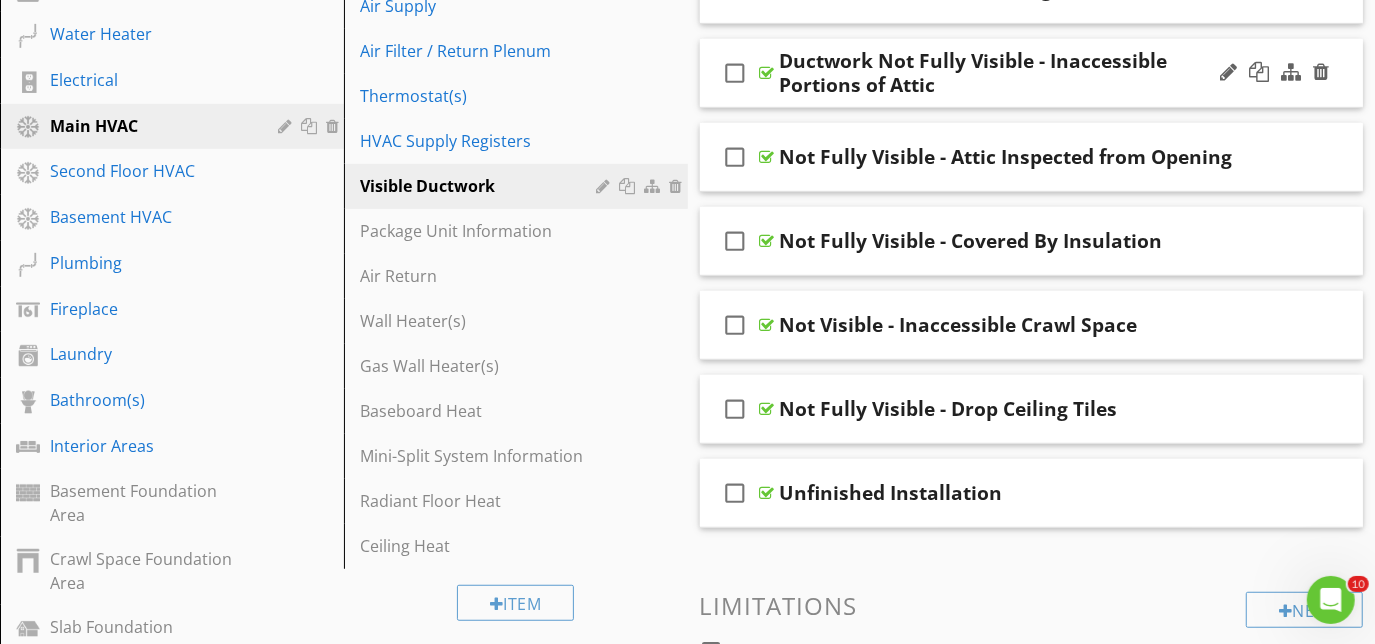 click on "Ductwork Not Fully Visible - Inaccessible Portions of Attic" at bounding box center [1014, 73] 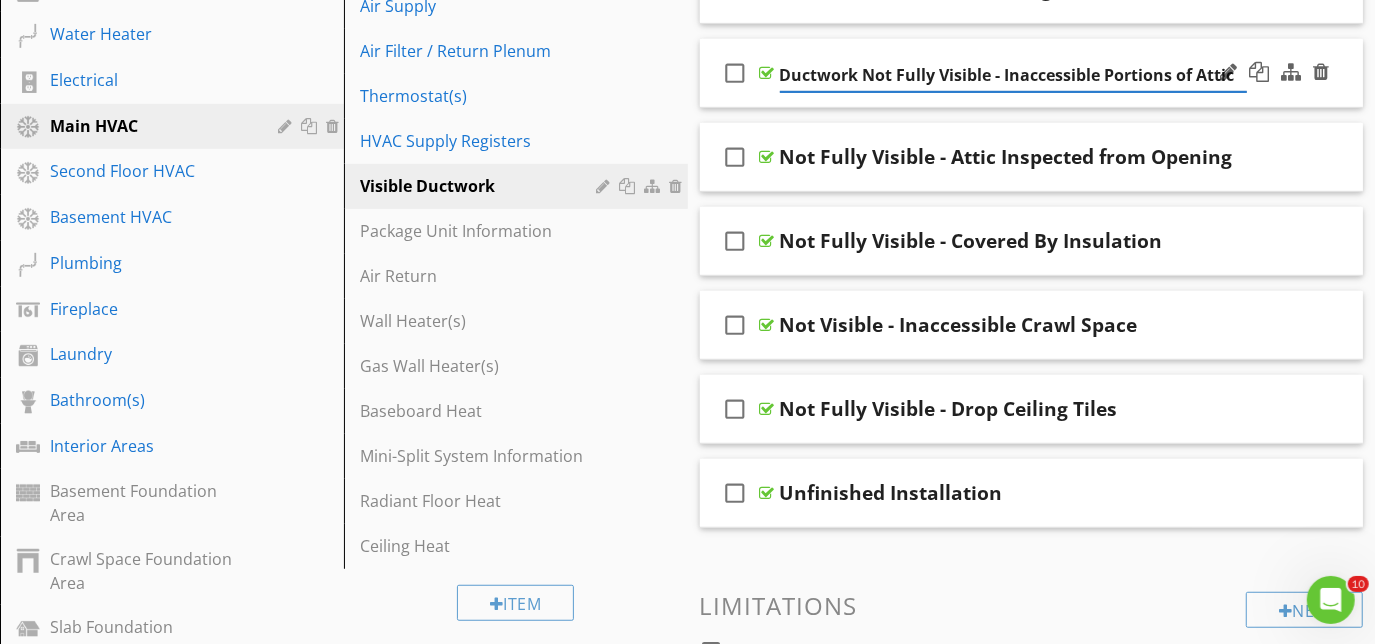 click on "check_box_outline_blank         Ductwork Not Fully Visible - Inaccessible Portions of Attic" at bounding box center [1032, 73] 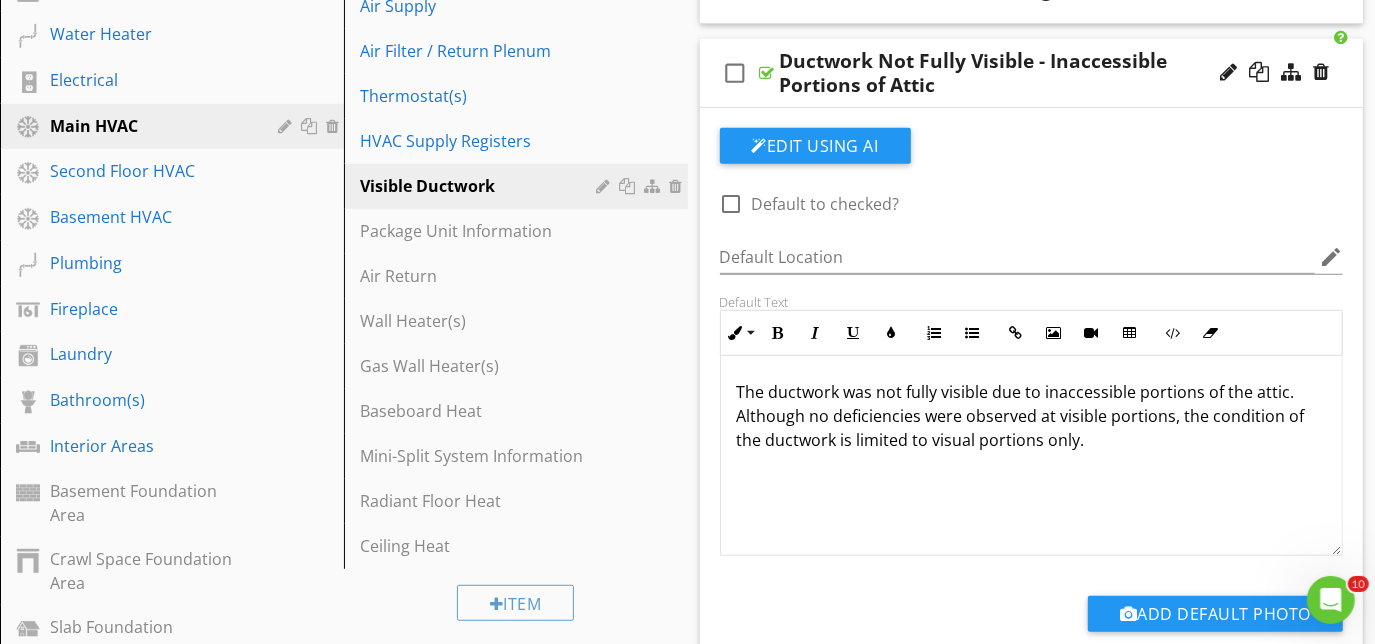 click on "Ductwork Not Fully Visible - Inaccessible Portions of Attic" at bounding box center (1014, 73) 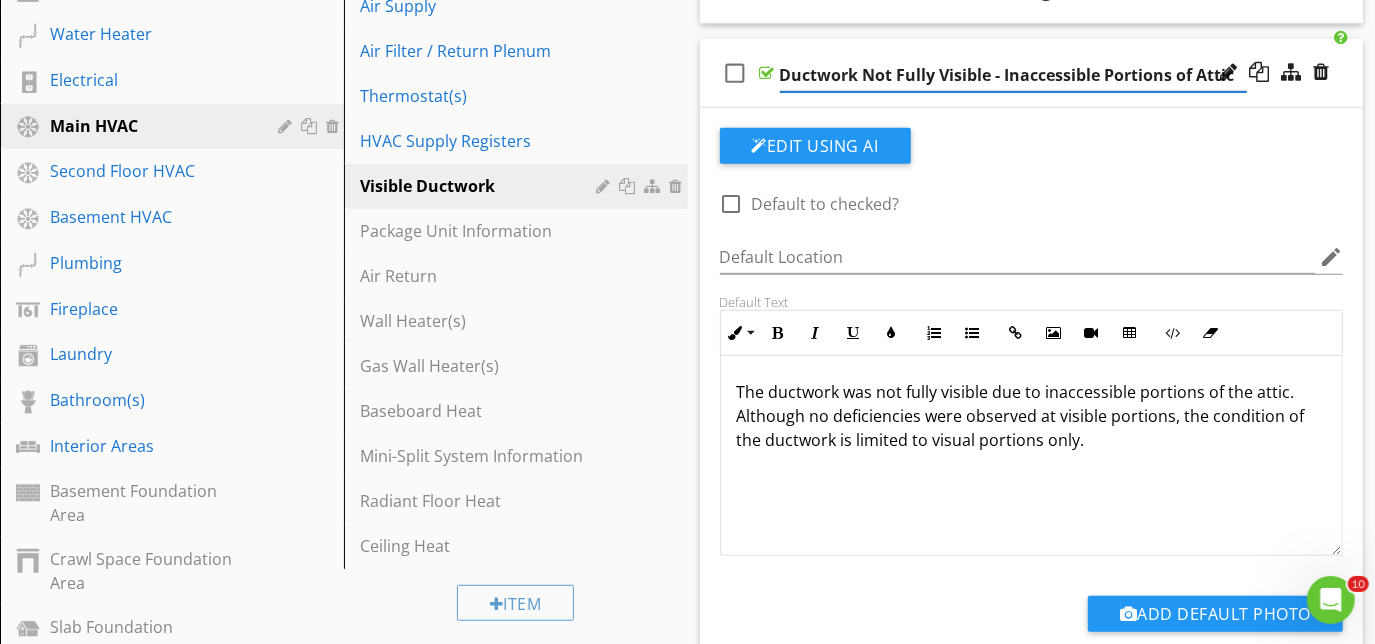 click on "check_box_outline_blank         Ductwork Not Fully Visible - Inaccessible Portions of Attic" at bounding box center (1032, 73) 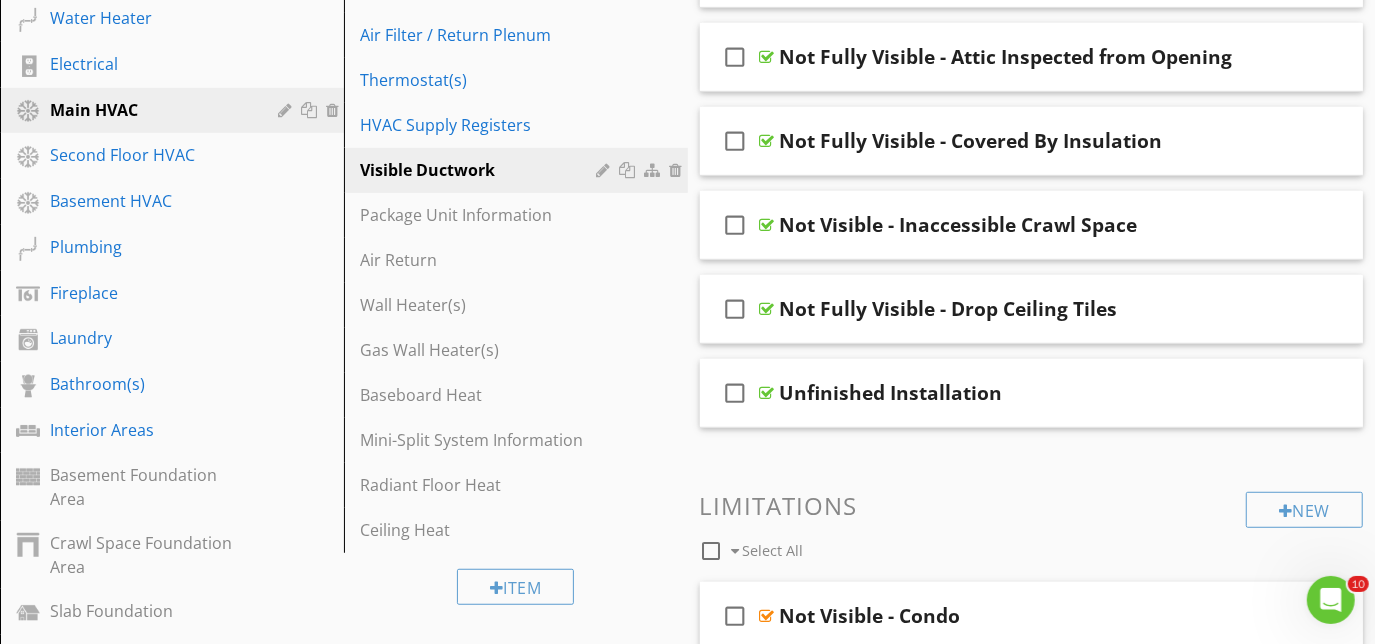 scroll, scrollTop: 649, scrollLeft: 0, axis: vertical 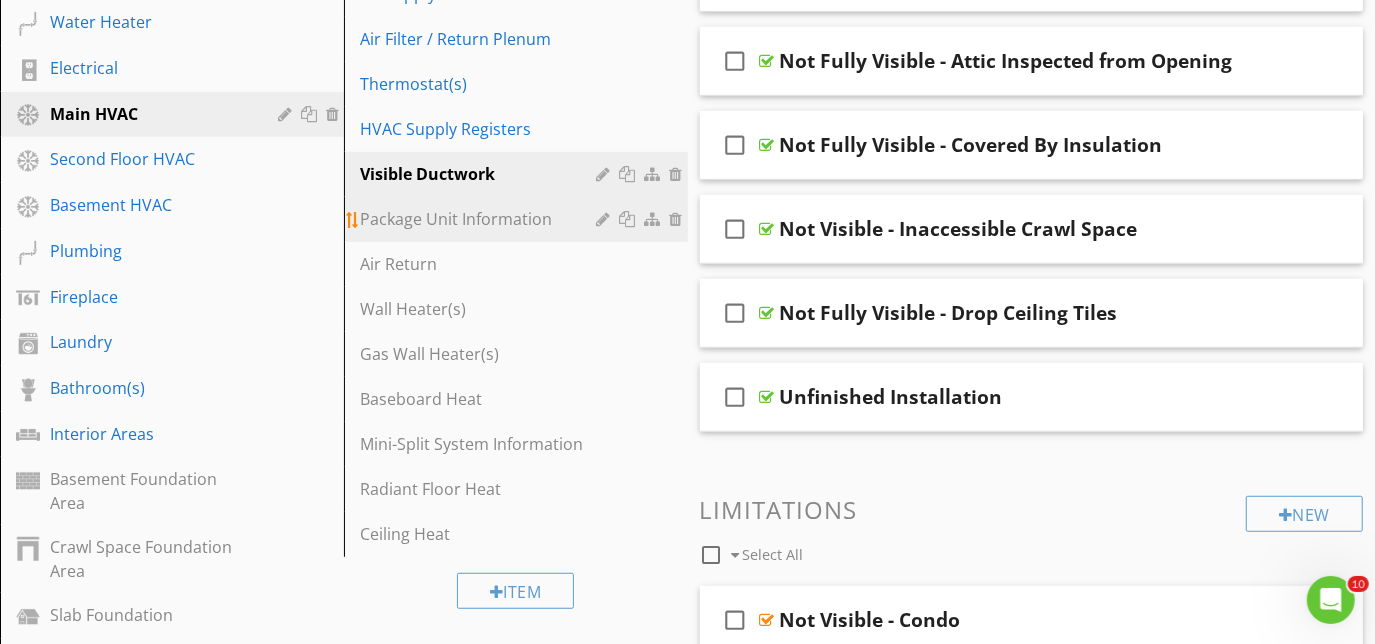 click on "Package Unit Information" at bounding box center [481, 219] 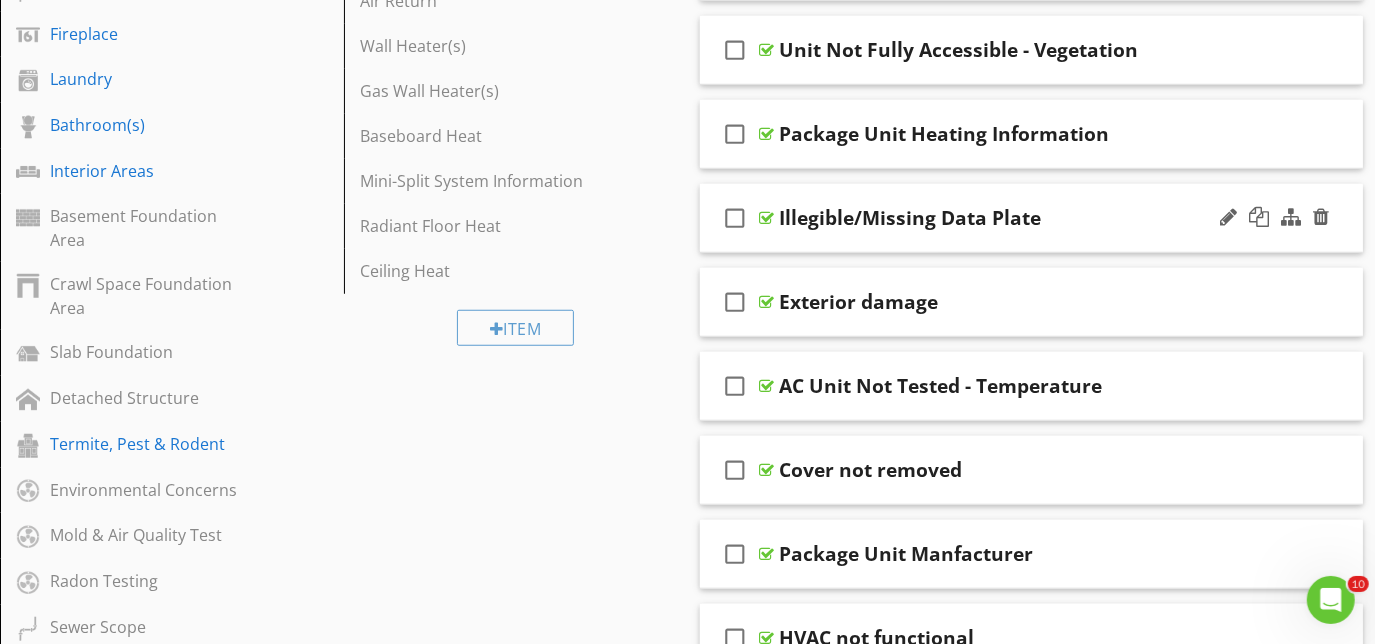 scroll, scrollTop: 922, scrollLeft: 0, axis: vertical 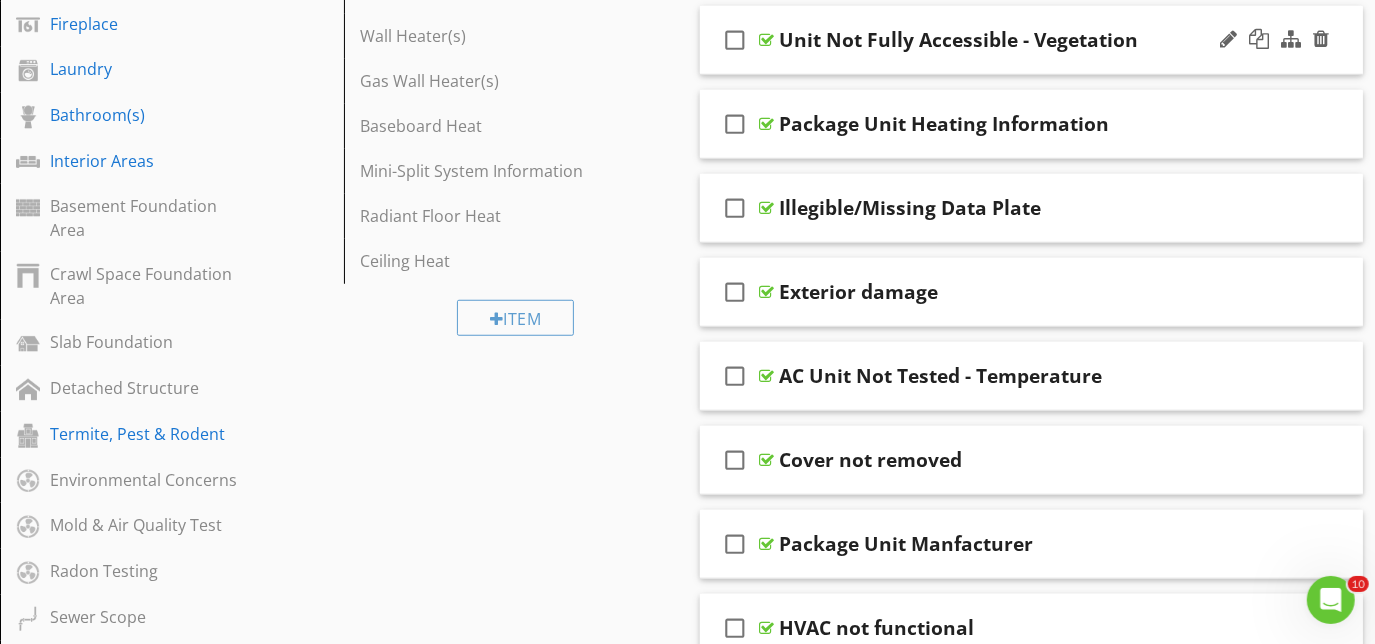 type 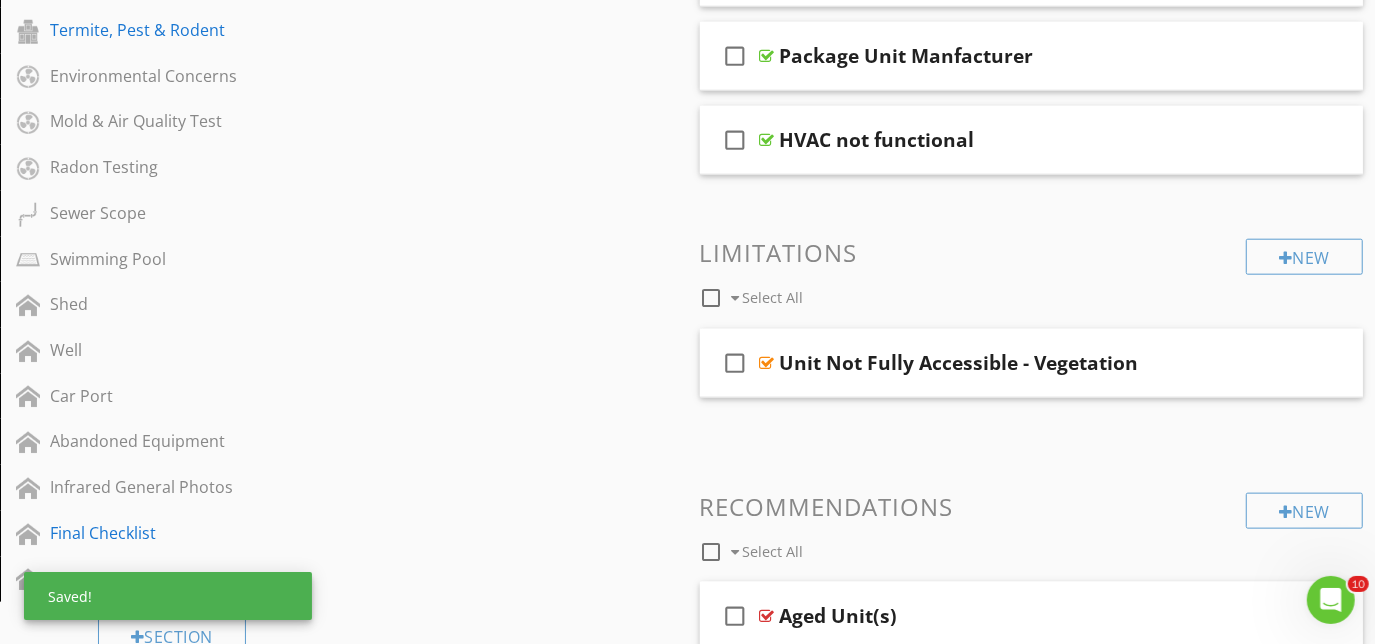 scroll, scrollTop: 1298, scrollLeft: 0, axis: vertical 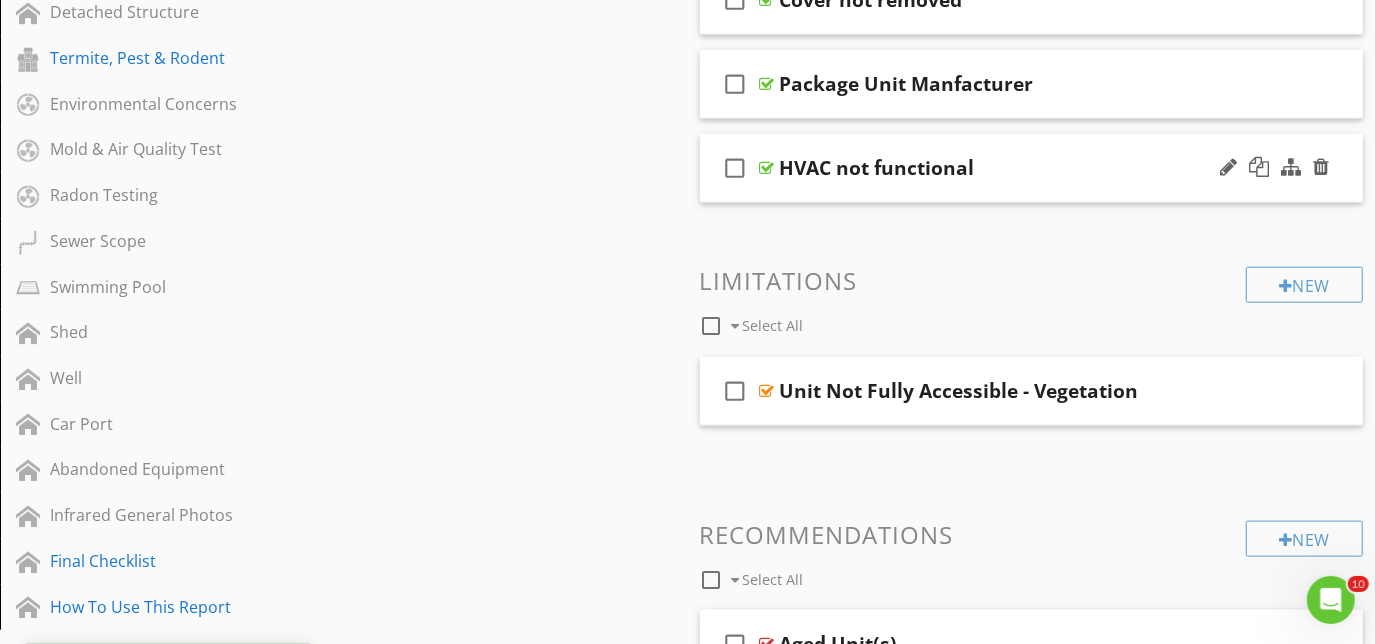 click on "check_box_outline_blank
HVAC not functional" at bounding box center (1032, 168) 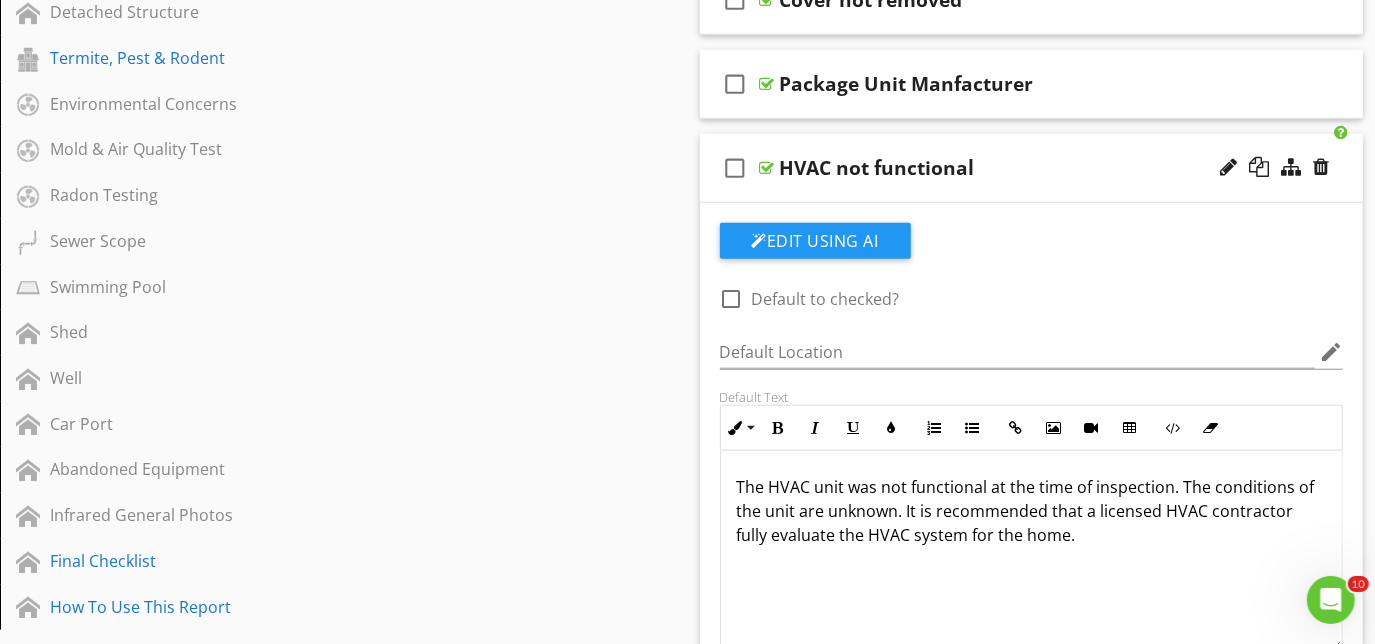 click on "check_box_outline_blank
HVAC not functional" at bounding box center (1032, 168) 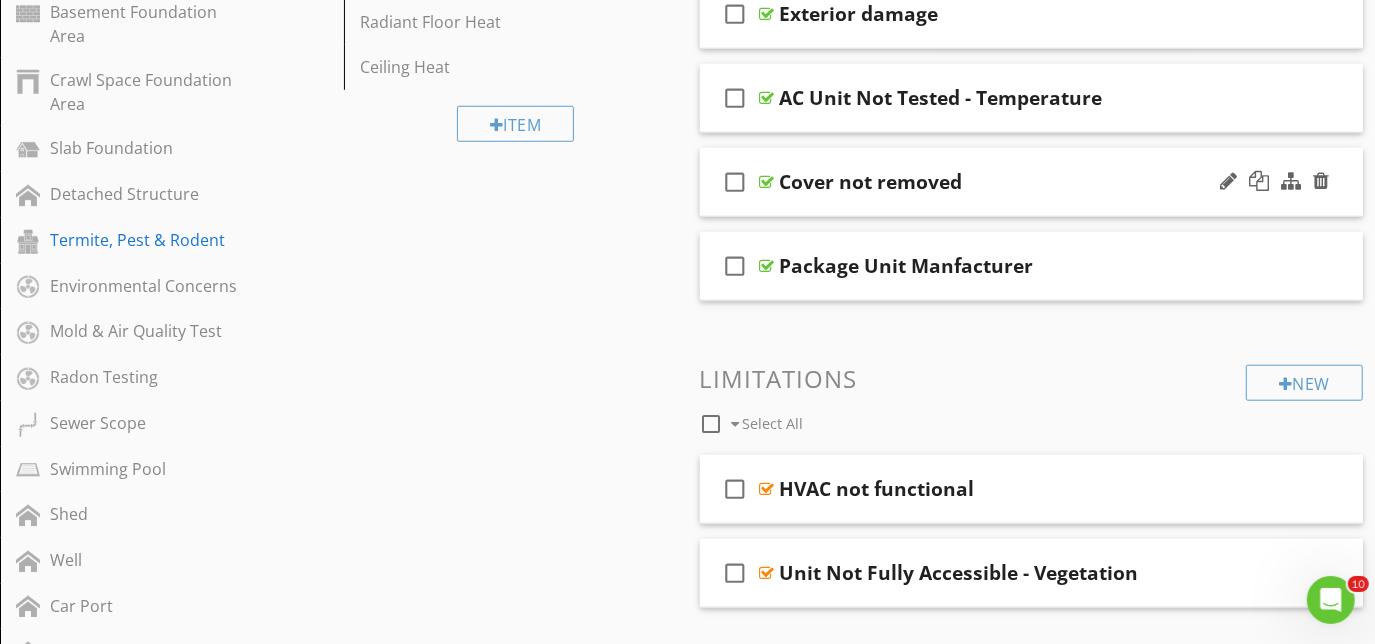 scroll, scrollTop: 1025, scrollLeft: 0, axis: vertical 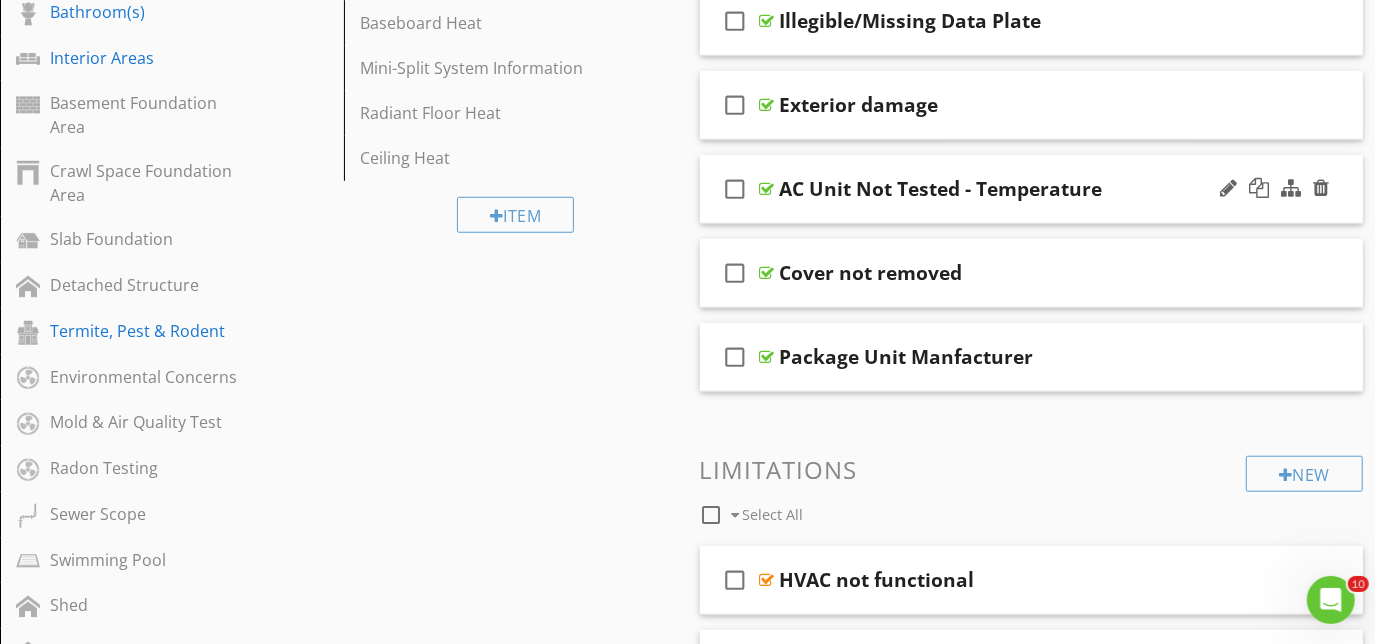 click on "check_box_outline_blank
AC Unit Not Tested - Temperature" at bounding box center (1032, 189) 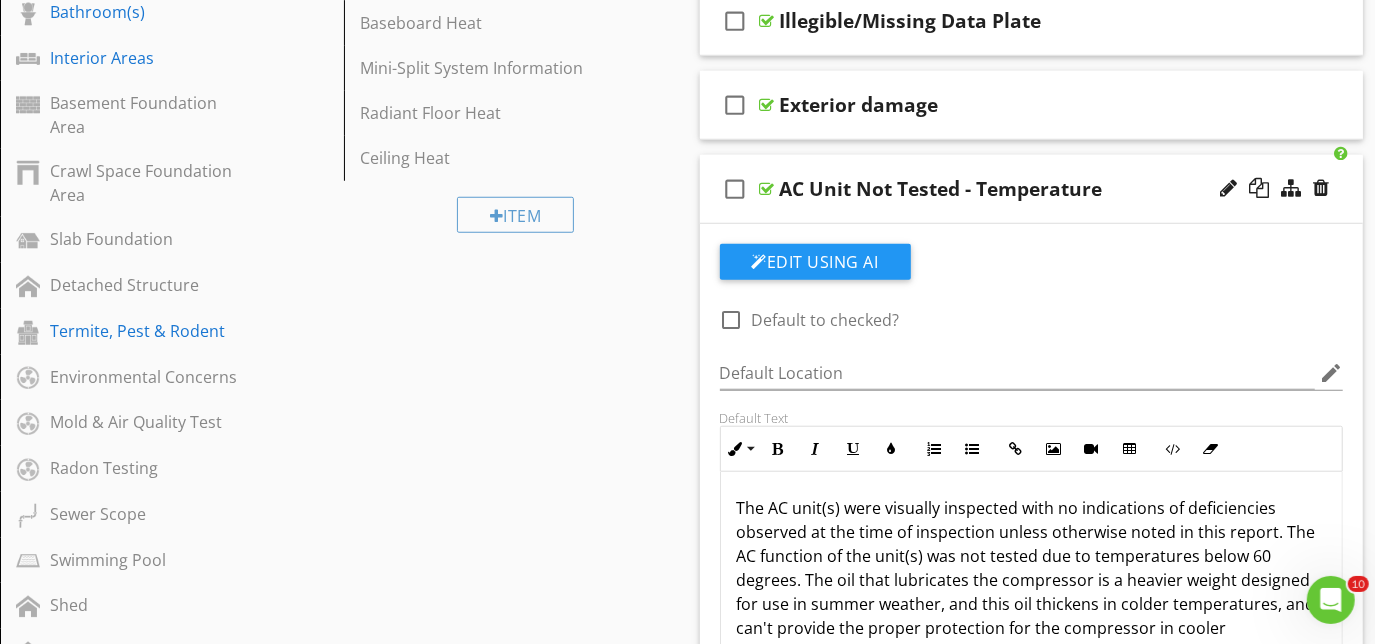 click on "check_box_outline_blank
AC Unit Not Tested - Temperature" at bounding box center [1032, 189] 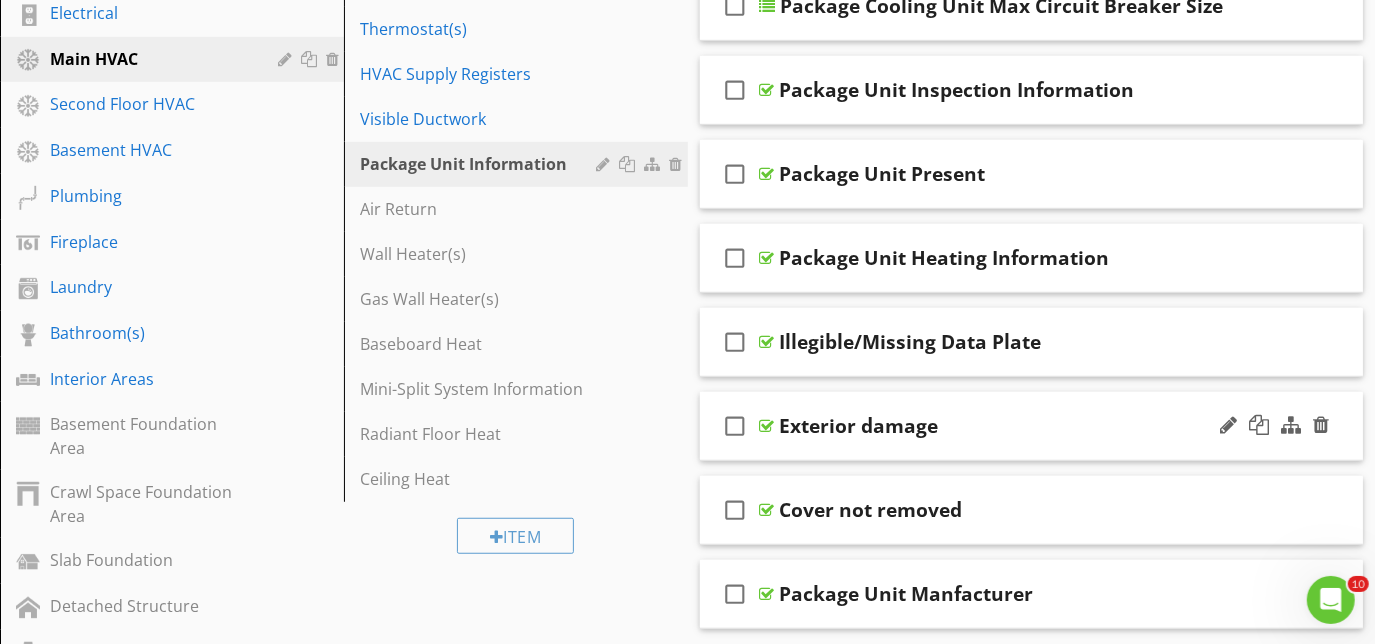 scroll, scrollTop: 703, scrollLeft: 0, axis: vertical 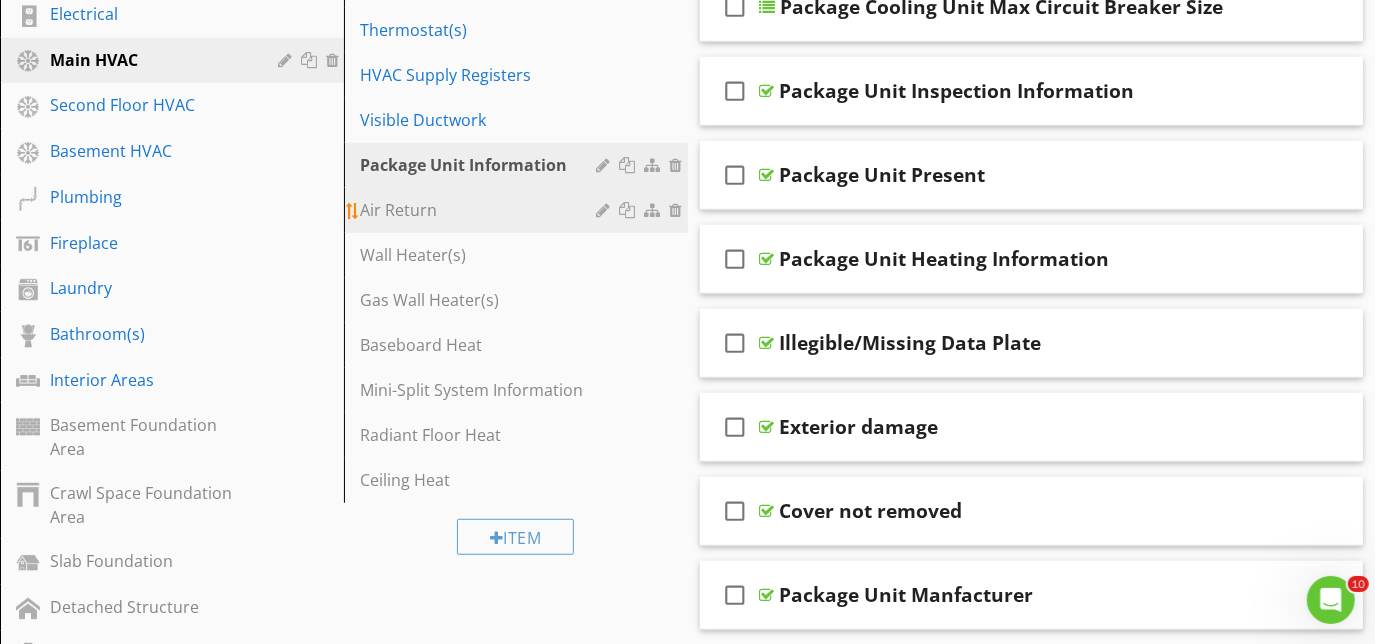 click on "Air Return" at bounding box center [481, 210] 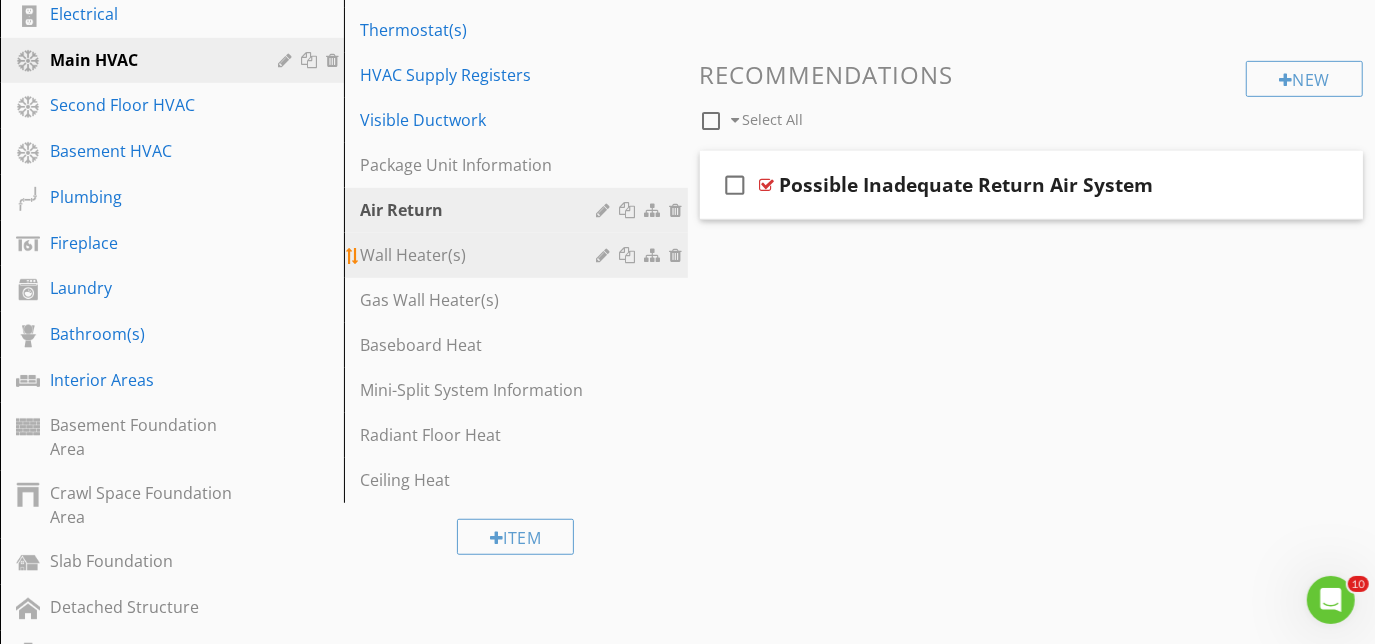 click on "Wall Heater(s)" at bounding box center (481, 255) 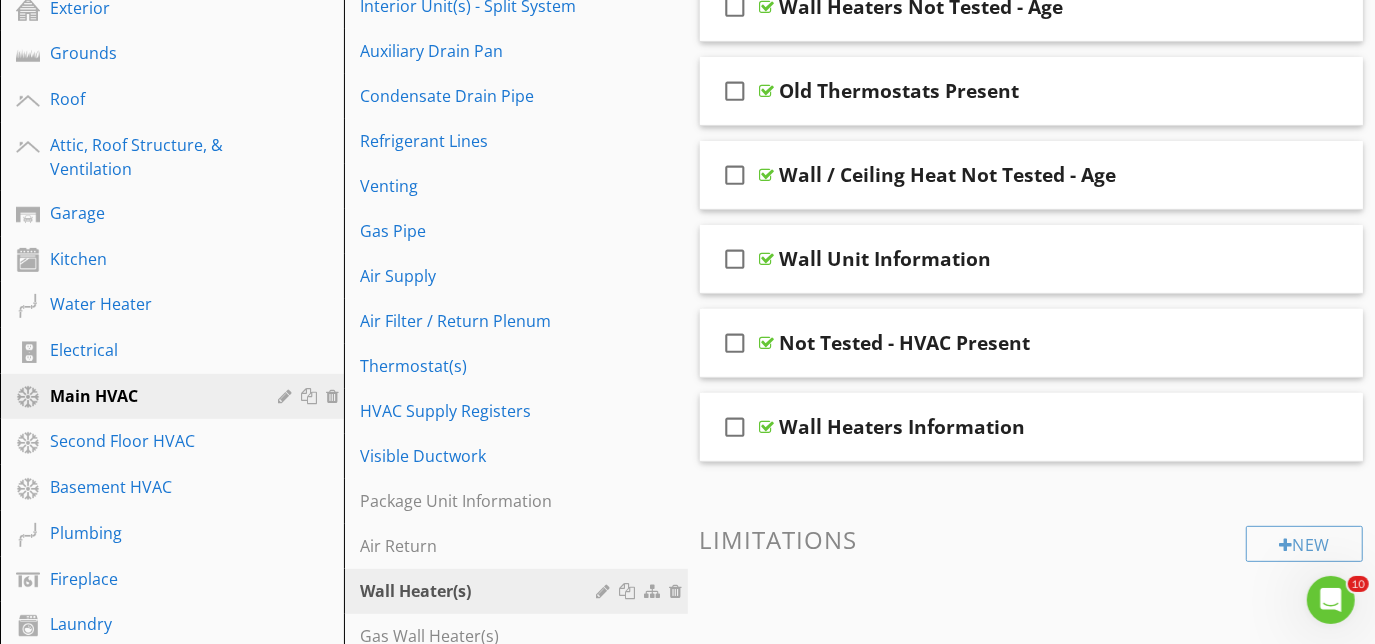 scroll, scrollTop: 339, scrollLeft: 0, axis: vertical 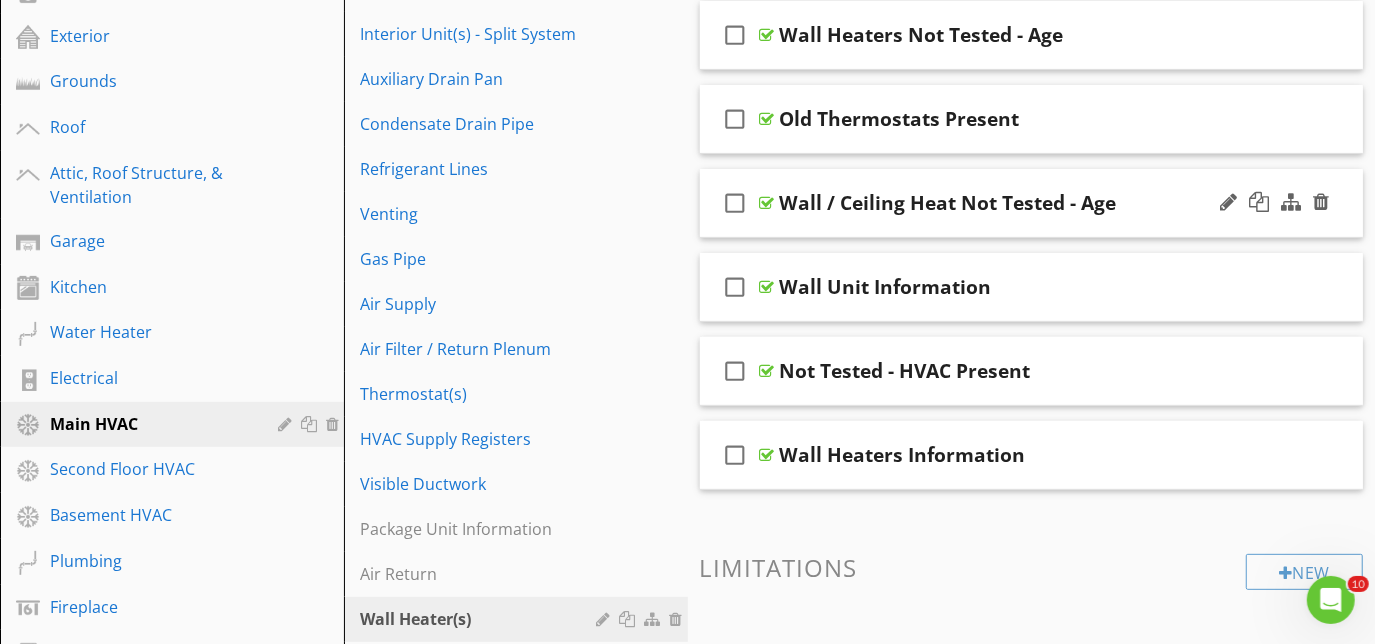 click on "check_box_outline_blank
Wall / Ceiling Heat Not Tested - Age" at bounding box center (1032, 203) 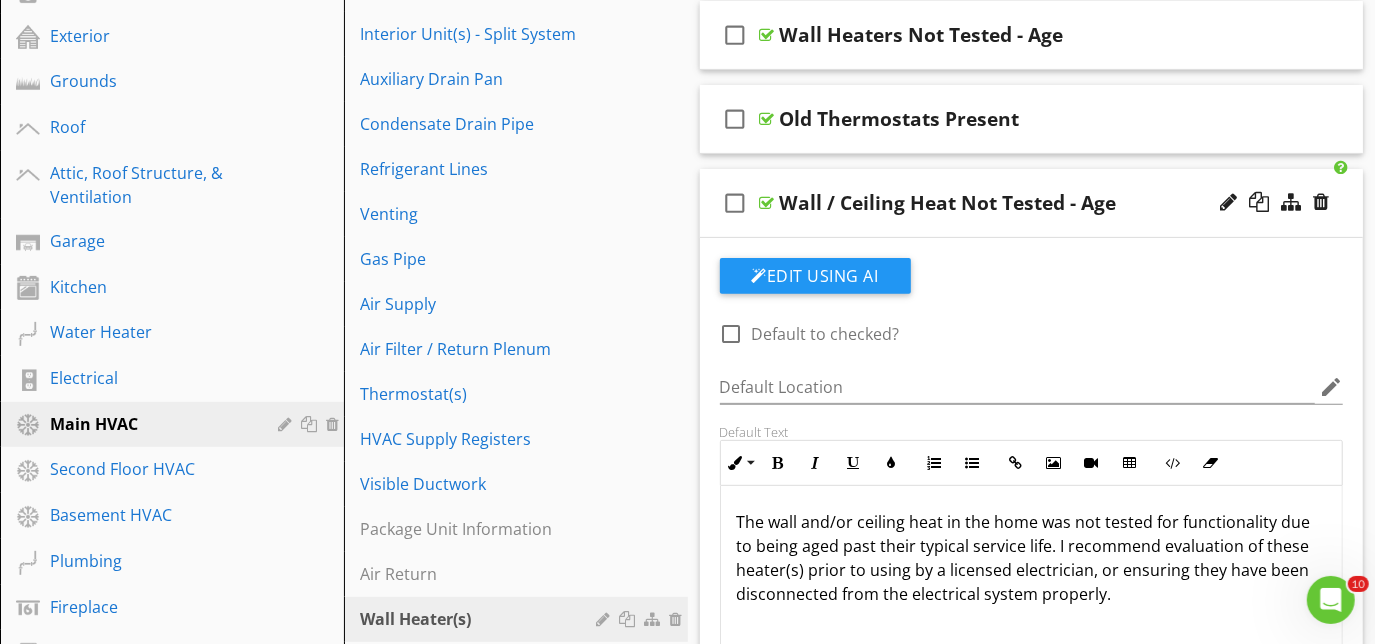 click on "check_box_outline_blank
Wall / Ceiling Heat Not Tested - Age" at bounding box center [1032, 203] 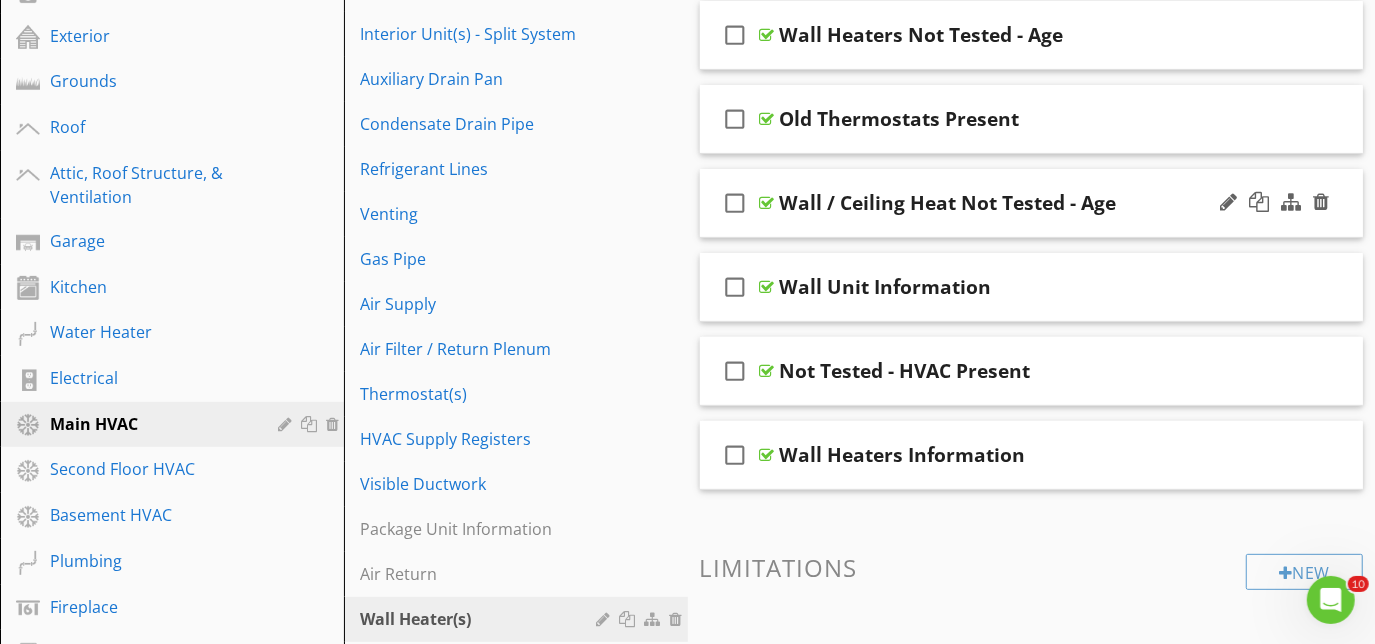 type 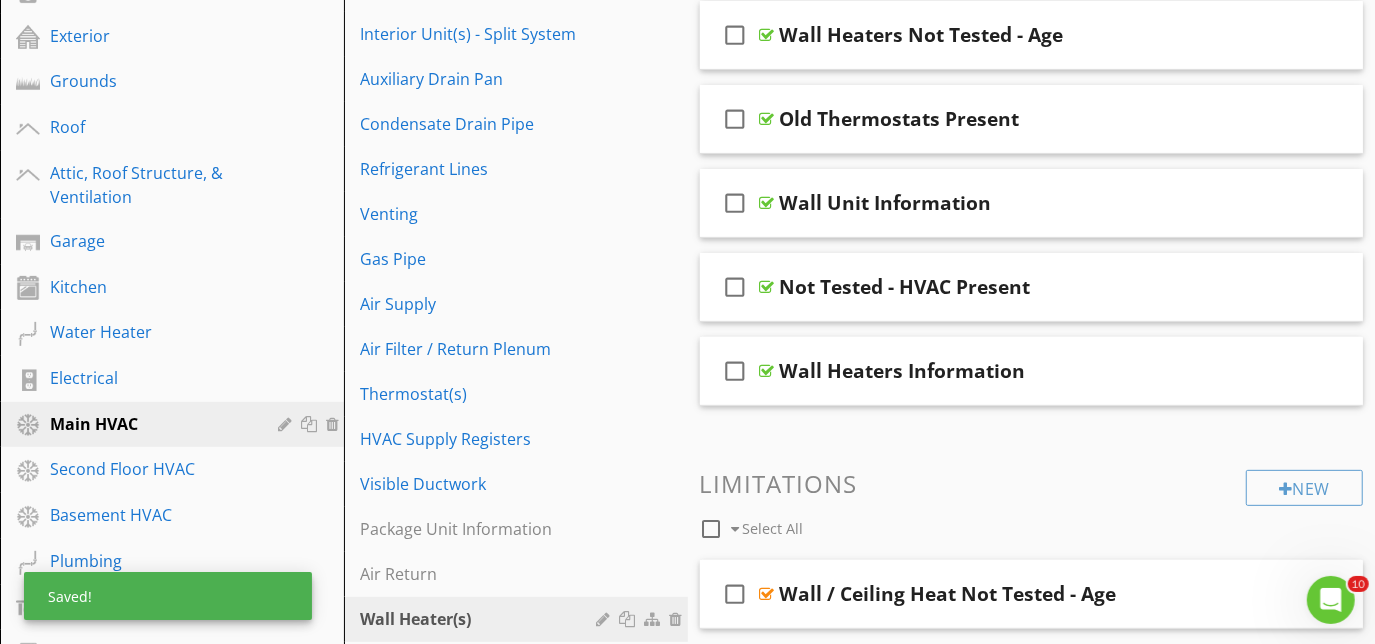 scroll, scrollTop: 248, scrollLeft: 0, axis: vertical 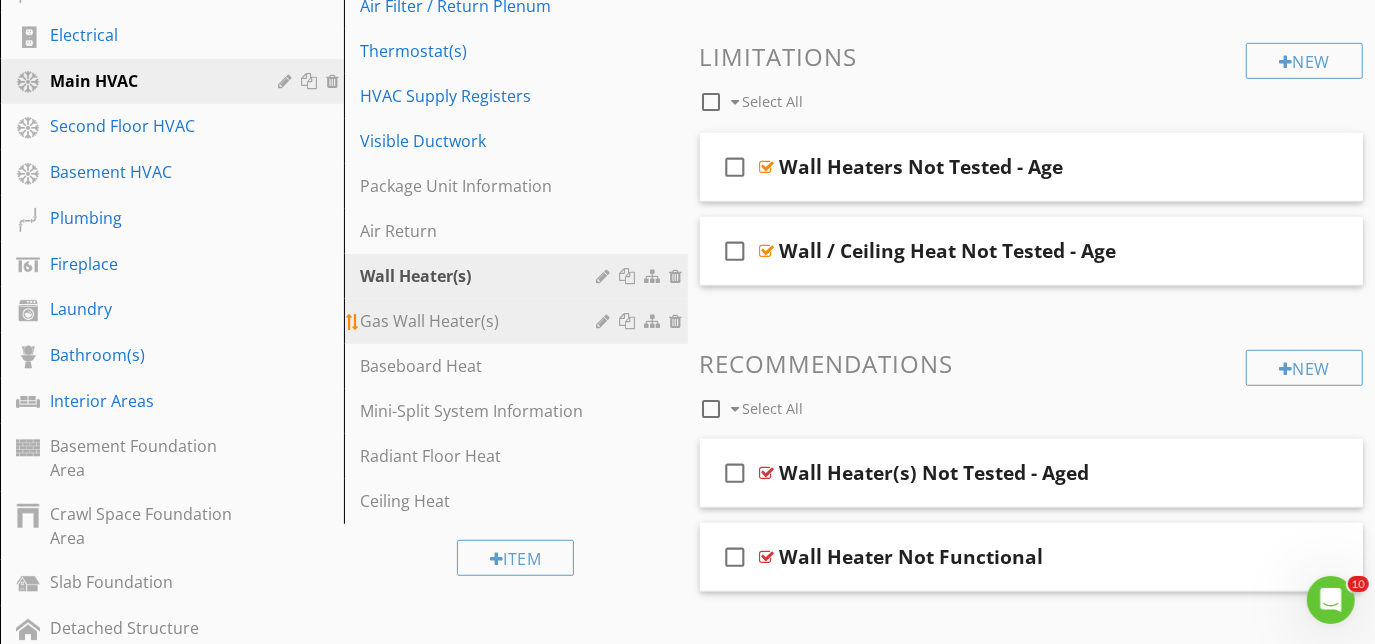 click on "Gas Wall Heater(s)" at bounding box center [481, 321] 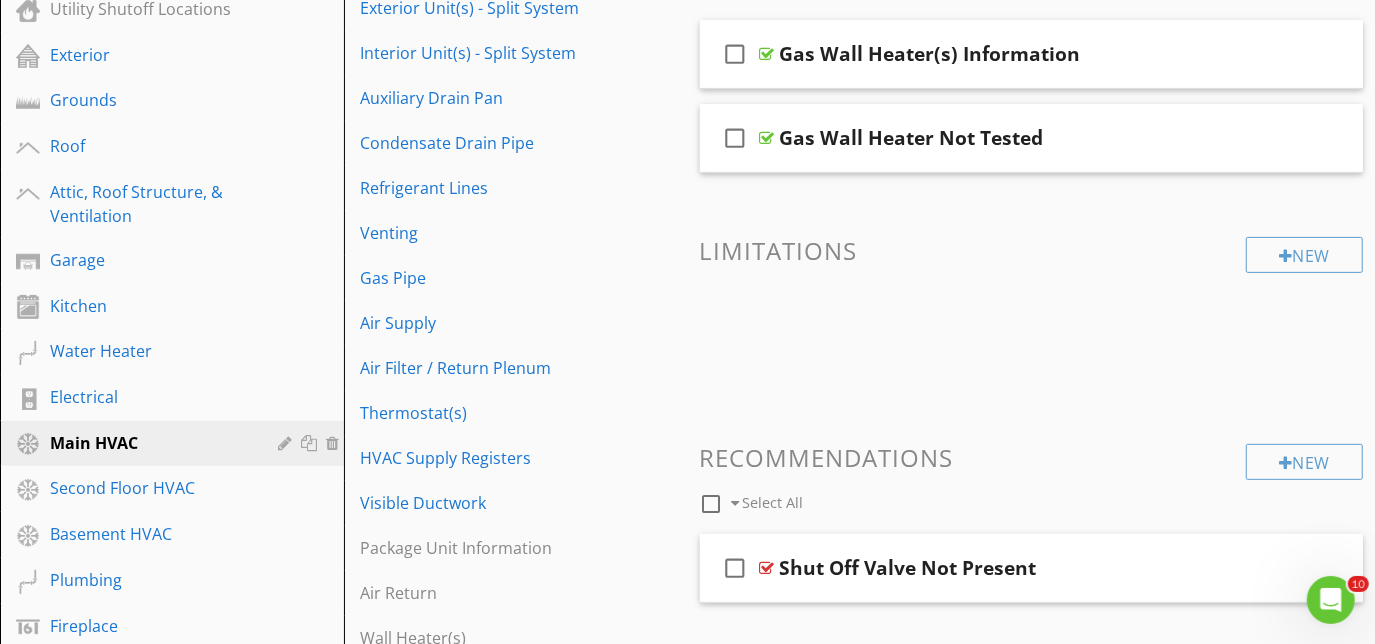 scroll, scrollTop: 319, scrollLeft: 0, axis: vertical 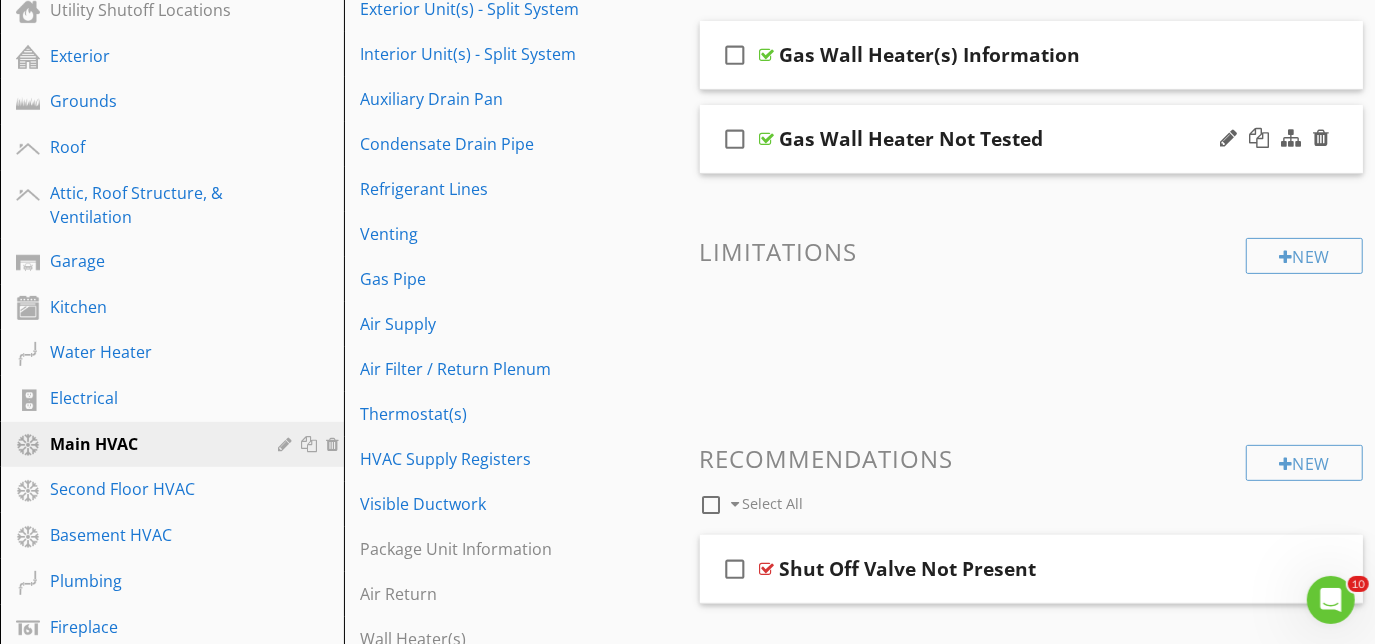 type 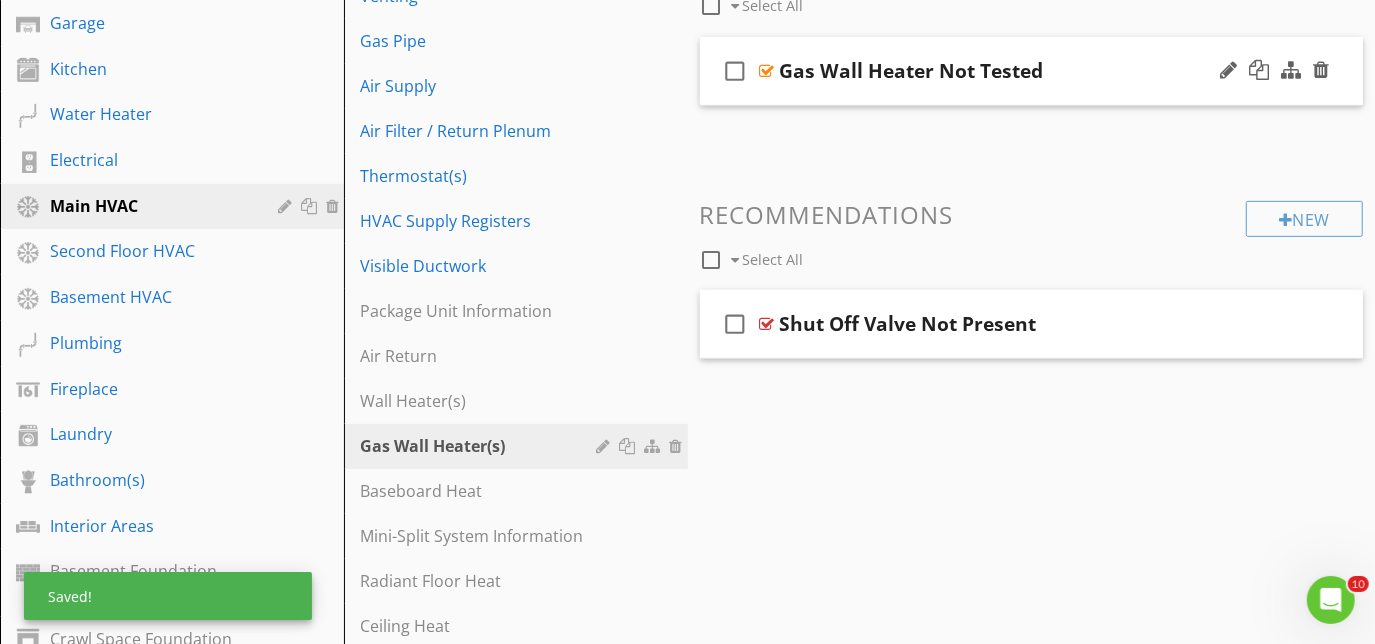 scroll, scrollTop: 592, scrollLeft: 0, axis: vertical 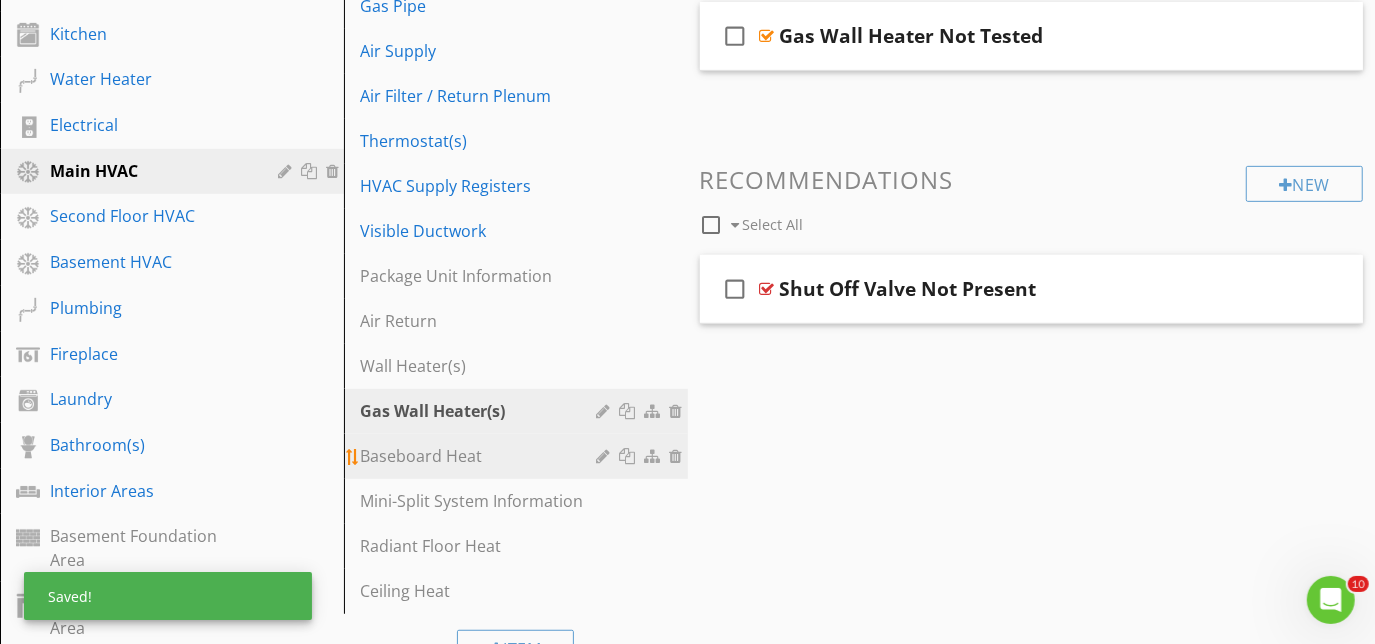click on "Baseboard Heat" at bounding box center [481, 456] 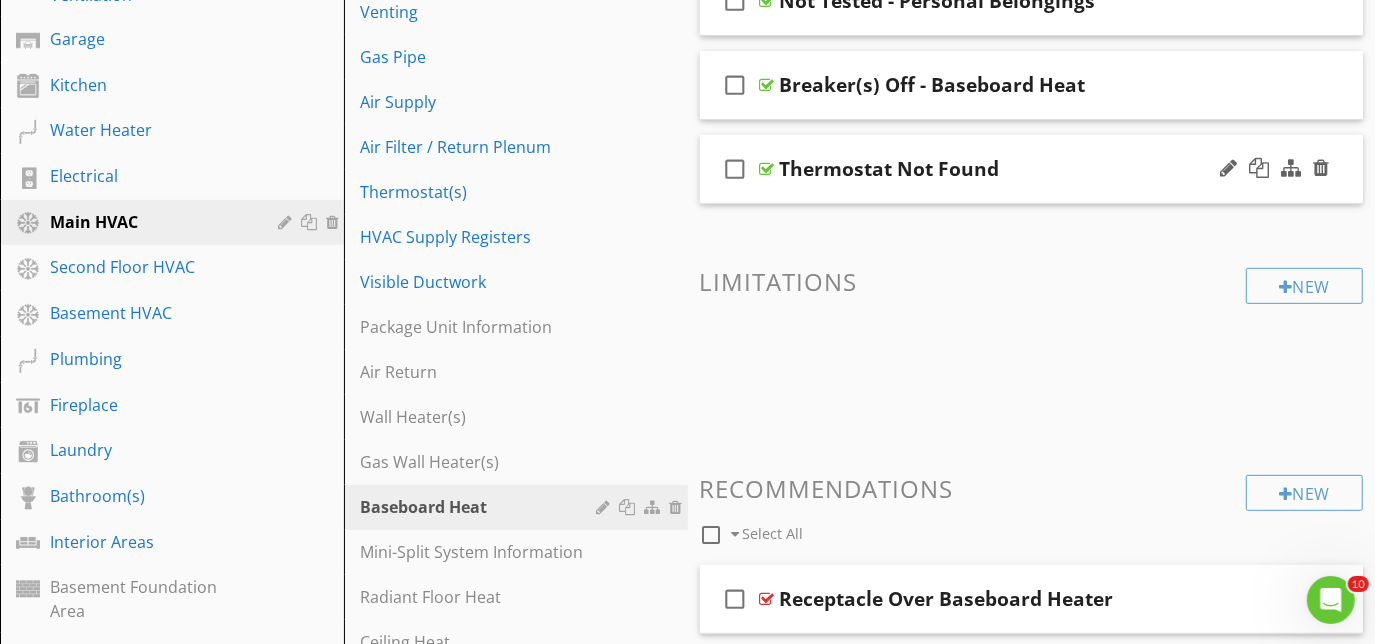 scroll, scrollTop: 501, scrollLeft: 0, axis: vertical 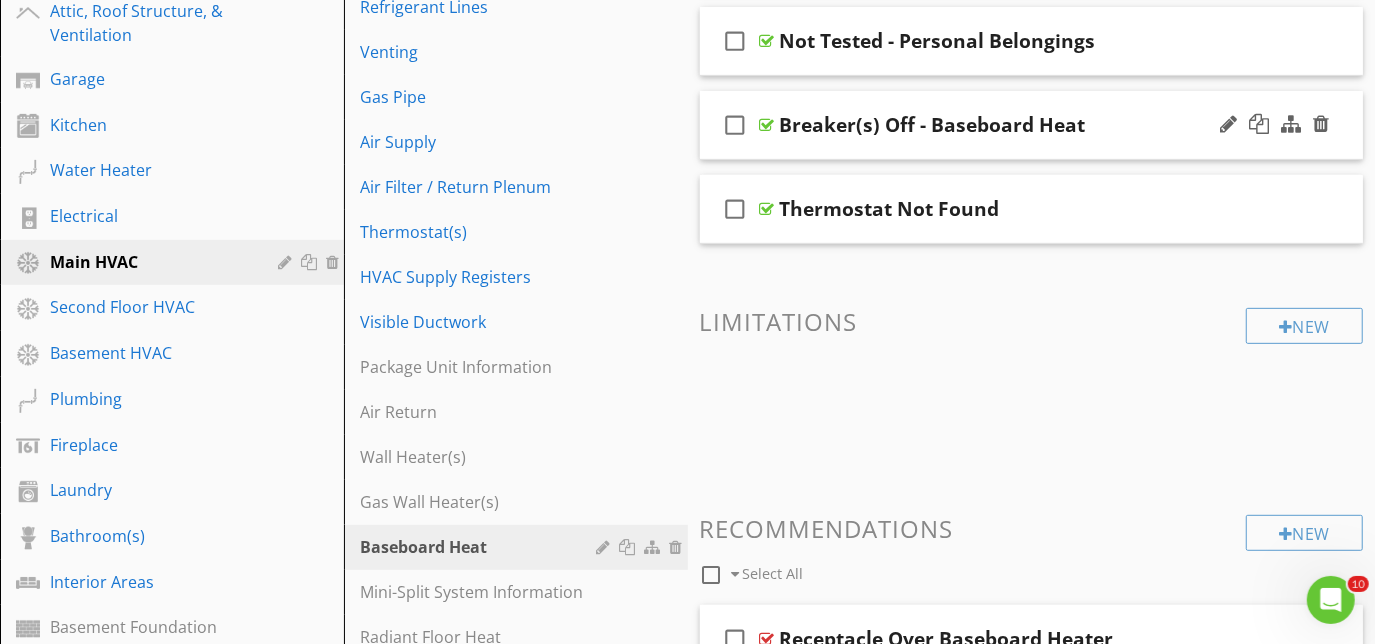 type 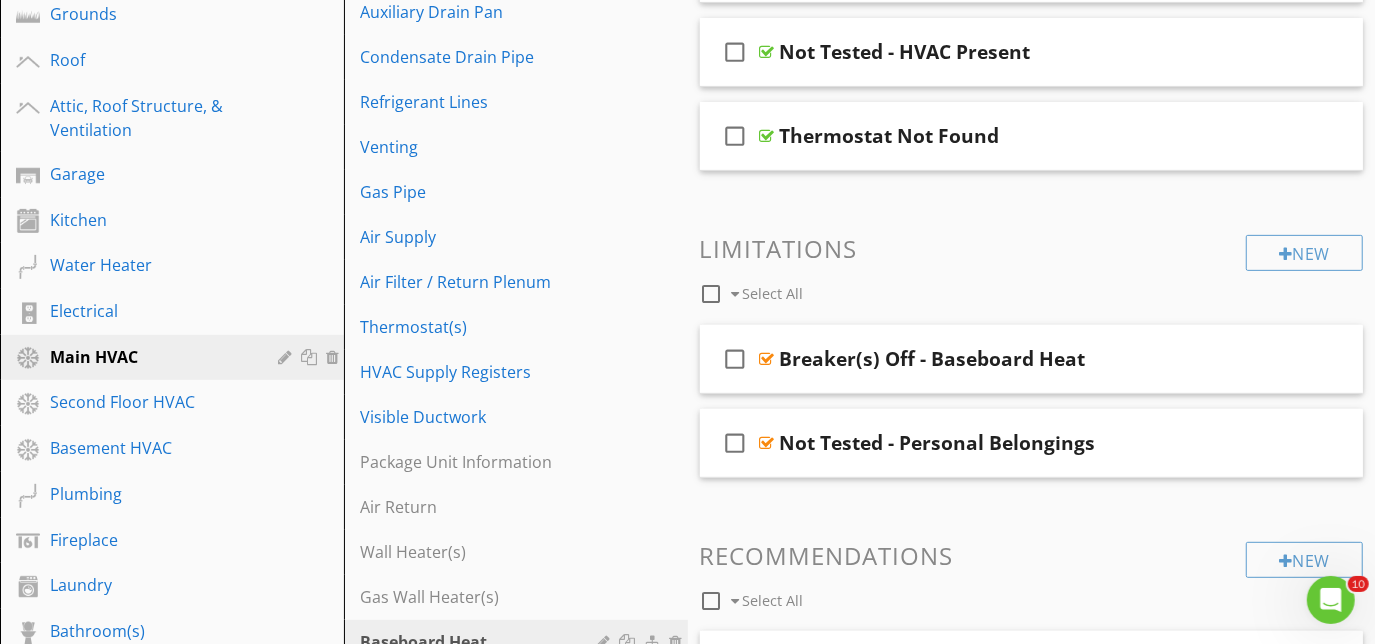 scroll, scrollTop: 410, scrollLeft: 0, axis: vertical 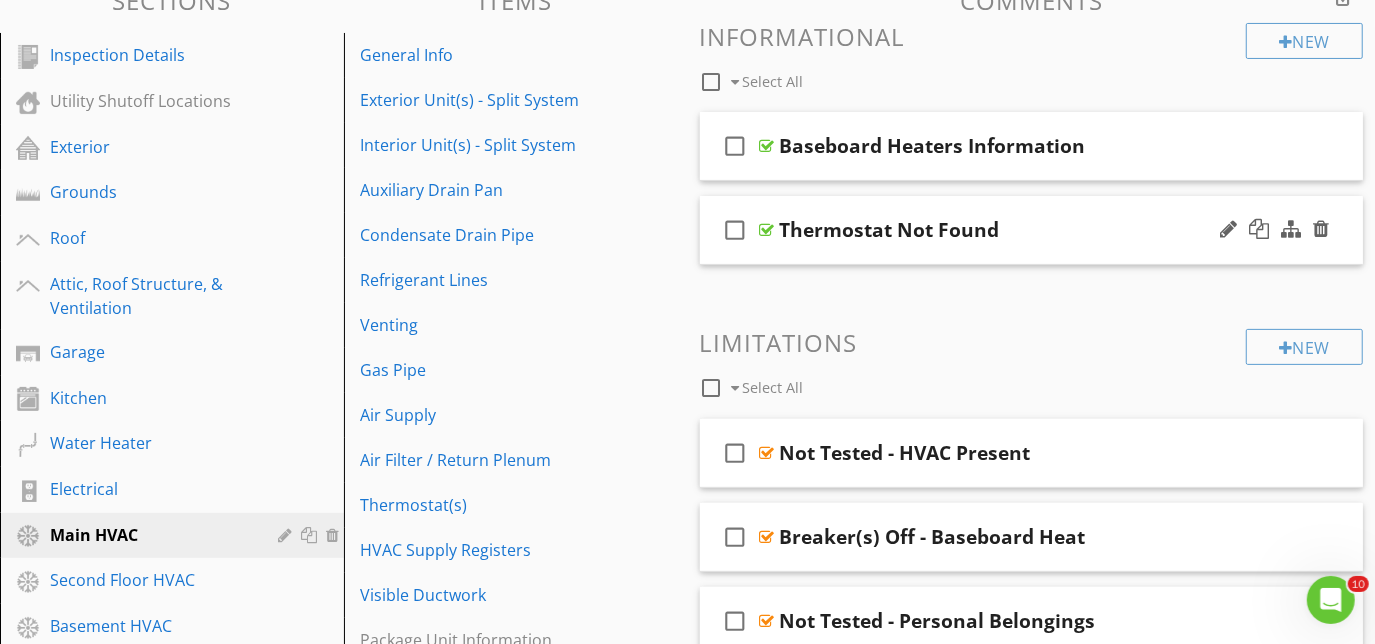 click on "check_box_outline_blank
Thermostat Not Found" at bounding box center [1032, 230] 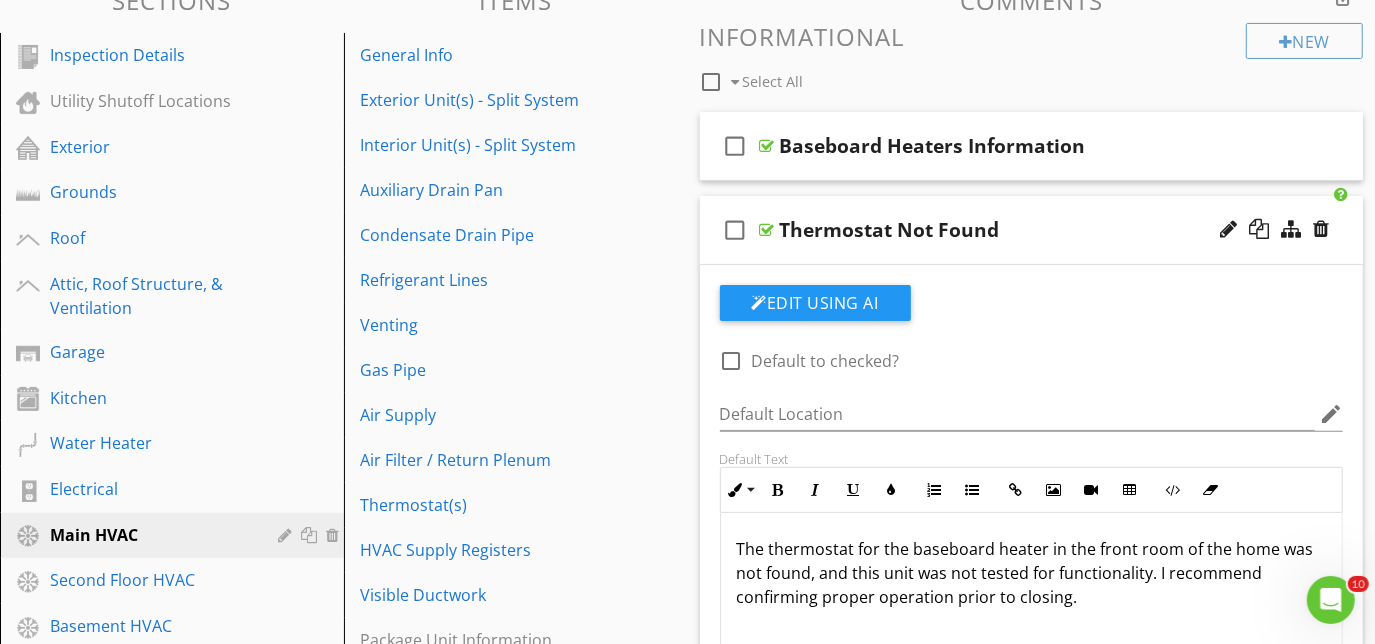 click on "check_box_outline_blank
Thermostat Not Found" at bounding box center [1032, 230] 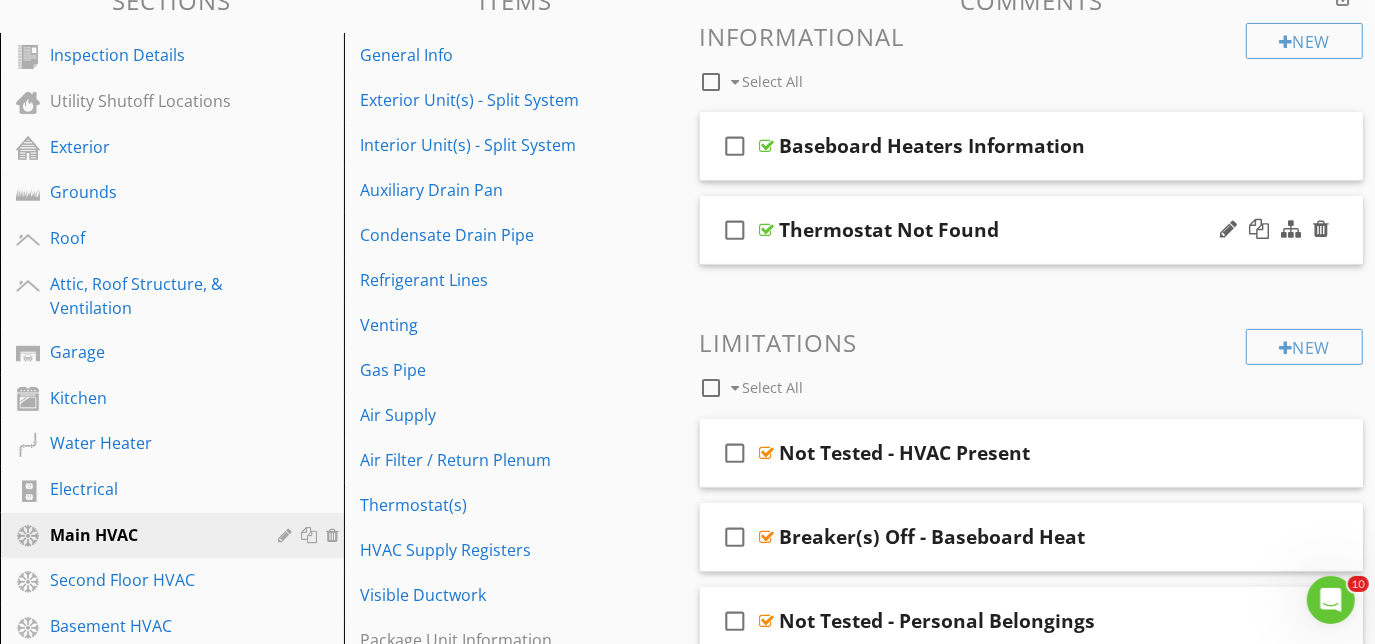 click on "check_box_outline_blank
Thermostat Not Found" at bounding box center (1032, 230) 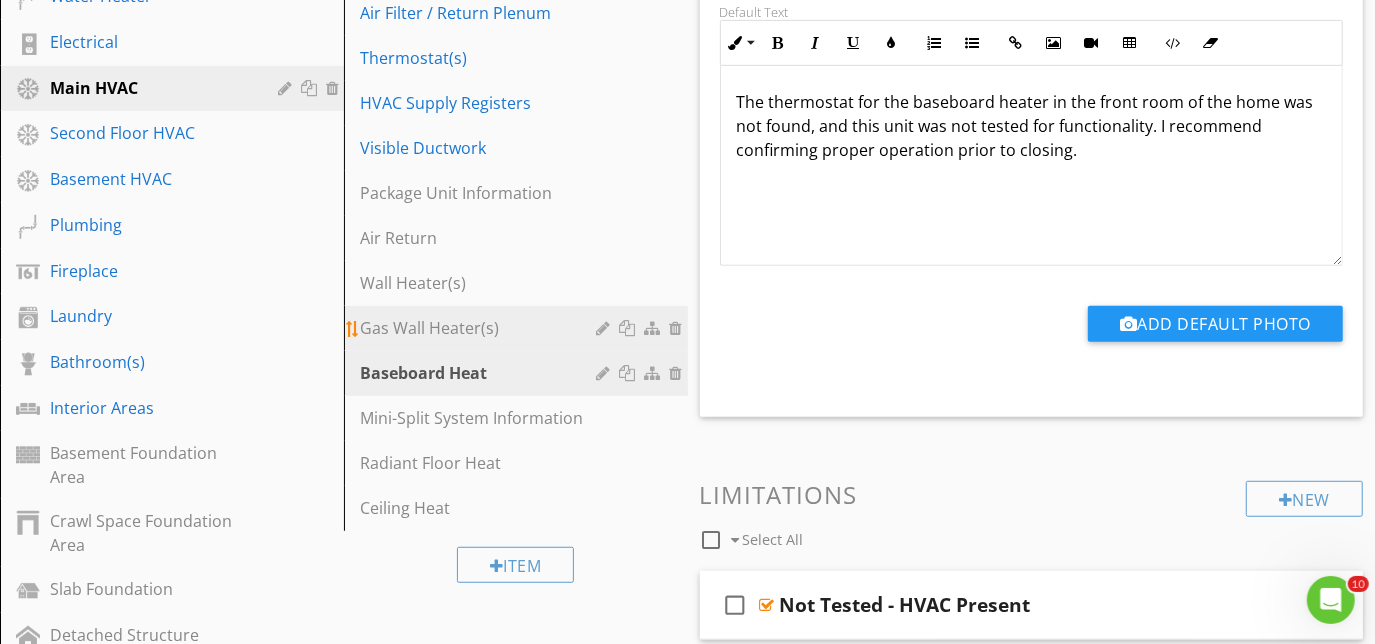 scroll, scrollTop: 682, scrollLeft: 0, axis: vertical 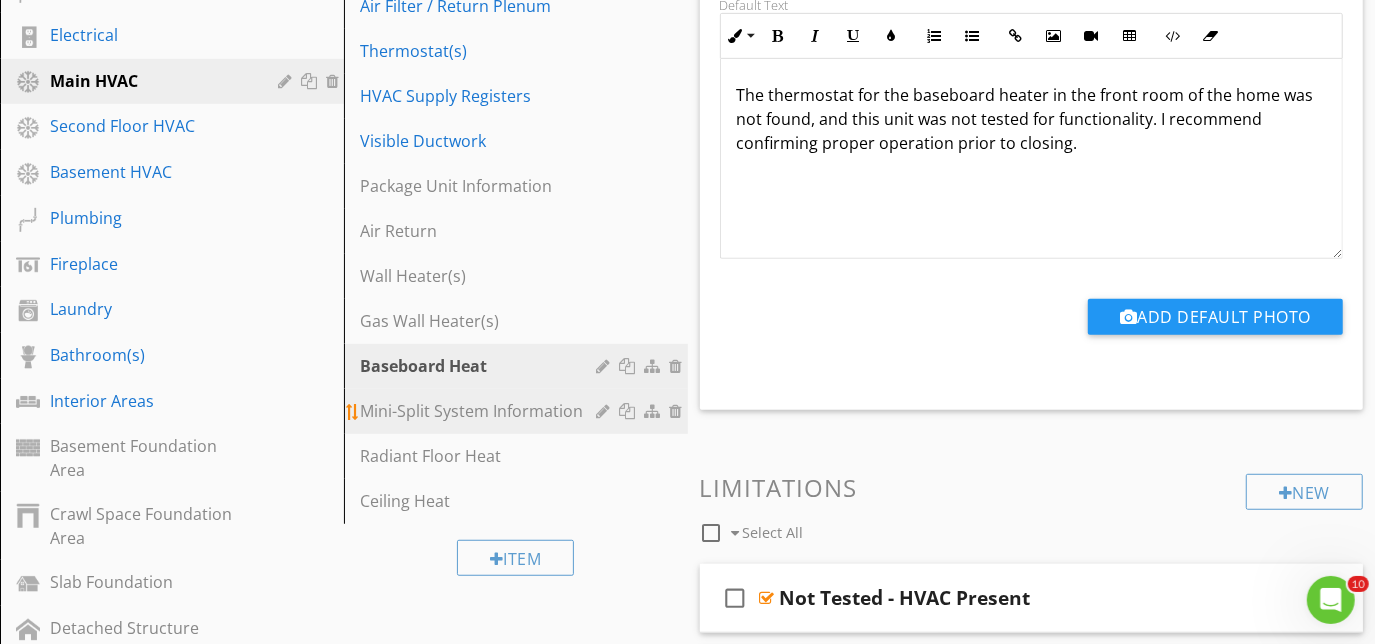 click on "Mini-Split System Information" at bounding box center (481, 411) 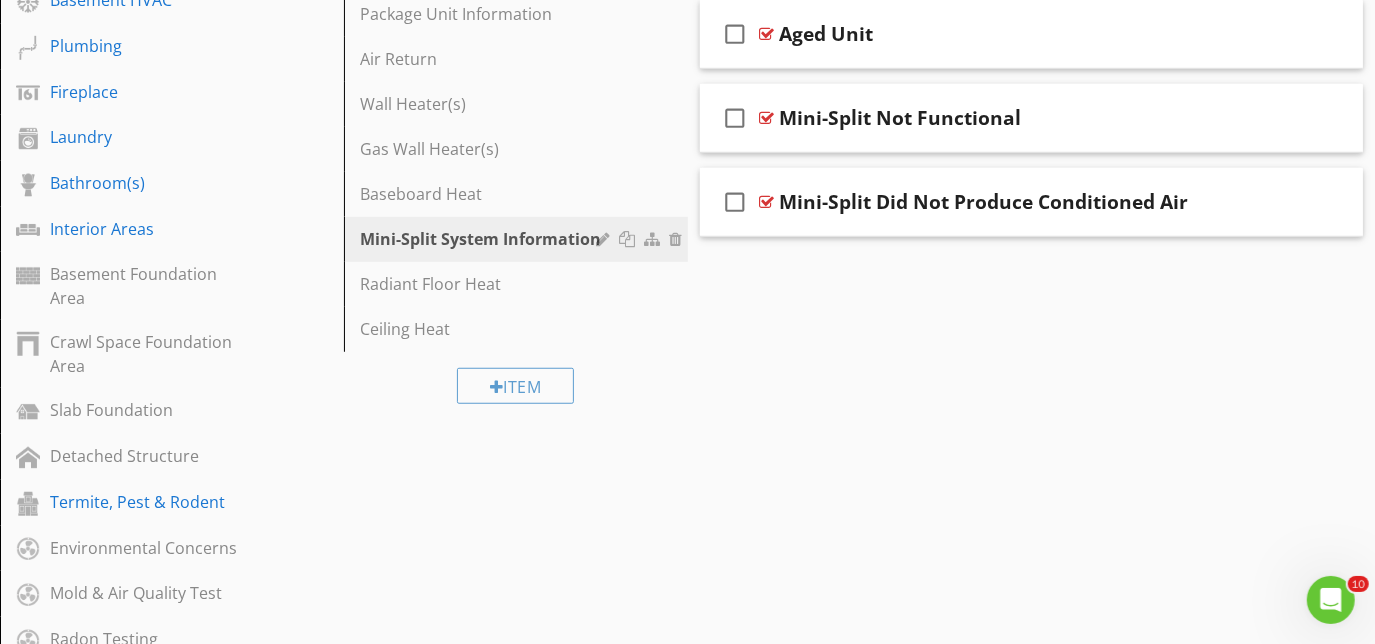 scroll, scrollTop: 864, scrollLeft: 0, axis: vertical 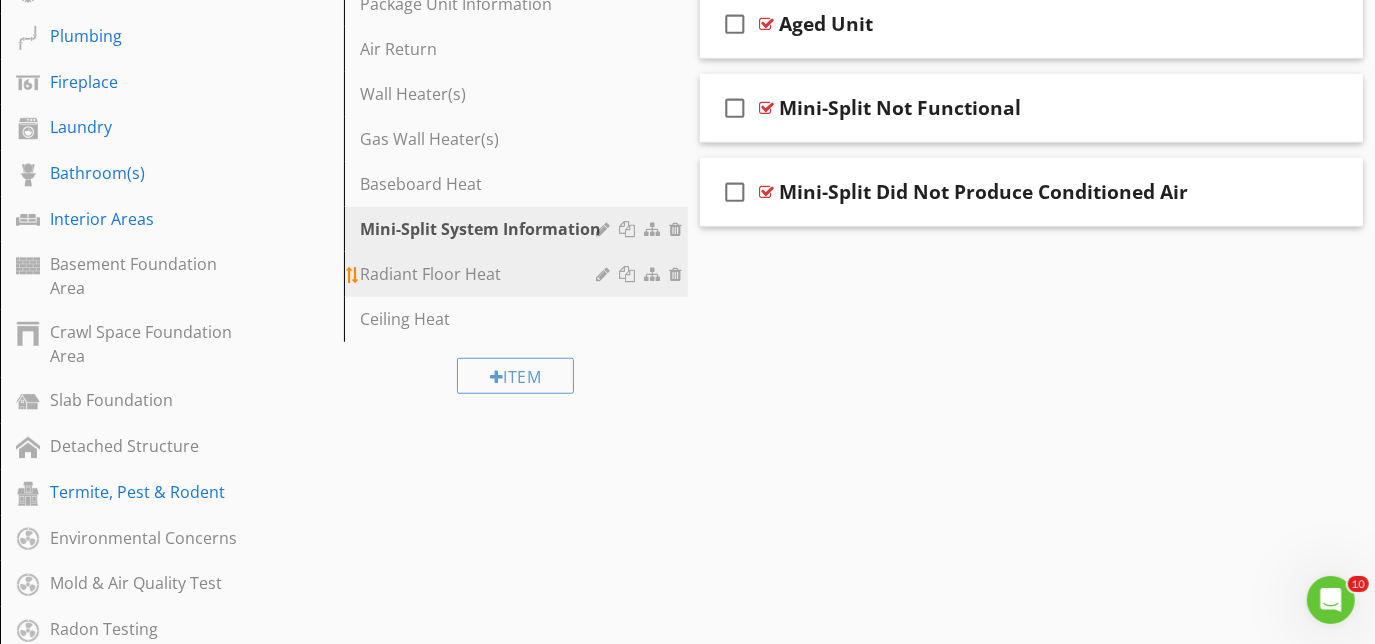 click on "Radiant Floor Heat" at bounding box center [481, 274] 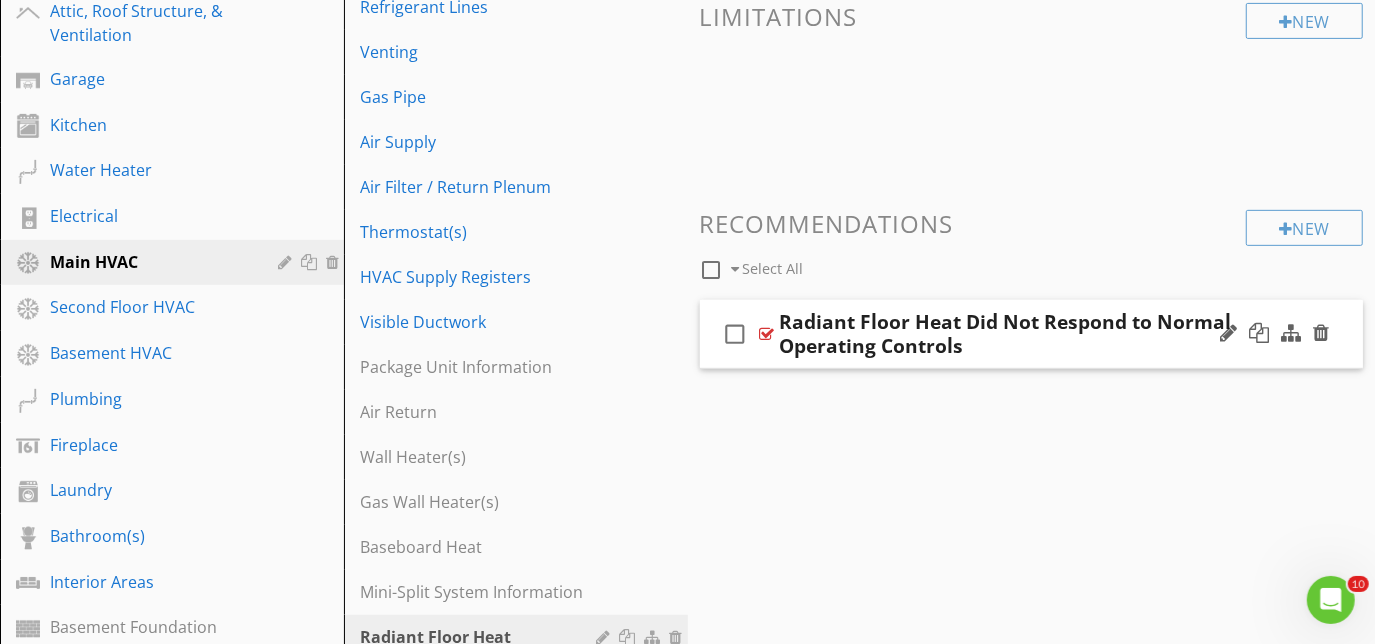 scroll, scrollTop: 864, scrollLeft: 0, axis: vertical 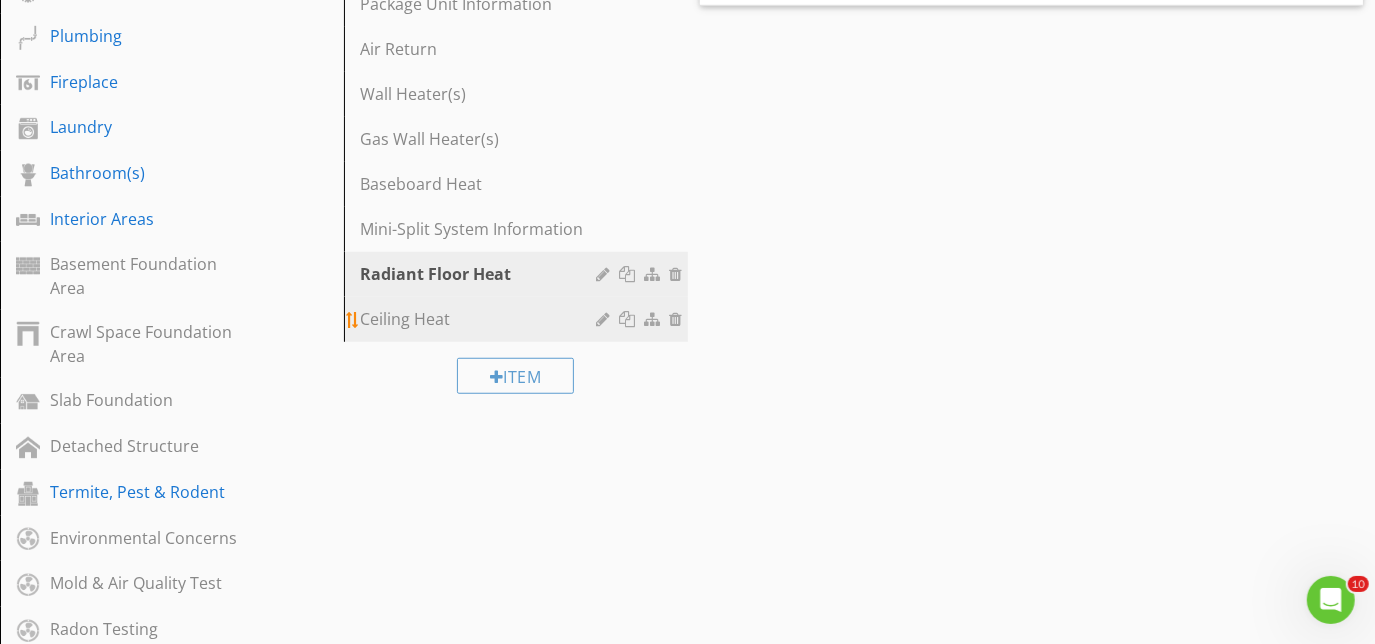 click on "Ceiling Heat" at bounding box center (481, 319) 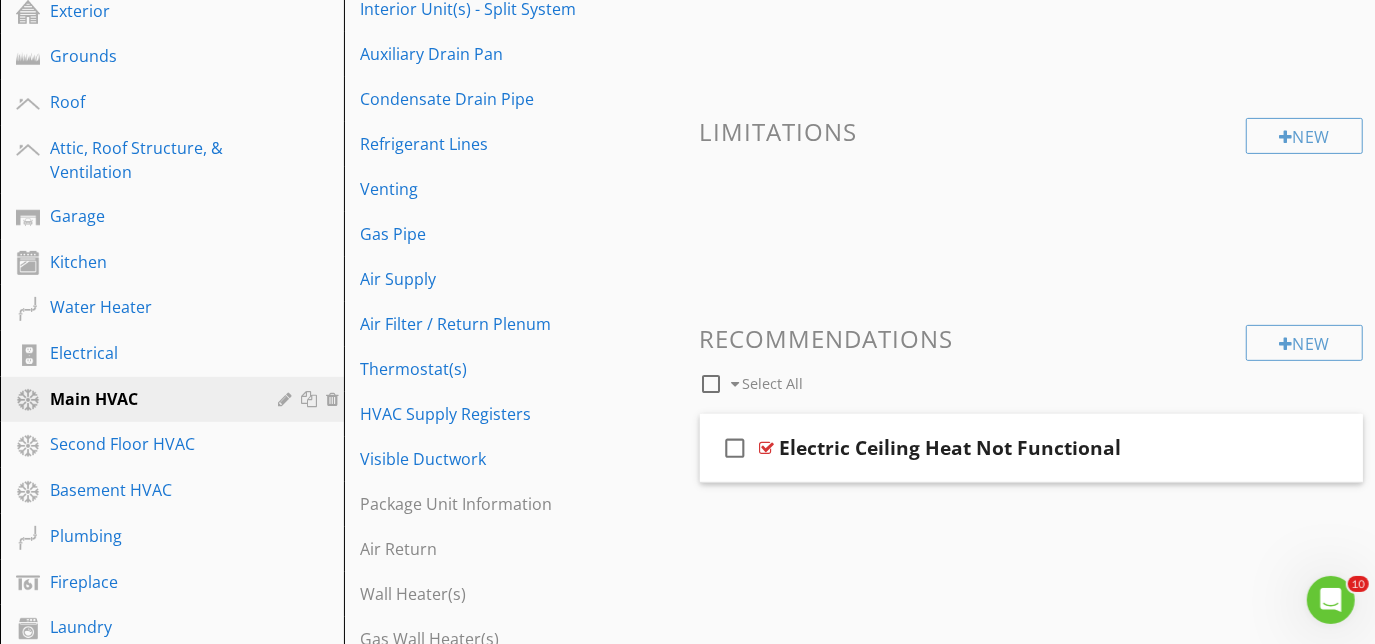scroll, scrollTop: 501, scrollLeft: 0, axis: vertical 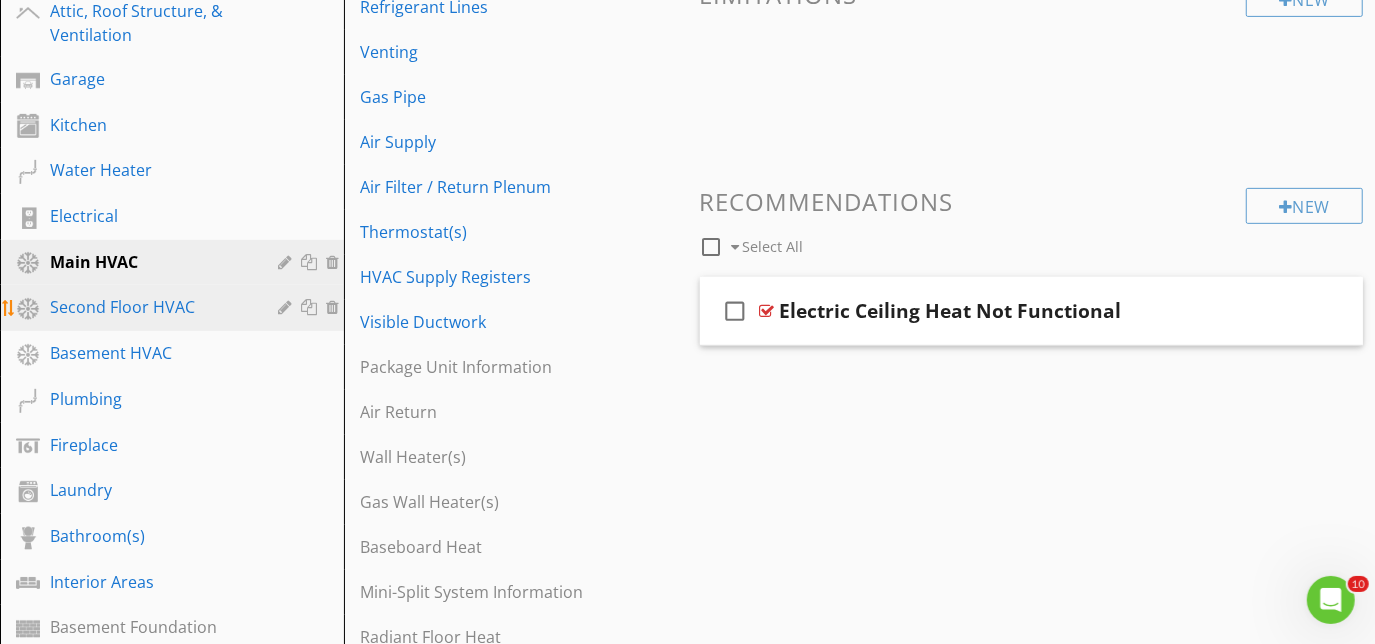 click on "Second Floor HVAC" at bounding box center [149, 307] 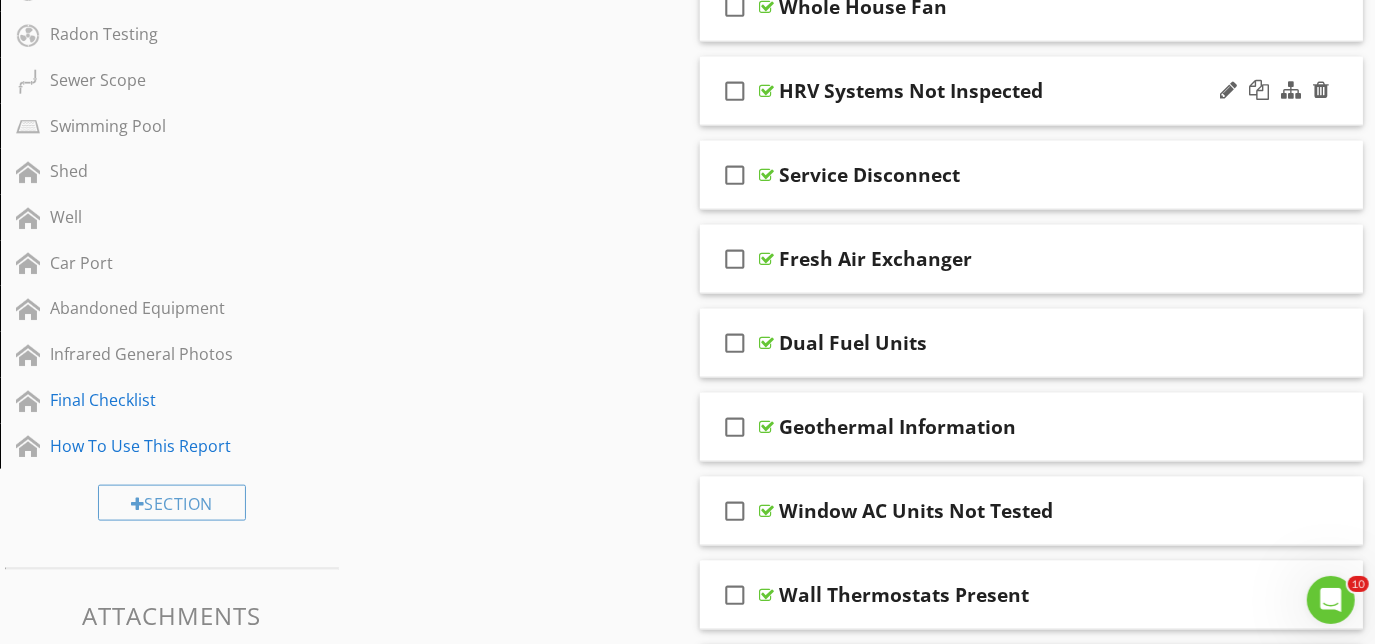 scroll, scrollTop: 1501, scrollLeft: 0, axis: vertical 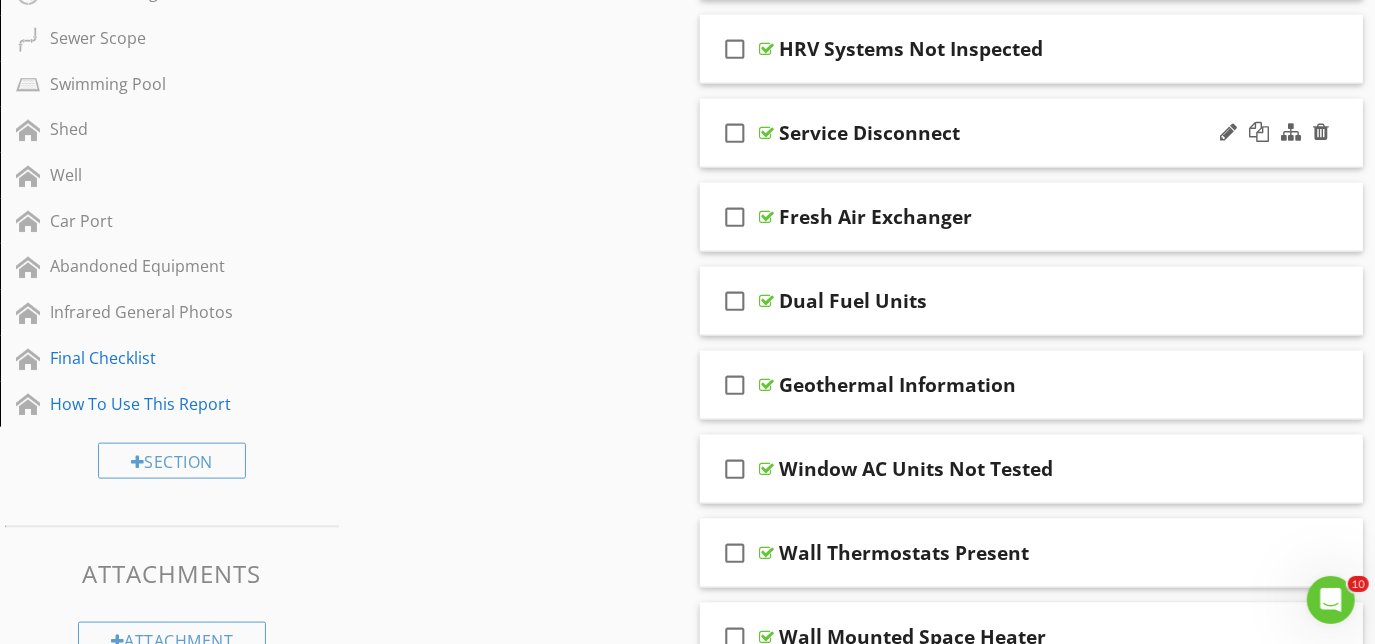 click on "check_box_outline_blank
Service Disconnect" at bounding box center [1032, 133] 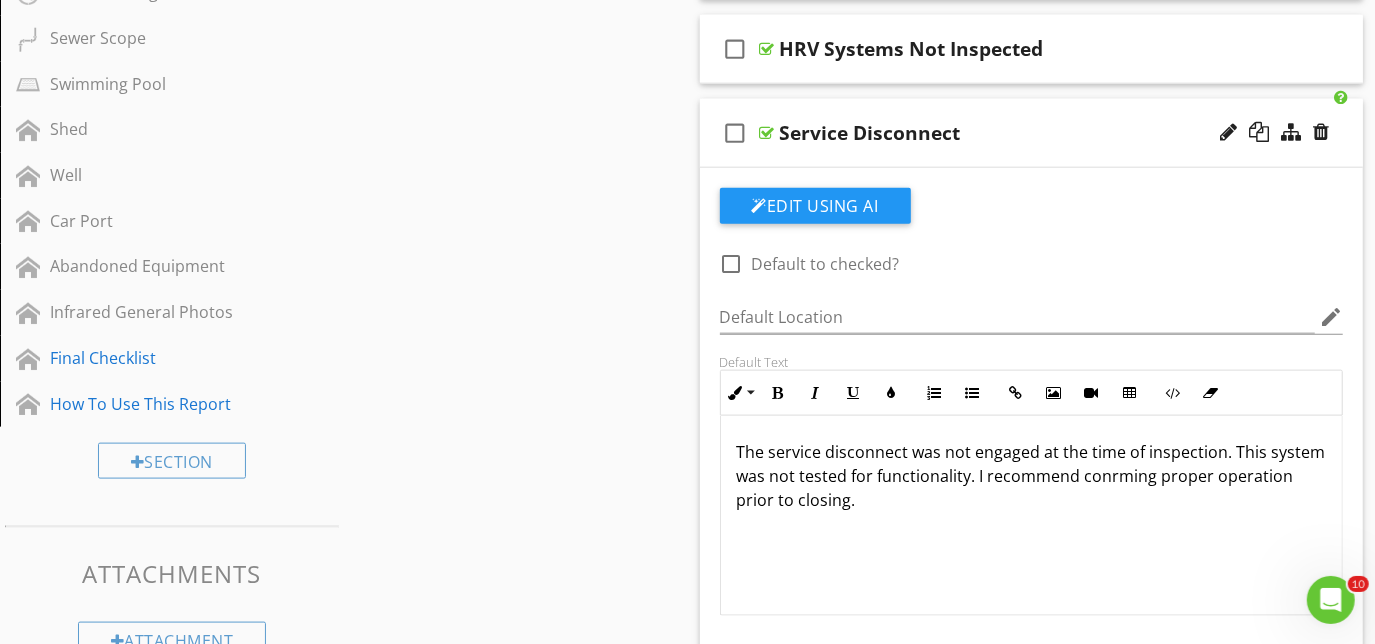 click on "check_box_outline_blank
Service Disconnect" at bounding box center [1032, 133] 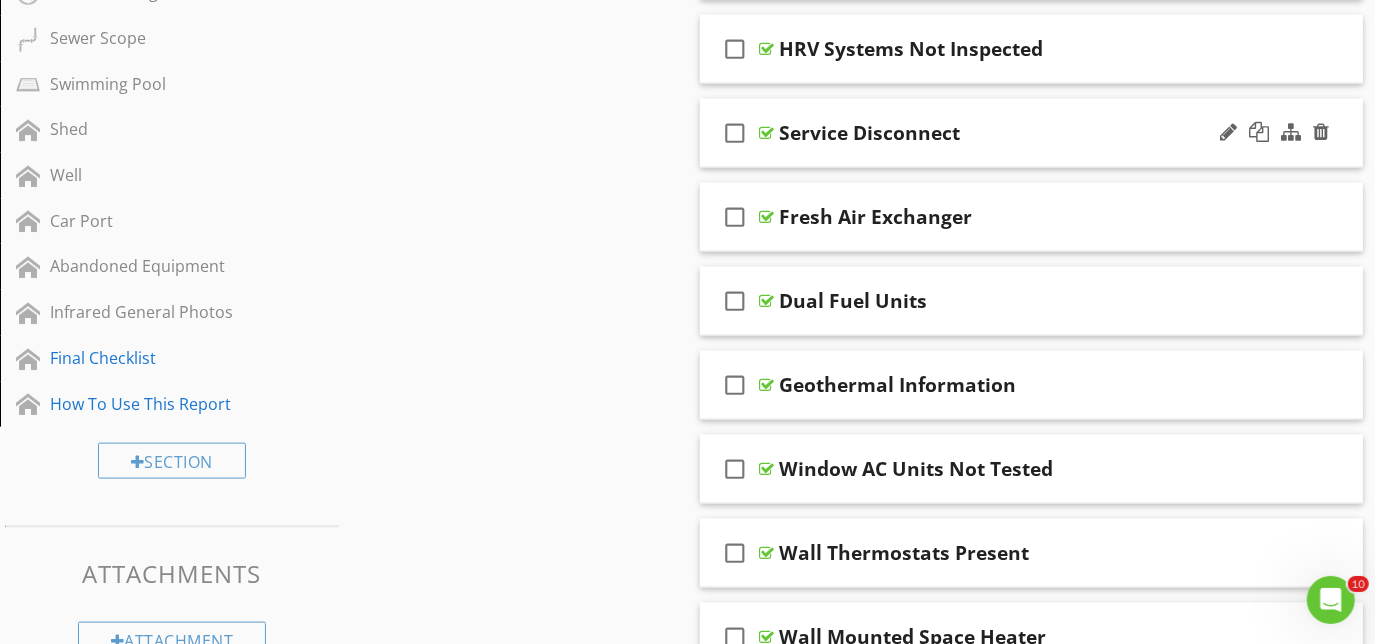 click on "check_box_outline_blank
Service Disconnect" at bounding box center [1032, 133] 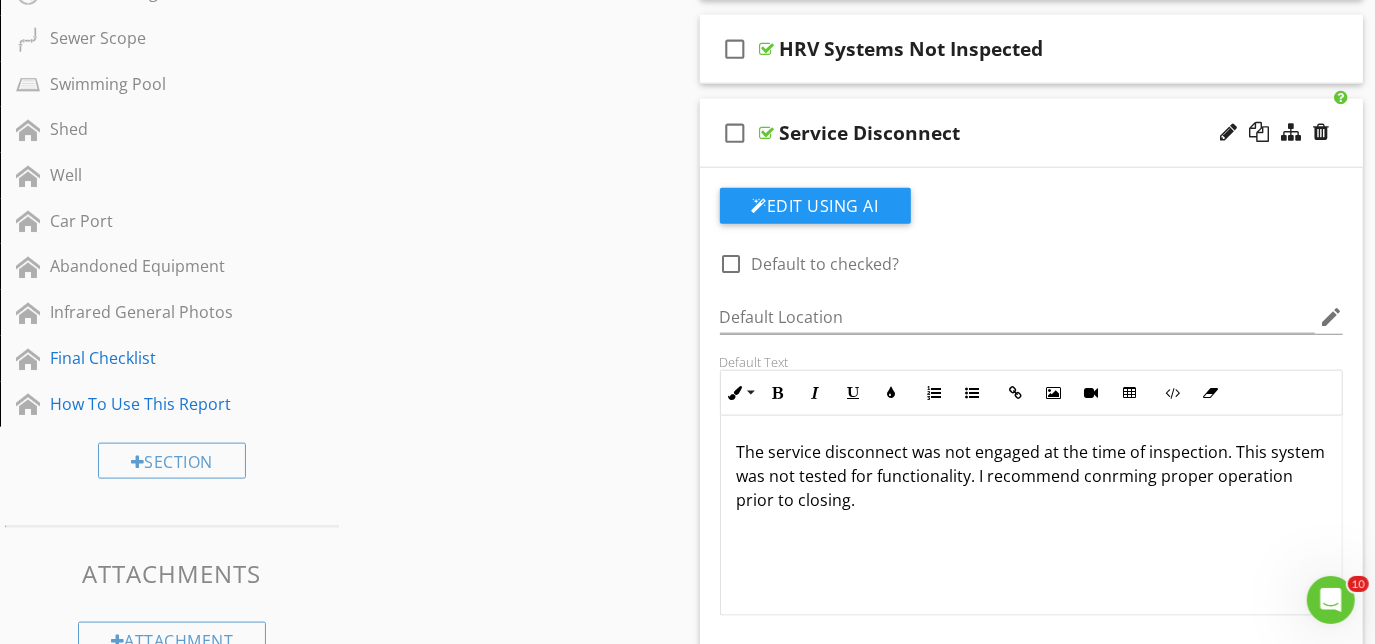 click on "check_box_outline_blank
Service Disconnect" at bounding box center (1032, 133) 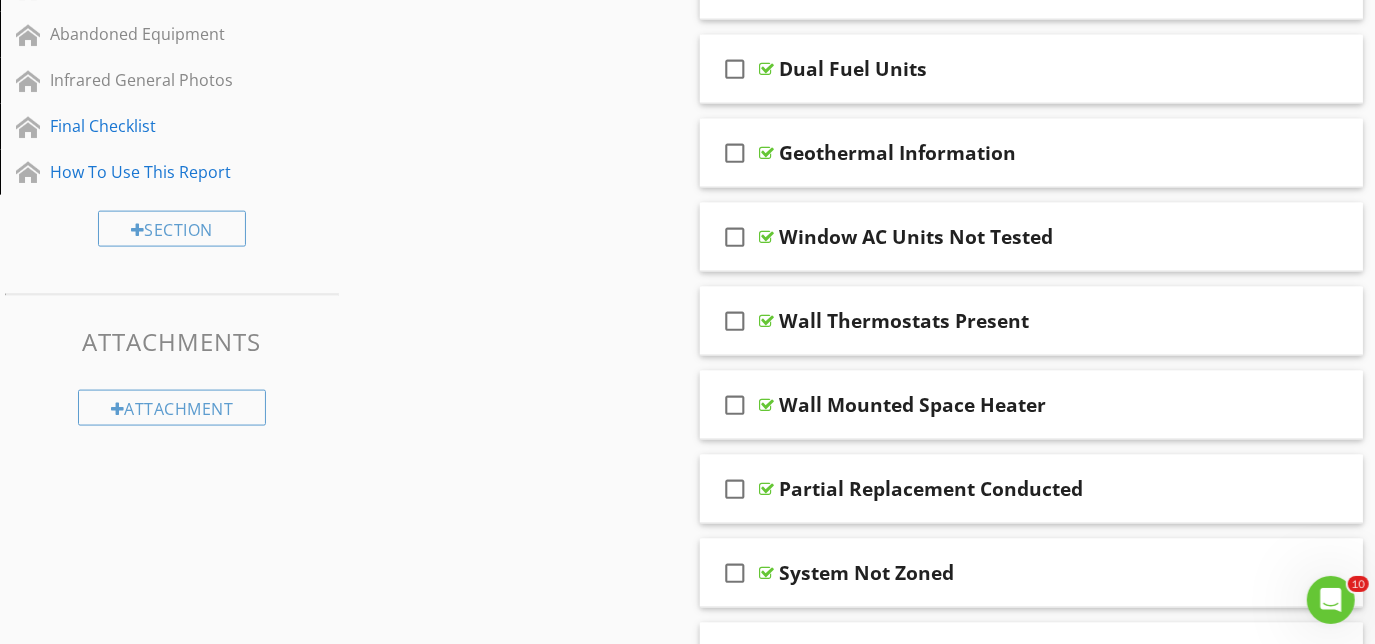 scroll, scrollTop: 1773, scrollLeft: 0, axis: vertical 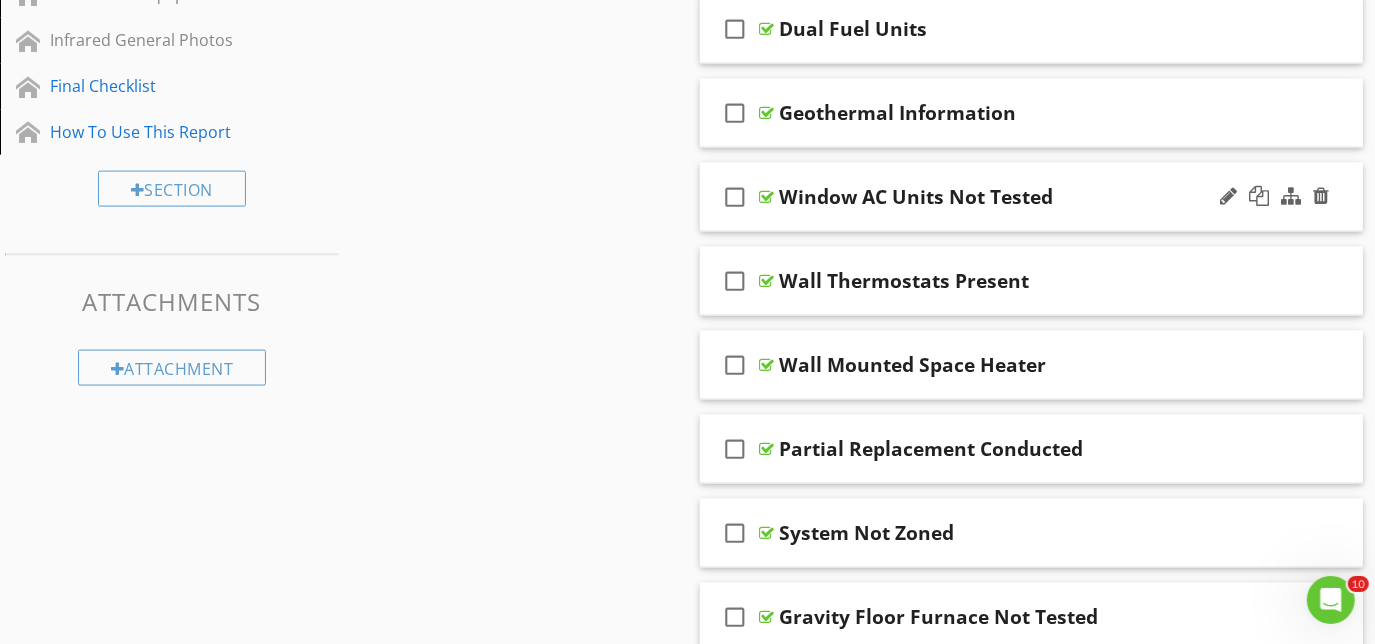 type 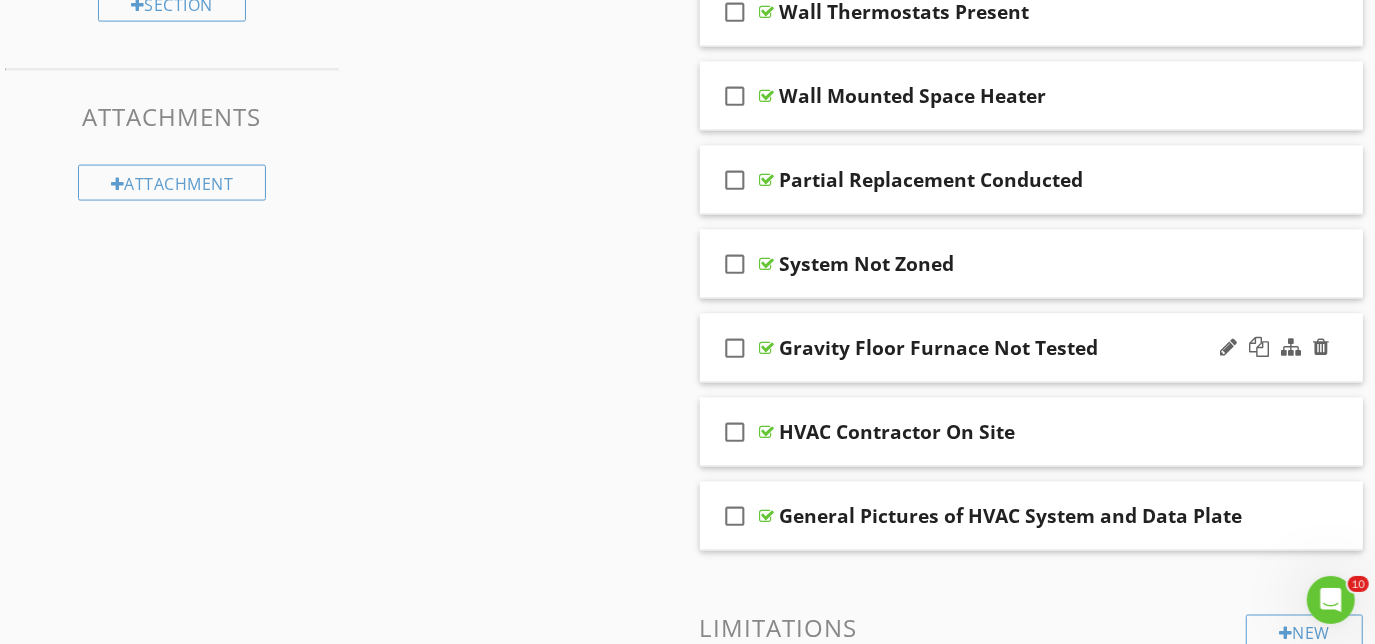 scroll, scrollTop: 1867, scrollLeft: 0, axis: vertical 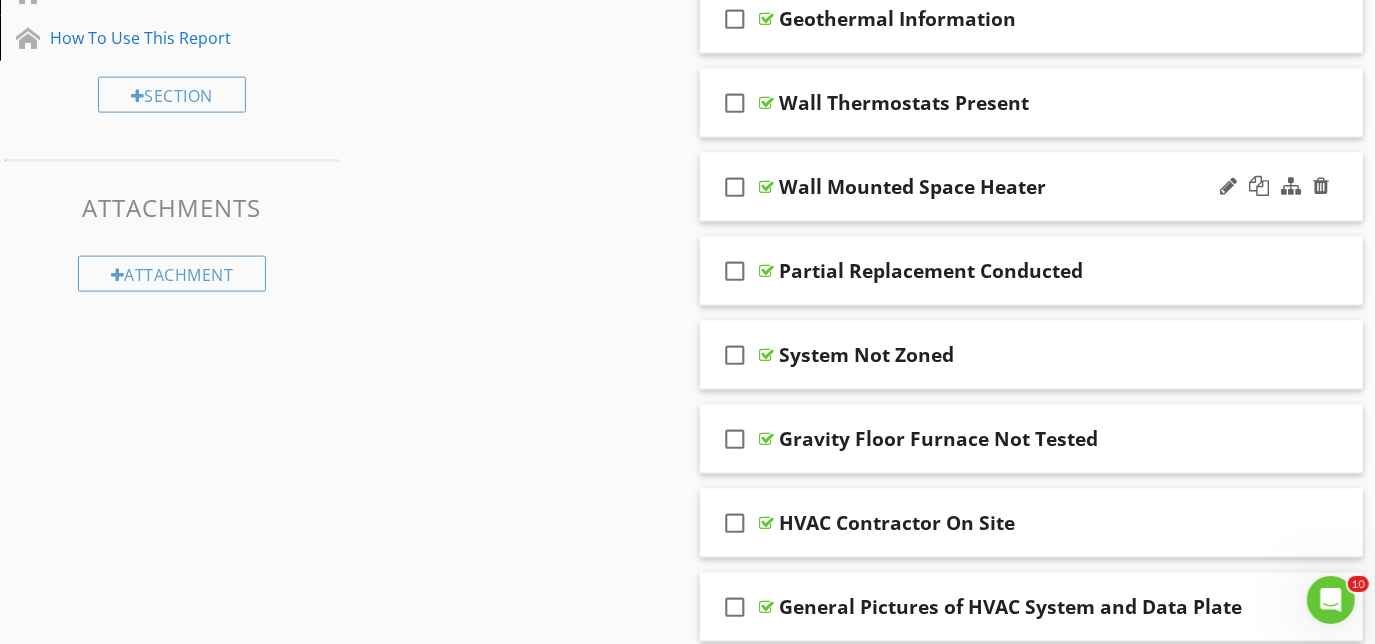 click on "Wall Mounted Space Heater" at bounding box center [913, 187] 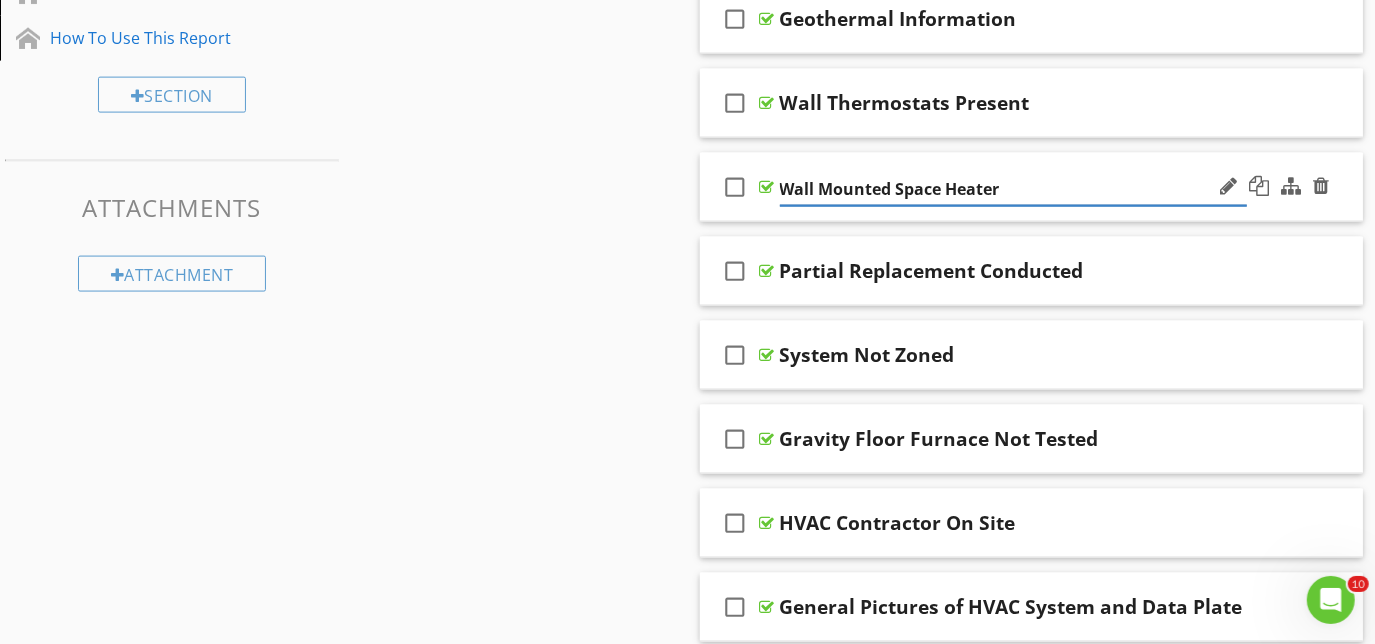 click on "check_box_outline_blank         Wall Mounted Space Heater" at bounding box center (1032, 187) 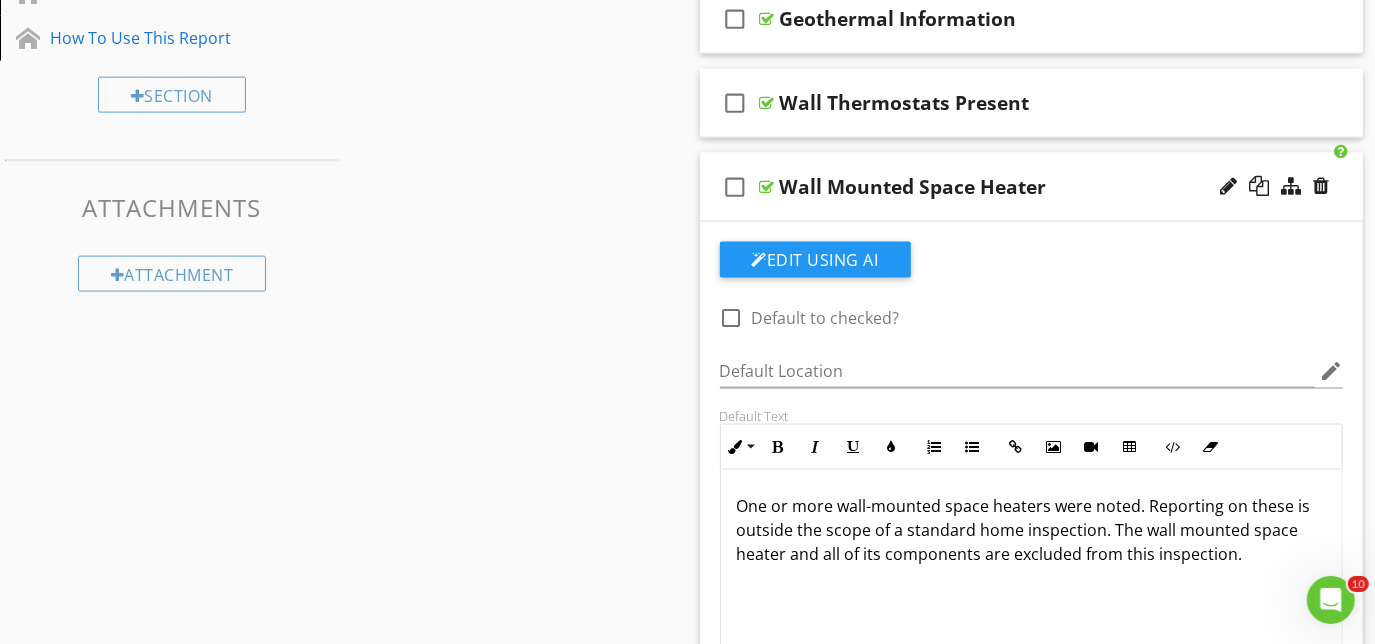 click on "check_box_outline_blank
Wall Mounted Space Heater" at bounding box center [1032, 187] 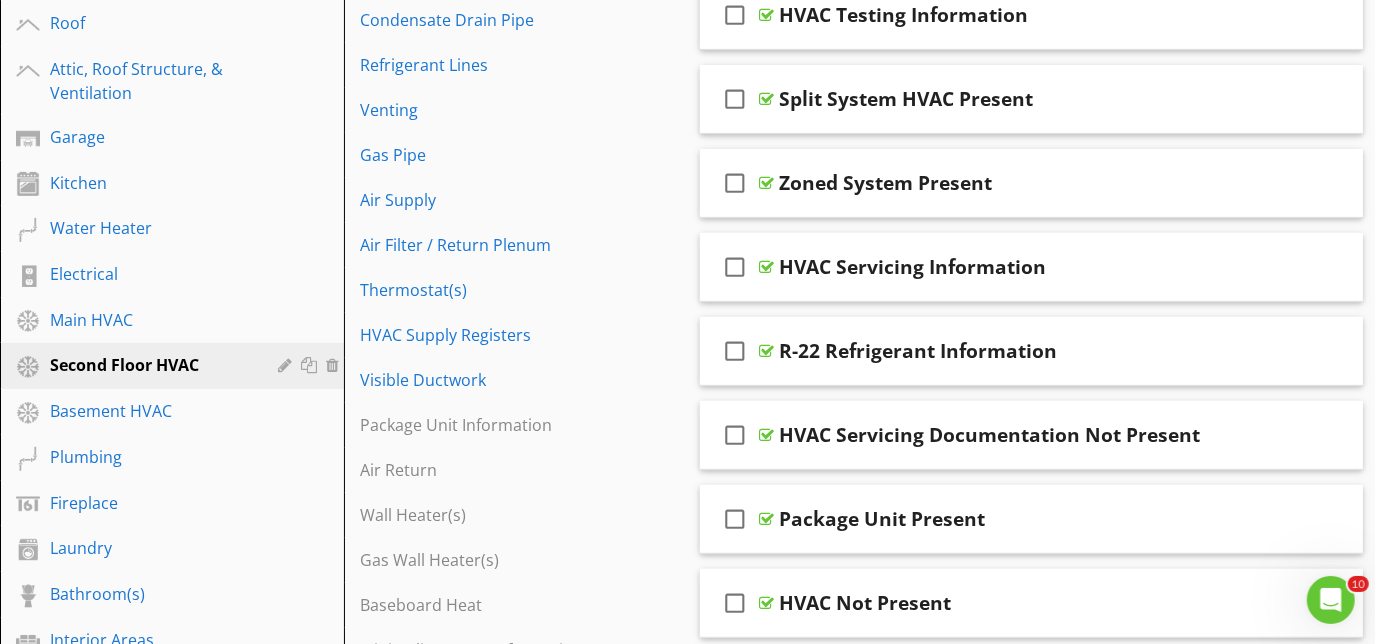 scroll, scrollTop: 334, scrollLeft: 0, axis: vertical 